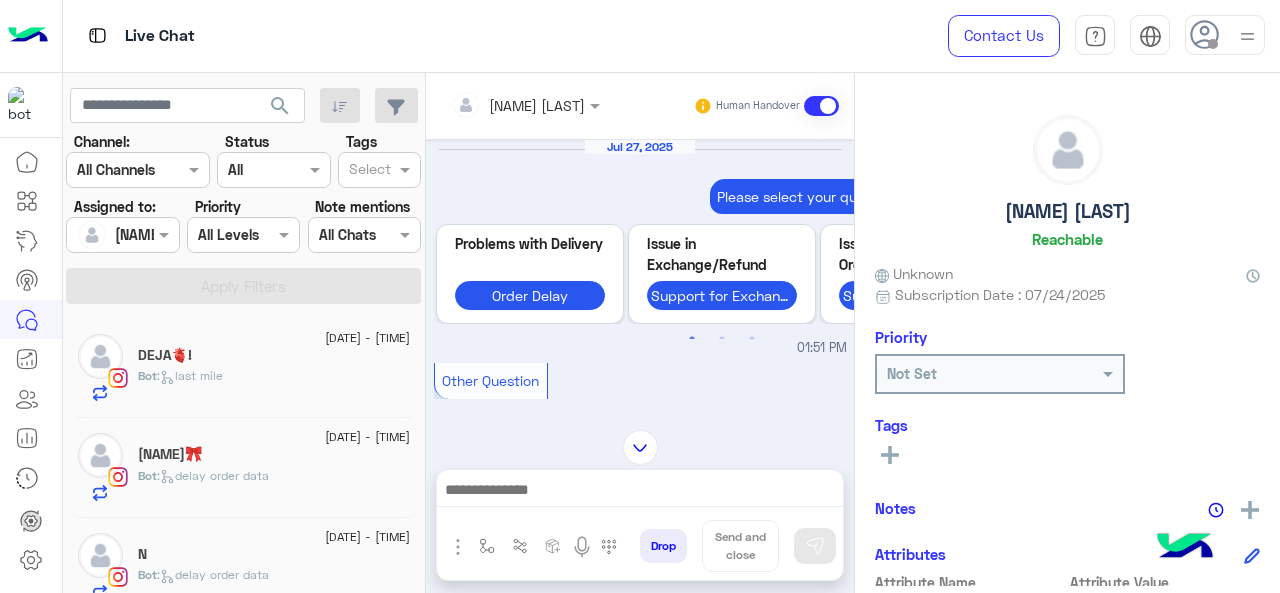 scroll, scrollTop: 0, scrollLeft: 0, axis: both 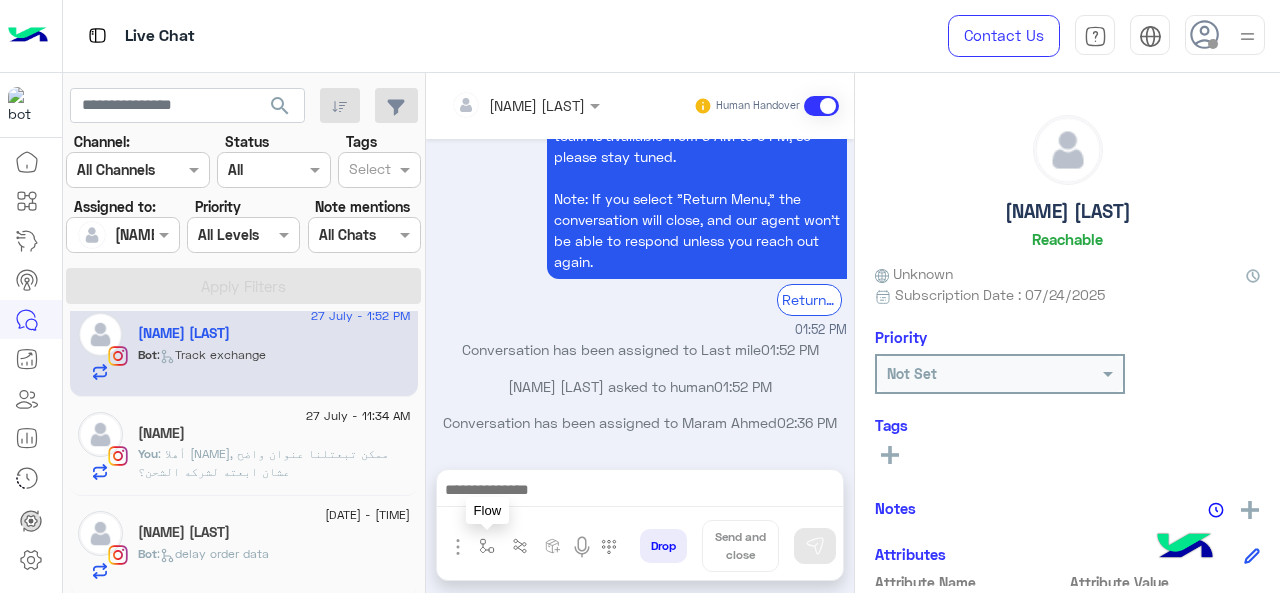 click at bounding box center [487, 546] 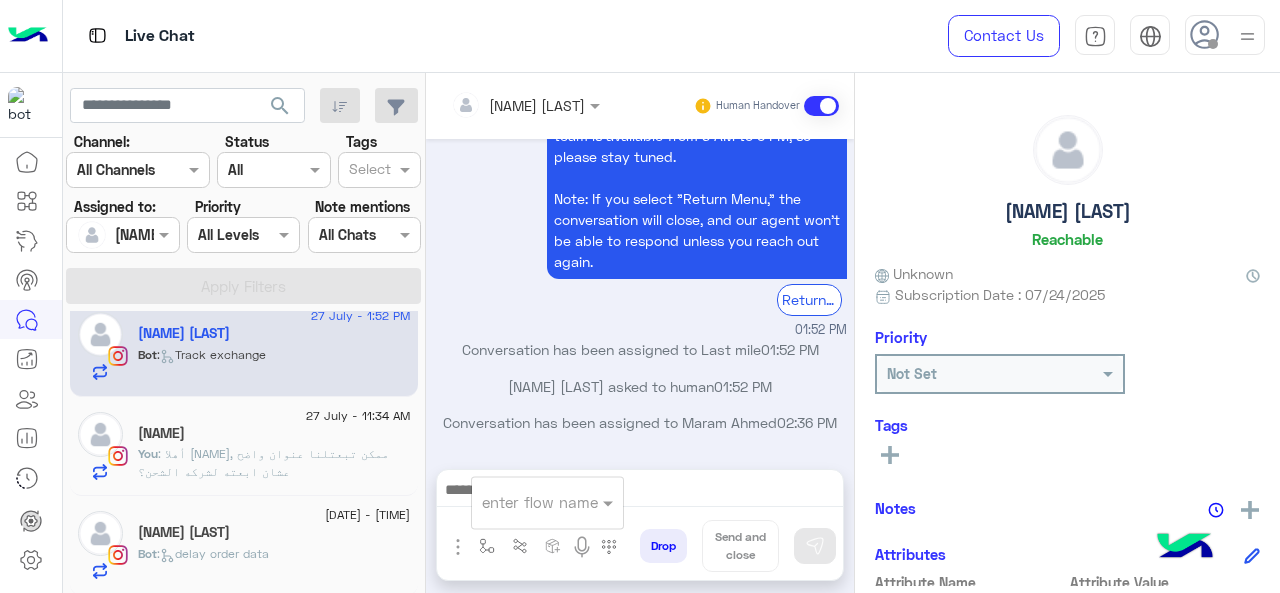click at bounding box center [523, 502] 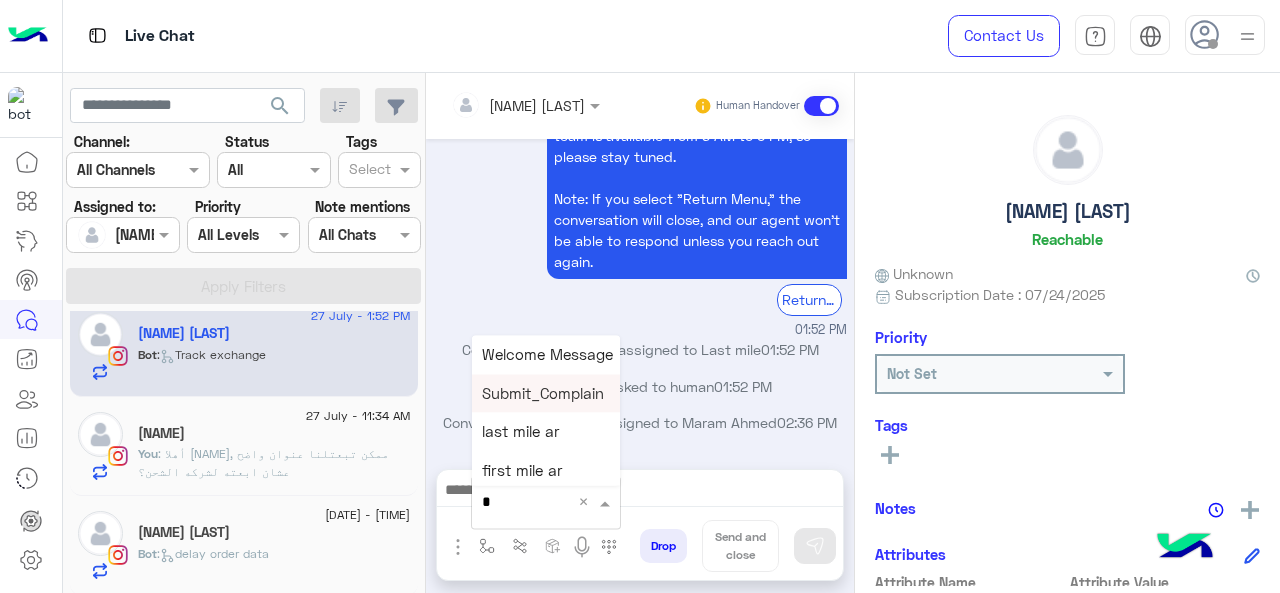 type on "*" 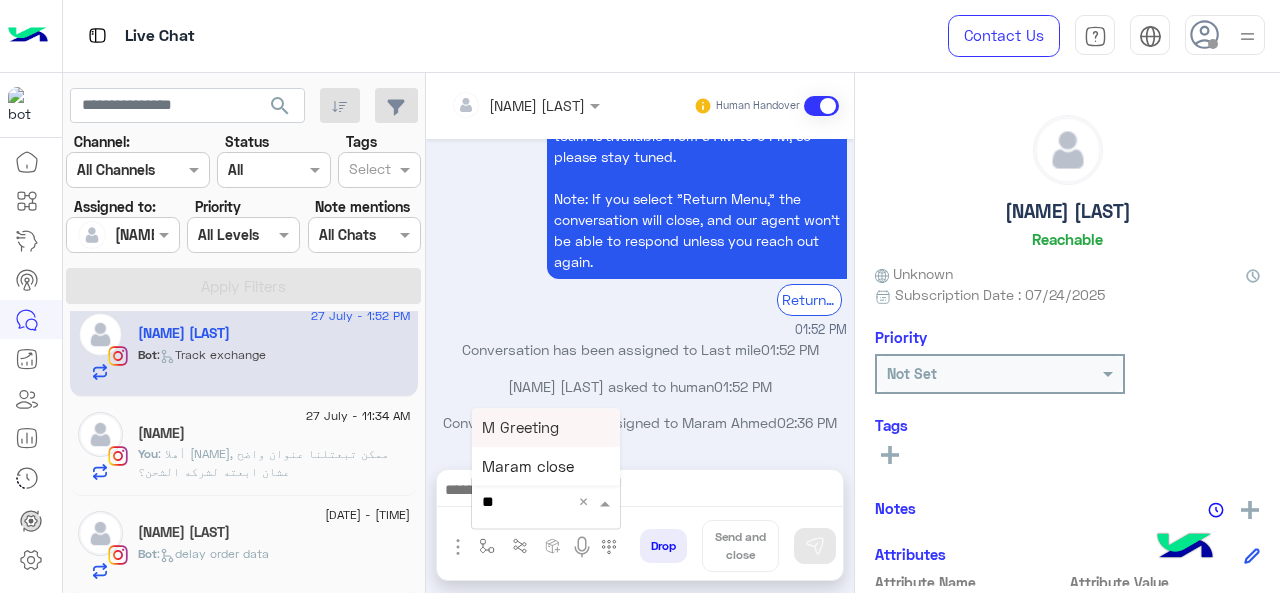 click on "M Greeting" at bounding box center (546, 427) 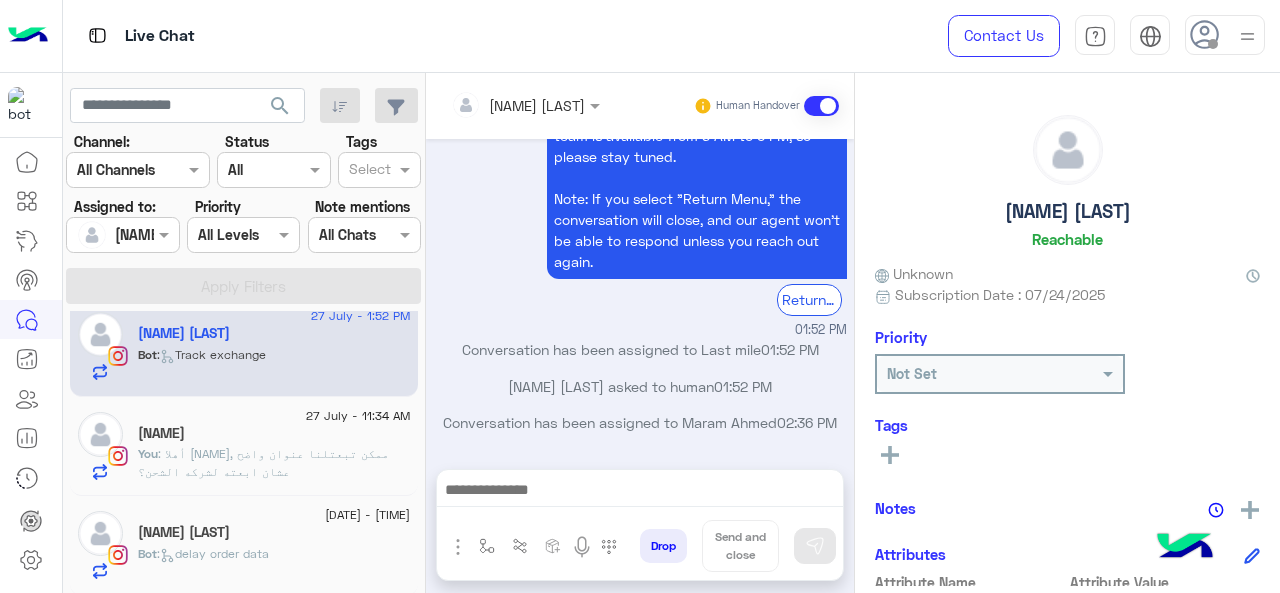 type on "**********" 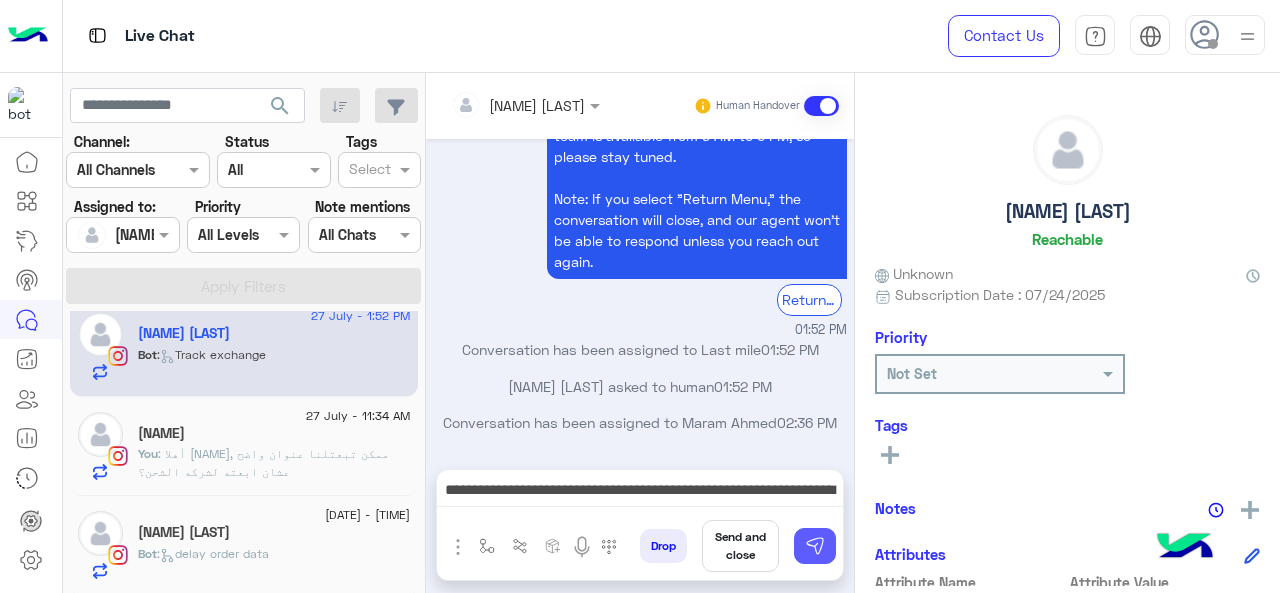 click at bounding box center (815, 546) 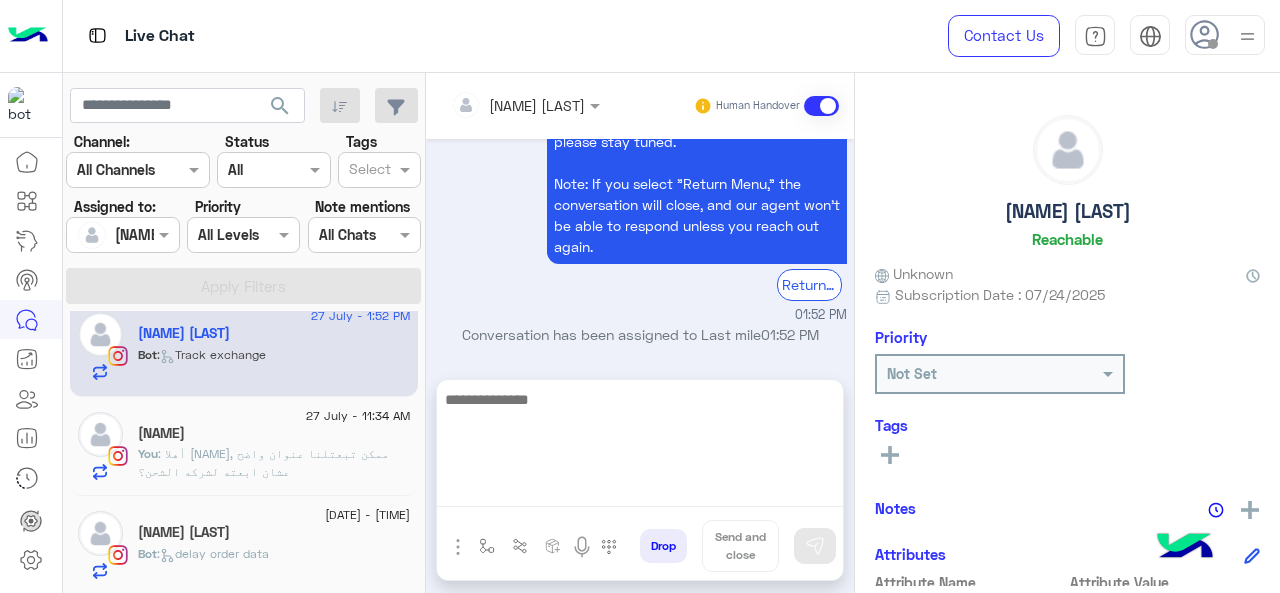 click at bounding box center [640, 447] 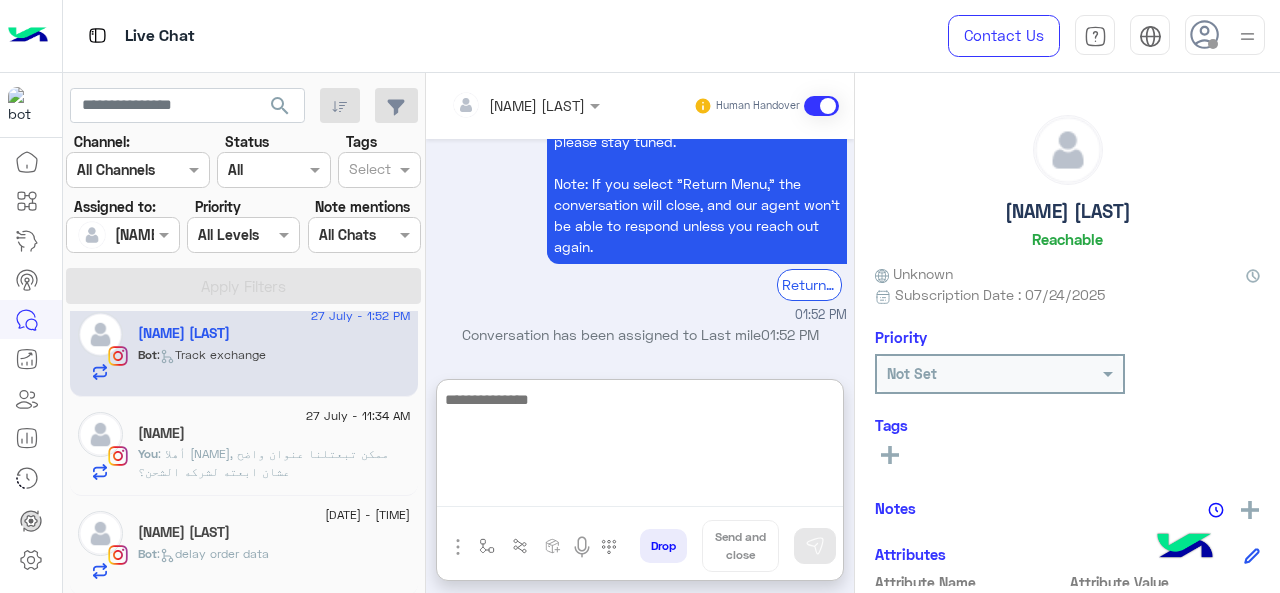 scroll, scrollTop: 1022, scrollLeft: 0, axis: vertical 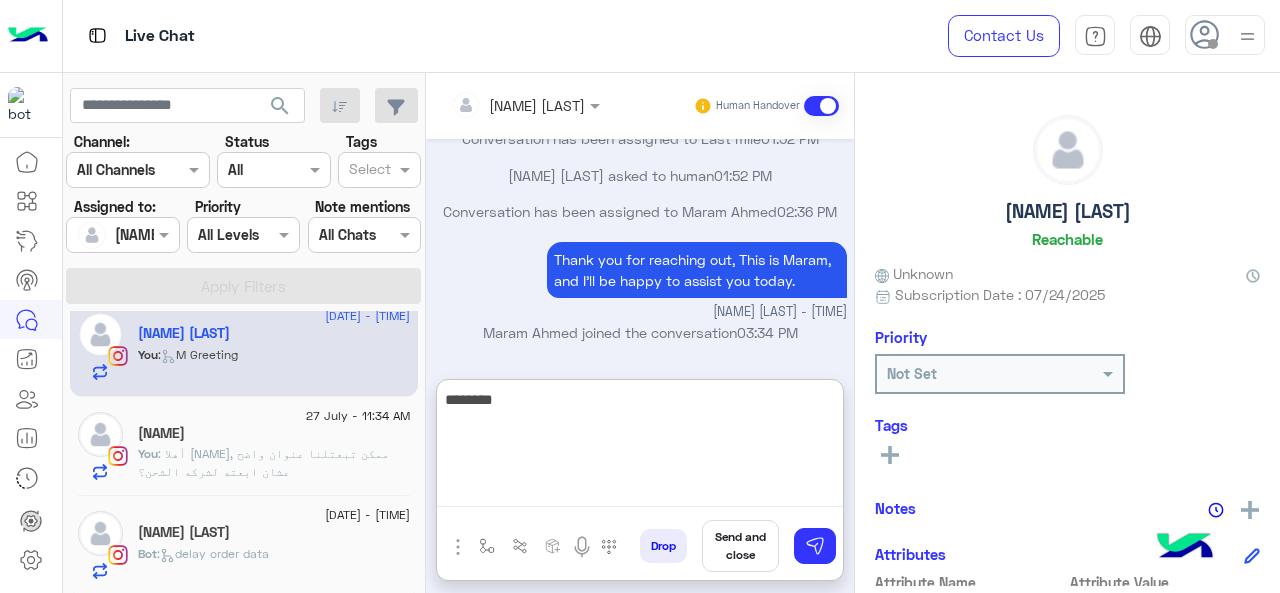 paste on "**********" 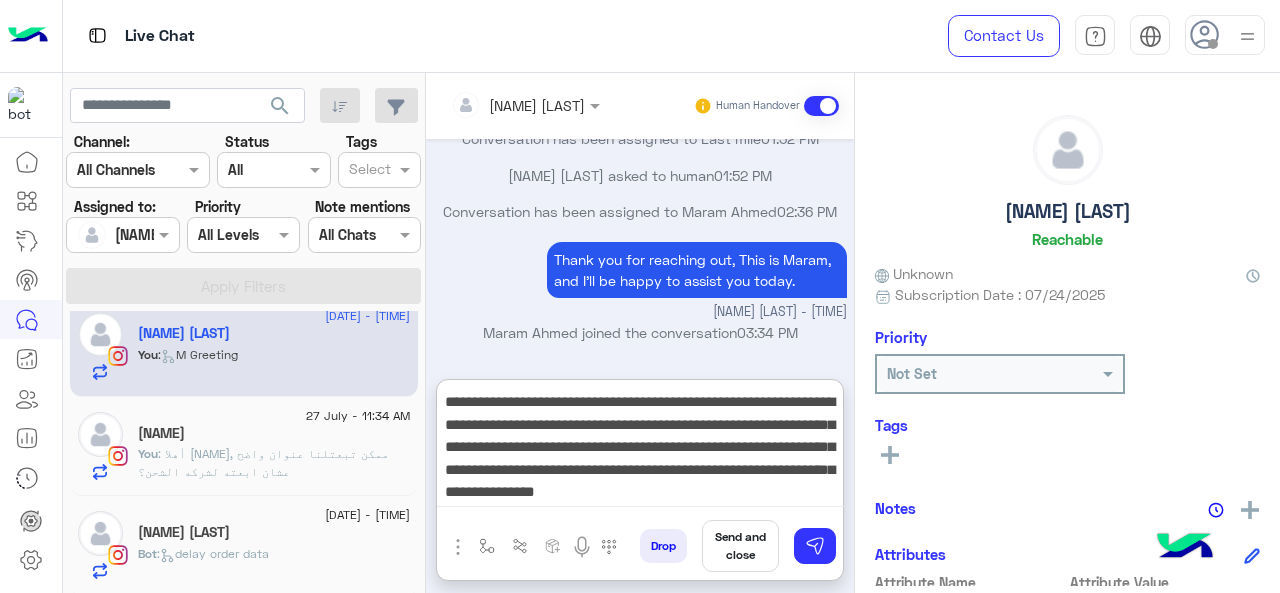 scroll, scrollTop: 64, scrollLeft: 0, axis: vertical 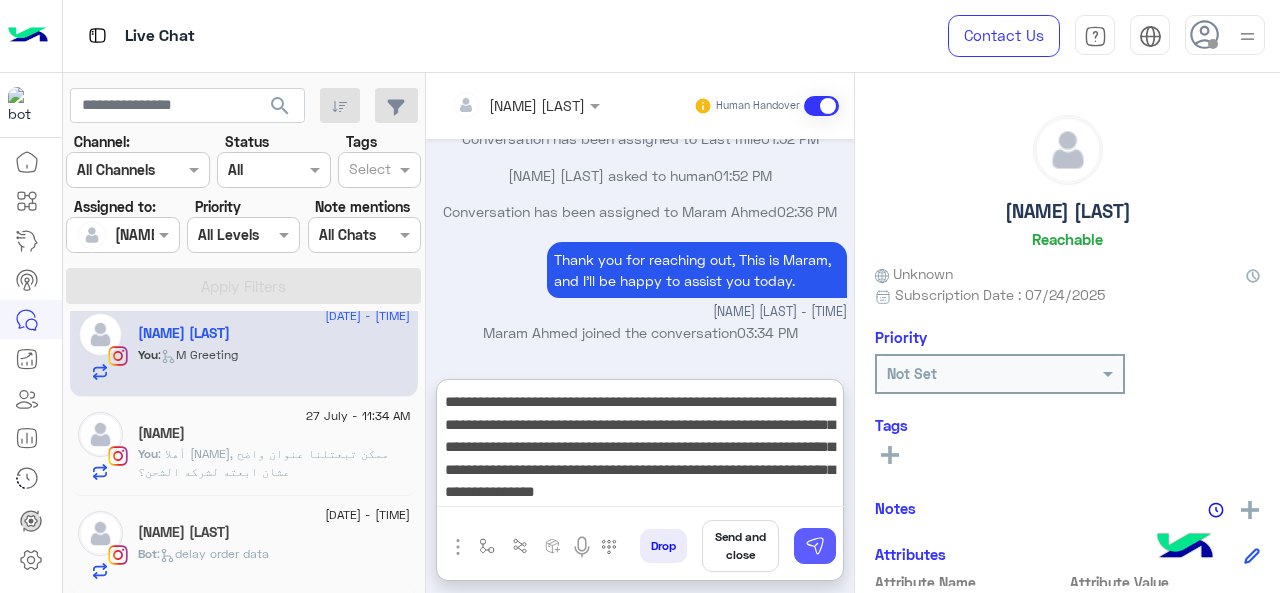 type on "**********" 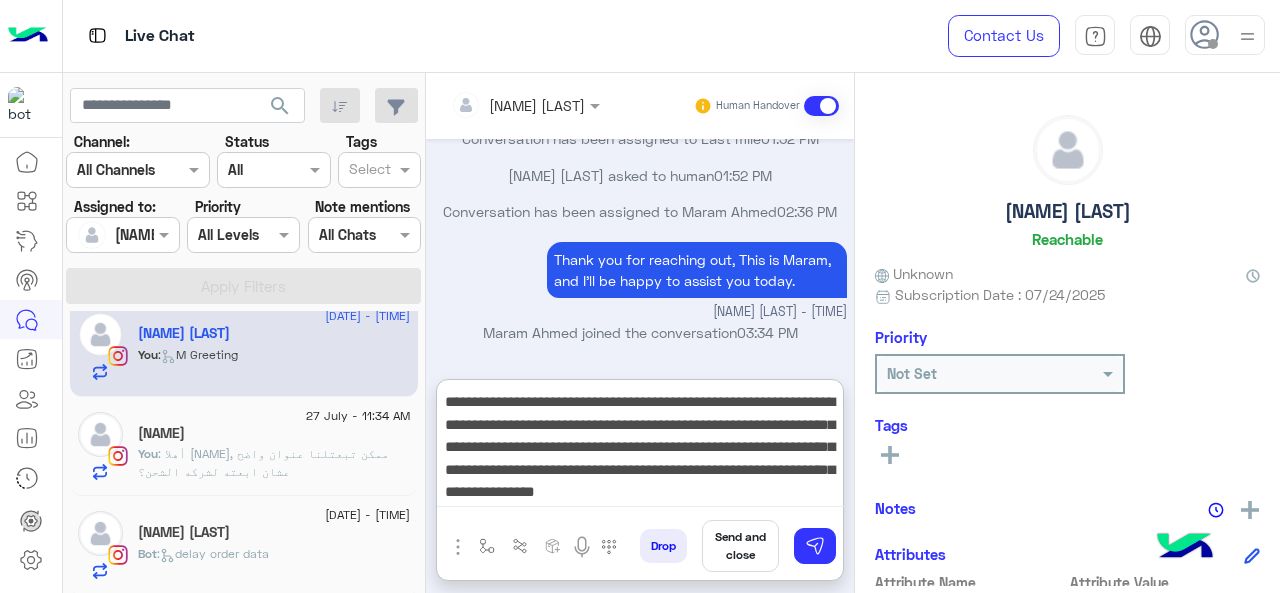 type 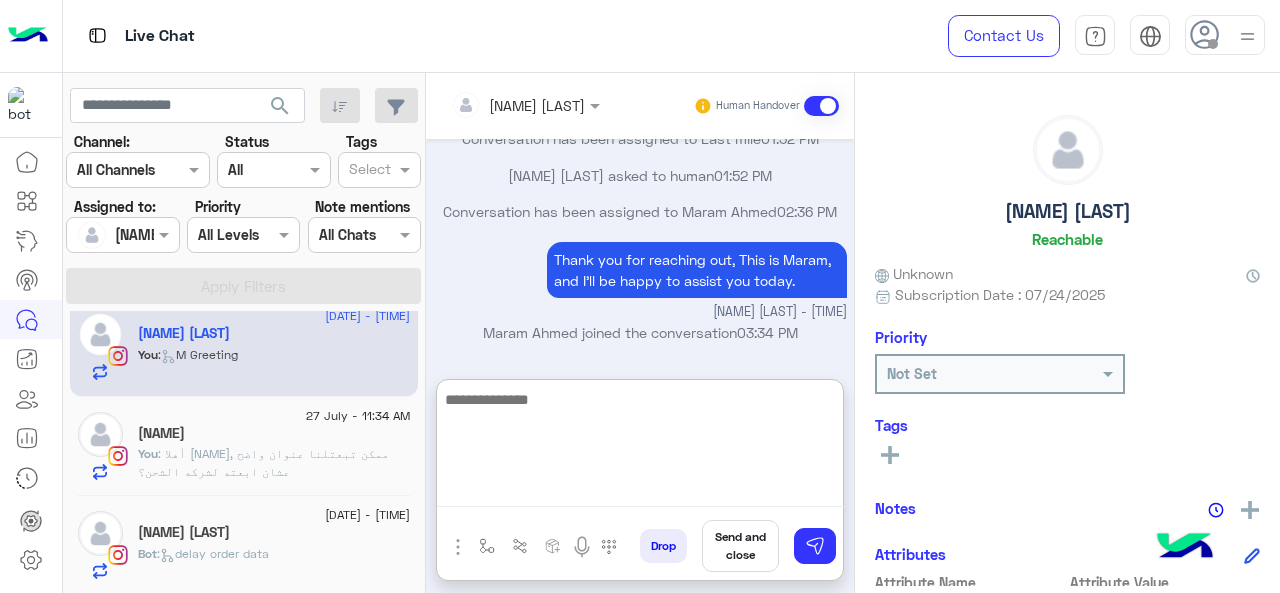 scroll, scrollTop: 1197, scrollLeft: 0, axis: vertical 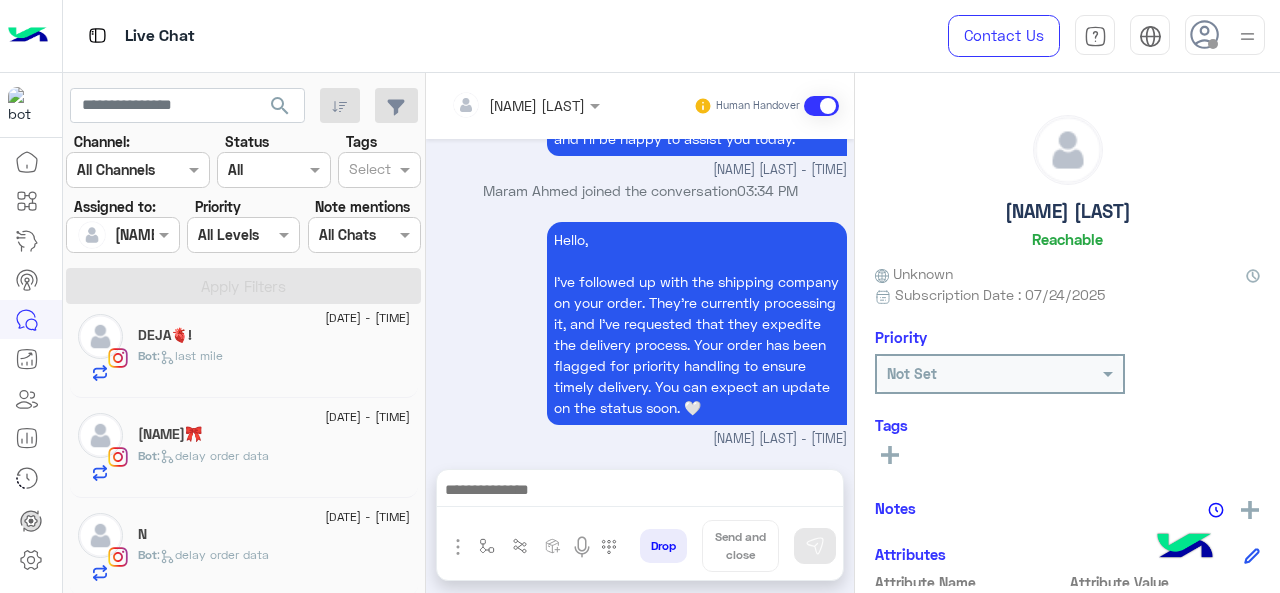click on "N" 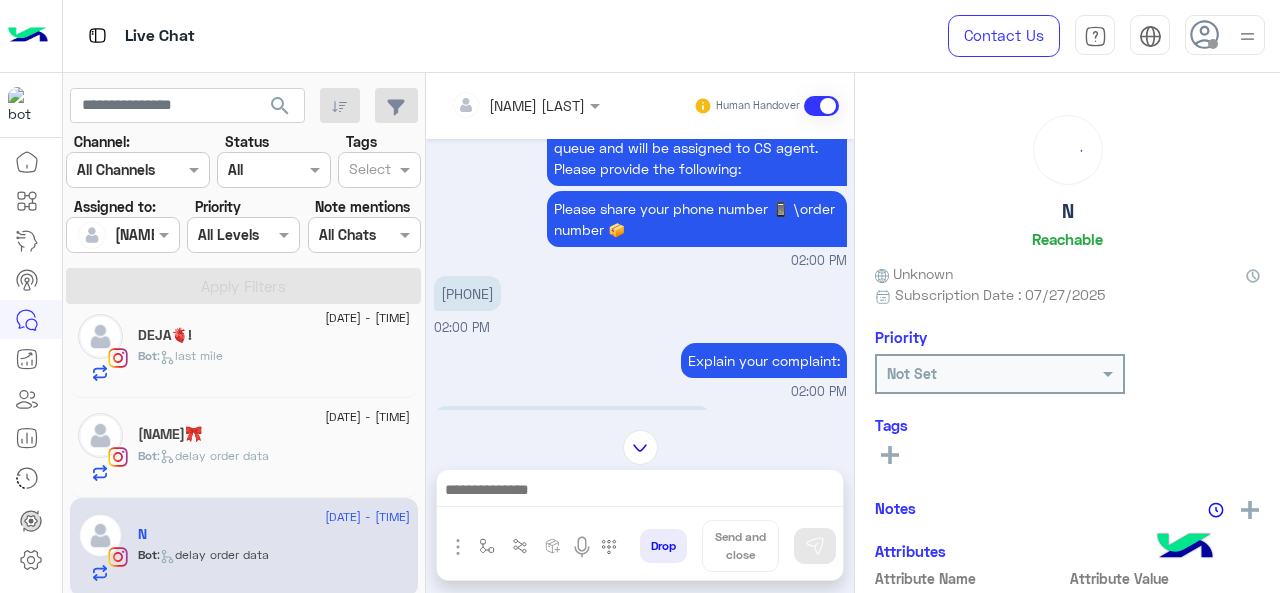 scroll, scrollTop: 412, scrollLeft: 0, axis: vertical 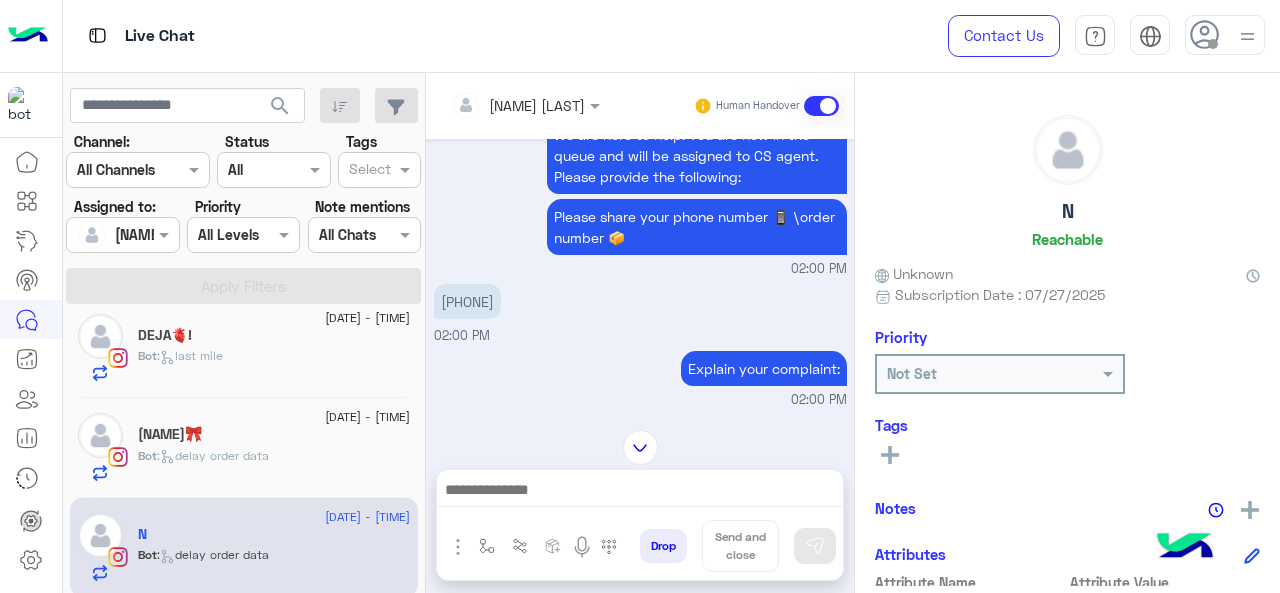 drag, startPoint x: 527, startPoint y: 301, endPoint x: 449, endPoint y: 305, distance: 78.10249 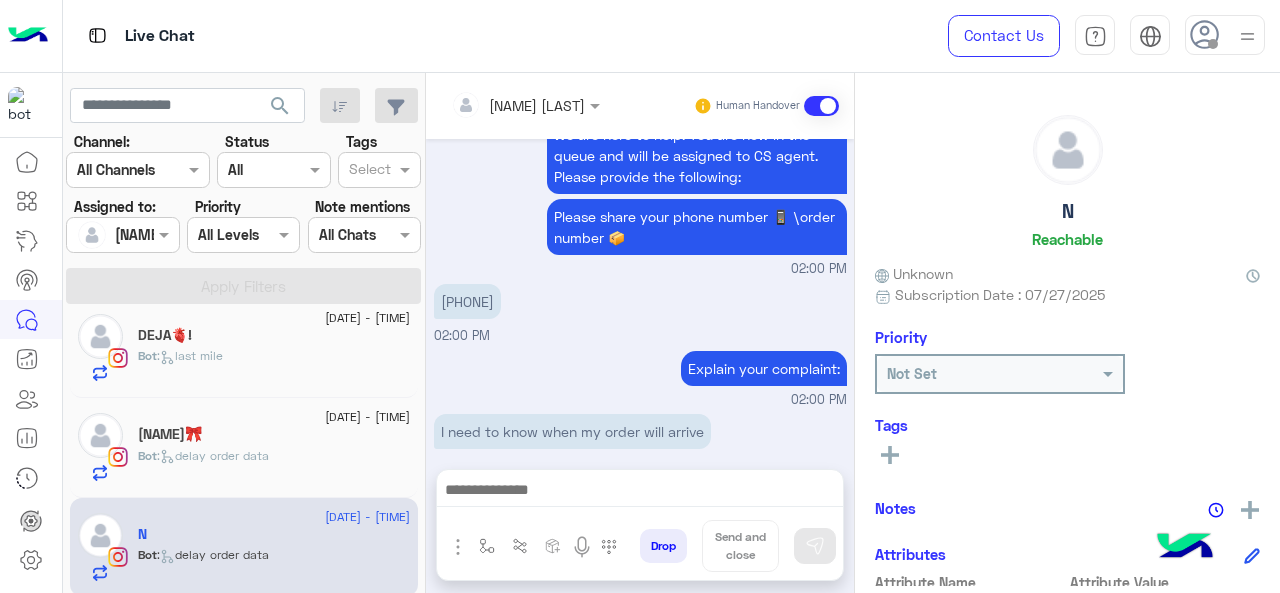 scroll, scrollTop: 812, scrollLeft: 0, axis: vertical 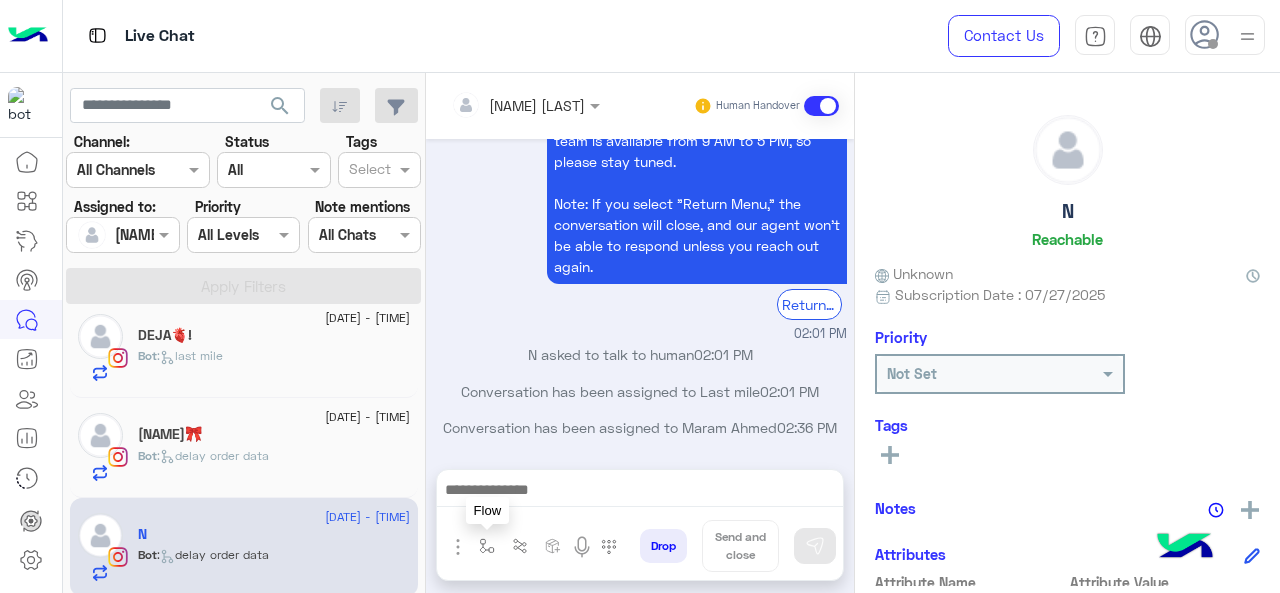 drag, startPoint x: 490, startPoint y: 543, endPoint x: 511, endPoint y: 504, distance: 44.294468 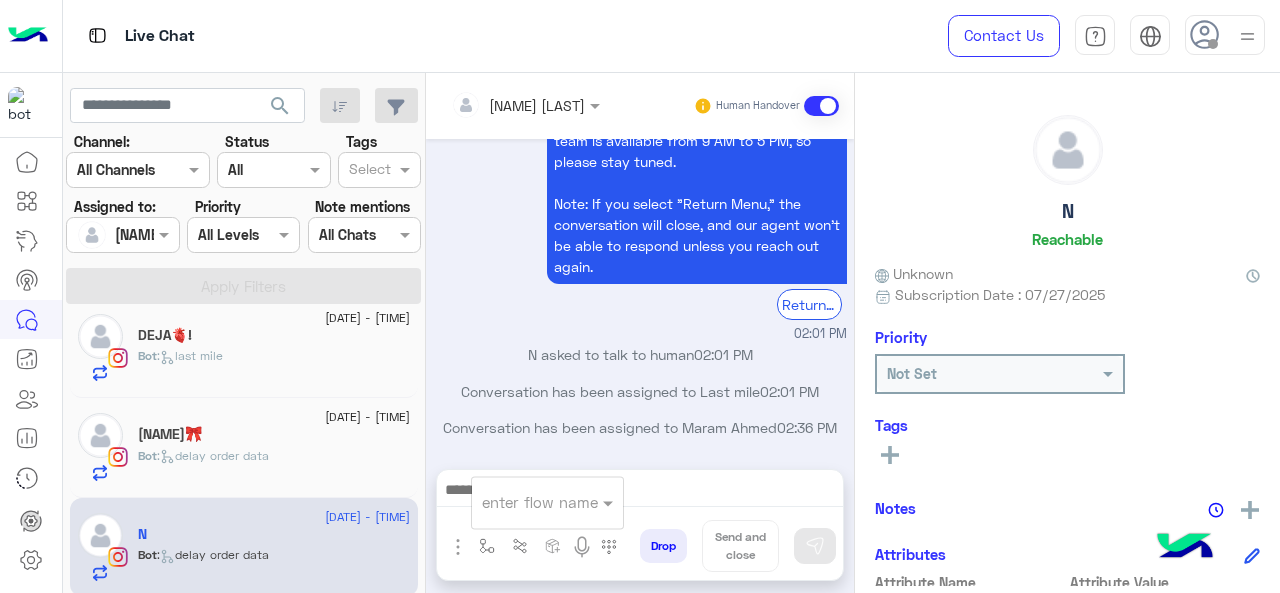 click at bounding box center [523, 502] 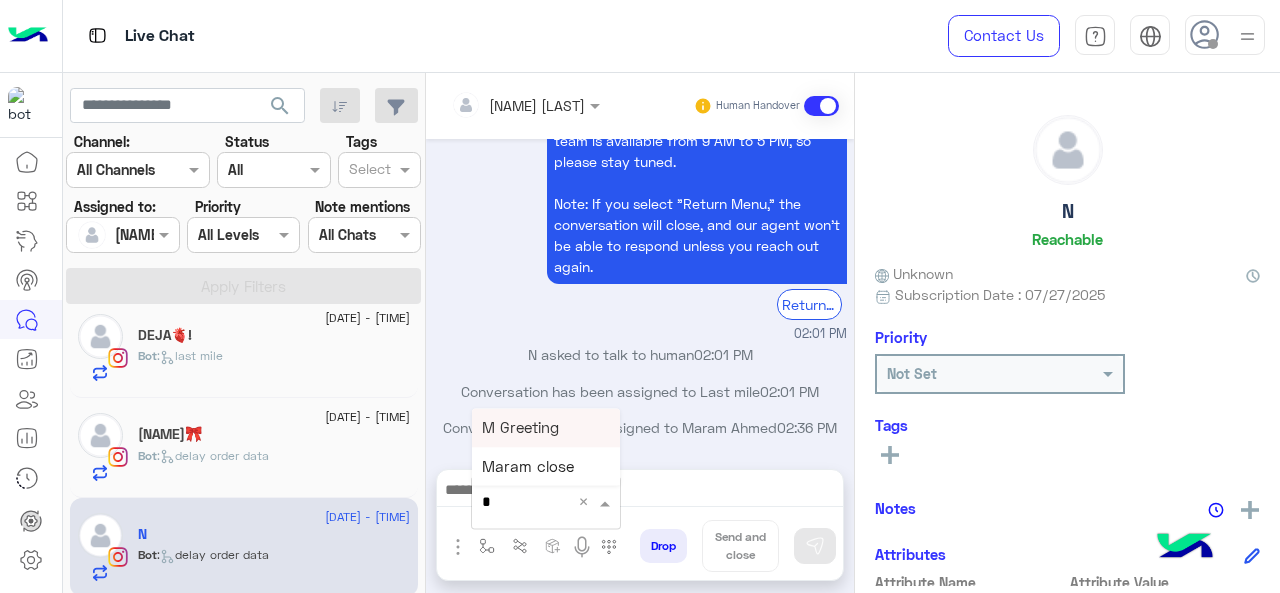 type on "*" 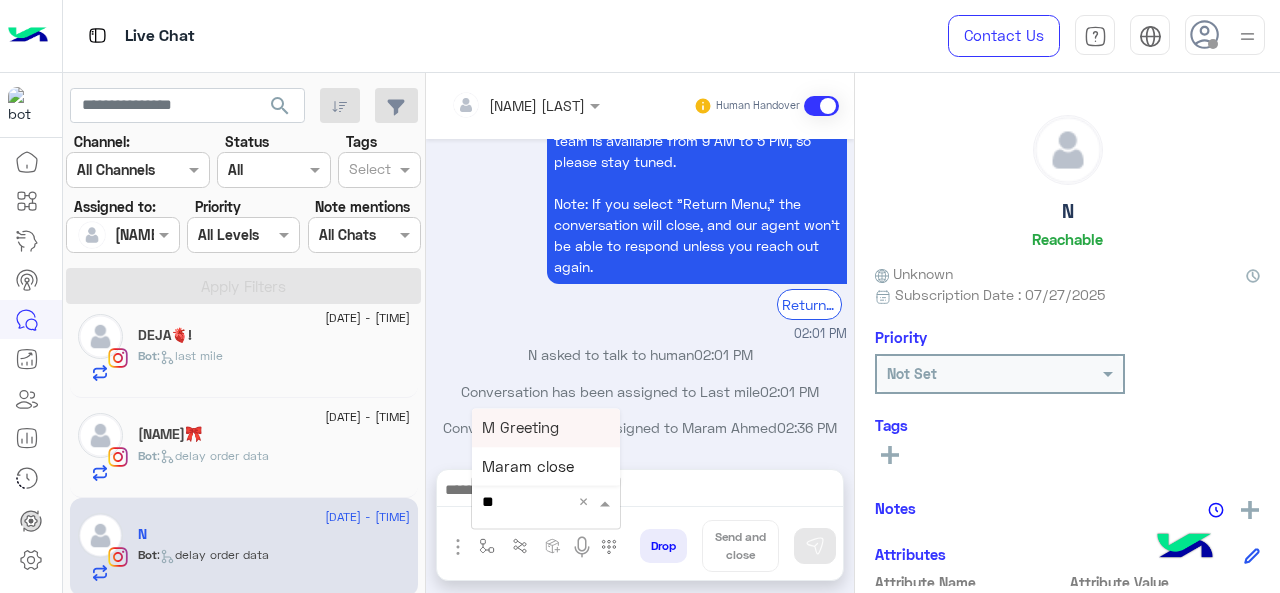 click on "M Greeting" at bounding box center (546, 427) 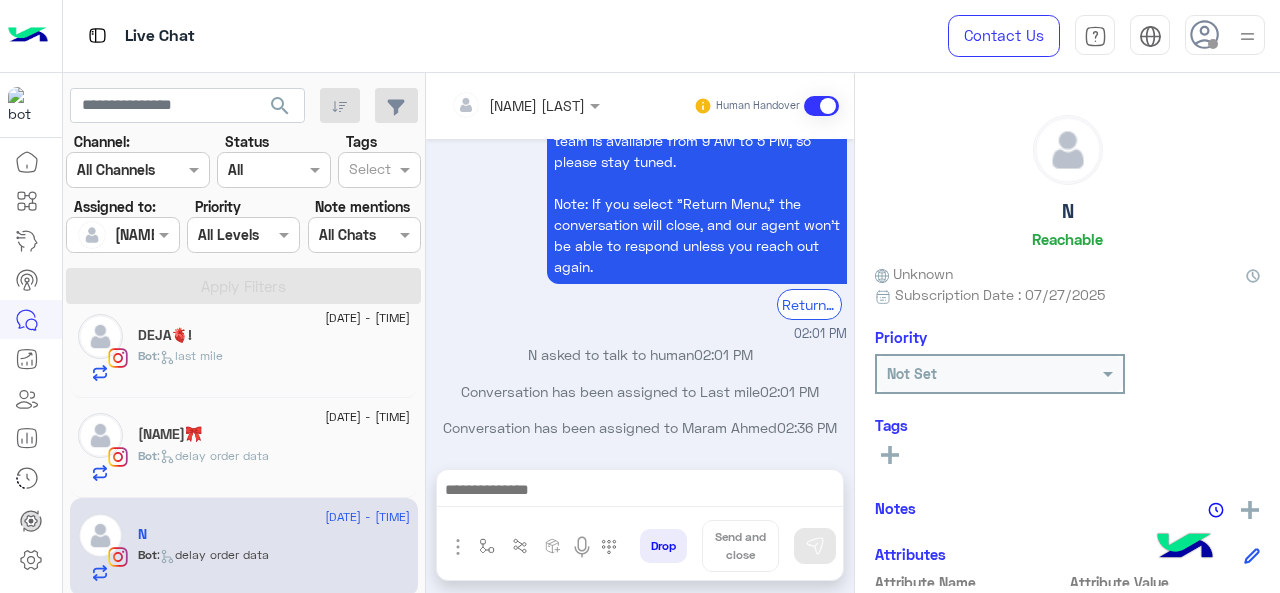 type on "**********" 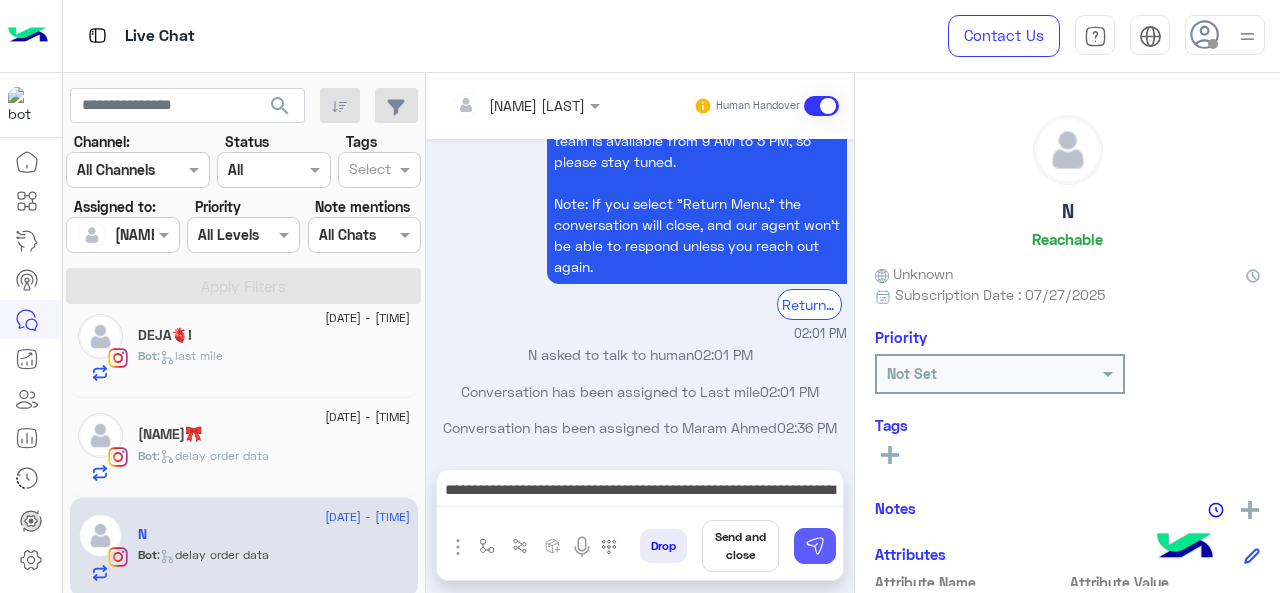 drag, startPoint x: 822, startPoint y: 546, endPoint x: 782, endPoint y: 539, distance: 40.60788 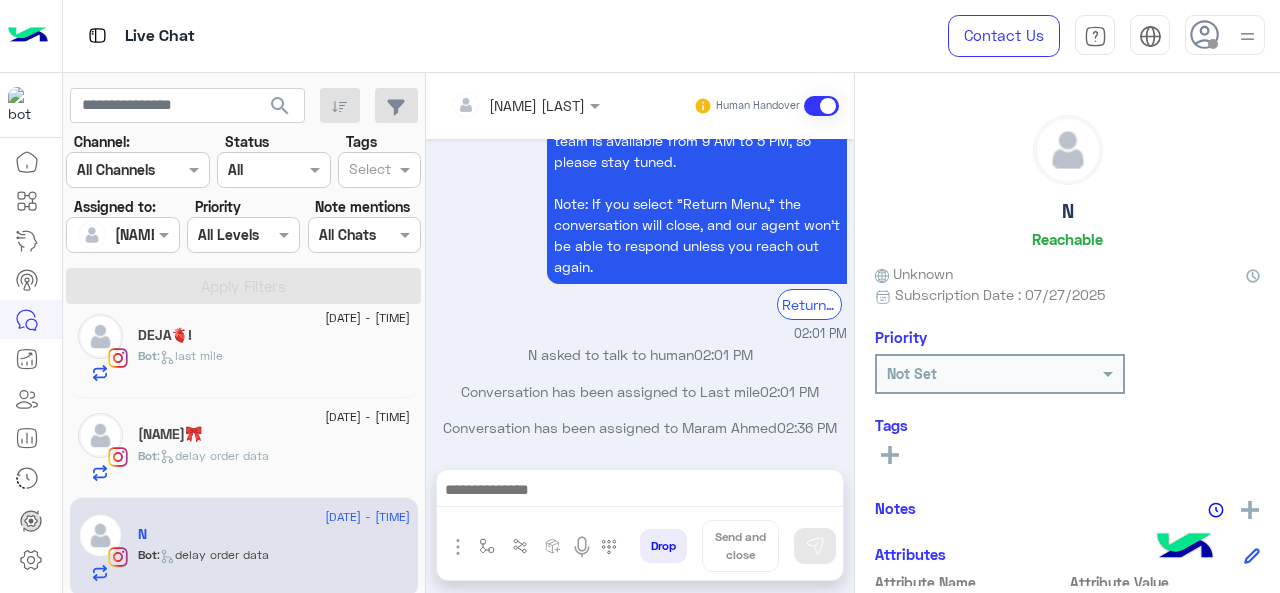 click at bounding box center [640, 492] 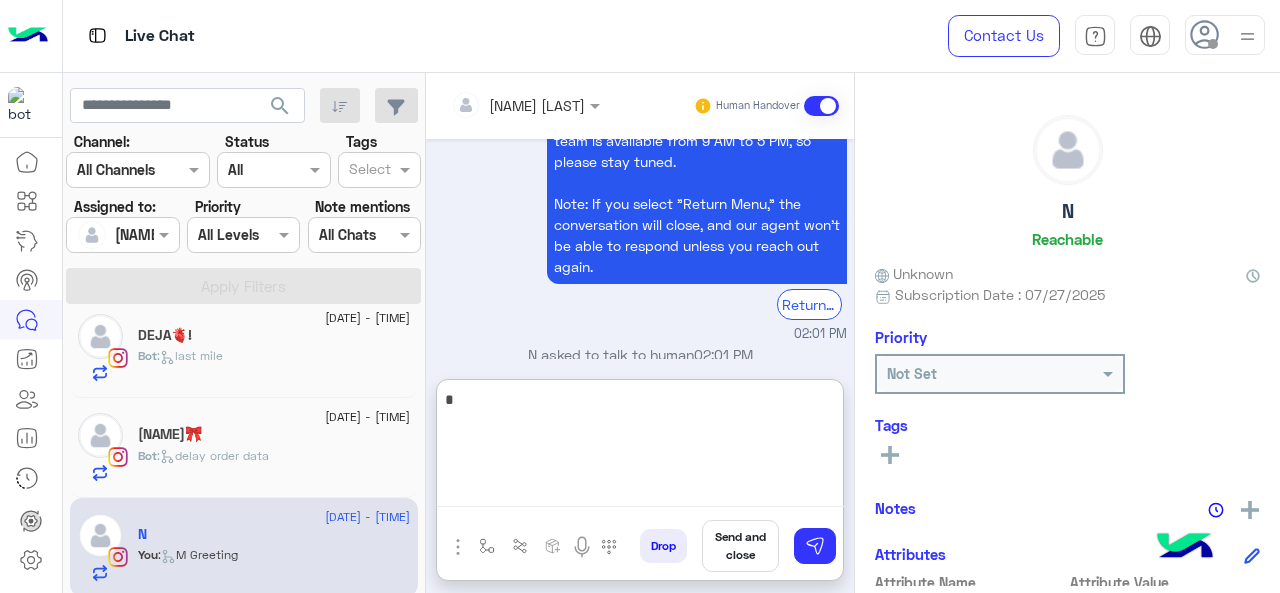 scroll, scrollTop: 1024, scrollLeft: 0, axis: vertical 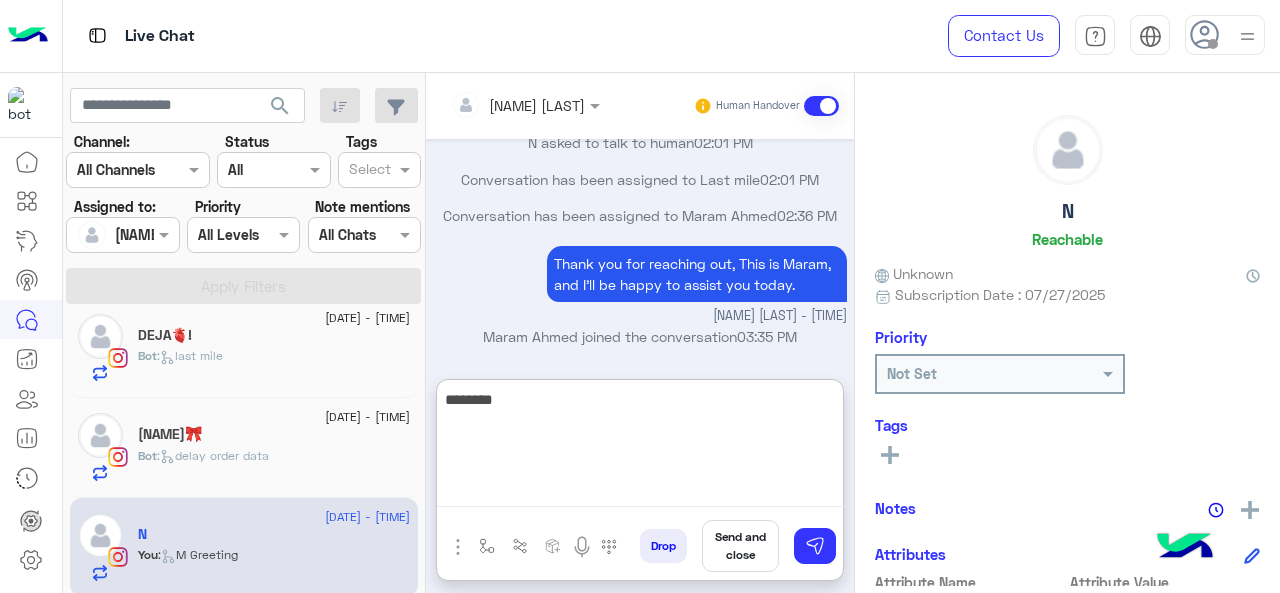 paste on "**********" 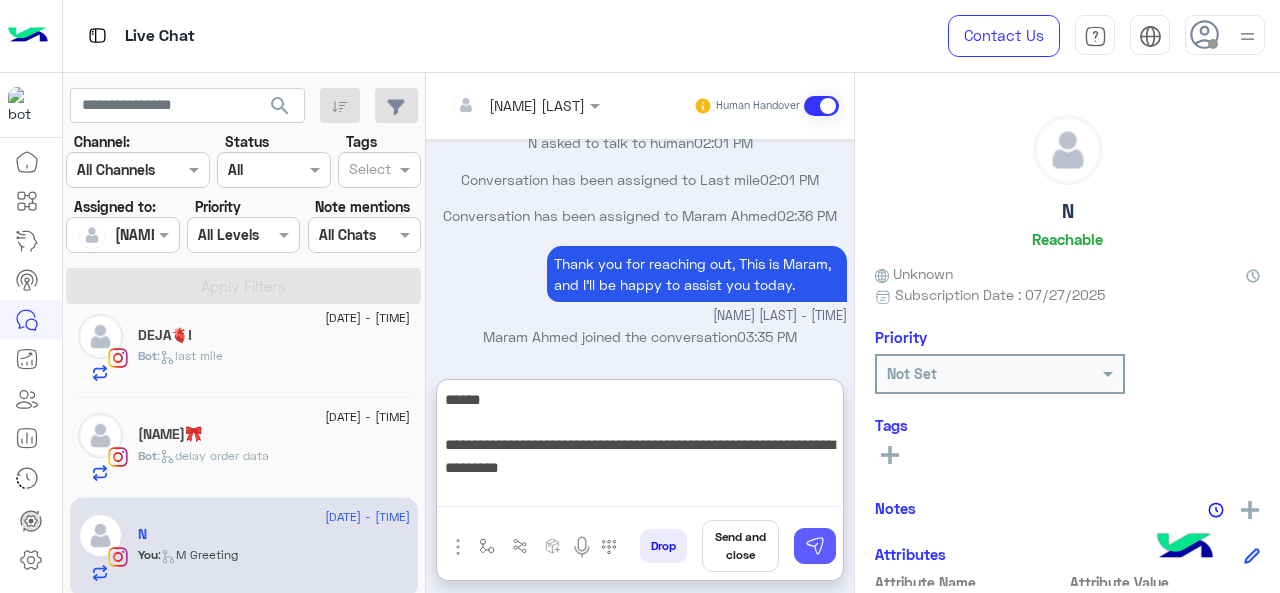 type on "**********" 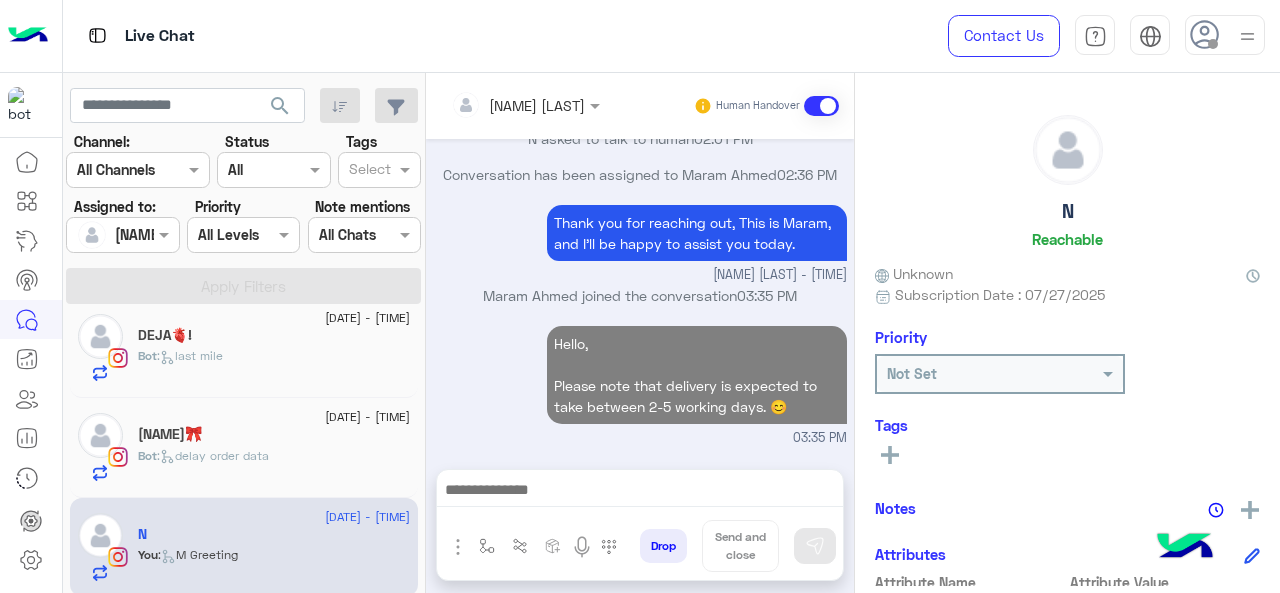 scroll, scrollTop: 1060, scrollLeft: 0, axis: vertical 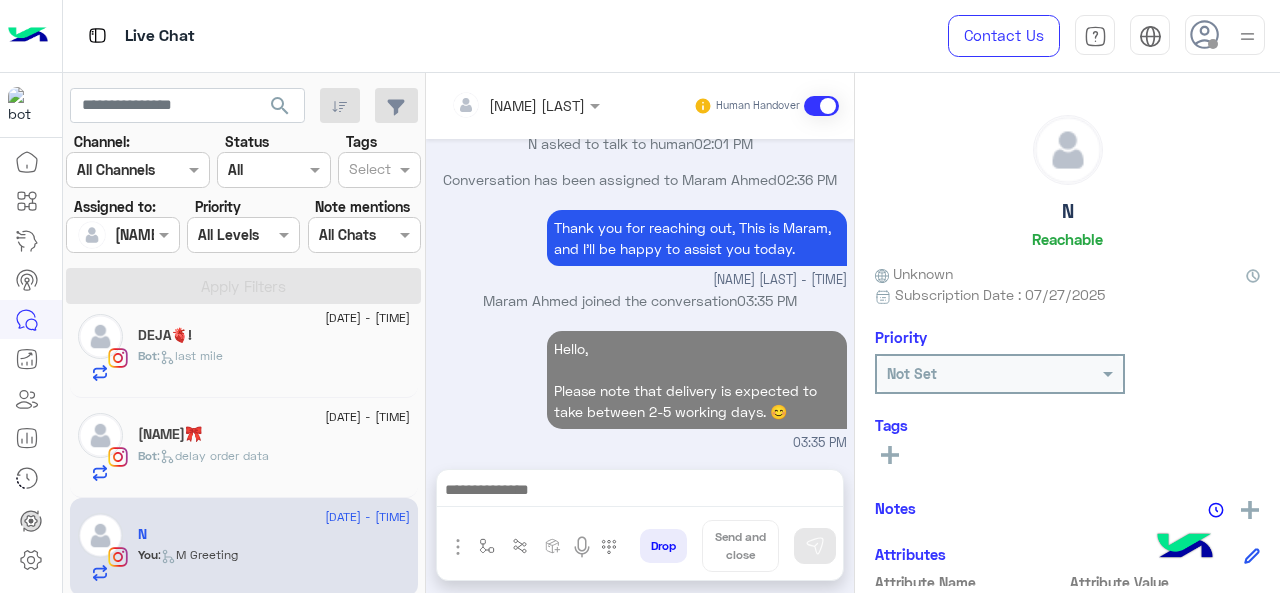 click on "Faty🎀" 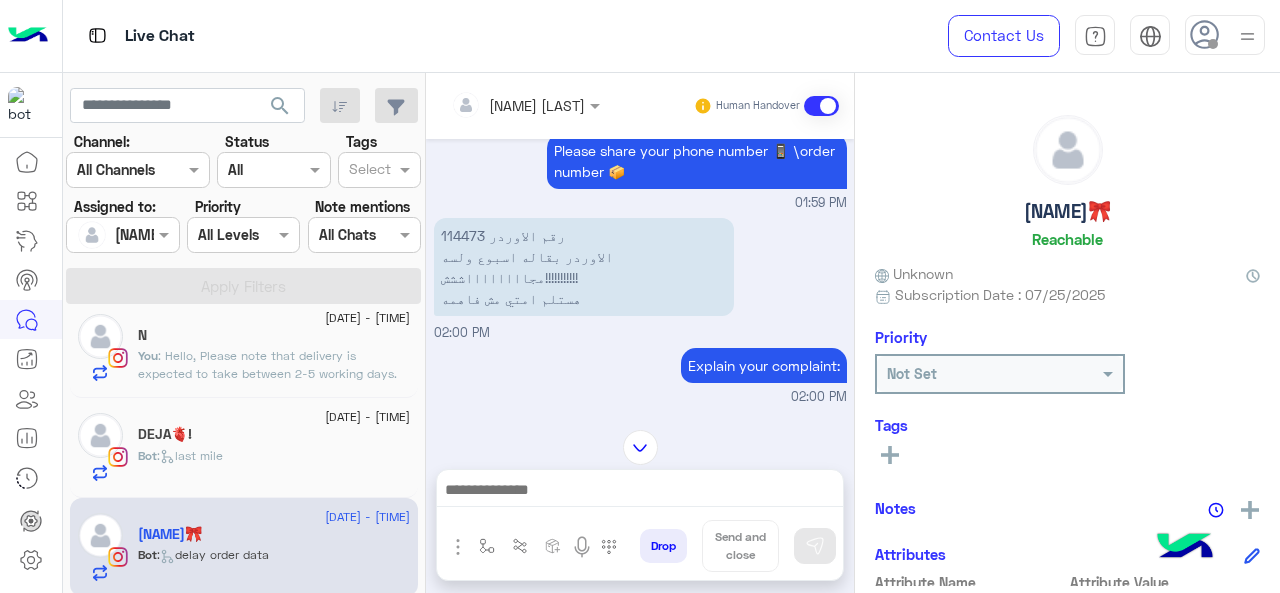 scroll, scrollTop: 422, scrollLeft: 0, axis: vertical 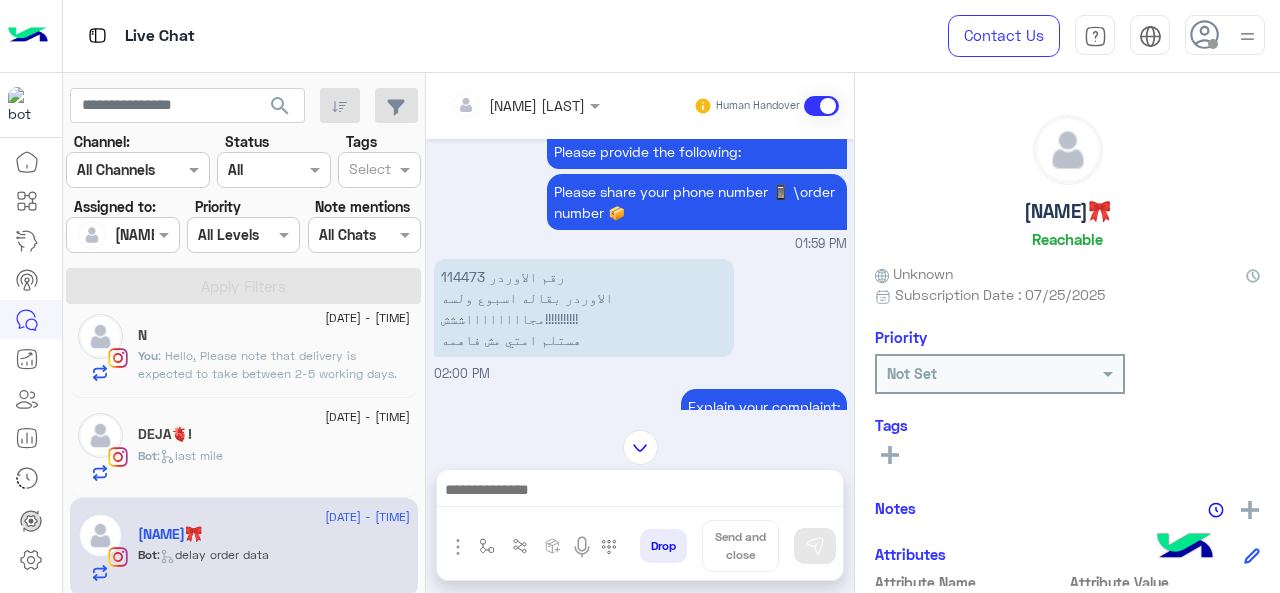 click on "رقم الاوردر 114473 الاوردر بقاله اسبوع ولسه مجااااااااششش!!!!!!!!!!! هستلم امتي مش فاهمه" at bounding box center [584, 308] 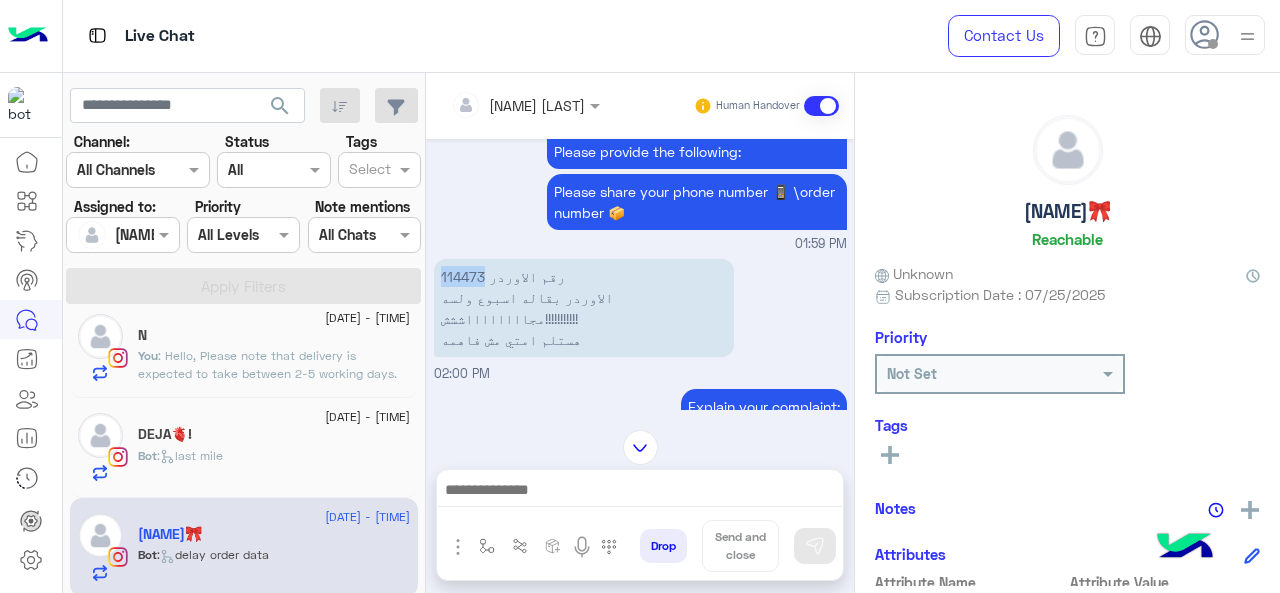 click on "رقم الاوردر 114473 الاوردر بقاله اسبوع ولسه مجااااااااششش!!!!!!!!!!! هستلم امتي مش فاهمه" at bounding box center [584, 308] 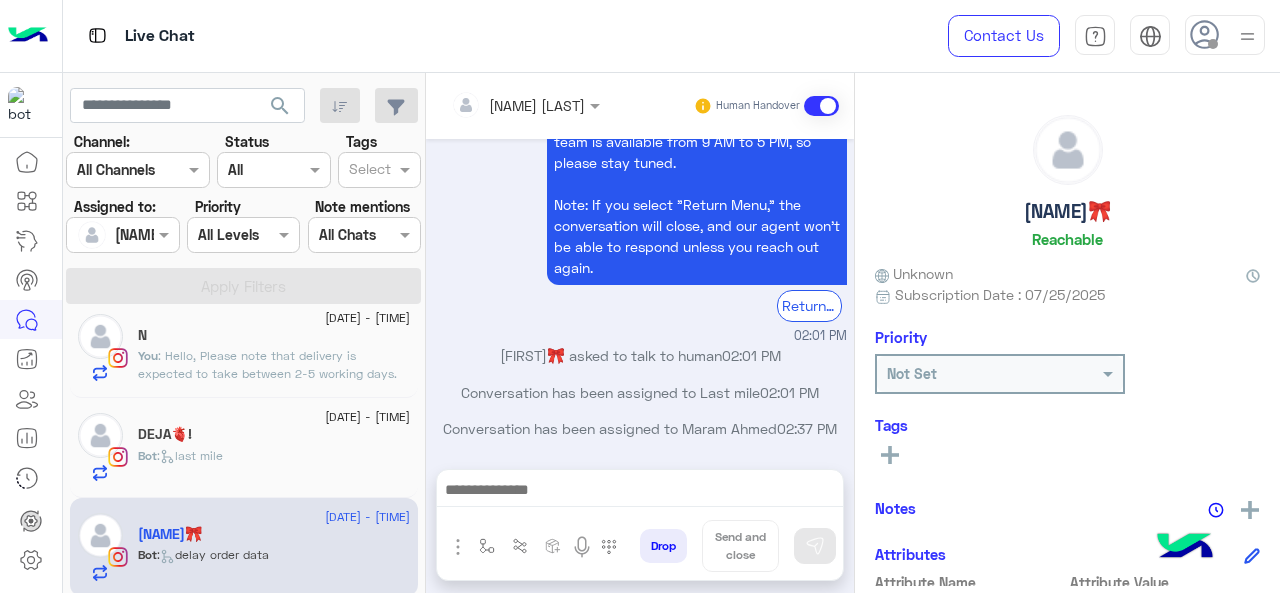 scroll, scrollTop: 722, scrollLeft: 0, axis: vertical 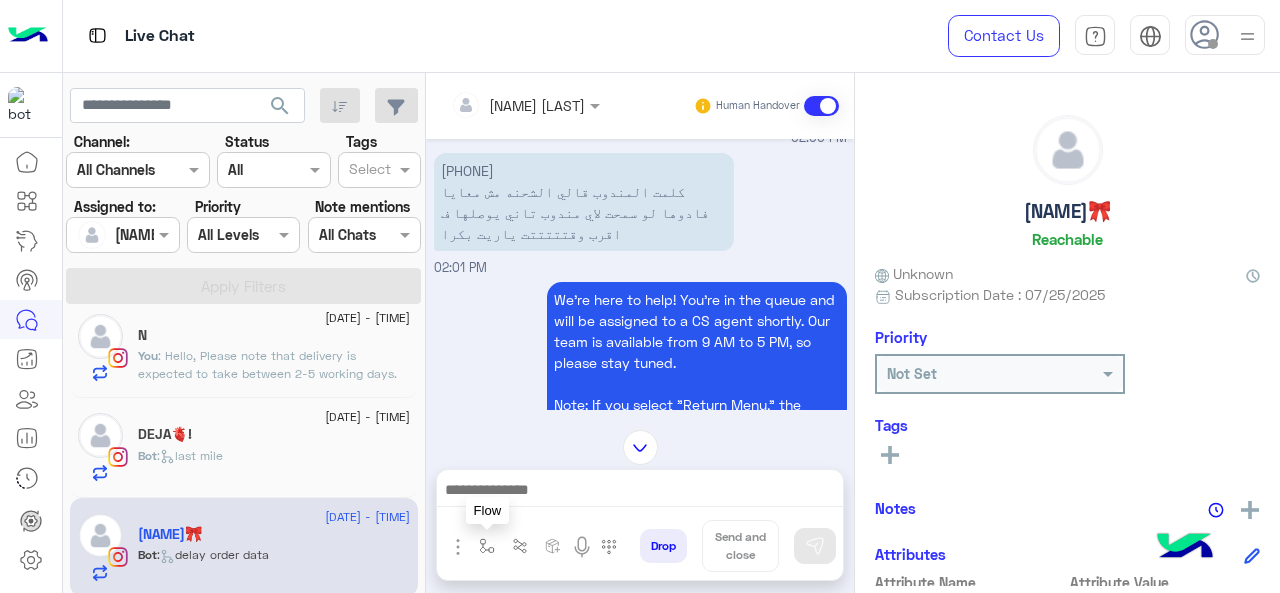 click at bounding box center (487, 546) 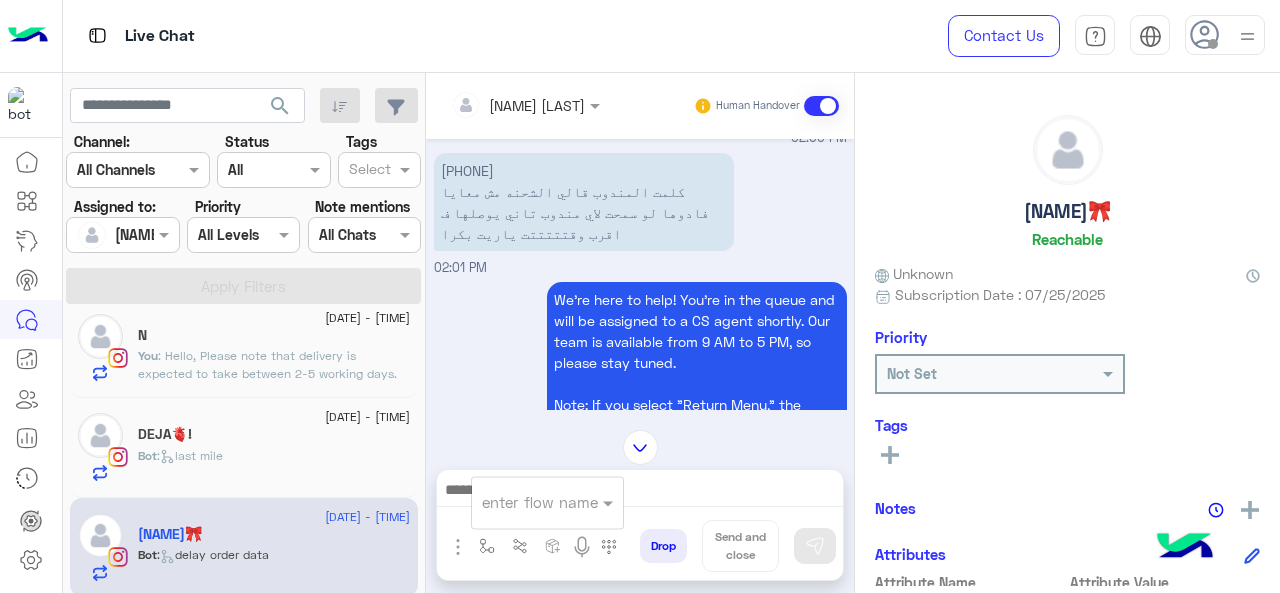 click on "enter flow name" at bounding box center [547, 502] 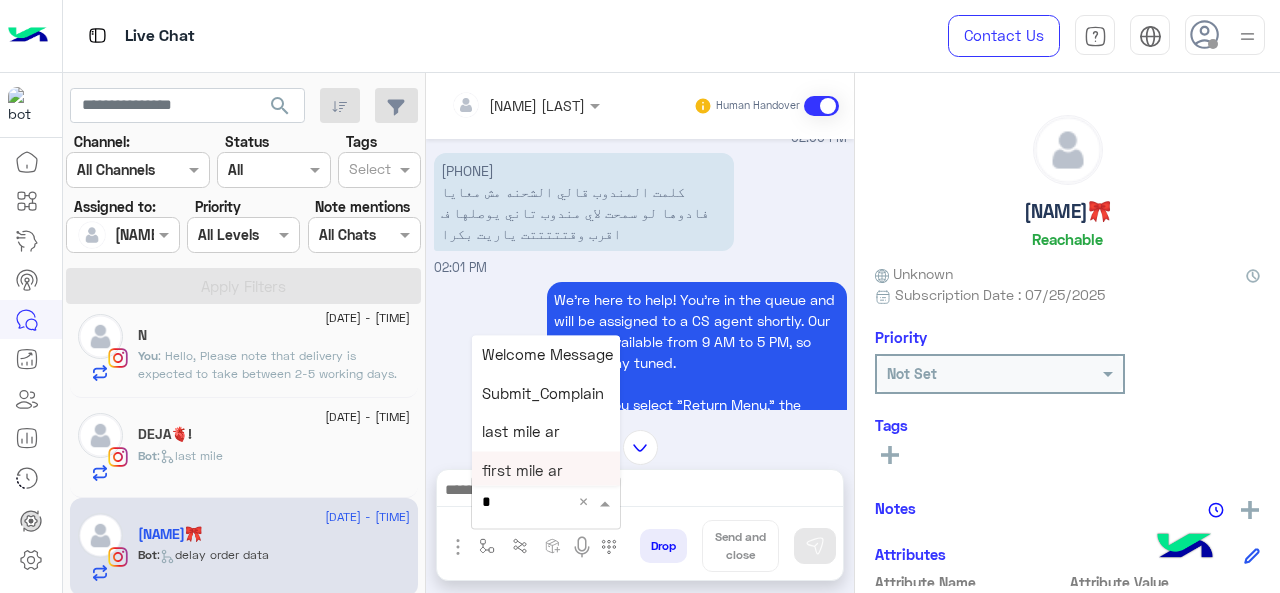 type on "*" 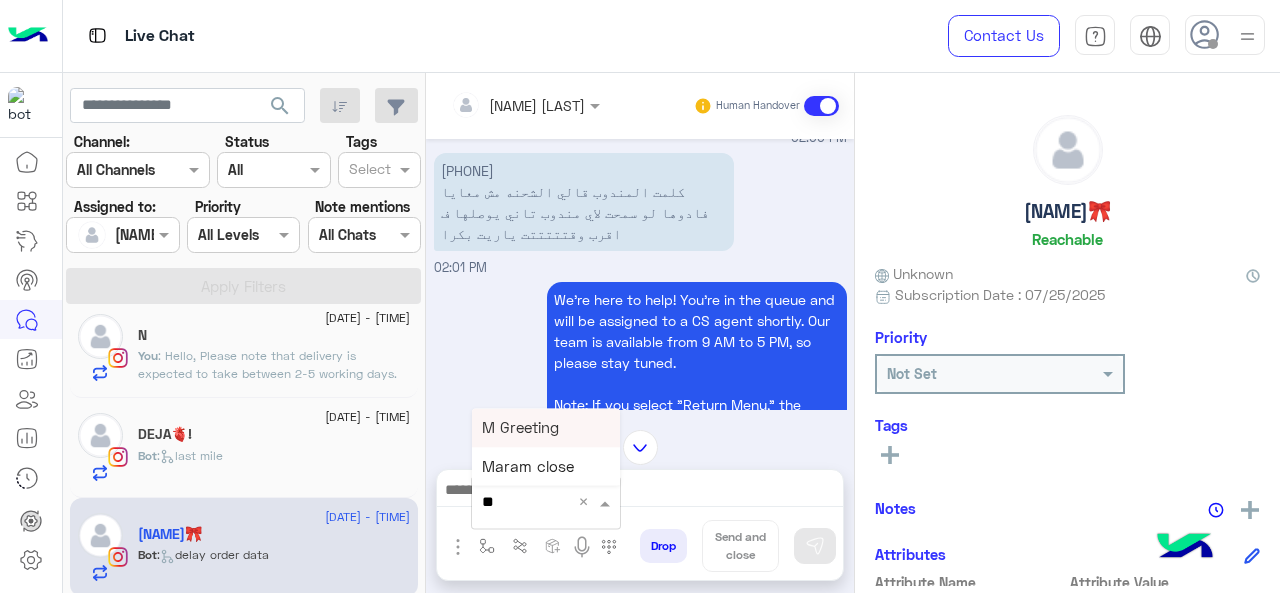 click on "M Greeting" at bounding box center (520, 427) 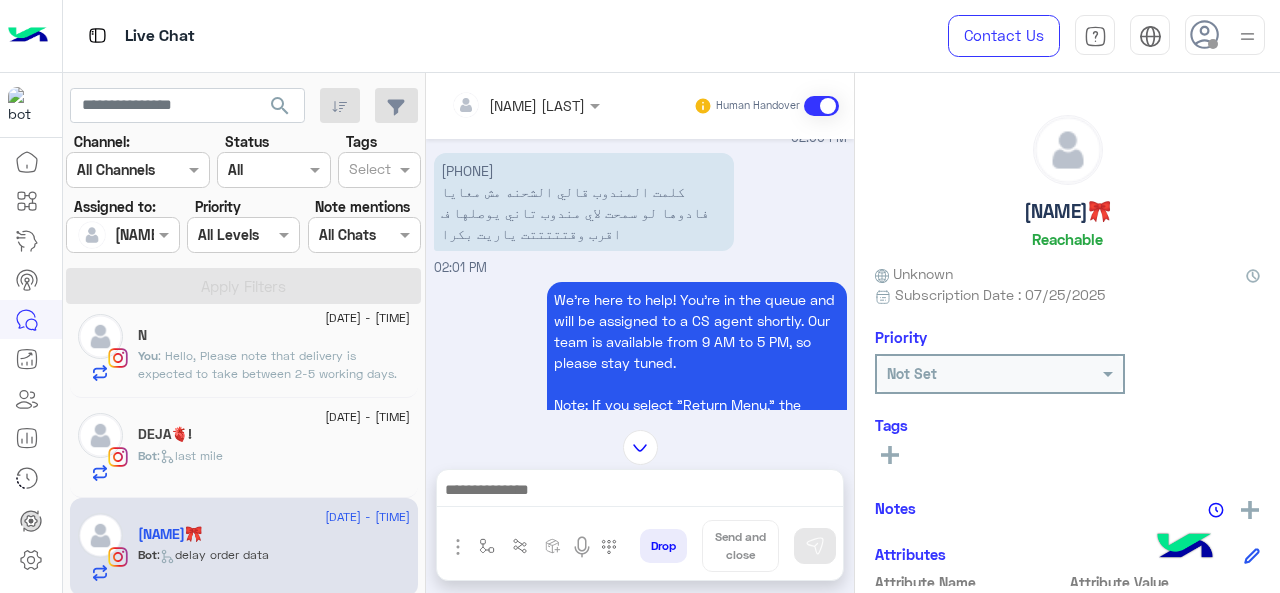 type on "**********" 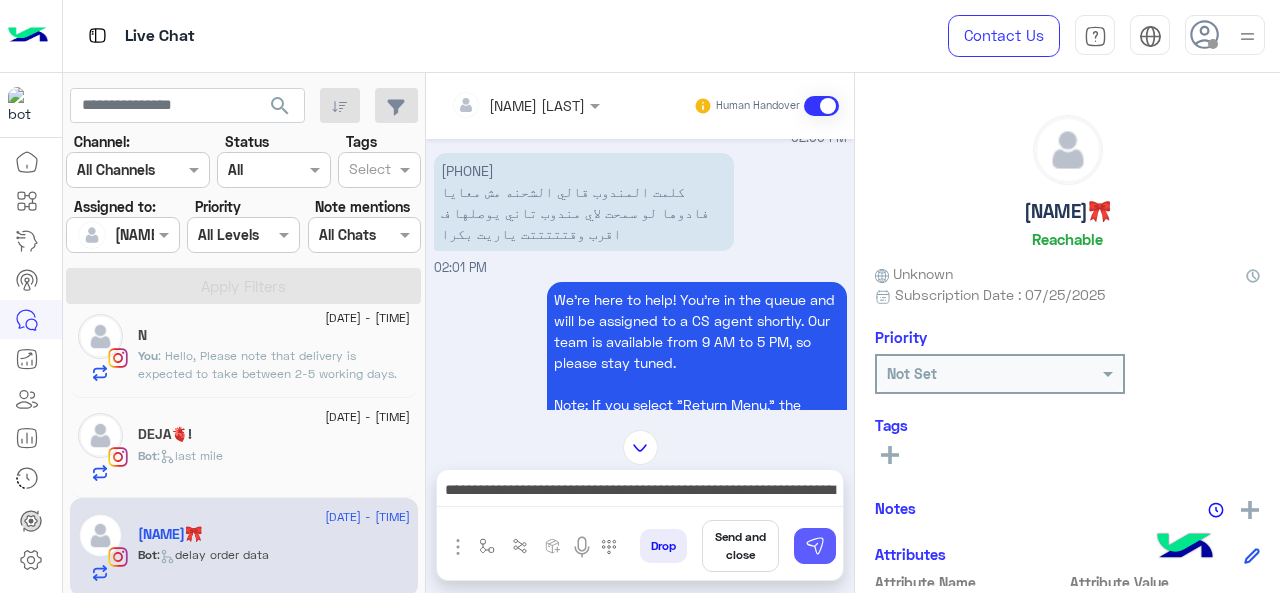 click at bounding box center [815, 546] 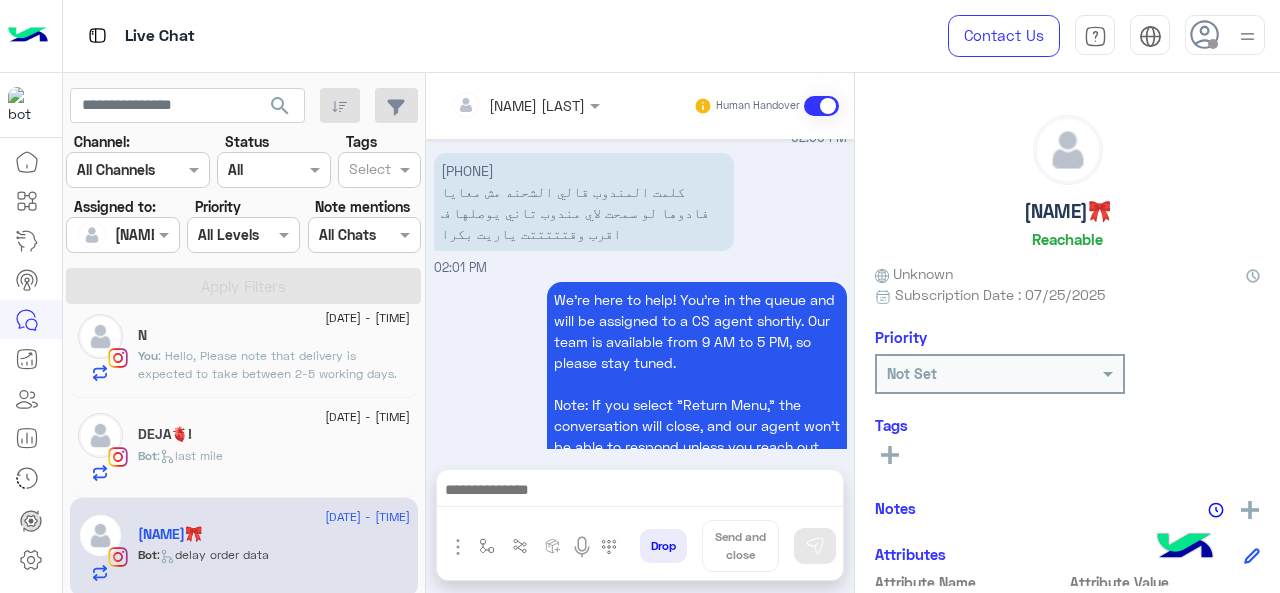 scroll, scrollTop: 922, scrollLeft: 0, axis: vertical 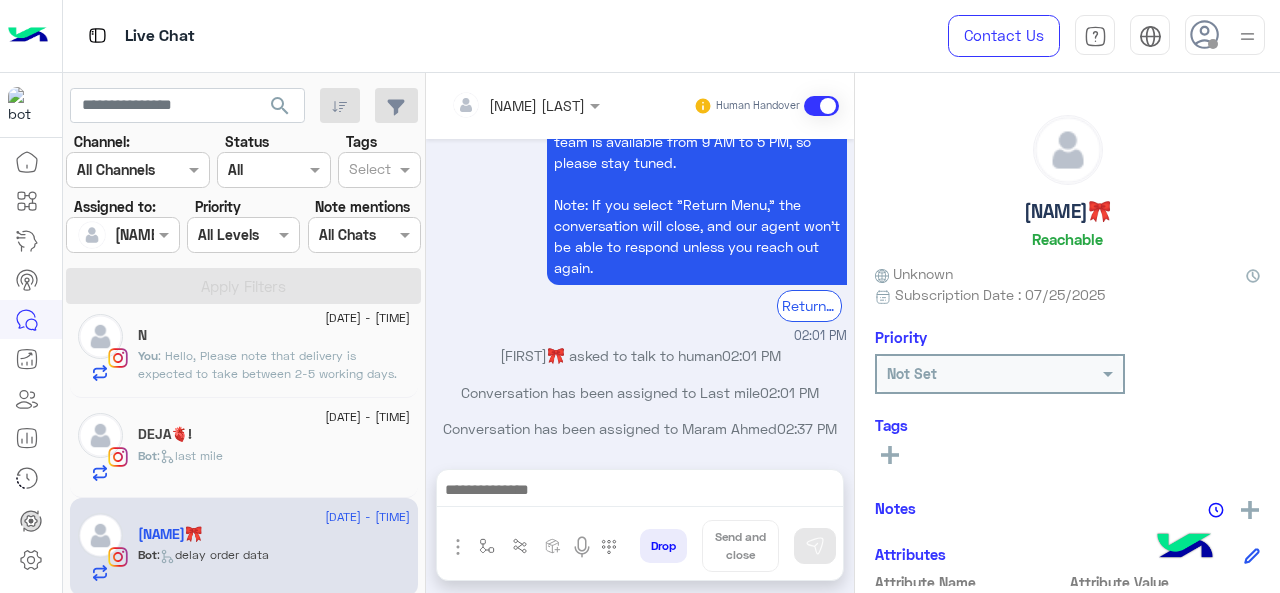 click at bounding box center [640, 492] 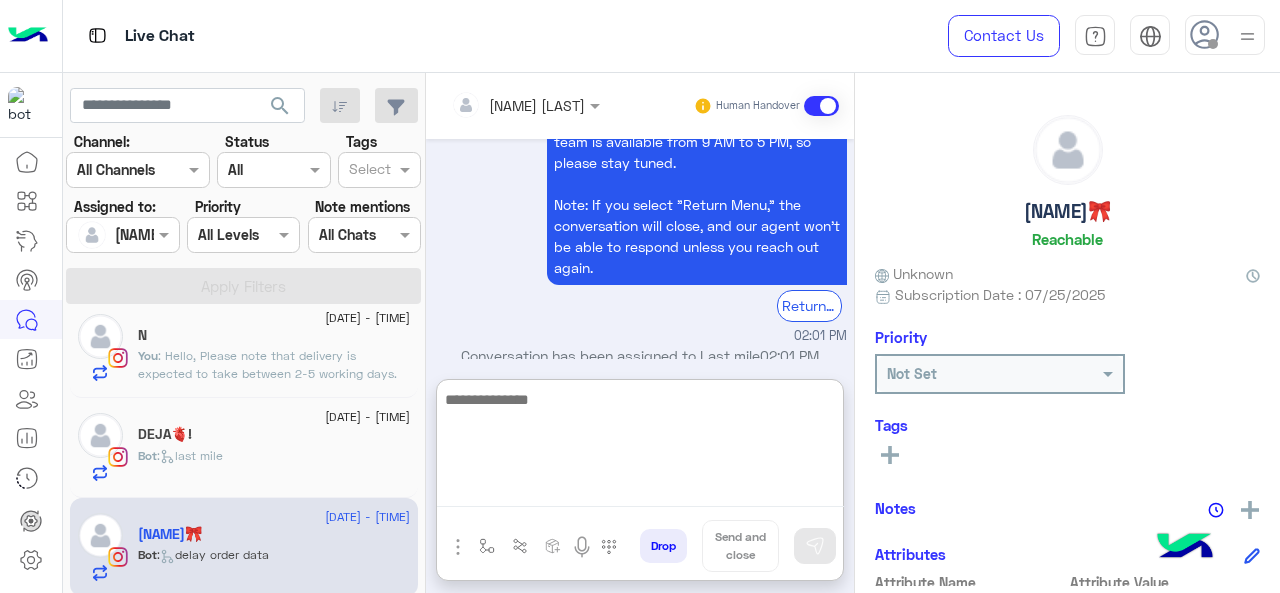 scroll, scrollTop: 1134, scrollLeft: 0, axis: vertical 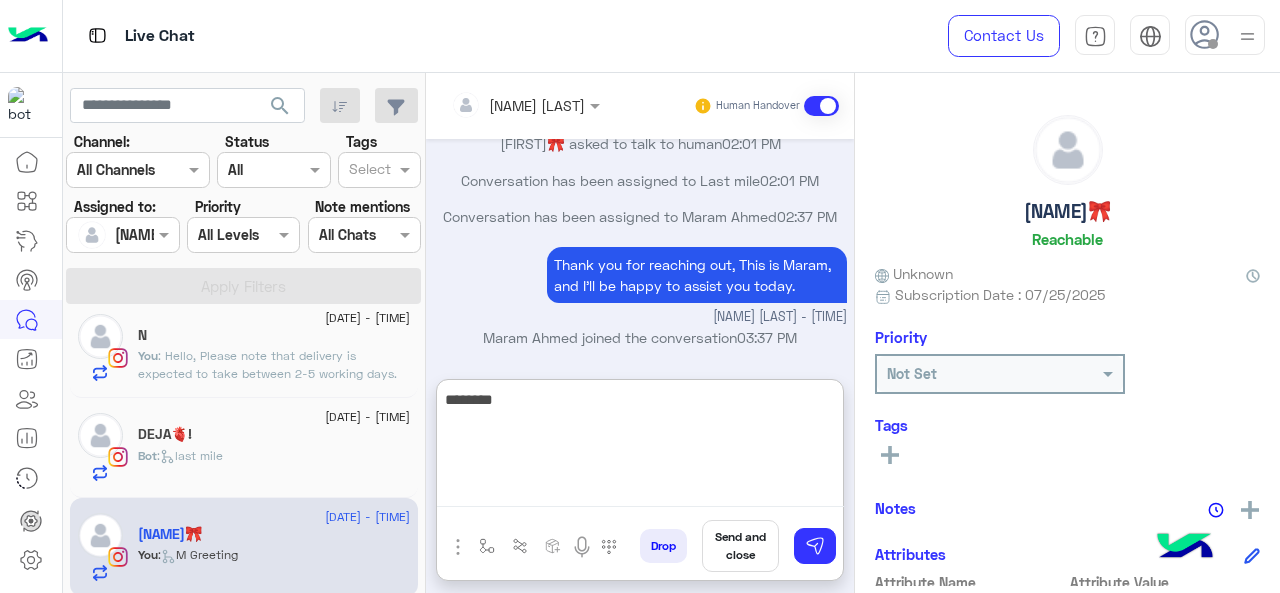 paste on "**********" 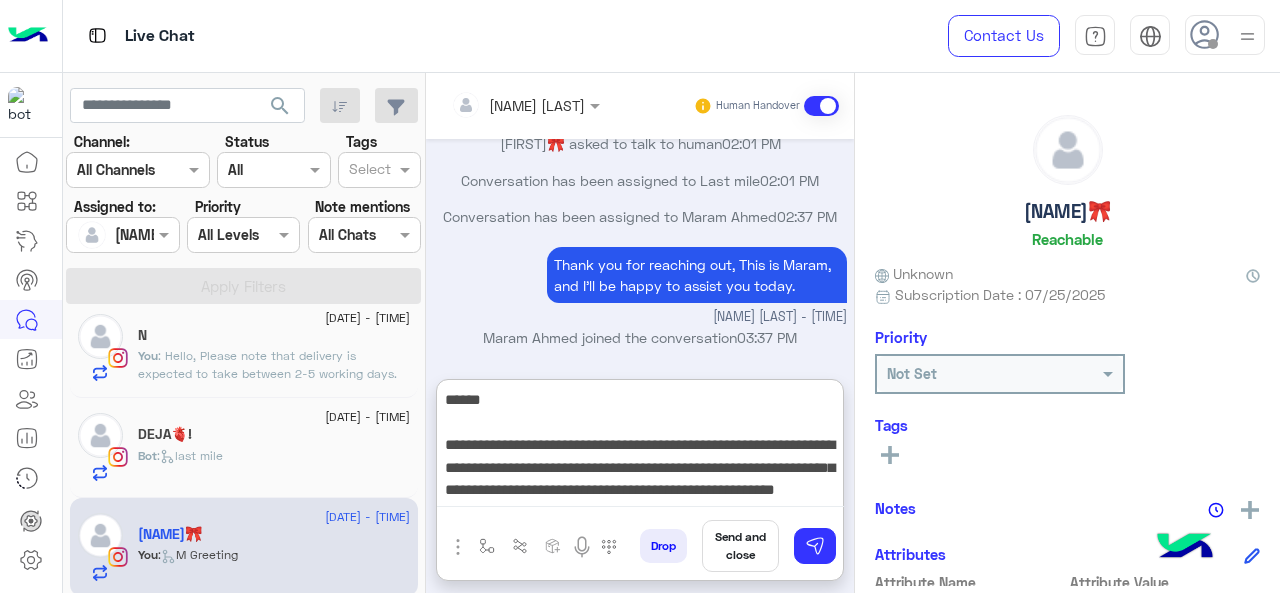 scroll, scrollTop: 15, scrollLeft: 0, axis: vertical 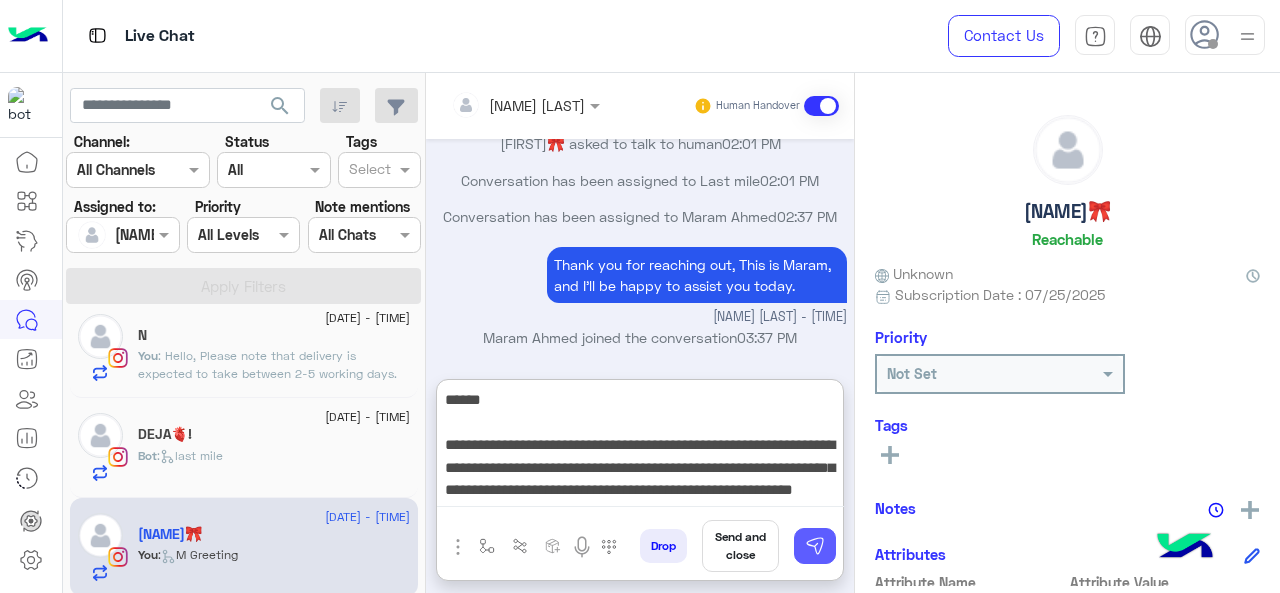 type on "**********" 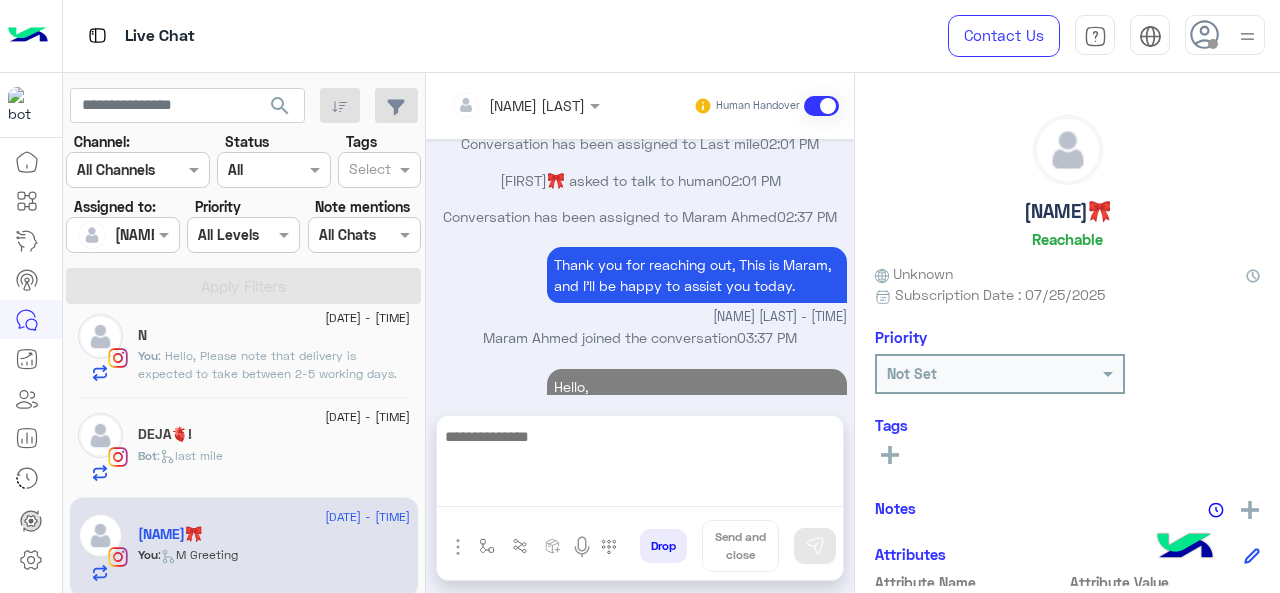 scroll, scrollTop: 1277, scrollLeft: 0, axis: vertical 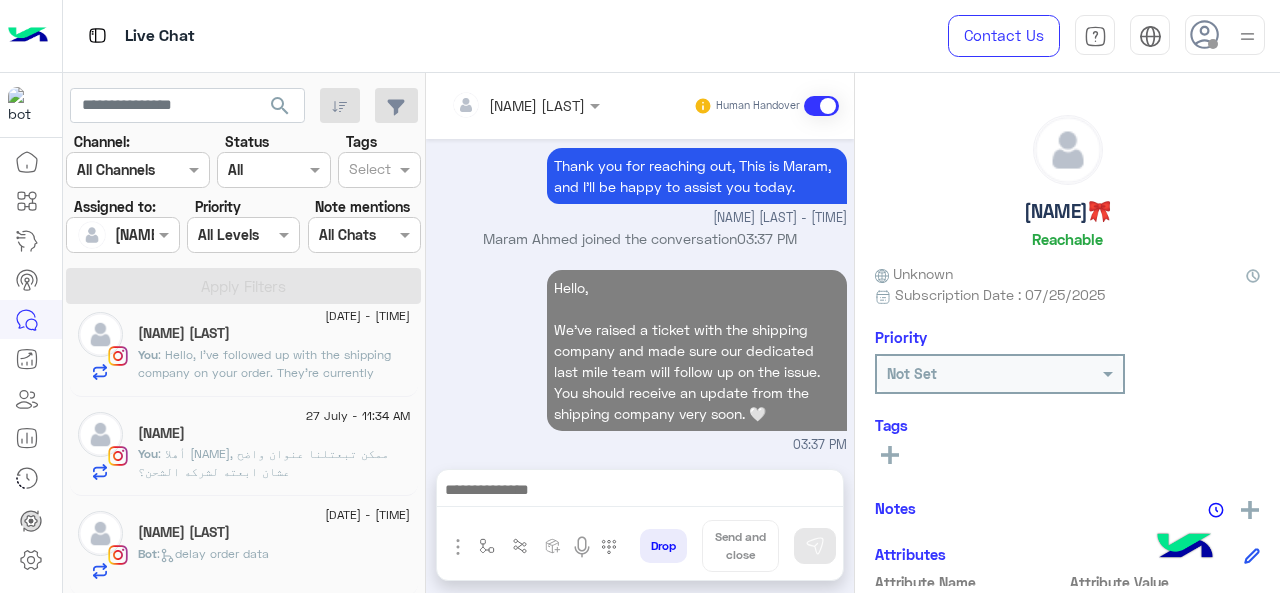 click on "[FIRST] el shawarby" 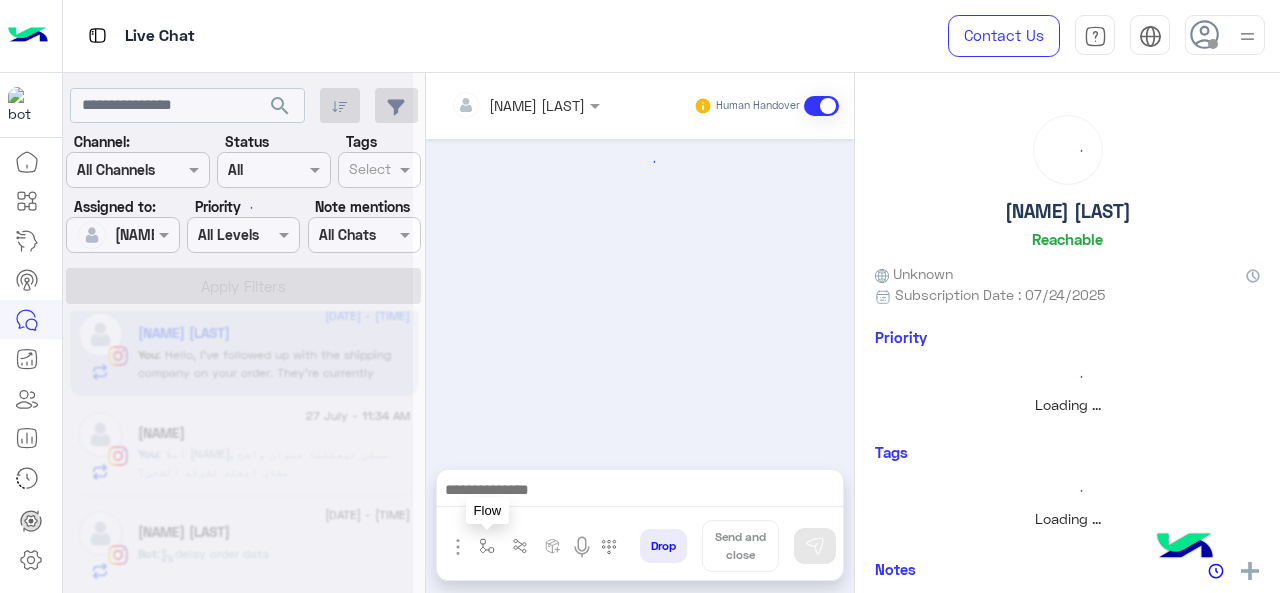scroll, scrollTop: 0, scrollLeft: 0, axis: both 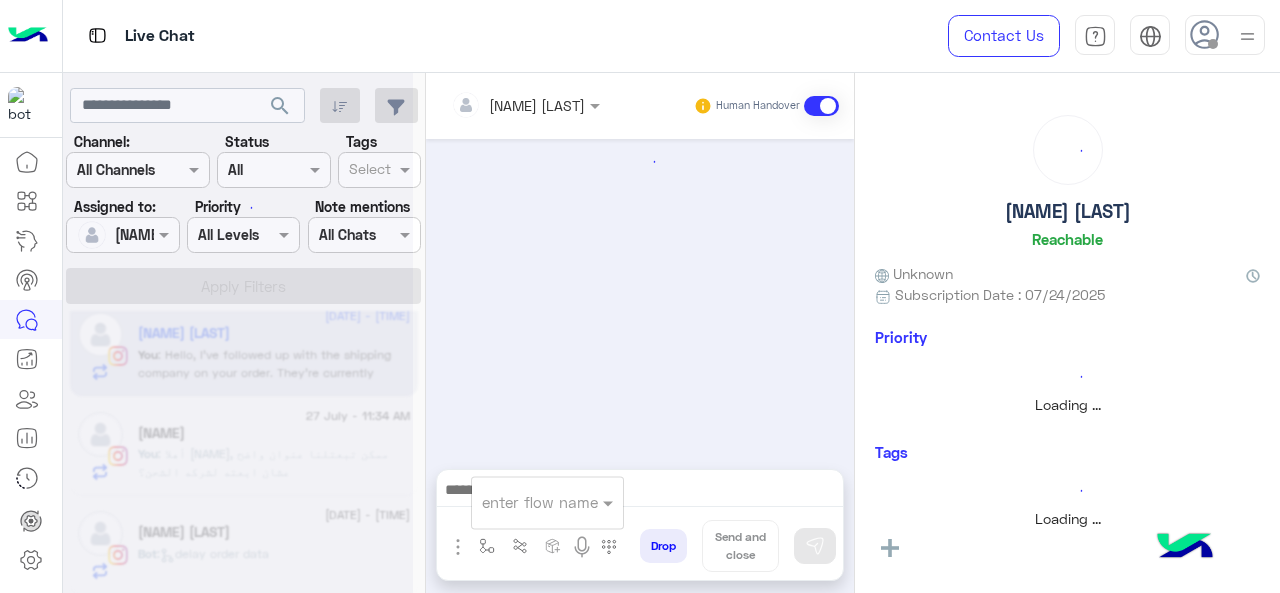 click at bounding box center [523, 502] 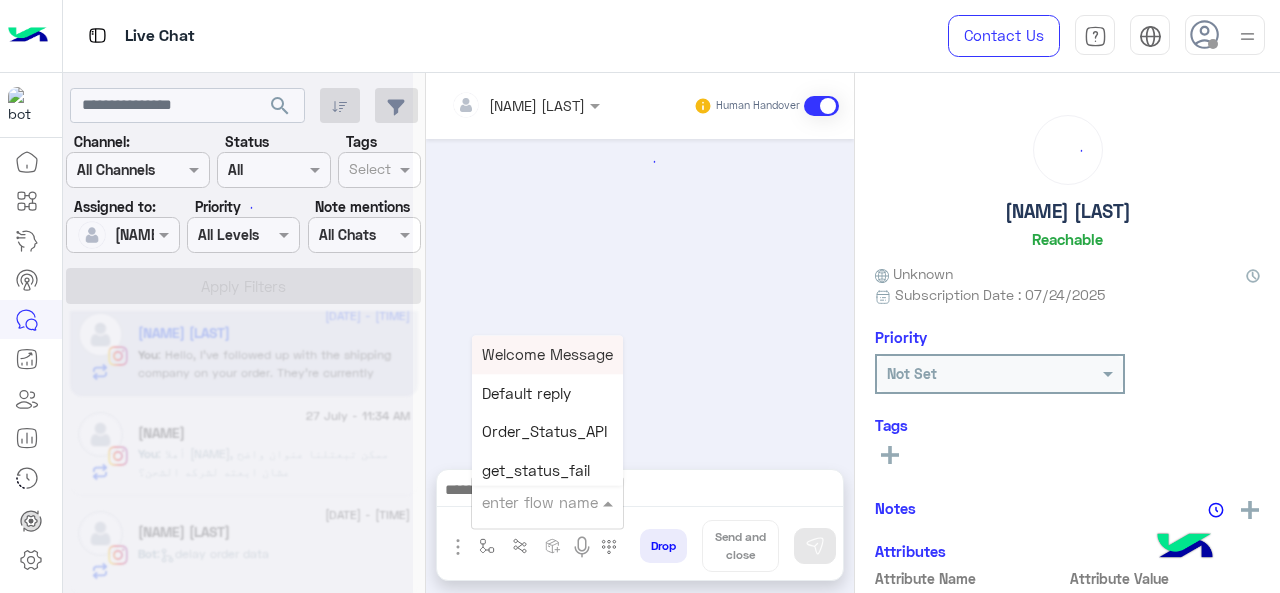 scroll, scrollTop: 726, scrollLeft: 0, axis: vertical 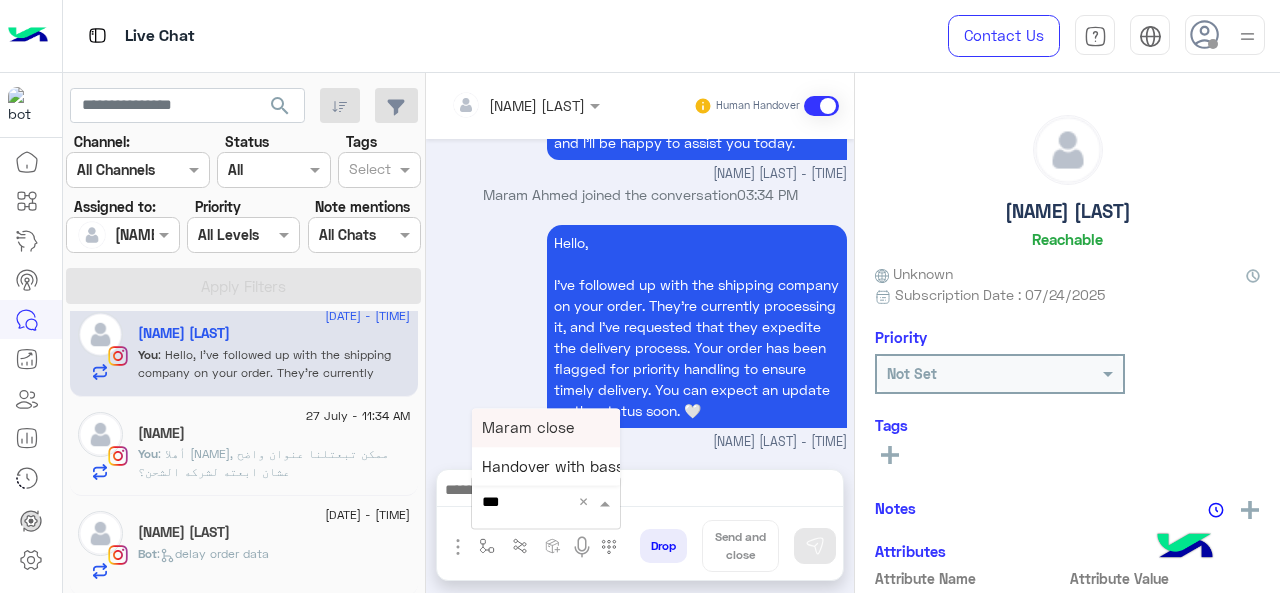 type on "****" 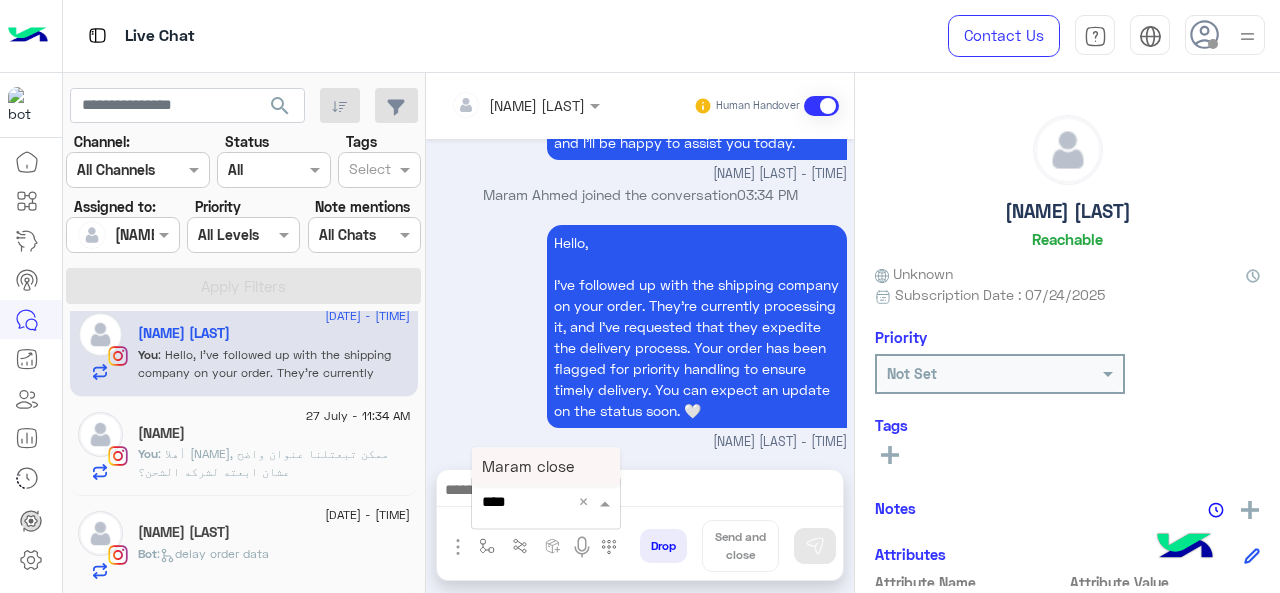click on "Maram close" at bounding box center [528, 466] 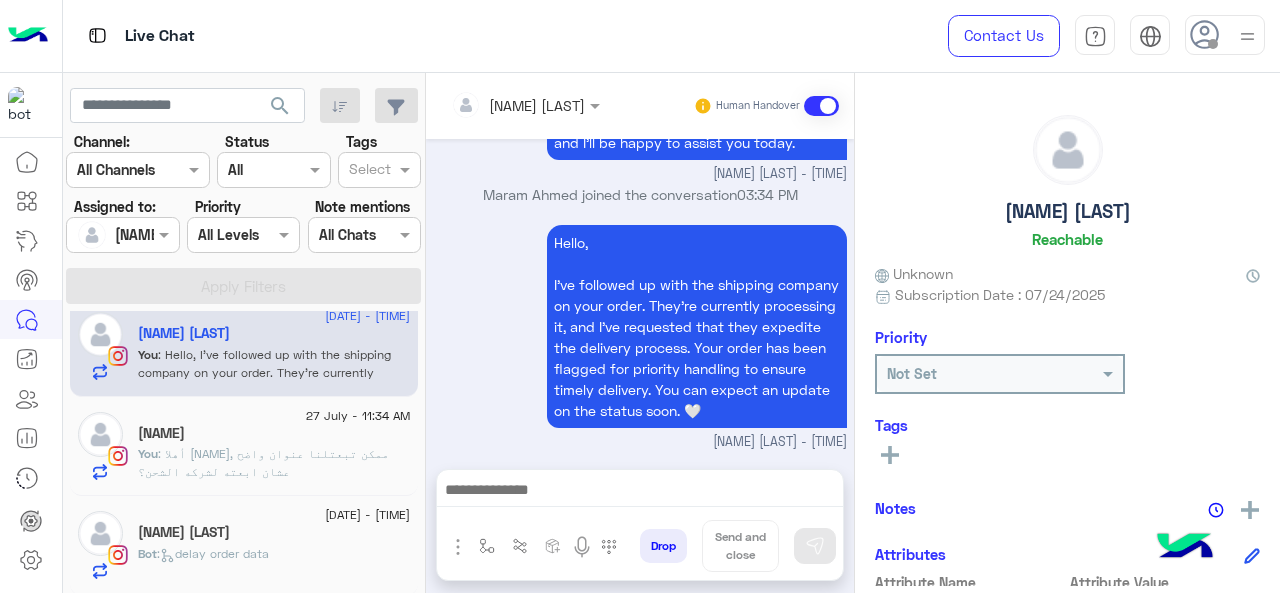type on "**********" 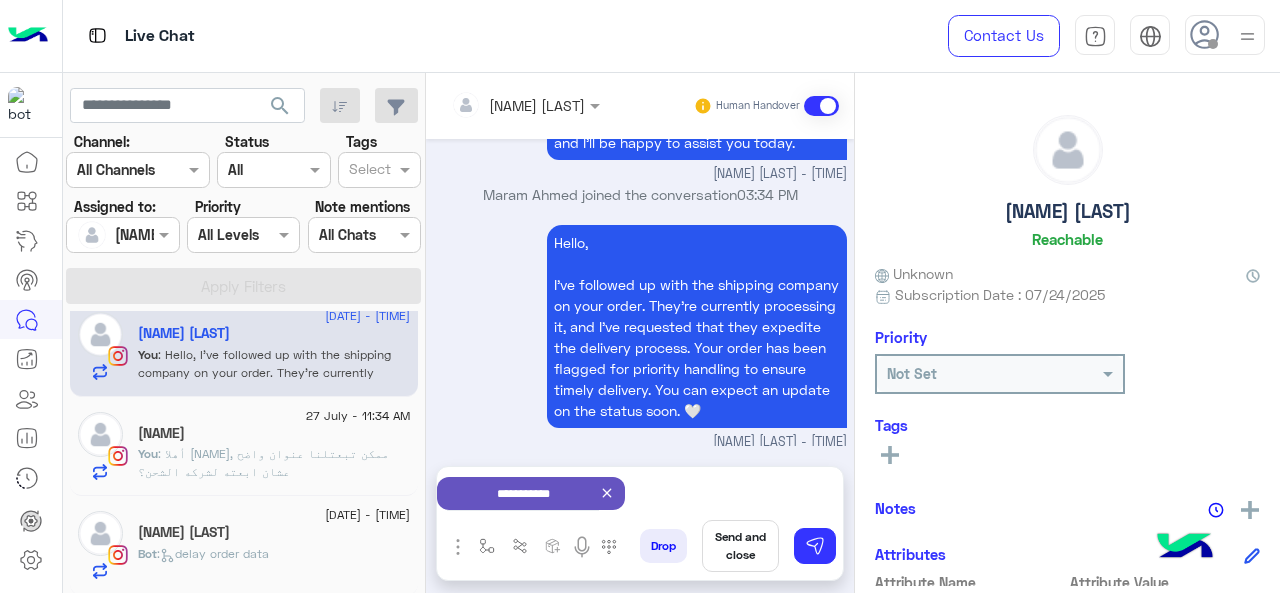 click on "Send and close" at bounding box center (740, 546) 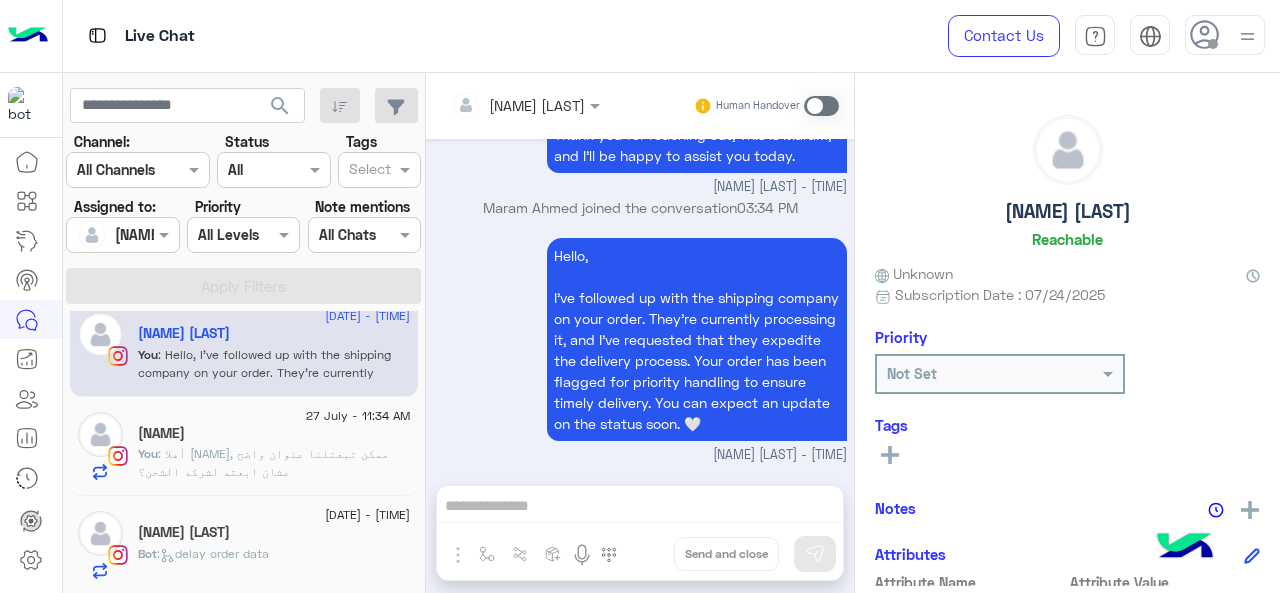 scroll, scrollTop: 710, scrollLeft: 0, axis: vertical 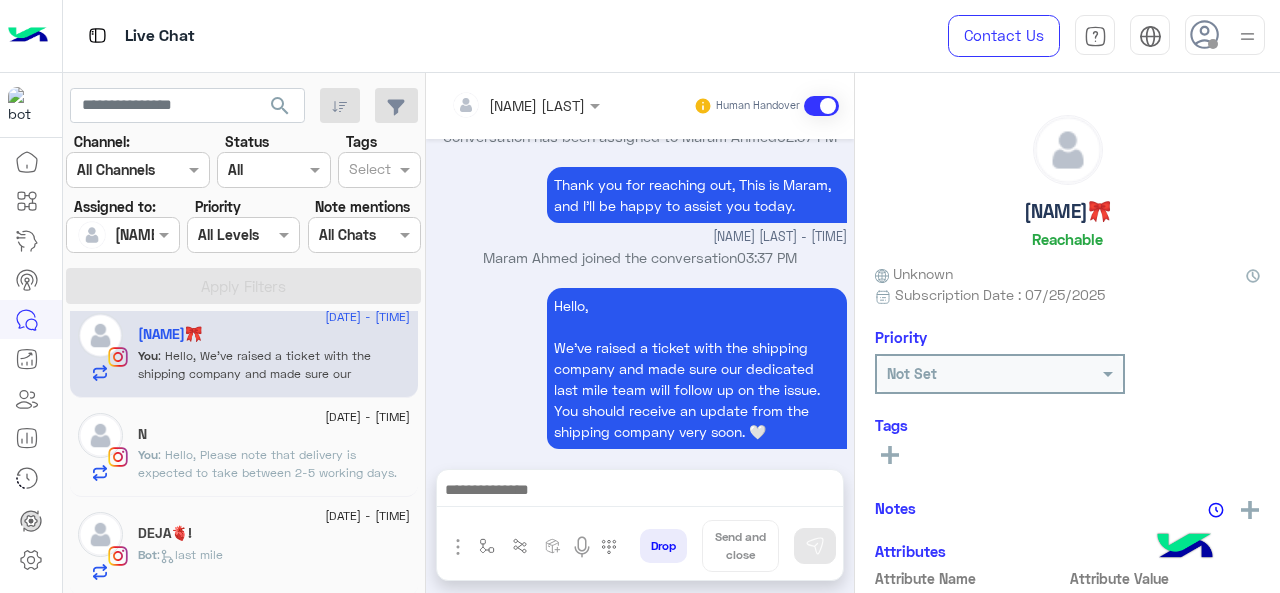click on ": Hello,
Please note that delivery is expected to take between 2-5 working days. 😊" 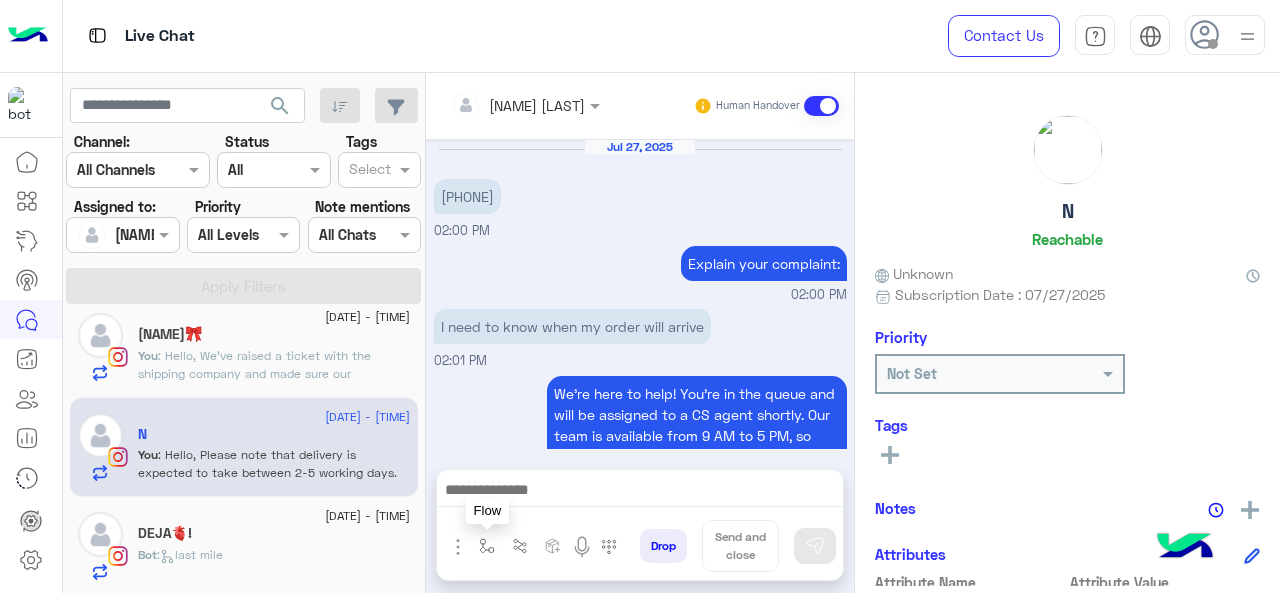 scroll, scrollTop: 544, scrollLeft: 0, axis: vertical 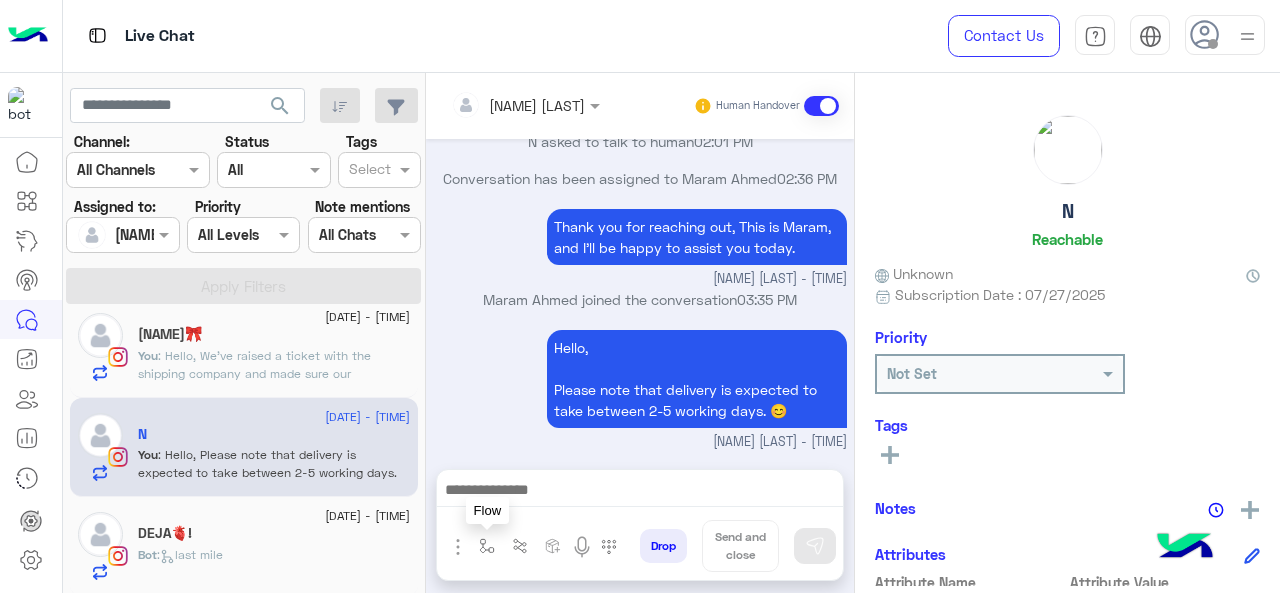 click at bounding box center [487, 546] 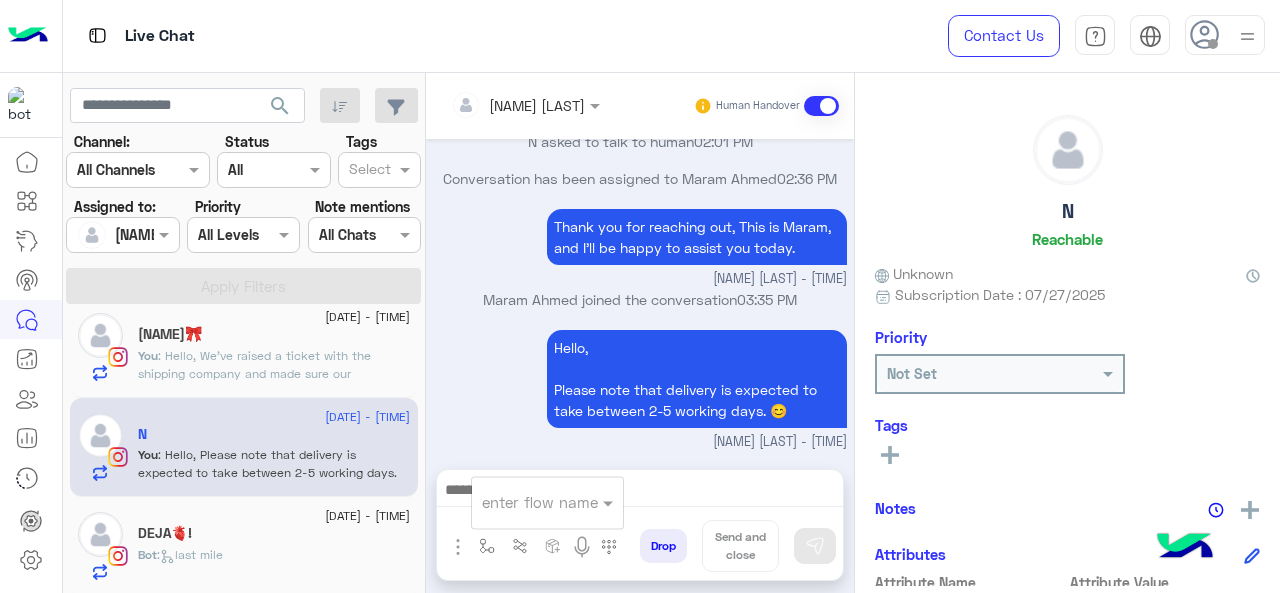 click on "enter flow name" at bounding box center [547, 502] 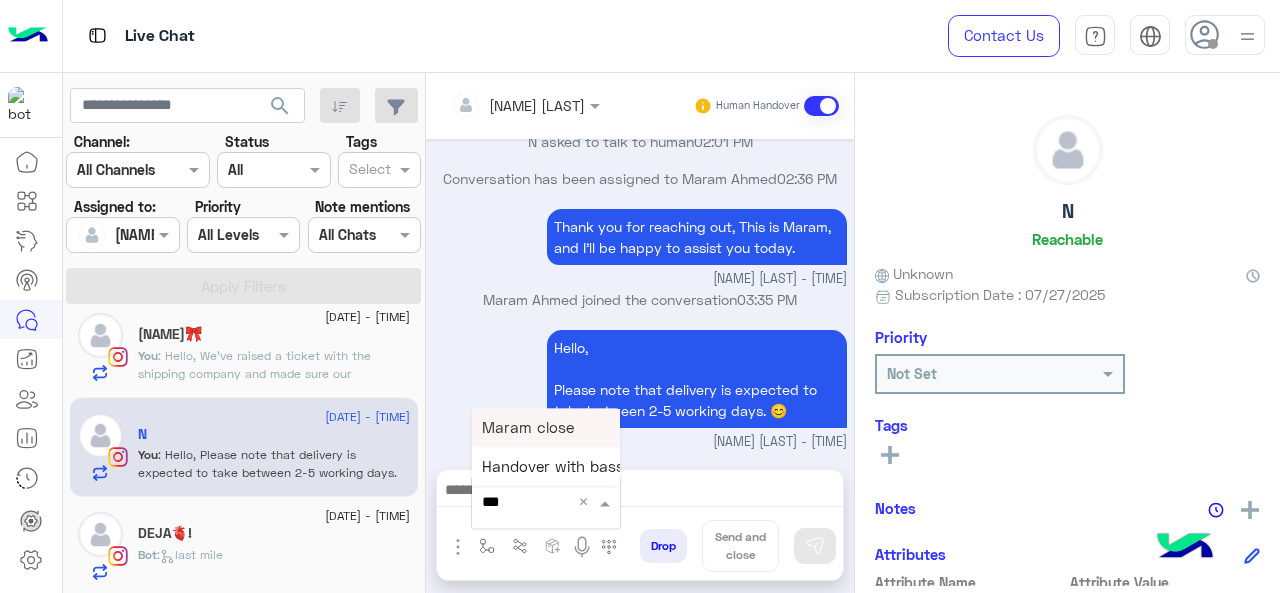 type on "****" 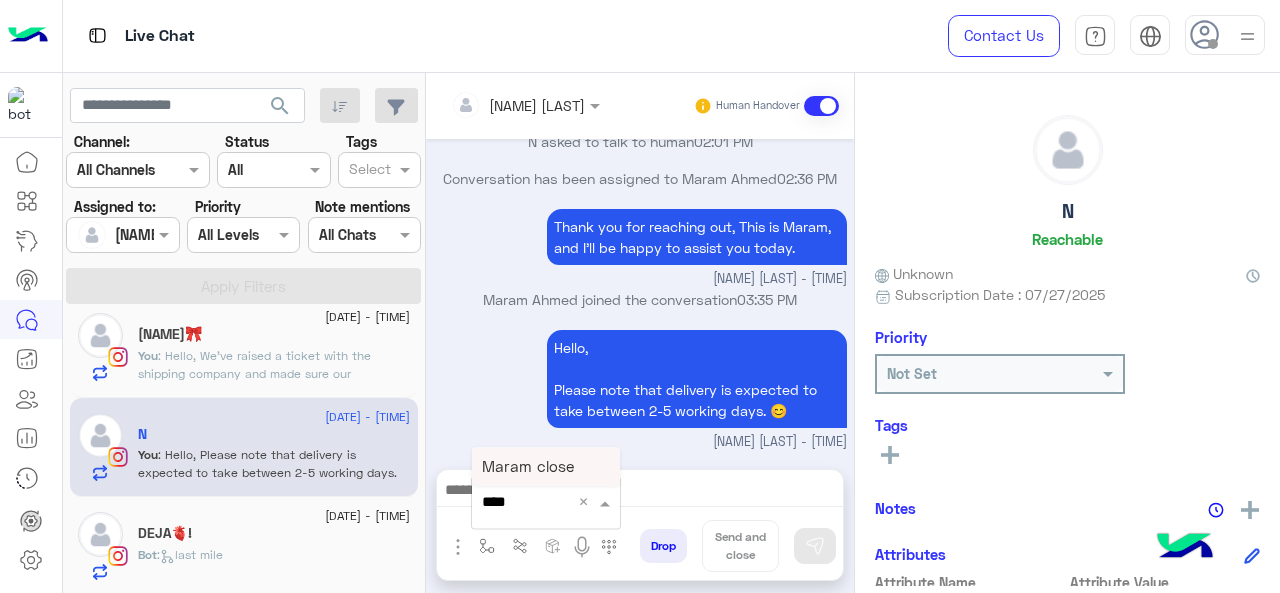click on "Maram close" at bounding box center [528, 466] 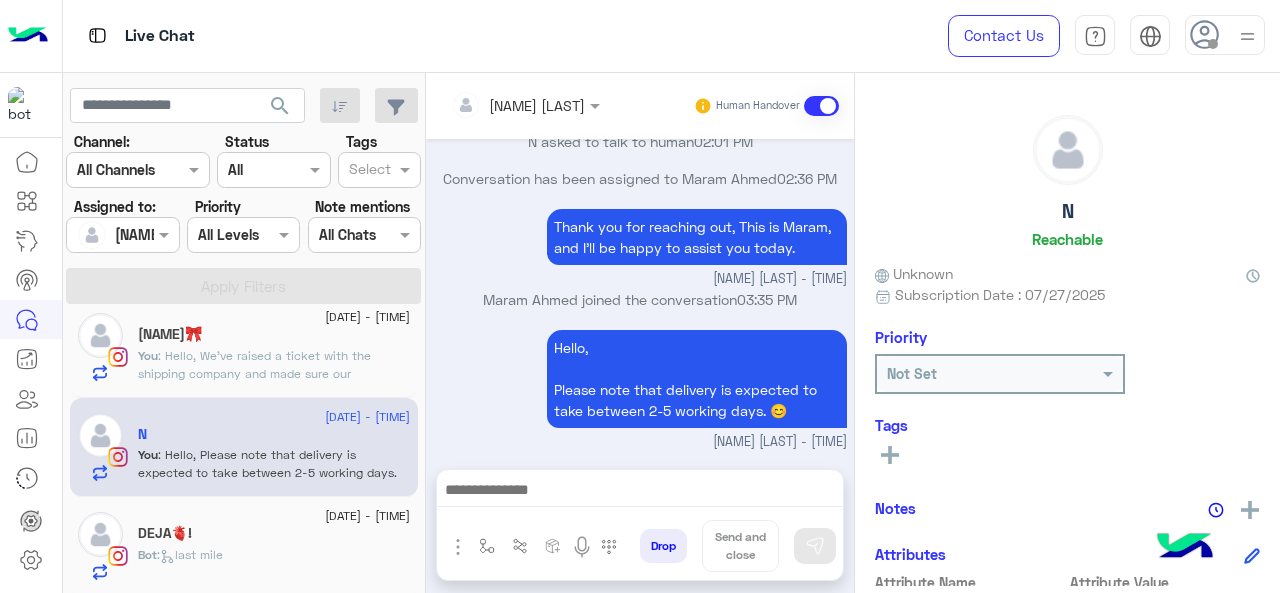 type on "**********" 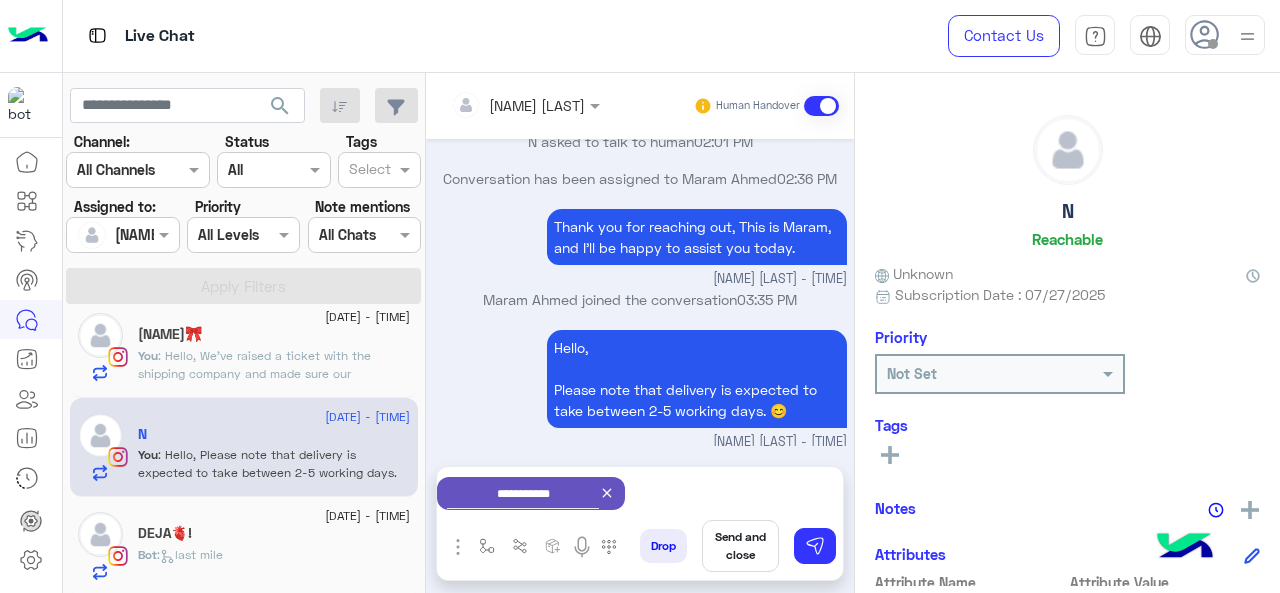 click on "Send and close" at bounding box center (740, 546) 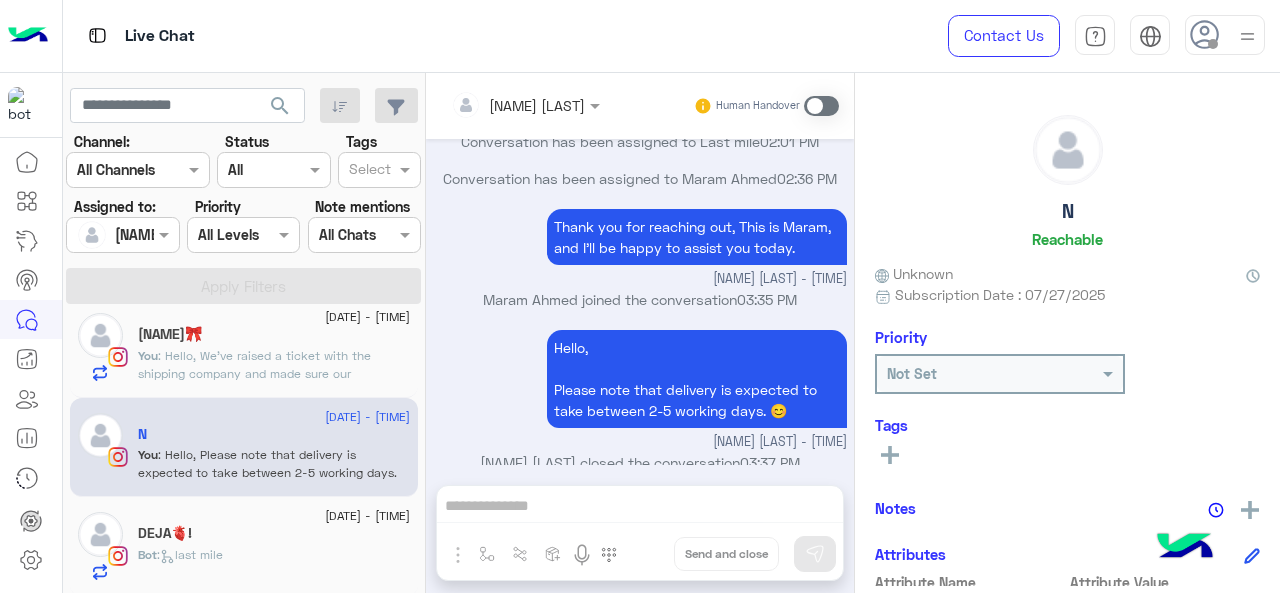 scroll, scrollTop: 564, scrollLeft: 0, axis: vertical 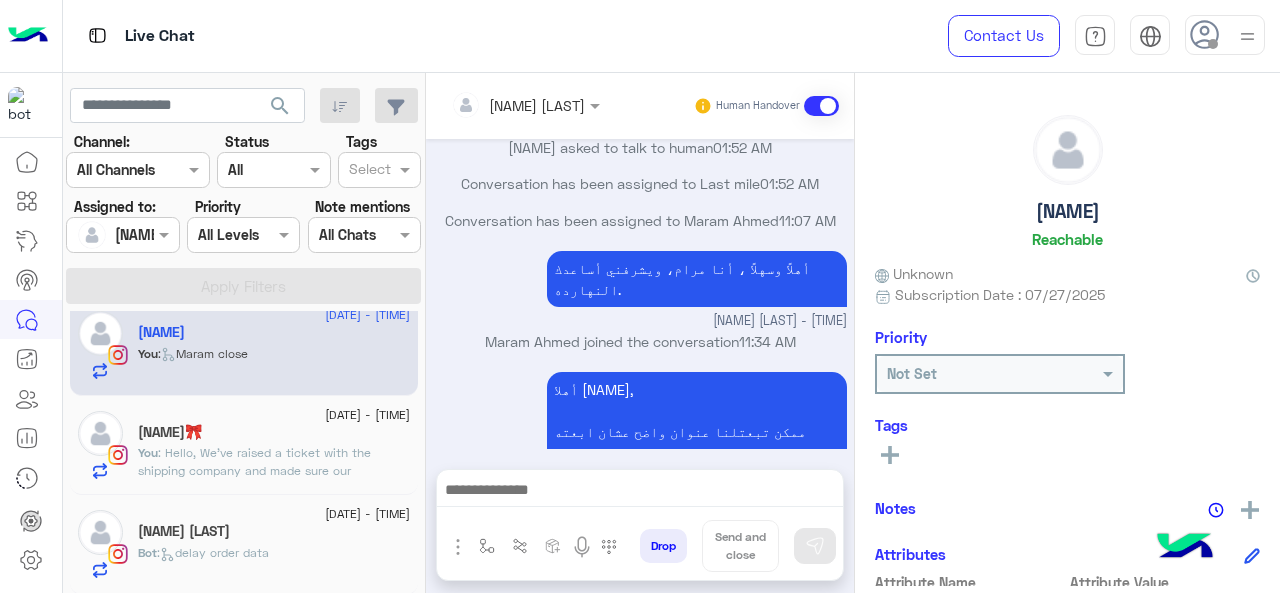 click on "Bot :   delay order data" 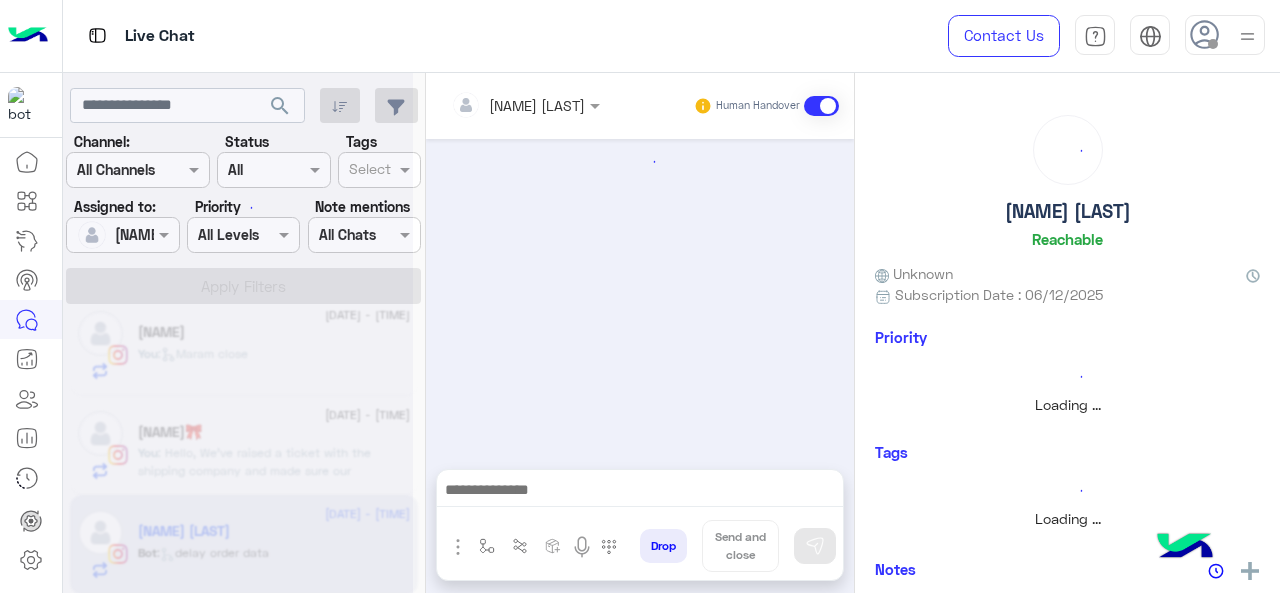 scroll, scrollTop: 916, scrollLeft: 0, axis: vertical 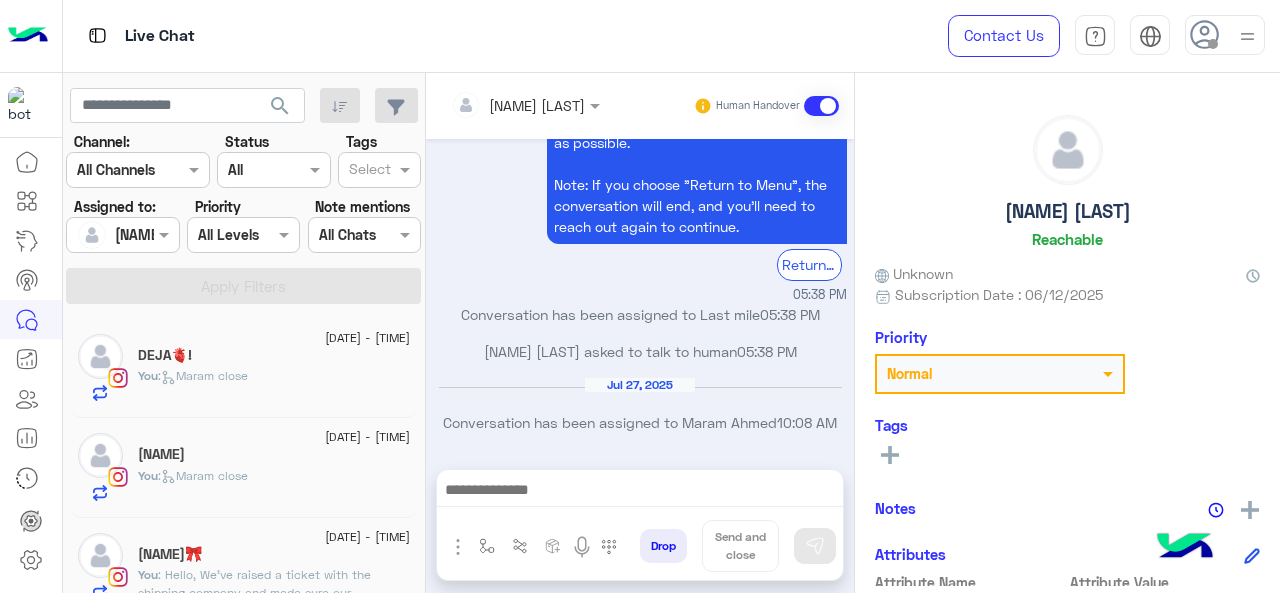 click on ":   Maram close" 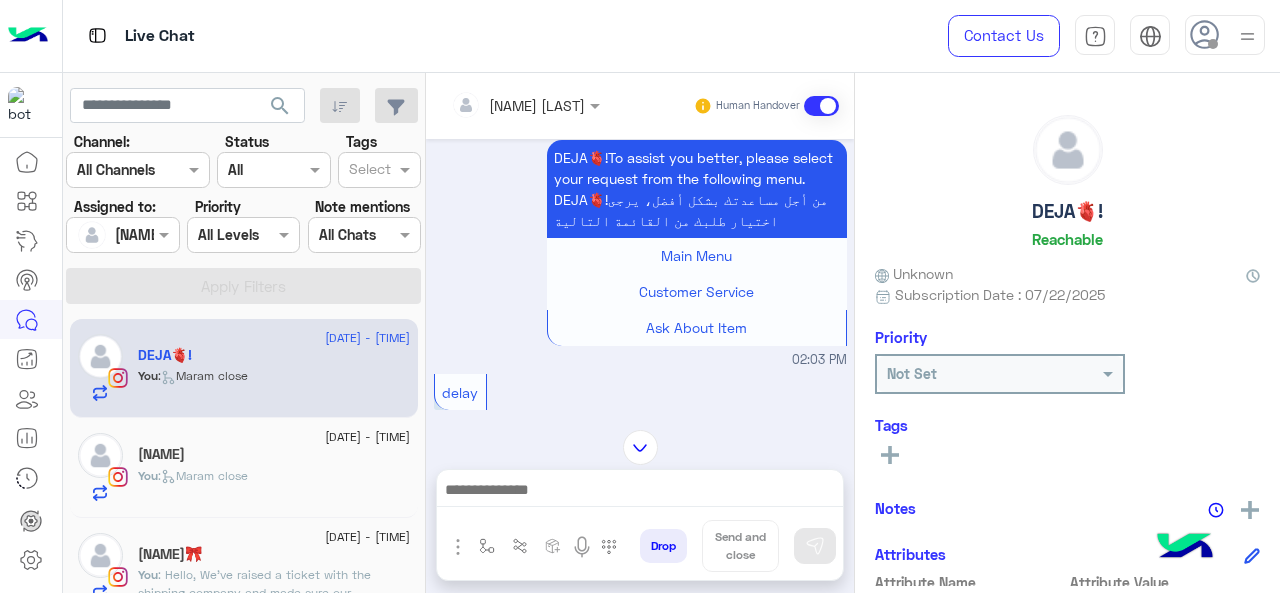 scroll, scrollTop: 1786, scrollLeft: 0, axis: vertical 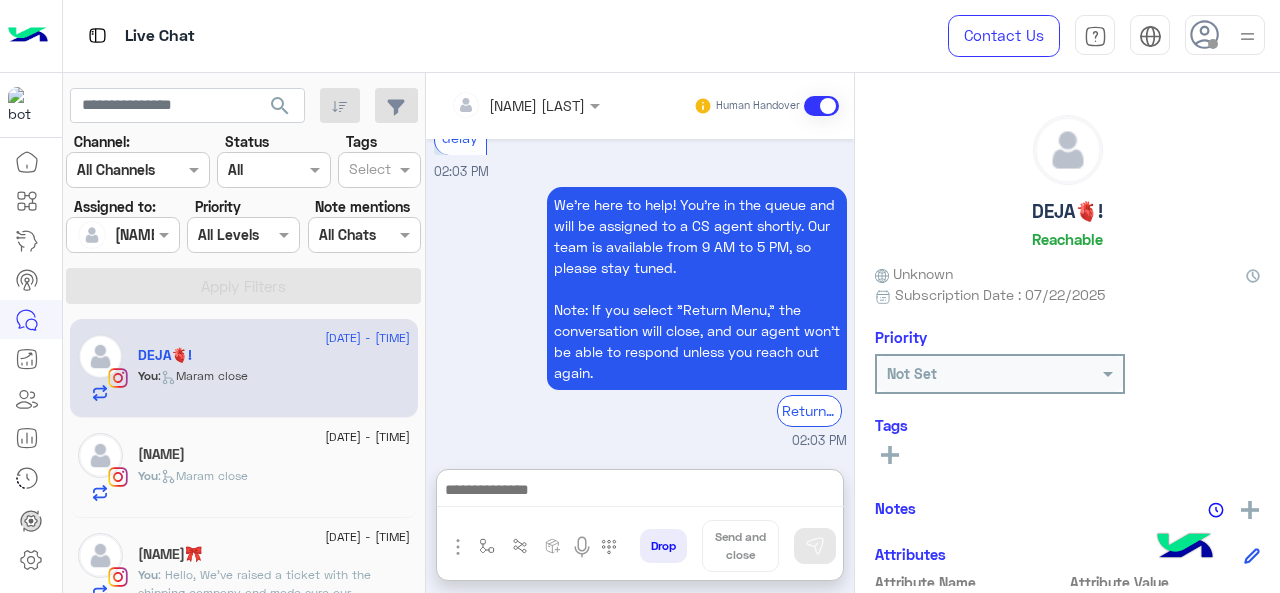 click at bounding box center [640, 492] 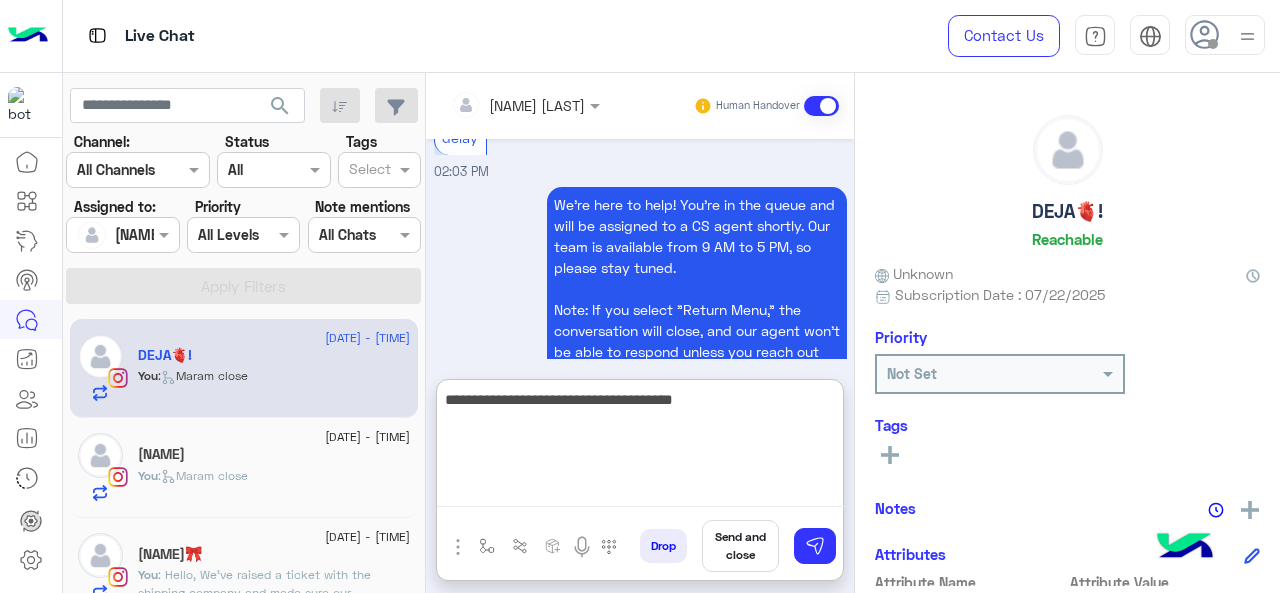type on "**********" 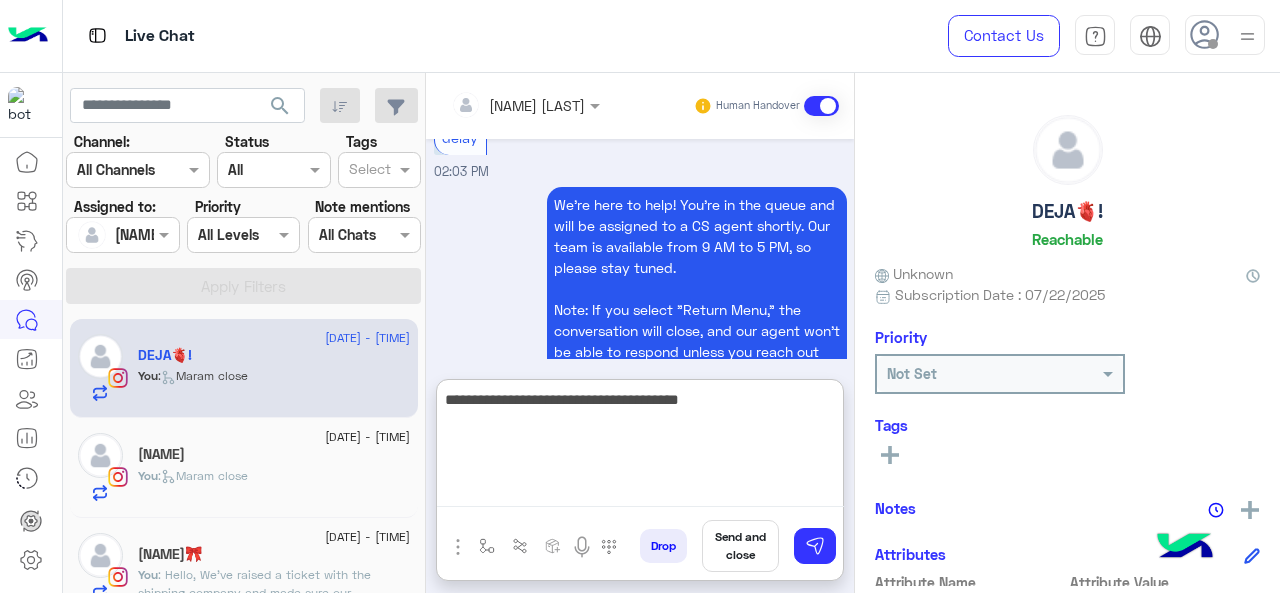 type 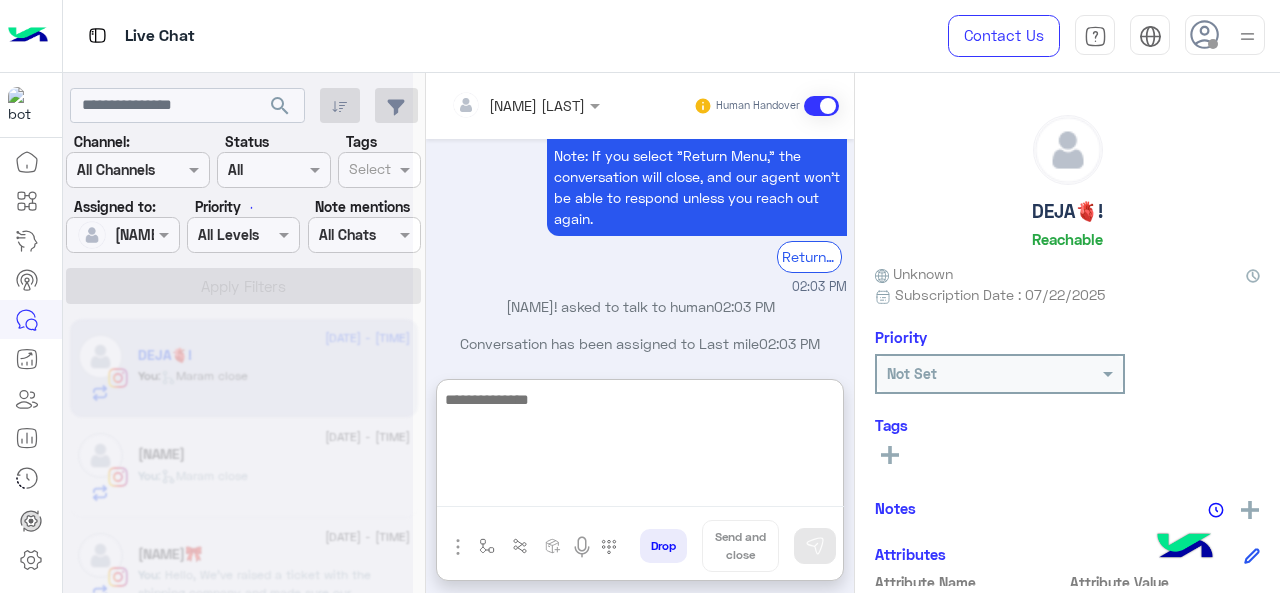 scroll, scrollTop: 1940, scrollLeft: 0, axis: vertical 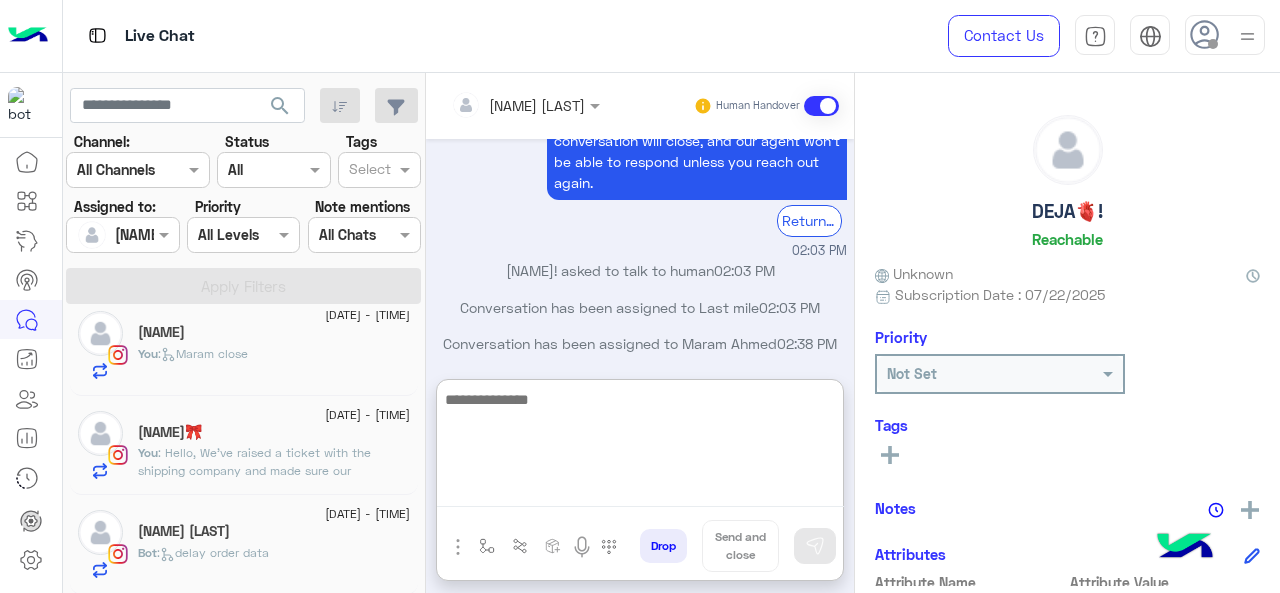 click on "Faty🎀" 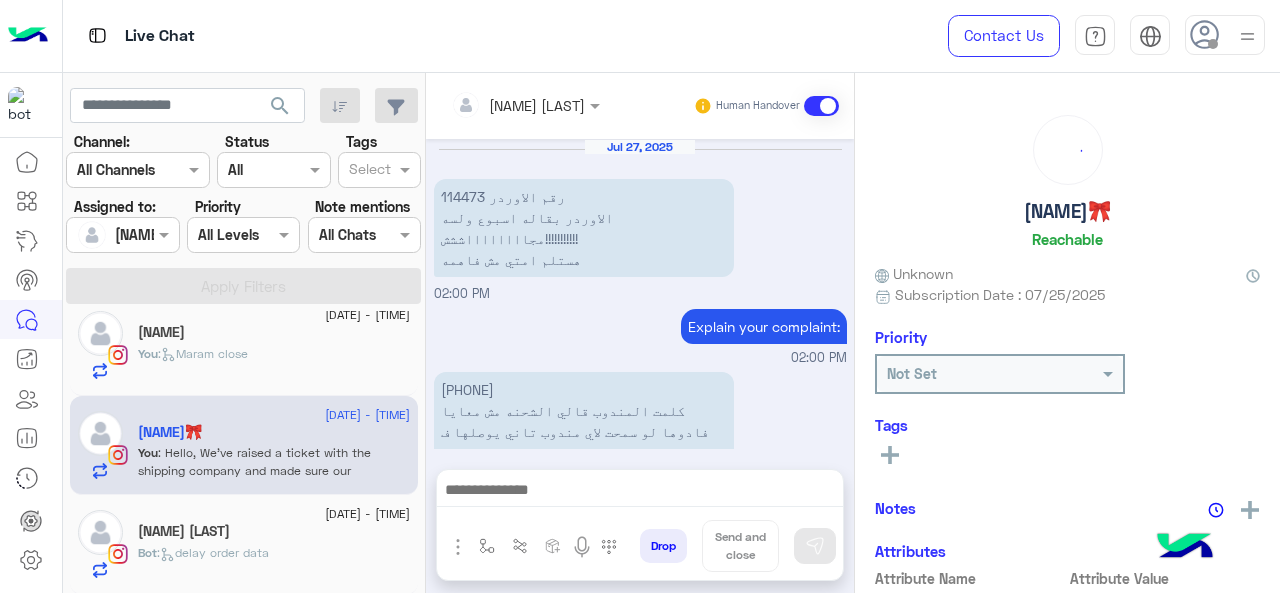 scroll, scrollTop: 712, scrollLeft: 0, axis: vertical 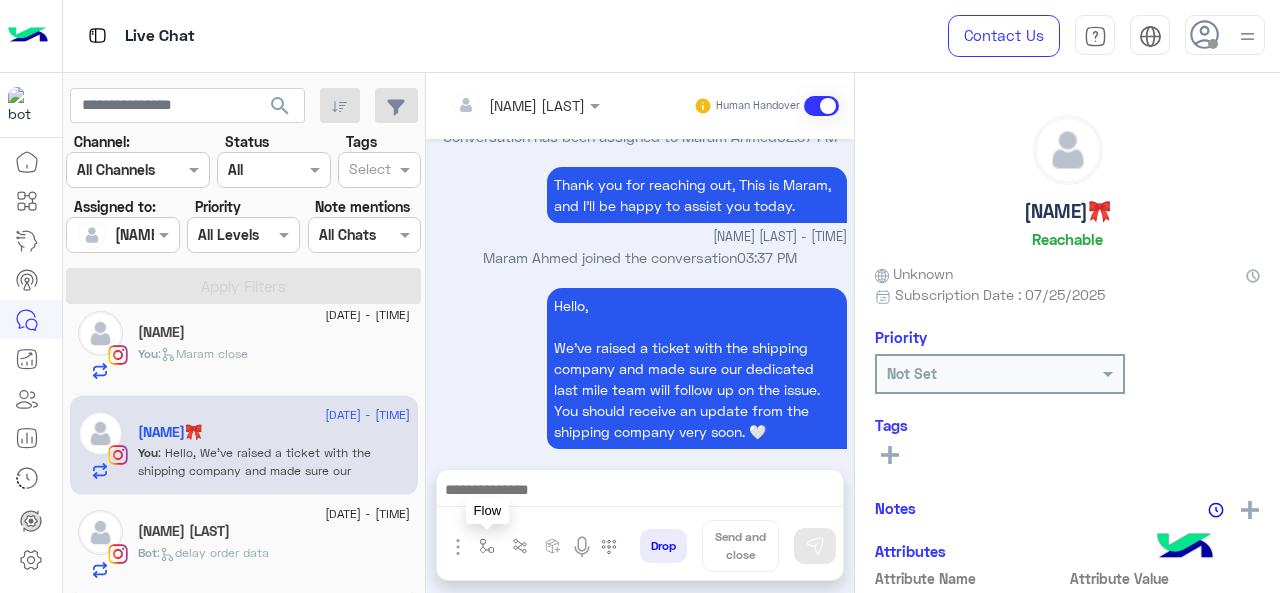 click at bounding box center [487, 546] 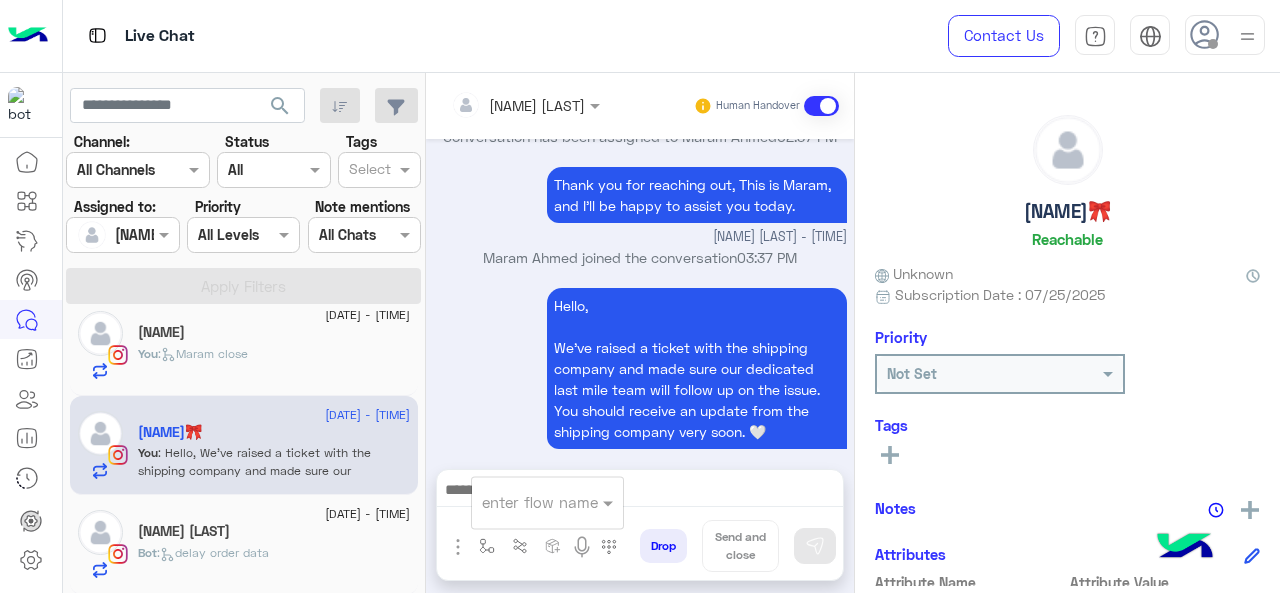click at bounding box center (523, 502) 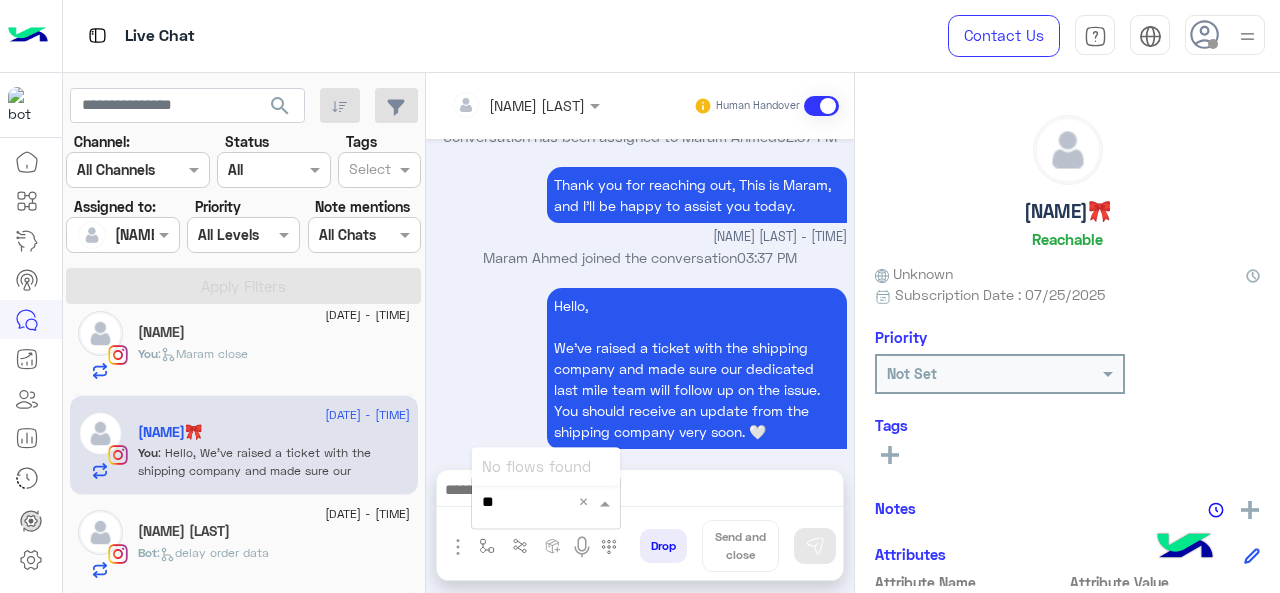 type on "*" 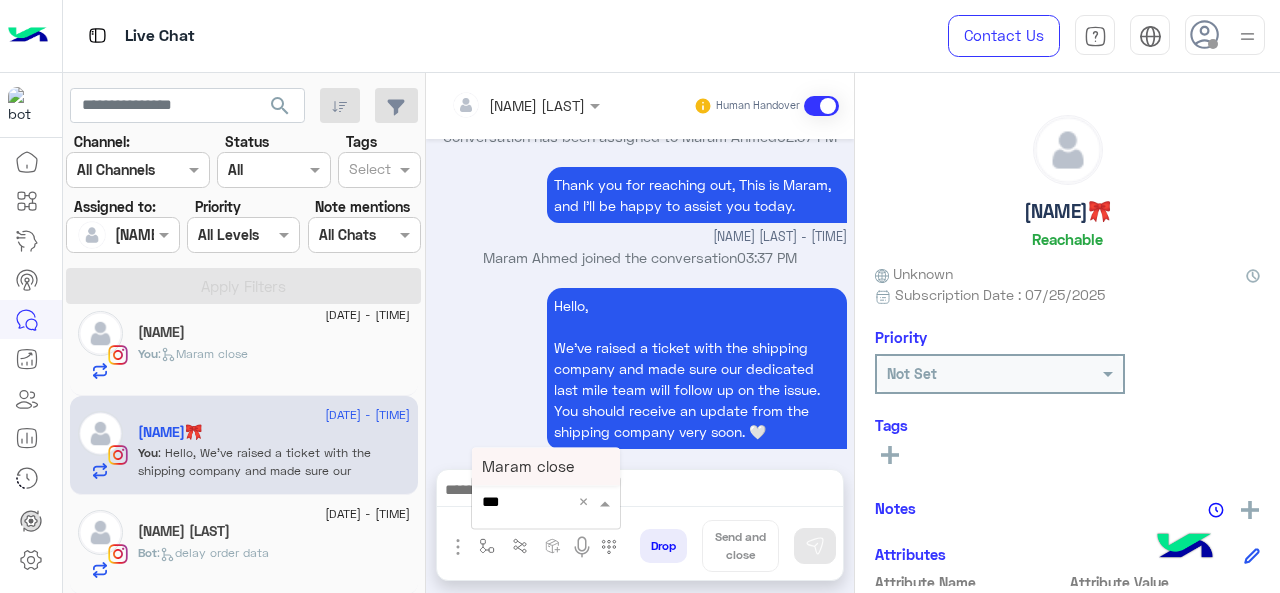 type on "****" 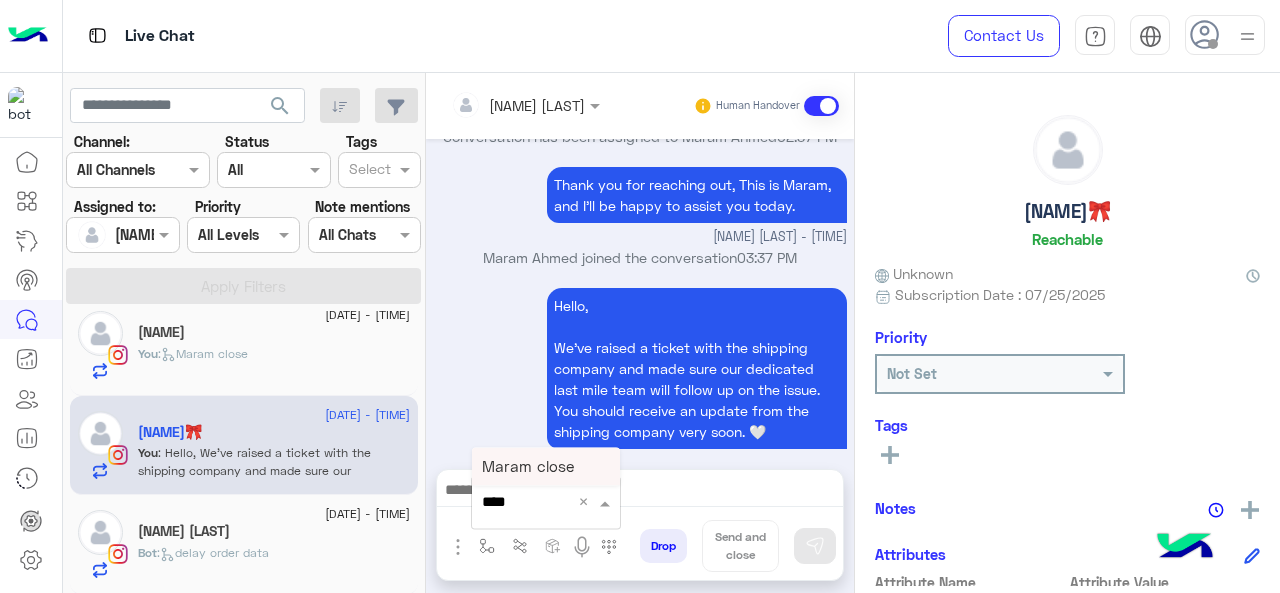 click on "Maram close" at bounding box center [528, 466] 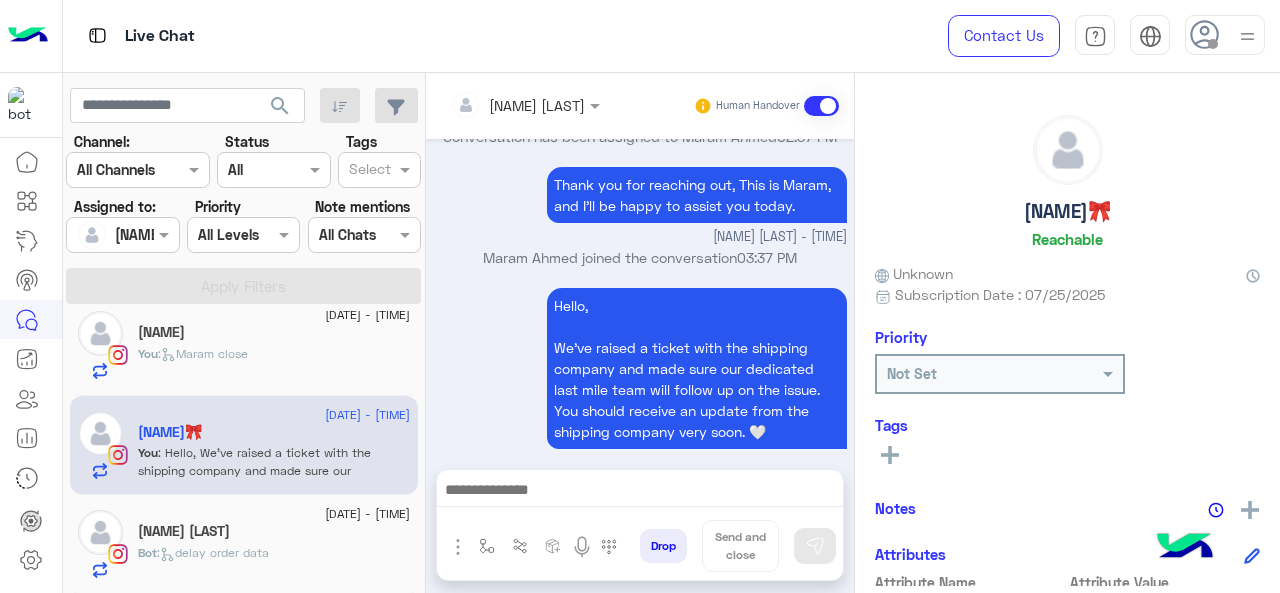 type on "**********" 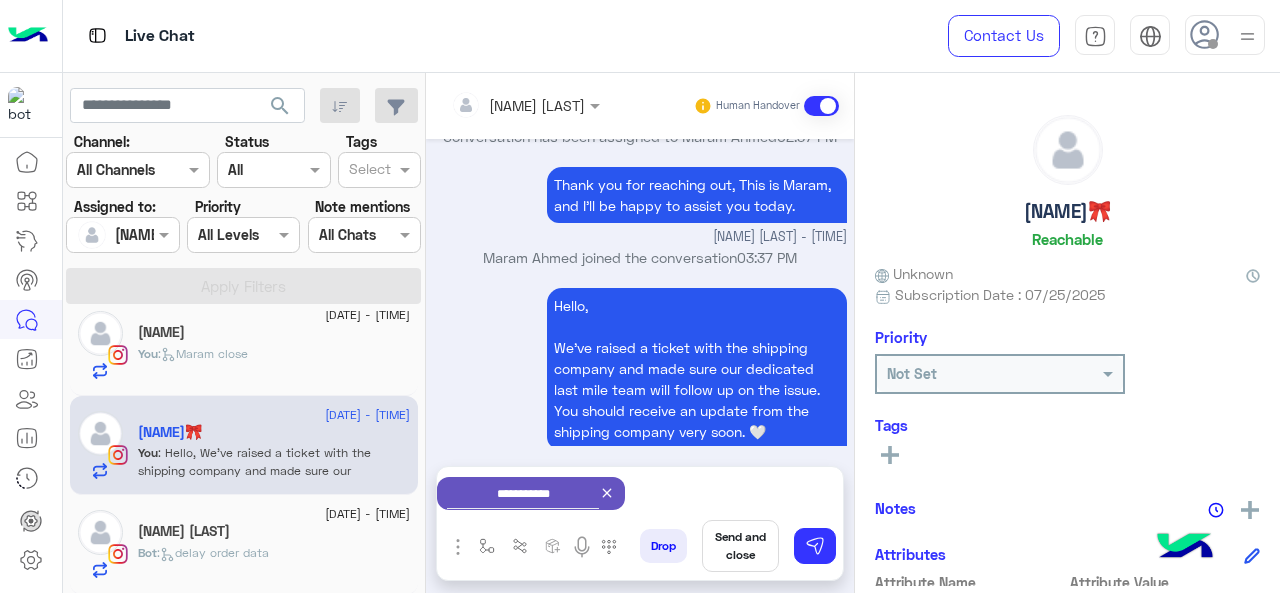 click on "Send and close" at bounding box center [740, 546] 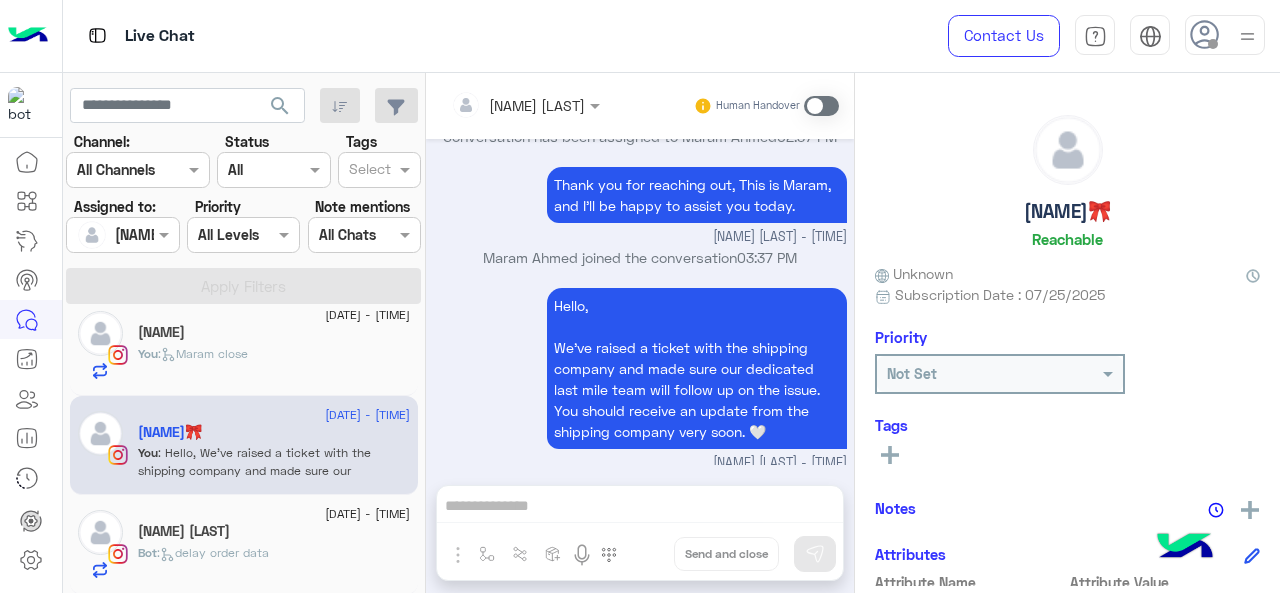 scroll, scrollTop: 732, scrollLeft: 0, axis: vertical 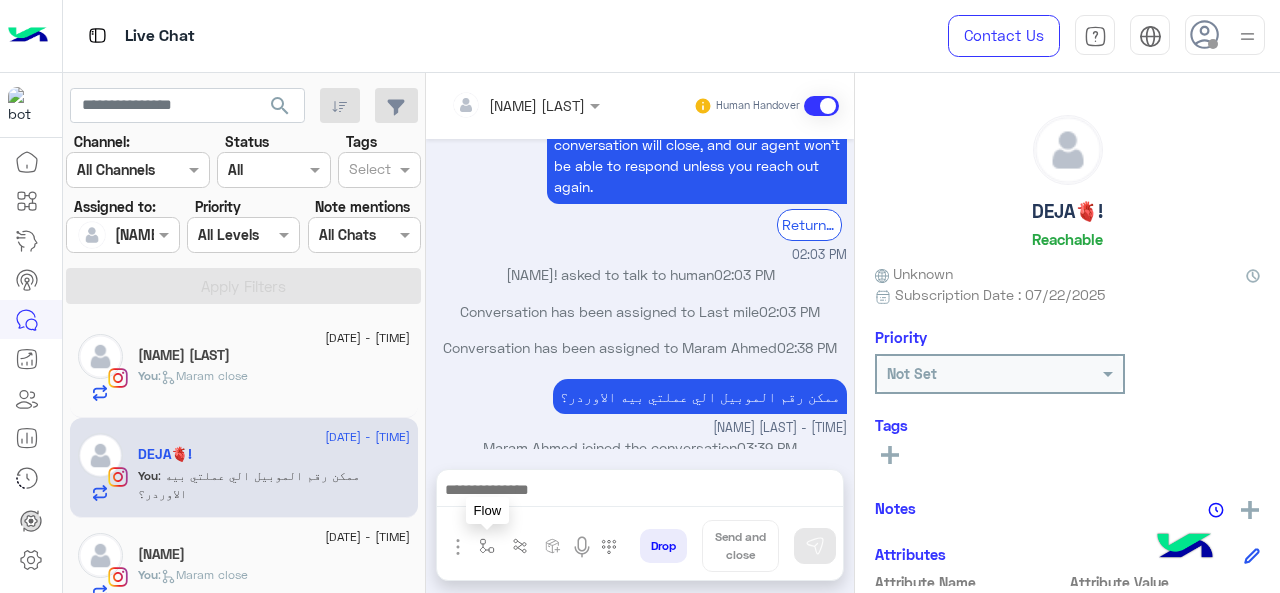 click at bounding box center [487, 546] 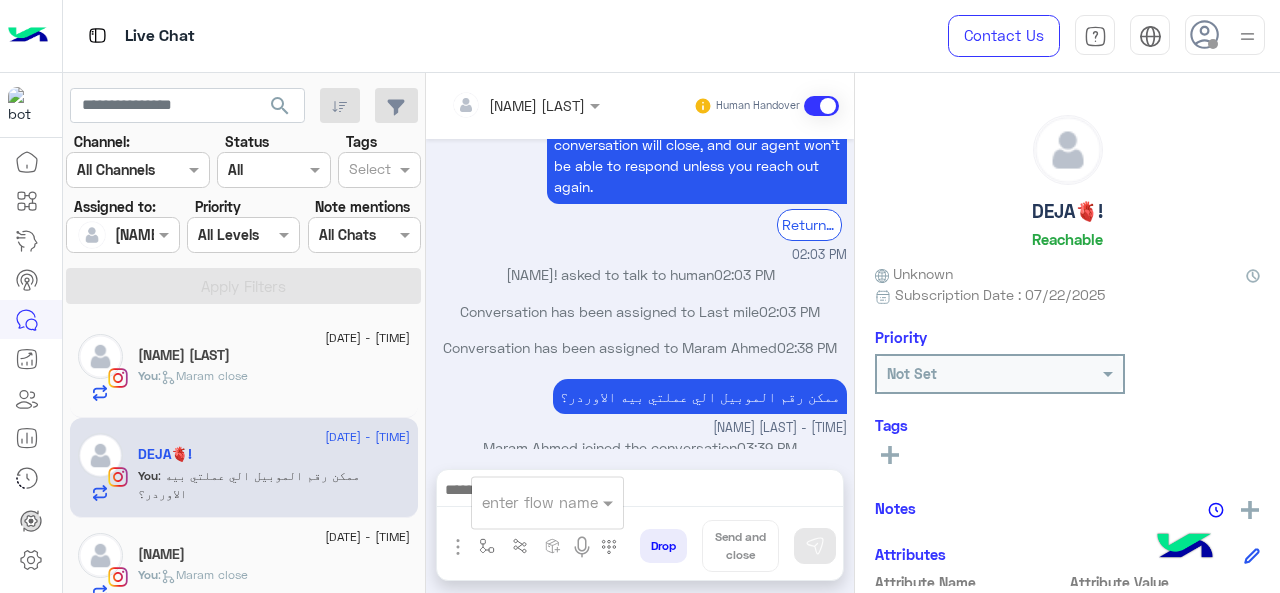 click on "enter flow name" at bounding box center [547, 502] 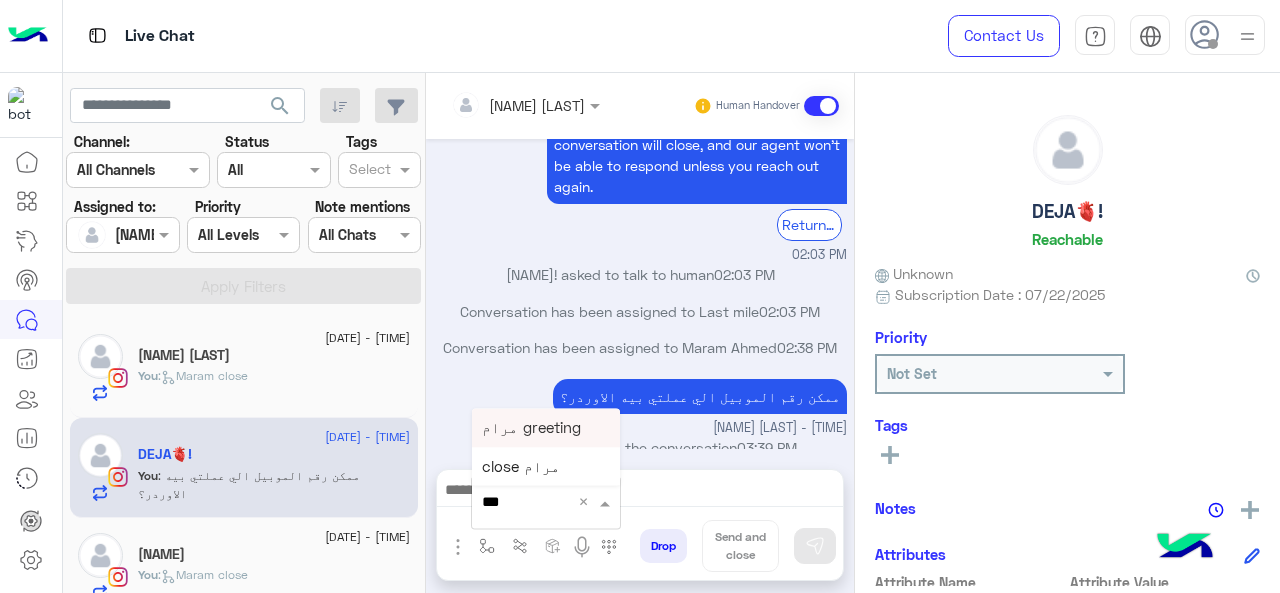 type on "****" 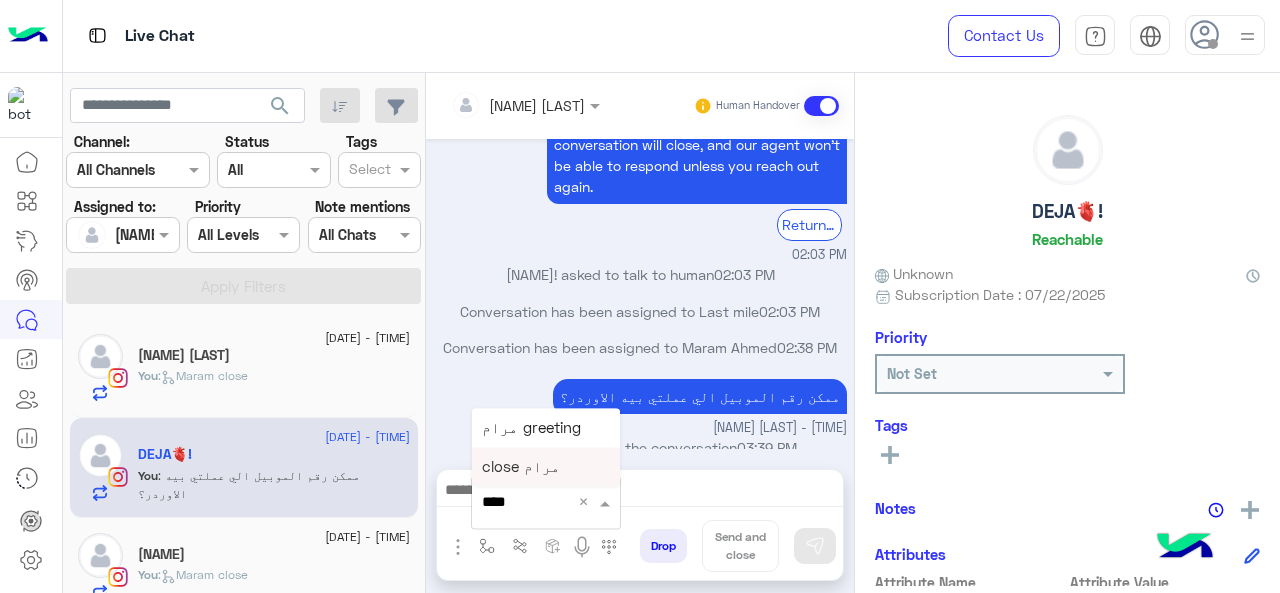 click on "close مرام" at bounding box center (546, 466) 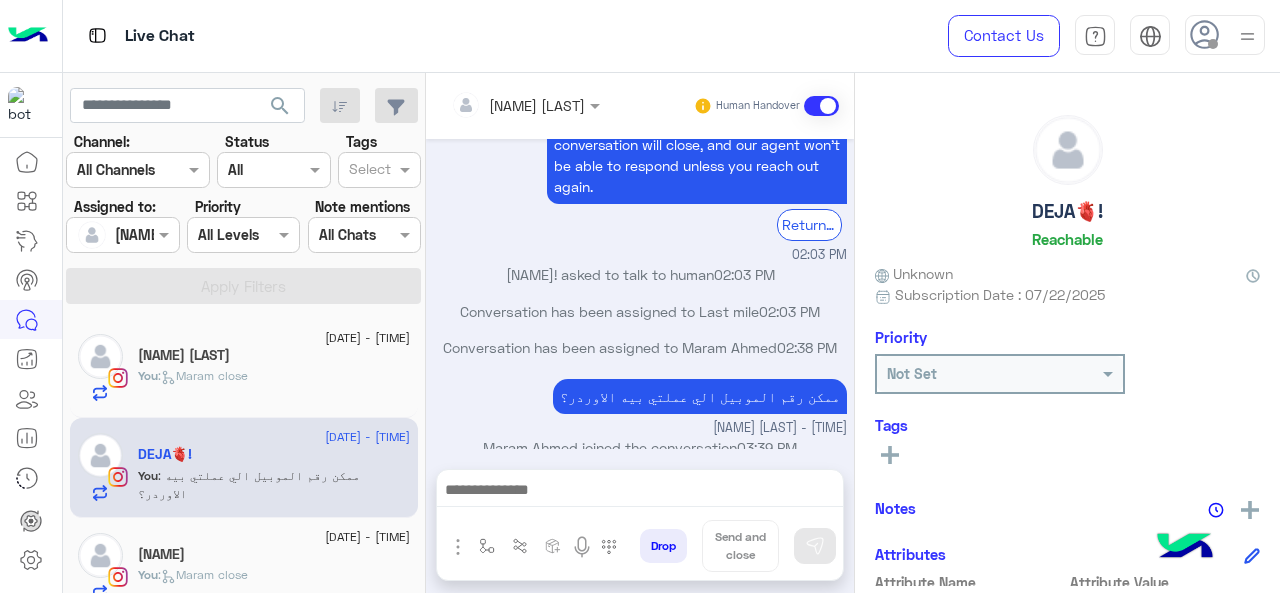 type on "**********" 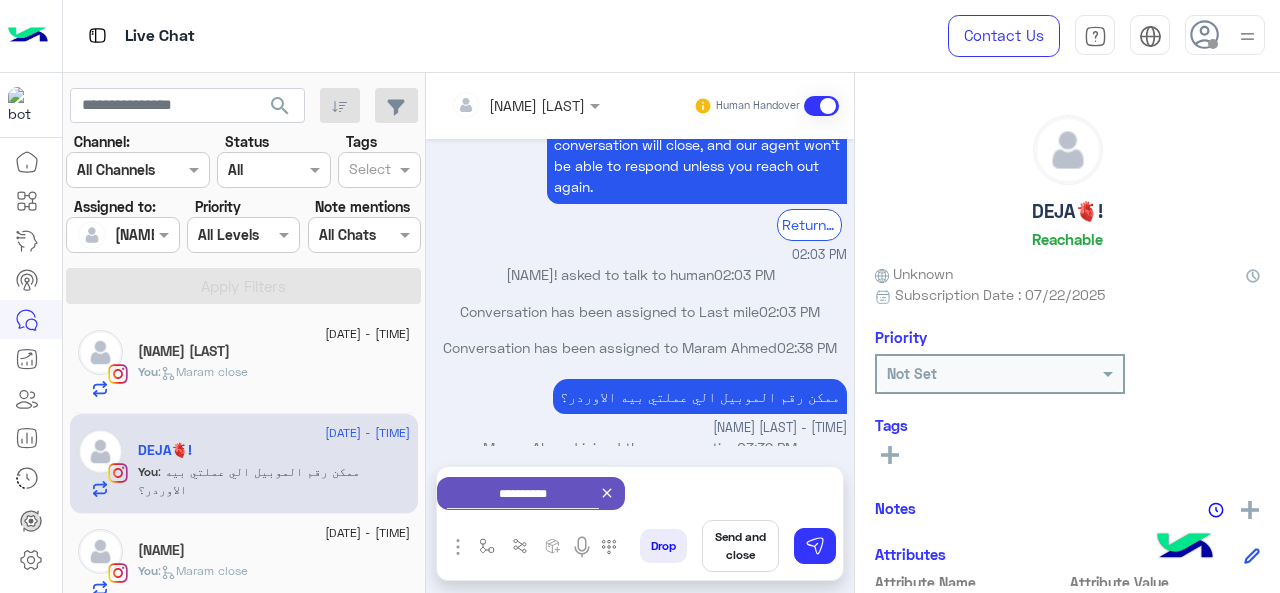 scroll, scrollTop: 0, scrollLeft: 0, axis: both 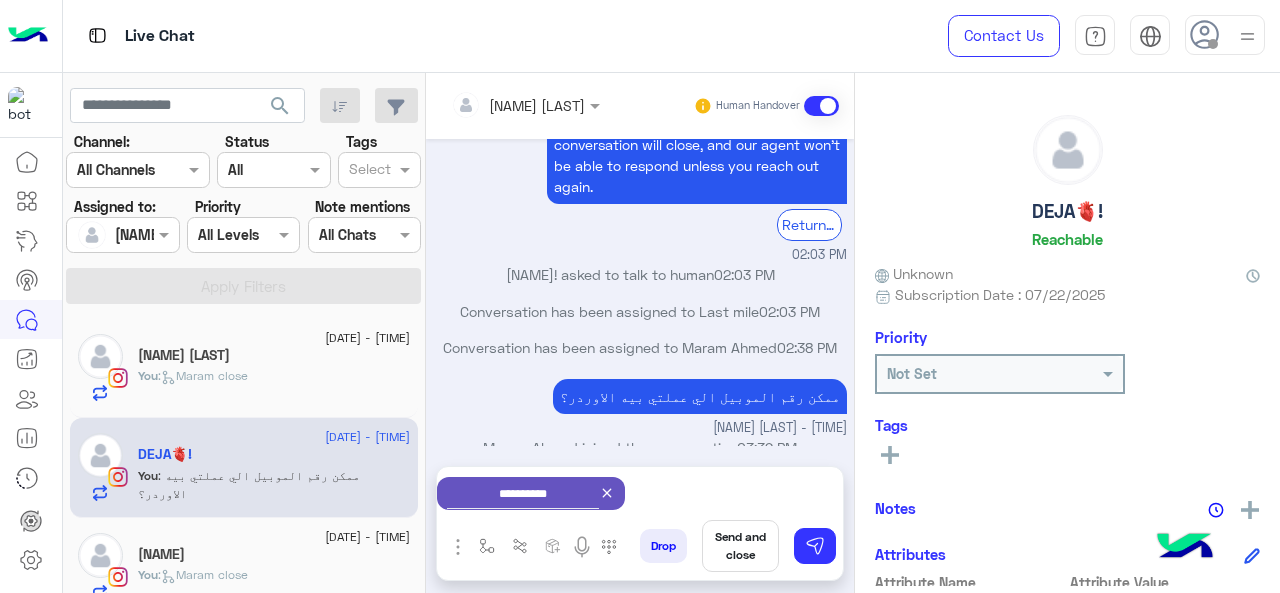 click 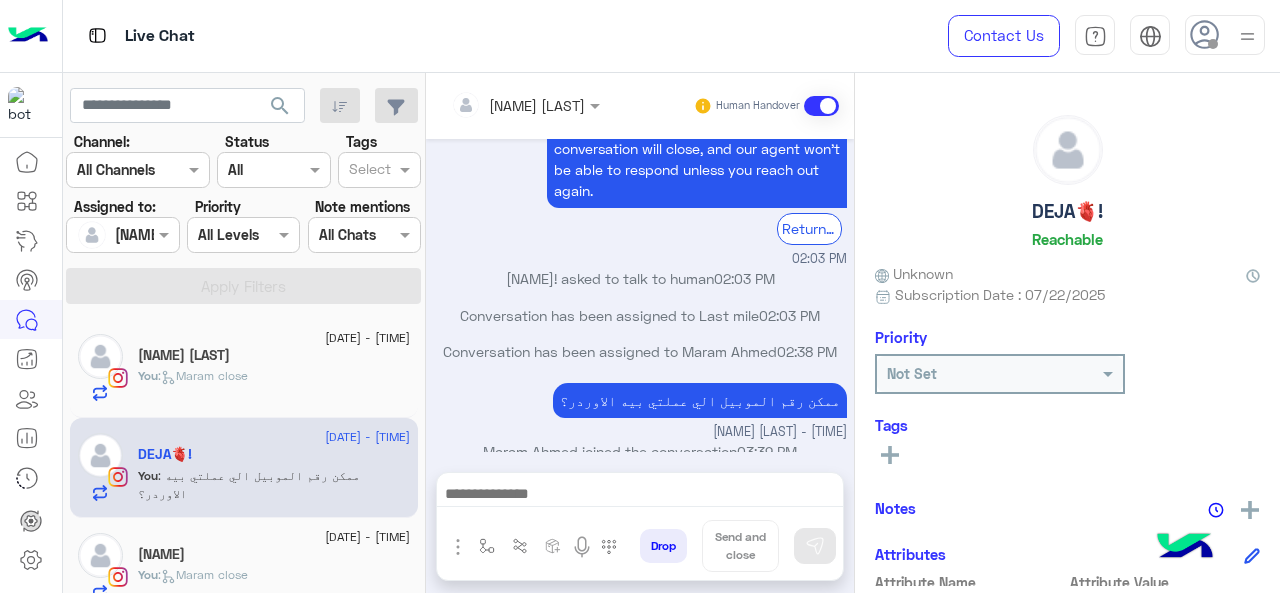 scroll, scrollTop: 869, scrollLeft: 0, axis: vertical 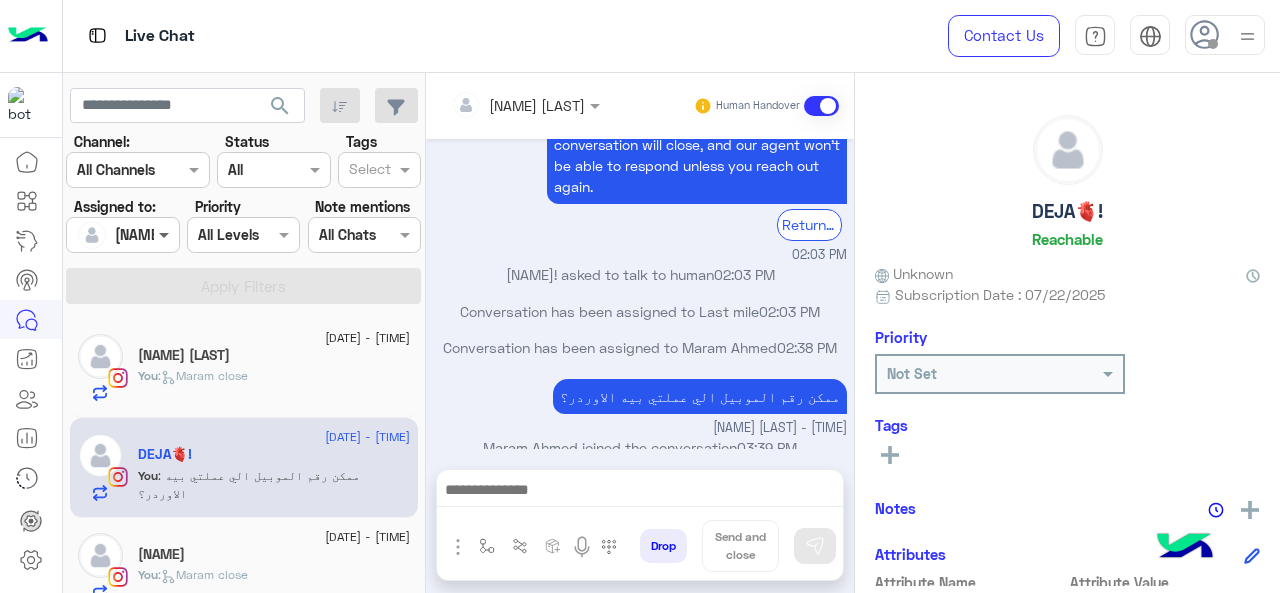 click at bounding box center (166, 234) 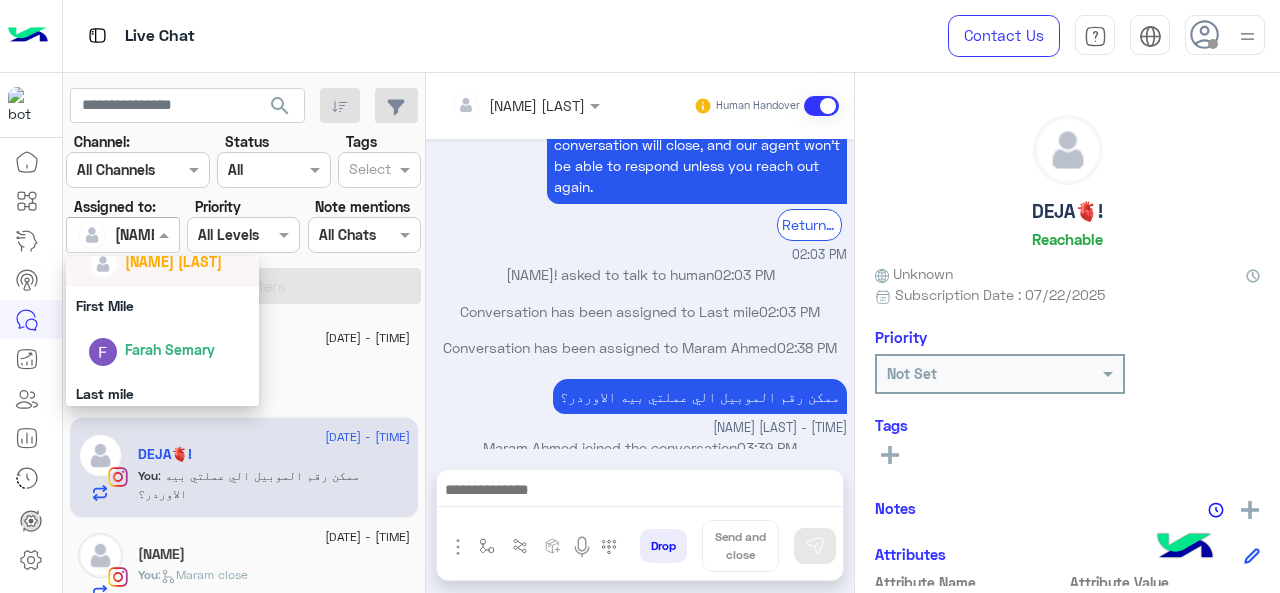 scroll, scrollTop: 392, scrollLeft: 0, axis: vertical 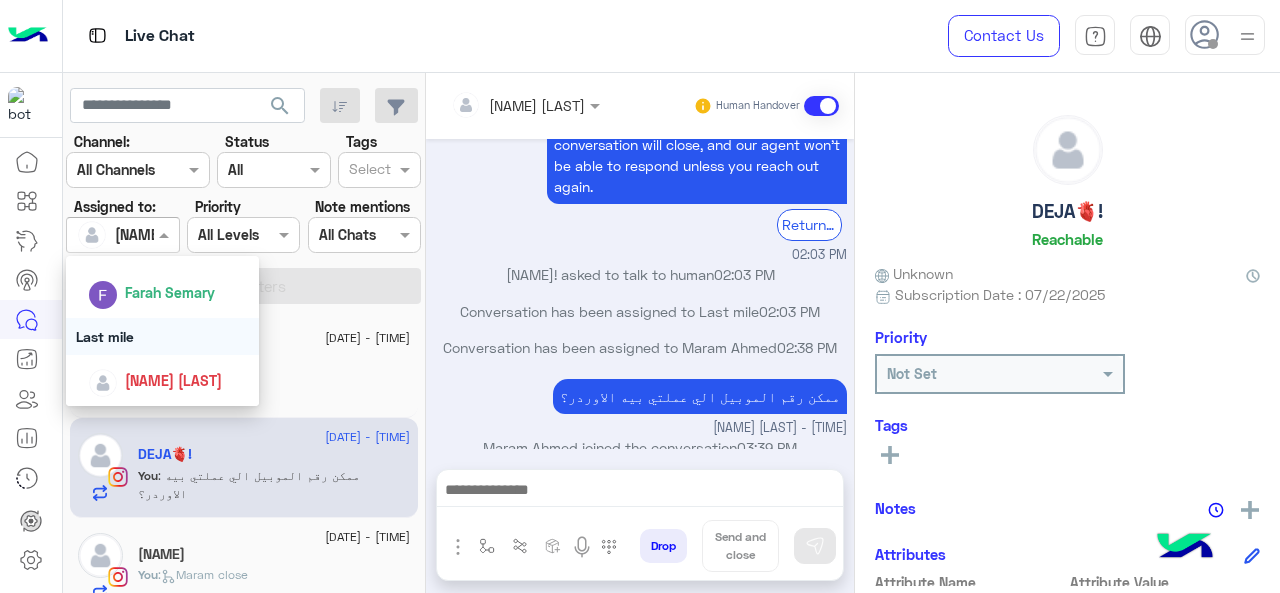 click on "Last mile" at bounding box center (163, 336) 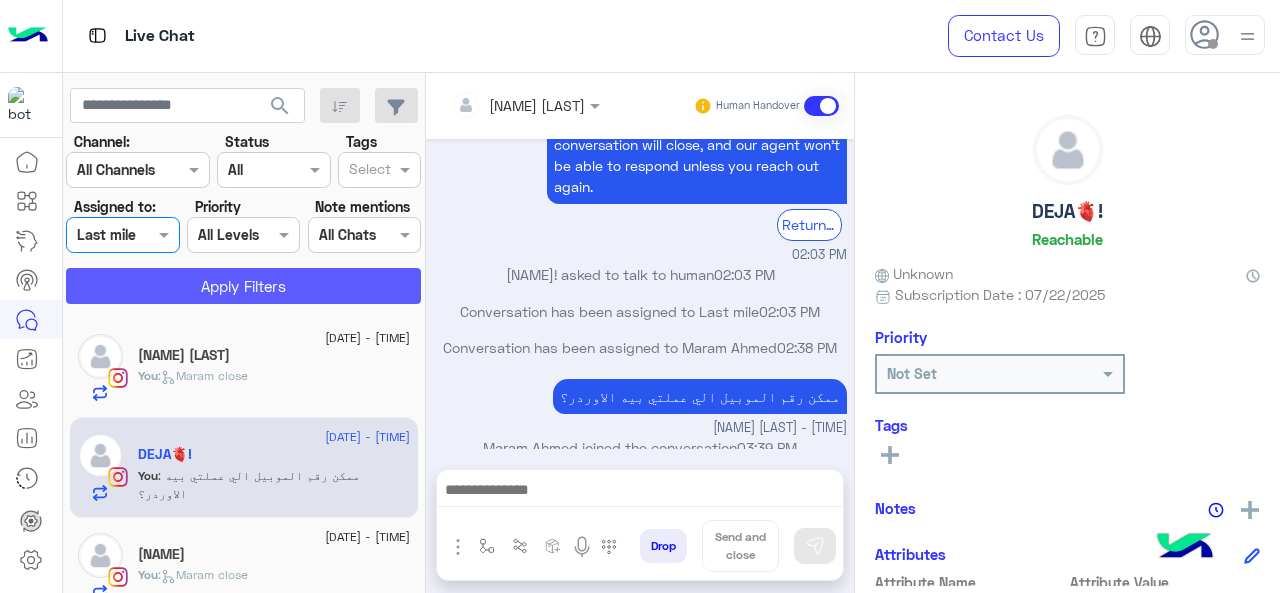 click on "Apply Filters" 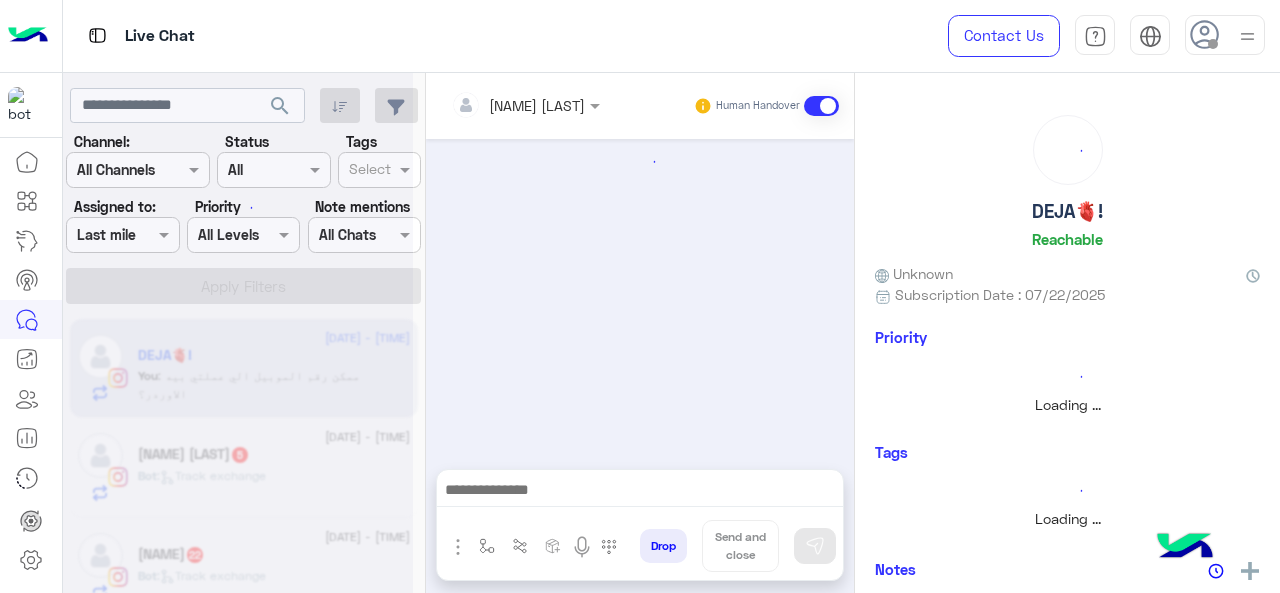 scroll, scrollTop: 869, scrollLeft: 0, axis: vertical 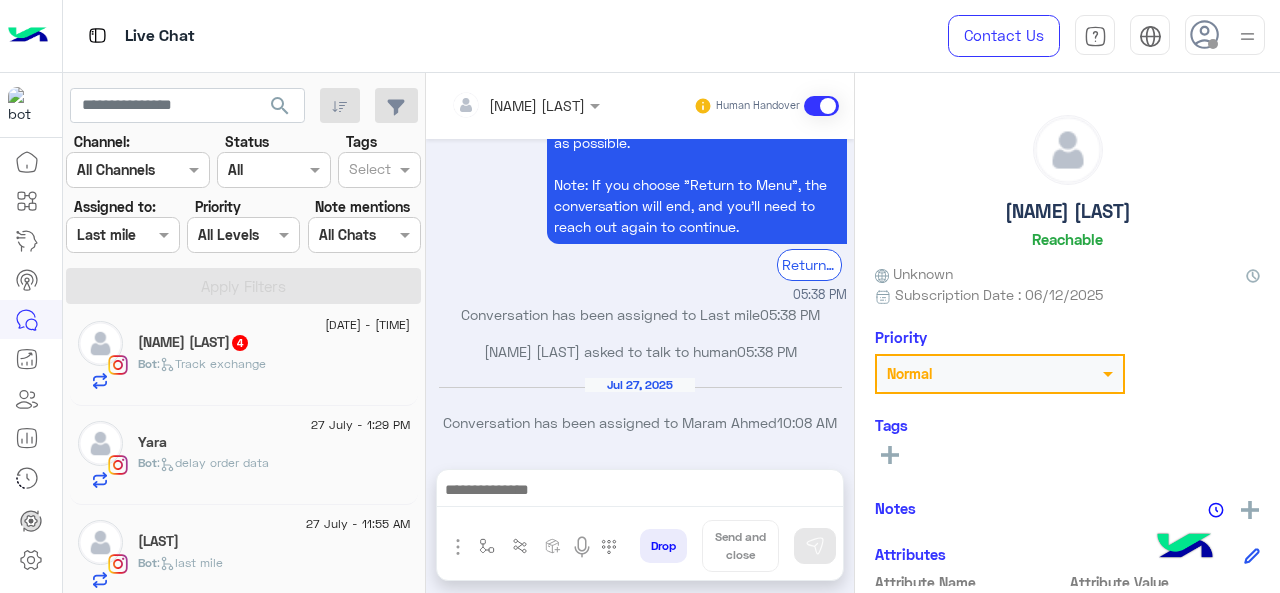click on ":   delay order data" 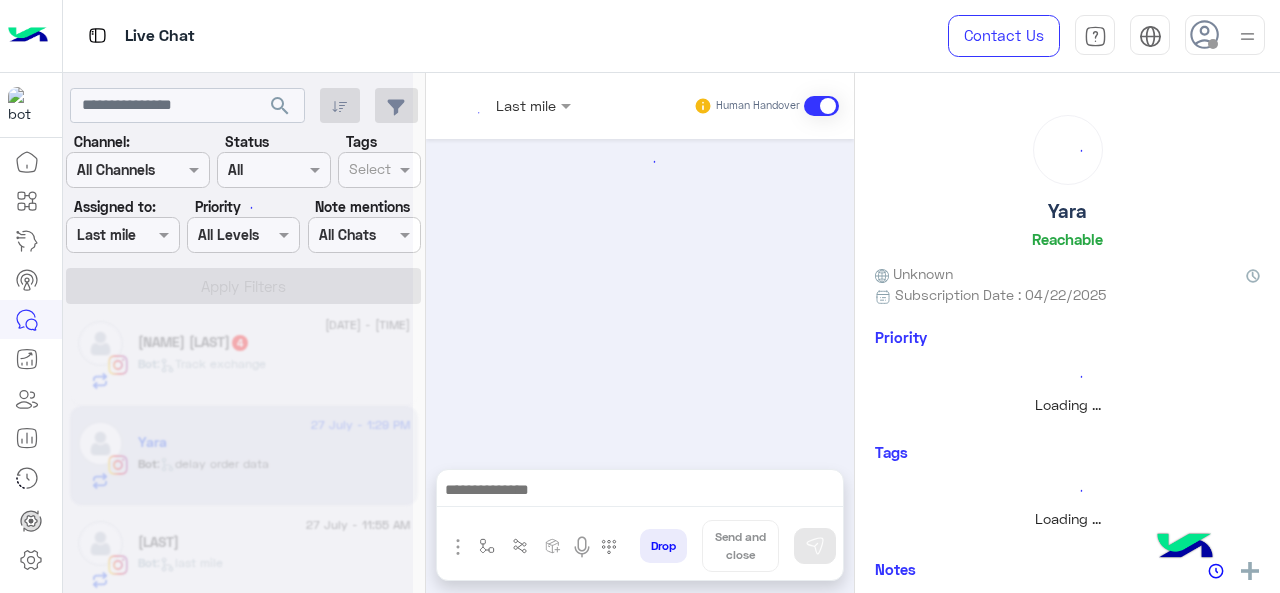 scroll, scrollTop: 0, scrollLeft: 0, axis: both 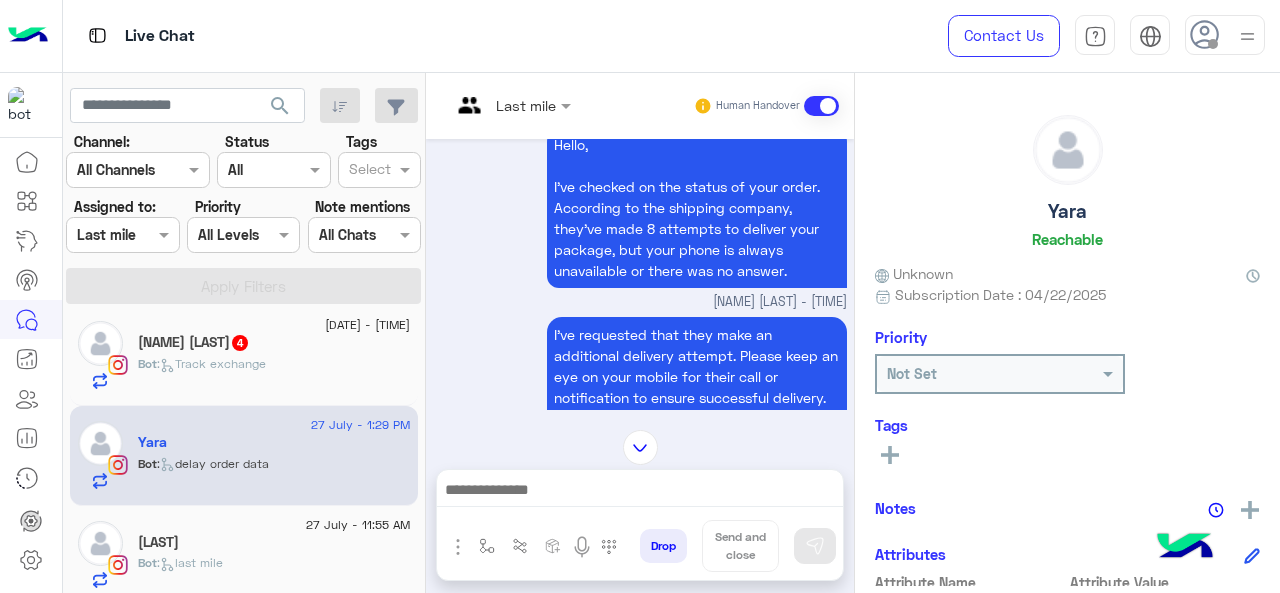 click at bounding box center [487, 105] 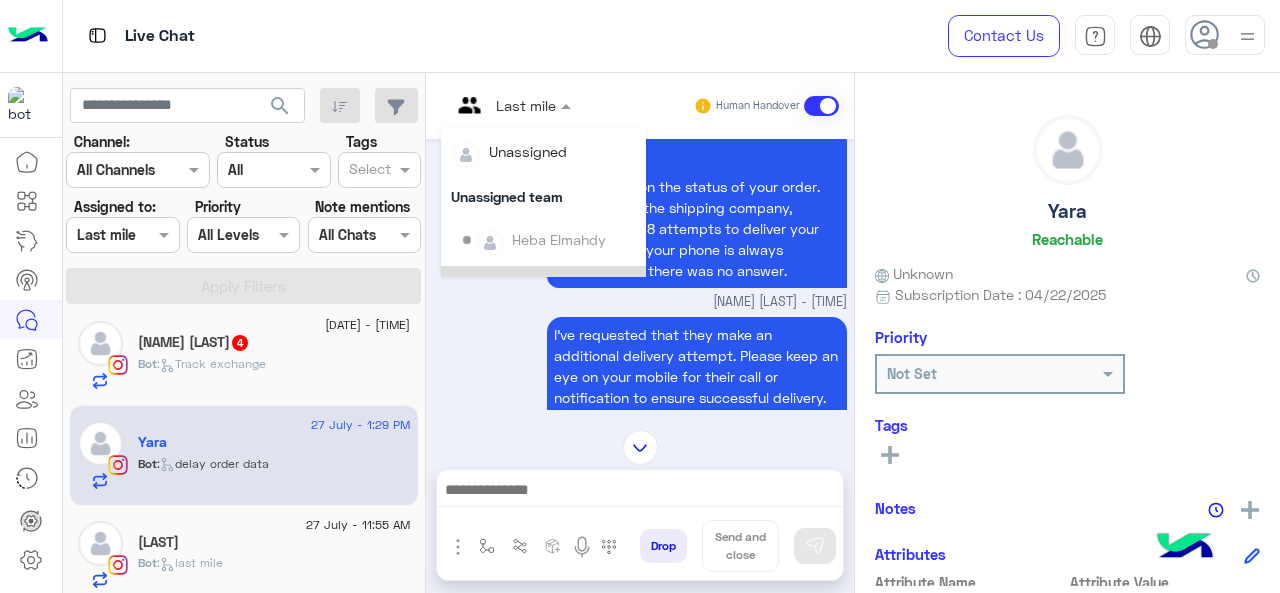 scroll, scrollTop: 354, scrollLeft: 0, axis: vertical 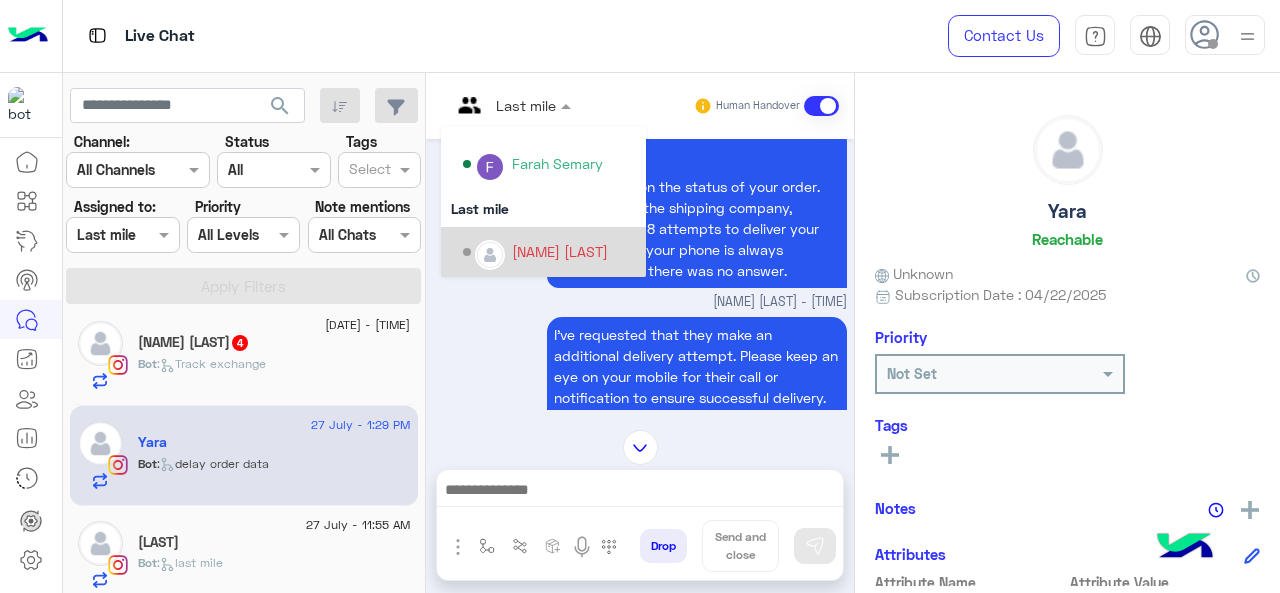 click at bounding box center [490, 255] 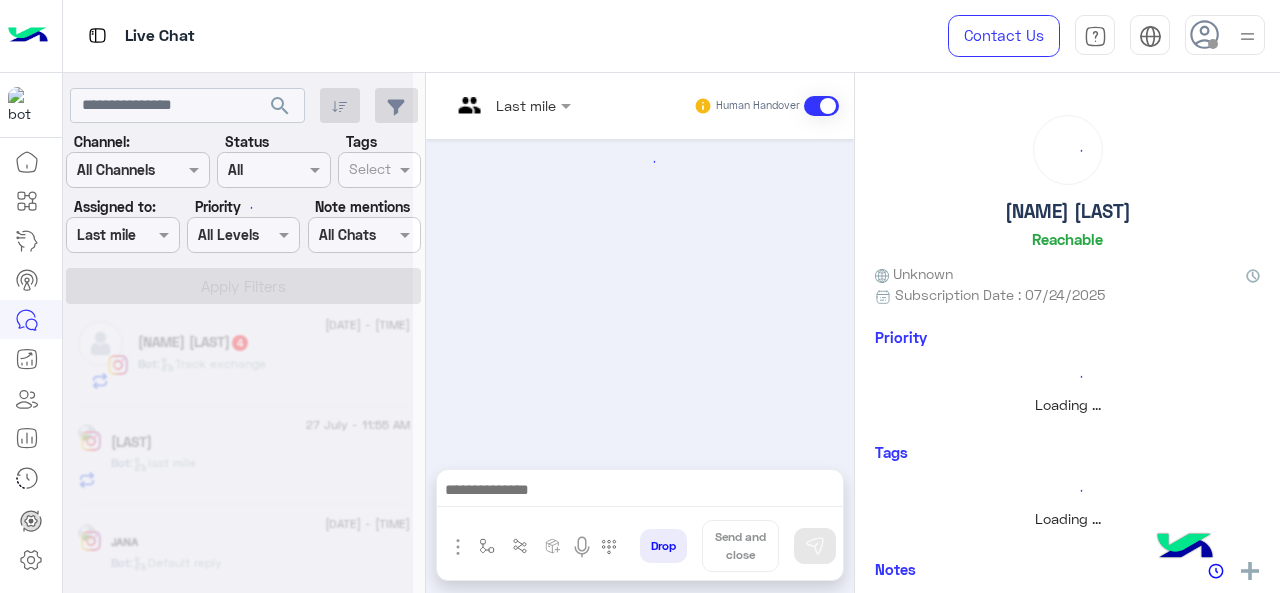 scroll, scrollTop: 0, scrollLeft: 0, axis: both 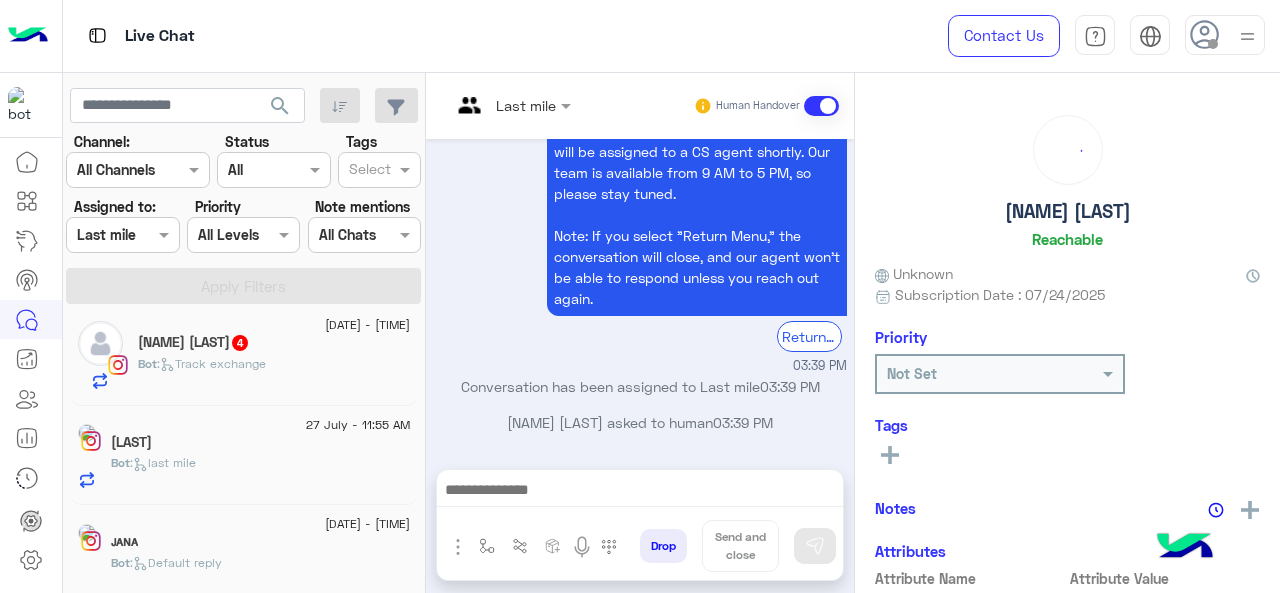 click on "4" 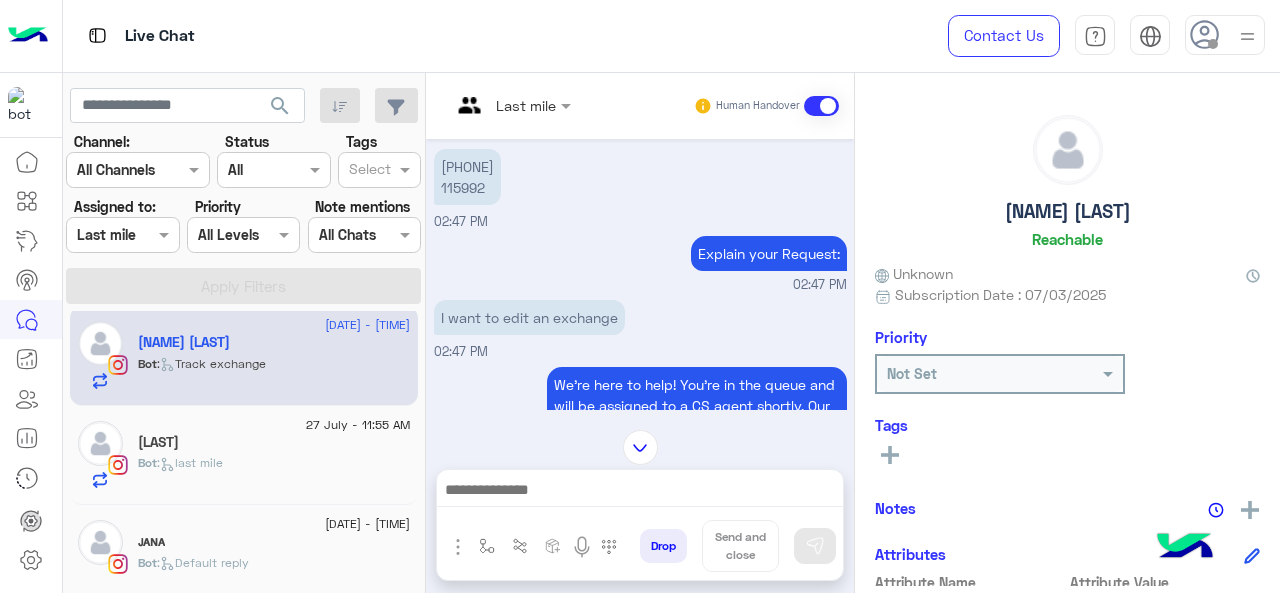 scroll, scrollTop: 454, scrollLeft: 0, axis: vertical 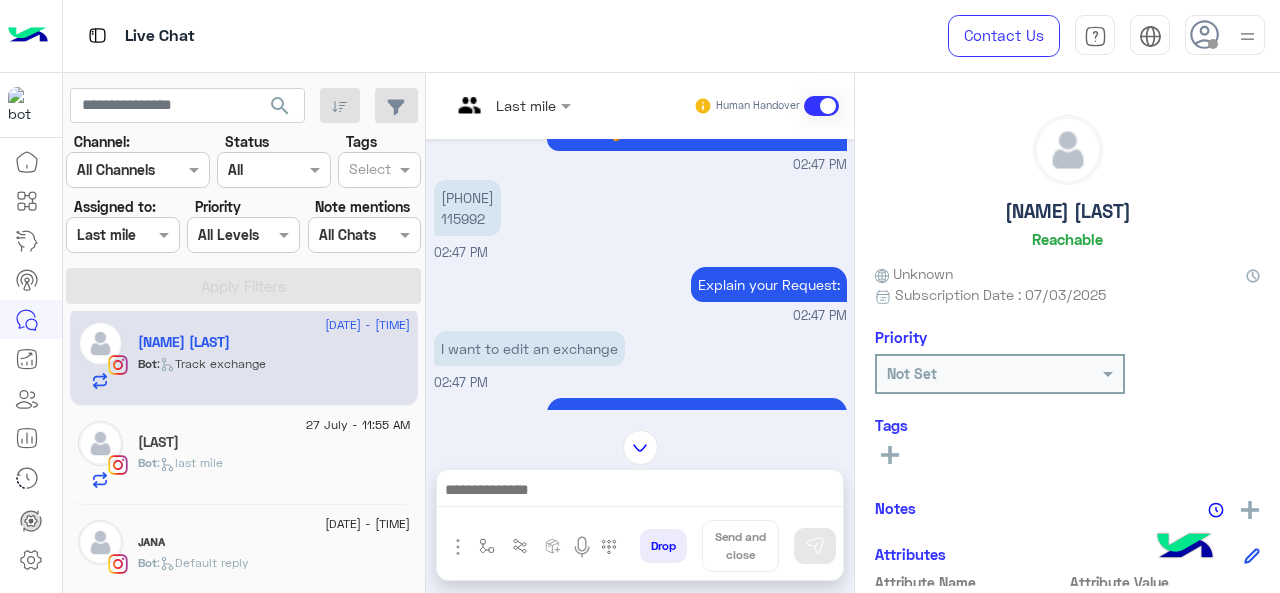click 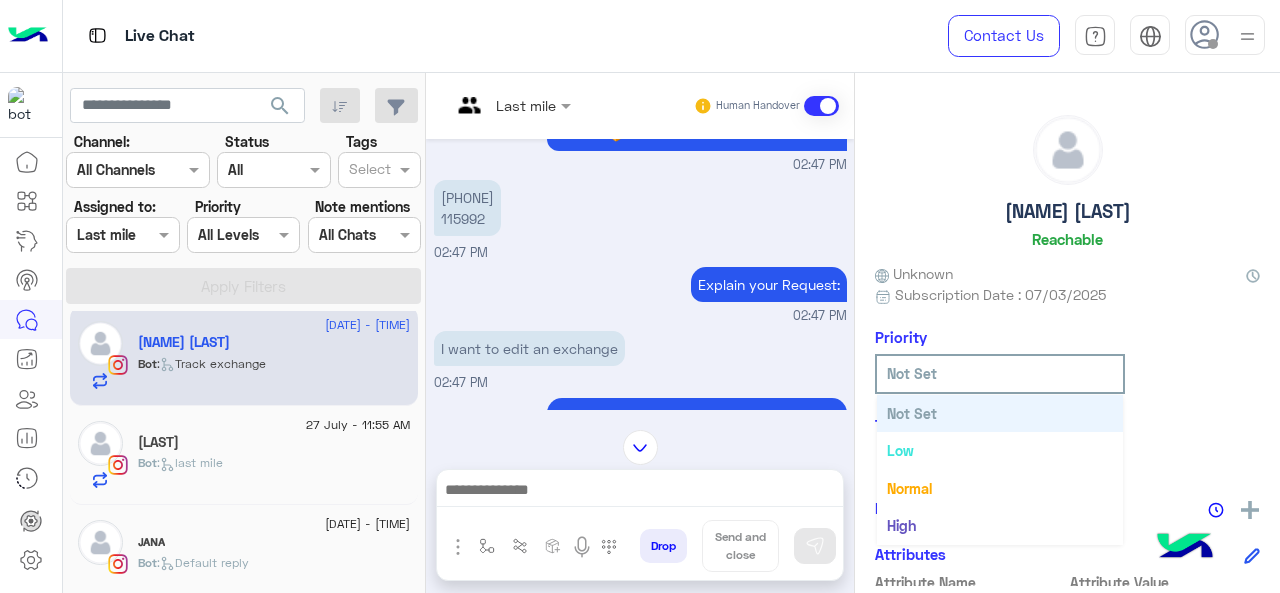 click at bounding box center [511, 104] 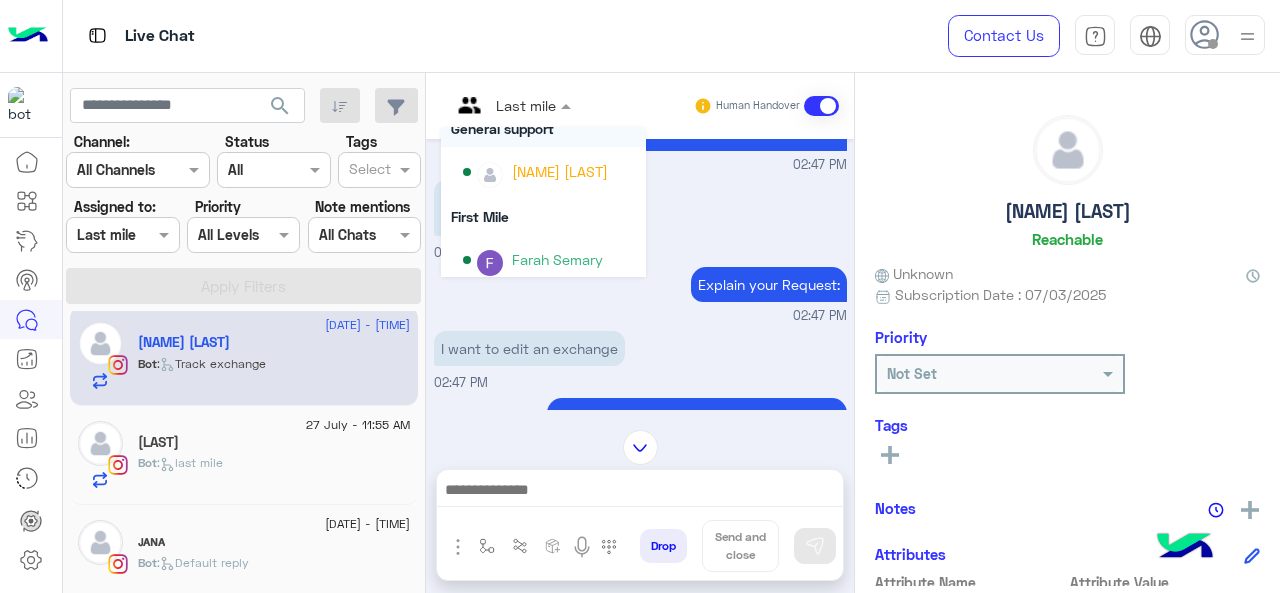 scroll, scrollTop: 354, scrollLeft: 0, axis: vertical 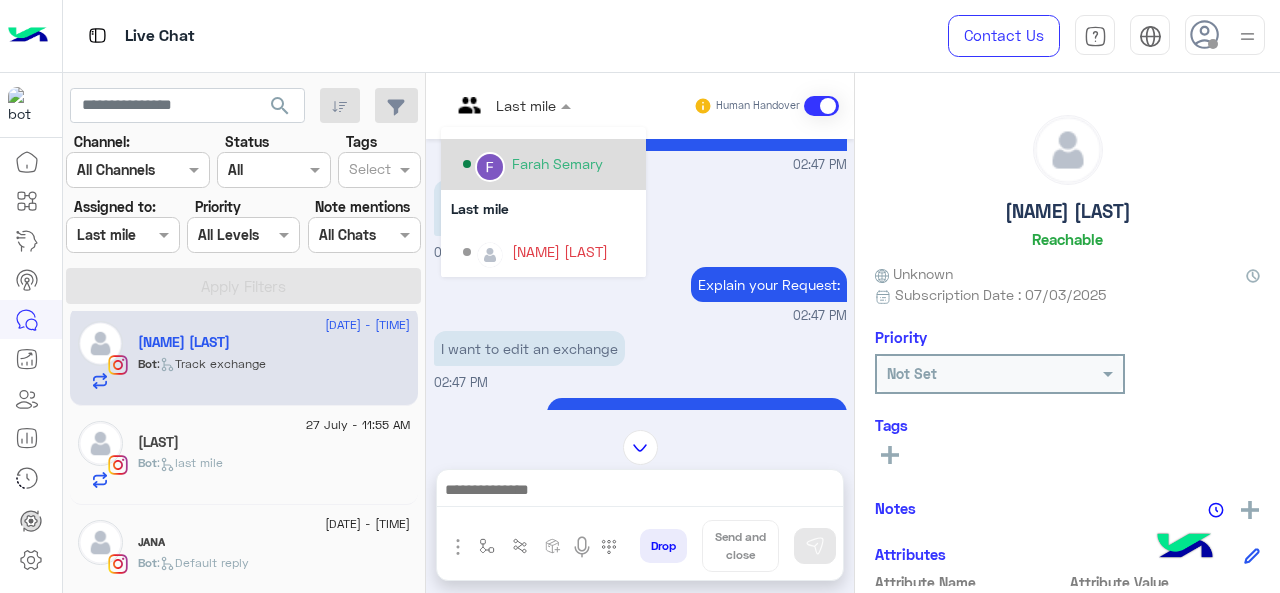 click on "Farah Semary" at bounding box center [549, 164] 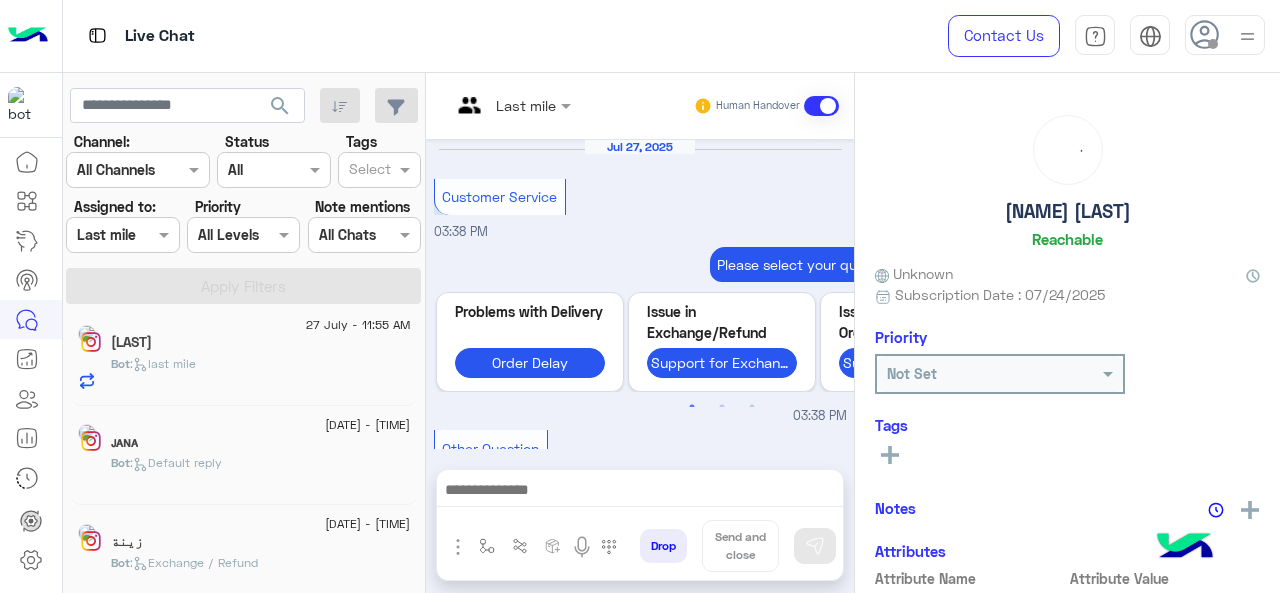 scroll, scrollTop: 820, scrollLeft: 0, axis: vertical 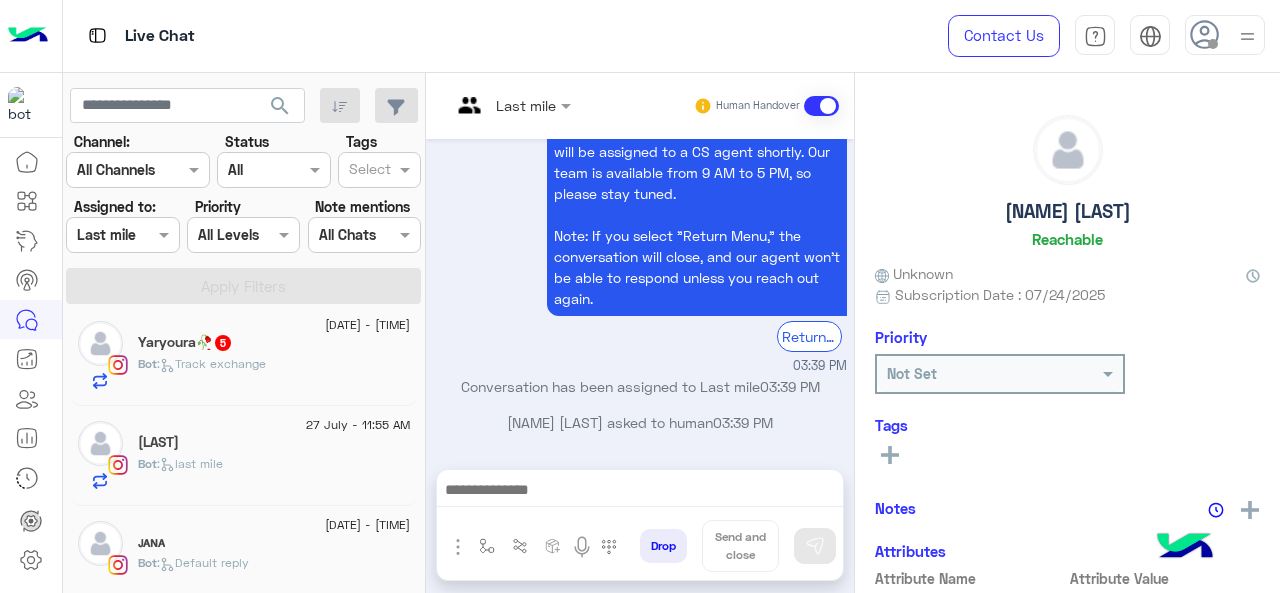 click on "Bot :   Track exchange" 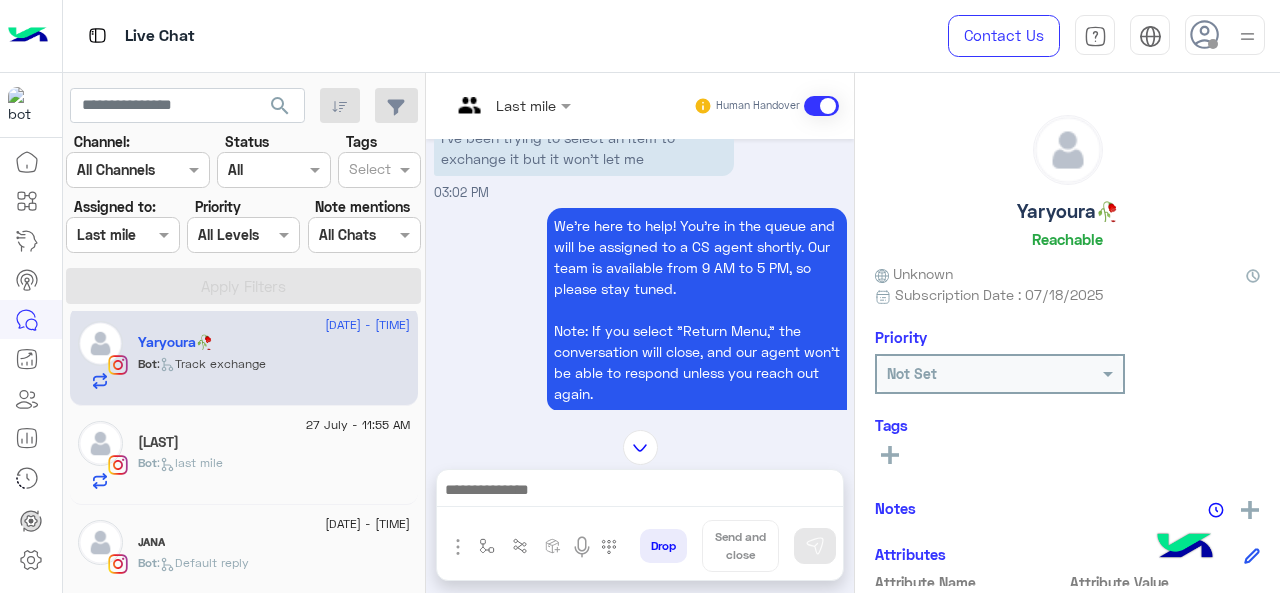 scroll, scrollTop: 606, scrollLeft: 0, axis: vertical 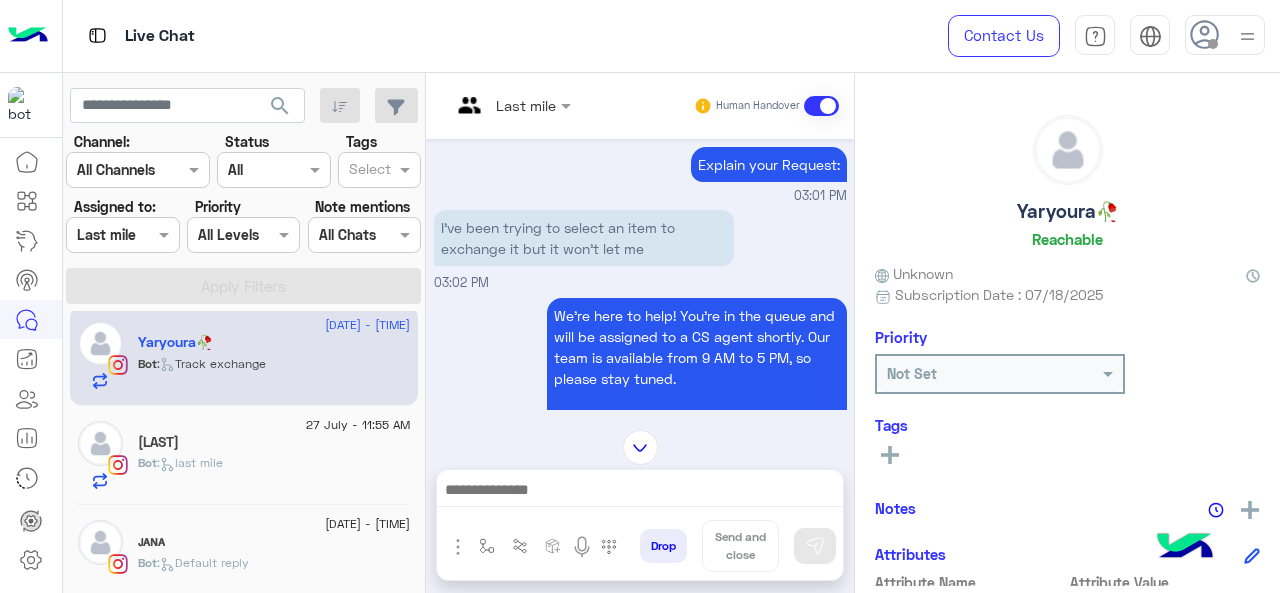 click on "Last mile" at bounding box center [526, 105] 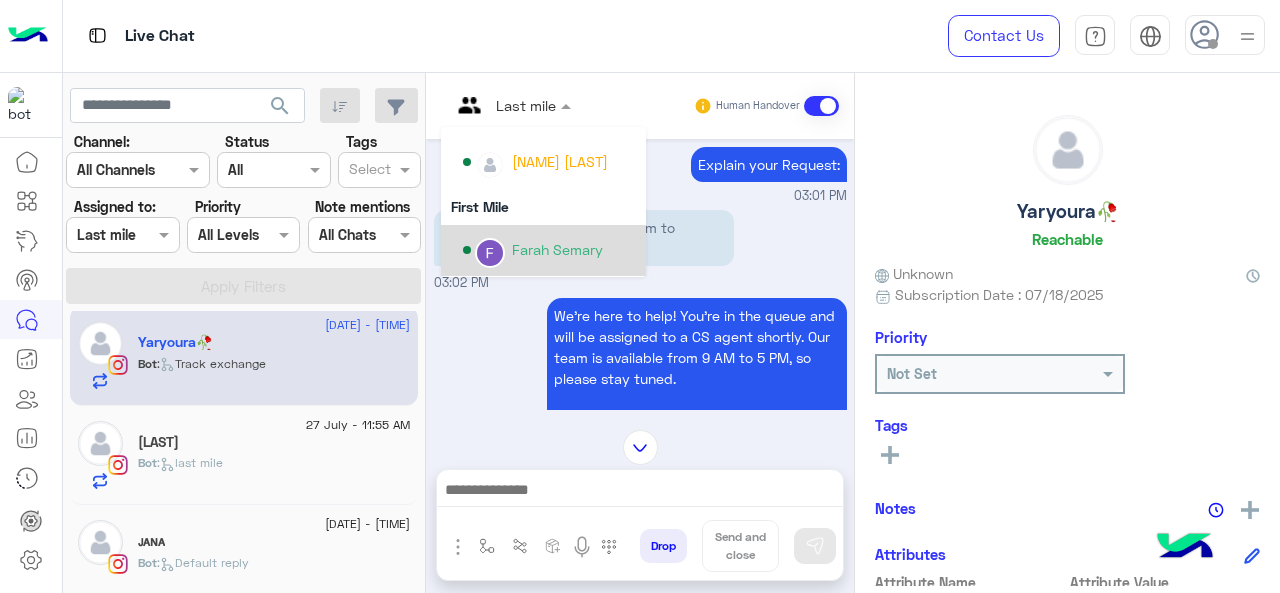scroll, scrollTop: 300, scrollLeft: 0, axis: vertical 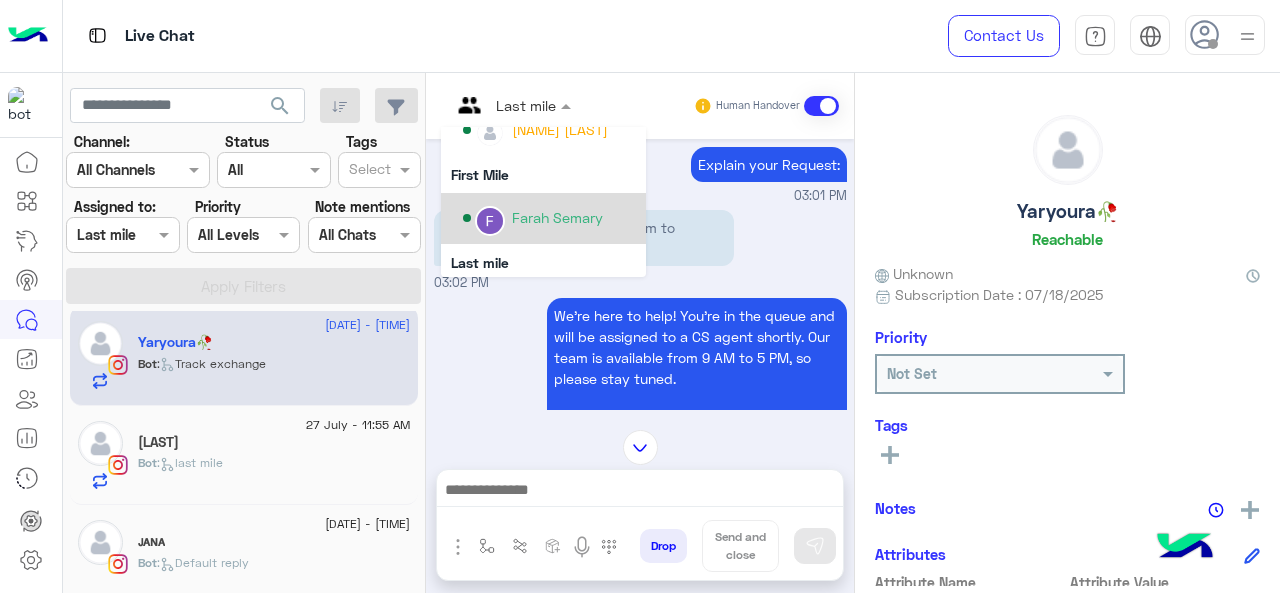 click on "Farah Semary" at bounding box center [557, 217] 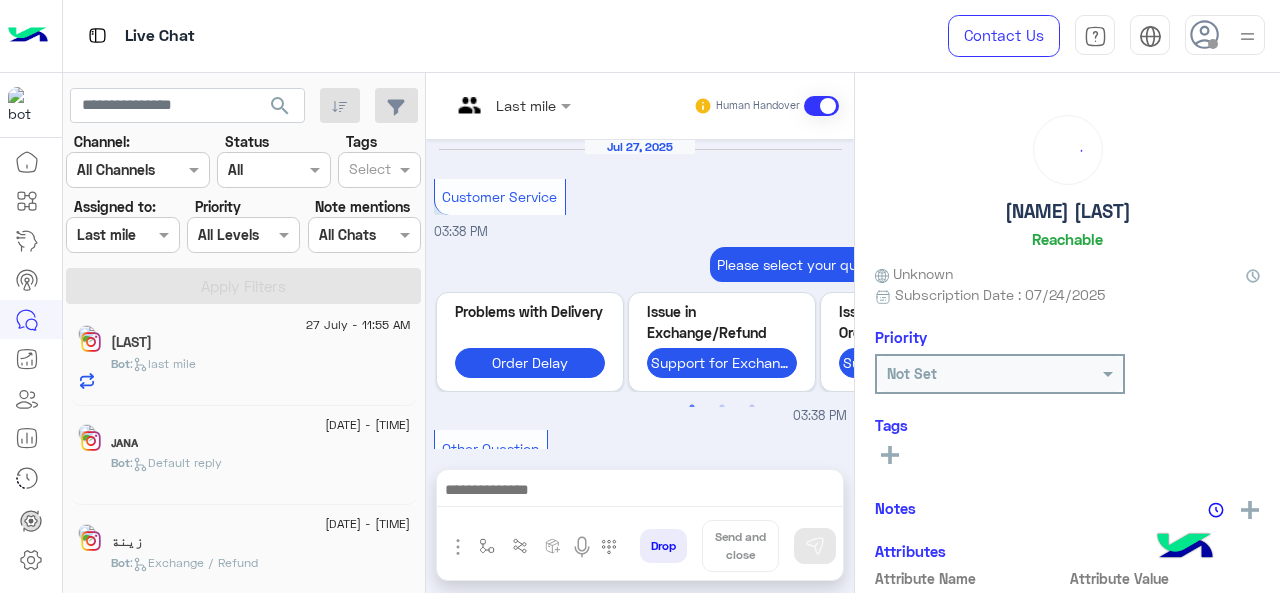 scroll, scrollTop: 820, scrollLeft: 0, axis: vertical 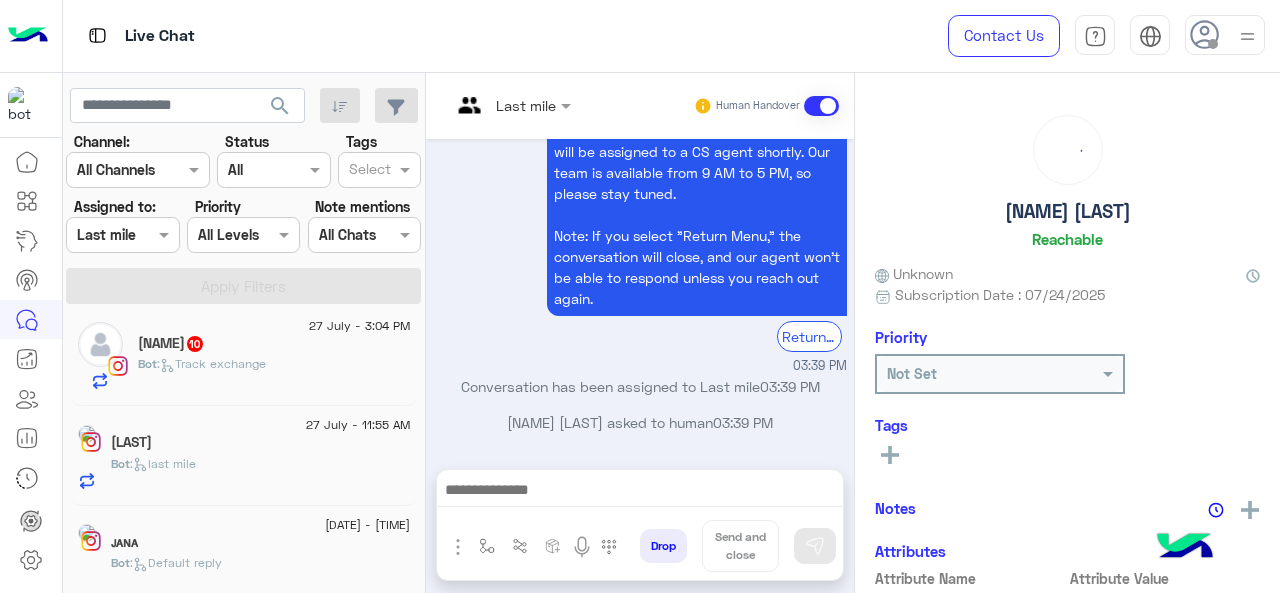 click on ":   Track exchange" 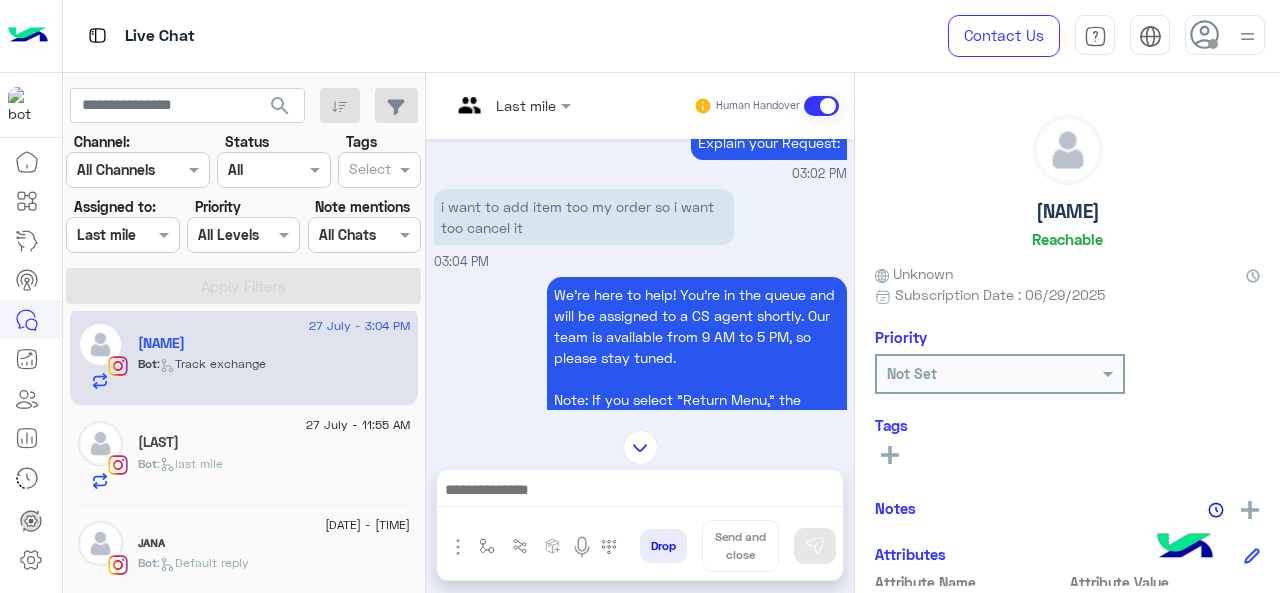 scroll, scrollTop: 602, scrollLeft: 0, axis: vertical 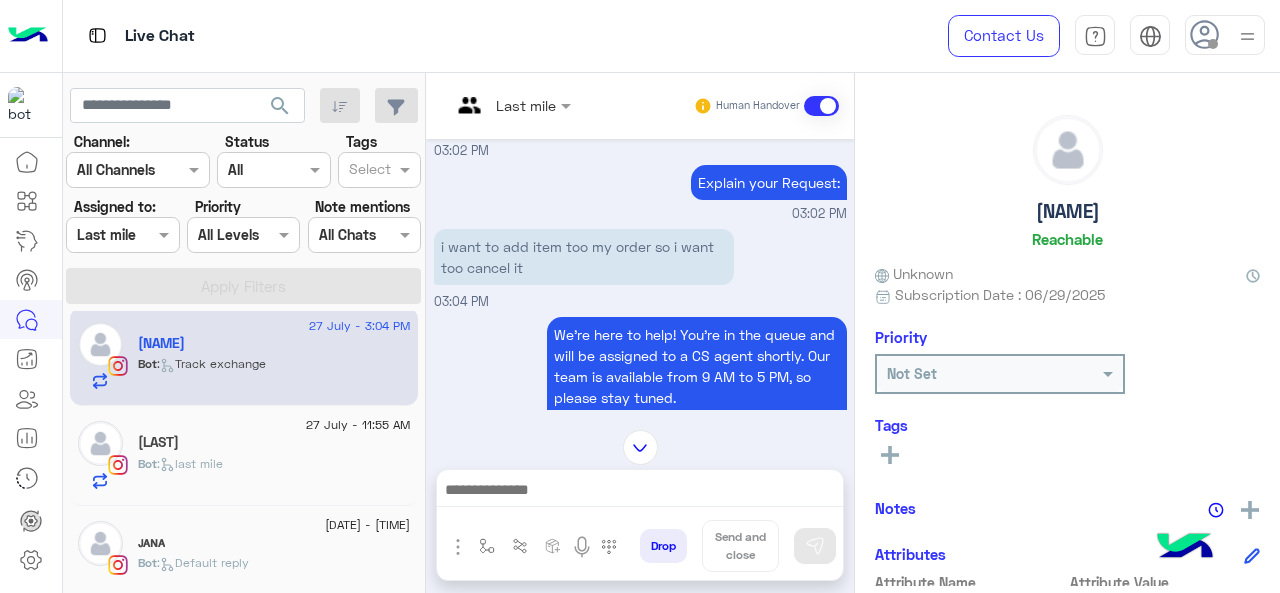 click at bounding box center [511, 104] 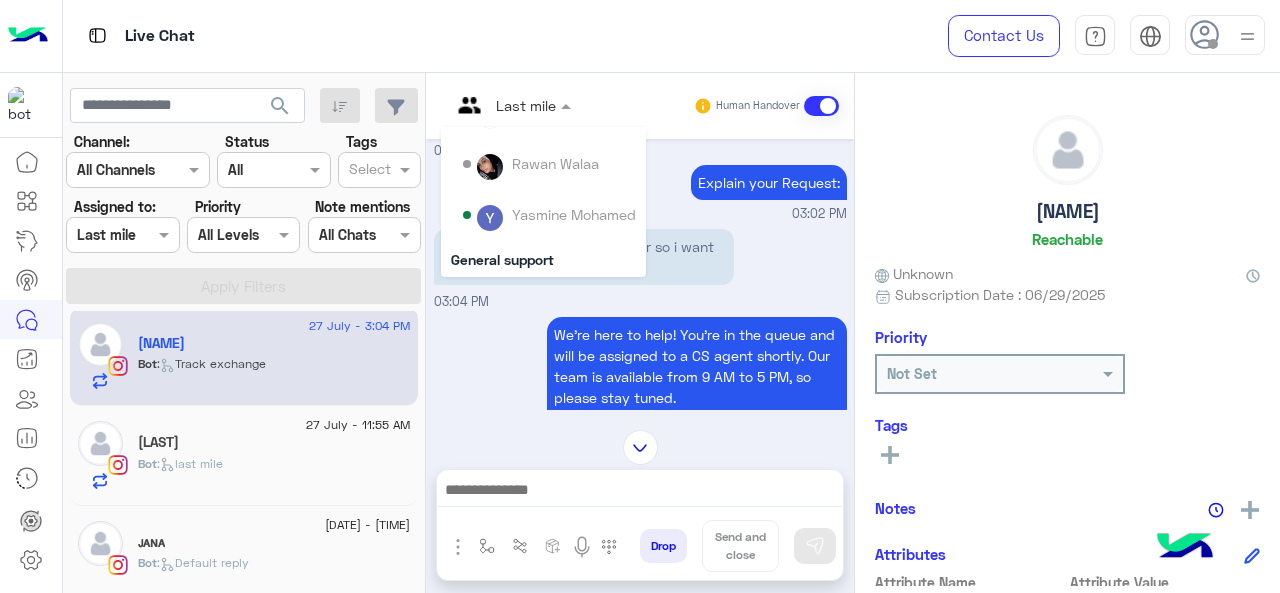 scroll, scrollTop: 200, scrollLeft: 0, axis: vertical 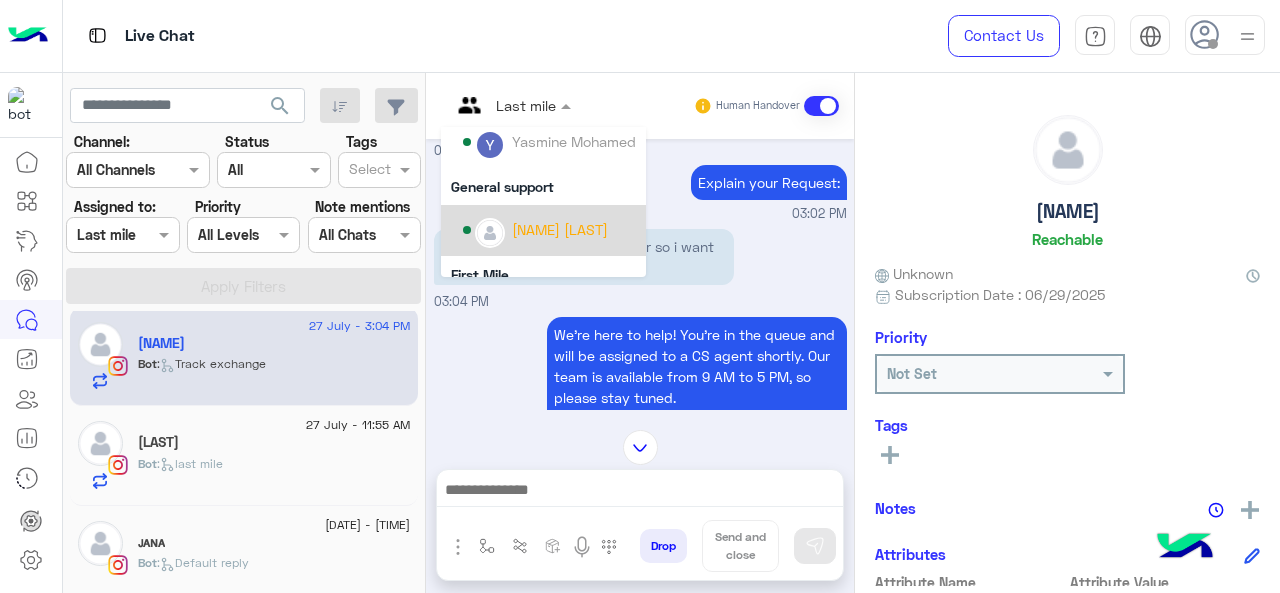 click on "[FIRST] [LAST]" at bounding box center [560, 229] 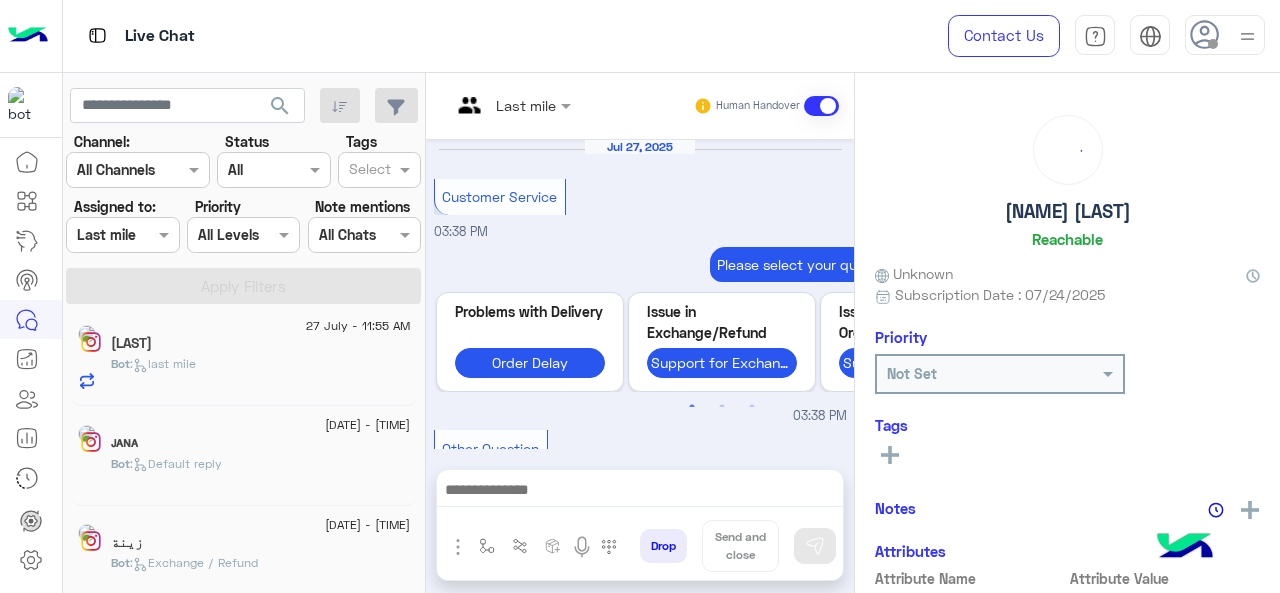 scroll, scrollTop: 820, scrollLeft: 0, axis: vertical 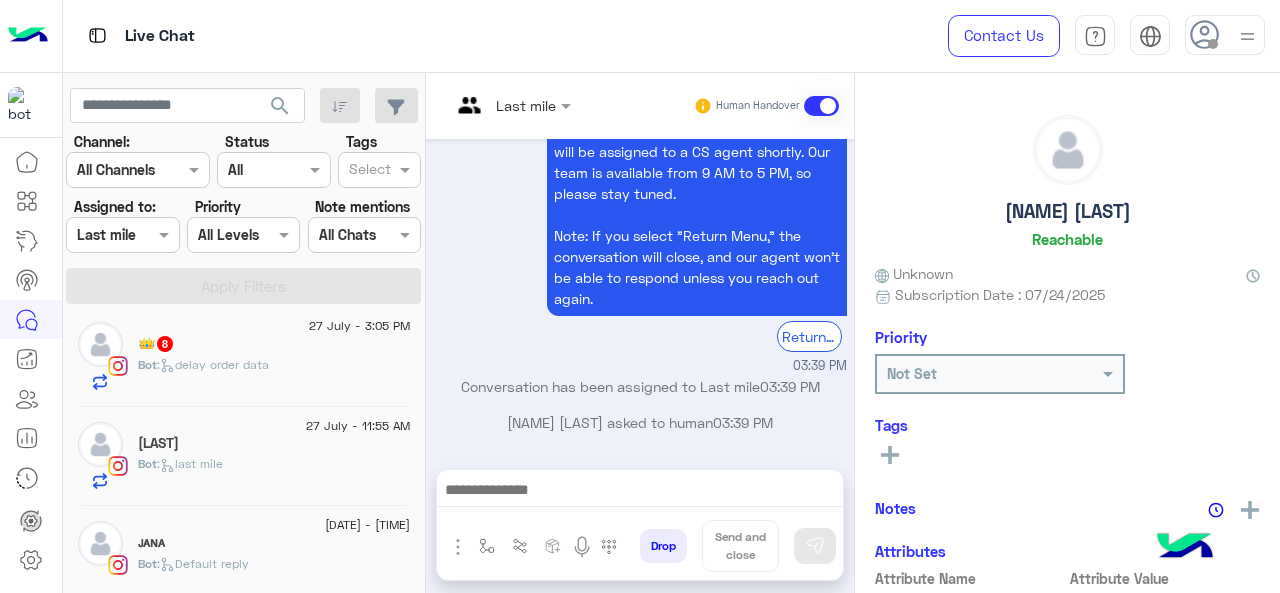 click on ":   delay order data" 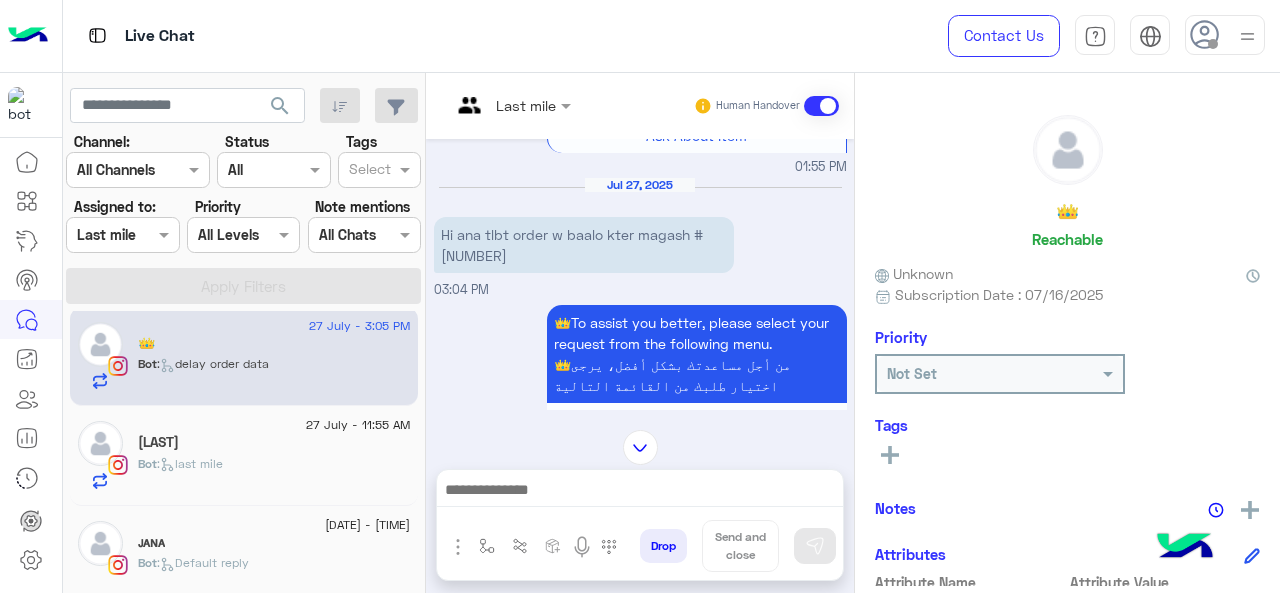 scroll, scrollTop: 767, scrollLeft: 0, axis: vertical 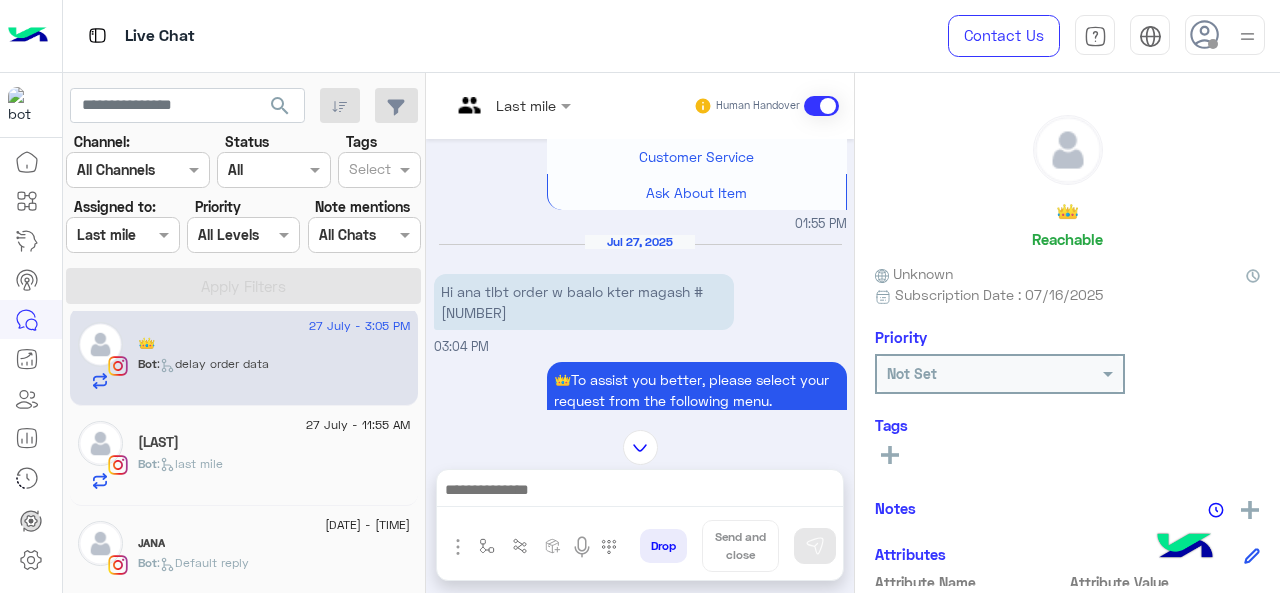click on "Hi ana tlbt order w baalo kter magash #115357" at bounding box center (584, 302) 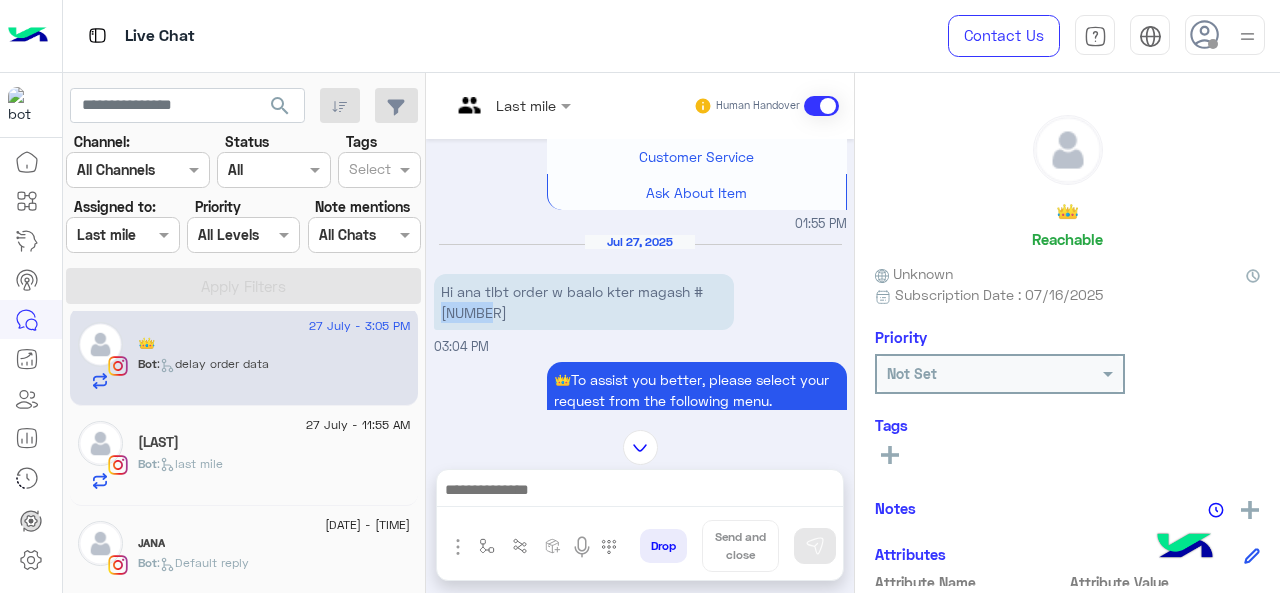 click on "Hi ana tlbt order w baalo kter magash #115357" at bounding box center (584, 302) 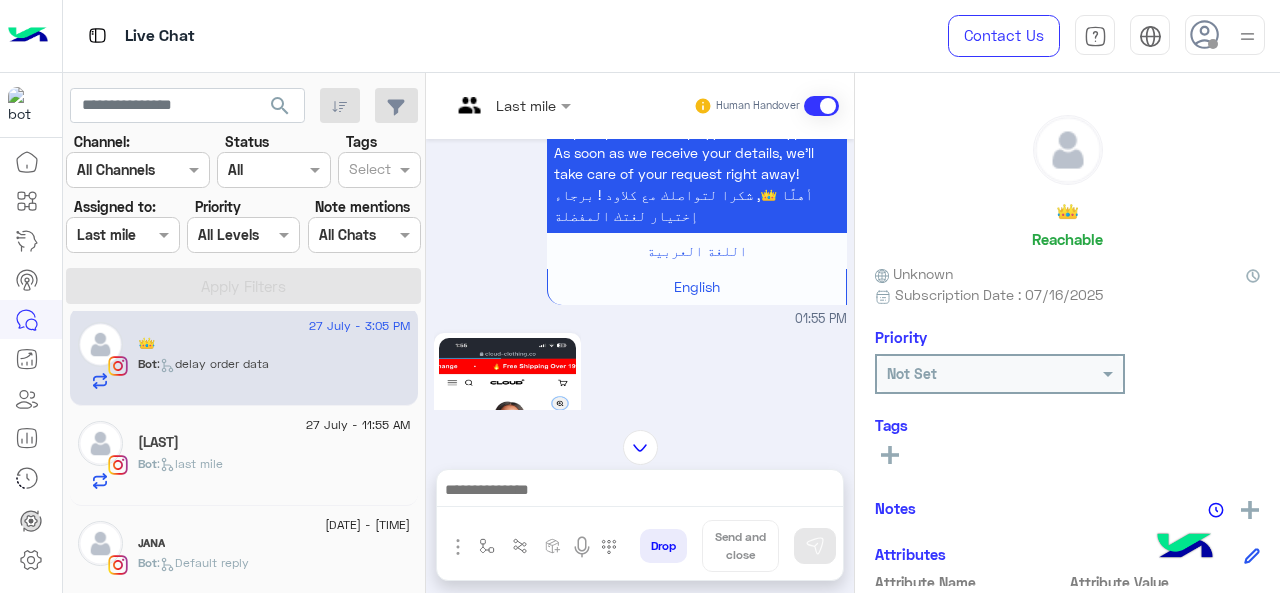 scroll, scrollTop: 0, scrollLeft: 0, axis: both 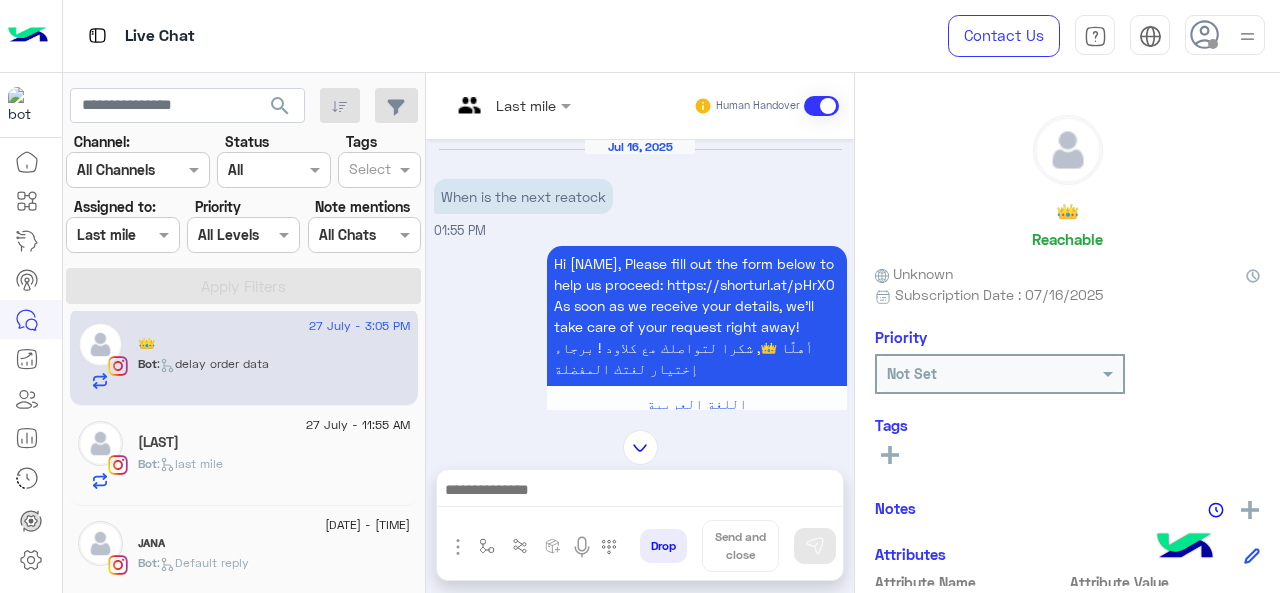 click on "Last mile" at bounding box center (526, 105) 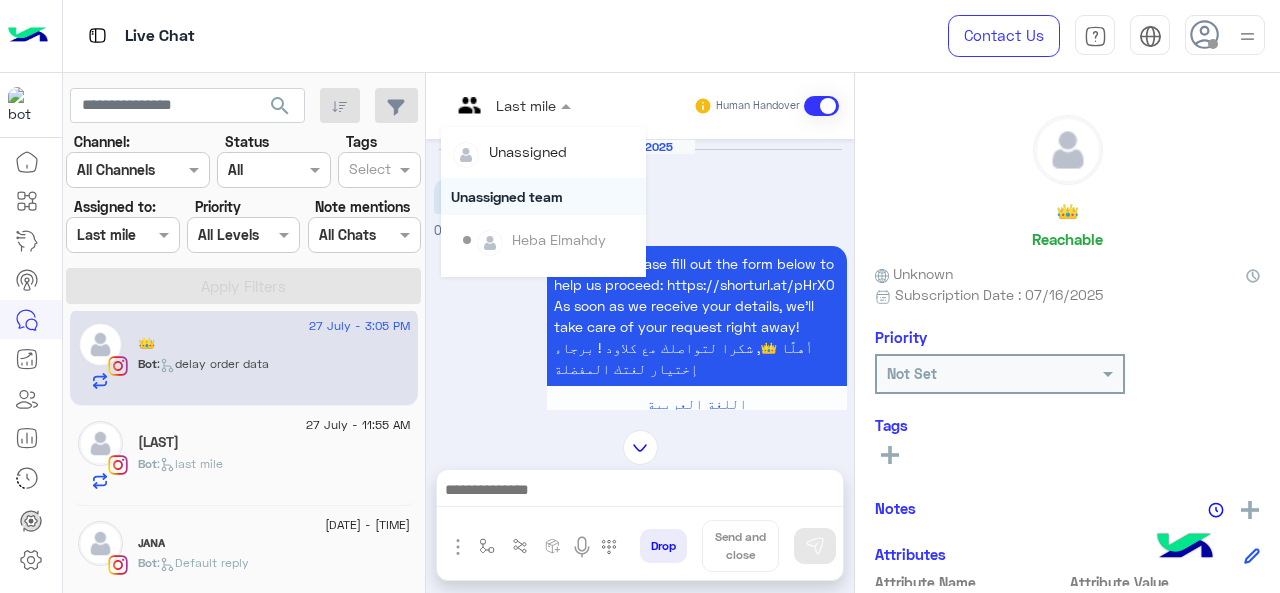 scroll, scrollTop: 354, scrollLeft: 0, axis: vertical 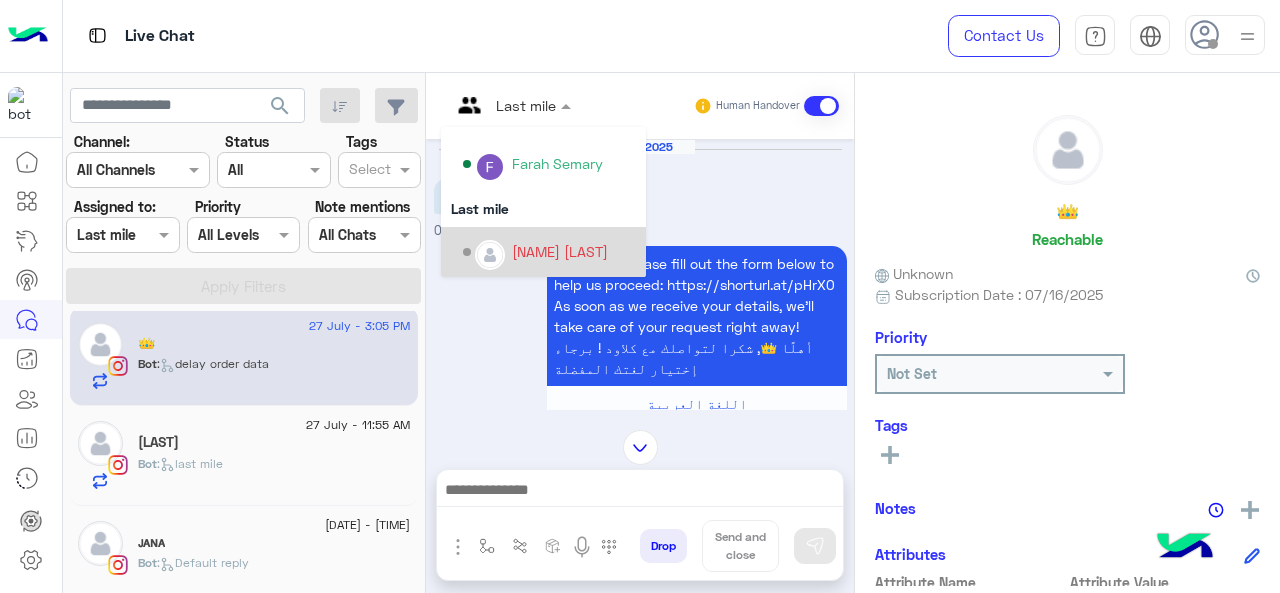 click on "[FIRST] [LAST]" at bounding box center (560, 251) 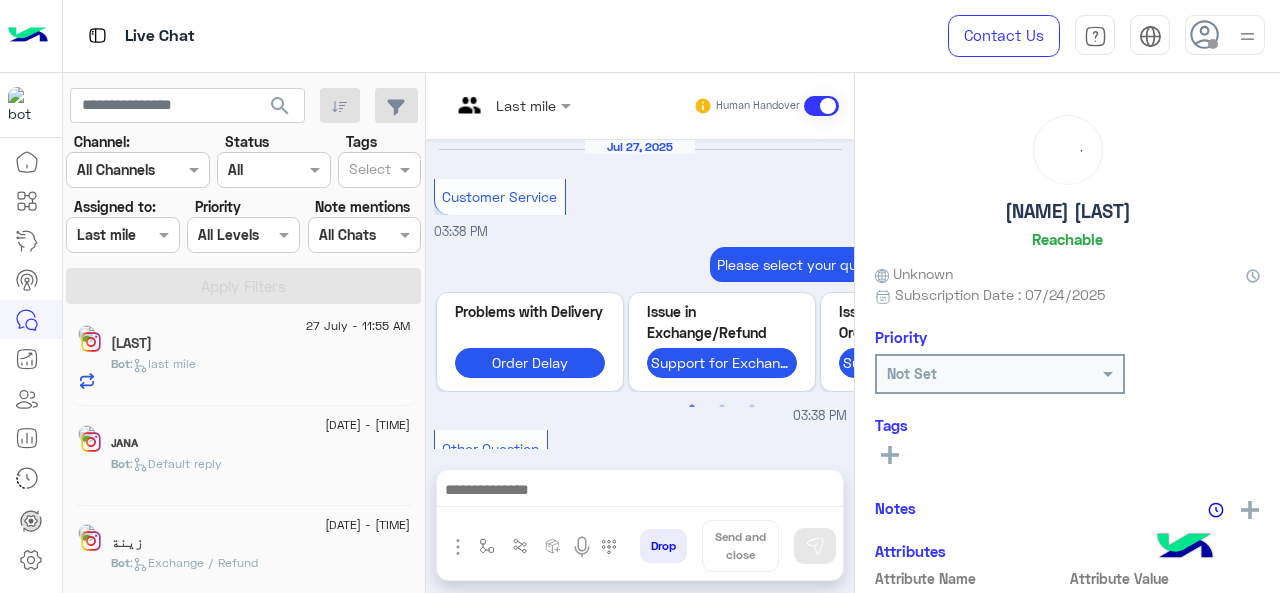 scroll, scrollTop: 820, scrollLeft: 0, axis: vertical 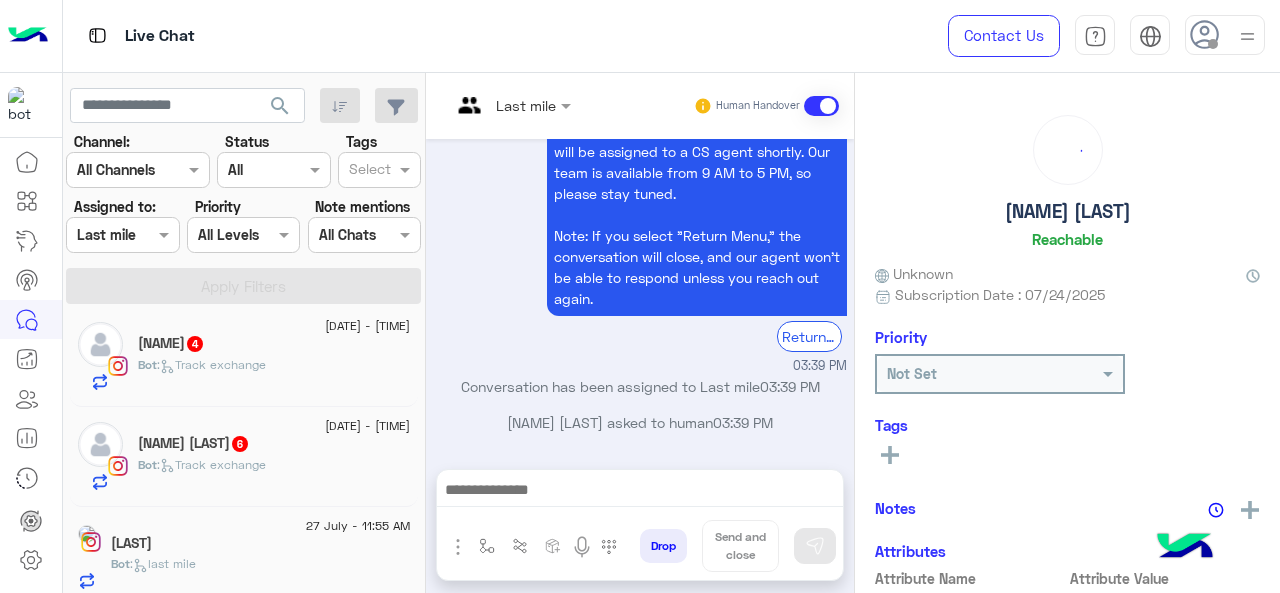 click on "Nellie Nour  6" 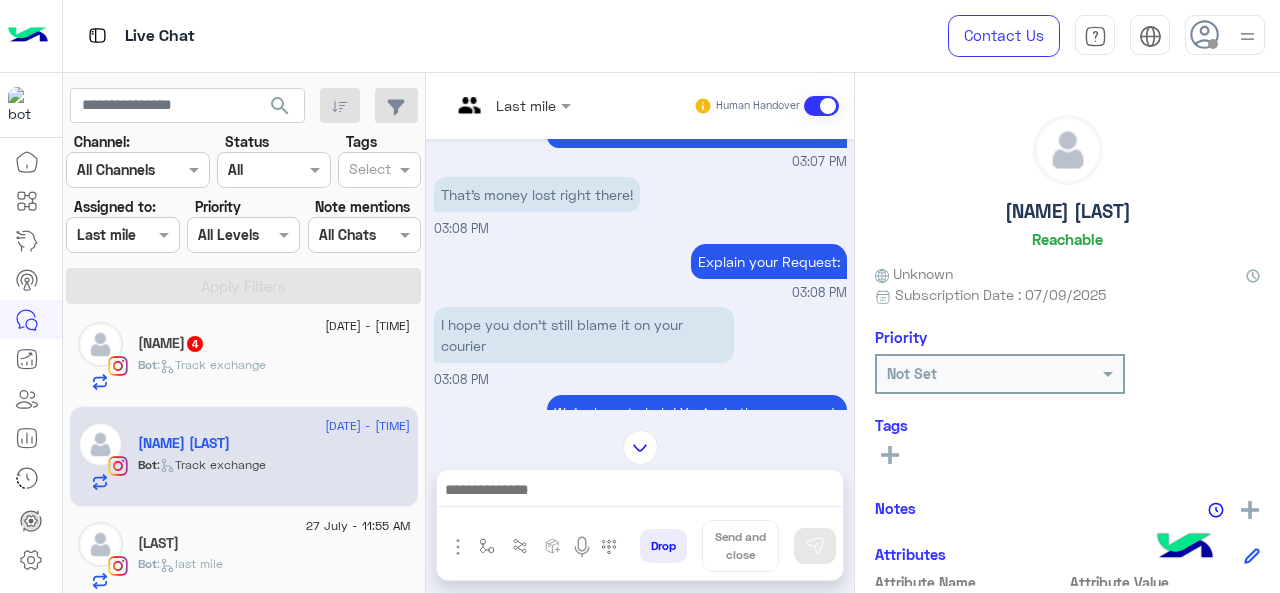 scroll, scrollTop: 4291, scrollLeft: 0, axis: vertical 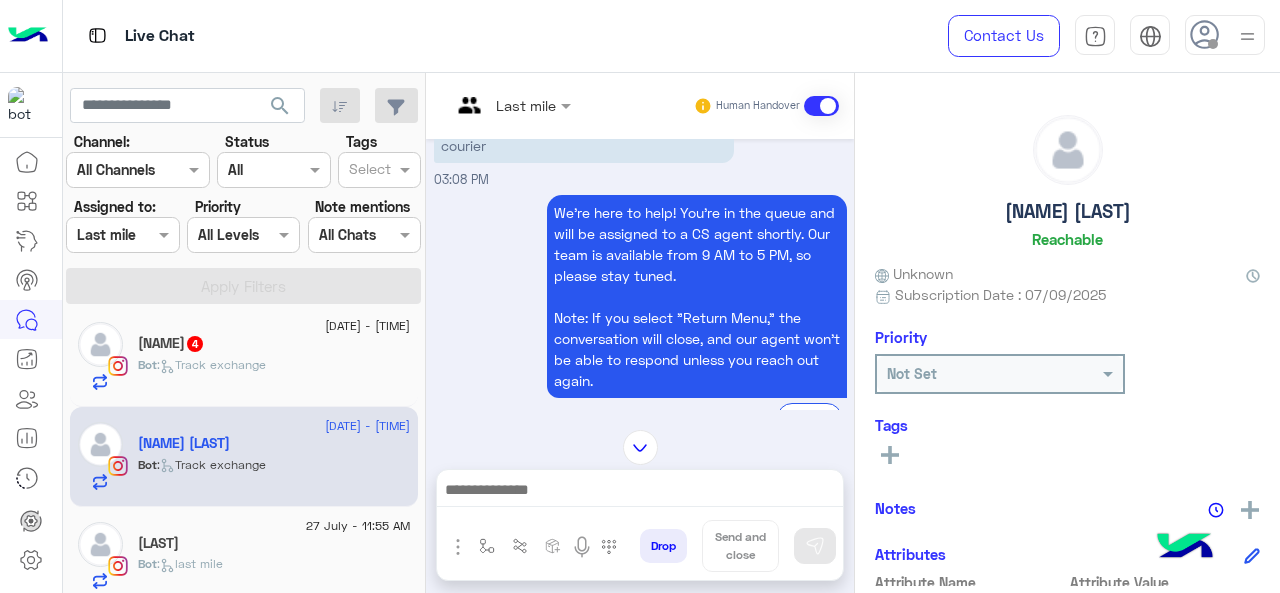 click at bounding box center (511, 104) 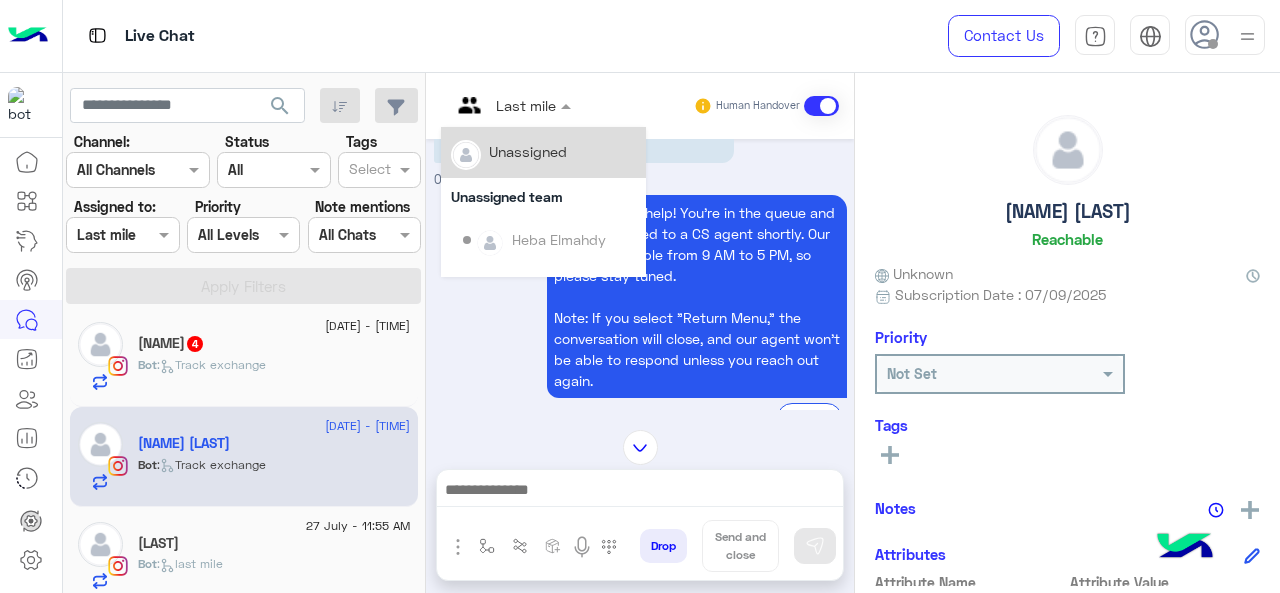 scroll, scrollTop: 354, scrollLeft: 0, axis: vertical 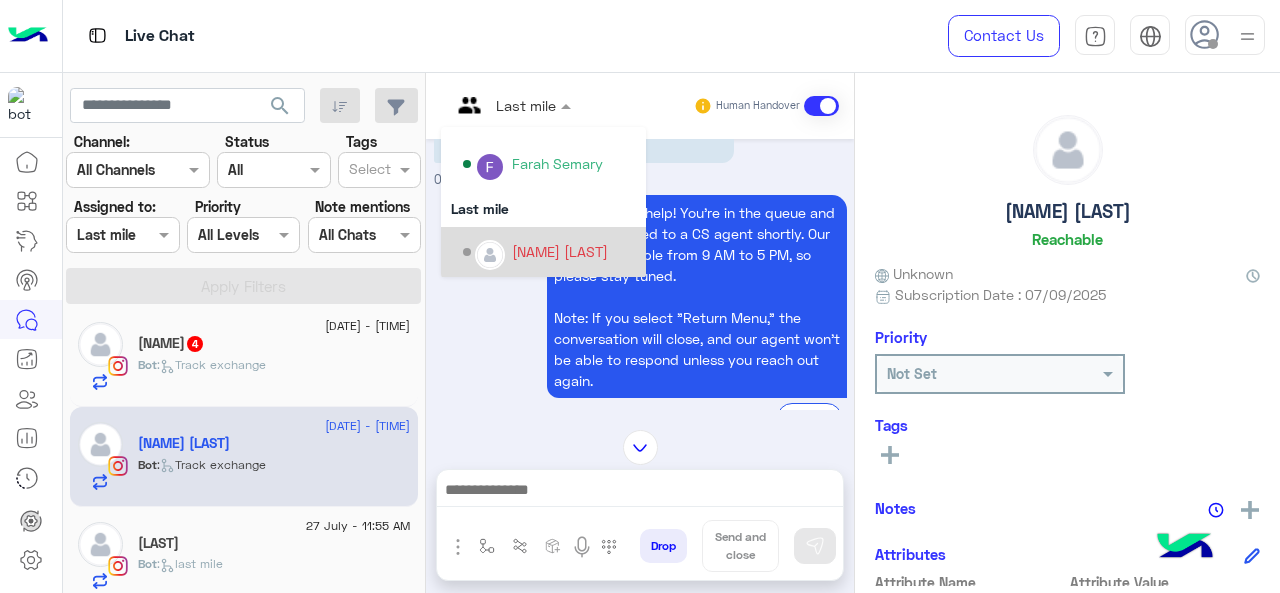 click on "[FIRST] [LAST]" at bounding box center [549, 252] 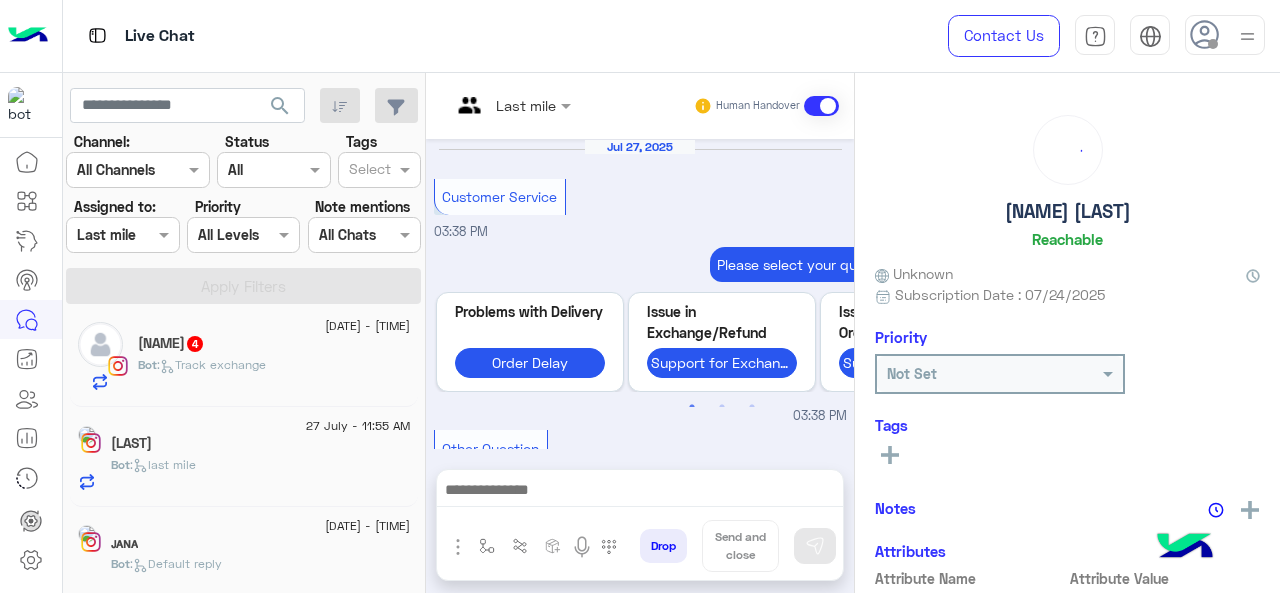 scroll, scrollTop: 820, scrollLeft: 0, axis: vertical 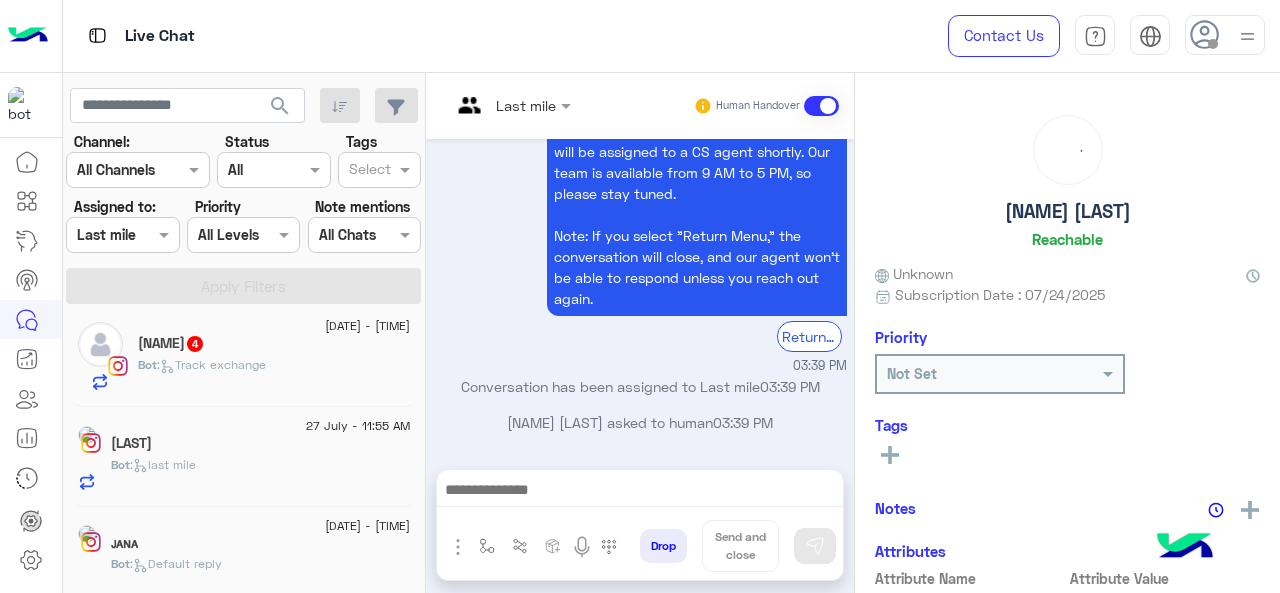 click on "Bot :   Track exchange" 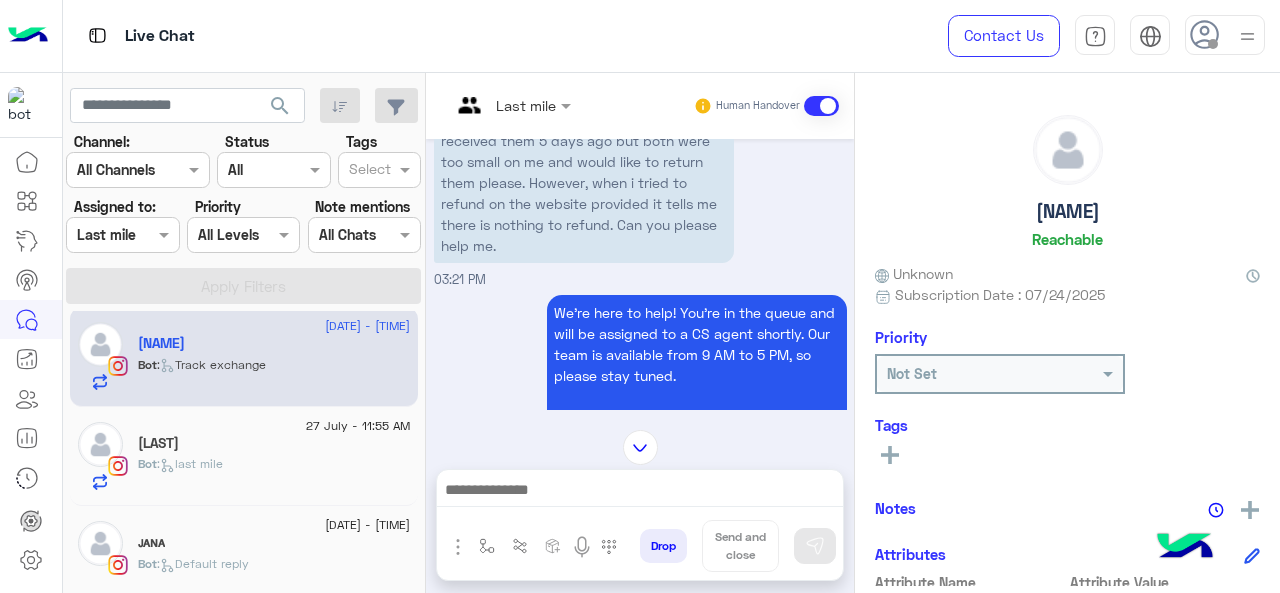 scroll, scrollTop: 611, scrollLeft: 0, axis: vertical 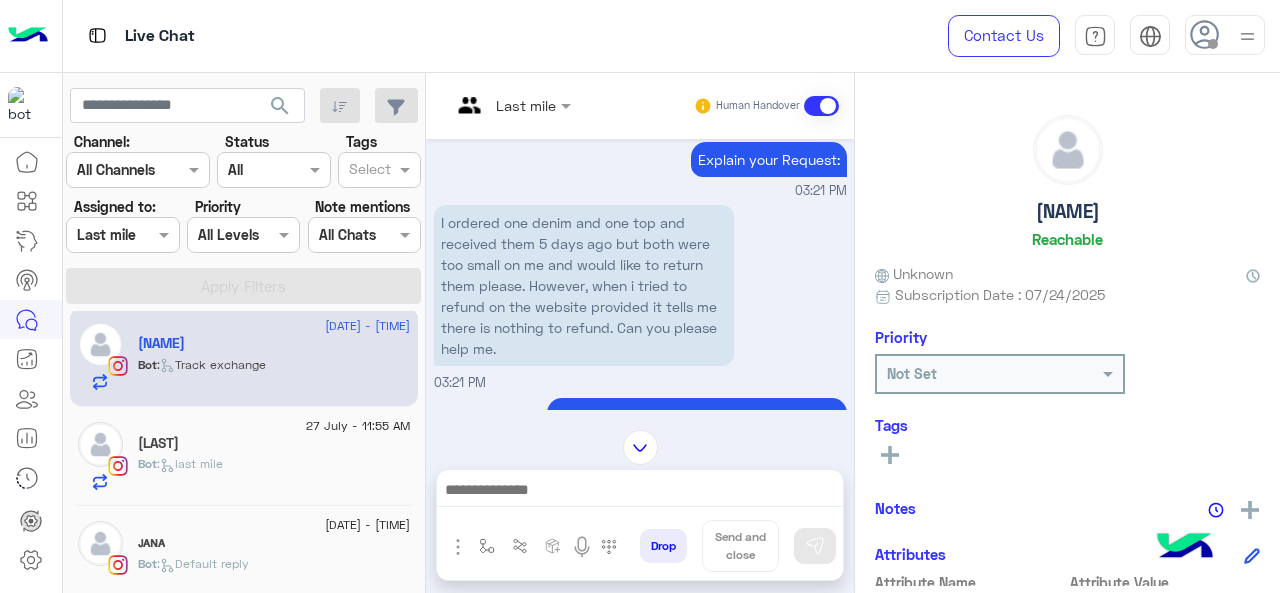 click at bounding box center [511, 104] 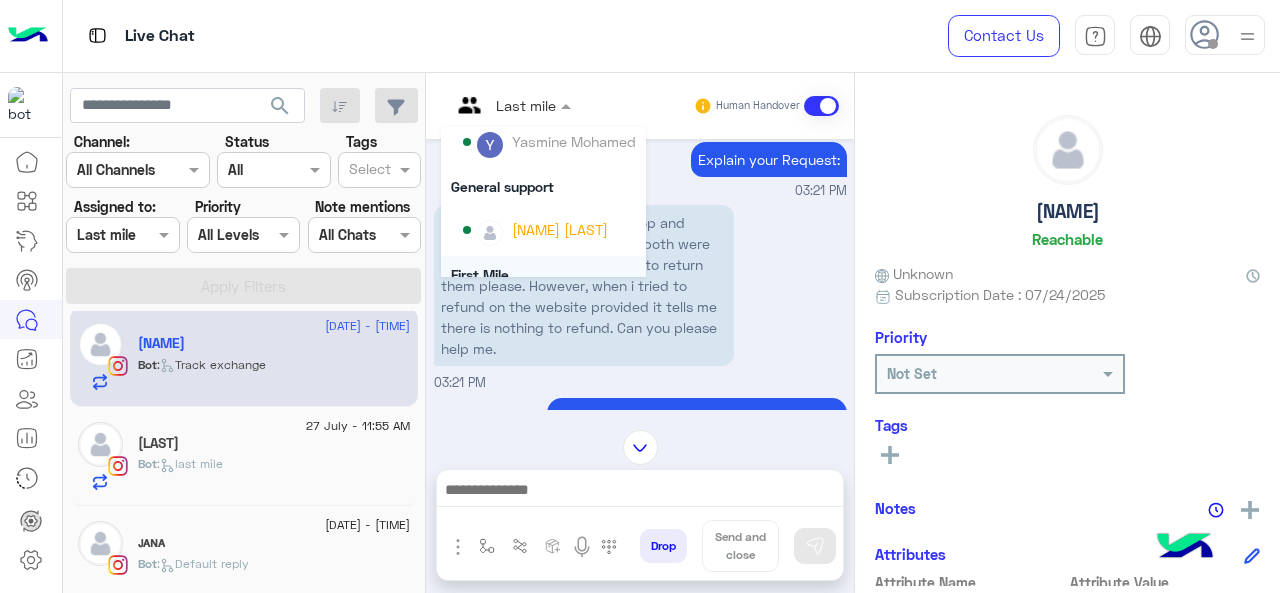 scroll, scrollTop: 300, scrollLeft: 0, axis: vertical 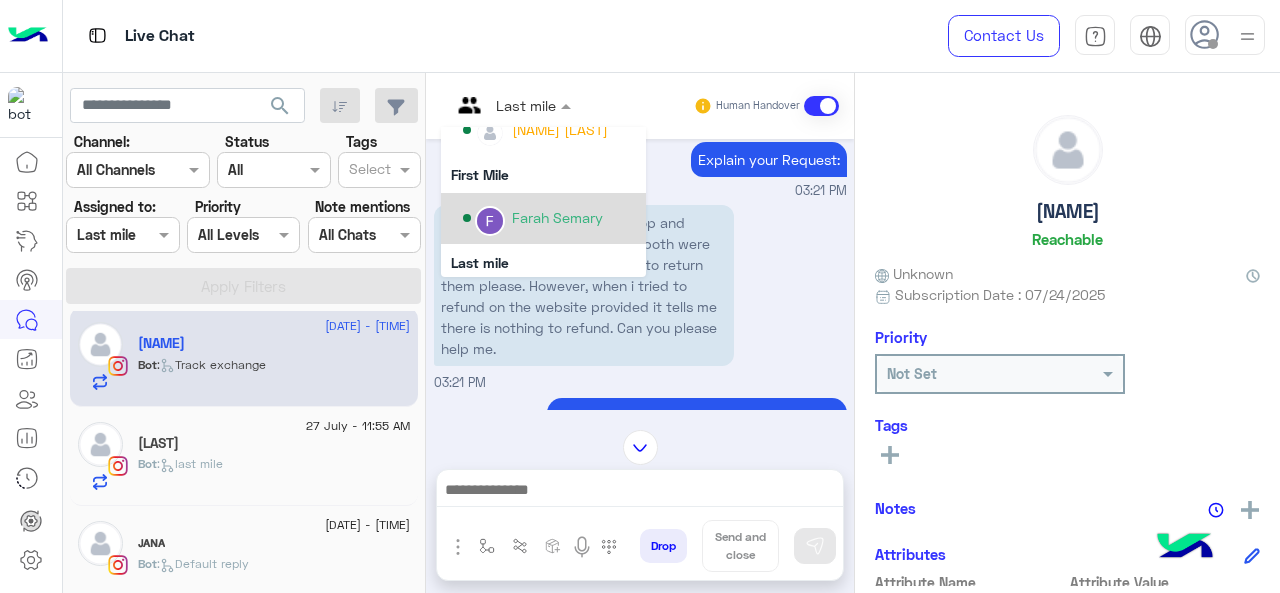 click on "Farah Semary" at bounding box center [557, 217] 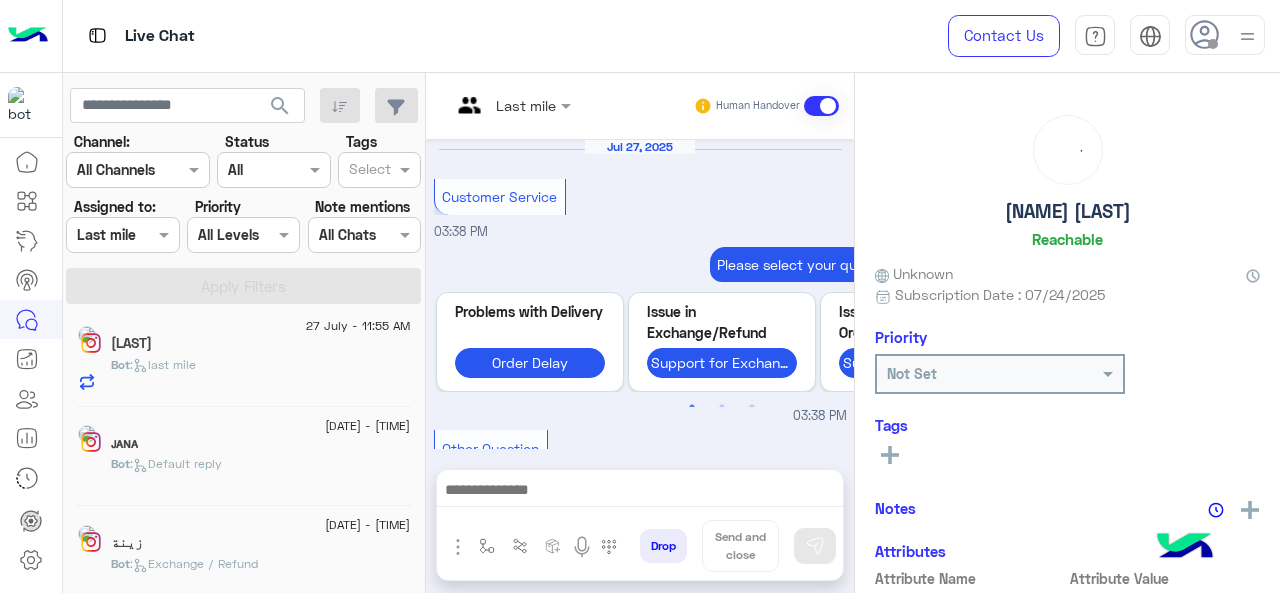 scroll, scrollTop: 820, scrollLeft: 0, axis: vertical 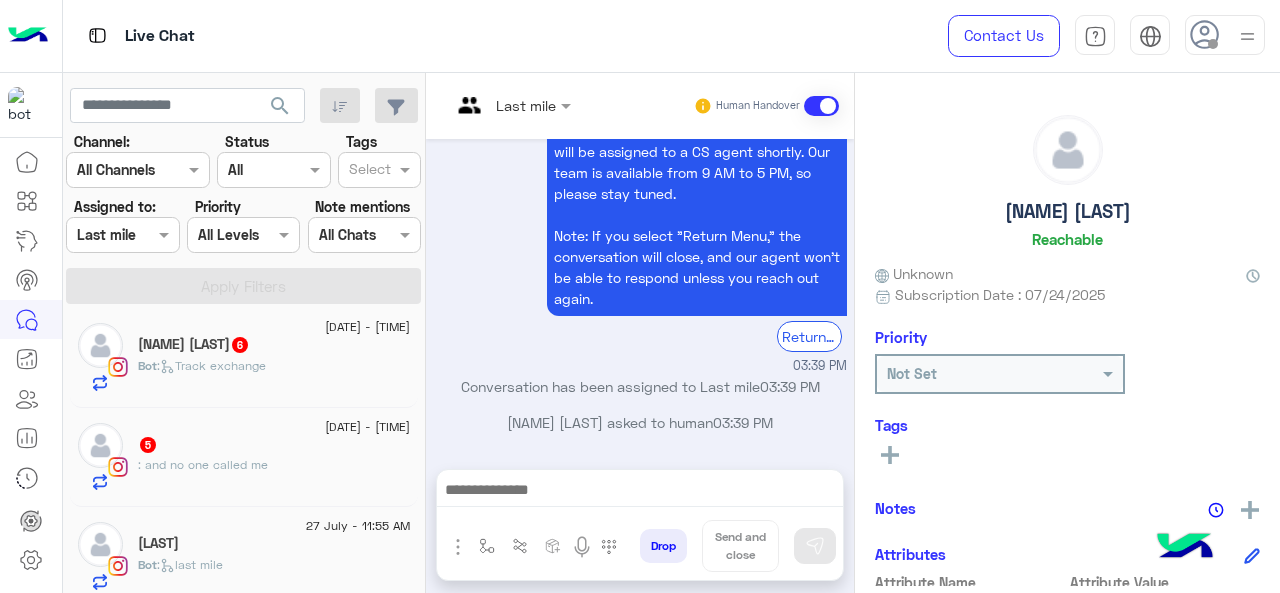 click on ": and no one called me" 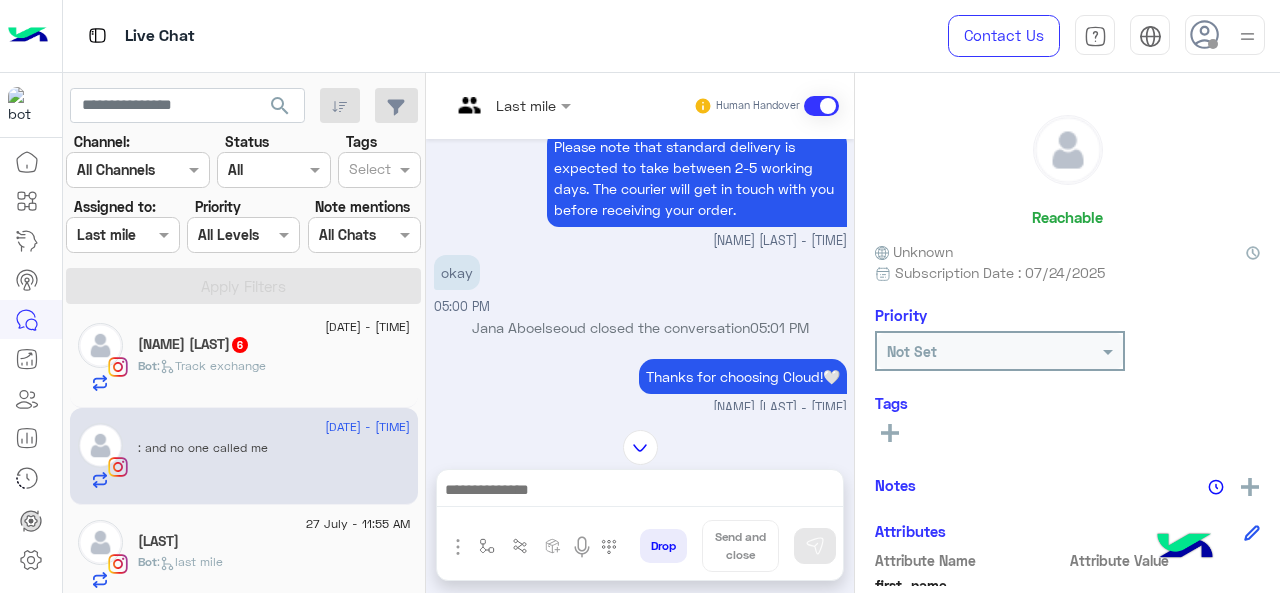 scroll, scrollTop: 730, scrollLeft: 0, axis: vertical 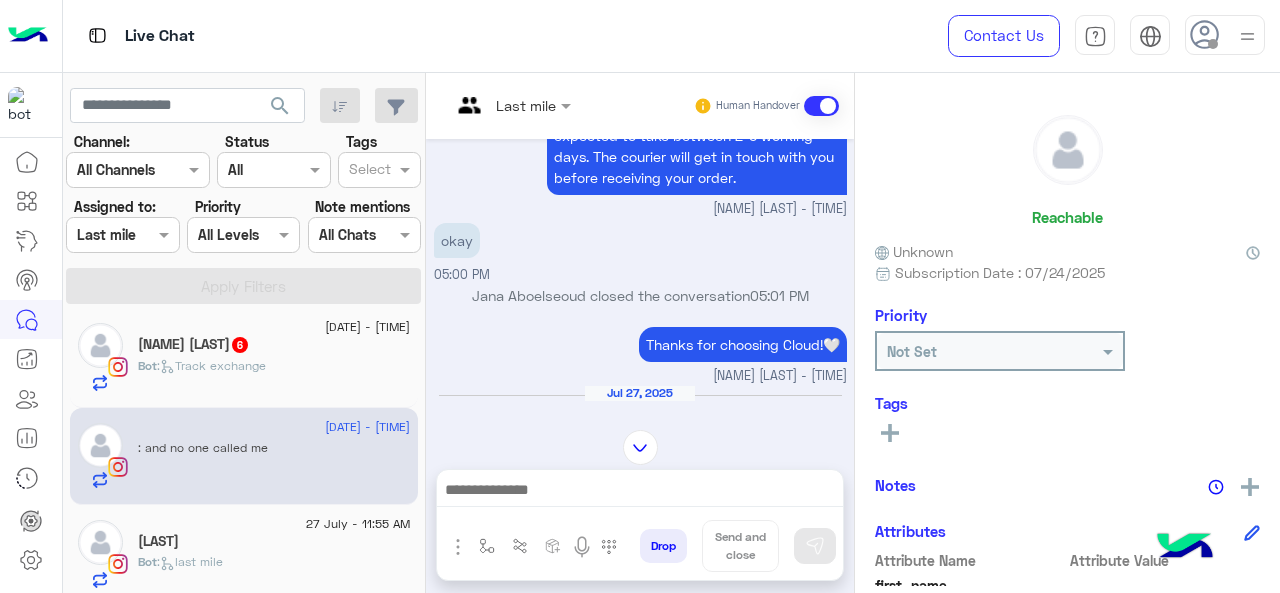 click on "Last mile" at bounding box center (503, 106) 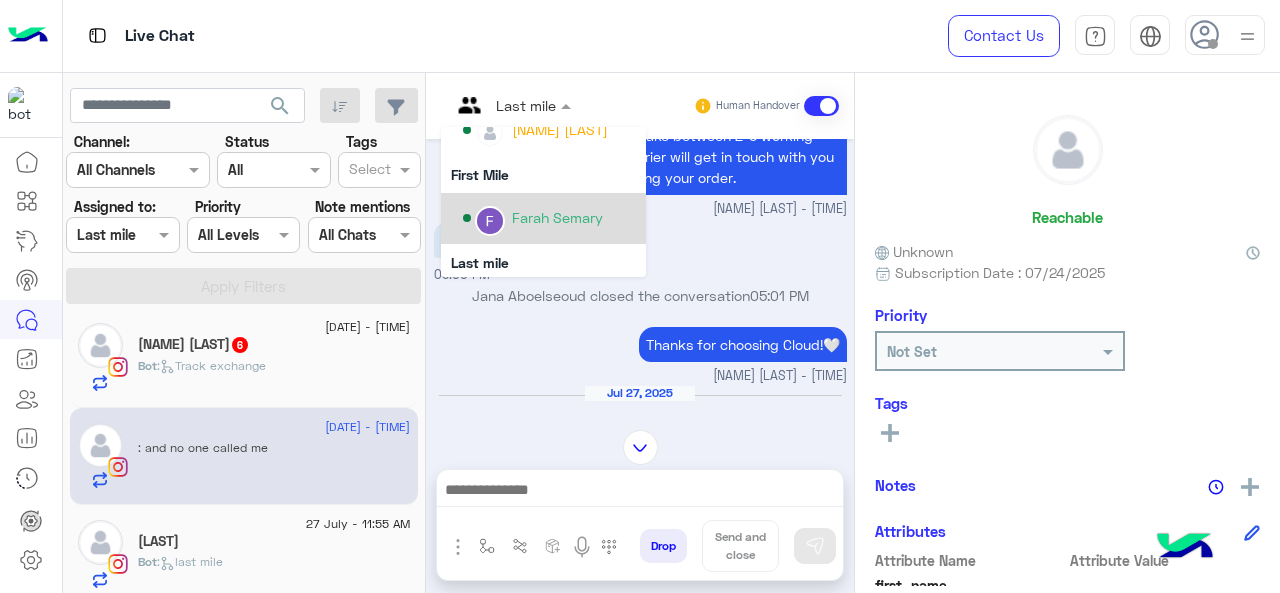 scroll, scrollTop: 354, scrollLeft: 0, axis: vertical 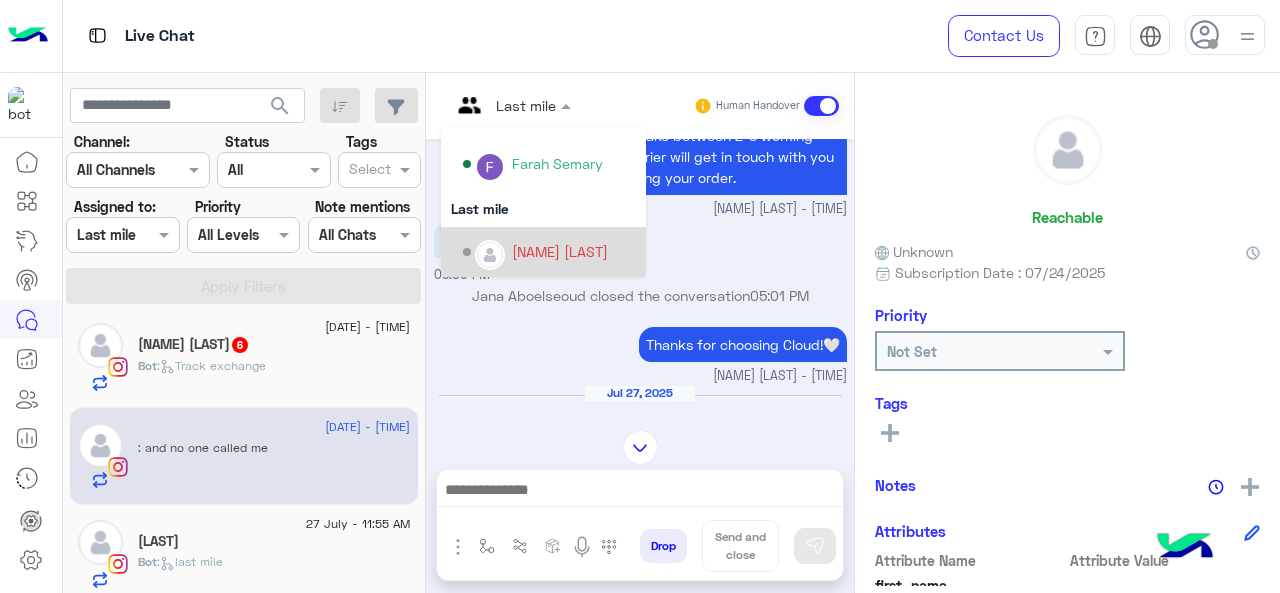 drag, startPoint x: 520, startPoint y: 246, endPoint x: 520, endPoint y: 264, distance: 18 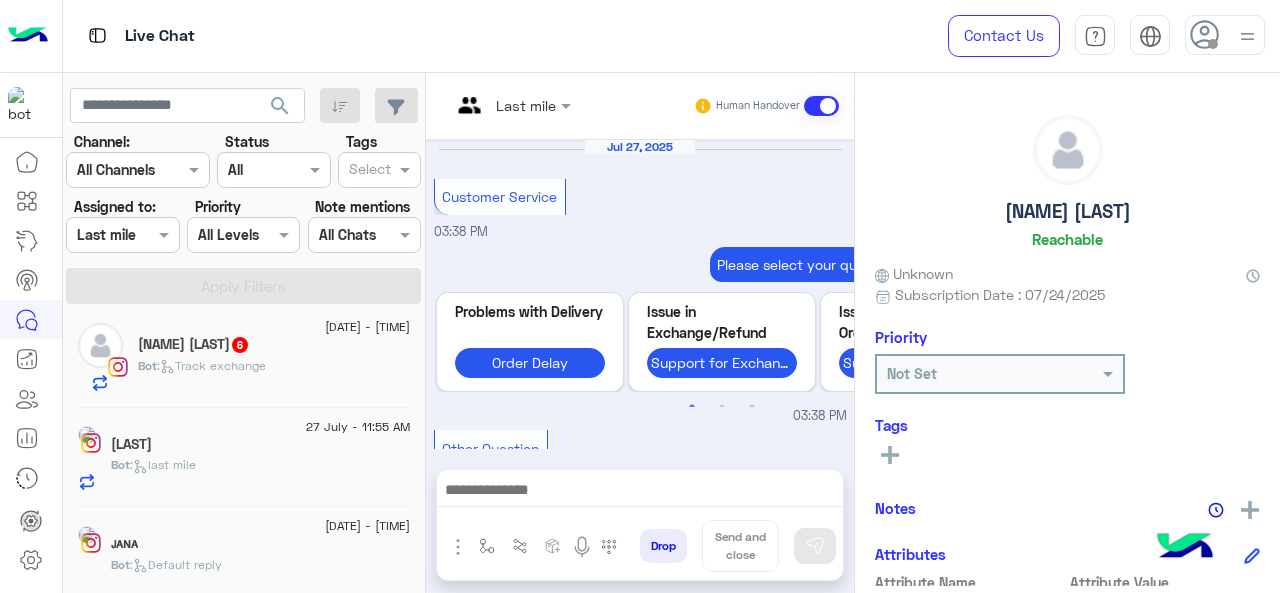 scroll, scrollTop: 820, scrollLeft: 0, axis: vertical 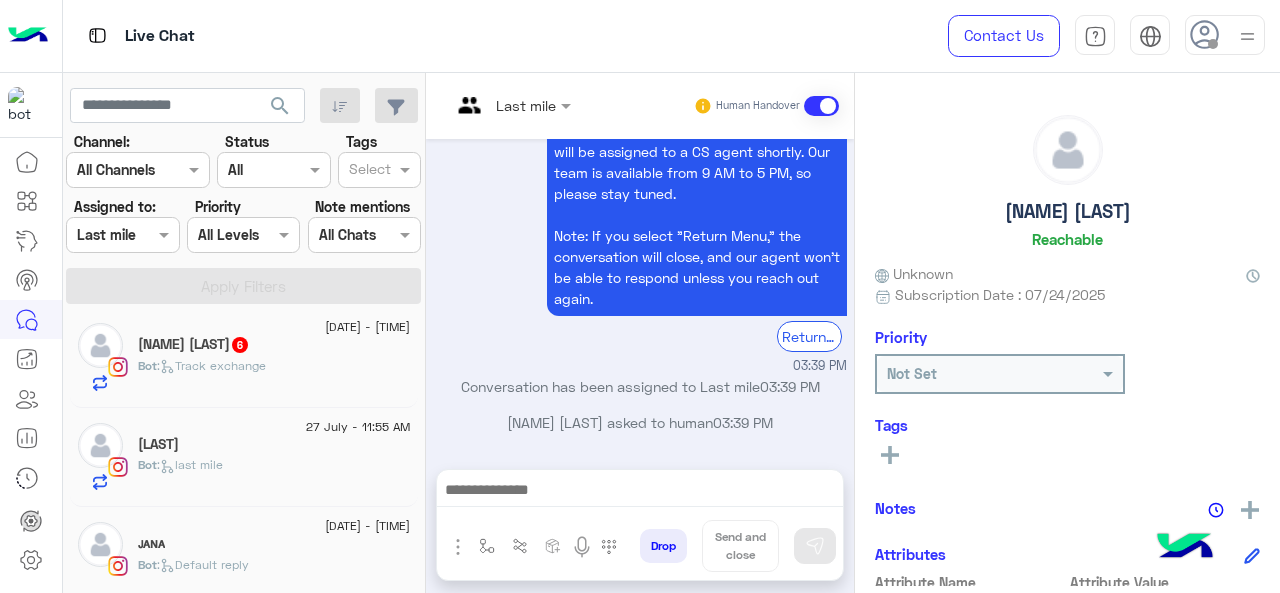 click on "Hala Hafez  6" 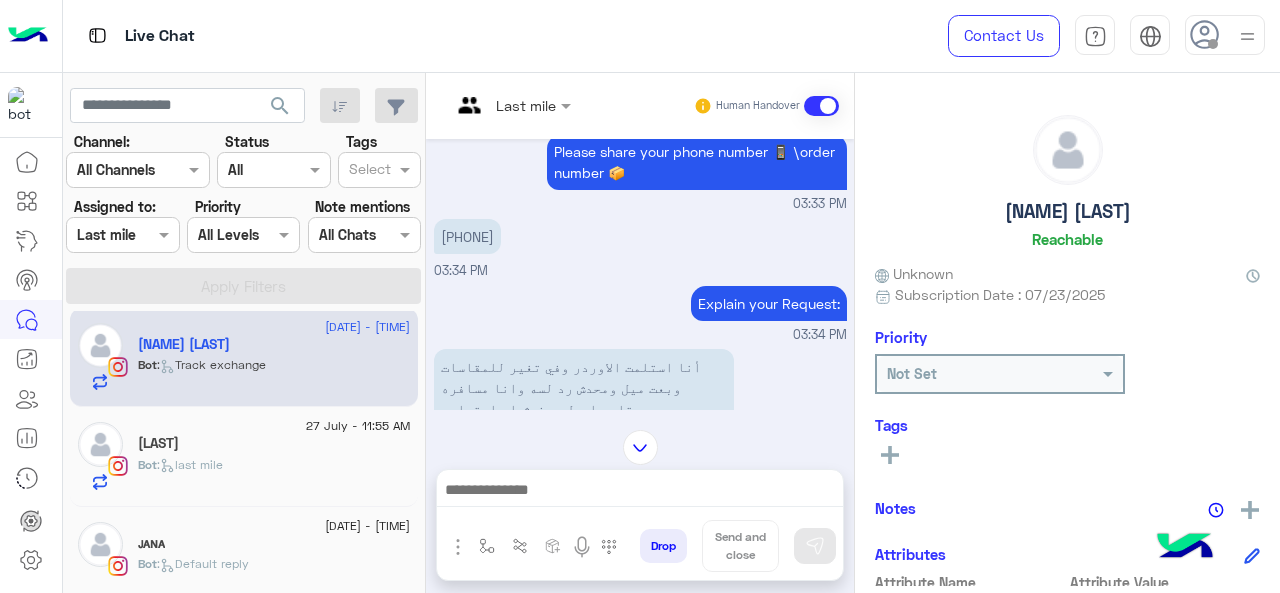 scroll, scrollTop: 406, scrollLeft: 0, axis: vertical 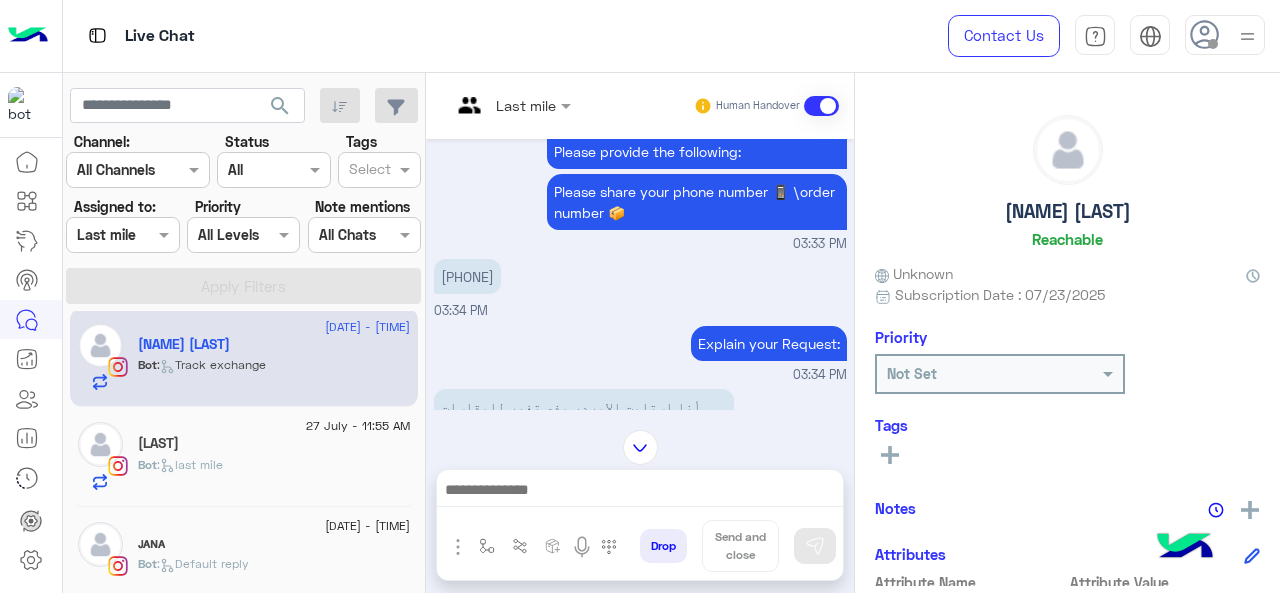 drag, startPoint x: 520, startPoint y: 295, endPoint x: 446, endPoint y: 307, distance: 74.96666 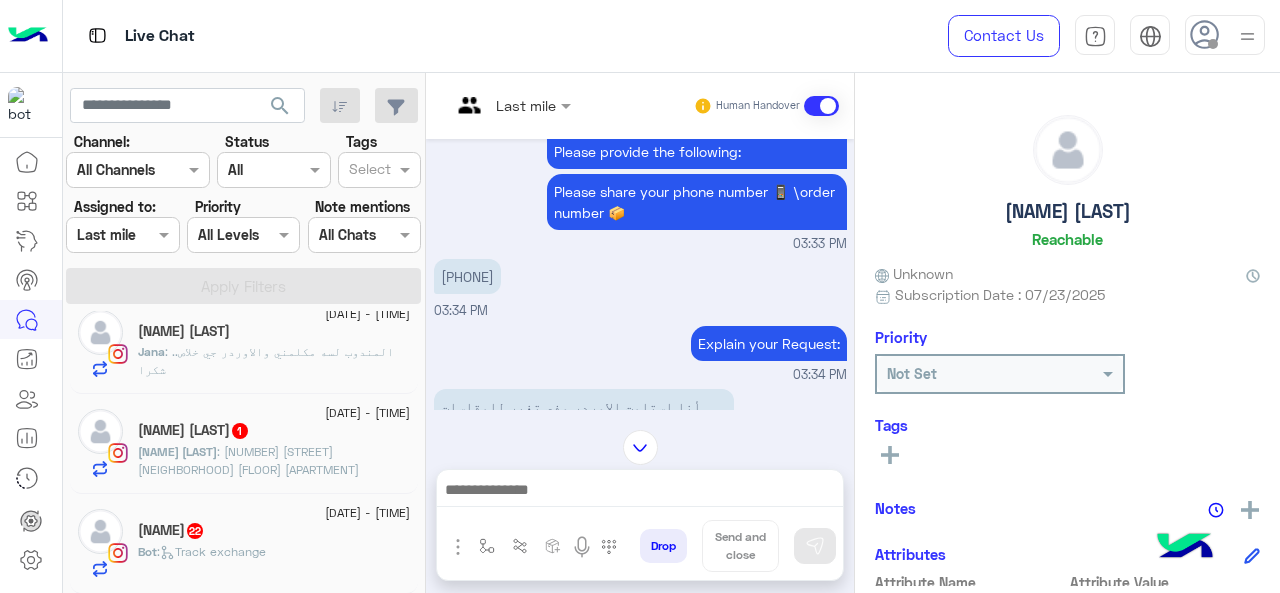 scroll, scrollTop: 10, scrollLeft: 0, axis: vertical 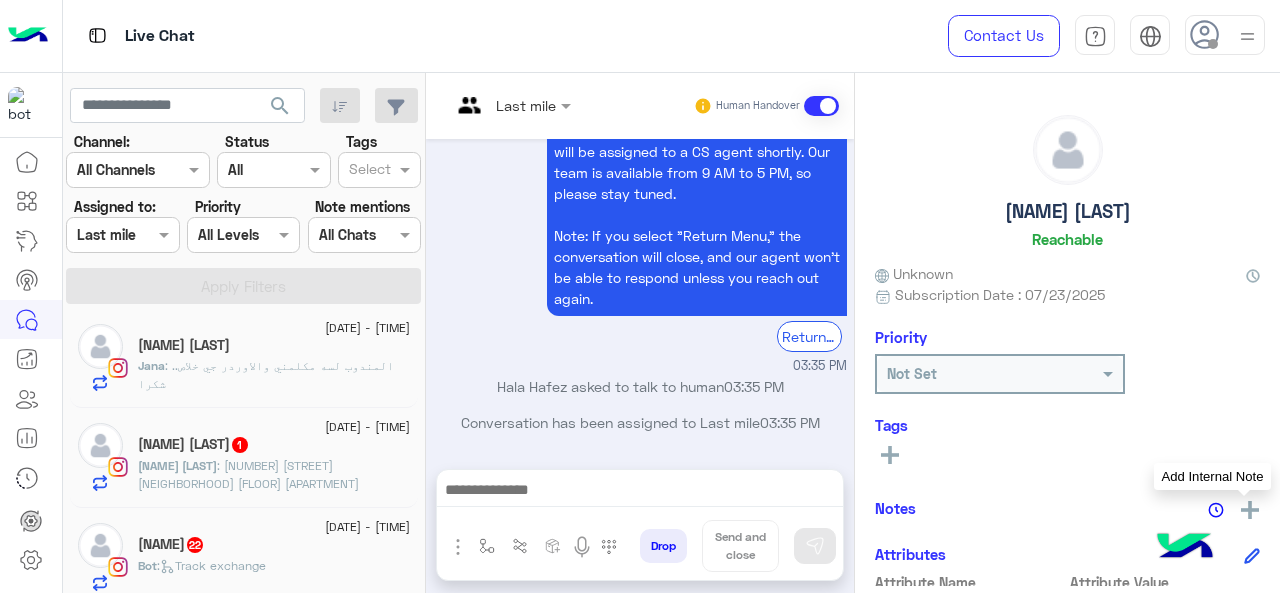 click 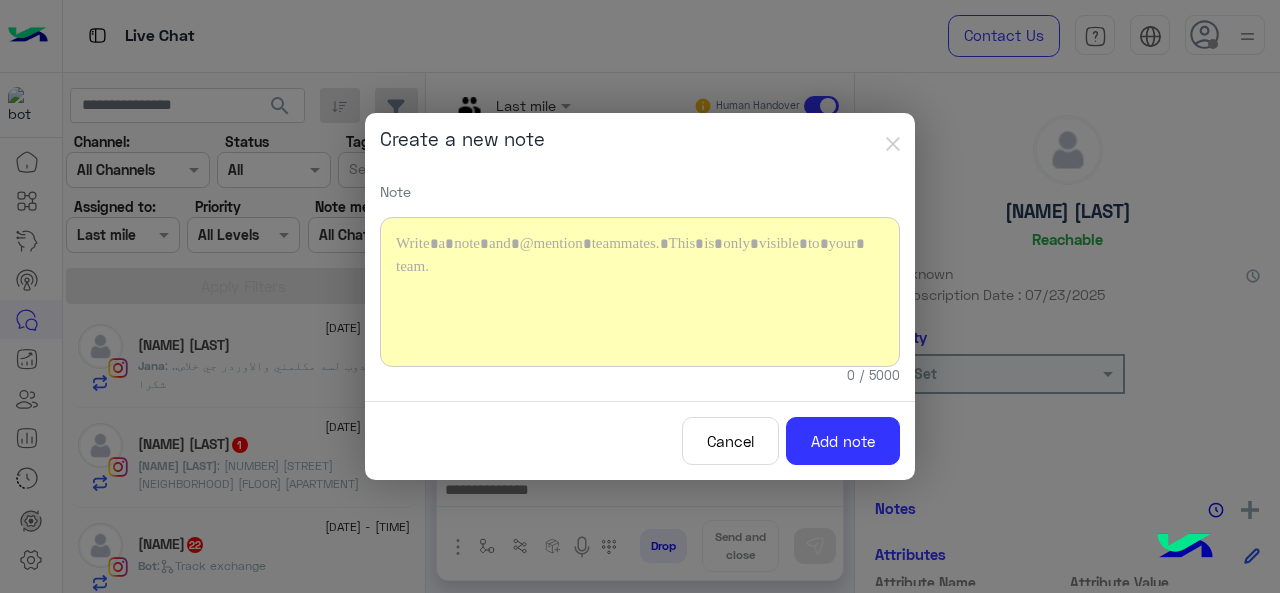 type 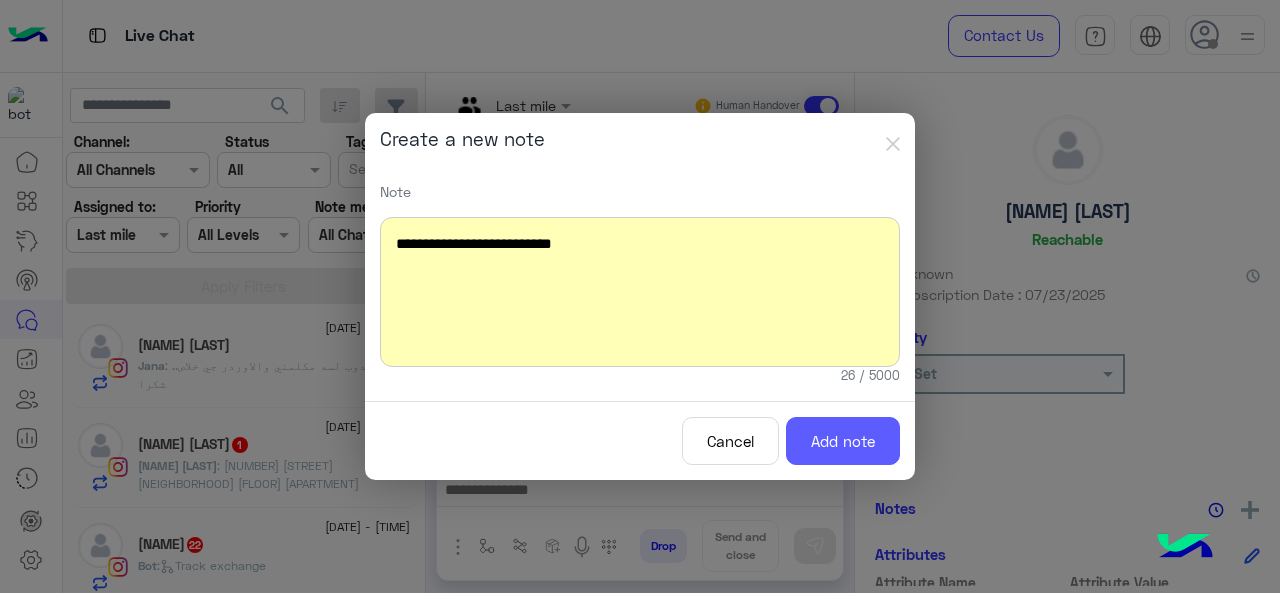 drag, startPoint x: 835, startPoint y: 441, endPoint x: 822, endPoint y: 441, distance: 13 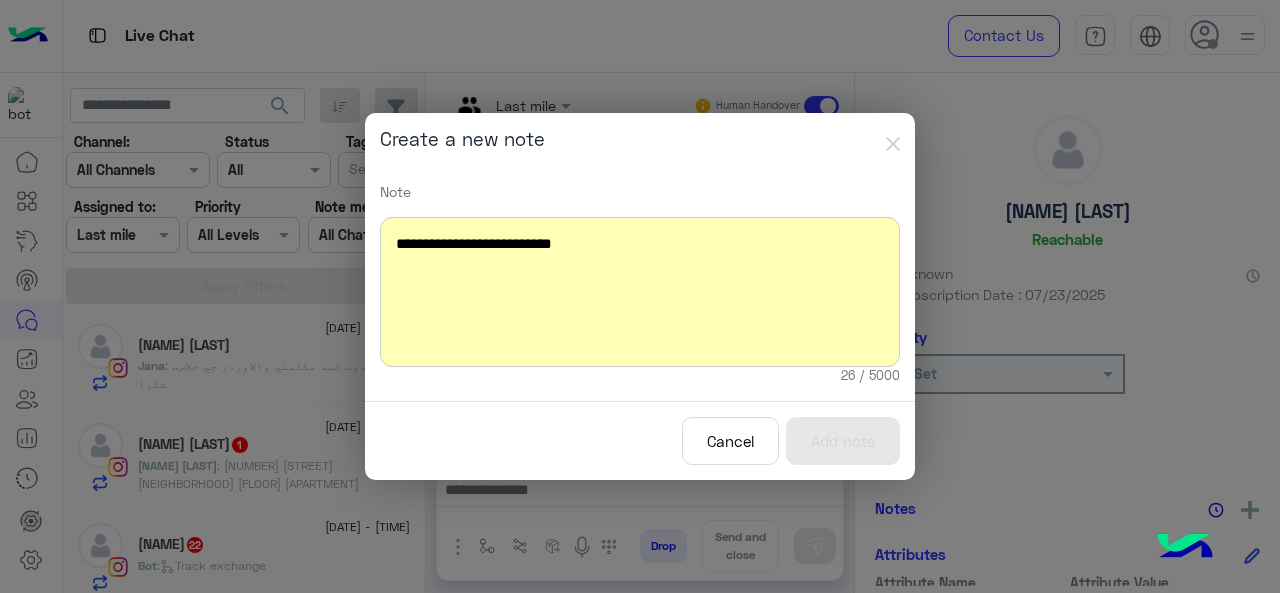 scroll, scrollTop: 930, scrollLeft: 0, axis: vertical 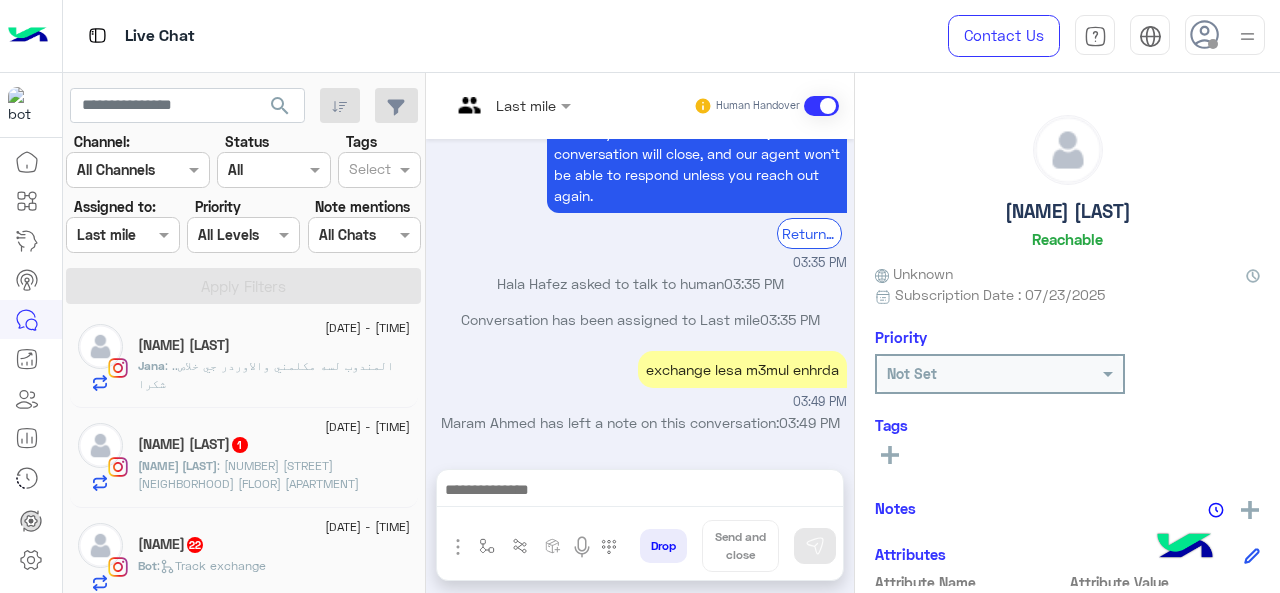 click at bounding box center [511, 104] 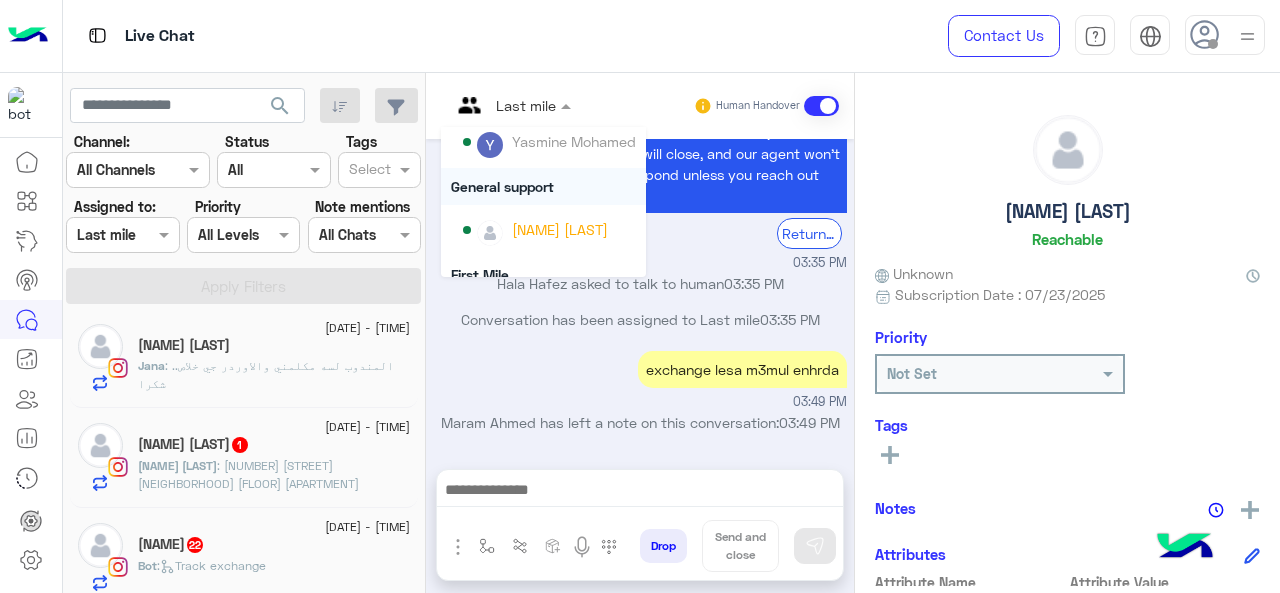 scroll, scrollTop: 300, scrollLeft: 0, axis: vertical 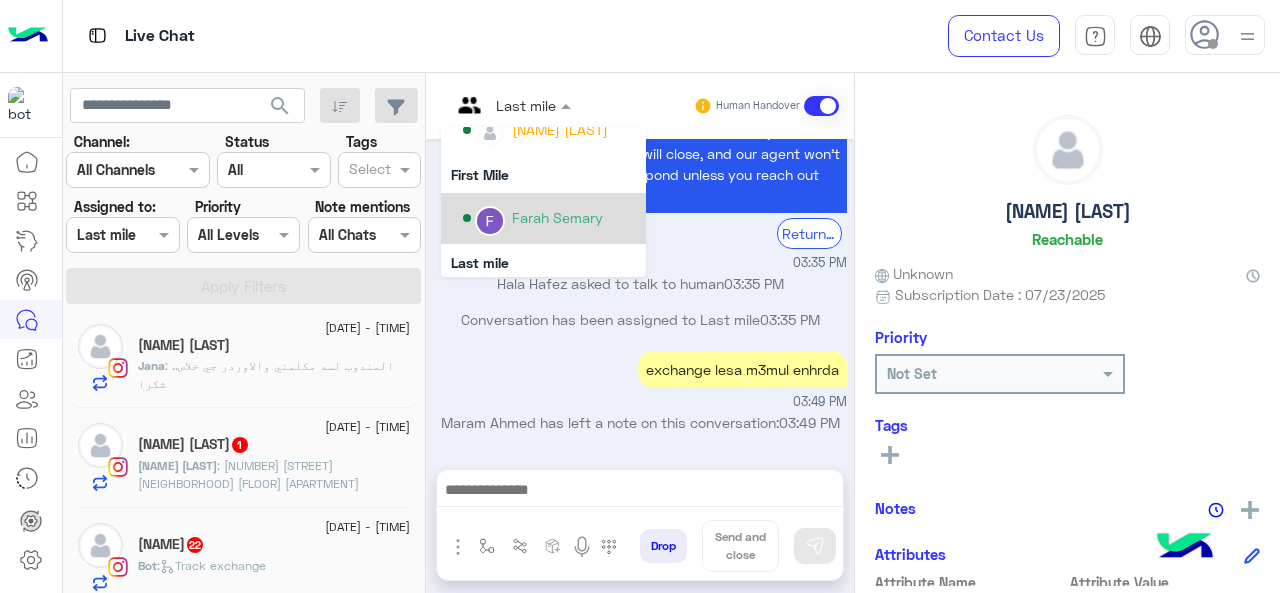 click on "Farah Semary" at bounding box center [557, 217] 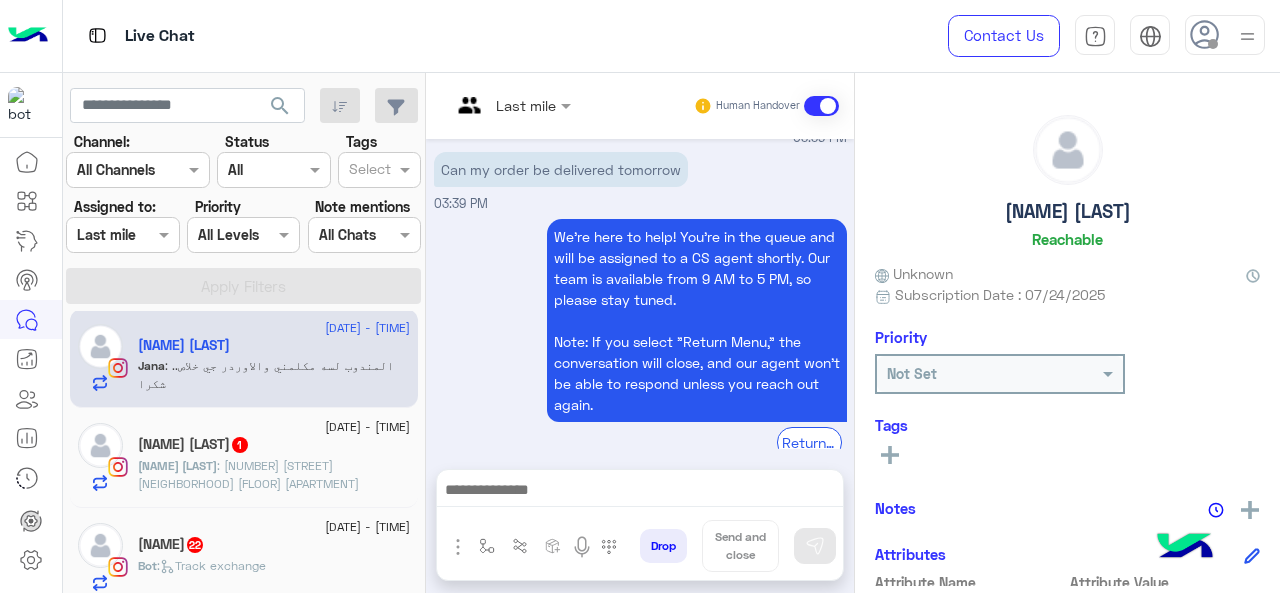 scroll, scrollTop: 820, scrollLeft: 0, axis: vertical 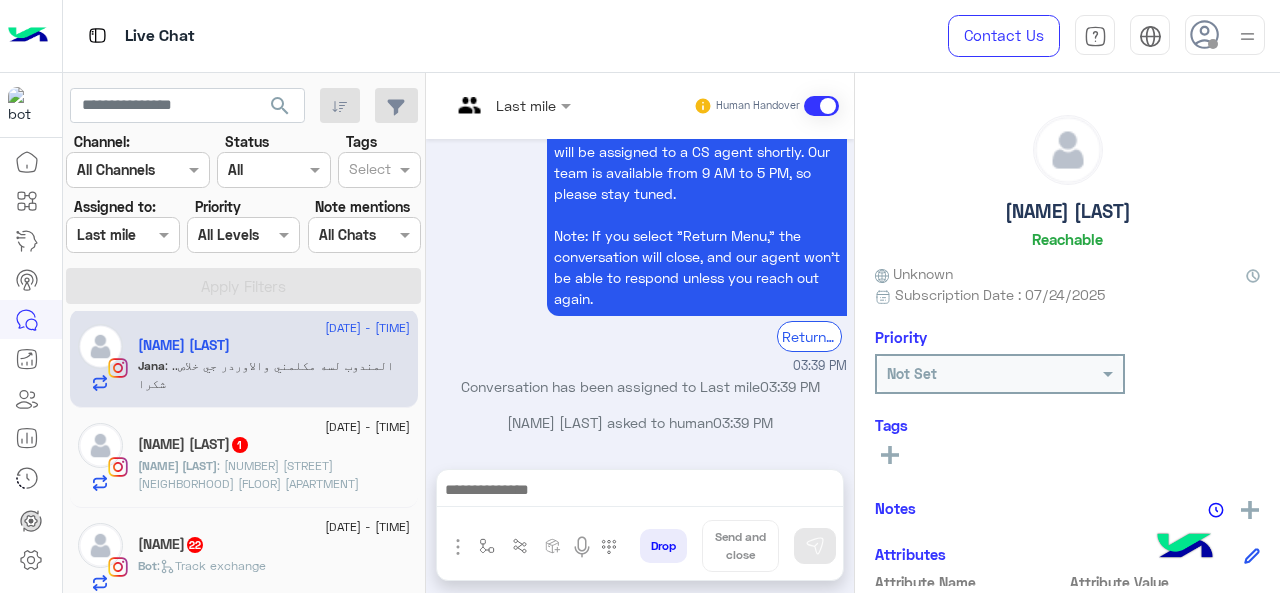 click on ": المندوب لسه مكلمني والاوردر جي خلاص.. شكرا" 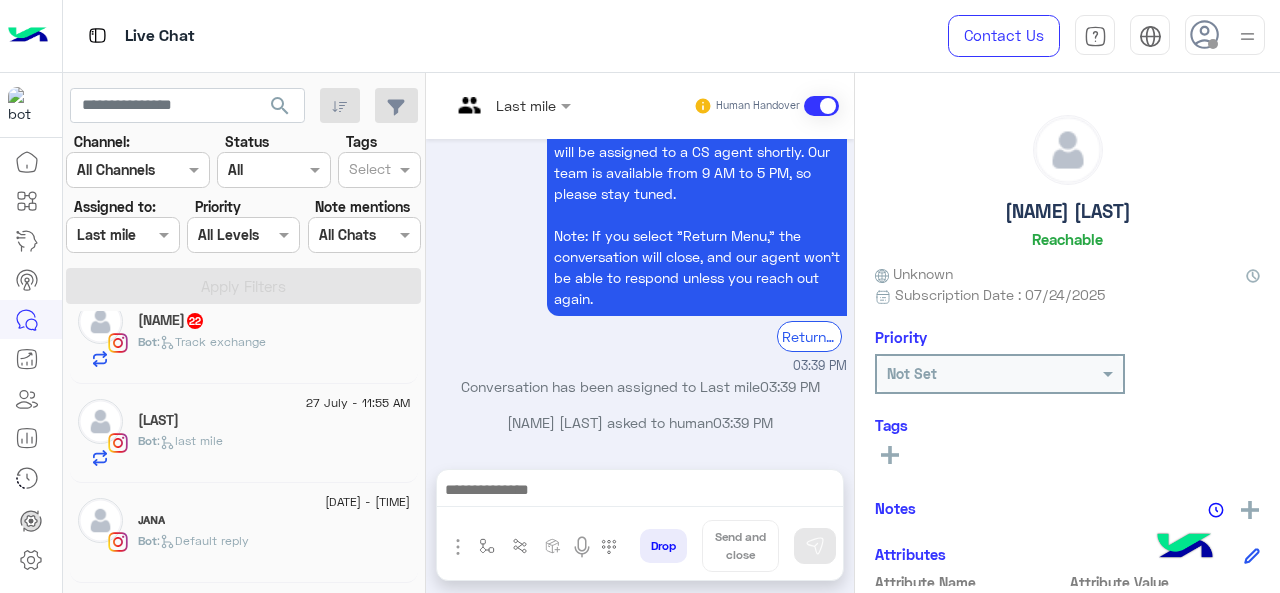 scroll, scrollTop: 210, scrollLeft: 0, axis: vertical 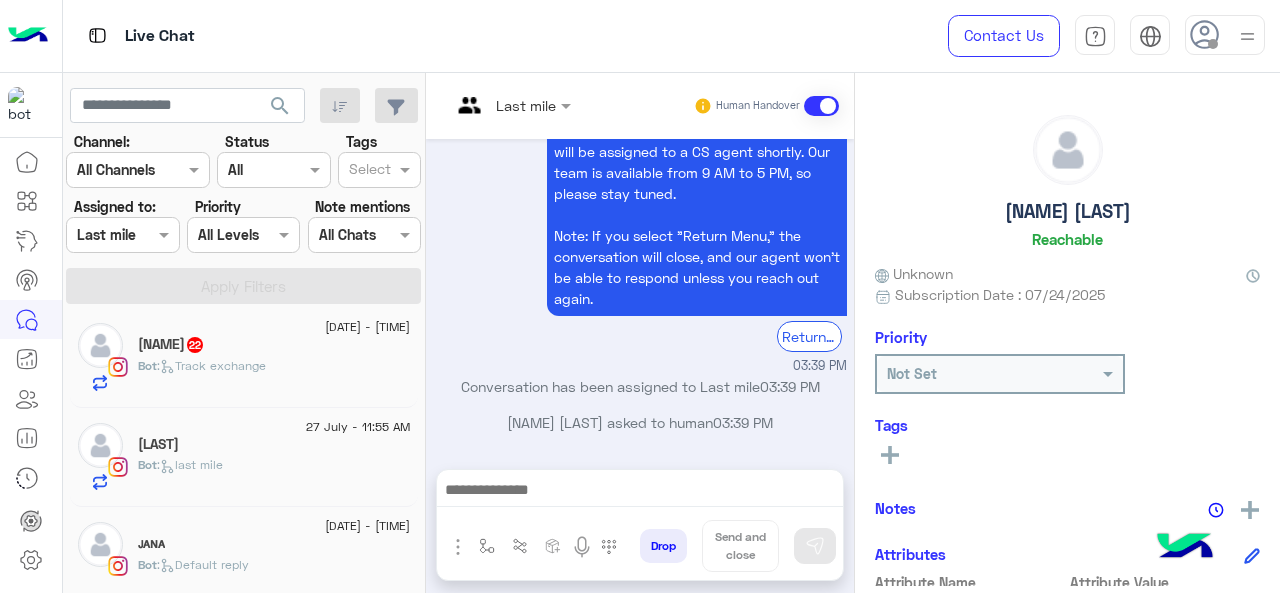 click on "Bot :   Track exchange" 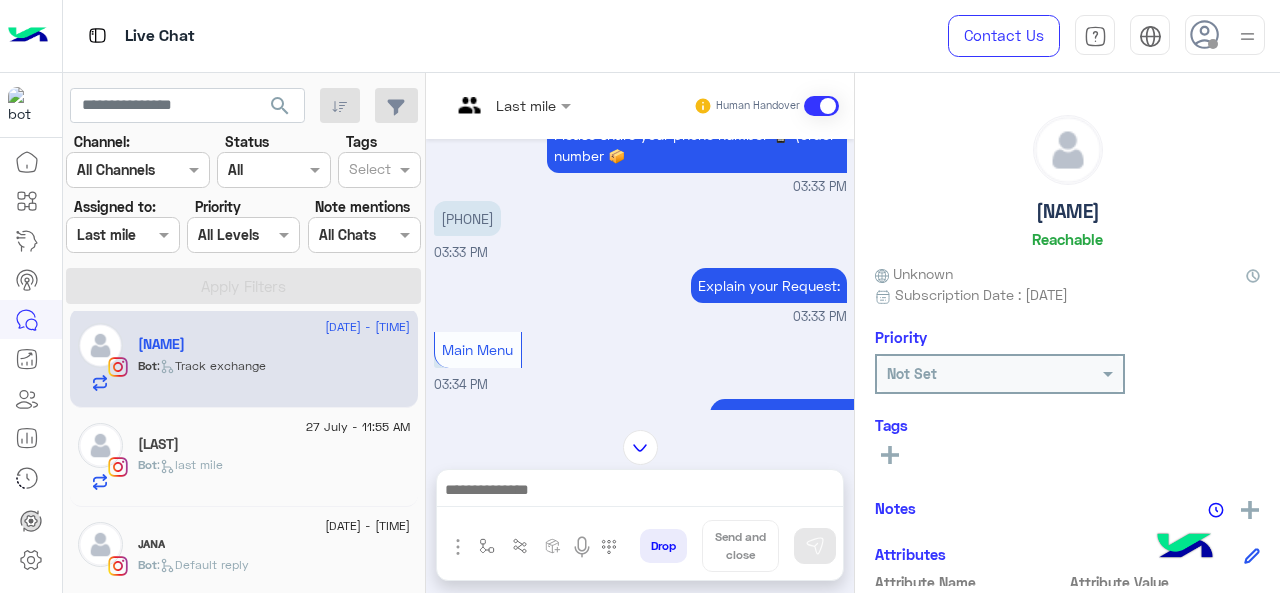 scroll, scrollTop: 894, scrollLeft: 0, axis: vertical 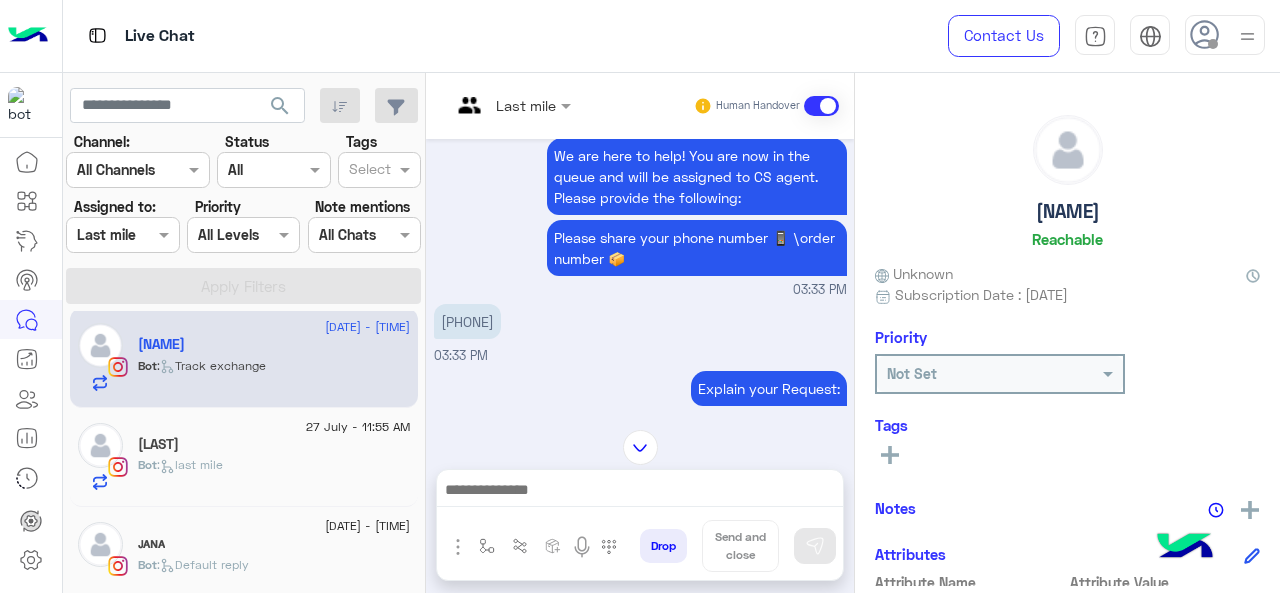 click 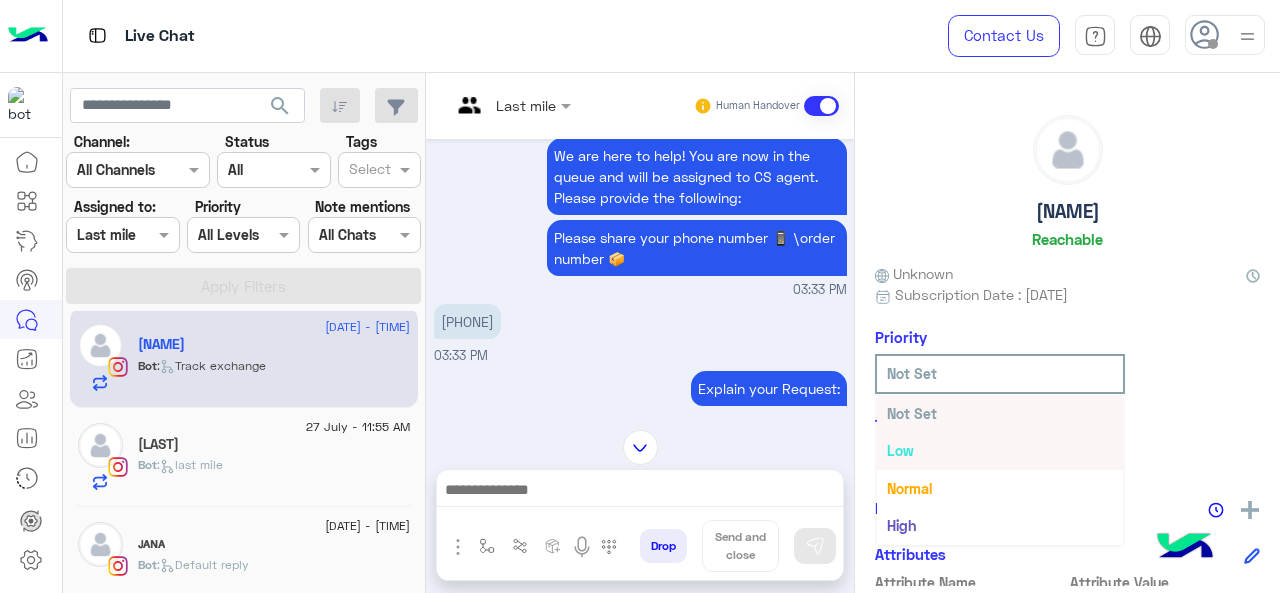 scroll, scrollTop: 36, scrollLeft: 0, axis: vertical 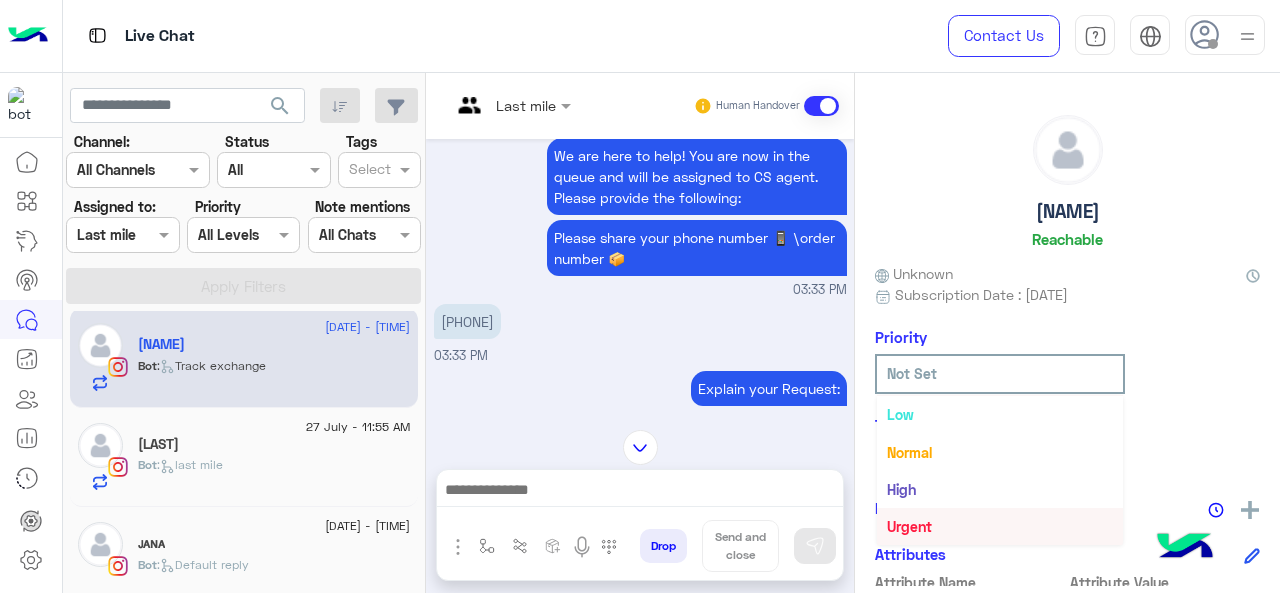 drag, startPoint x: 920, startPoint y: 518, endPoint x: 838, endPoint y: 470, distance: 95.015785 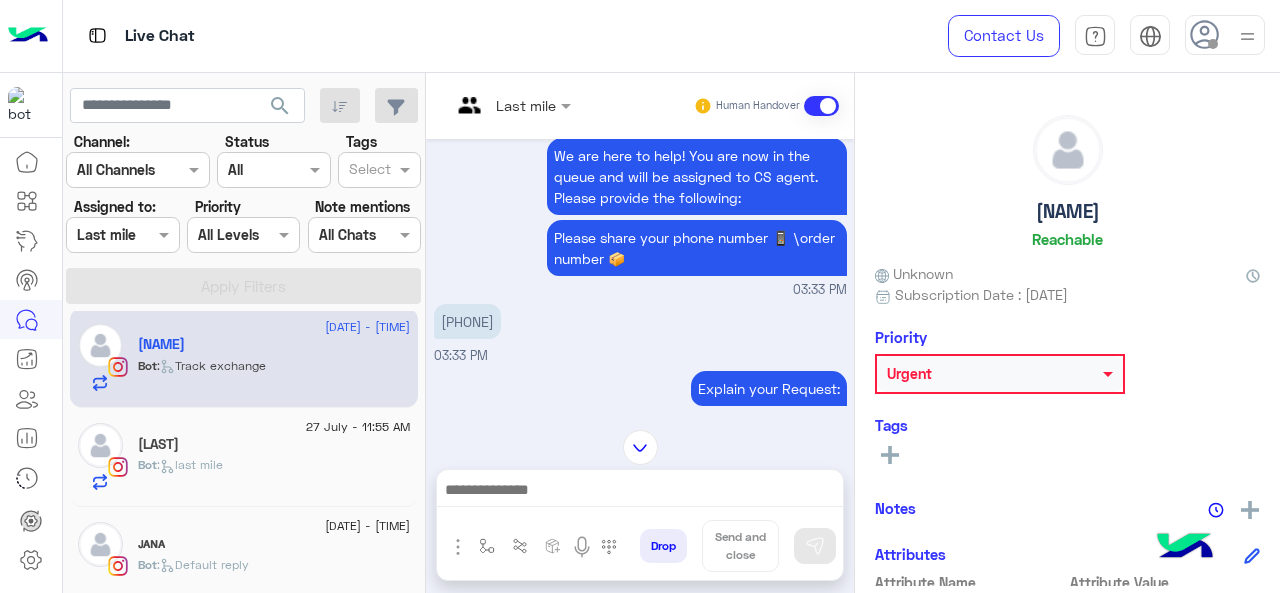 drag, startPoint x: 549, startPoint y: 111, endPoint x: 571, endPoint y: 121, distance: 24.166092 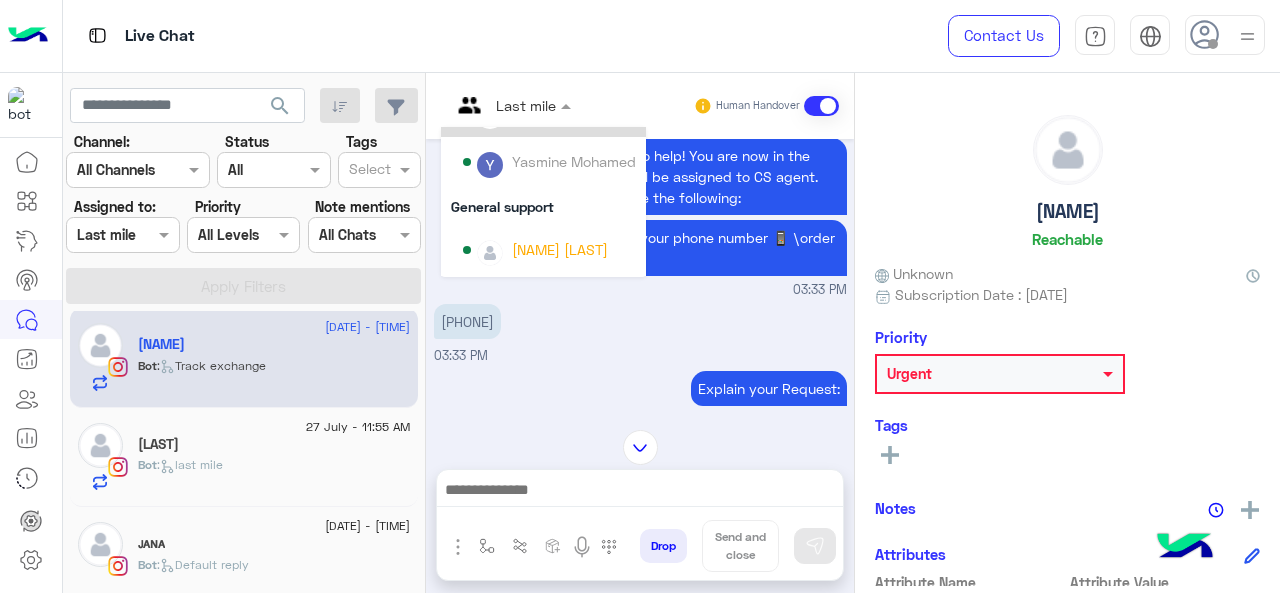 scroll, scrollTop: 354, scrollLeft: 0, axis: vertical 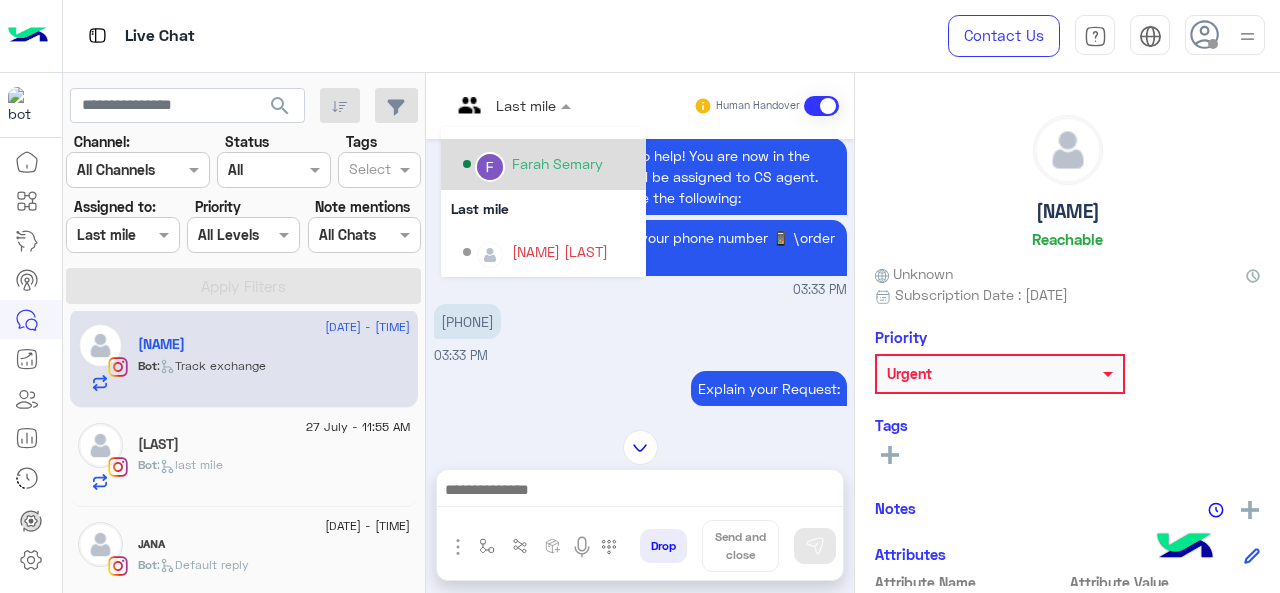 click on "Farah Semary" at bounding box center [557, 163] 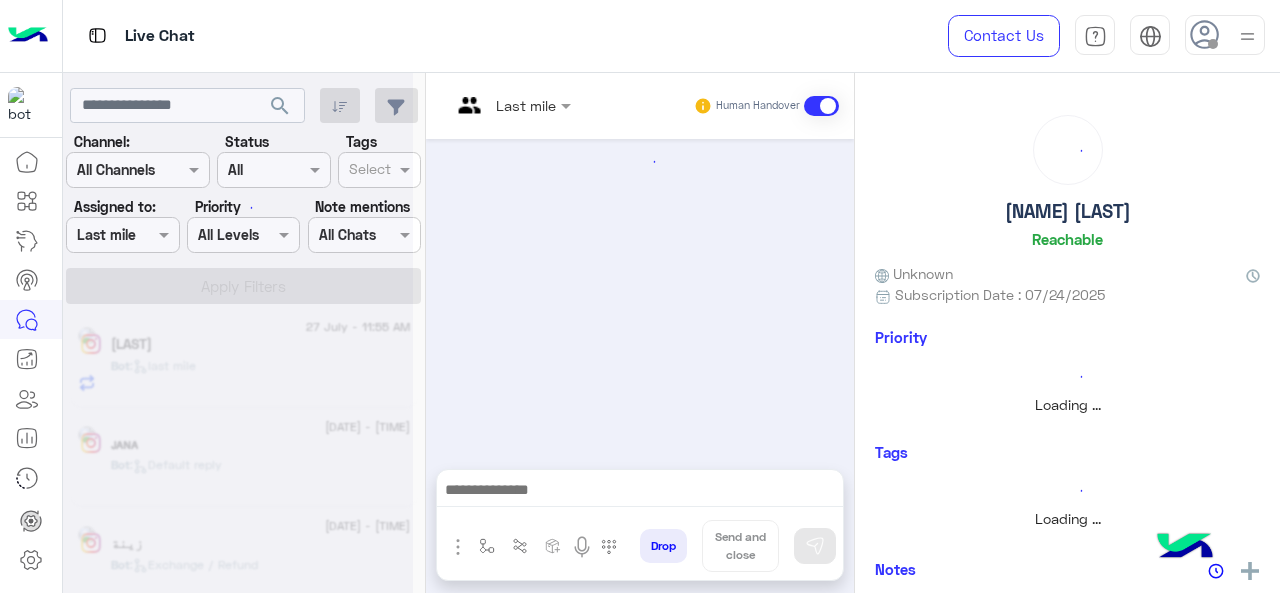 scroll, scrollTop: 820, scrollLeft: 0, axis: vertical 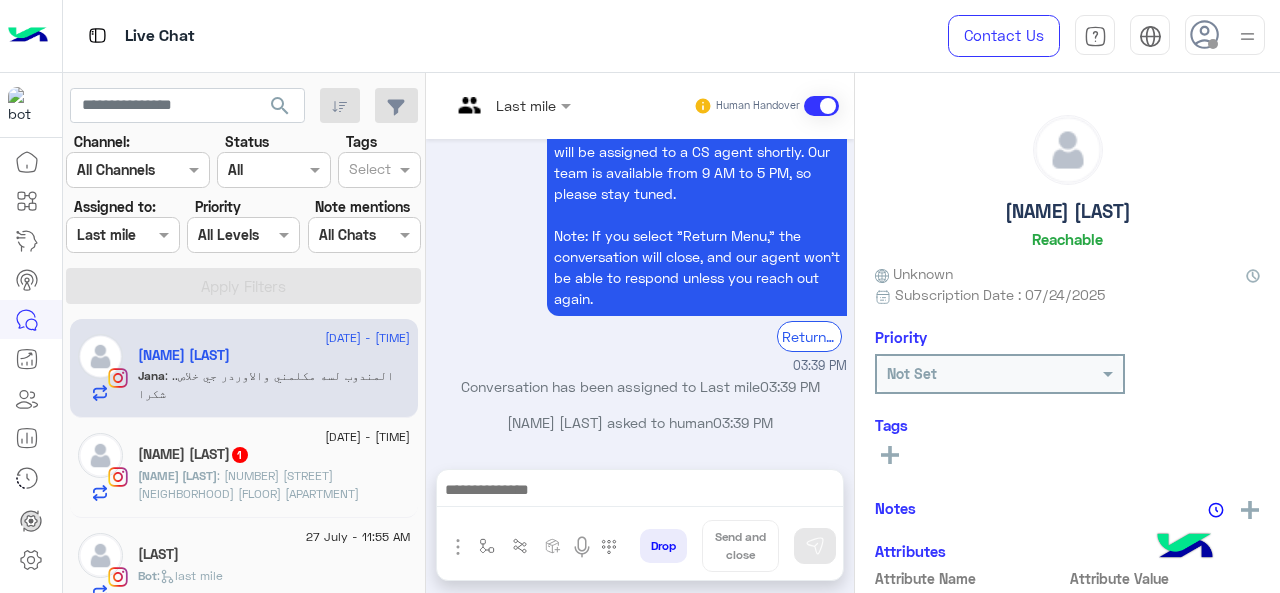 drag, startPoint x: 253, startPoint y: 461, endPoint x: 644, endPoint y: 368, distance: 401.90796 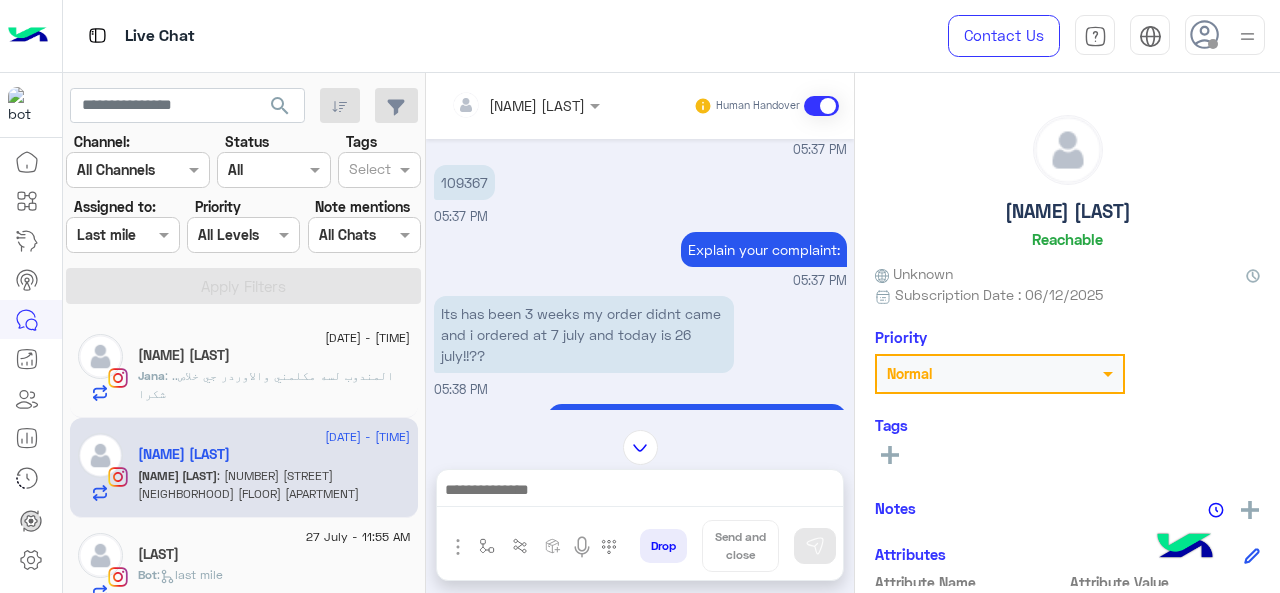 scroll, scrollTop: 416, scrollLeft: 0, axis: vertical 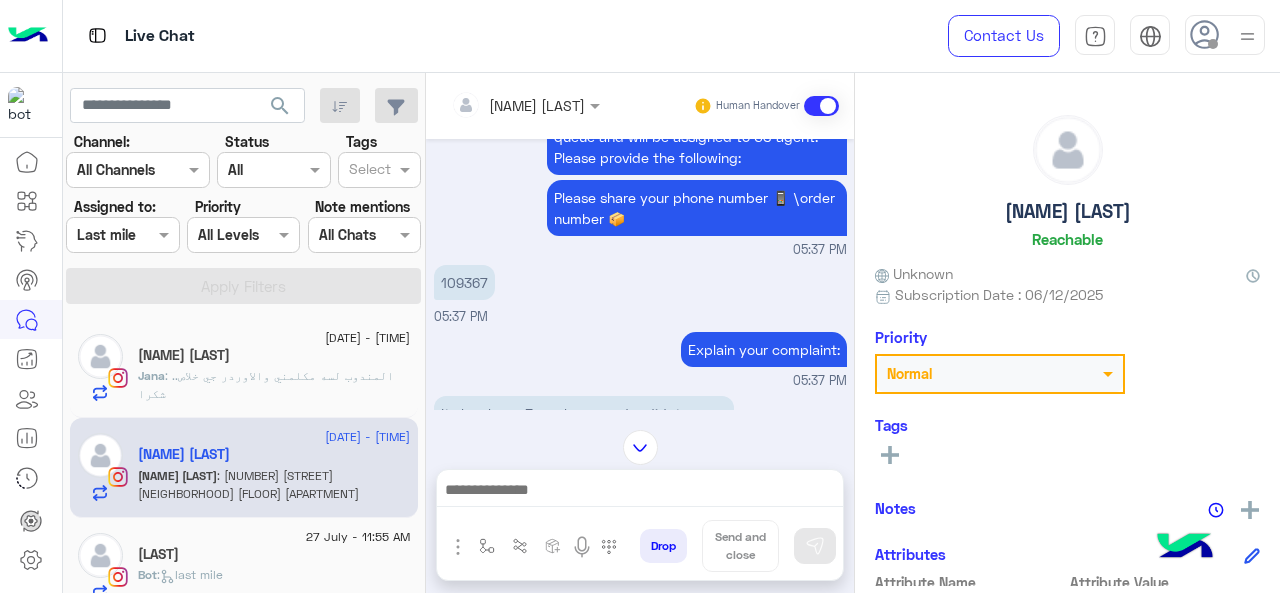 drag, startPoint x: 311, startPoint y: 391, endPoint x: 473, endPoint y: 387, distance: 162.04938 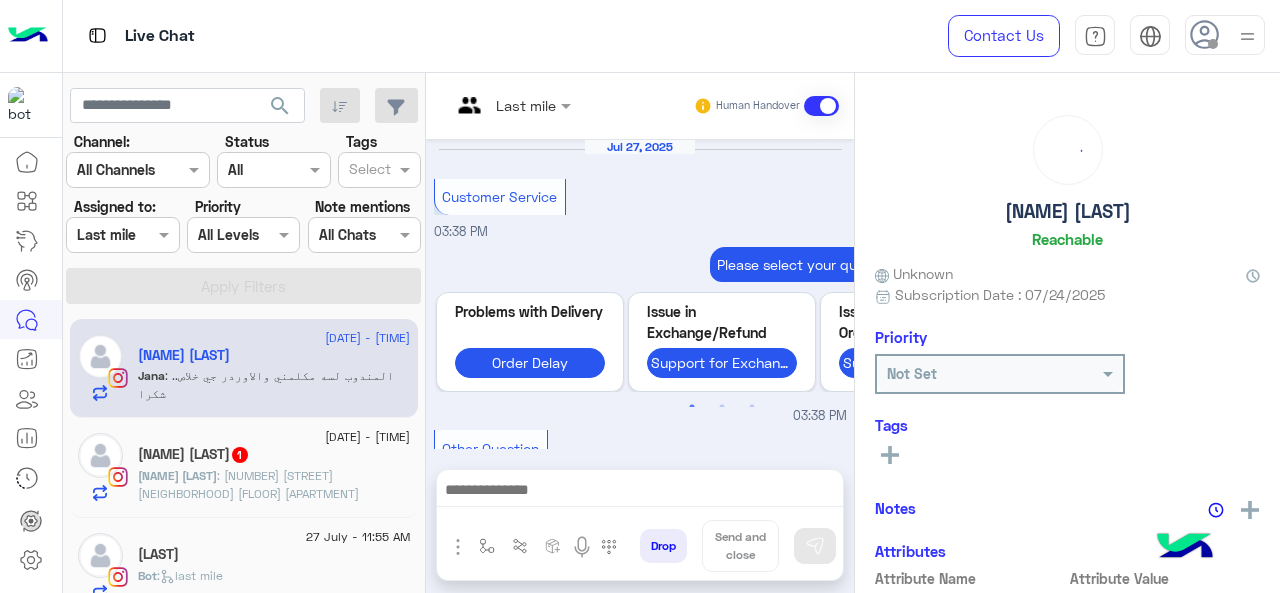 scroll, scrollTop: 820, scrollLeft: 0, axis: vertical 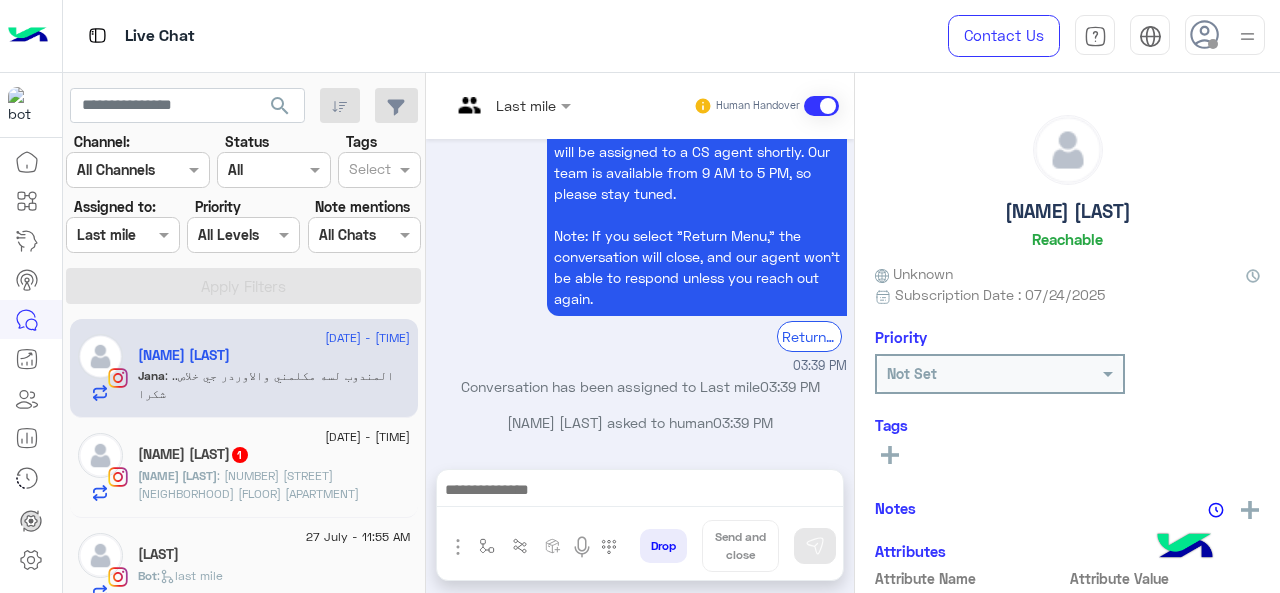 click on "[NUMBER] [STREET] [DISTRICT] [FLOOR] [APARTMENT]" 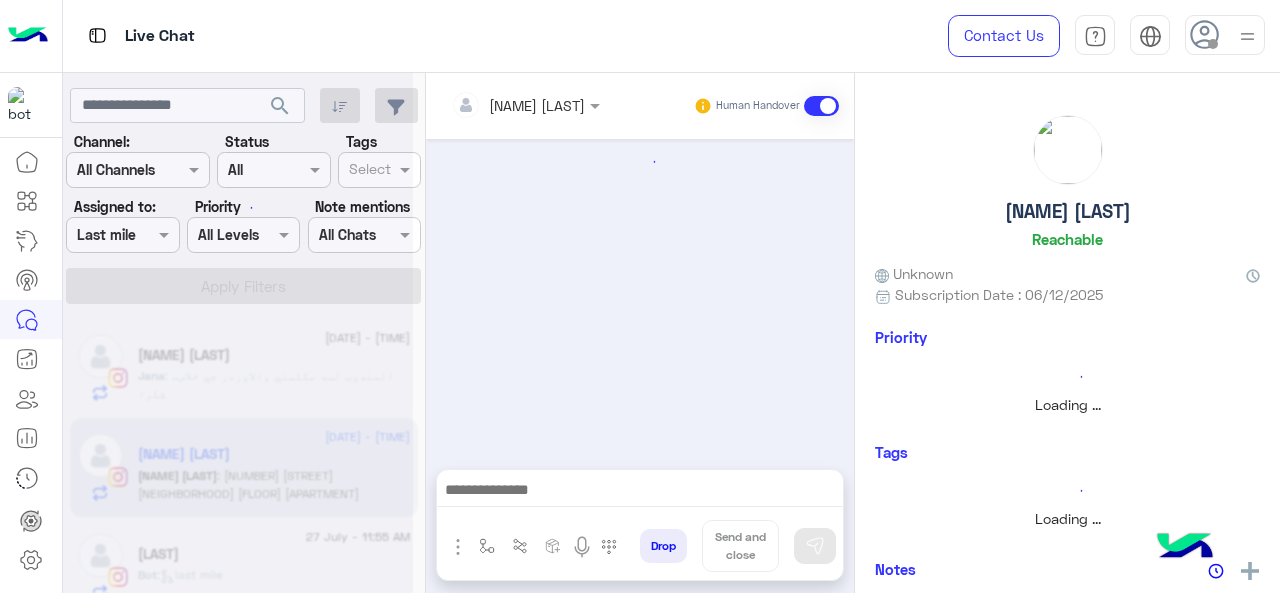 scroll, scrollTop: 916, scrollLeft: 0, axis: vertical 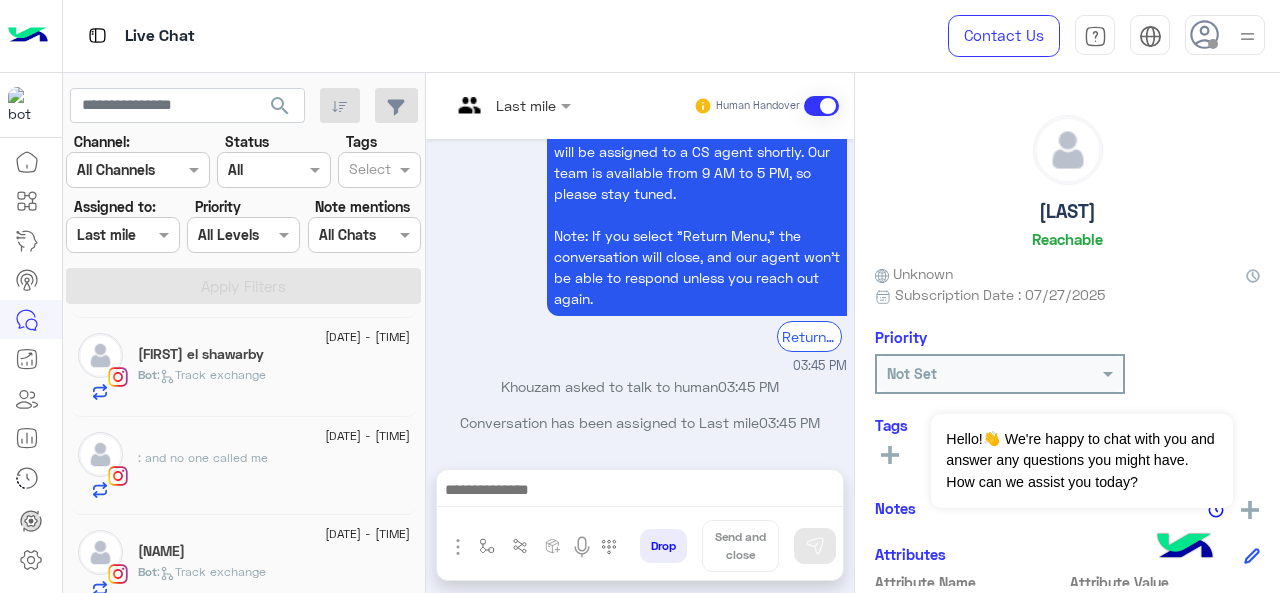 click on "Bot :   Track exchange" 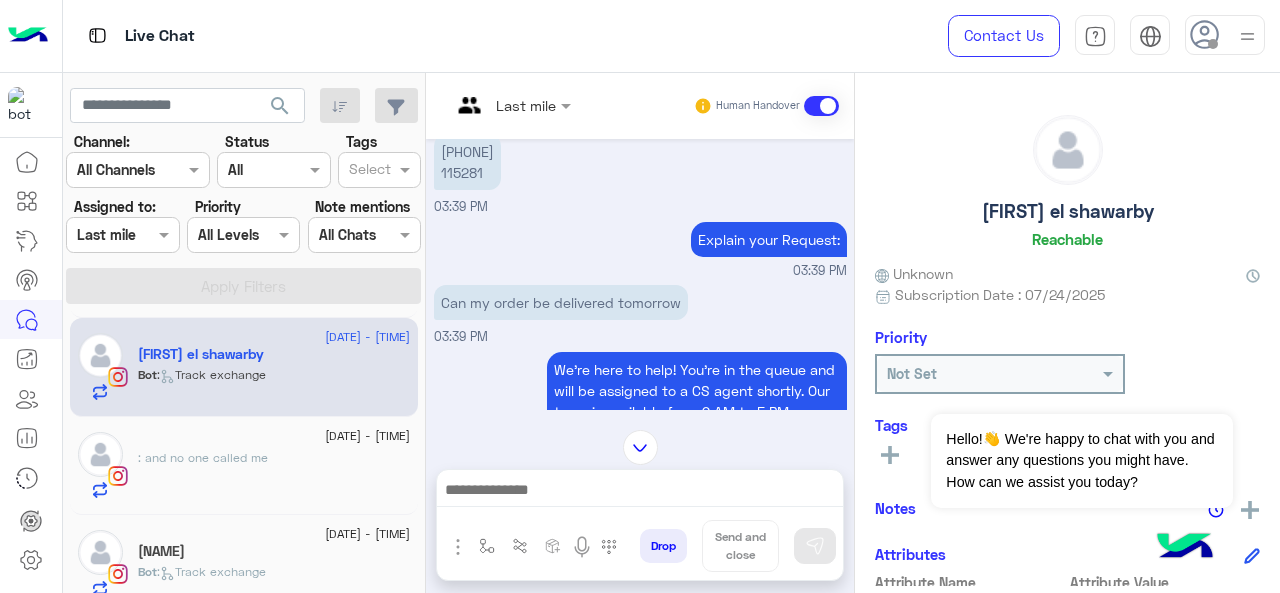 scroll, scrollTop: 520, scrollLeft: 0, axis: vertical 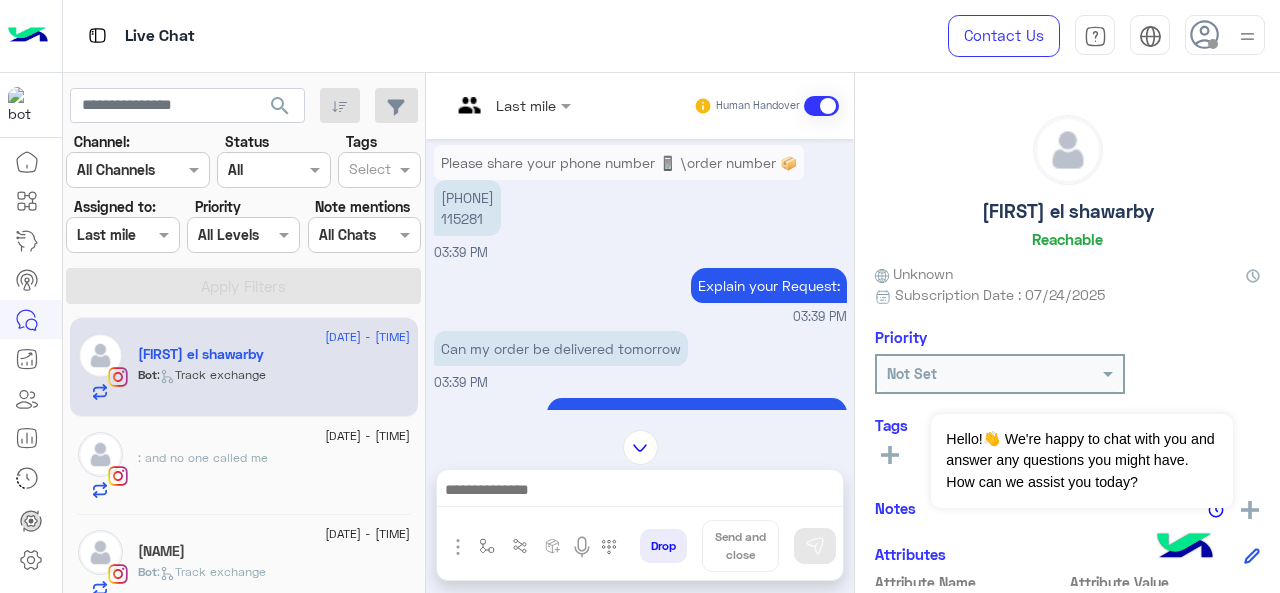 click on "Last mile" at bounding box center (526, 105) 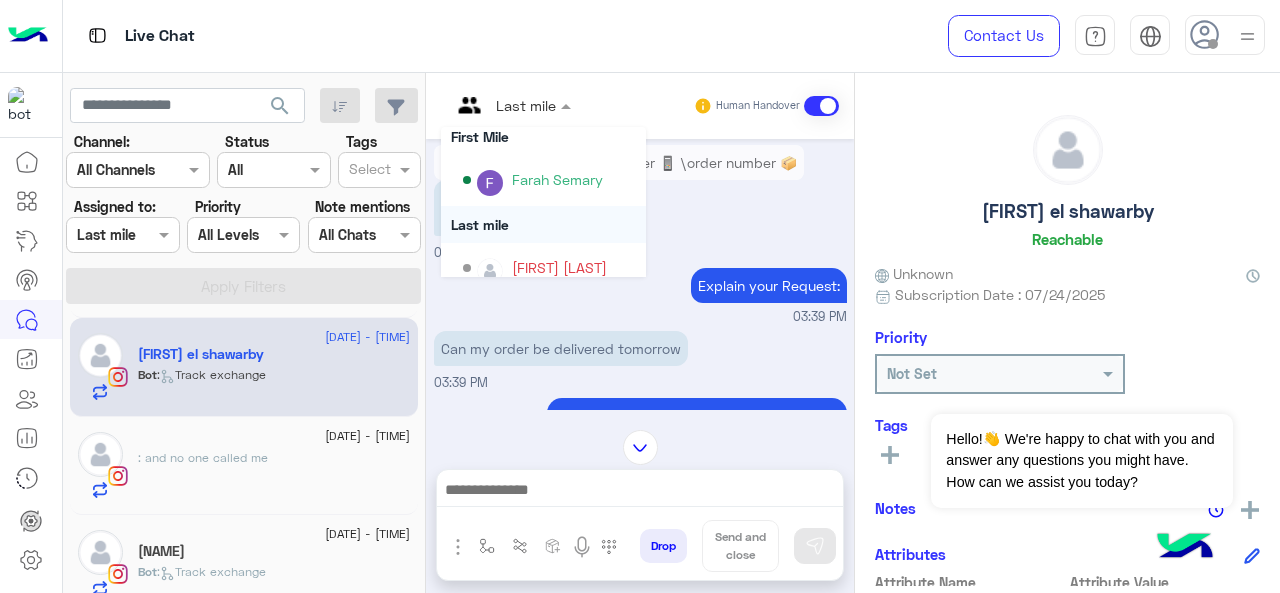 scroll, scrollTop: 354, scrollLeft: 0, axis: vertical 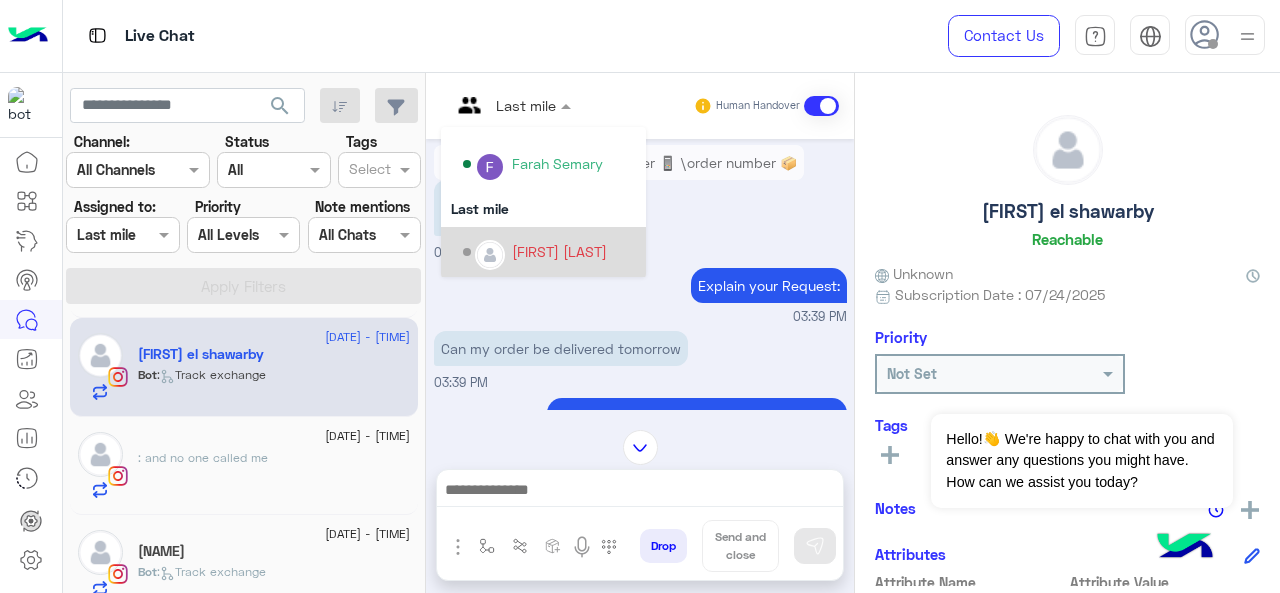 click on "[FIRST] [LAST]" at bounding box center [559, 251] 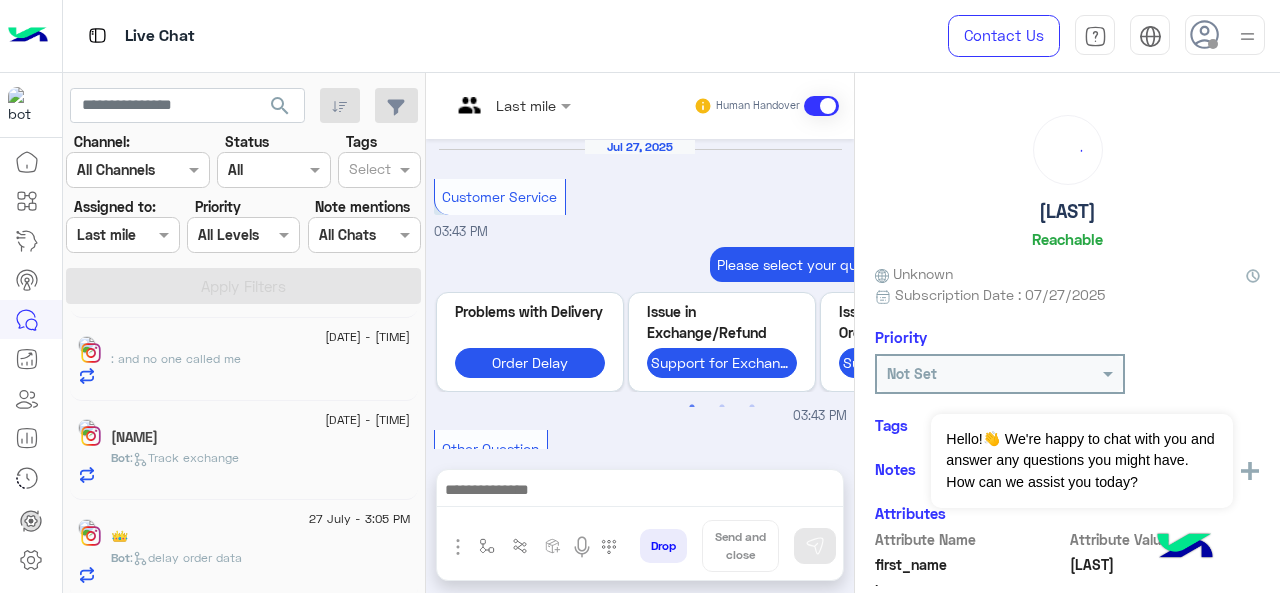 scroll, scrollTop: 806, scrollLeft: 0, axis: vertical 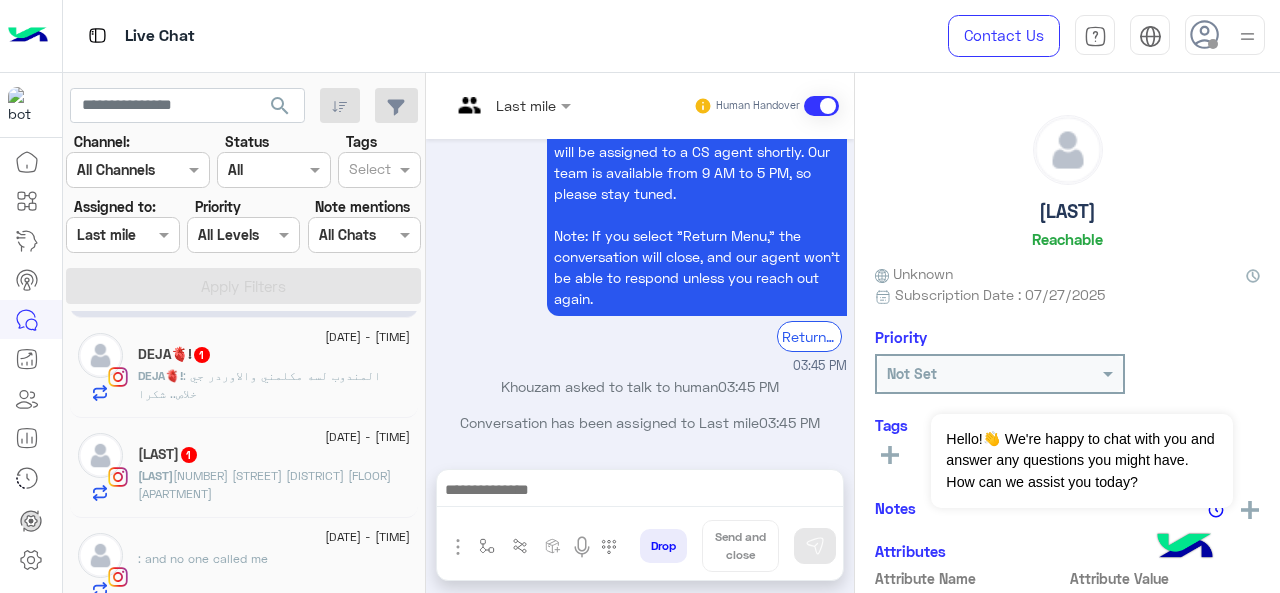 click on "[FIRST] 1" 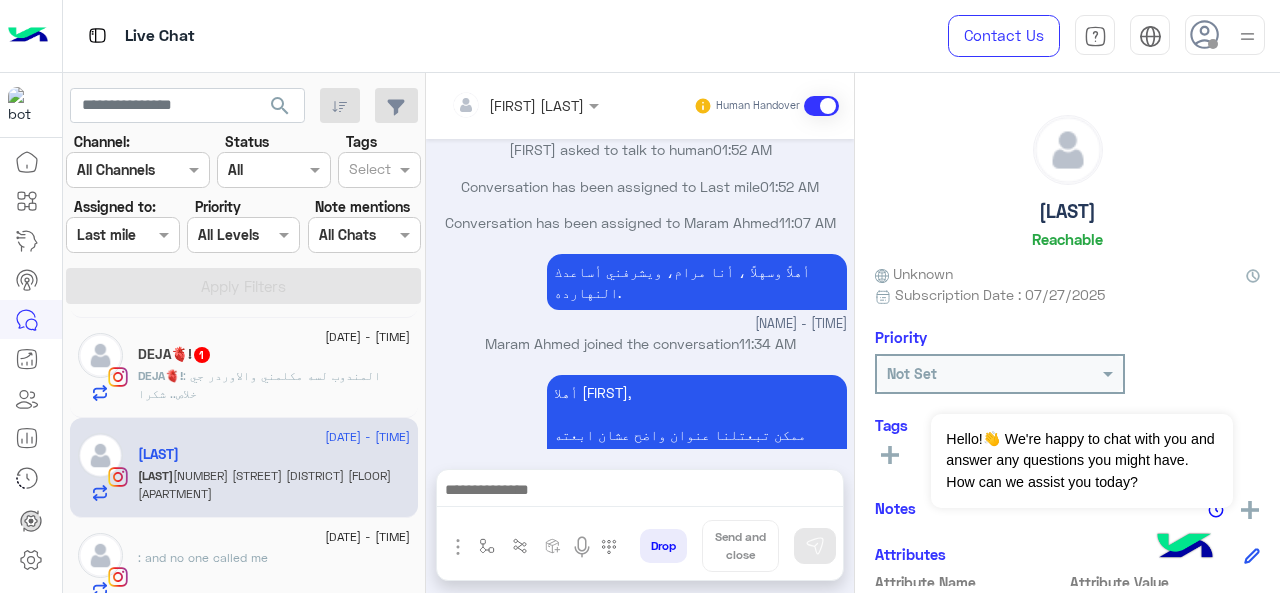 scroll, scrollTop: 528, scrollLeft: 0, axis: vertical 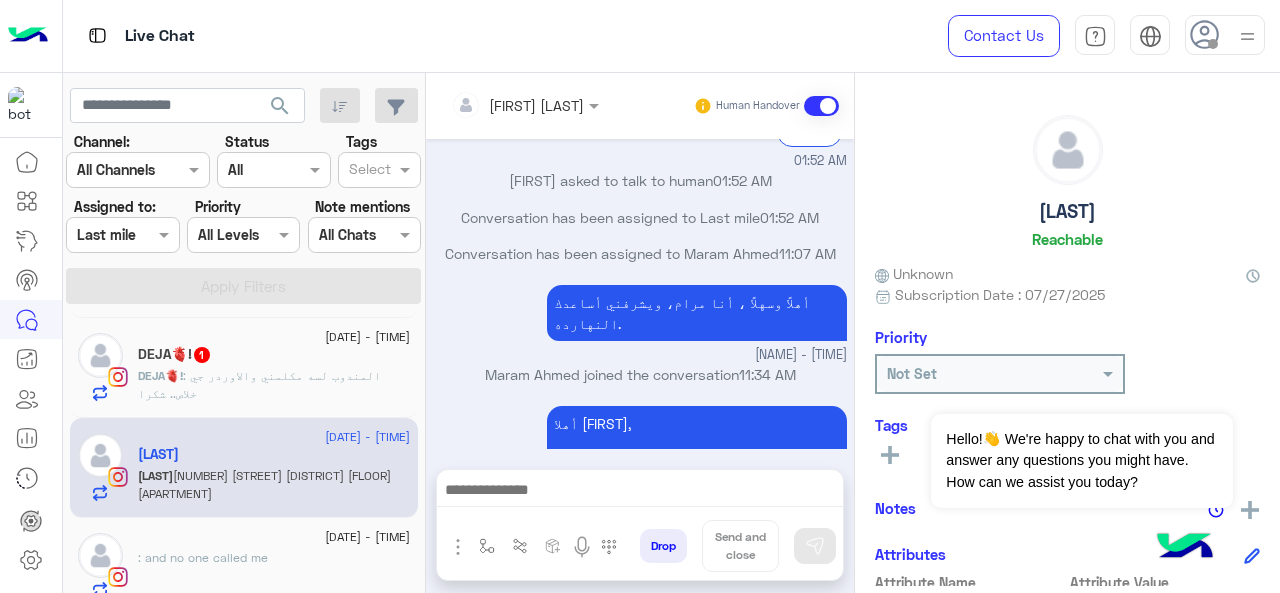 click on "1" 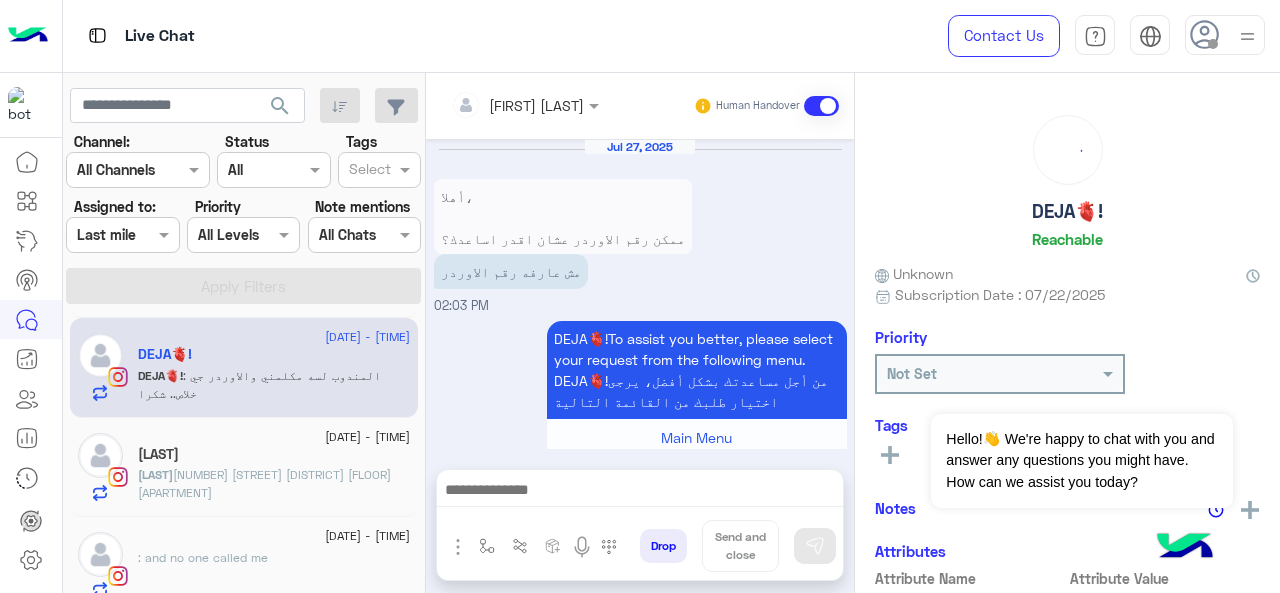 scroll, scrollTop: 710, scrollLeft: 0, axis: vertical 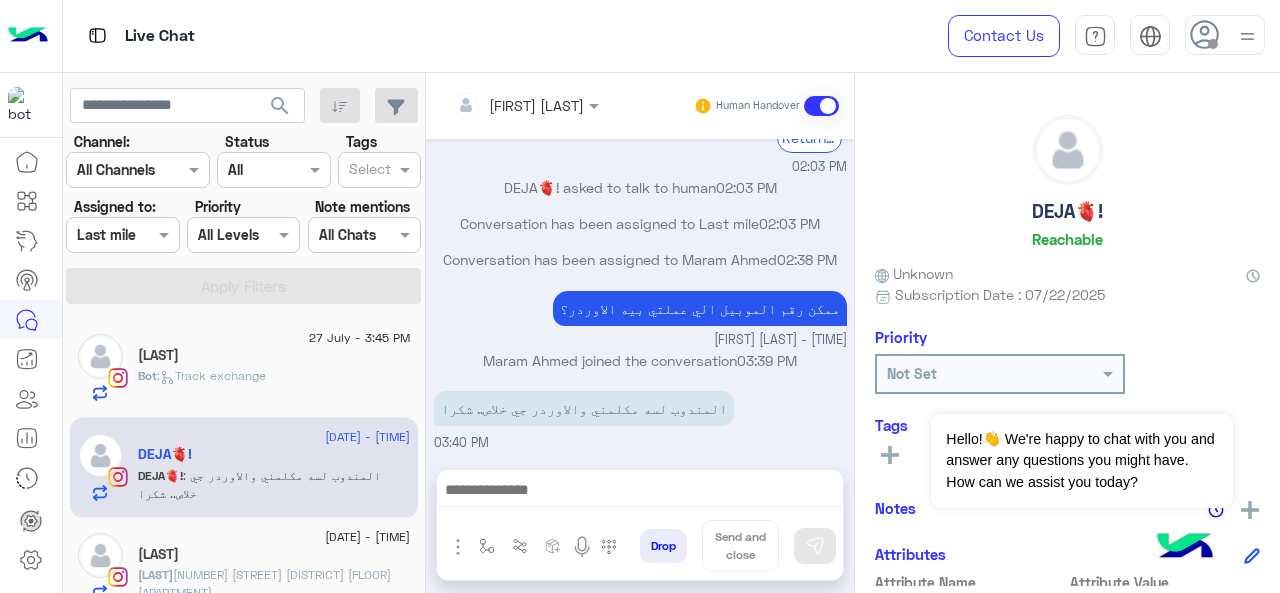 click on ":   Track exchange" 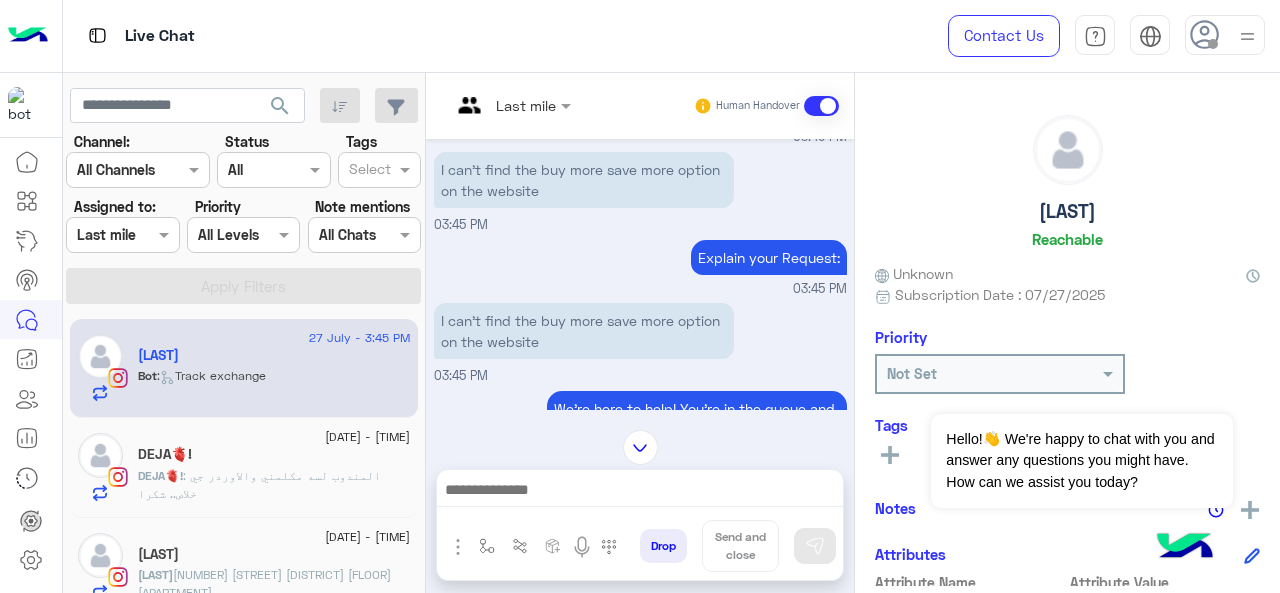 scroll, scrollTop: 406, scrollLeft: 0, axis: vertical 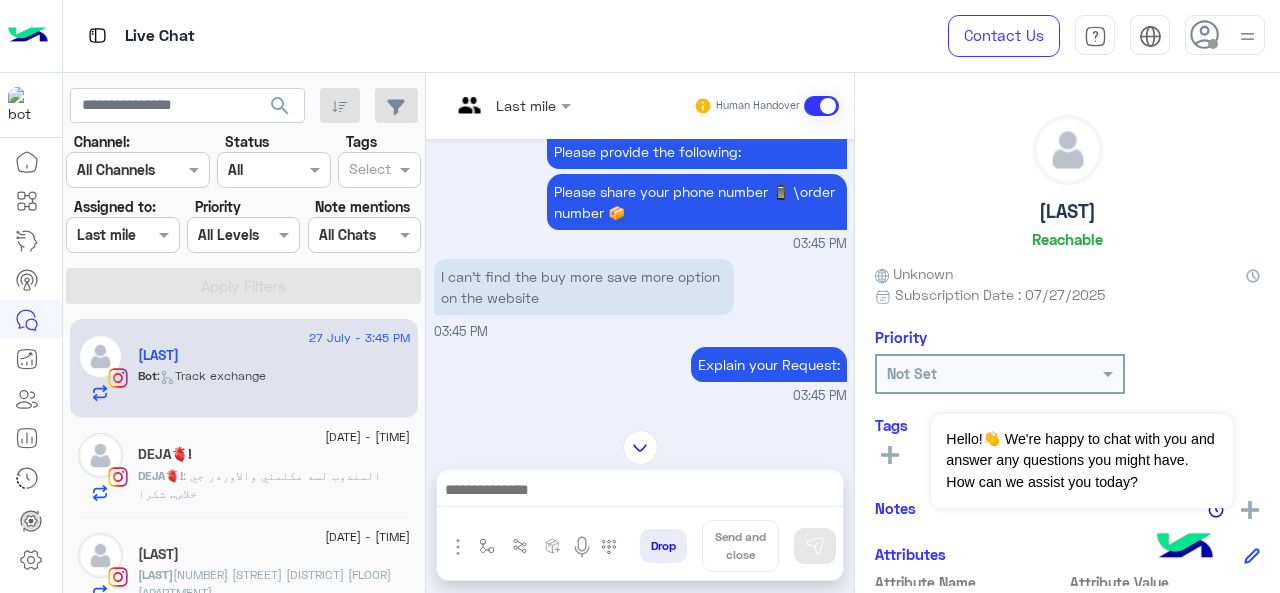 click at bounding box center [511, 104] 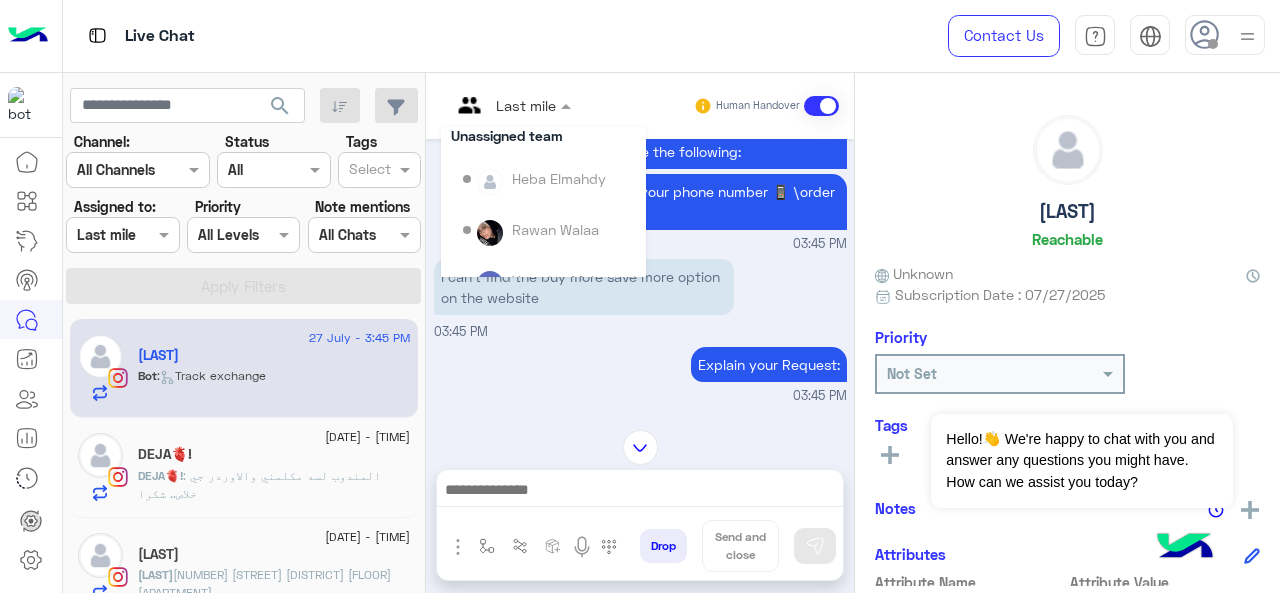 scroll, scrollTop: 200, scrollLeft: 0, axis: vertical 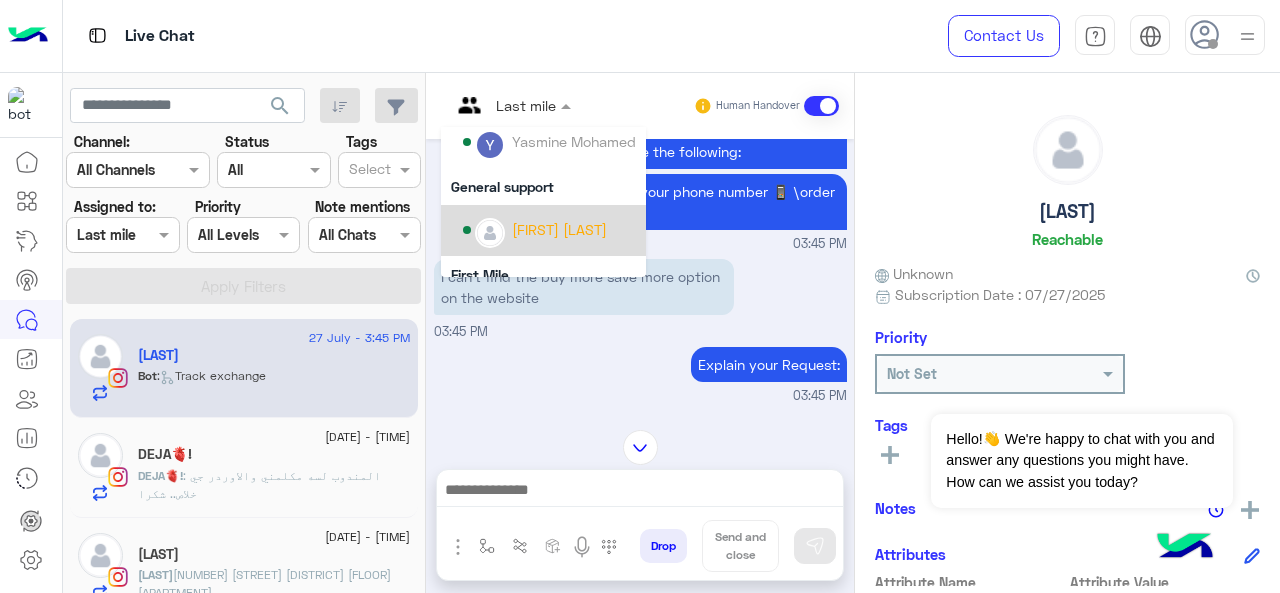 click on "[FIRST] [LAST]" at bounding box center (559, 229) 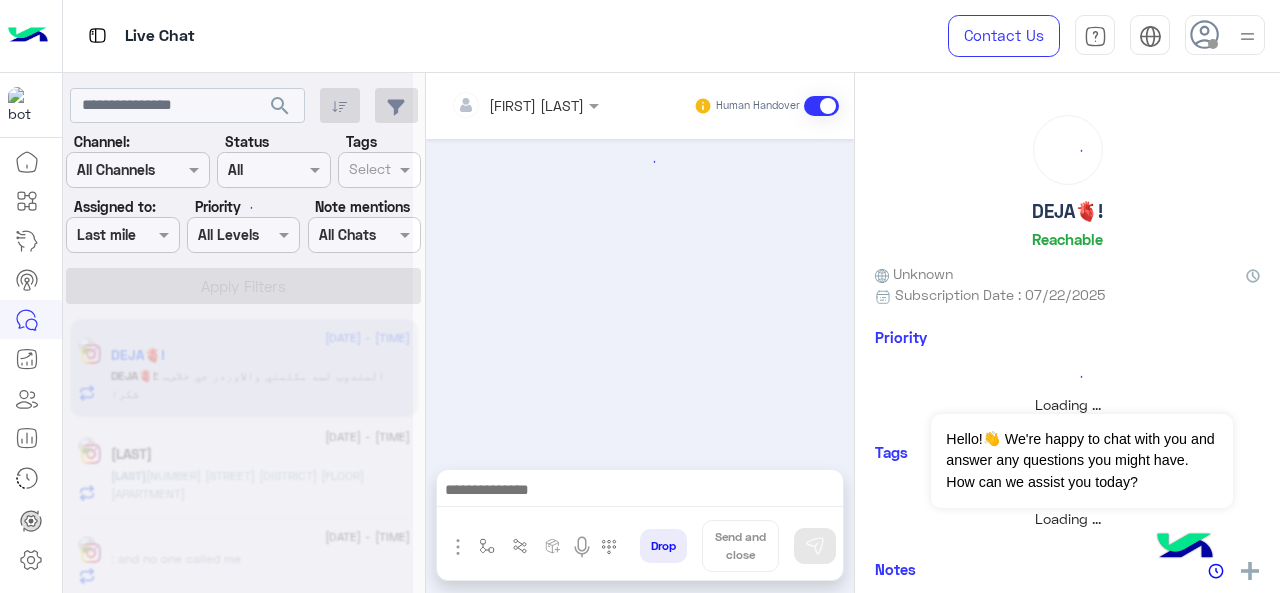 scroll, scrollTop: 0, scrollLeft: 0, axis: both 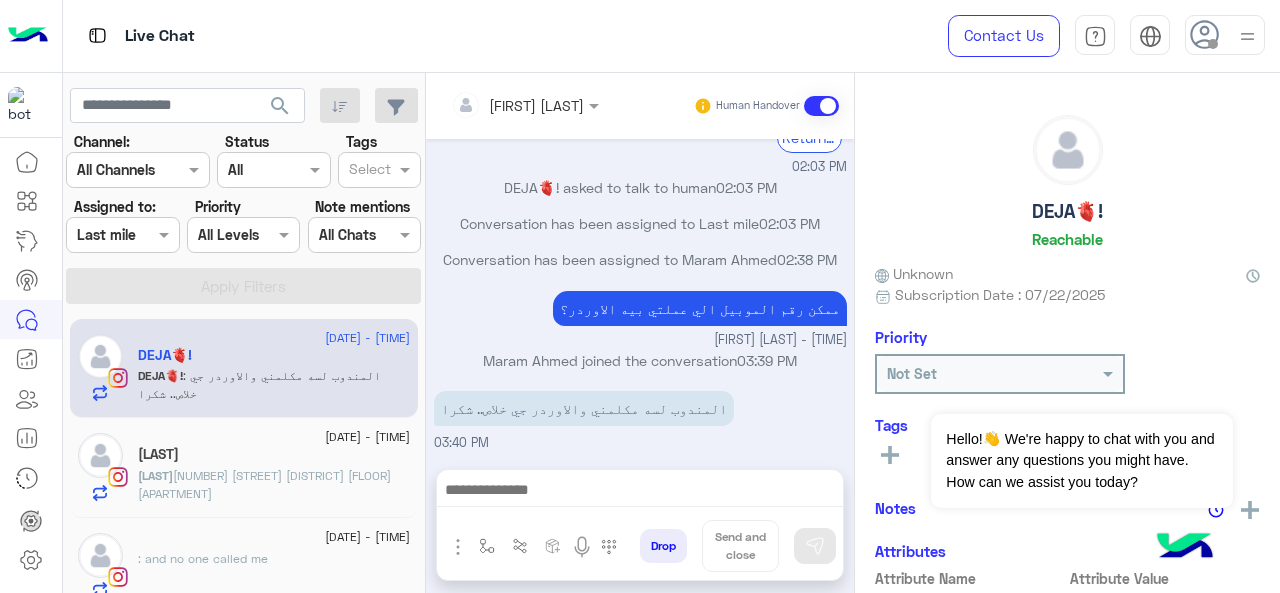 click at bounding box center (166, 234) 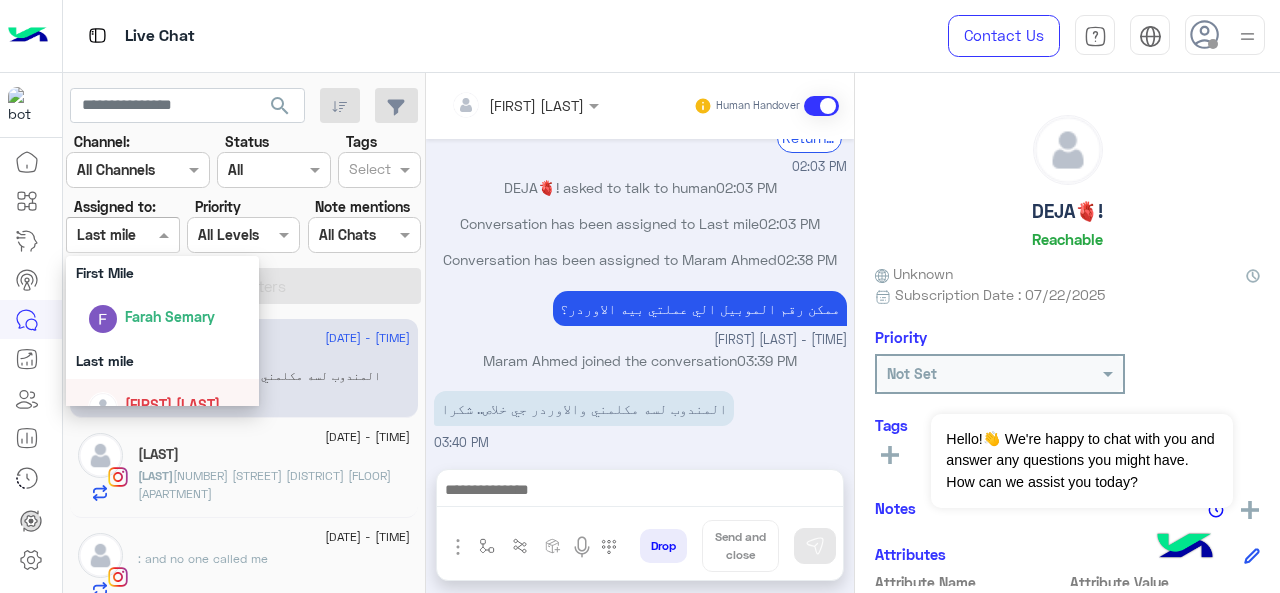scroll, scrollTop: 392, scrollLeft: 0, axis: vertical 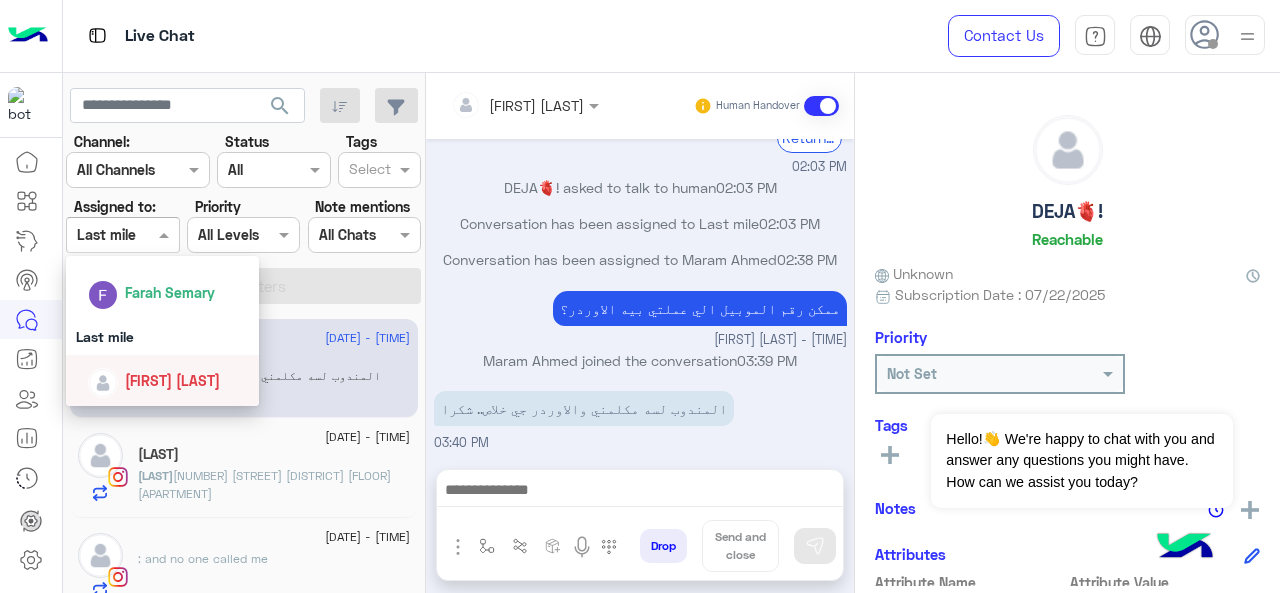 click on "[FIRST] [LAST]" at bounding box center (172, 380) 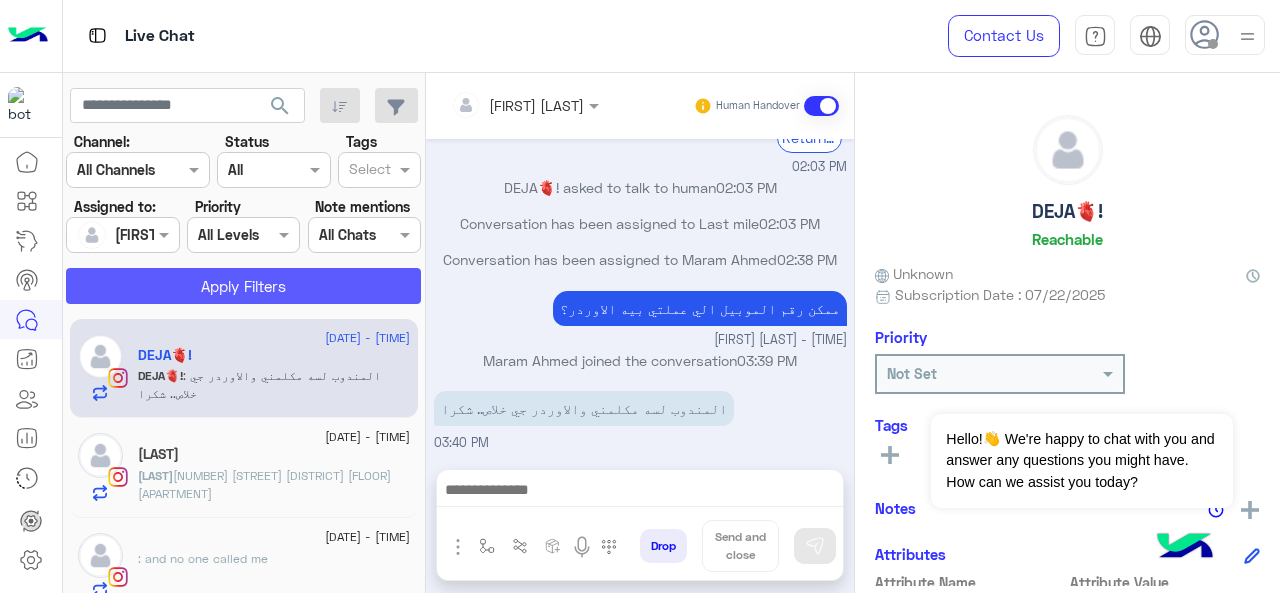 click on "Apply Filters" 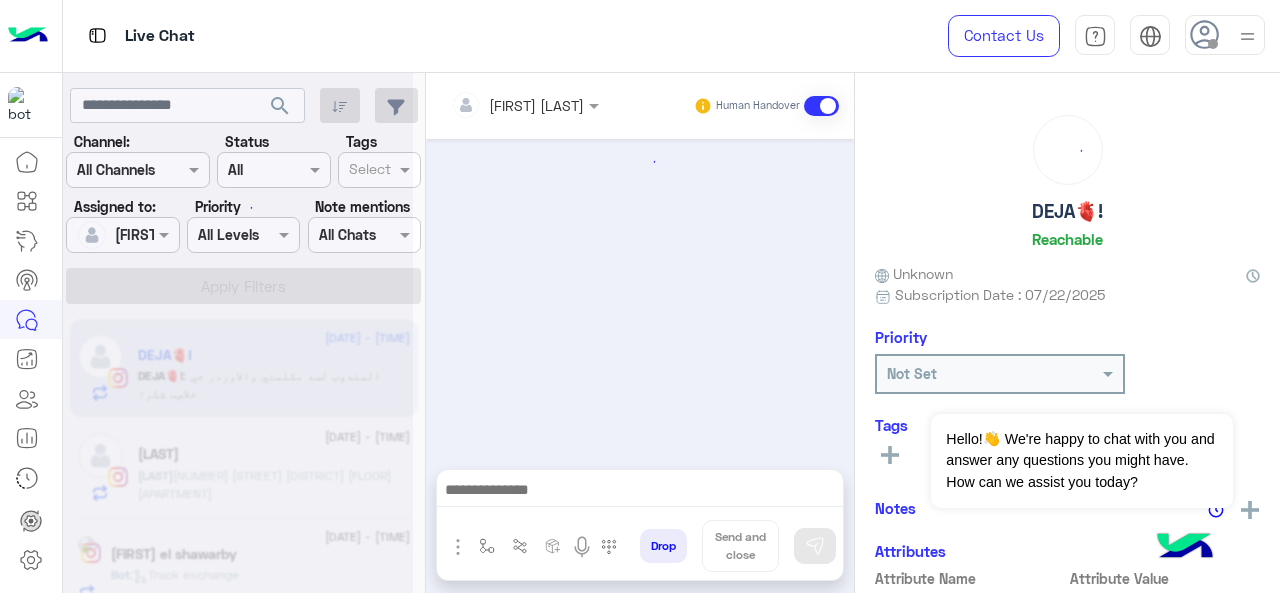scroll, scrollTop: 710, scrollLeft: 0, axis: vertical 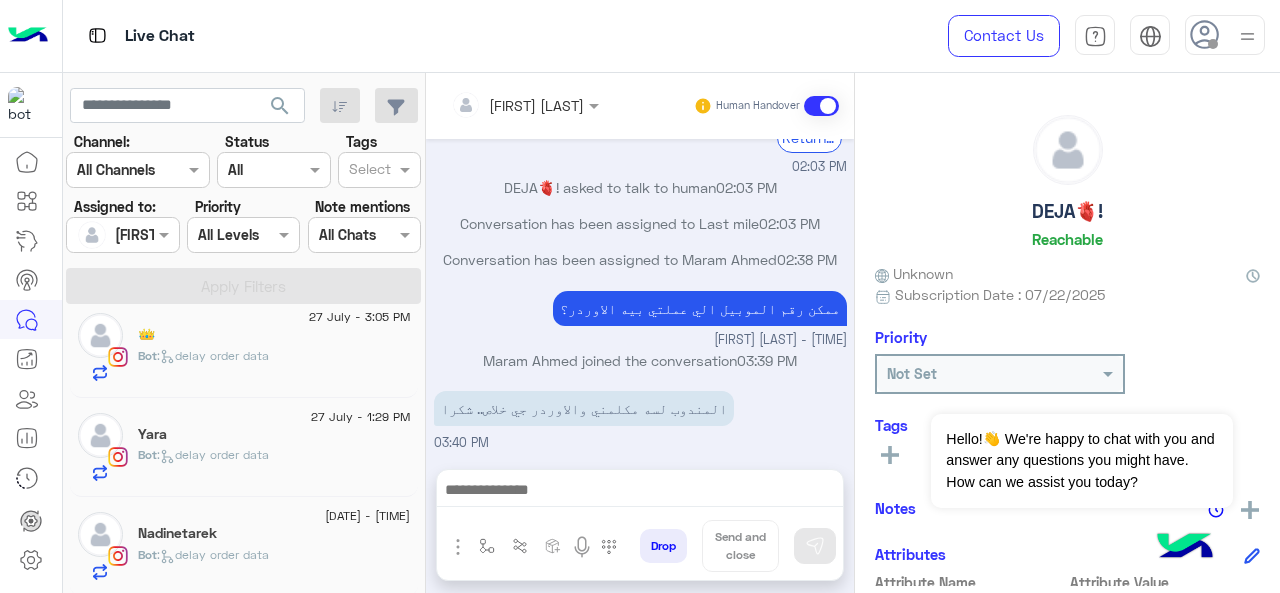 click on "Yara" 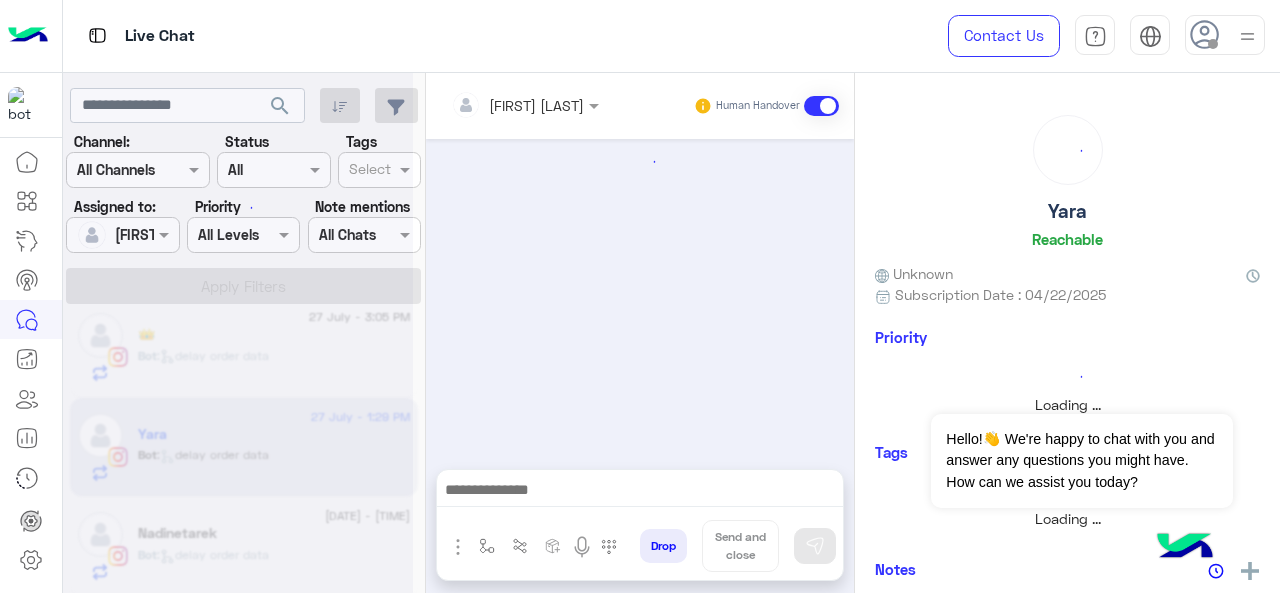 scroll, scrollTop: 0, scrollLeft: 0, axis: both 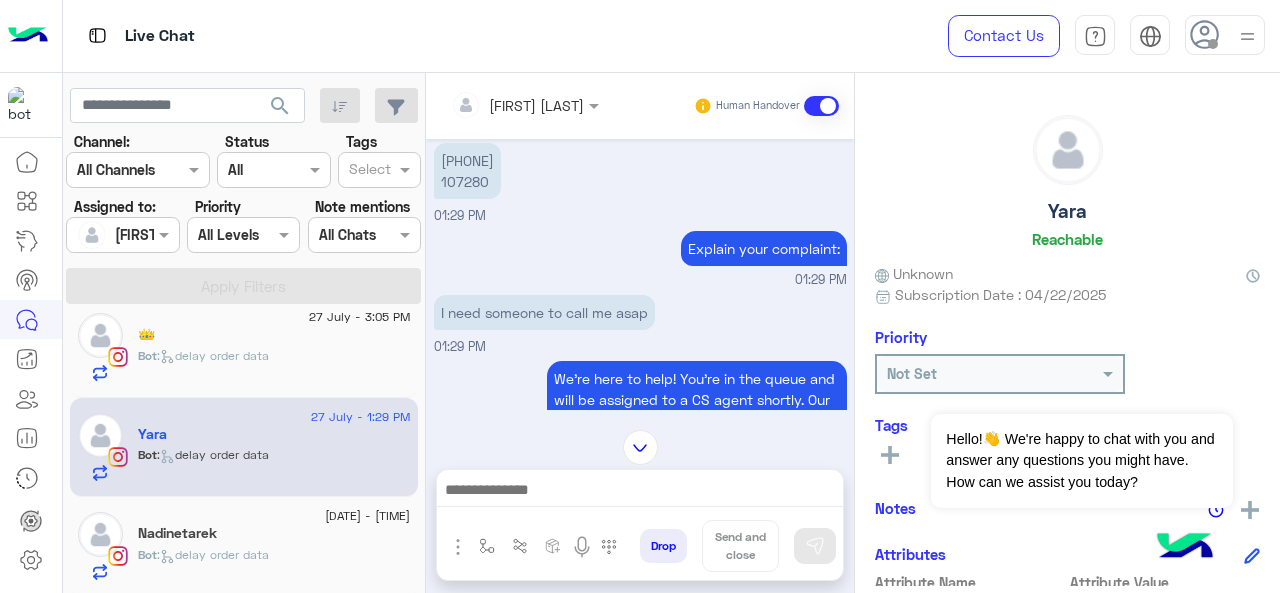 click on "[PHONE] [ORDER_NUMBER]" at bounding box center [467, 171] 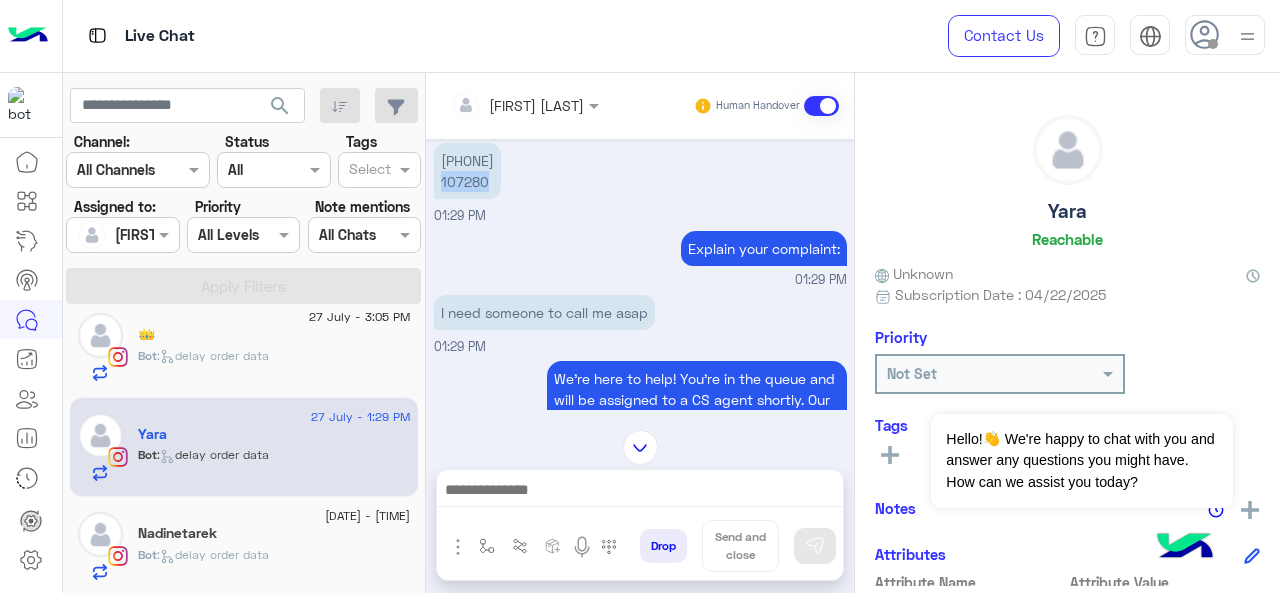 click on "[PHONE] [ORDER_NUMBER]" at bounding box center (467, 171) 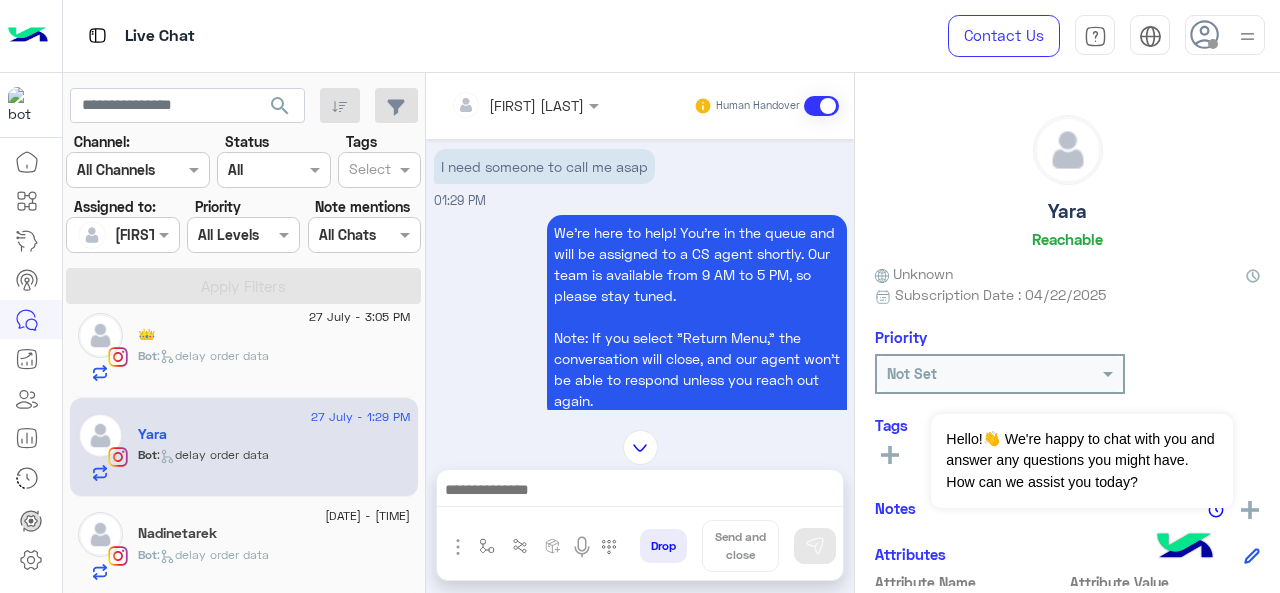 scroll, scrollTop: 838, scrollLeft: 0, axis: vertical 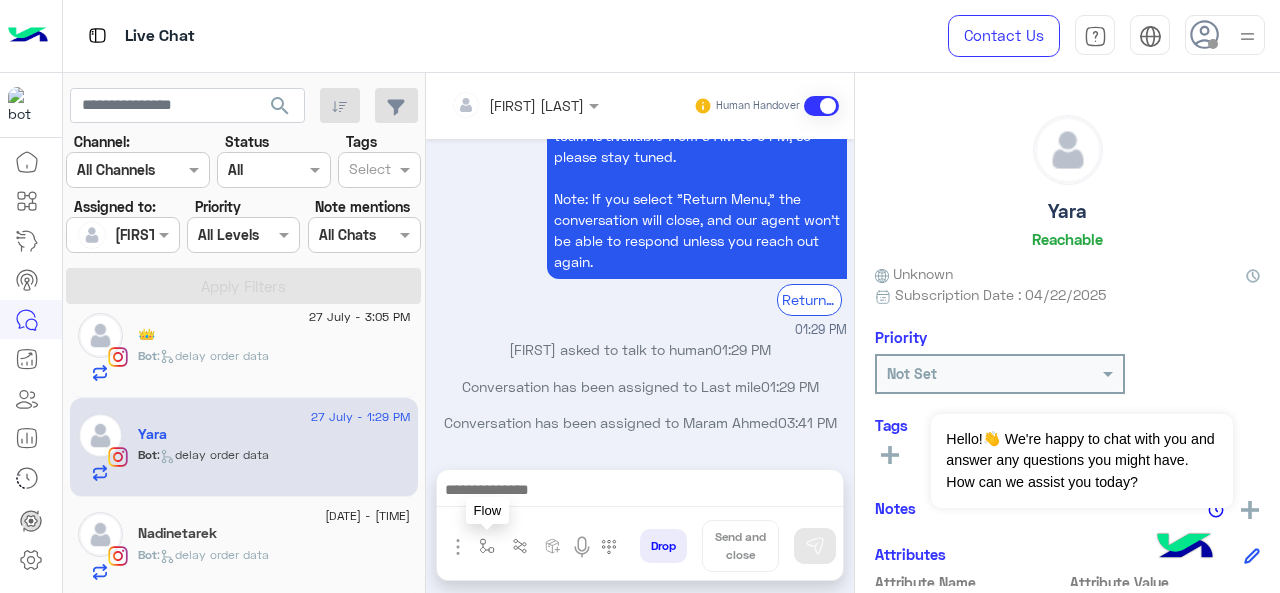 drag, startPoint x: 481, startPoint y: 553, endPoint x: 496, endPoint y: 538, distance: 21.213203 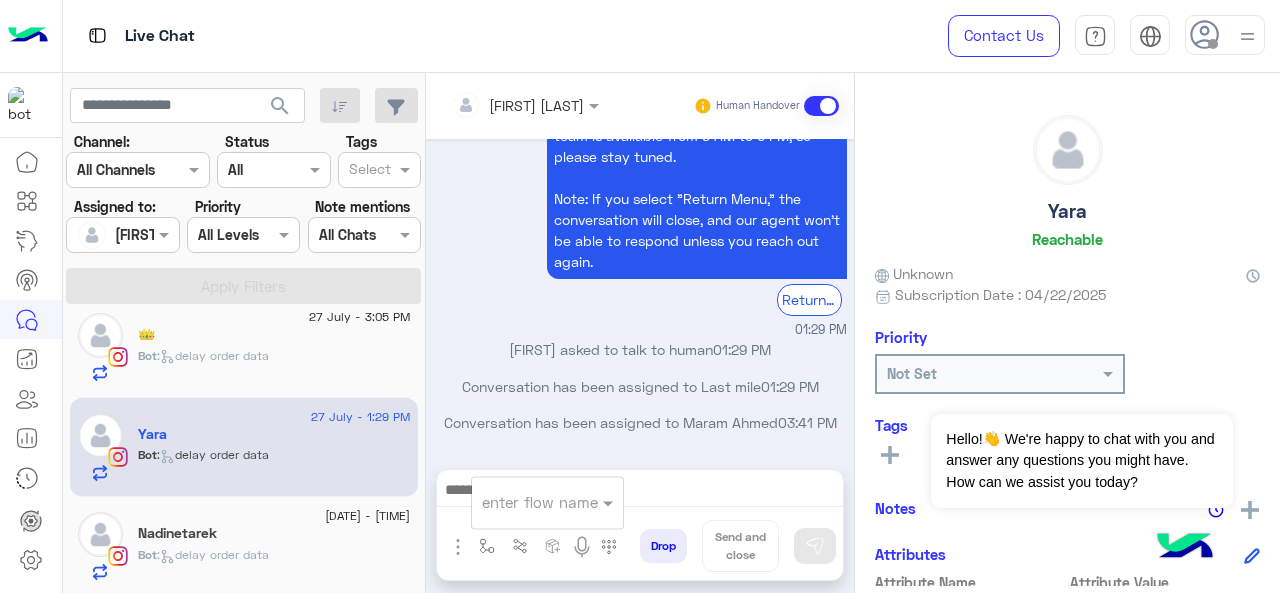 click at bounding box center (523, 502) 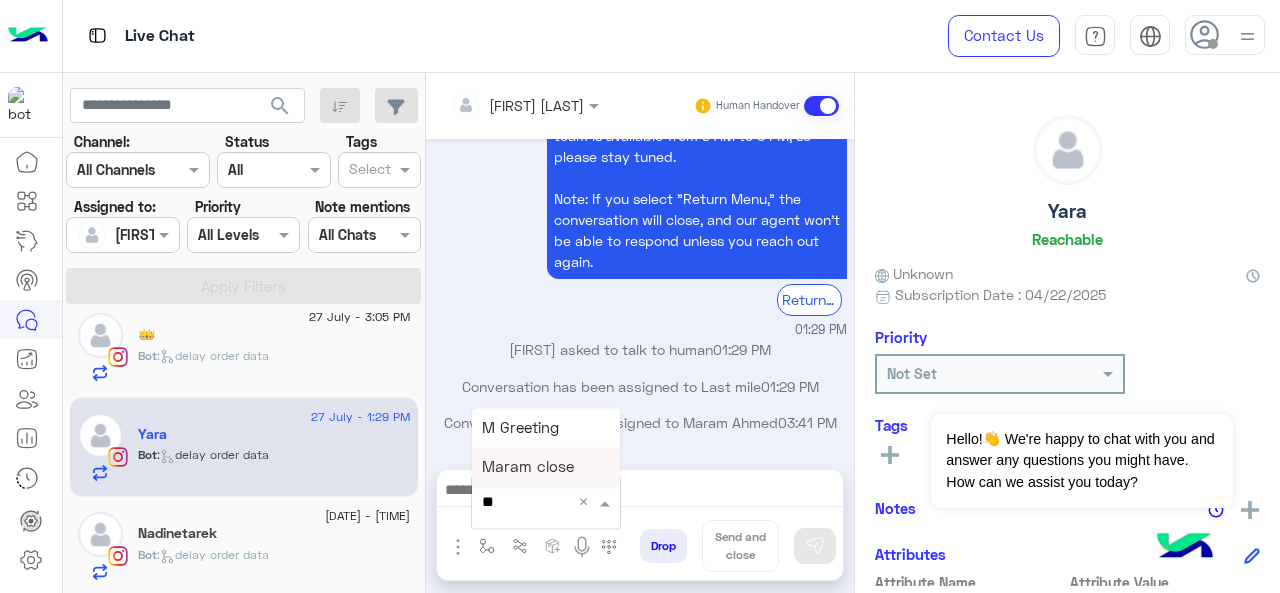 type on "*" 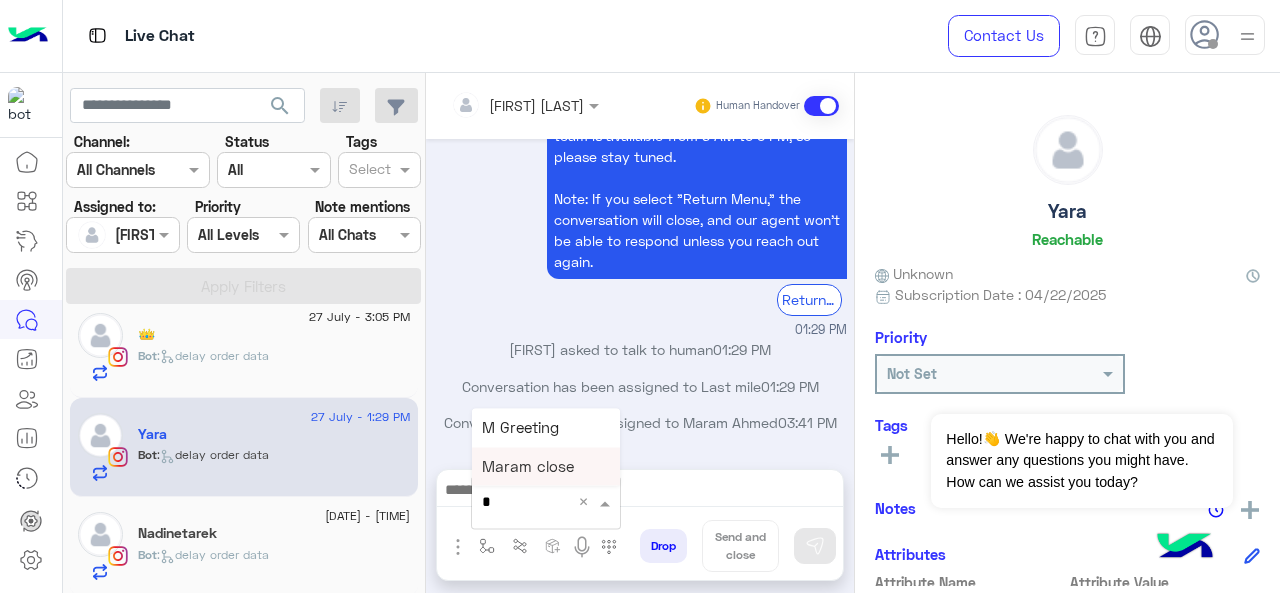 type 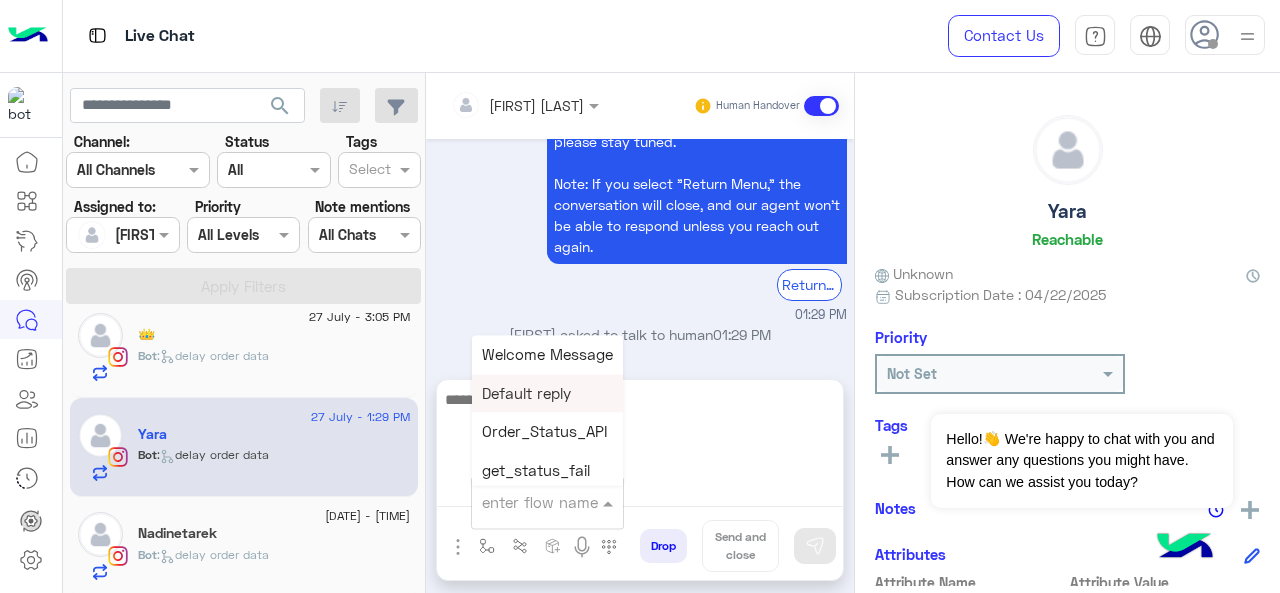 click at bounding box center (640, 447) 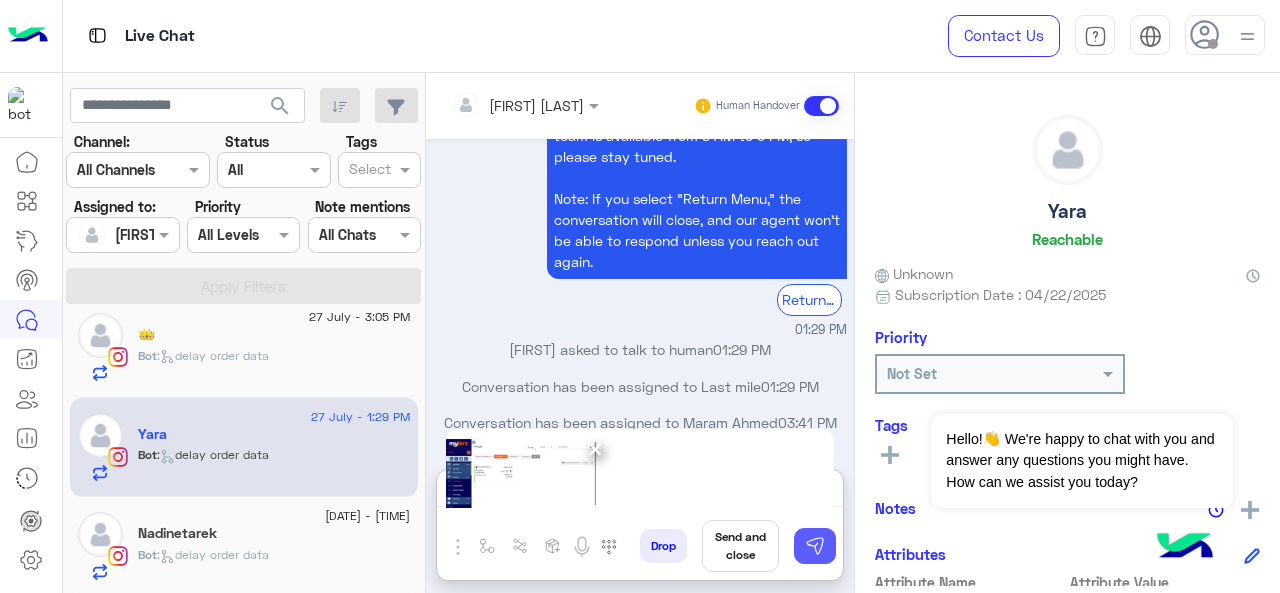click at bounding box center [815, 546] 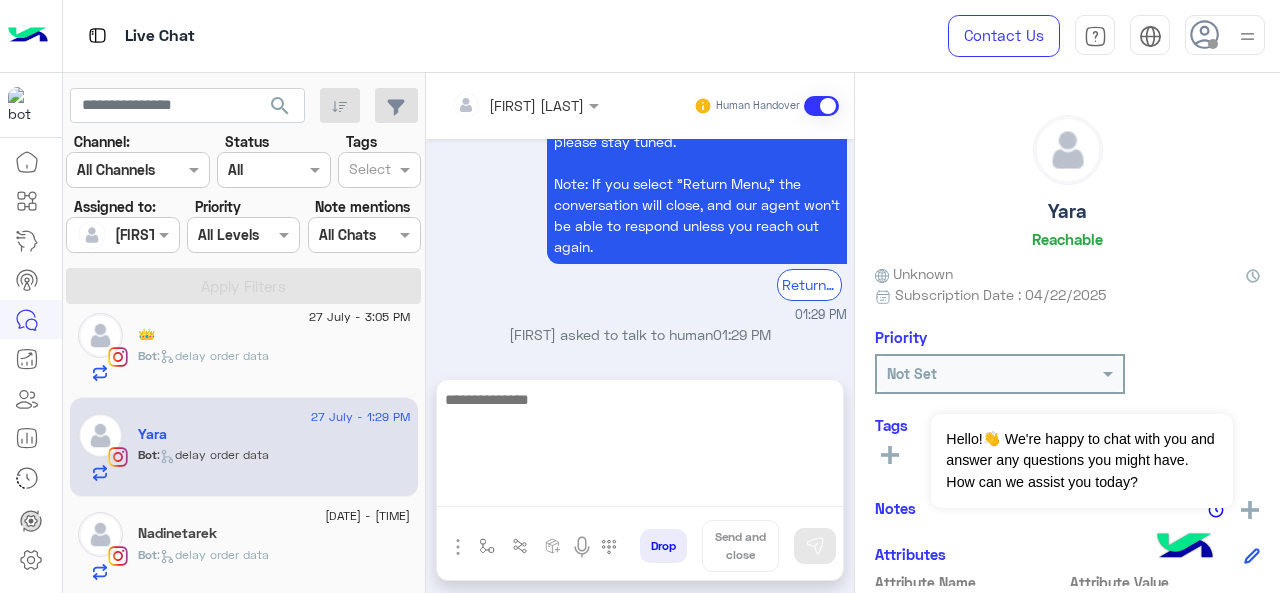 click at bounding box center (640, 447) 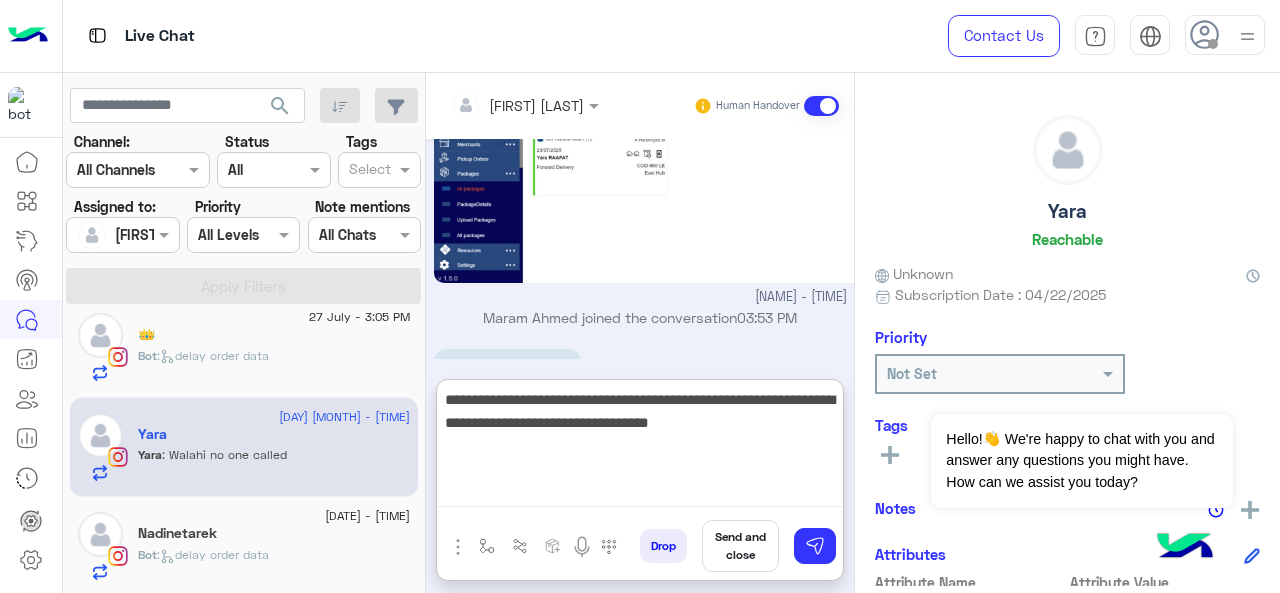 scroll, scrollTop: 1303, scrollLeft: 0, axis: vertical 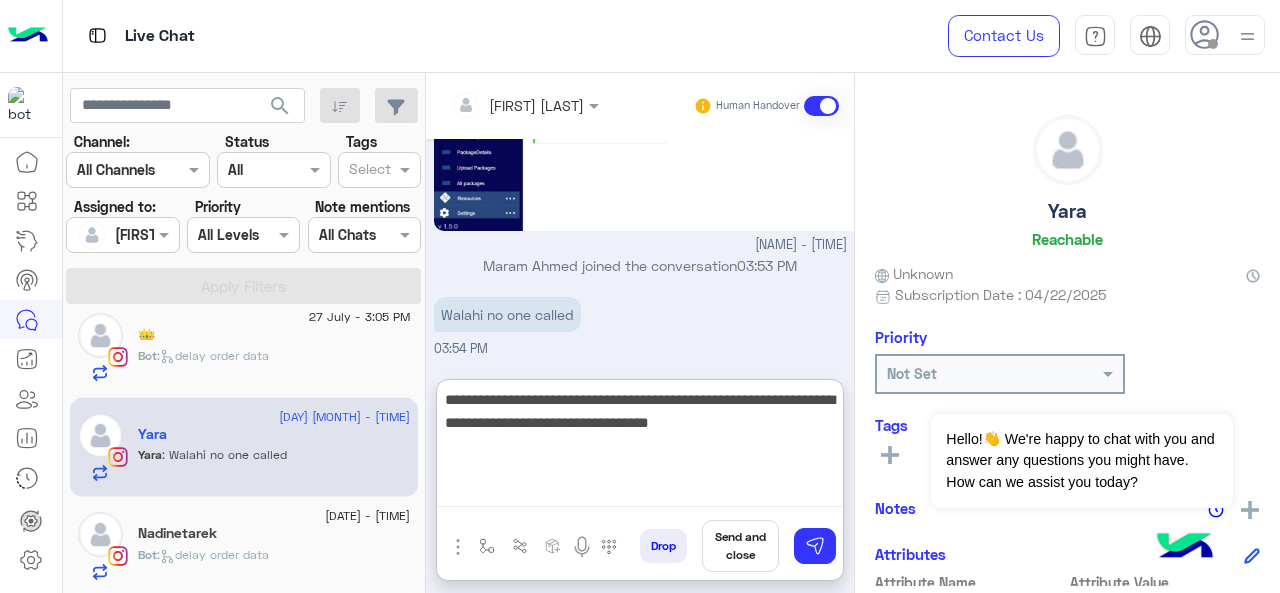 click on "**********" at bounding box center [640, 447] 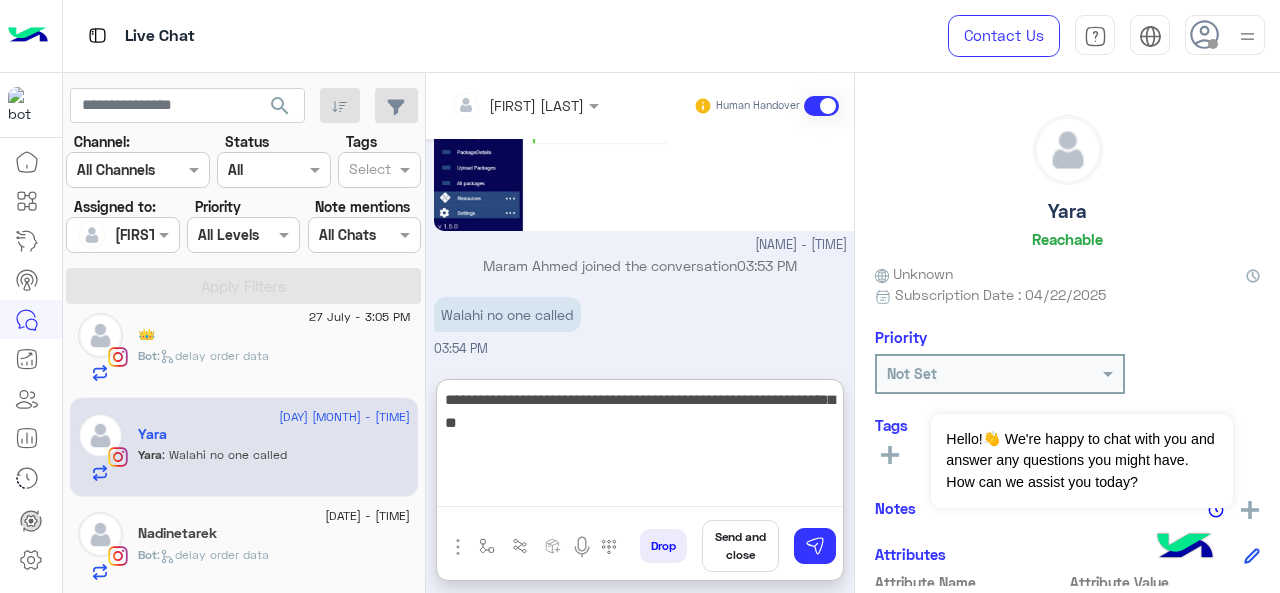 click on "**********" at bounding box center (640, 447) 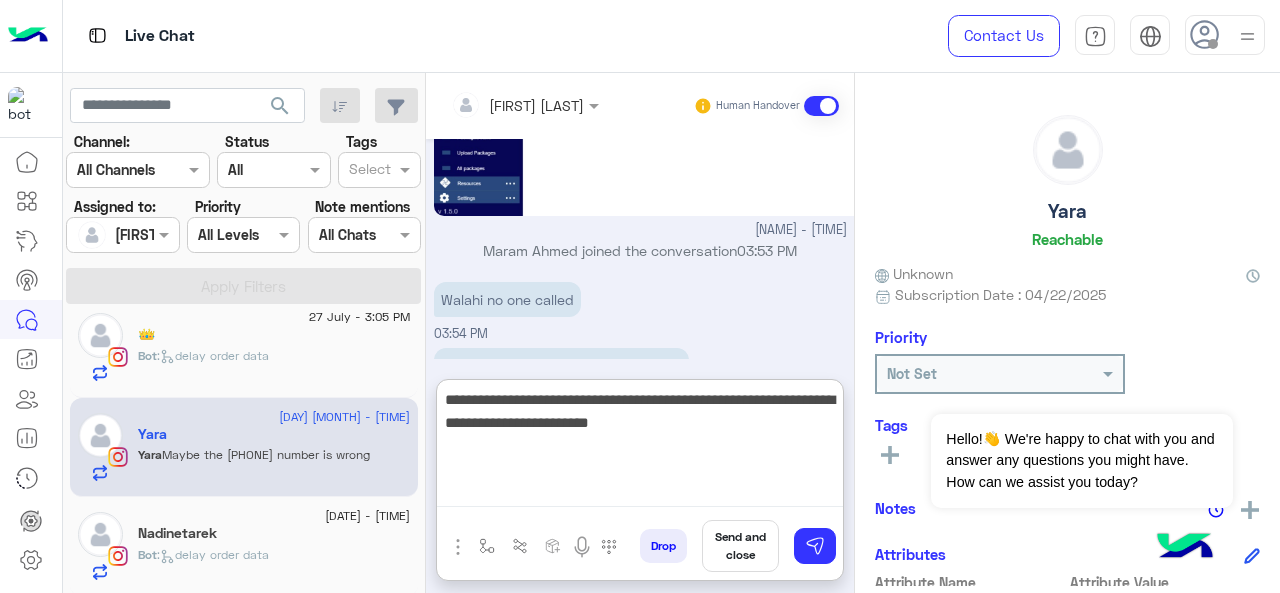 scroll, scrollTop: 1369, scrollLeft: 0, axis: vertical 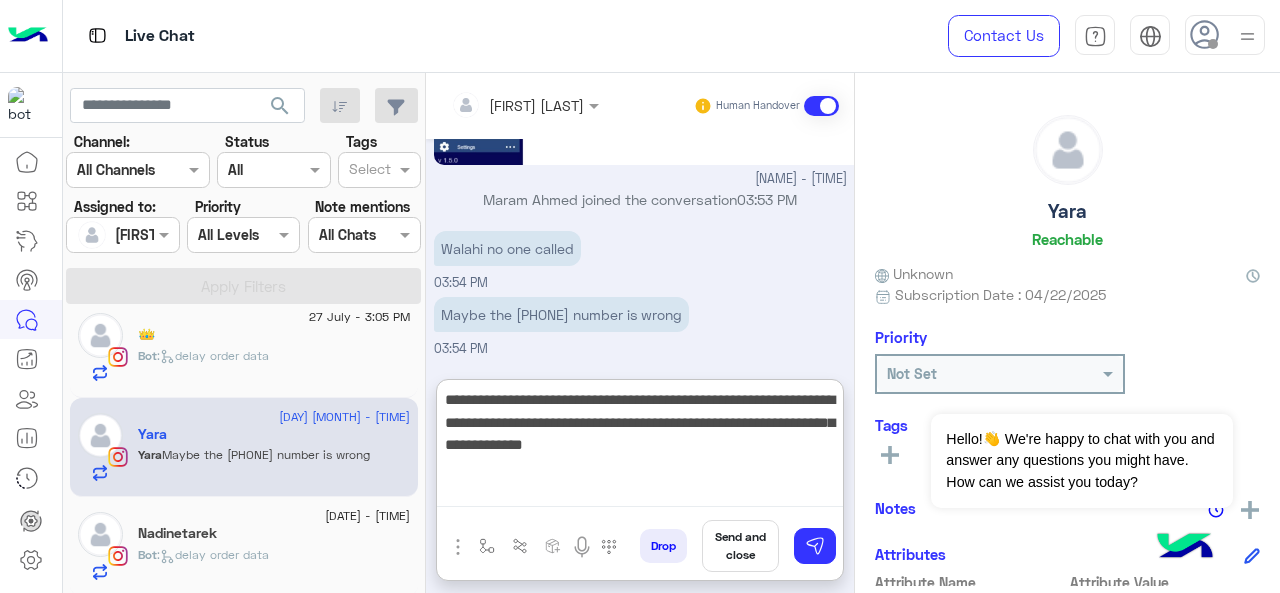 type on "**********" 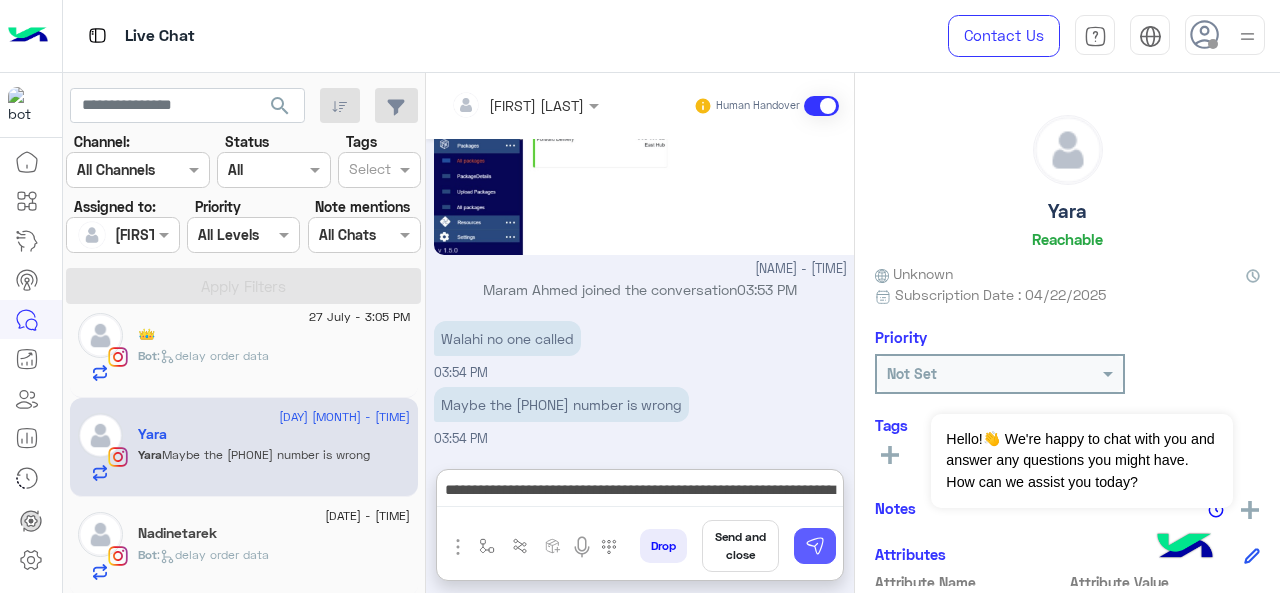 click at bounding box center [815, 546] 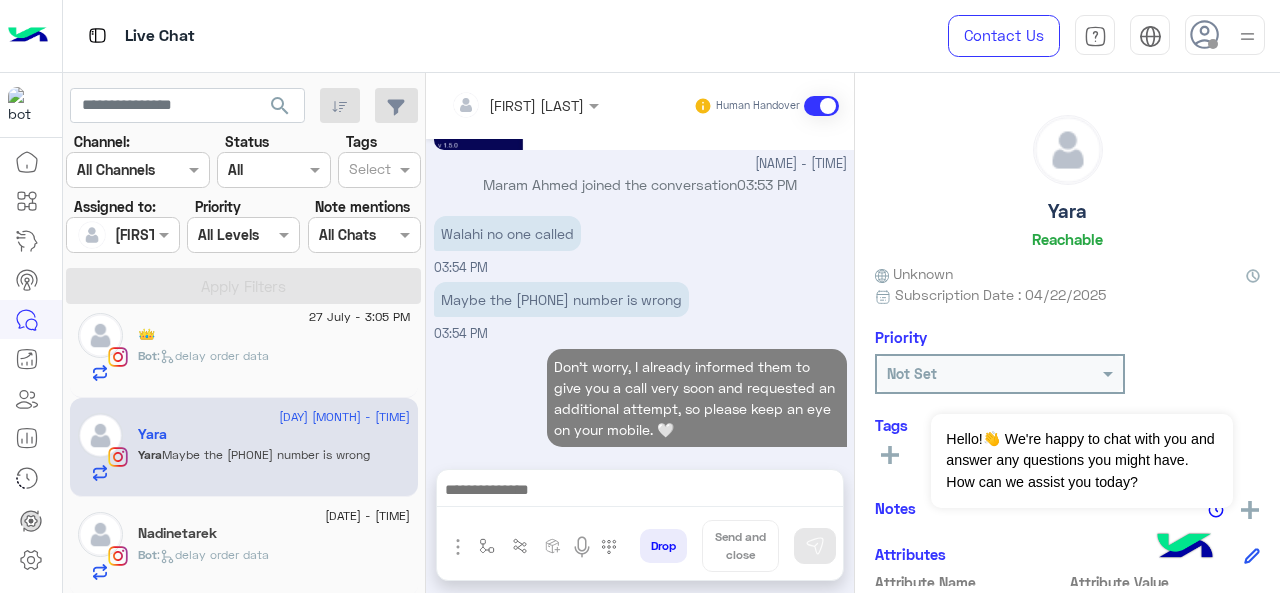 scroll, scrollTop: 1406, scrollLeft: 0, axis: vertical 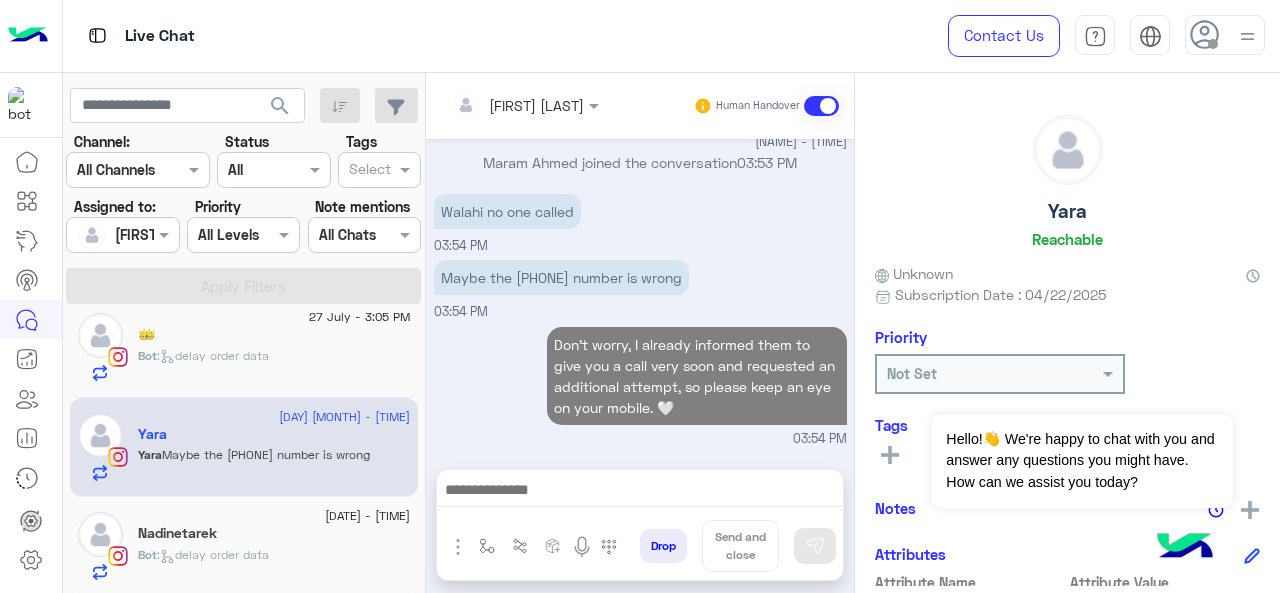 click at bounding box center [640, 495] 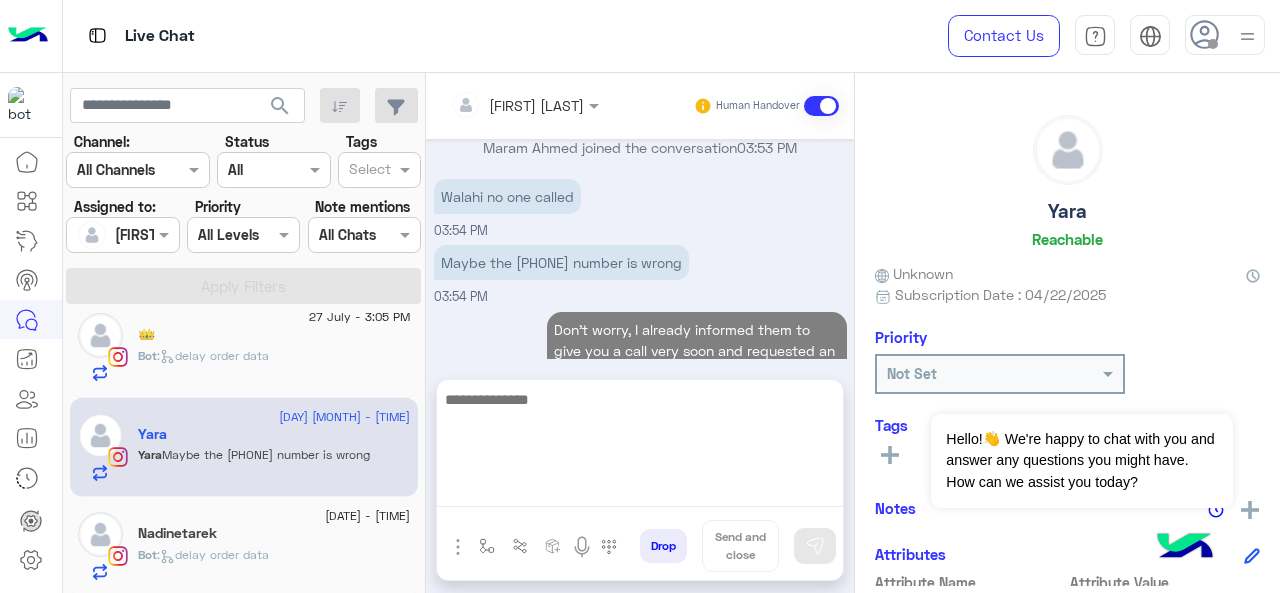 click at bounding box center [640, 447] 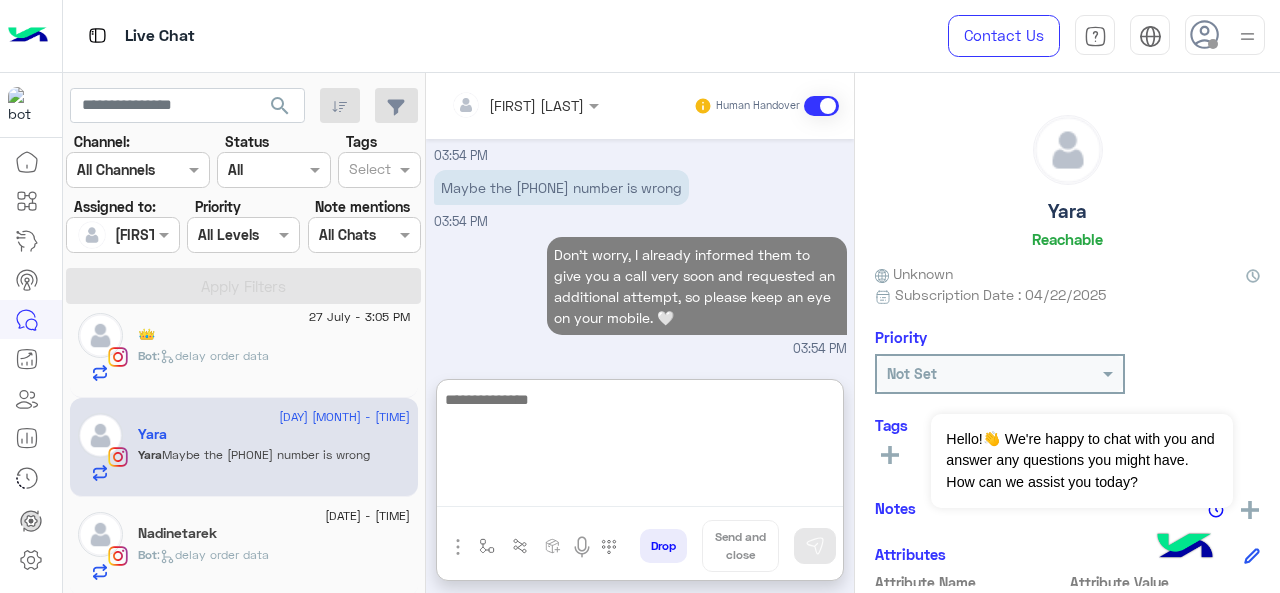 scroll, scrollTop: 1496, scrollLeft: 0, axis: vertical 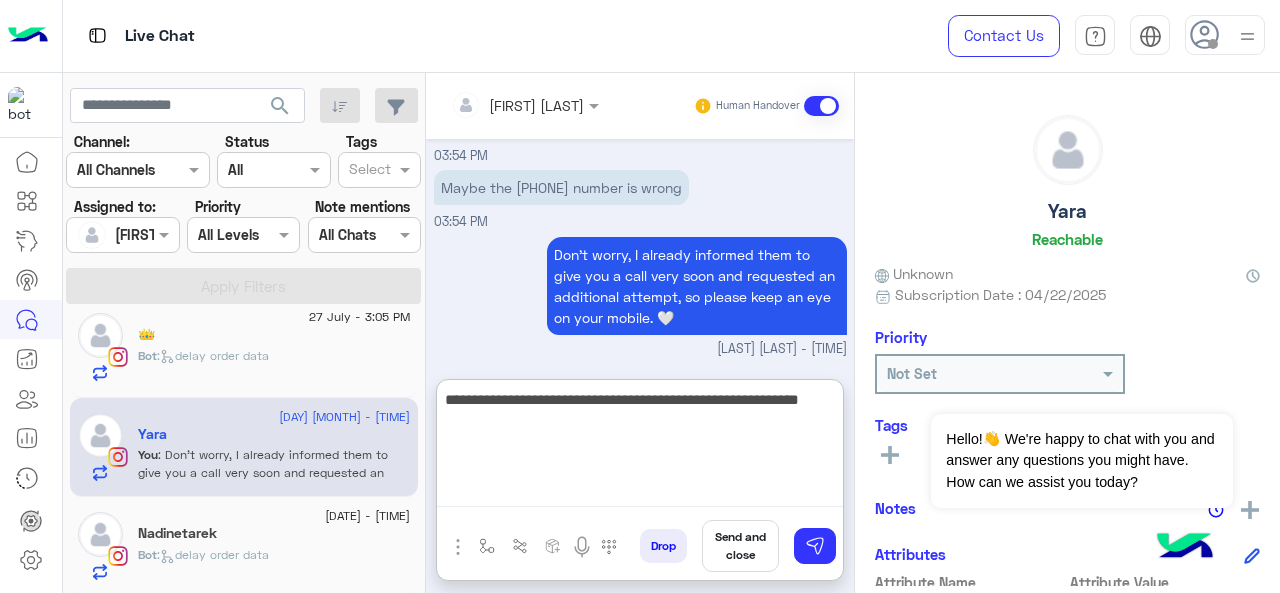 type on "**********" 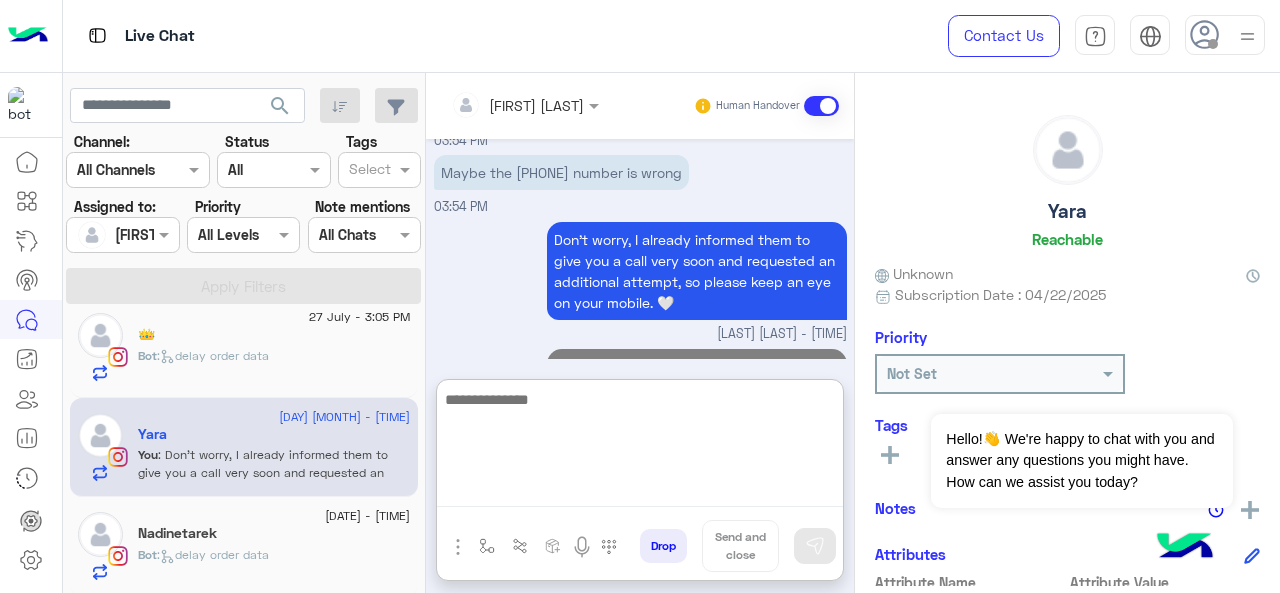 scroll, scrollTop: 1580, scrollLeft: 0, axis: vertical 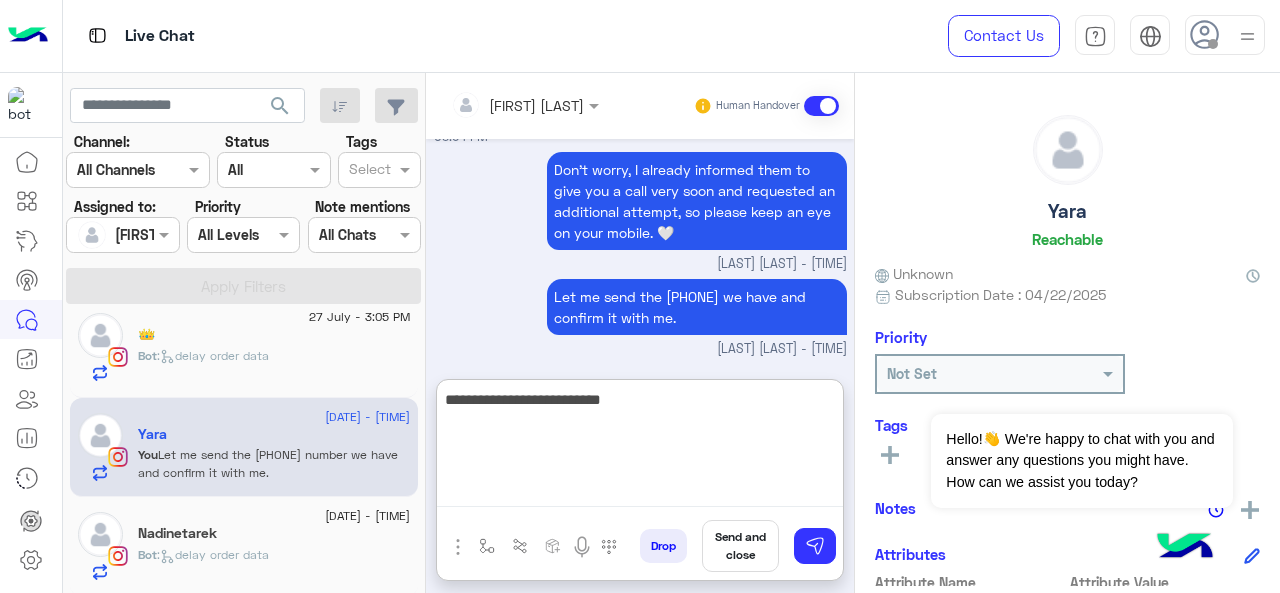 paste on "**********" 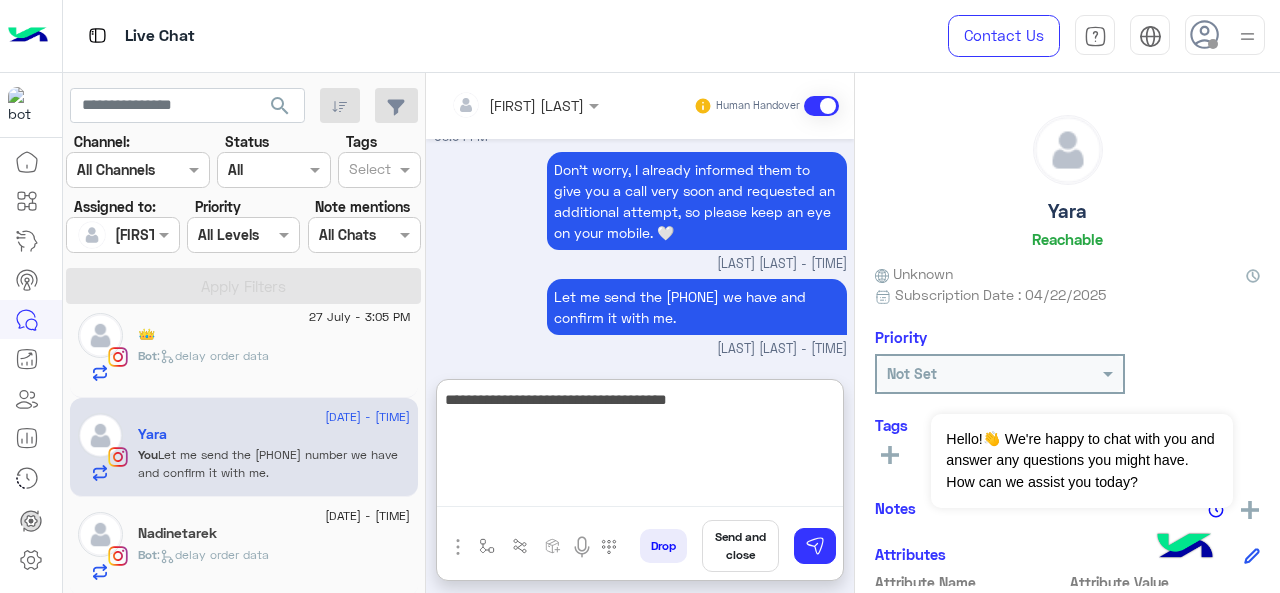 type on "**********" 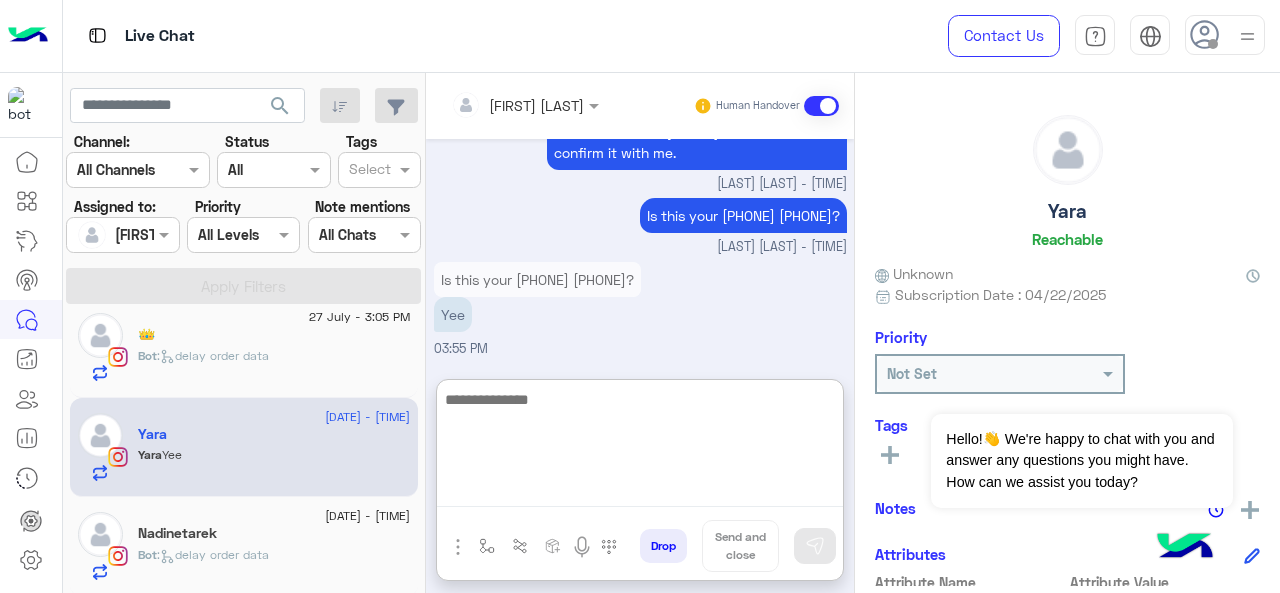 scroll, scrollTop: 1812, scrollLeft: 0, axis: vertical 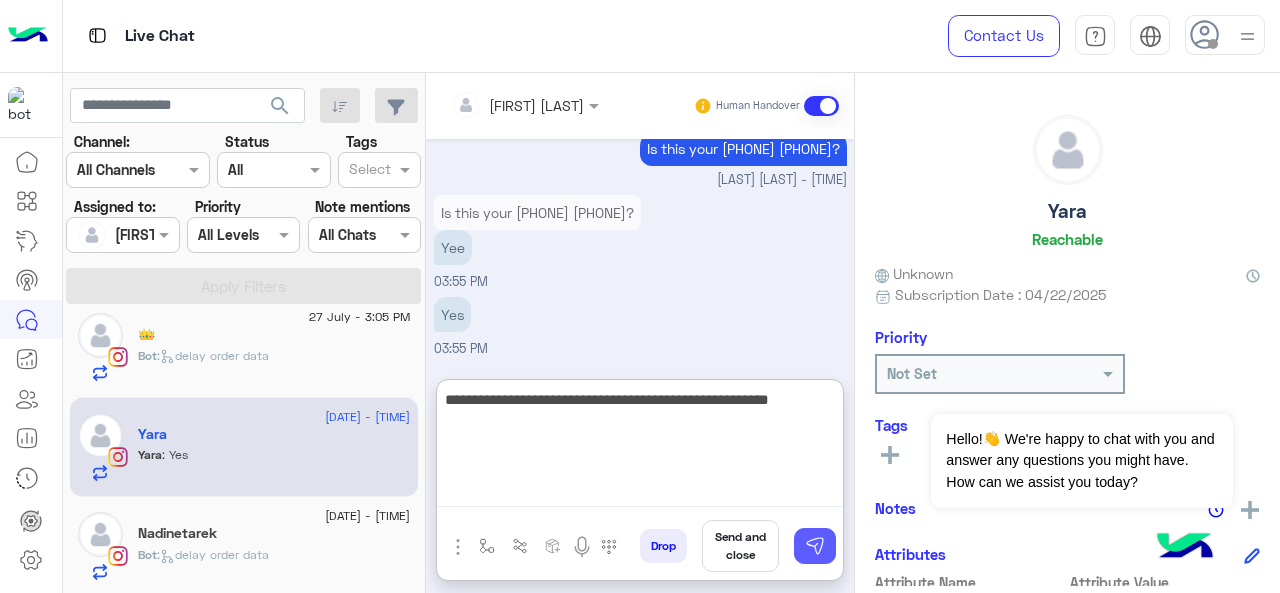 type on "**********" 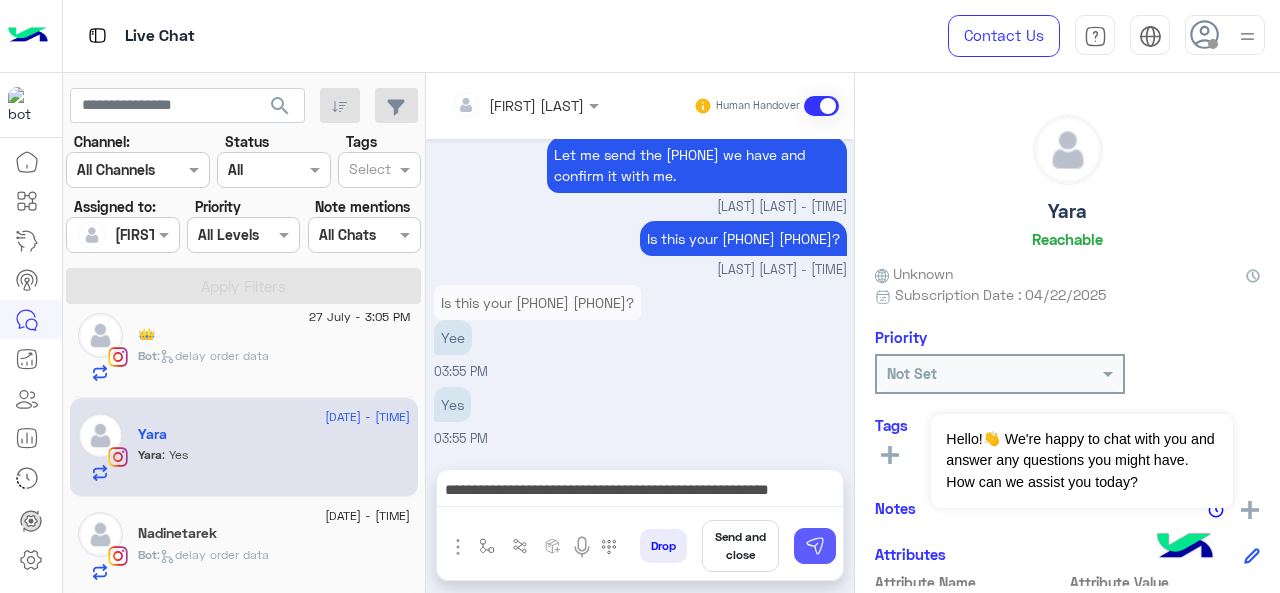 click at bounding box center (815, 546) 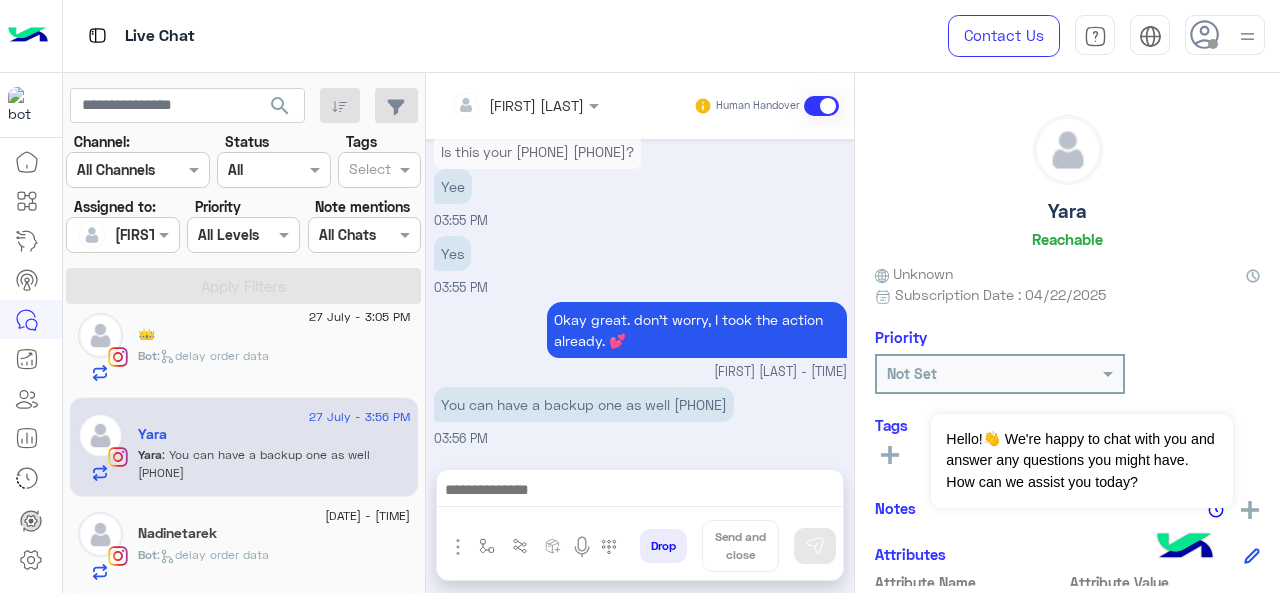 scroll, scrollTop: 1894, scrollLeft: 0, axis: vertical 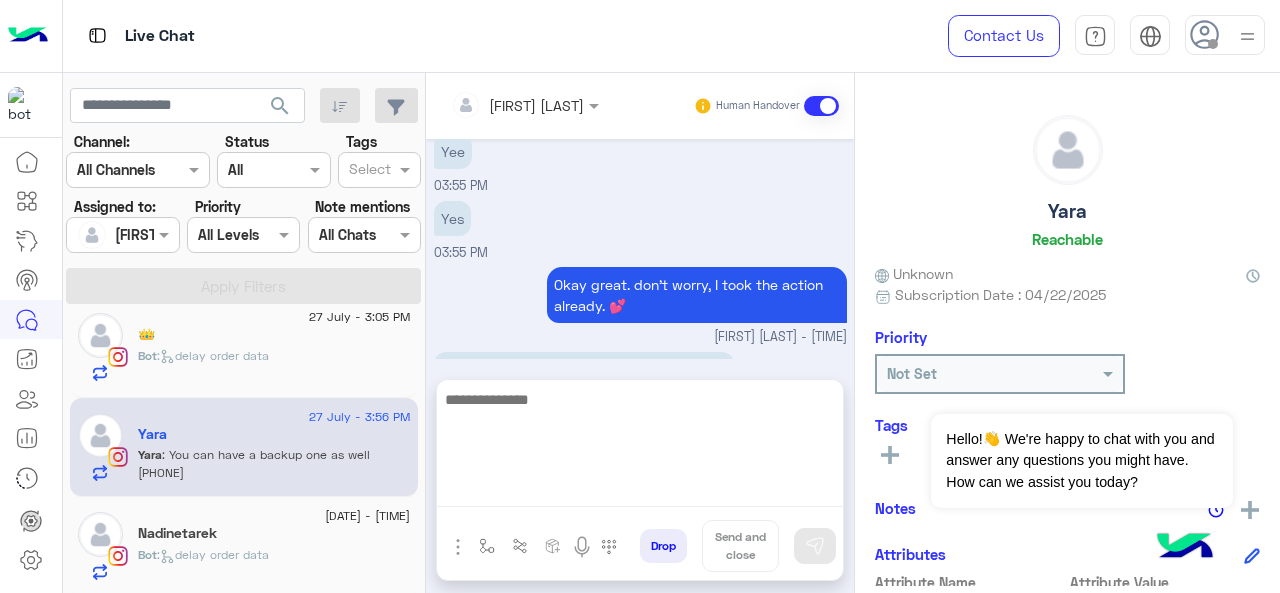 click at bounding box center (640, 447) 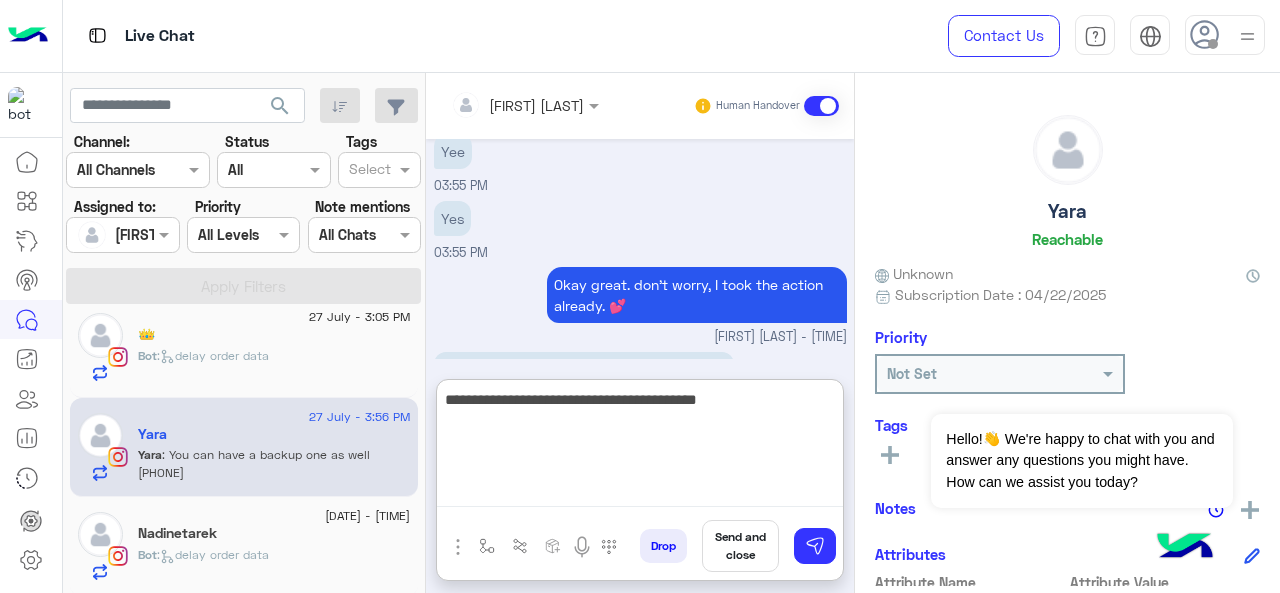 type on "**********" 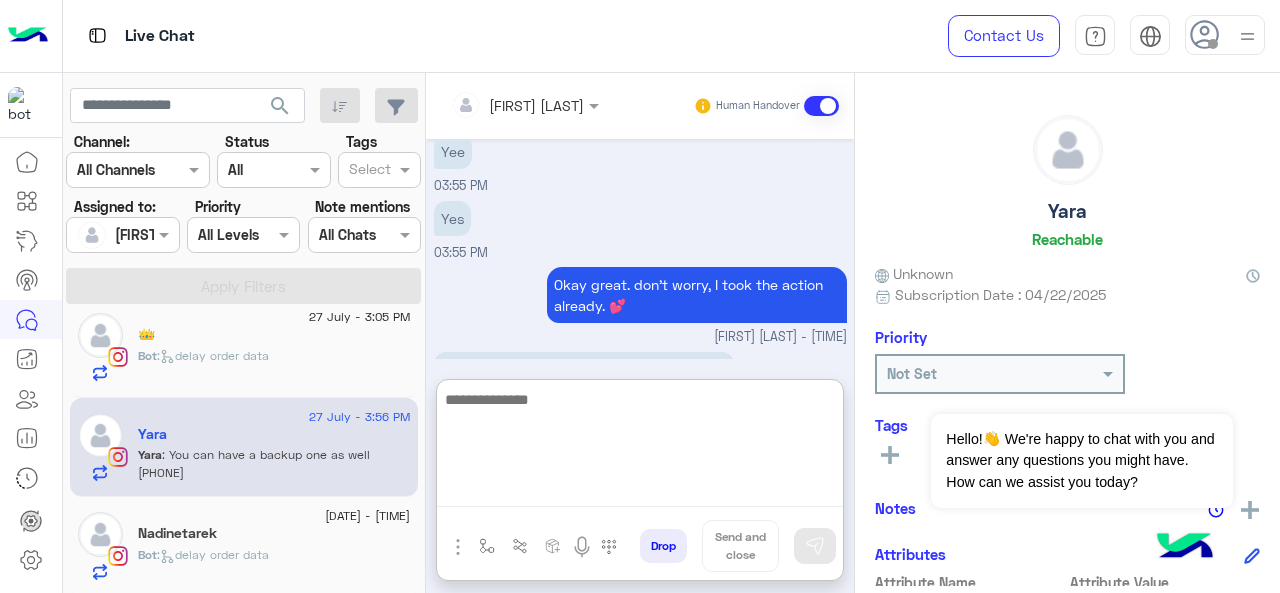 scroll, scrollTop: 2069, scrollLeft: 0, axis: vertical 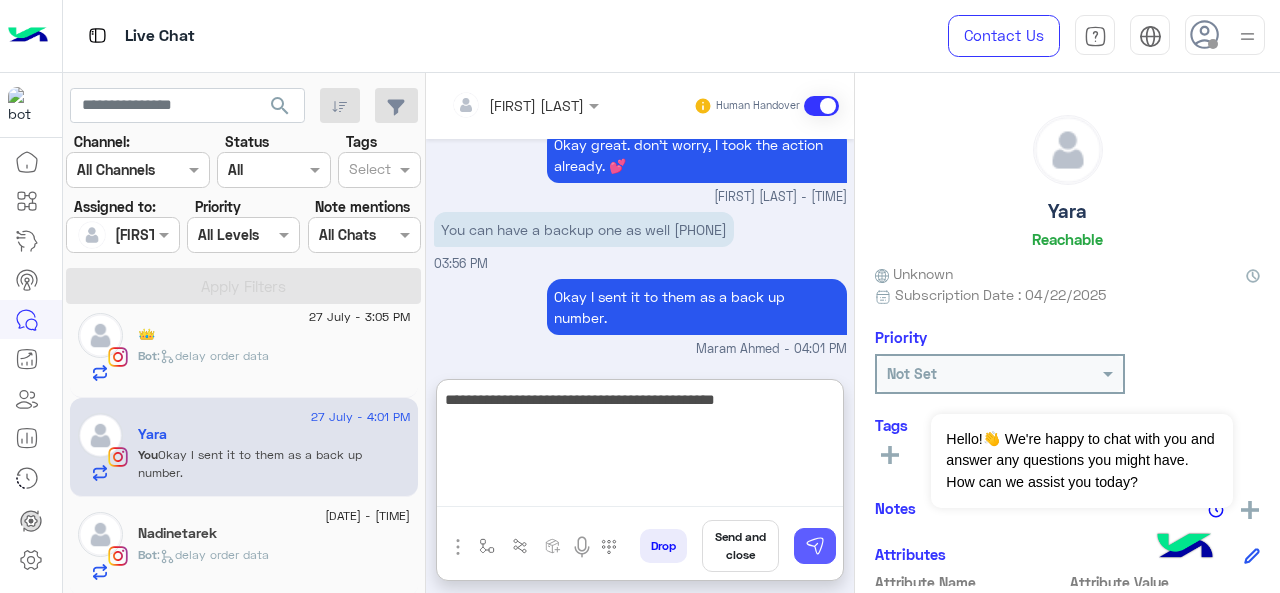 type on "**********" 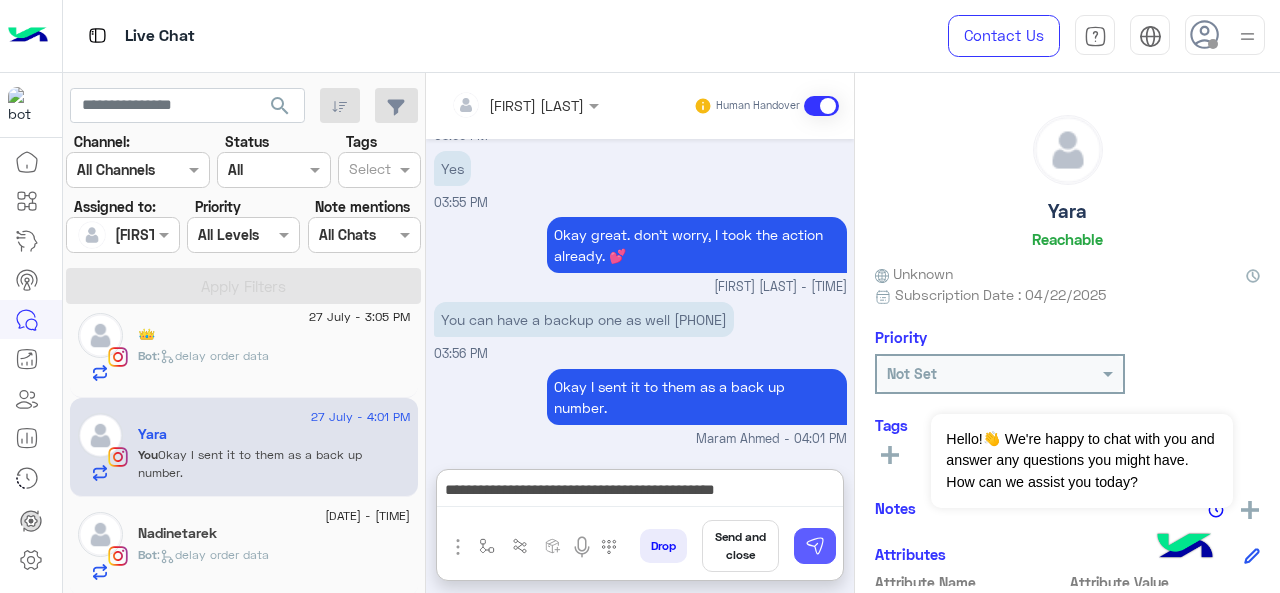 click at bounding box center [815, 546] 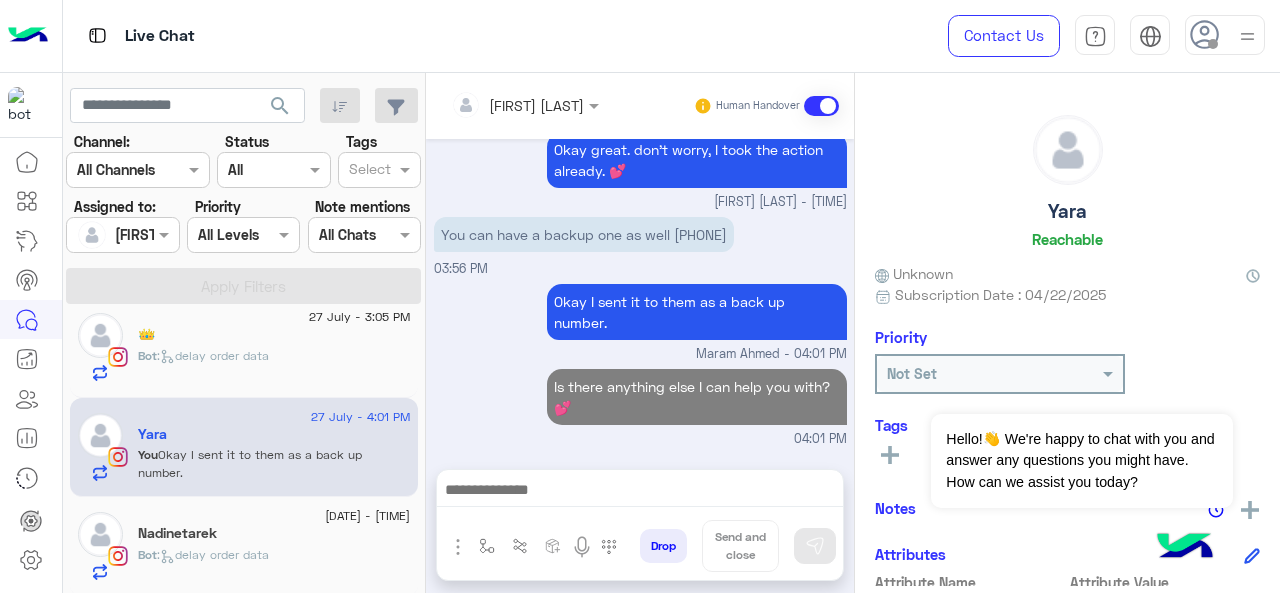 scroll, scrollTop: 2064, scrollLeft: 0, axis: vertical 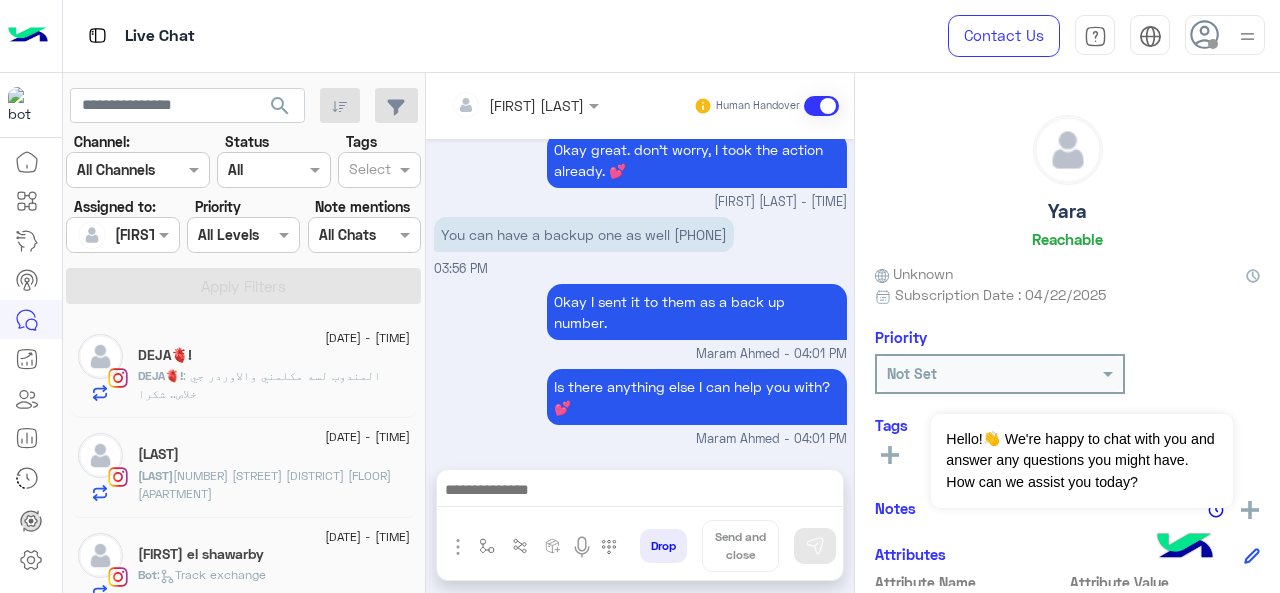click on "[LAST]" 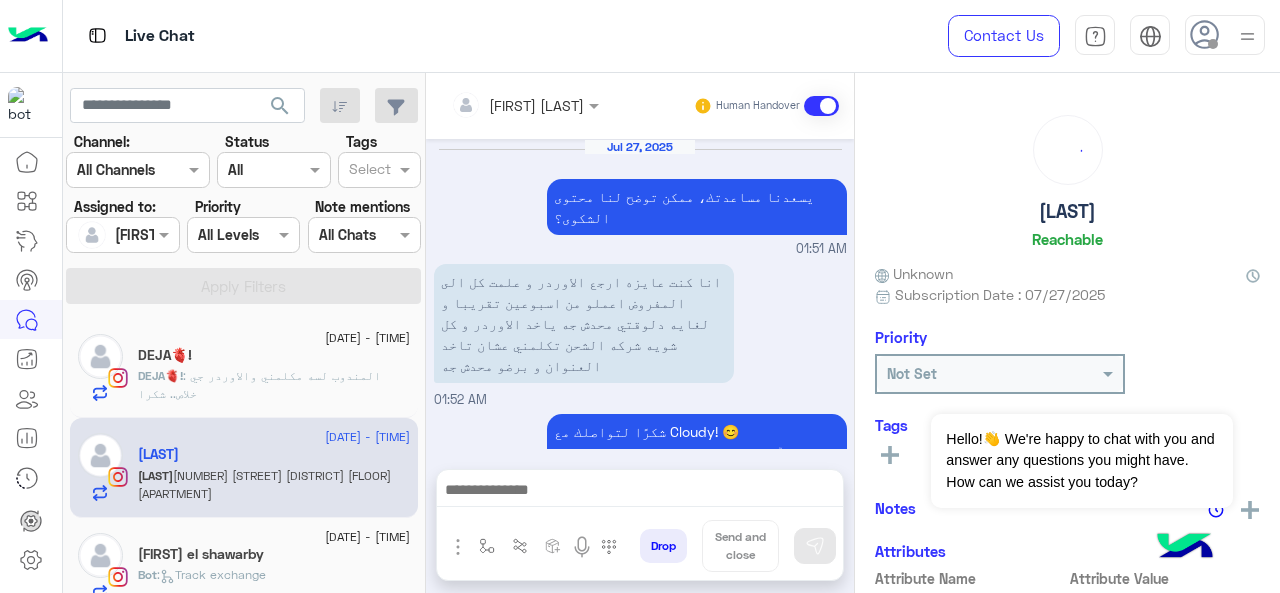 scroll, scrollTop: 628, scrollLeft: 0, axis: vertical 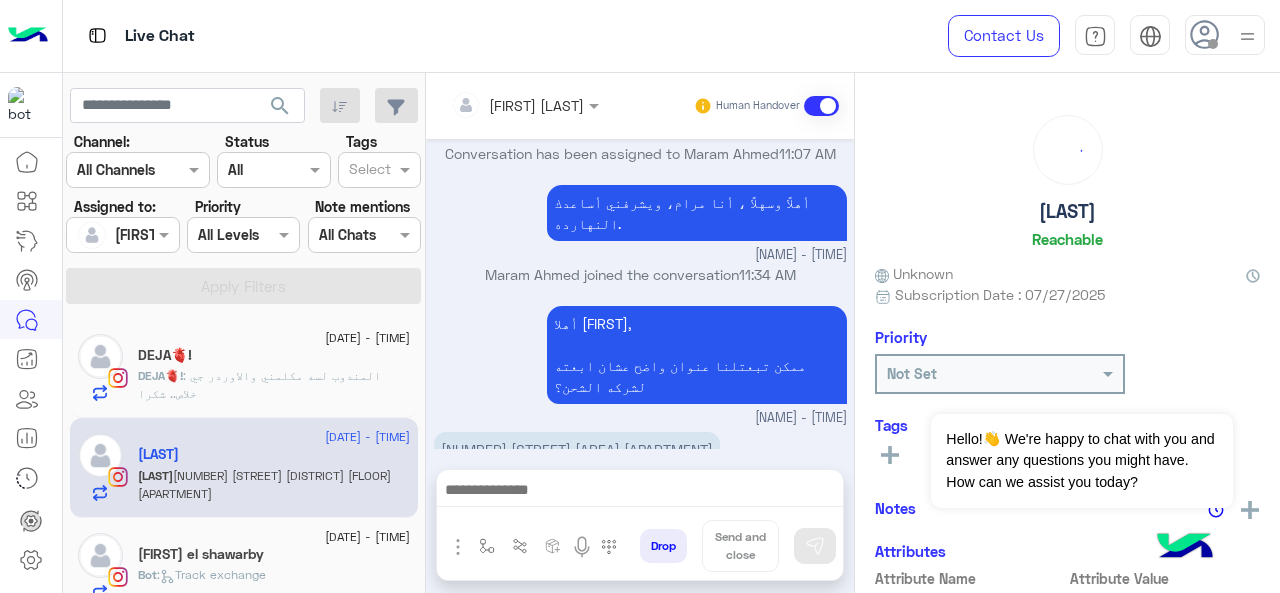 click on "[NUMBER] [STREET] [AREA] [APARTMENT]" at bounding box center (577, 449) 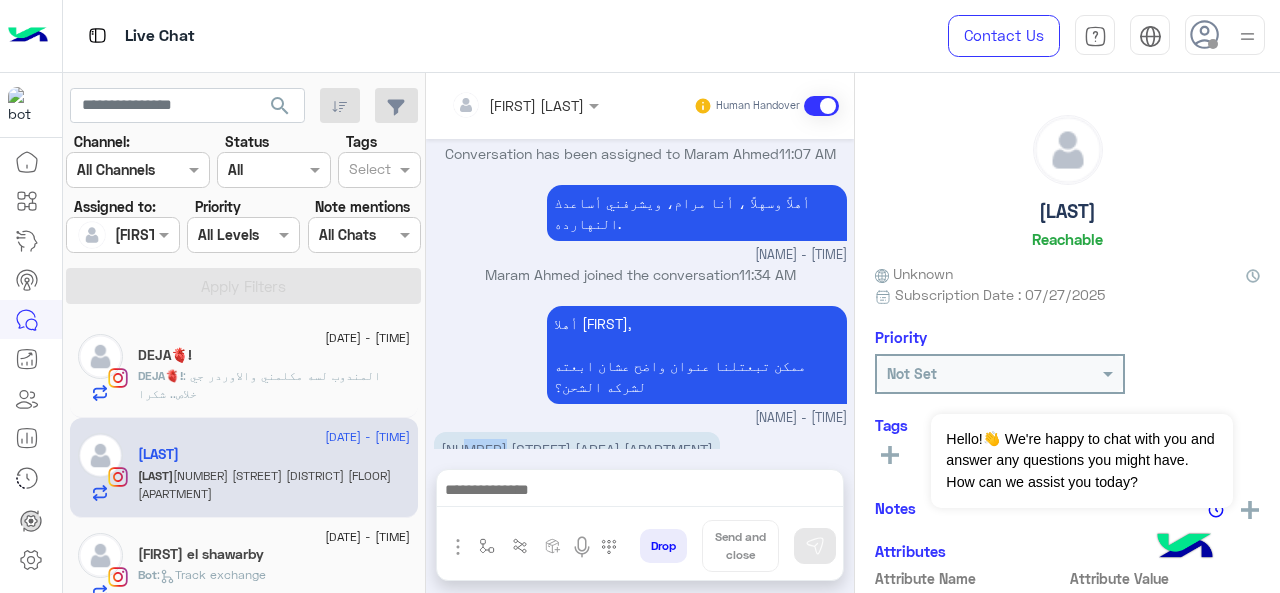 click on "[NUMBER] [STREET] [AREA] [APARTMENT]" at bounding box center [577, 449] 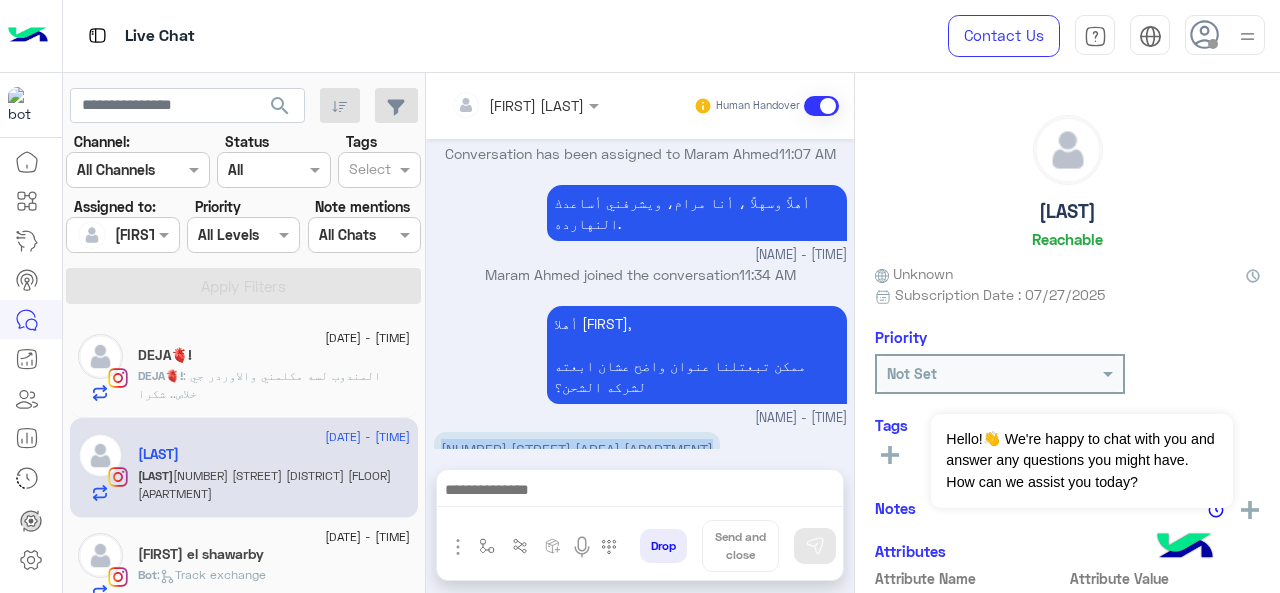 click on "[NUMBER] [STREET] [AREA] [APARTMENT]" at bounding box center (577, 449) 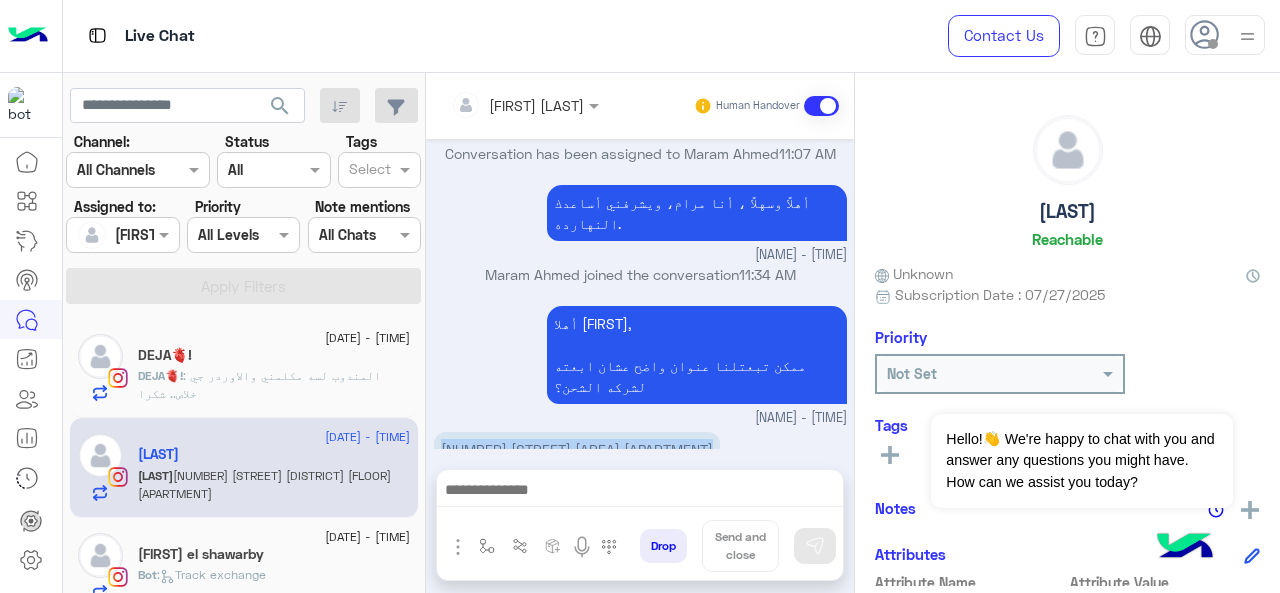 copy on "[NUMBER] [STREET] [AREA] [APARTMENT]" 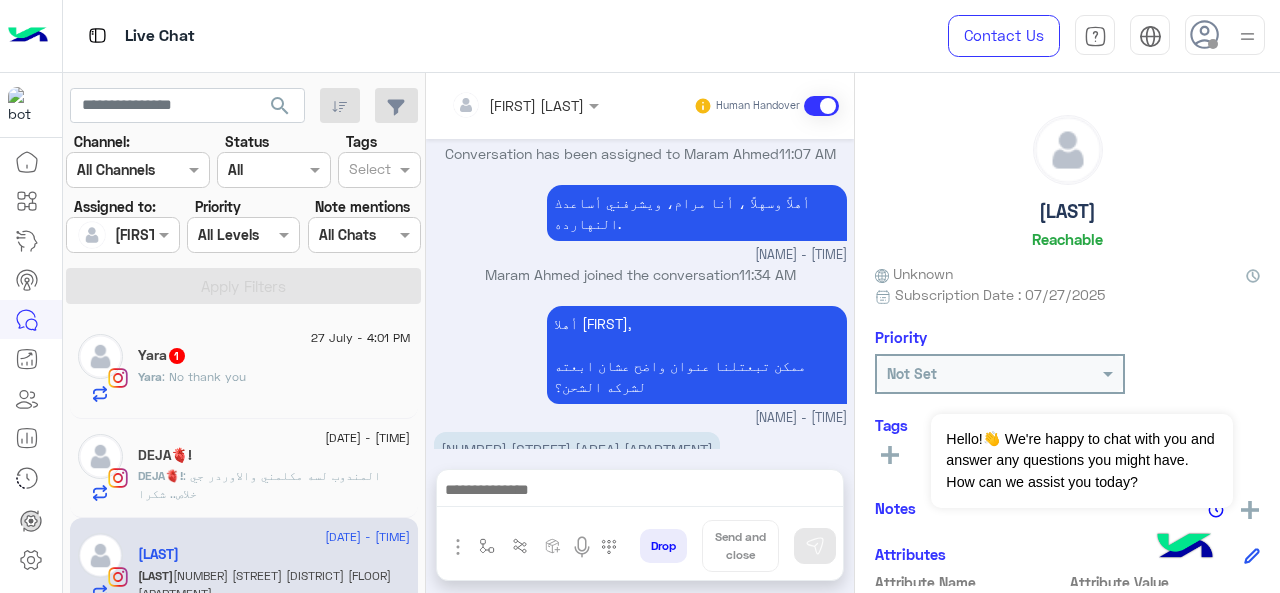 click on "[FIRST] 1" 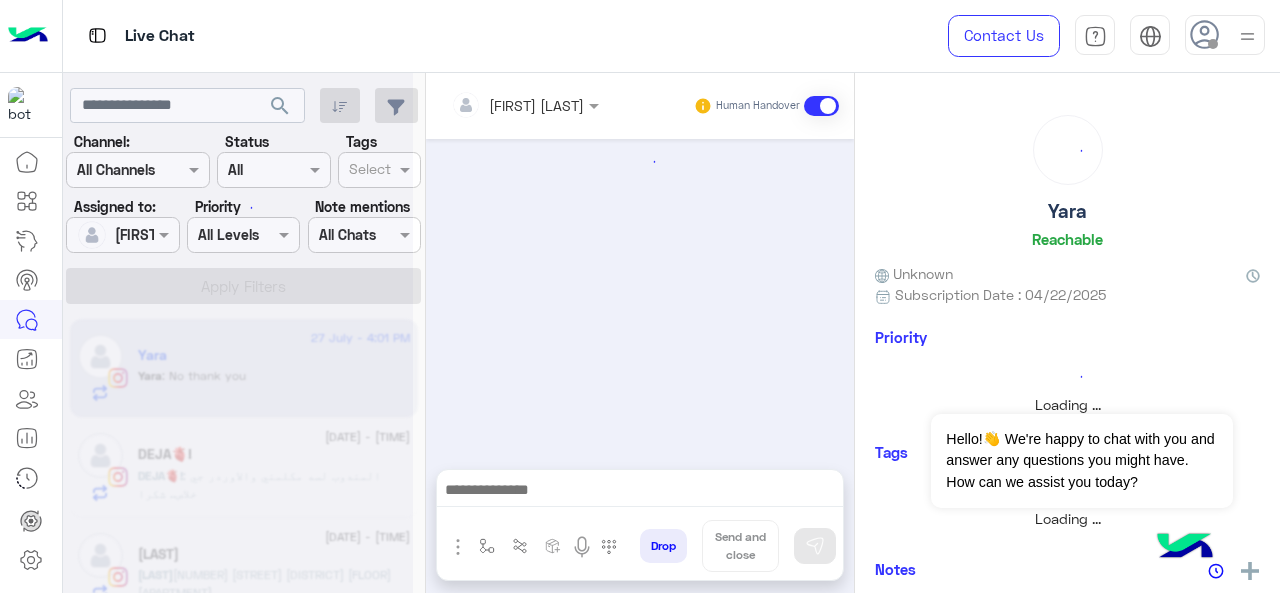scroll, scrollTop: 0, scrollLeft: 0, axis: both 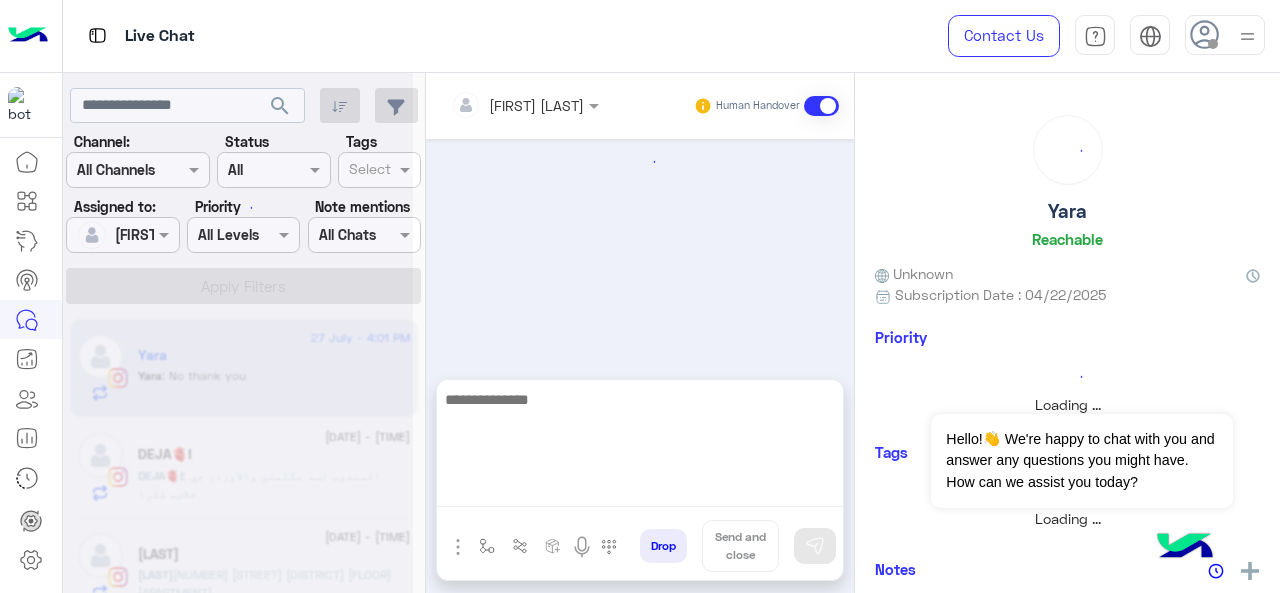 click at bounding box center (640, 447) 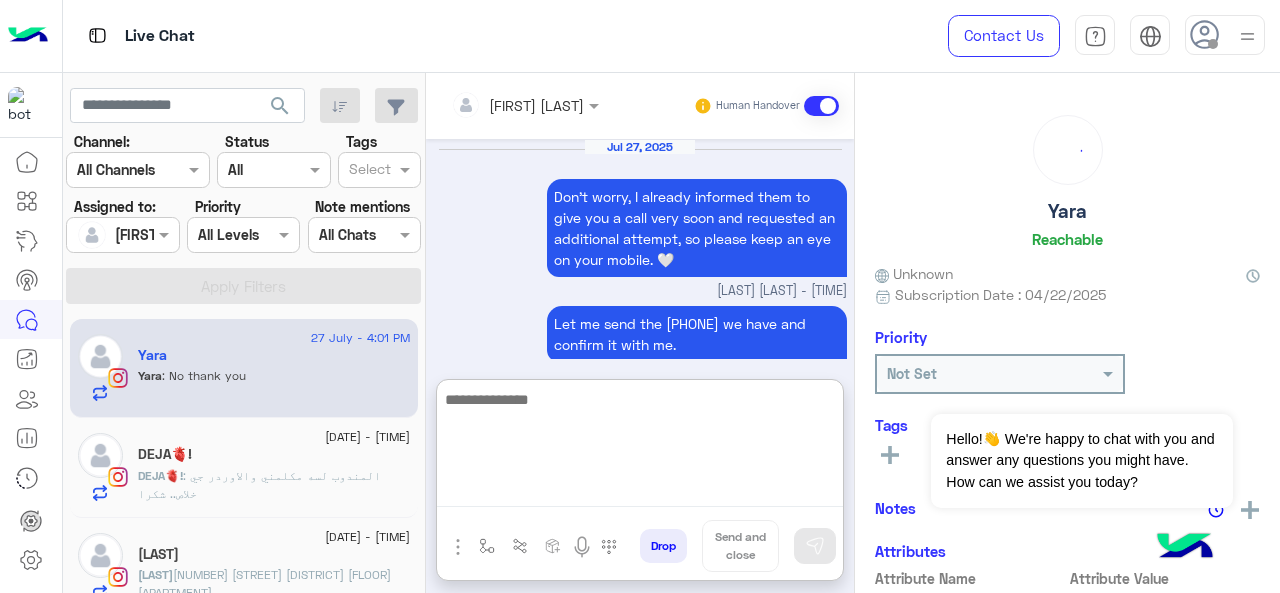 scroll, scrollTop: 604, scrollLeft: 0, axis: vertical 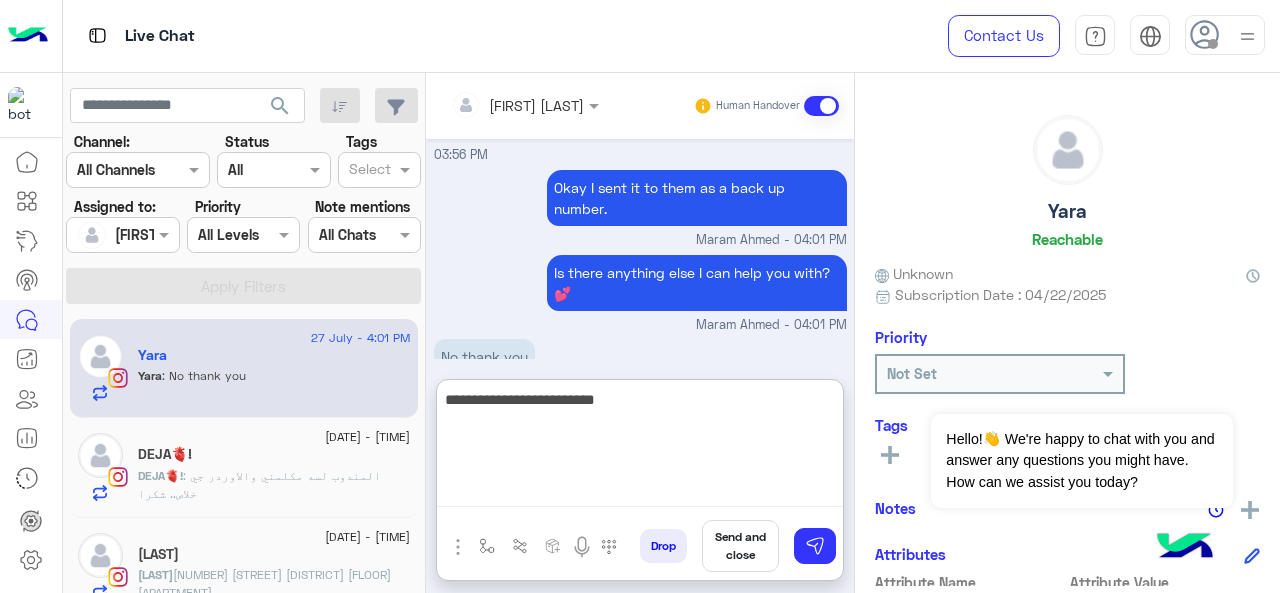type on "**********" 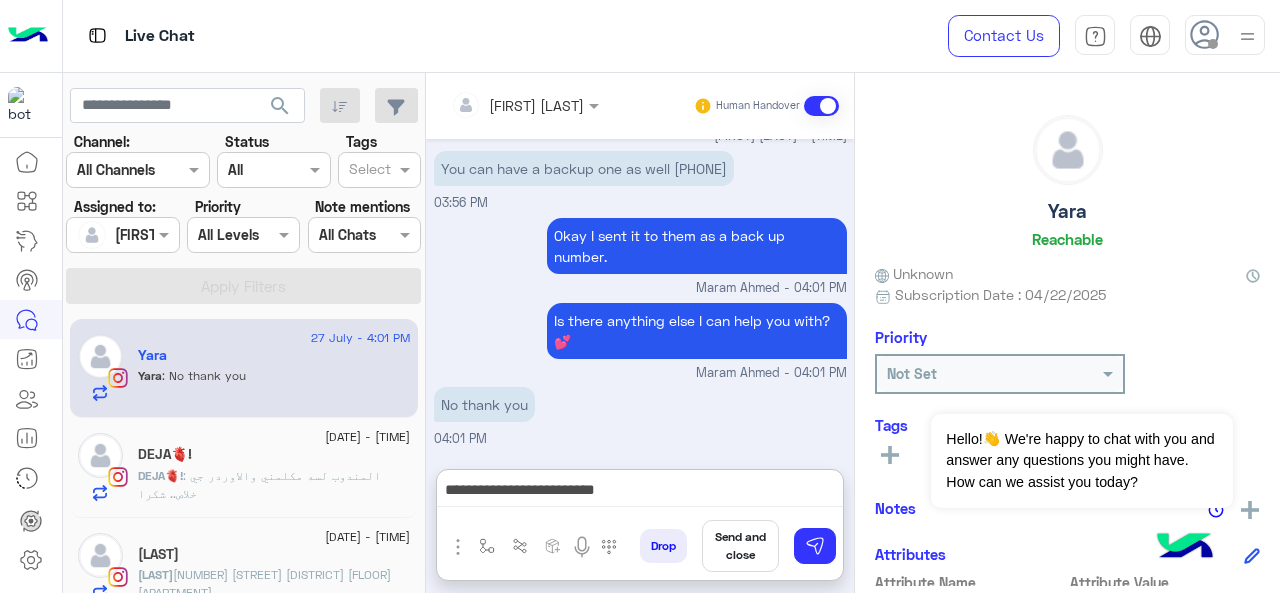 click on "Send and close" at bounding box center (740, 546) 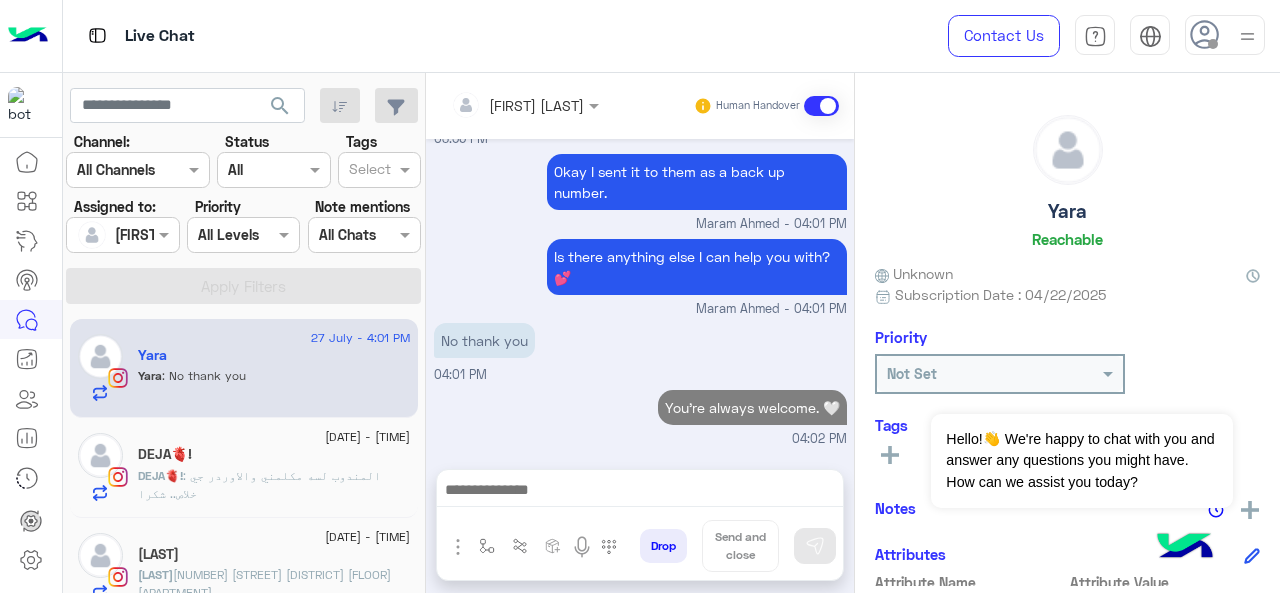 scroll, scrollTop: 658, scrollLeft: 0, axis: vertical 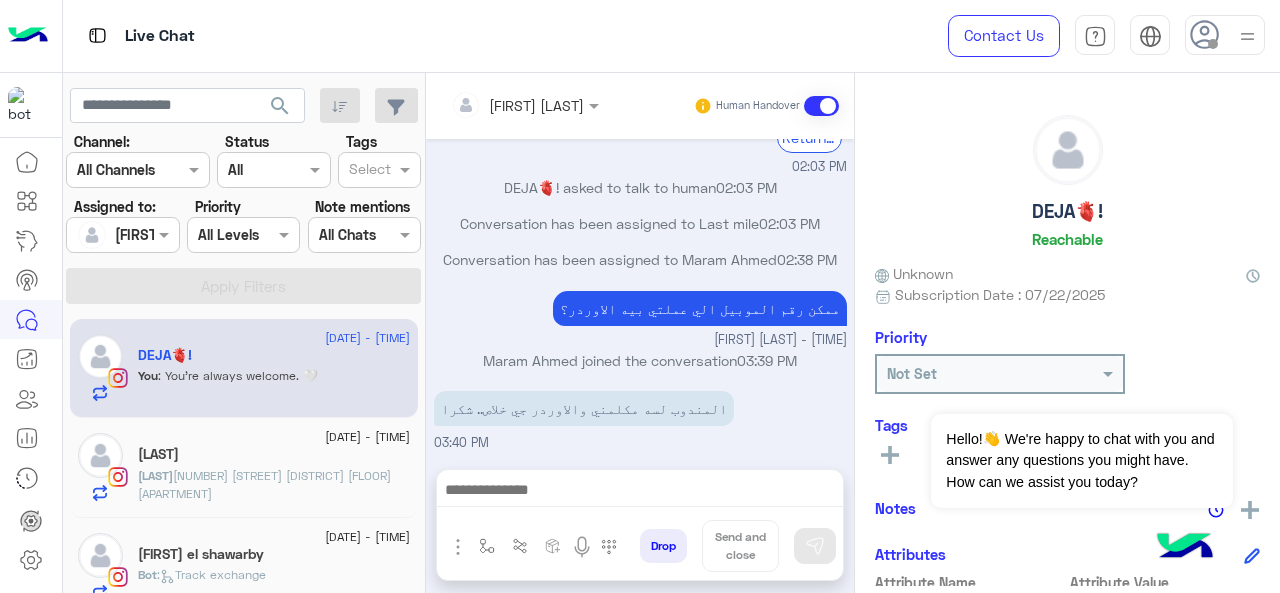 click on "المندوب لسه مكلمني والاوردر جي خلاص.. شكرا" at bounding box center [584, 408] 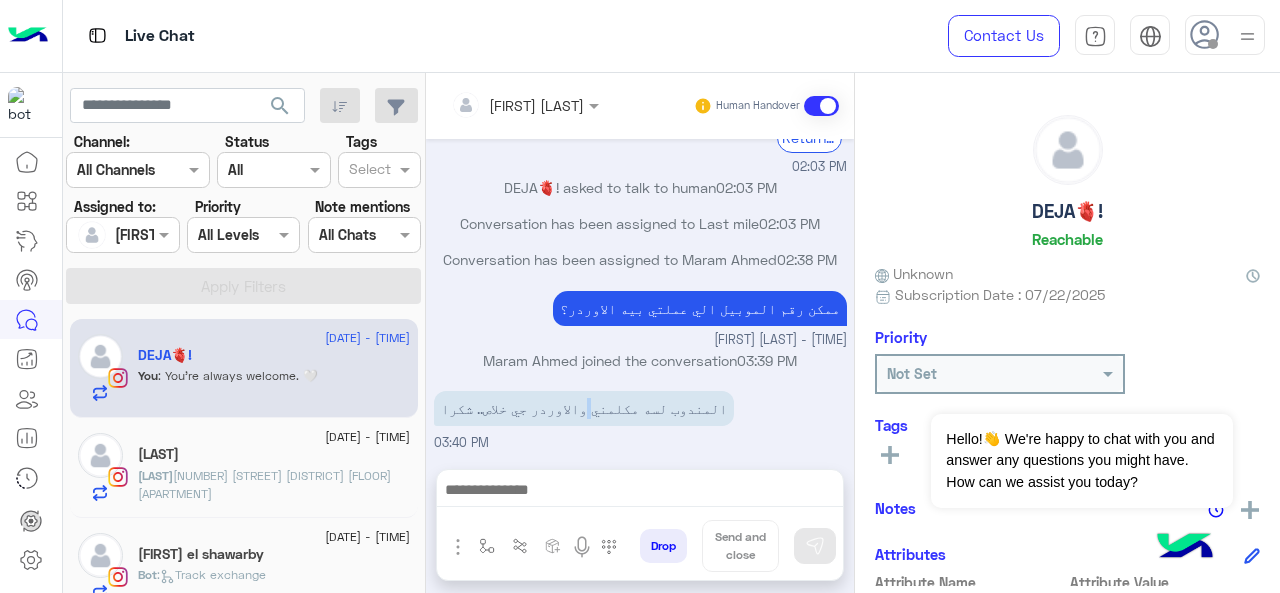 click on "[LAST]" 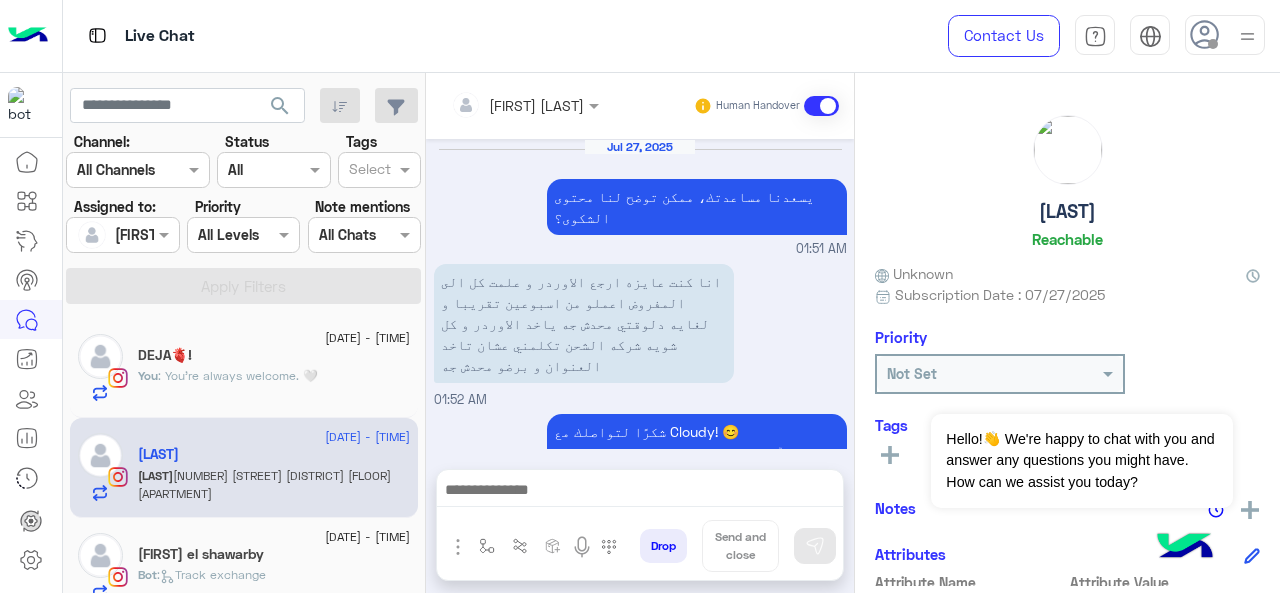 scroll, scrollTop: 628, scrollLeft: 0, axis: vertical 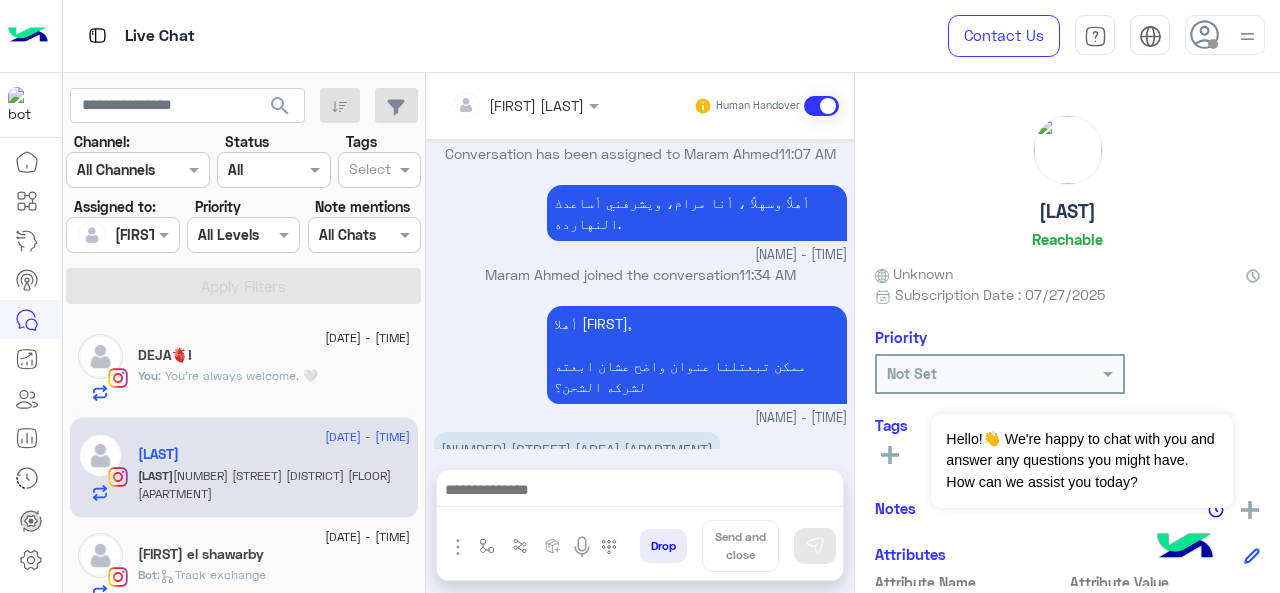 click on "[NUMBER] [STREET] [AREA] [APARTMENT]" at bounding box center [577, 449] 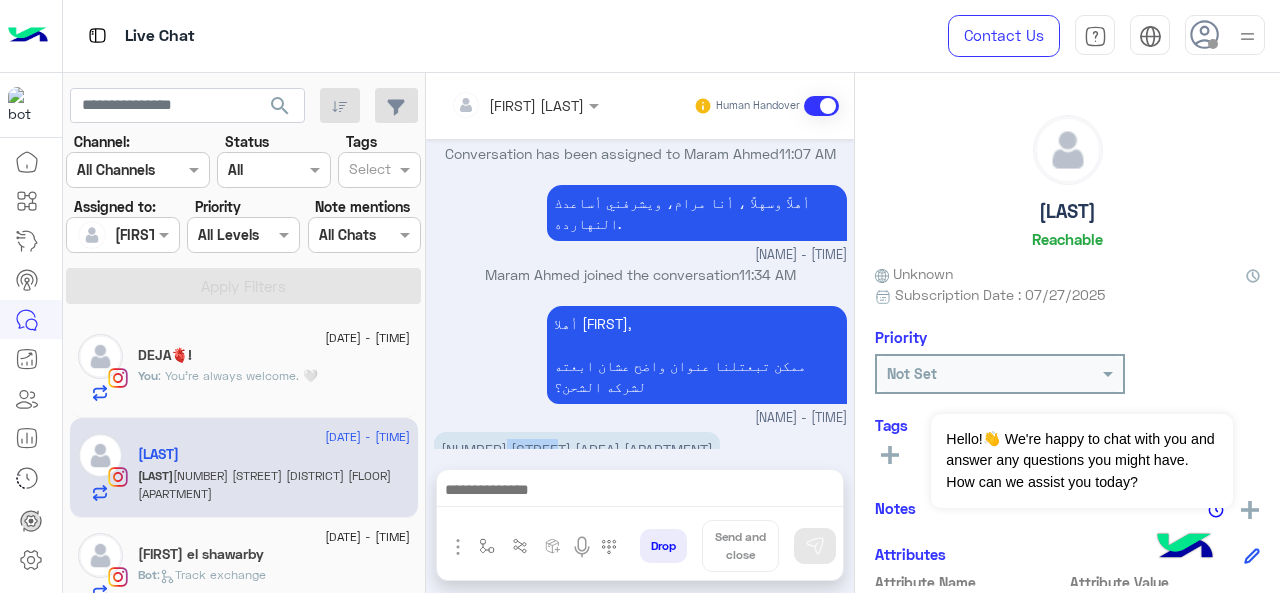 click on "[NUMBER] [STREET] [AREA] [APARTMENT]" at bounding box center (577, 449) 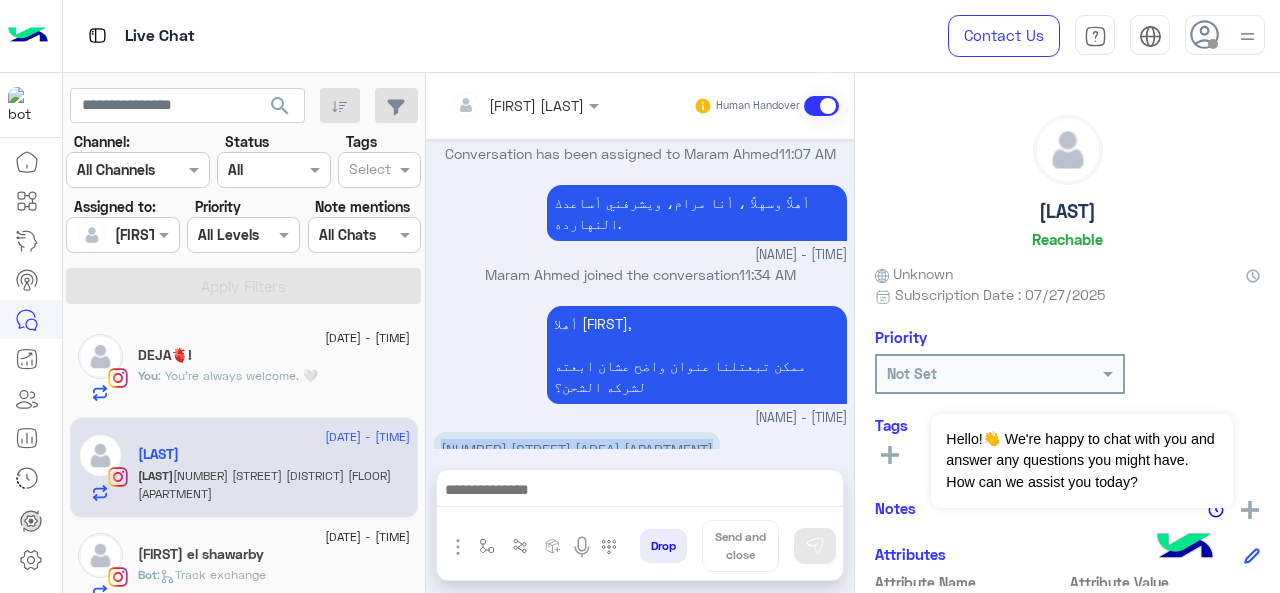 click on "[NUMBER] [STREET] [AREA] [APARTMENT]" at bounding box center [577, 449] 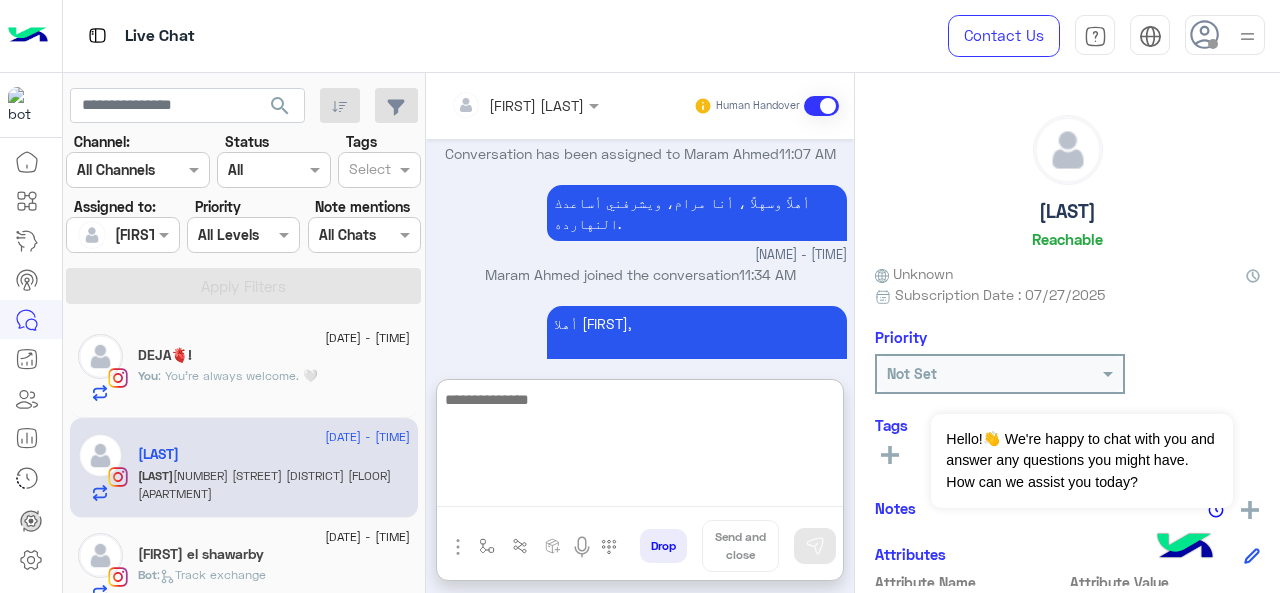 click at bounding box center (640, 447) 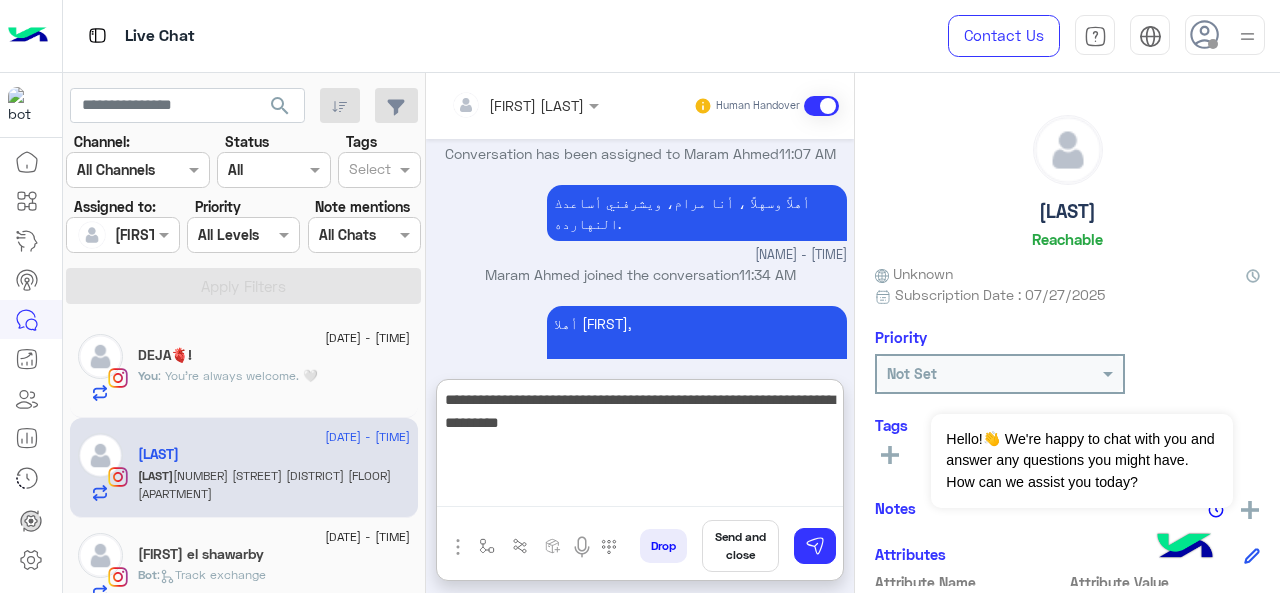 click on "**********" at bounding box center (640, 447) 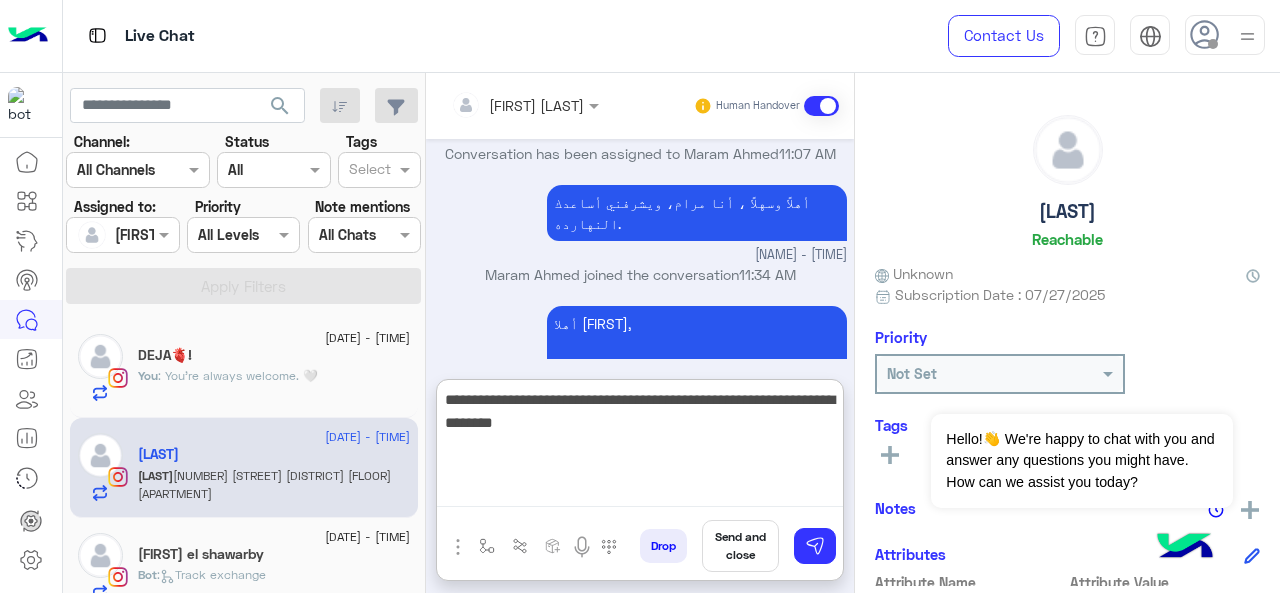 type on "**********" 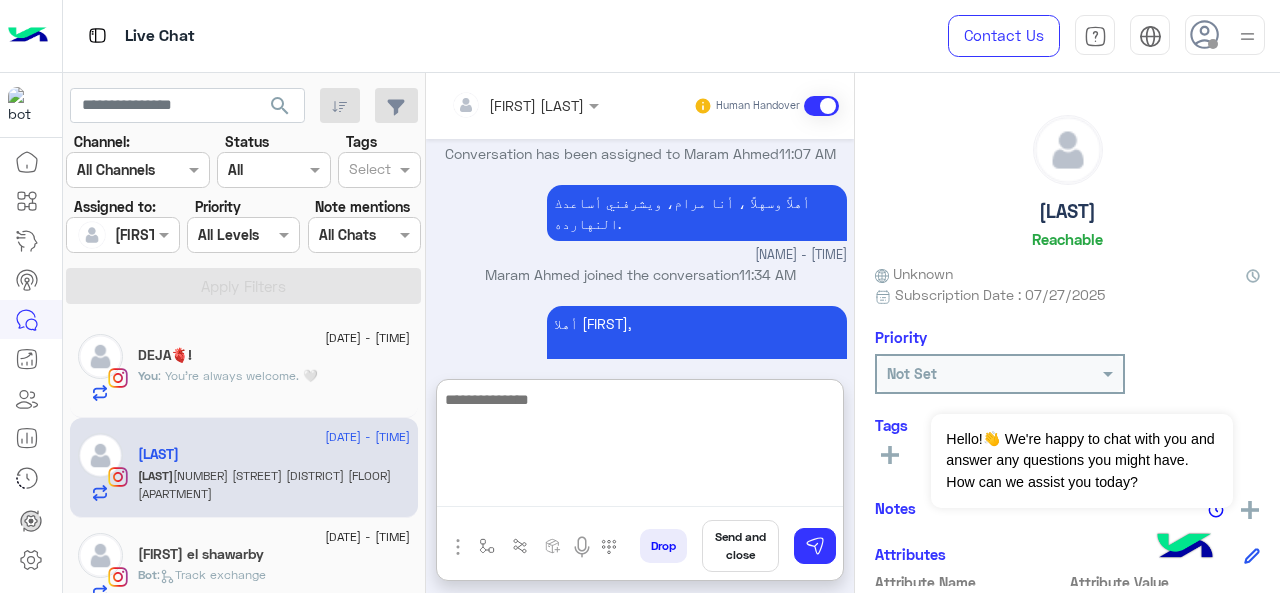 scroll, scrollTop: 802, scrollLeft: 0, axis: vertical 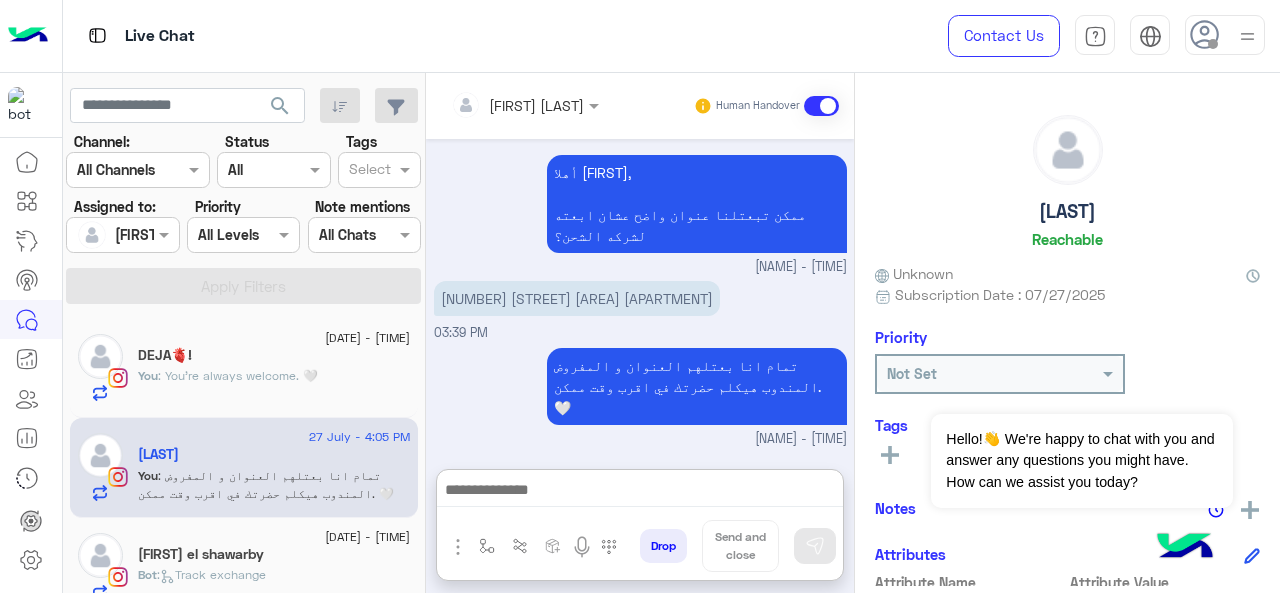 click on "DEJA🫀!" 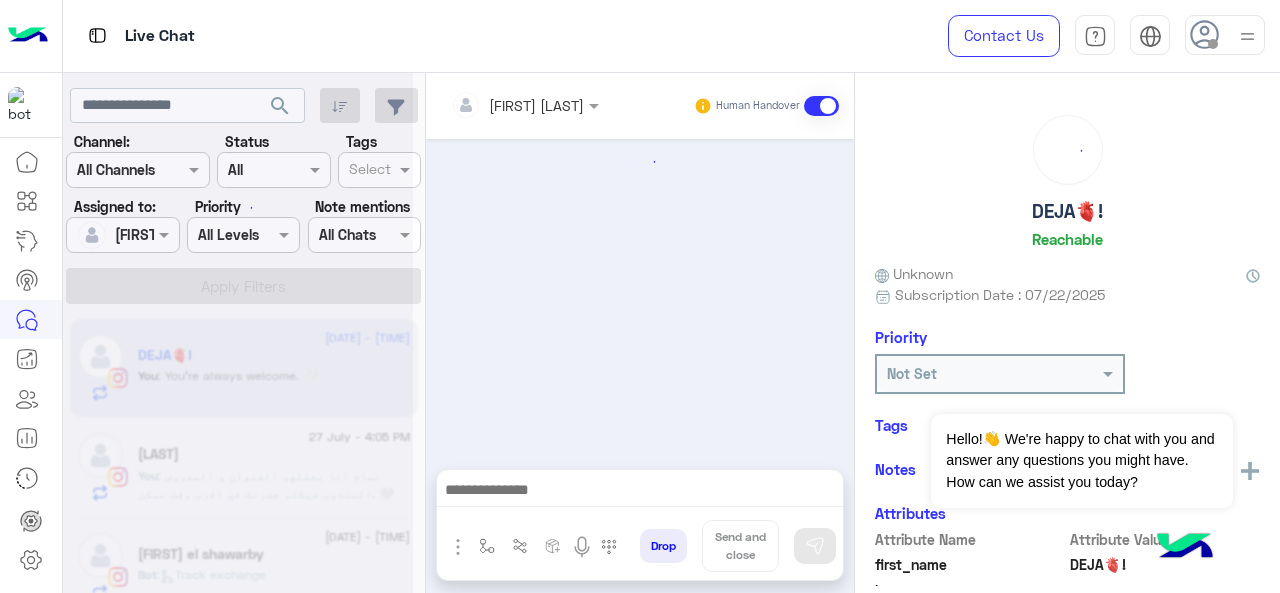 scroll, scrollTop: 710, scrollLeft: 0, axis: vertical 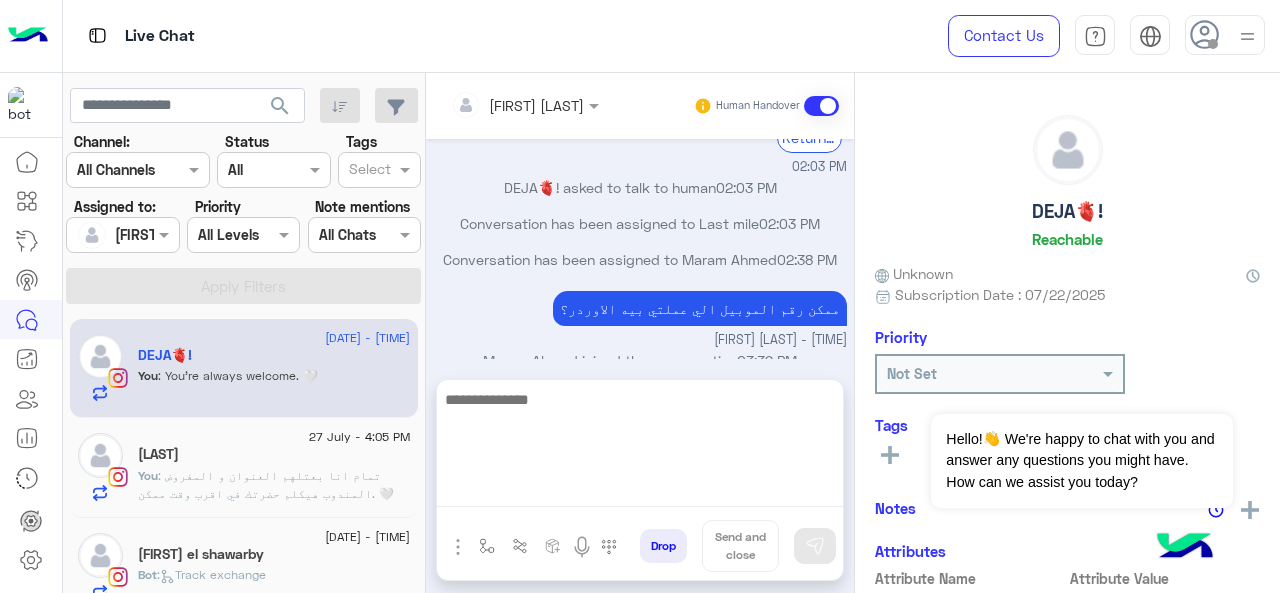 click at bounding box center (640, 447) 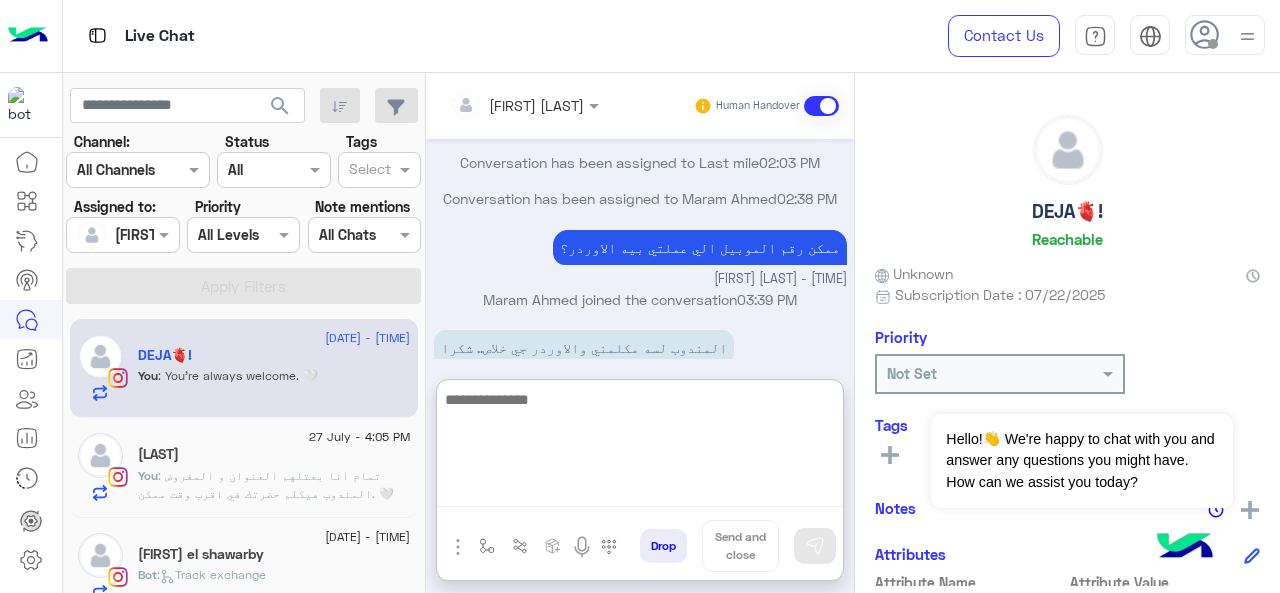 scroll, scrollTop: 800, scrollLeft: 0, axis: vertical 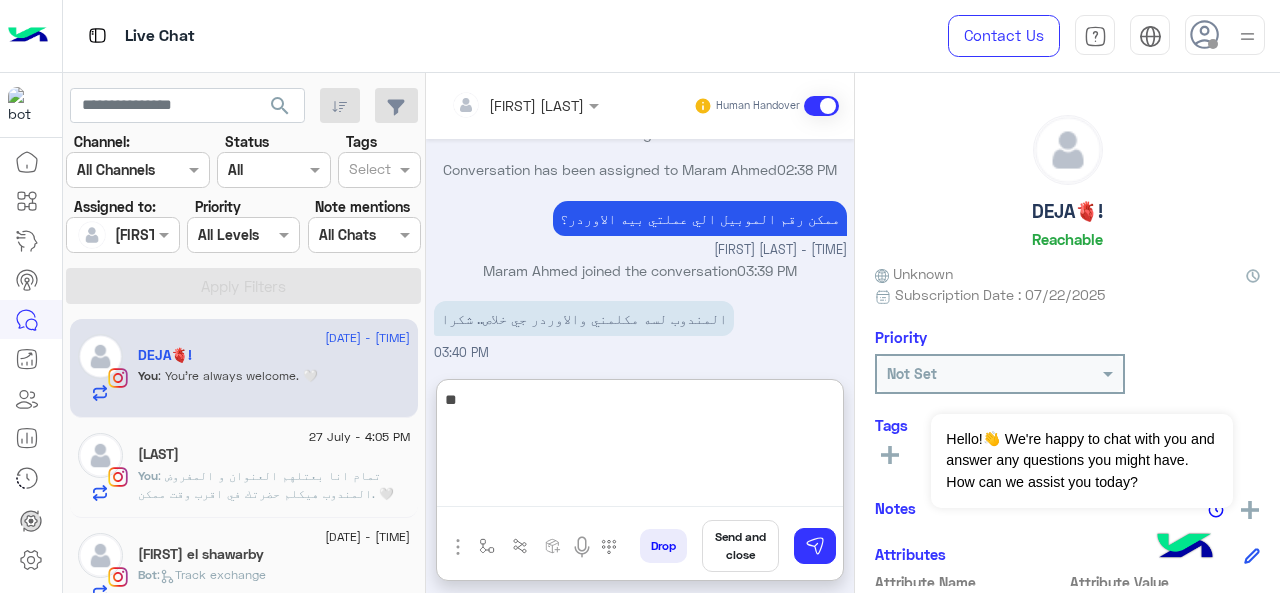 type on "*" 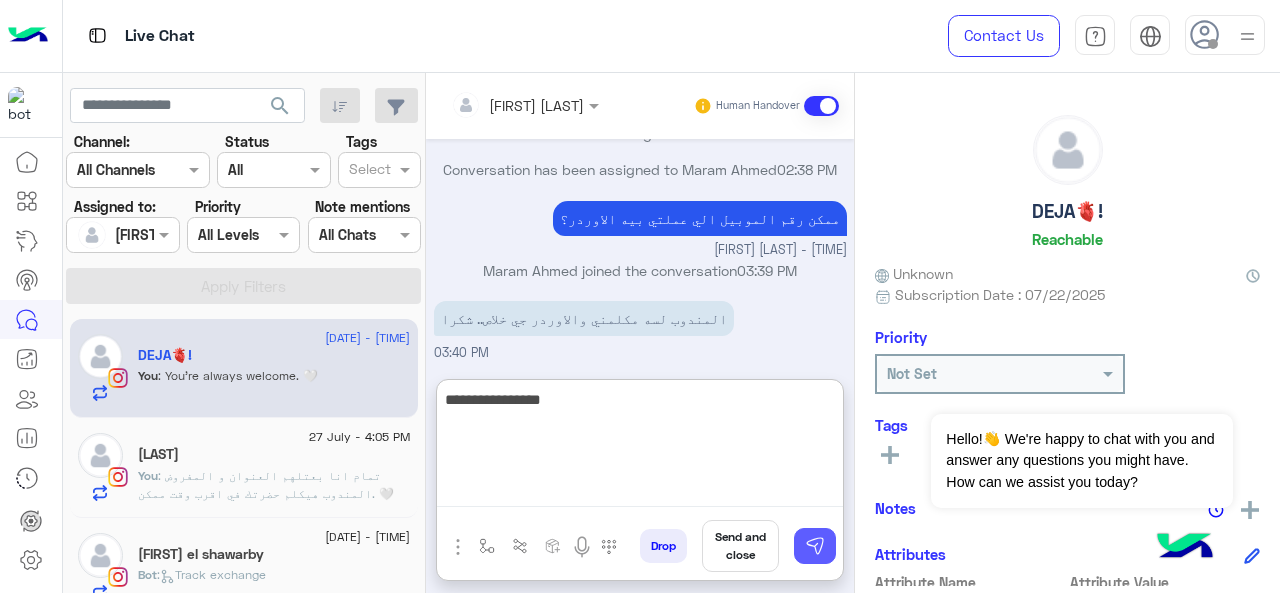 type on "**********" 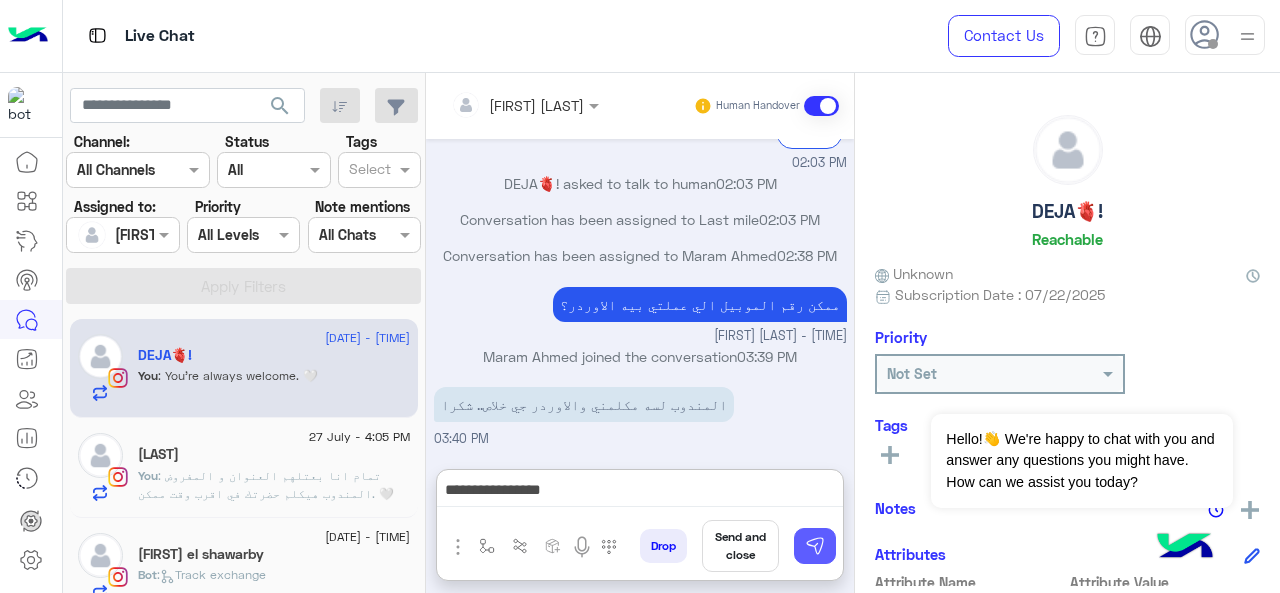 click at bounding box center (815, 546) 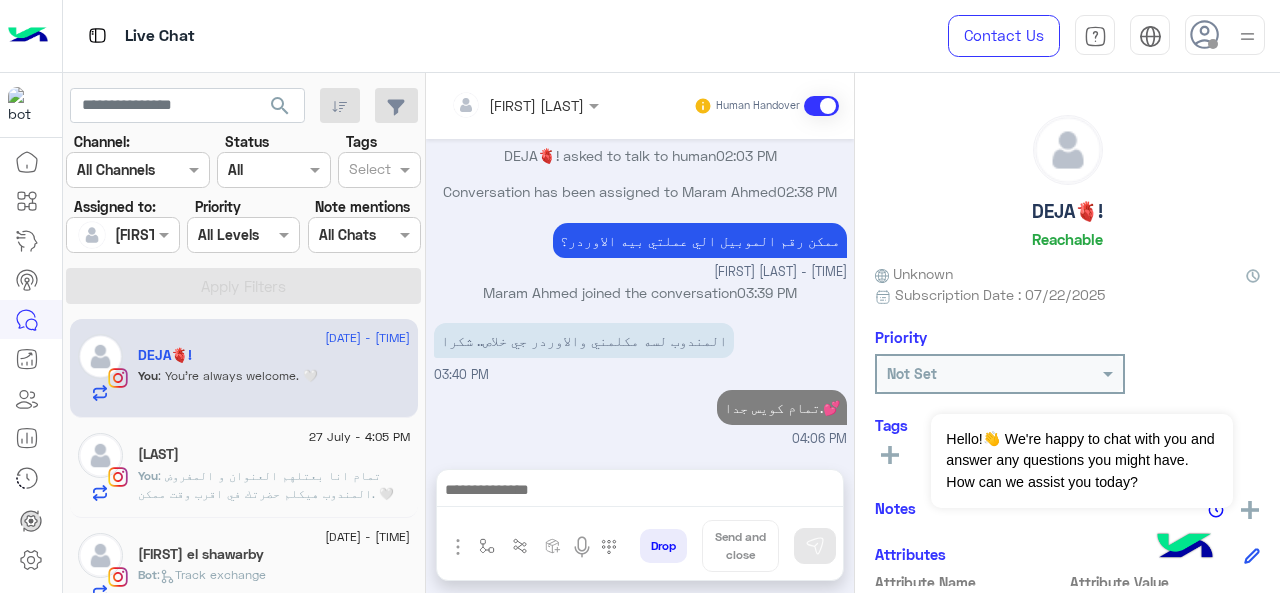 scroll, scrollTop: 774, scrollLeft: 0, axis: vertical 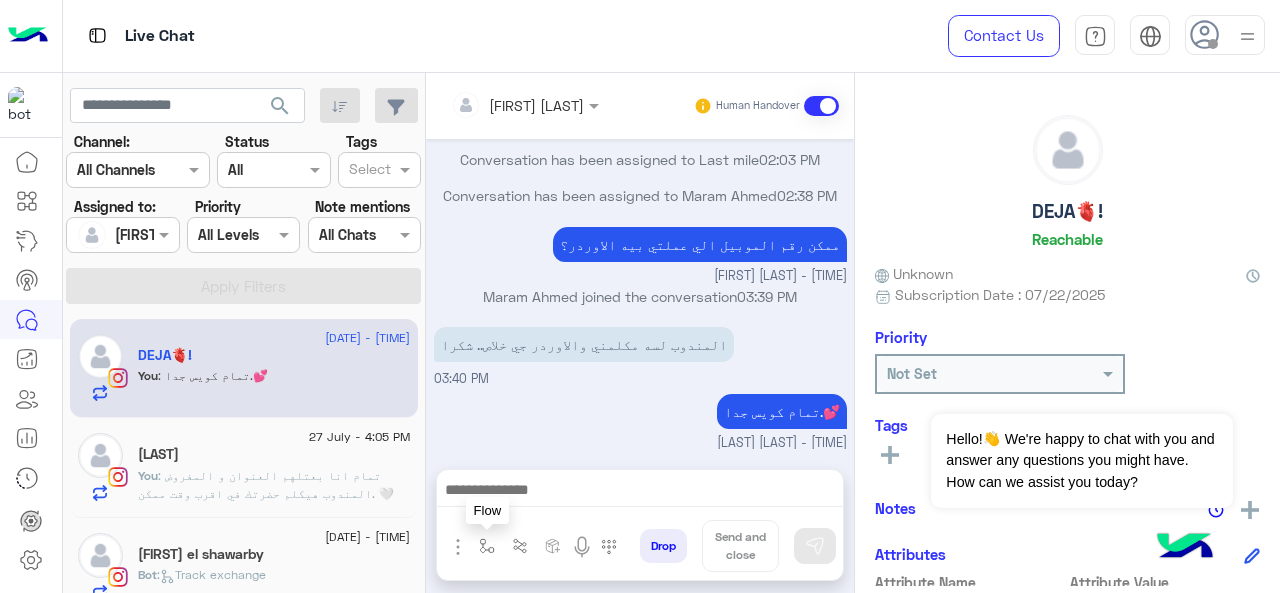 click at bounding box center [487, 546] 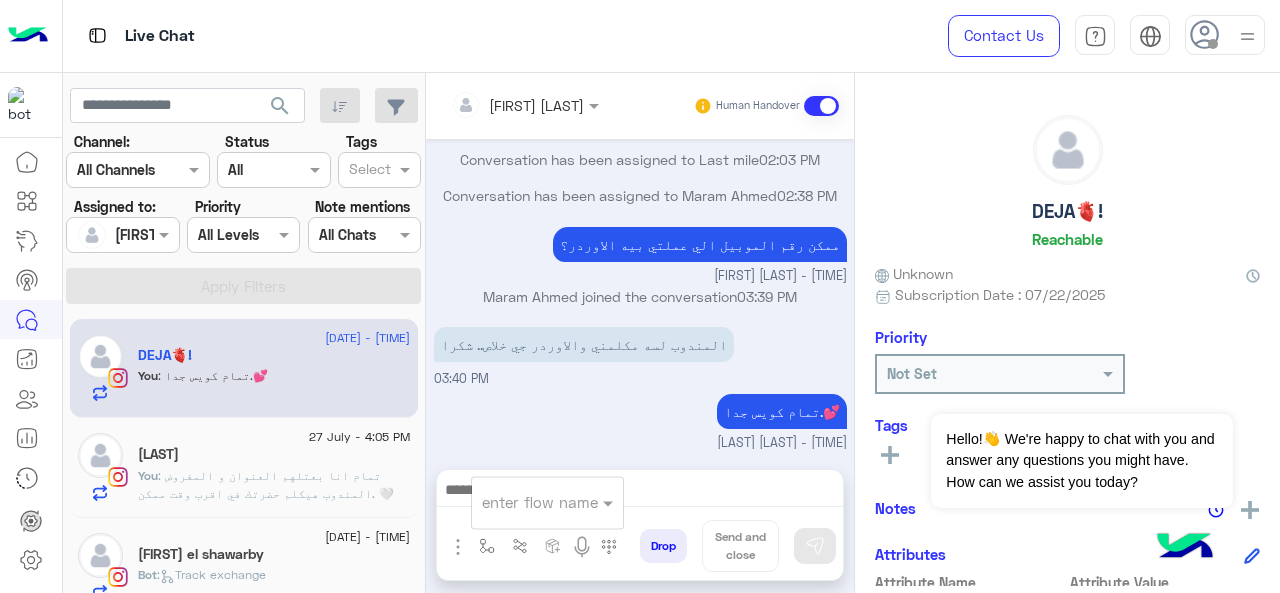 click at bounding box center (523, 502) 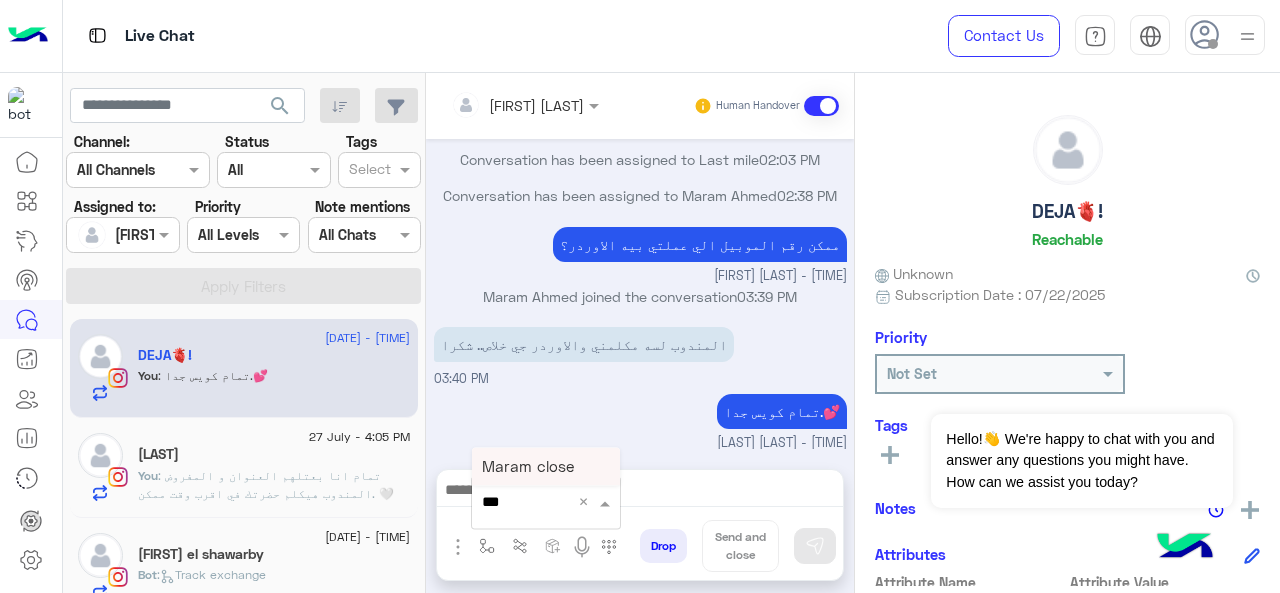 type on "****" 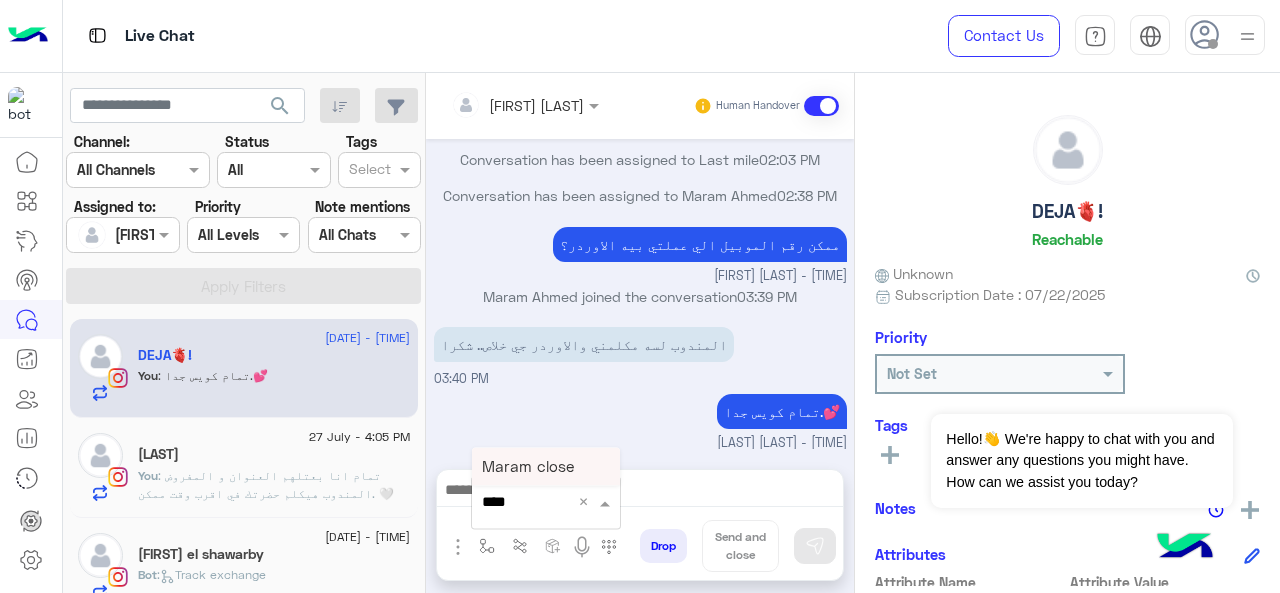 click on "Maram close" at bounding box center [528, 466] 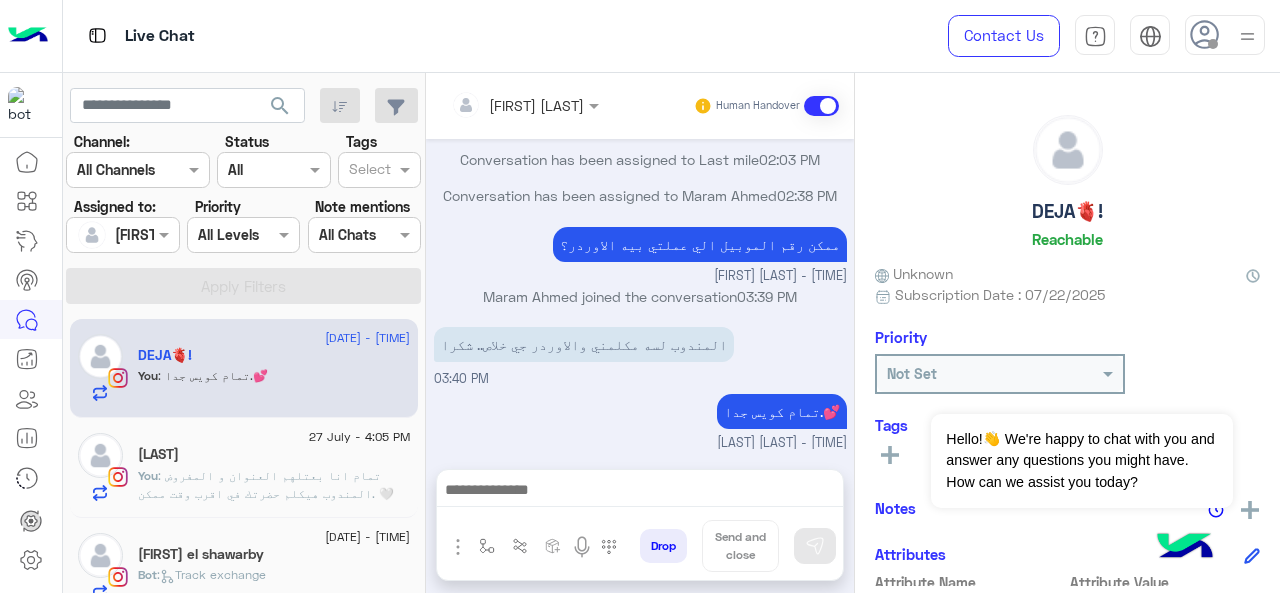 type on "**********" 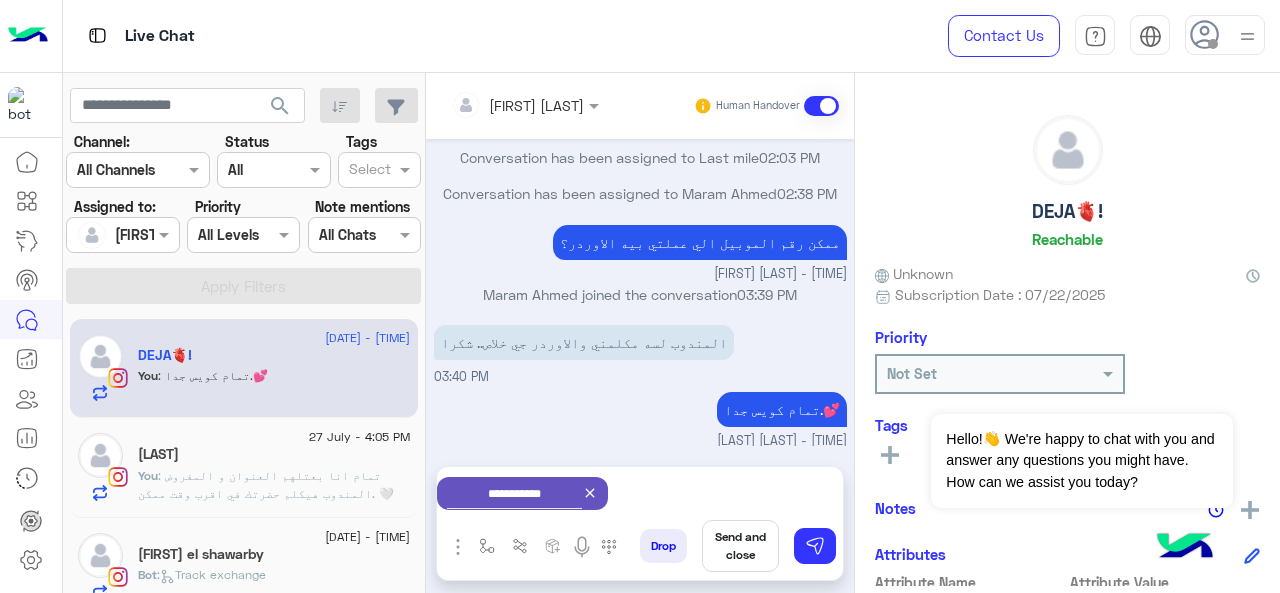 click on "Send and close" at bounding box center [740, 546] 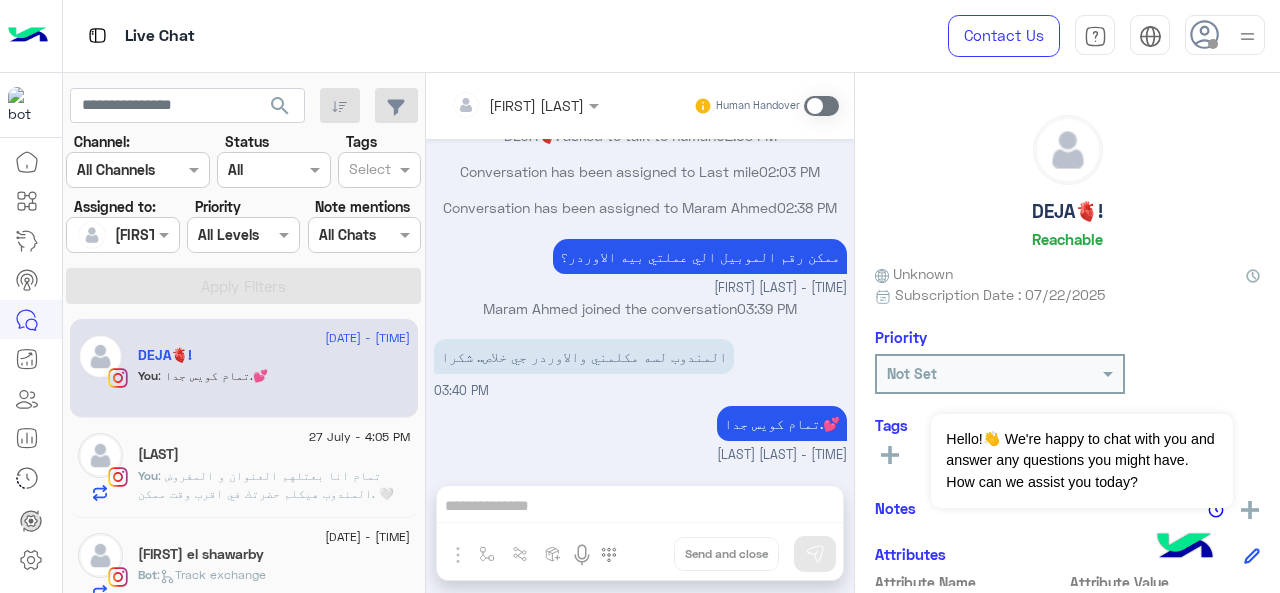 scroll, scrollTop: 794, scrollLeft: 0, axis: vertical 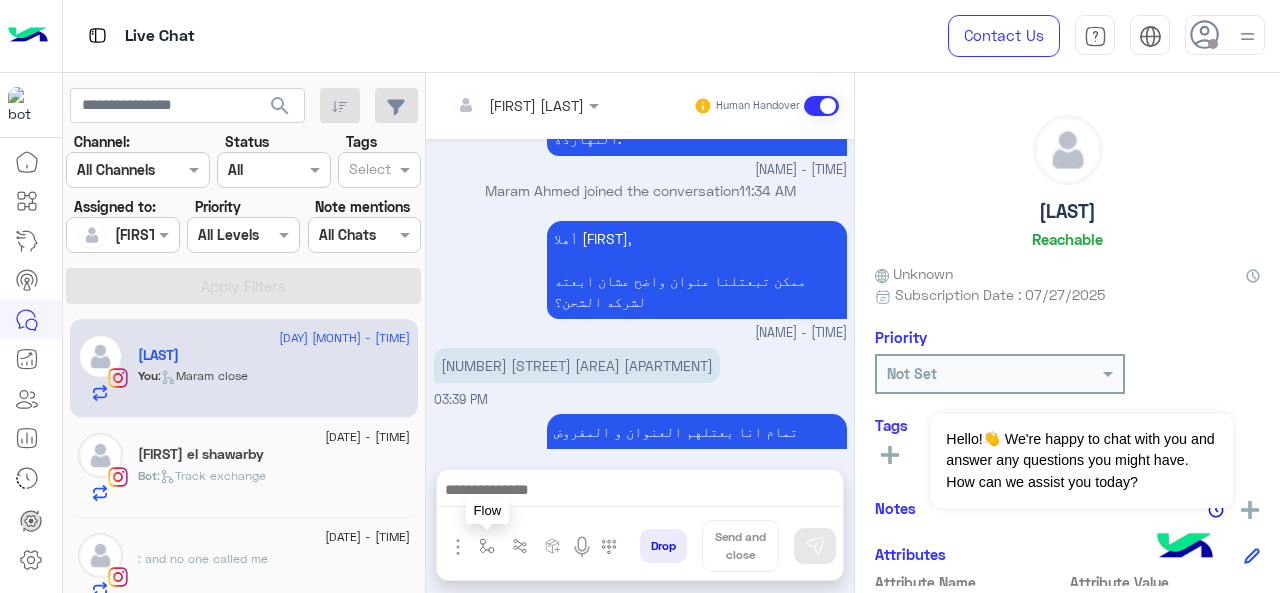 click at bounding box center (487, 546) 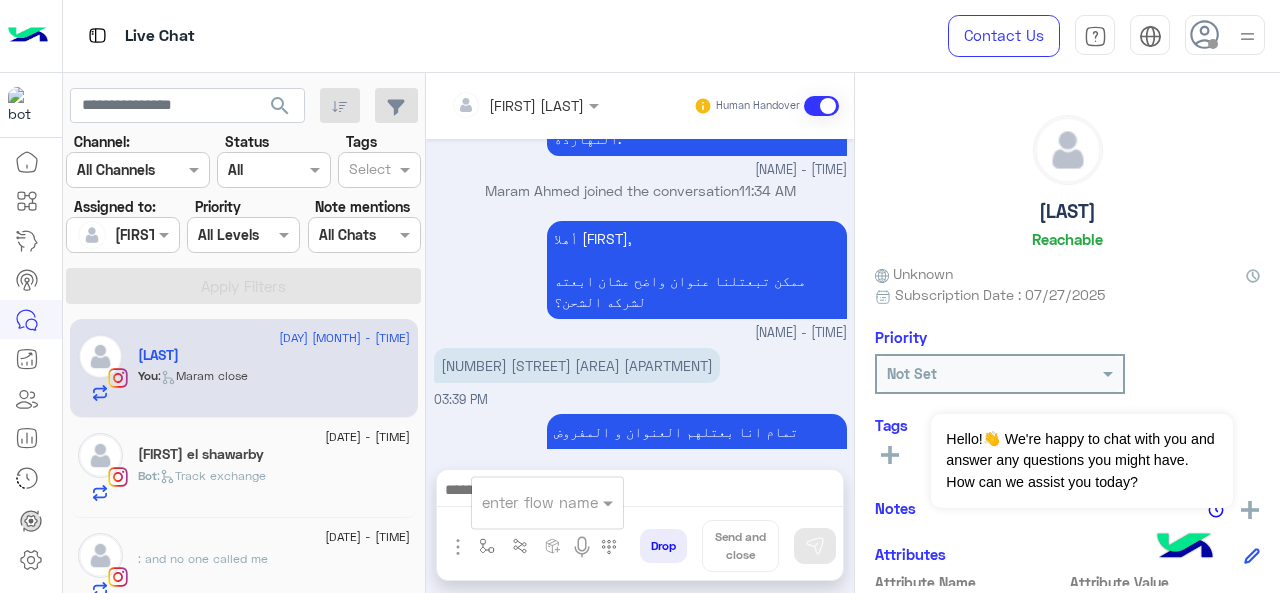 click at bounding box center [523, 502] 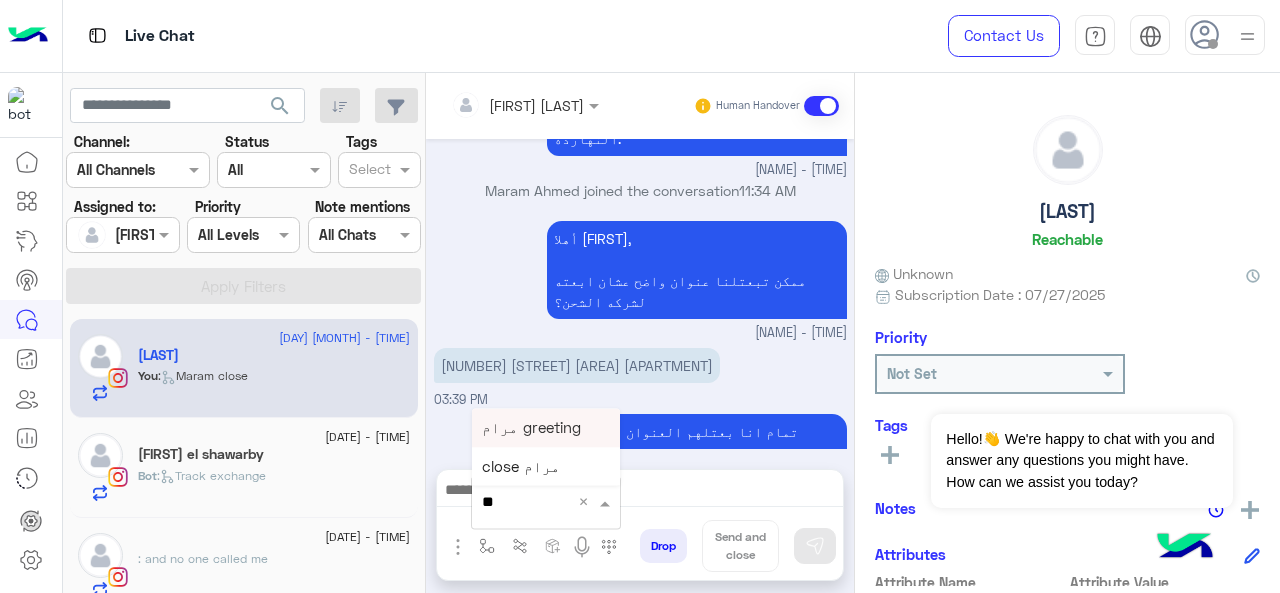 type on "***" 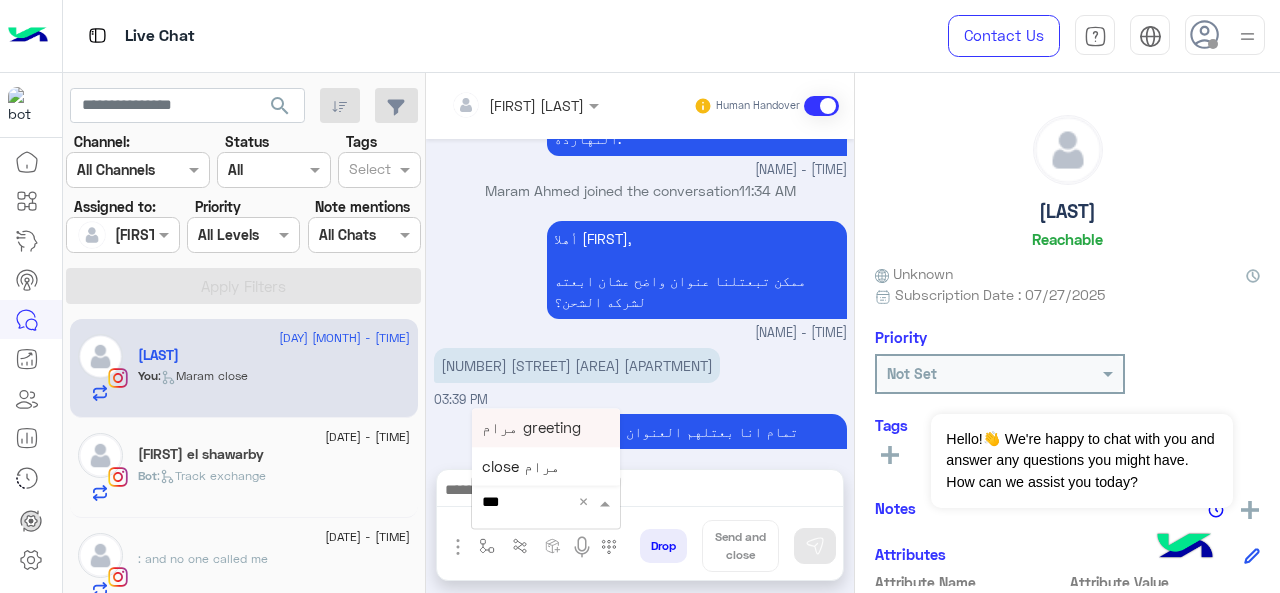 click on "close مرام" at bounding box center [521, 466] 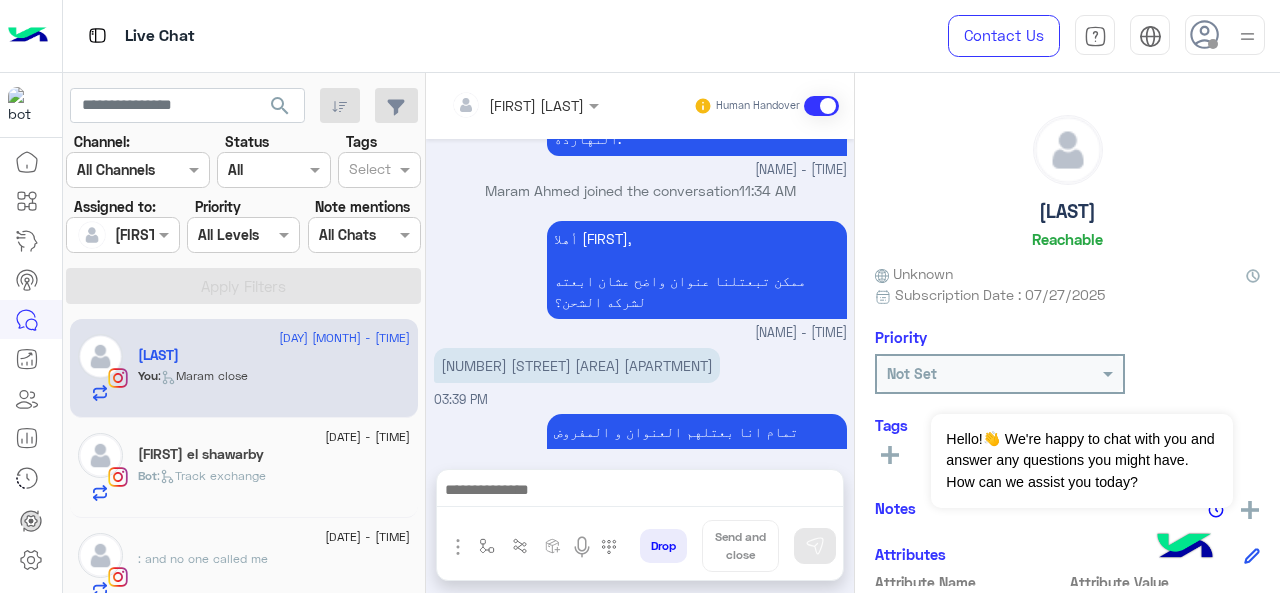 type on "**********" 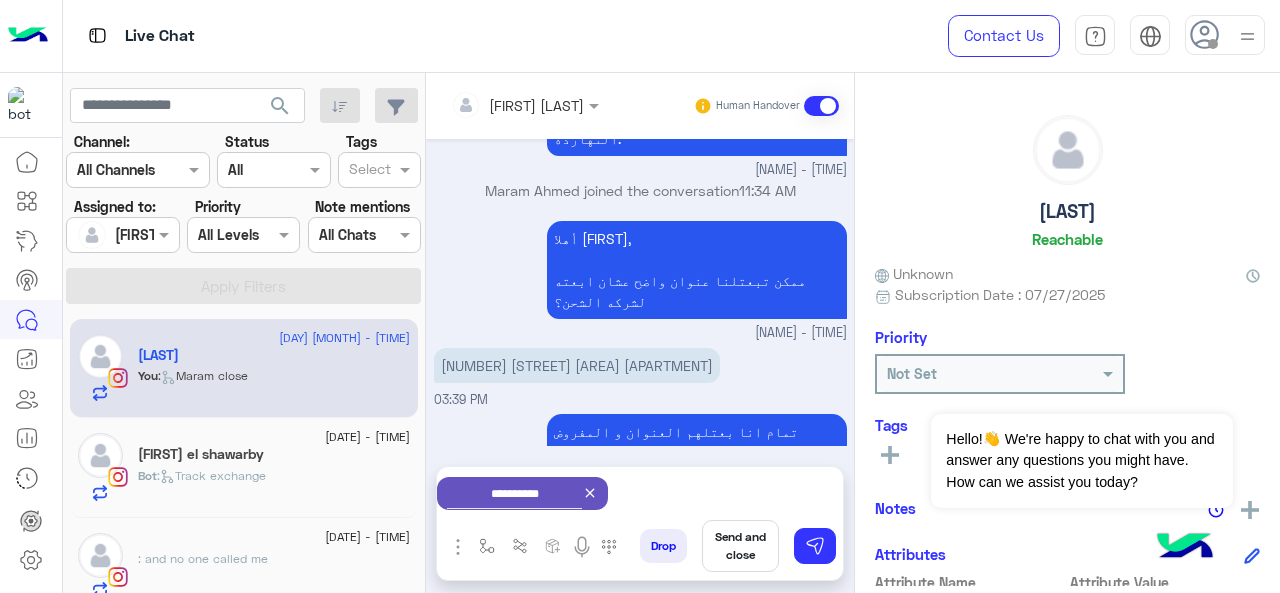 click on "Send and close" at bounding box center [740, 546] 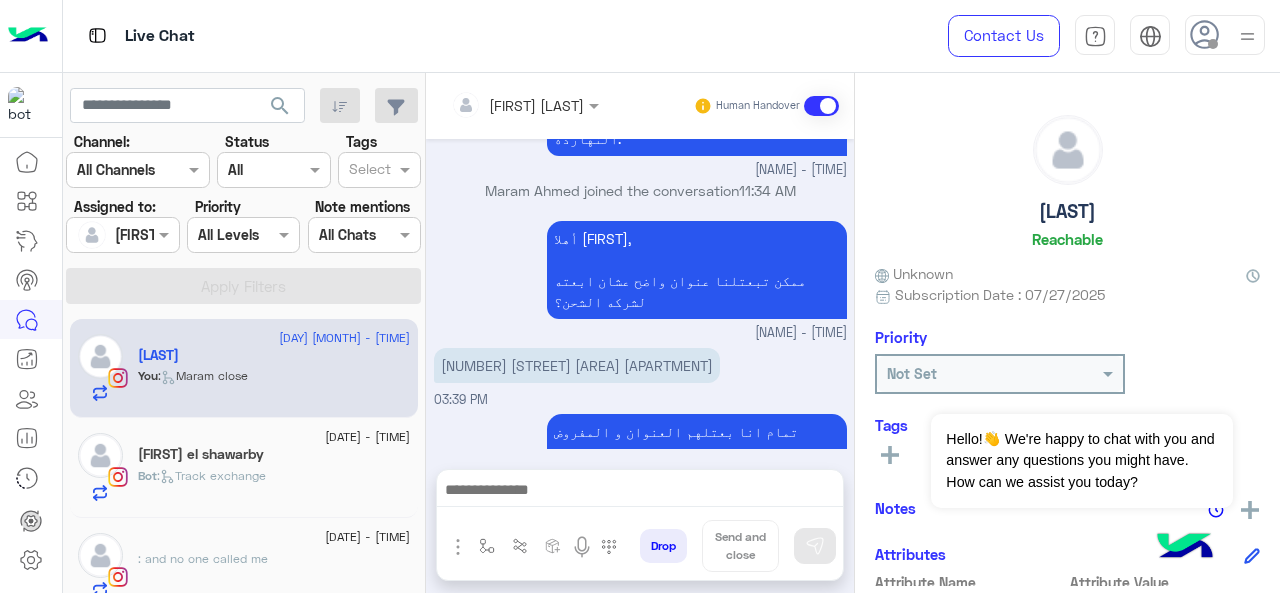 scroll, scrollTop: 648, scrollLeft: 0, axis: vertical 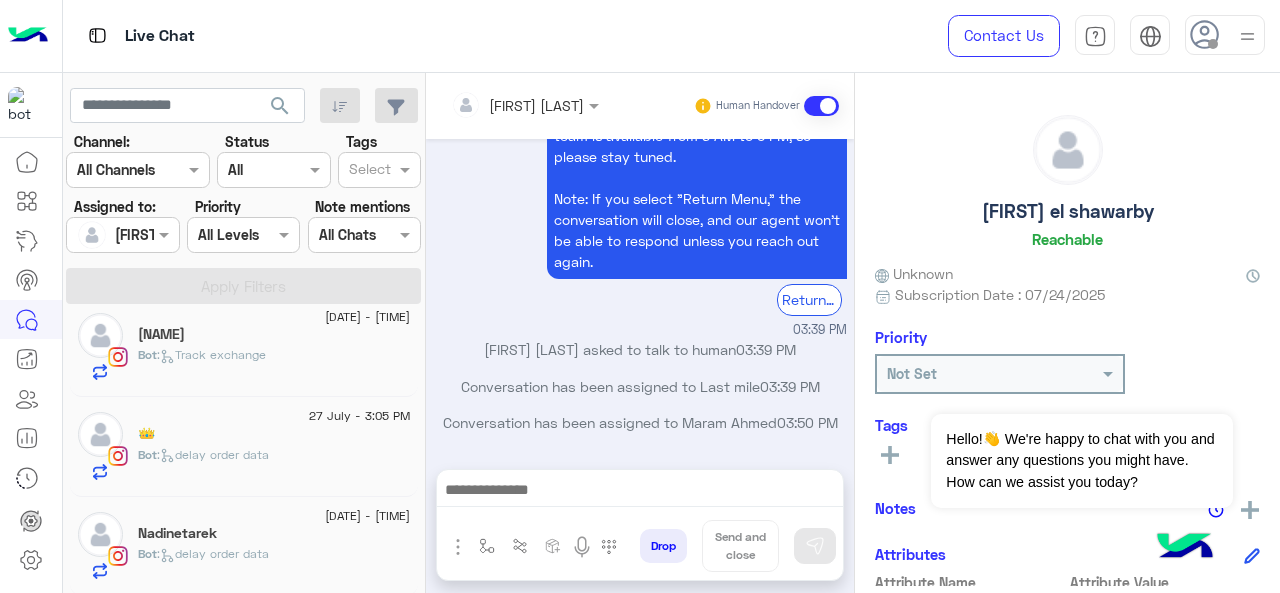 click on "👑" 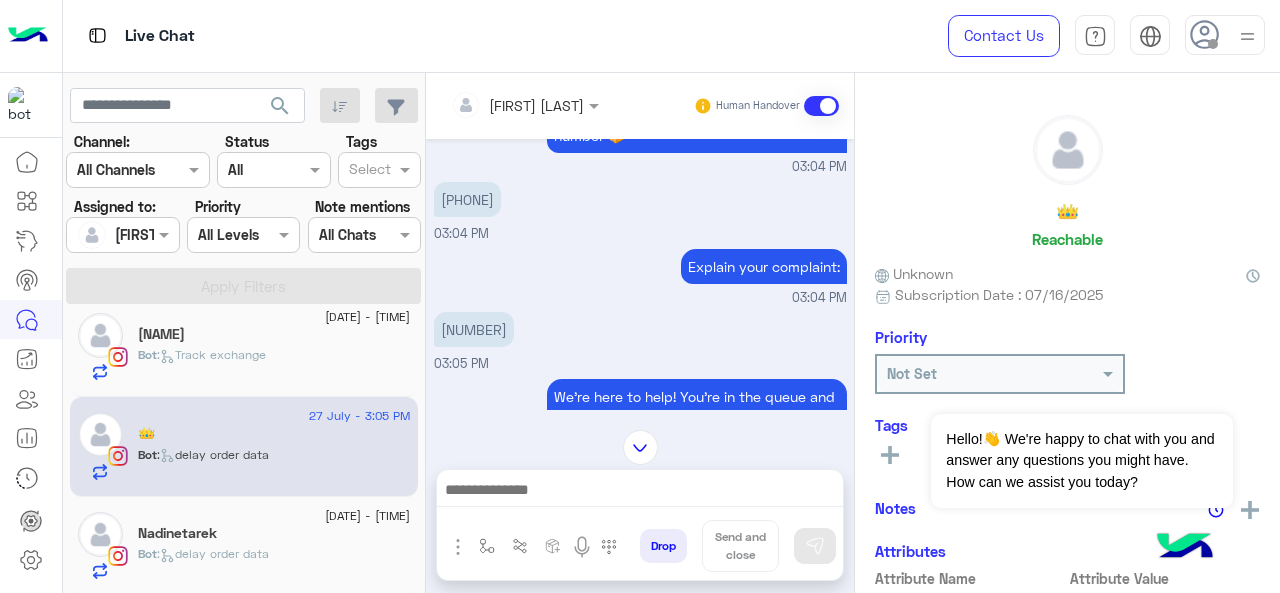 scroll, scrollTop: 549, scrollLeft: 0, axis: vertical 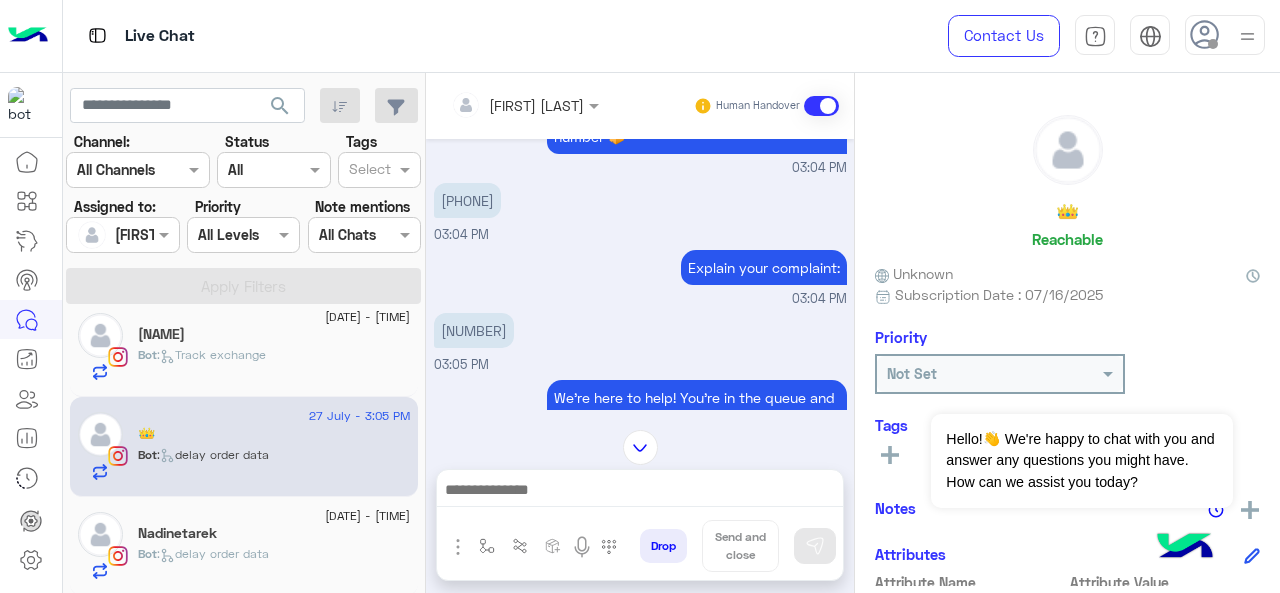 click on "[NUMBER]" at bounding box center [474, 330] 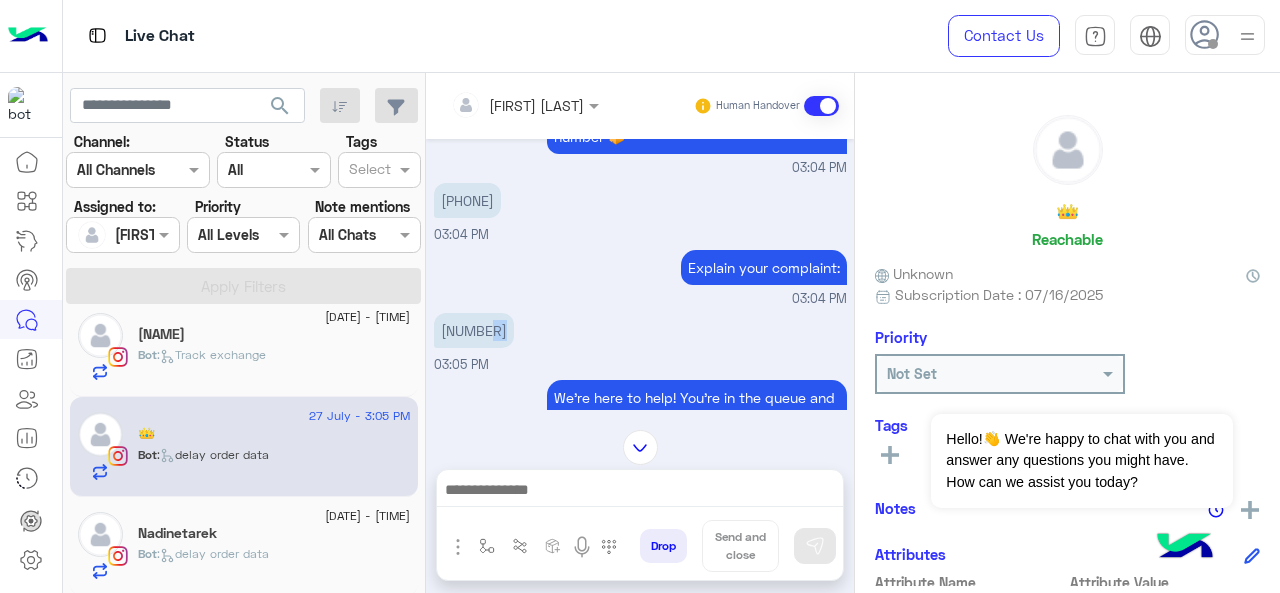 click on "[NUMBER]" at bounding box center [474, 330] 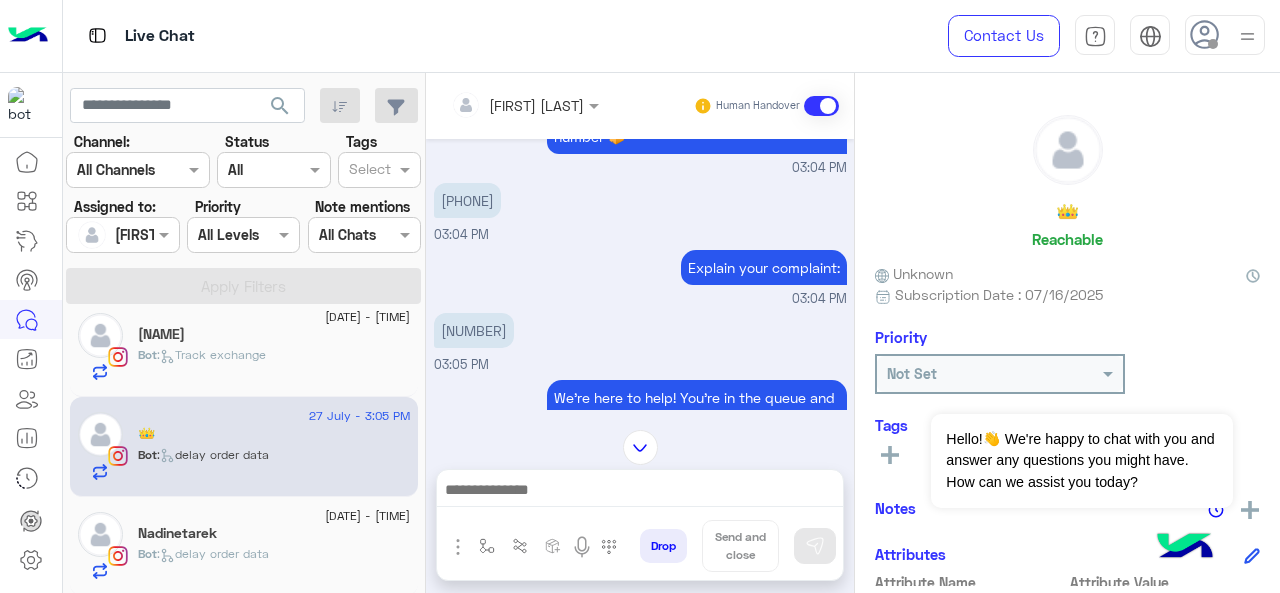 drag, startPoint x: 480, startPoint y: 328, endPoint x: 456, endPoint y: 339, distance: 26.400757 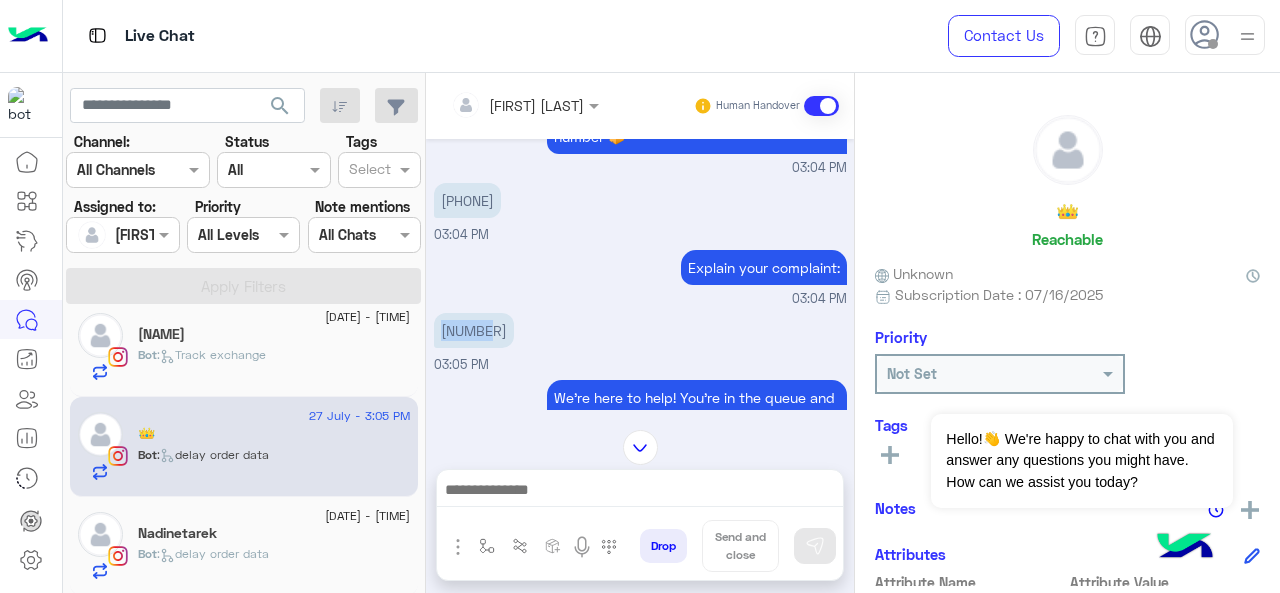 click on "[NUMBER]" at bounding box center (474, 330) 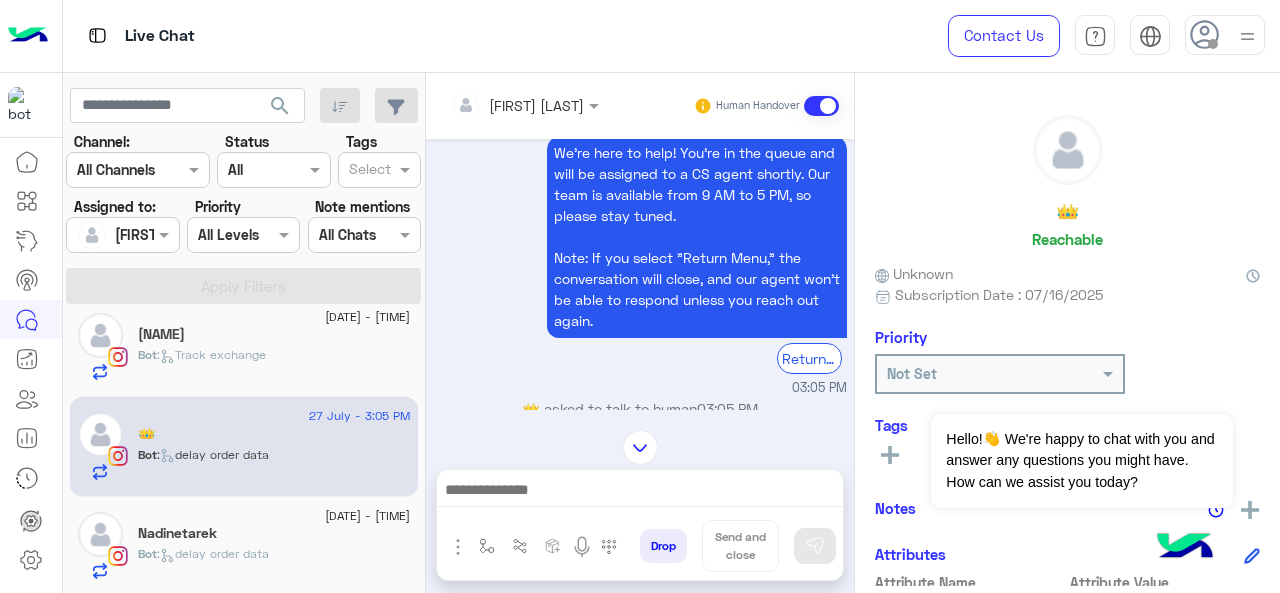 scroll, scrollTop: 848, scrollLeft: 0, axis: vertical 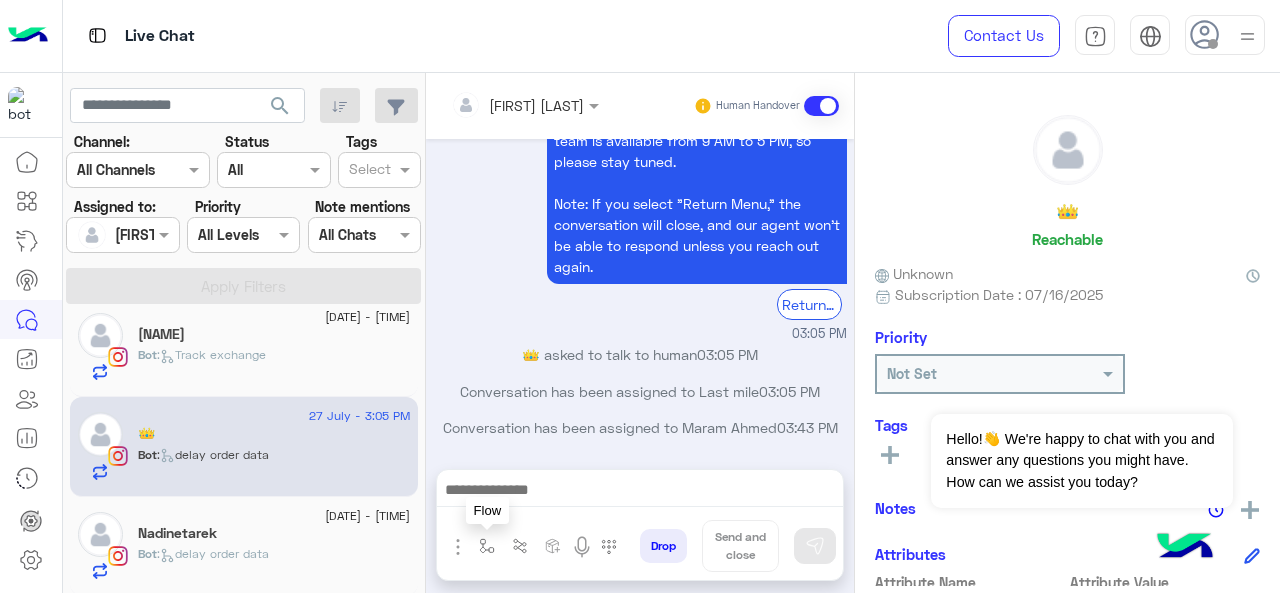 drag, startPoint x: 484, startPoint y: 544, endPoint x: 485, endPoint y: 527, distance: 17.029387 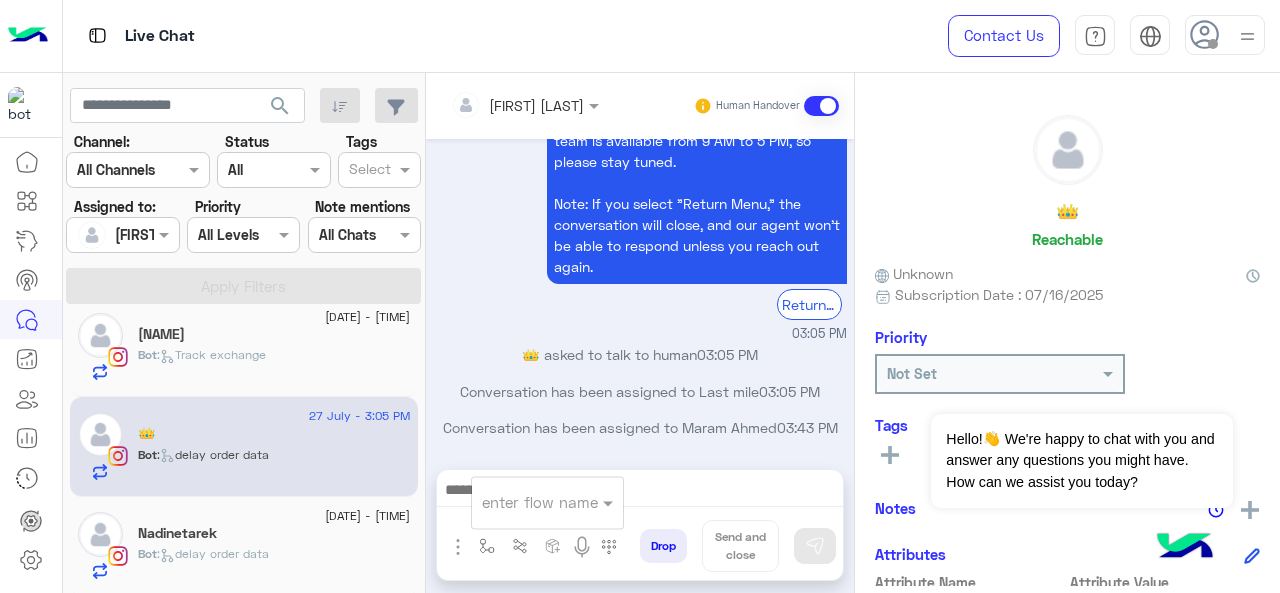 click at bounding box center (523, 502) 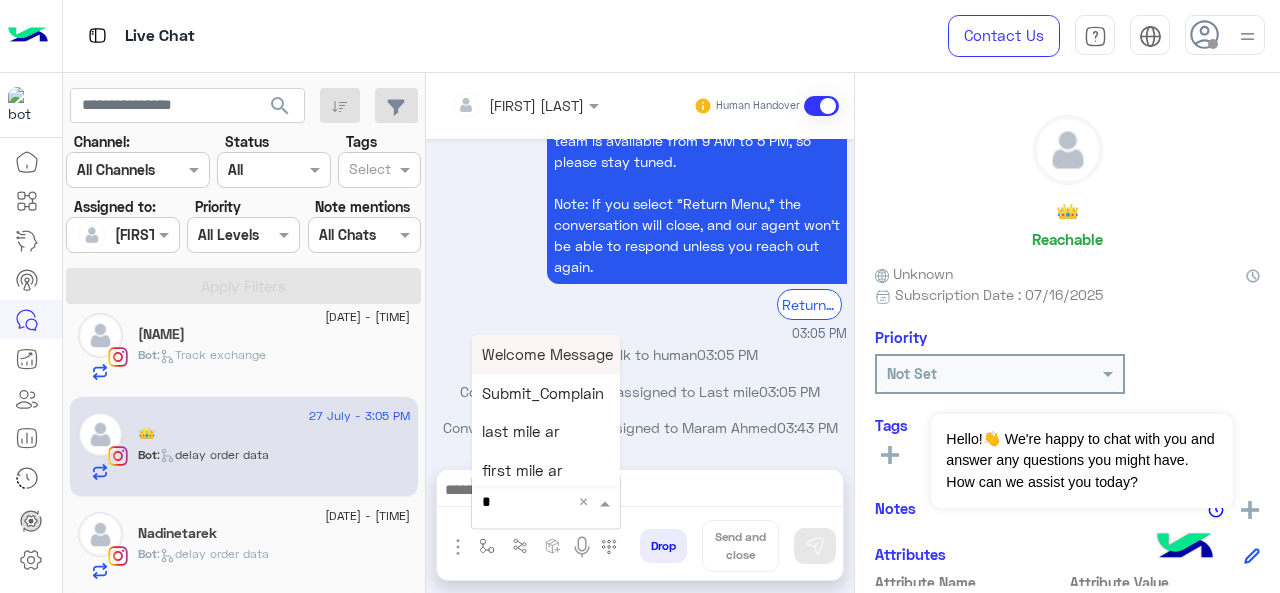 type on "*" 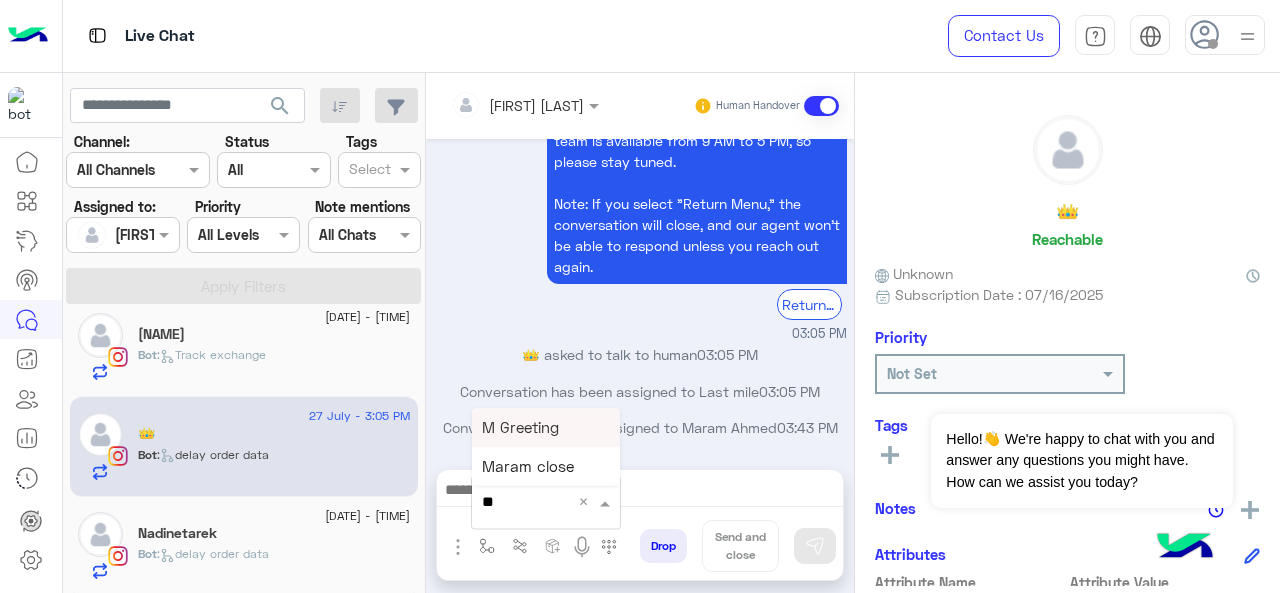 click on "M Greeting" at bounding box center (546, 427) 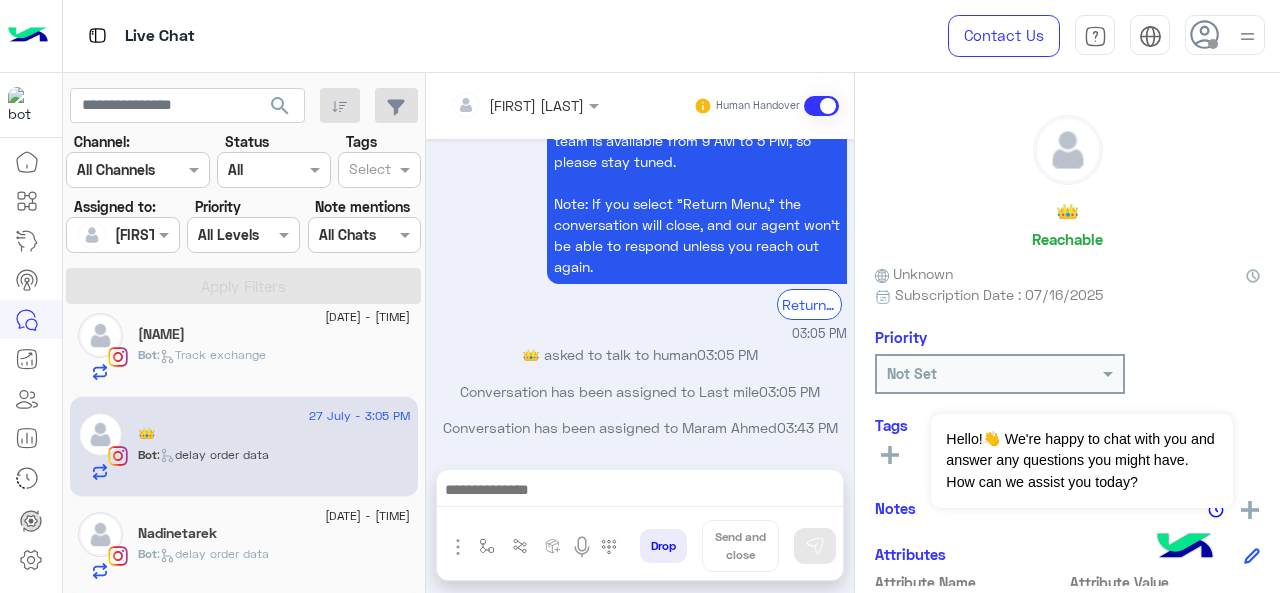 type on "**********" 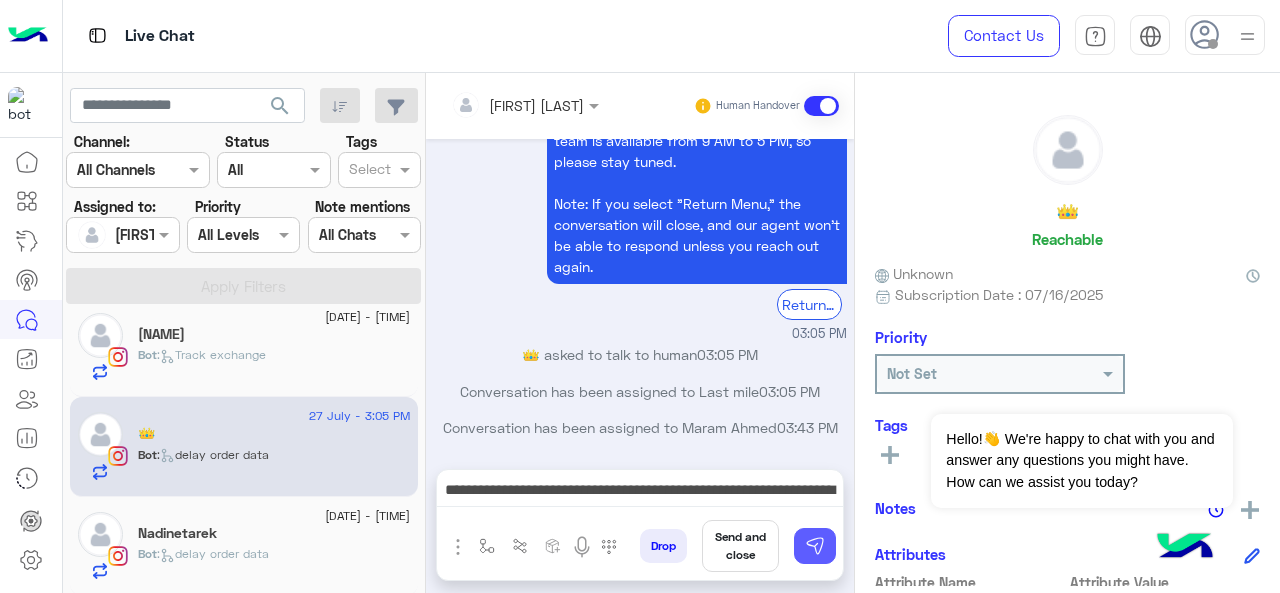 click at bounding box center (815, 546) 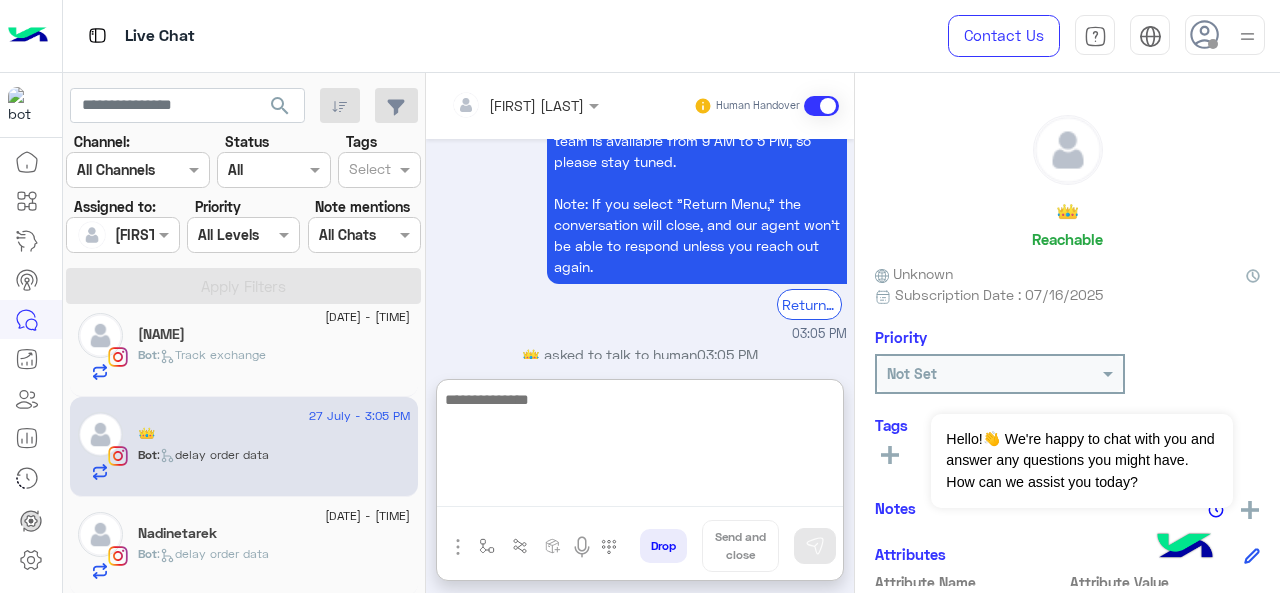 click at bounding box center (640, 447) 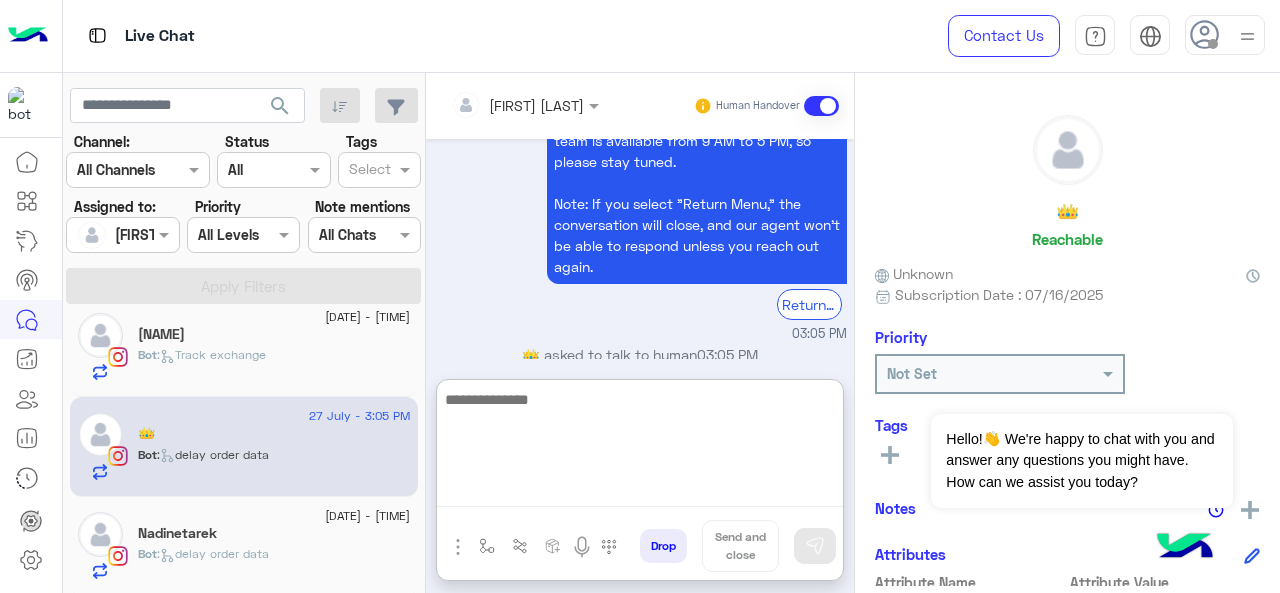 paste on "**********" 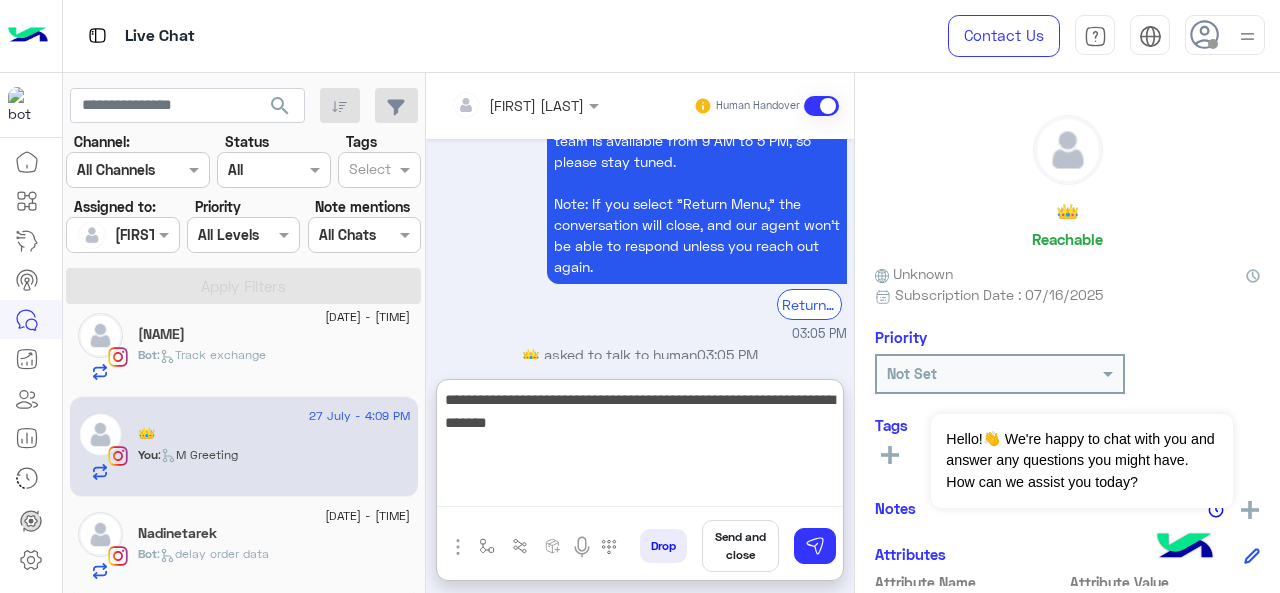 scroll, scrollTop: 1060, scrollLeft: 0, axis: vertical 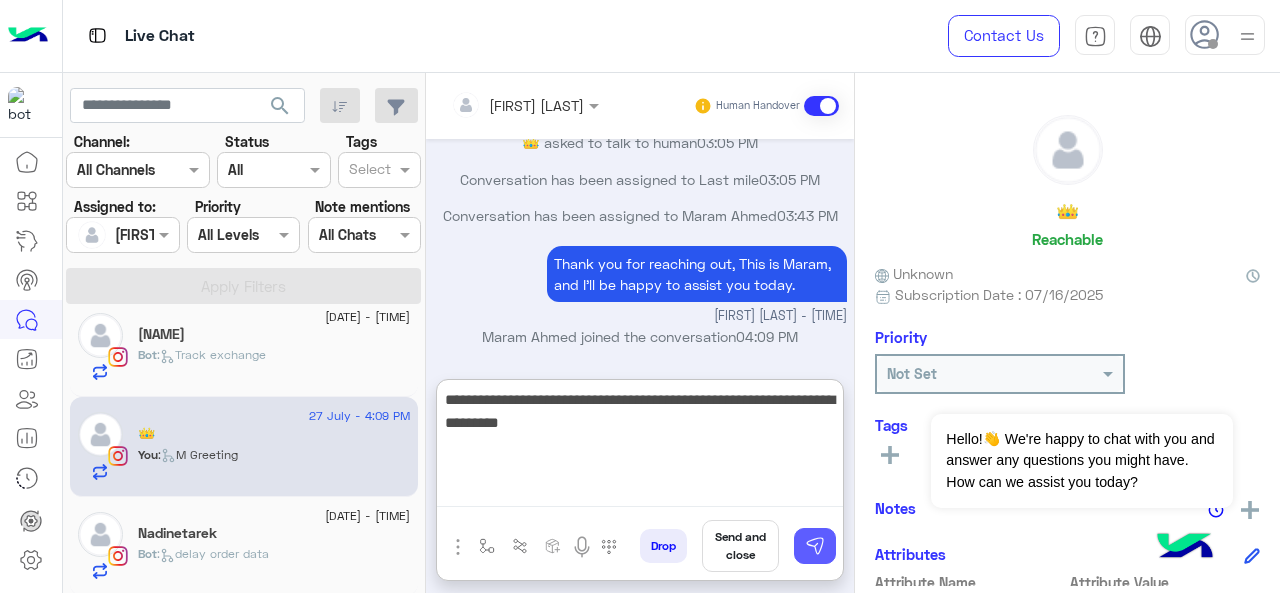 type on "**********" 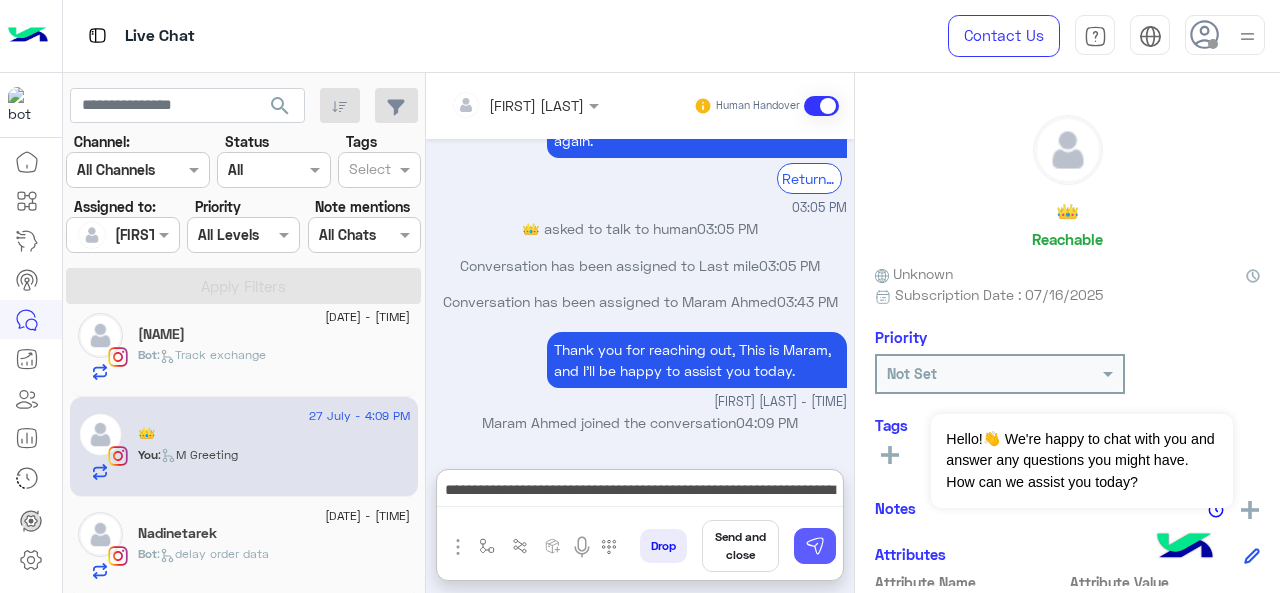 click at bounding box center (815, 546) 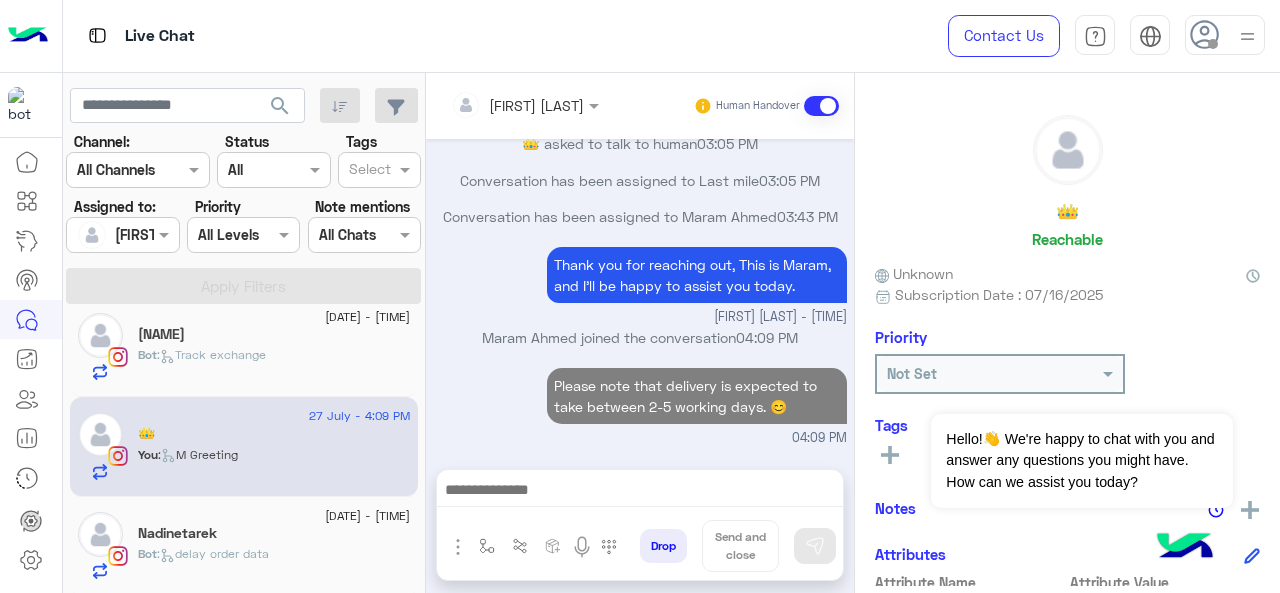 scroll, scrollTop: 1054, scrollLeft: 0, axis: vertical 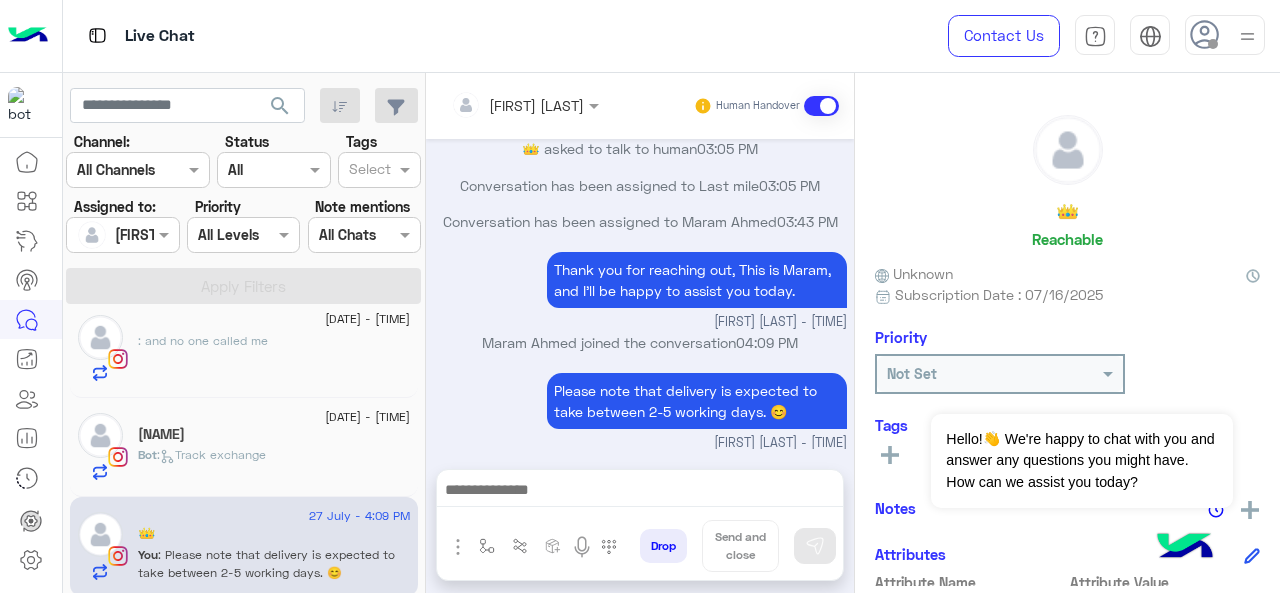 click on "Bot :   Track exchange" 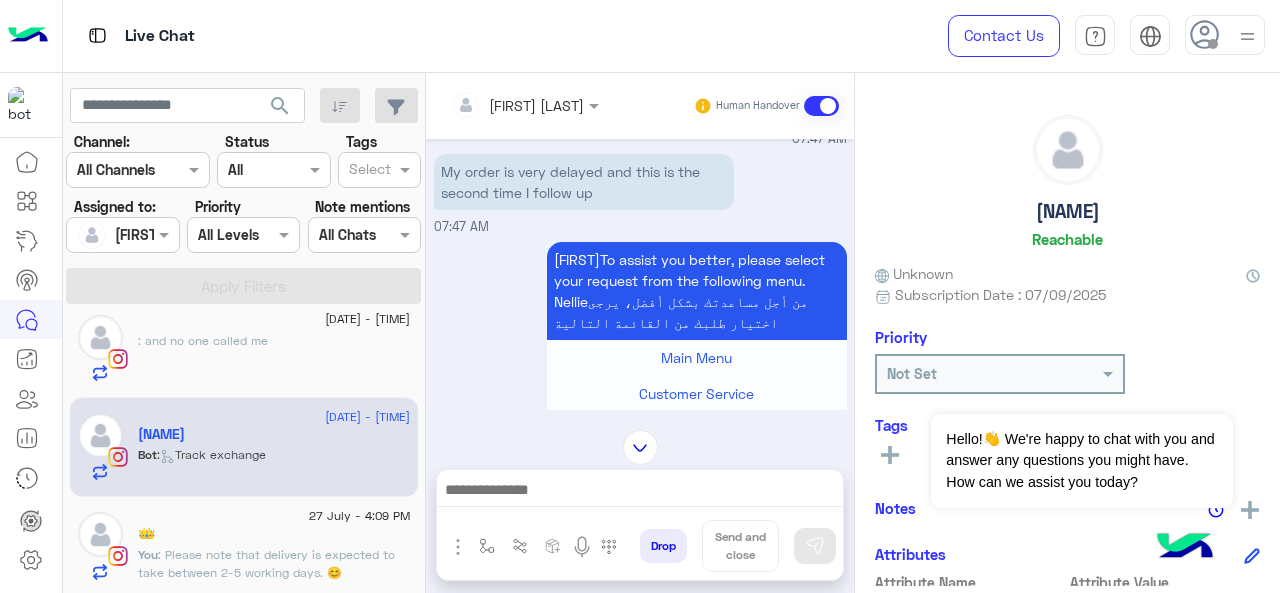 scroll, scrollTop: 247, scrollLeft: 0, axis: vertical 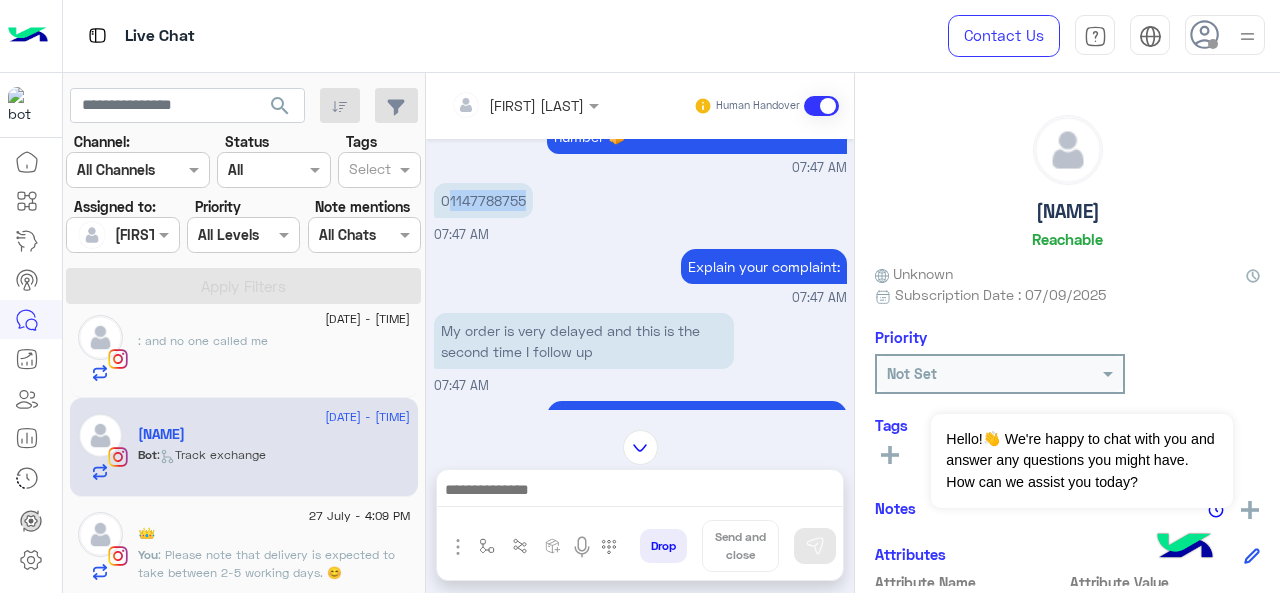 drag, startPoint x: 524, startPoint y: 196, endPoint x: 447, endPoint y: 200, distance: 77.10383 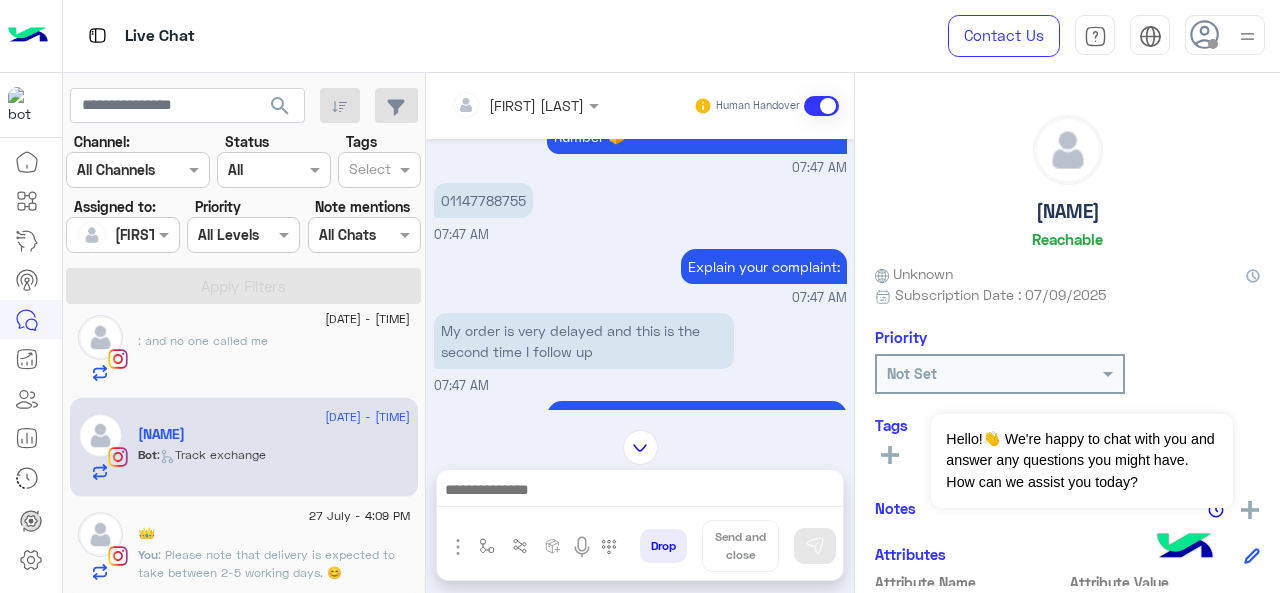click on "27 July - 4:09 PM" 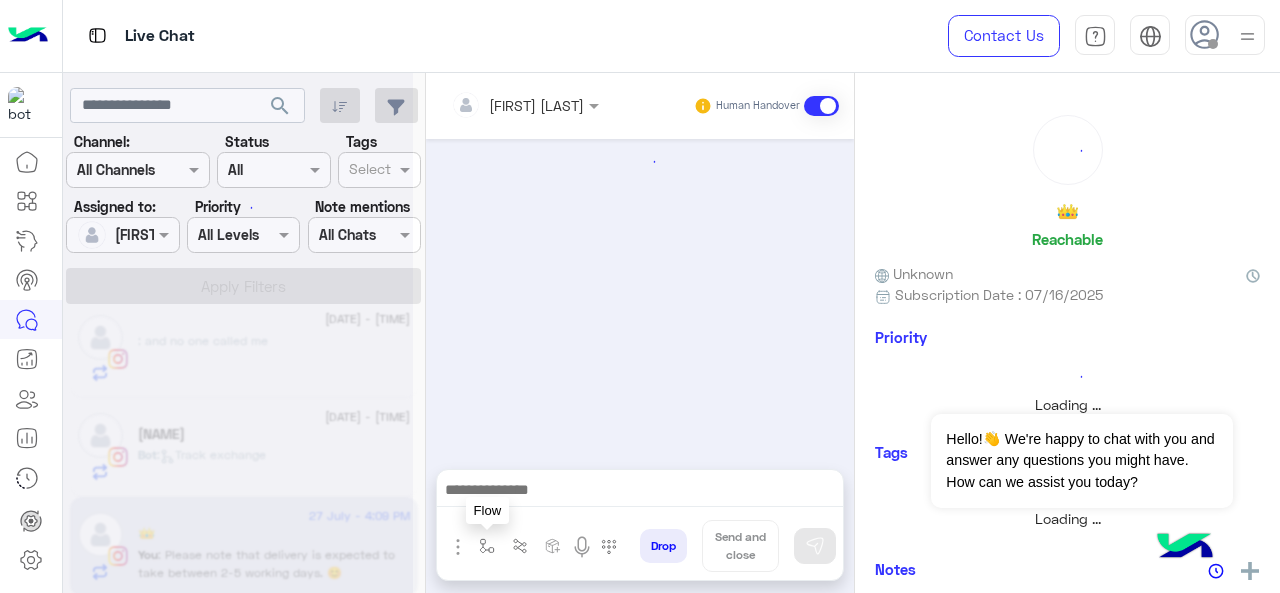 click at bounding box center [487, 546] 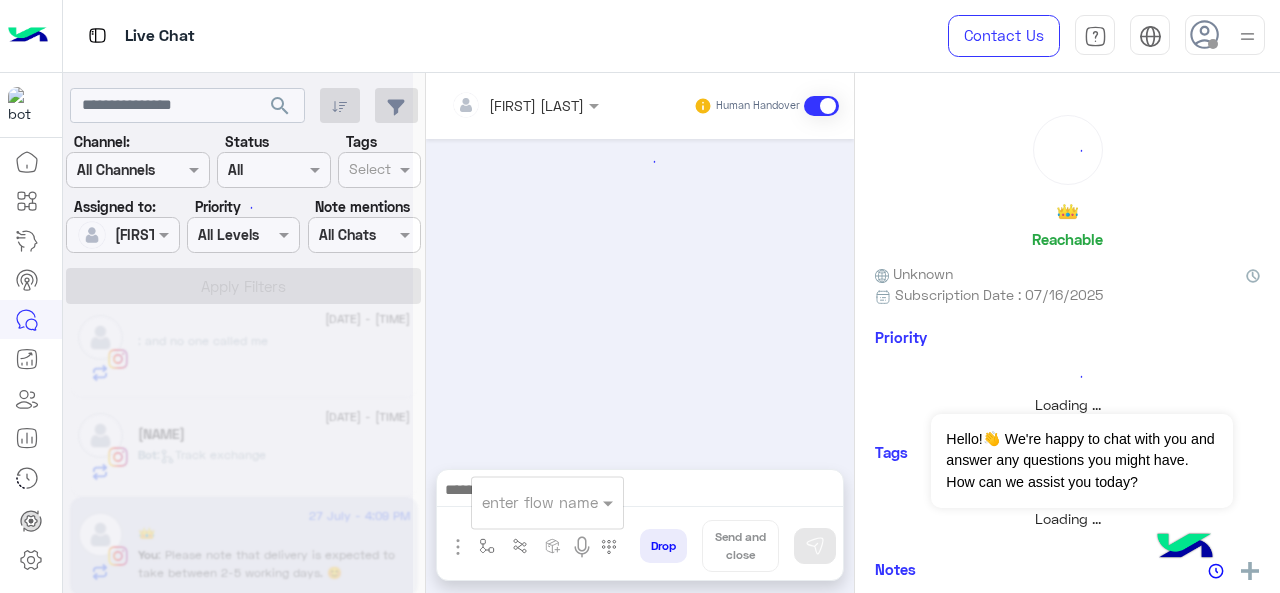 click at bounding box center (523, 502) 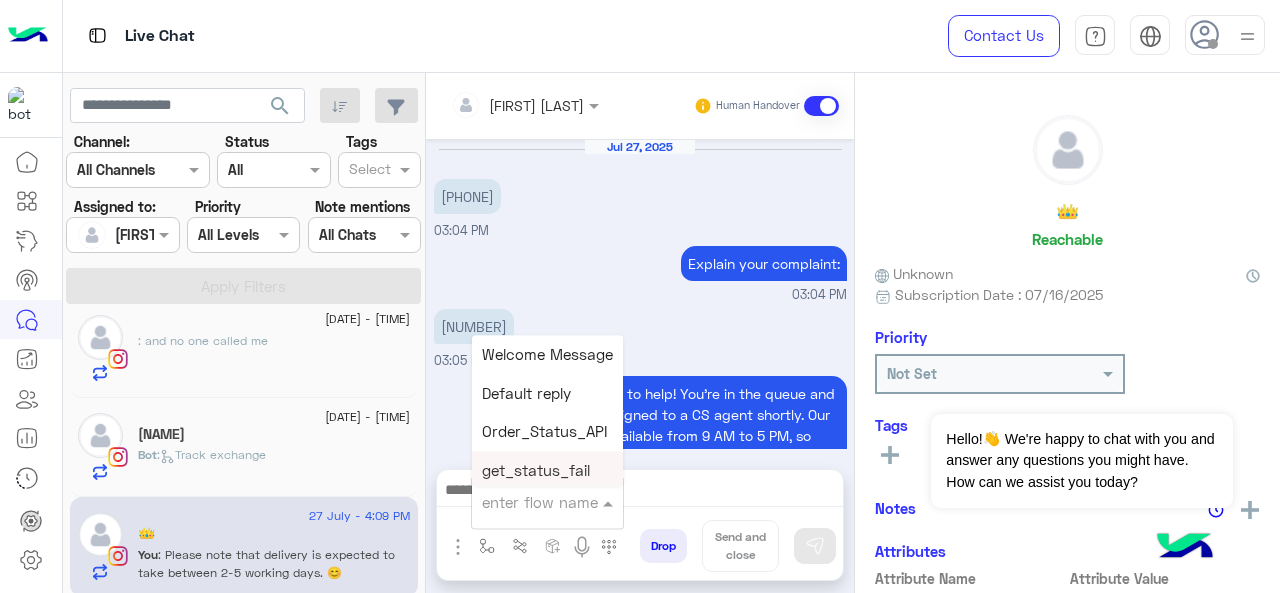 scroll, scrollTop: 502, scrollLeft: 0, axis: vertical 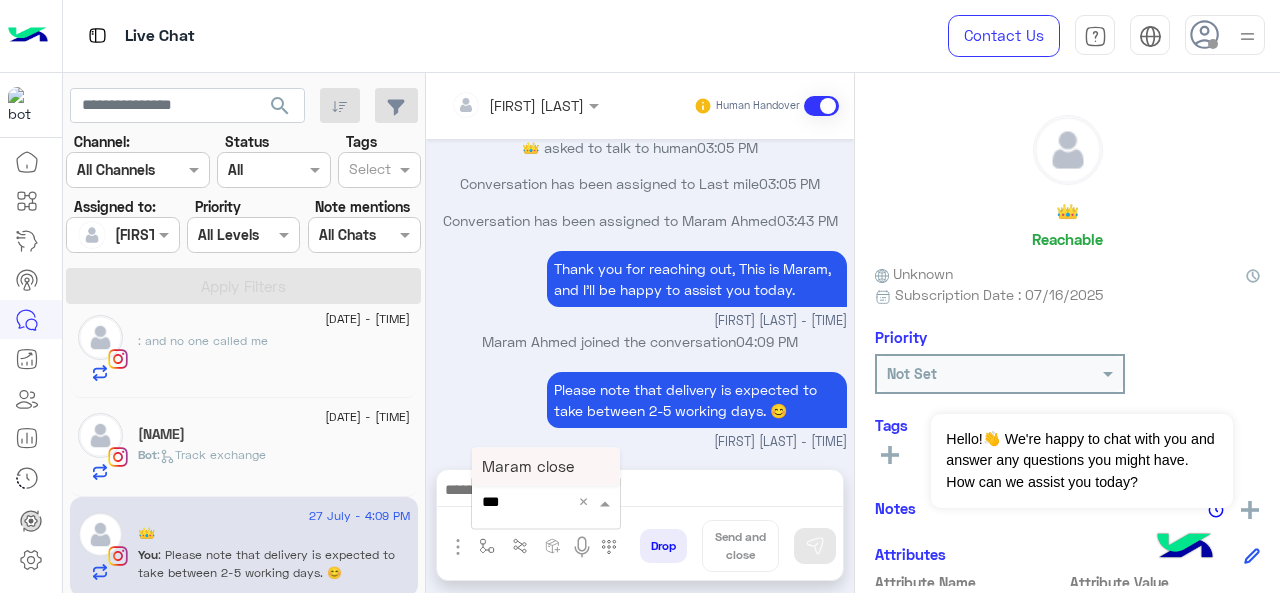 type on "****" 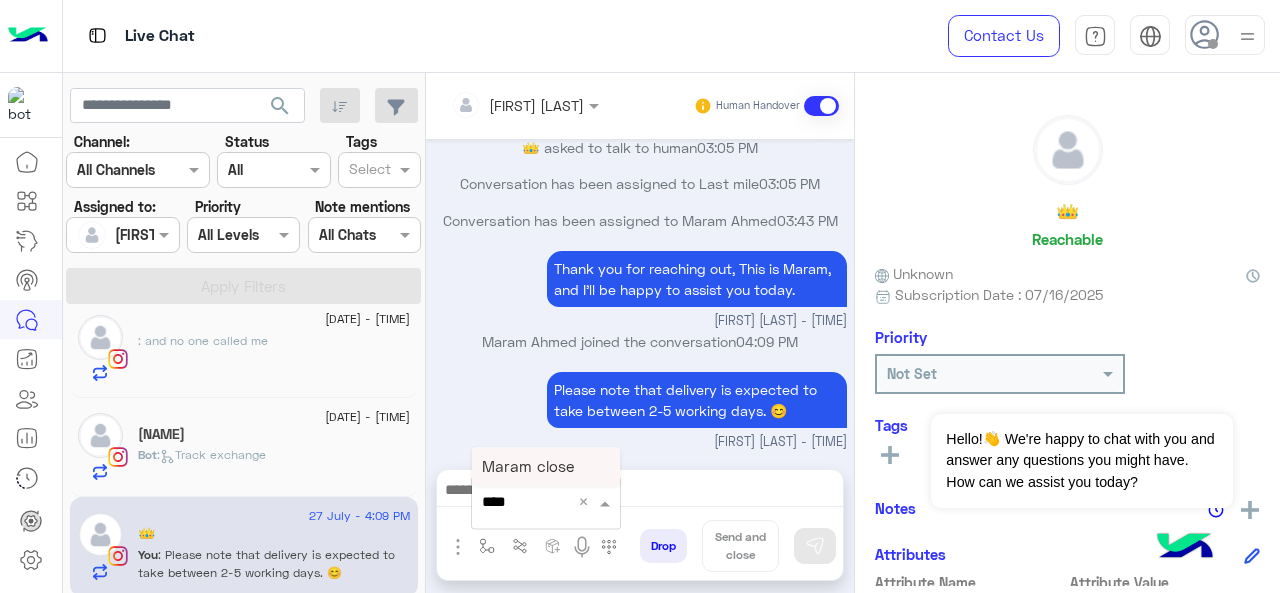 click on "Maram close" at bounding box center [528, 466] 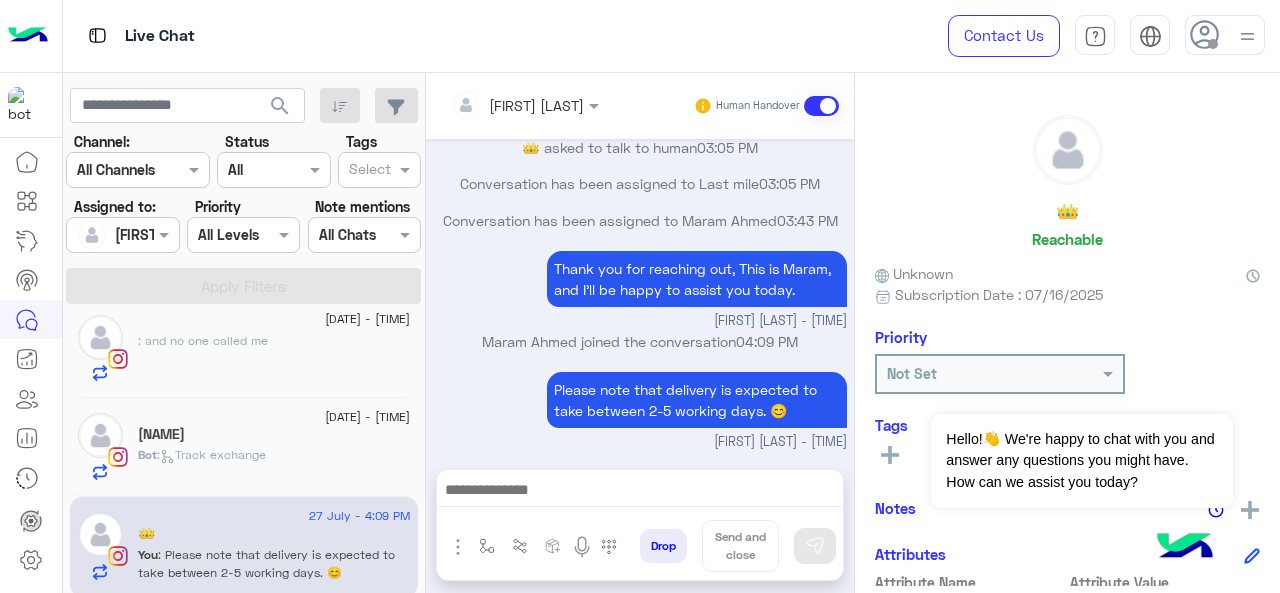 type on "**********" 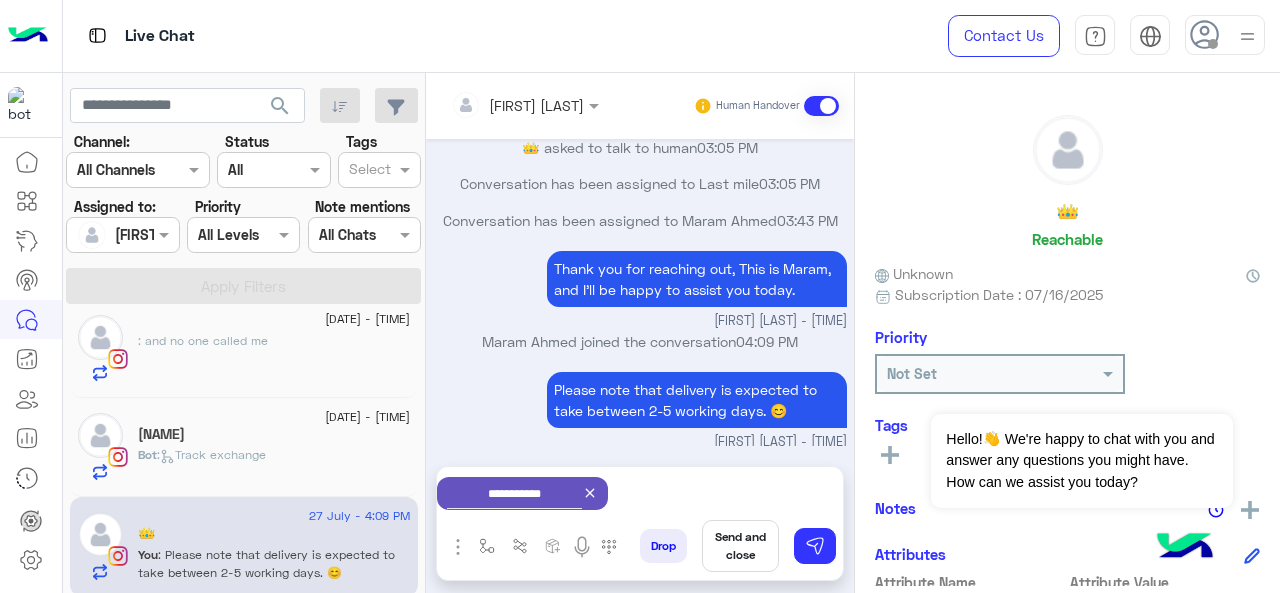 click on "Send and close" at bounding box center [740, 546] 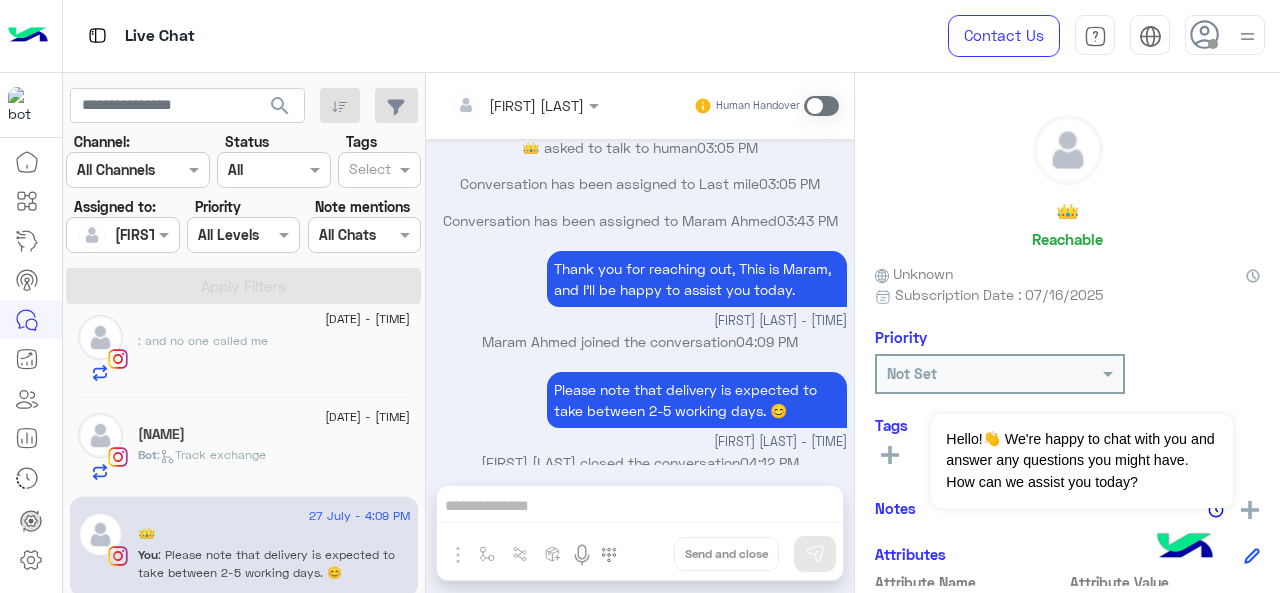 scroll, scrollTop: 522, scrollLeft: 0, axis: vertical 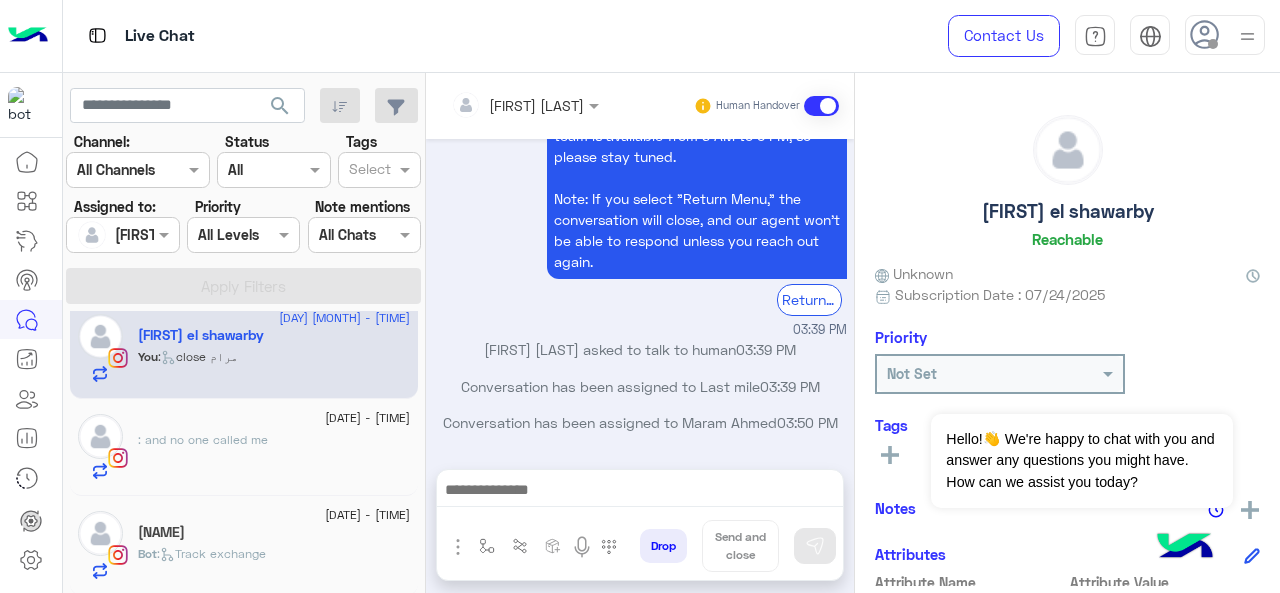 click on ": and no one called me" 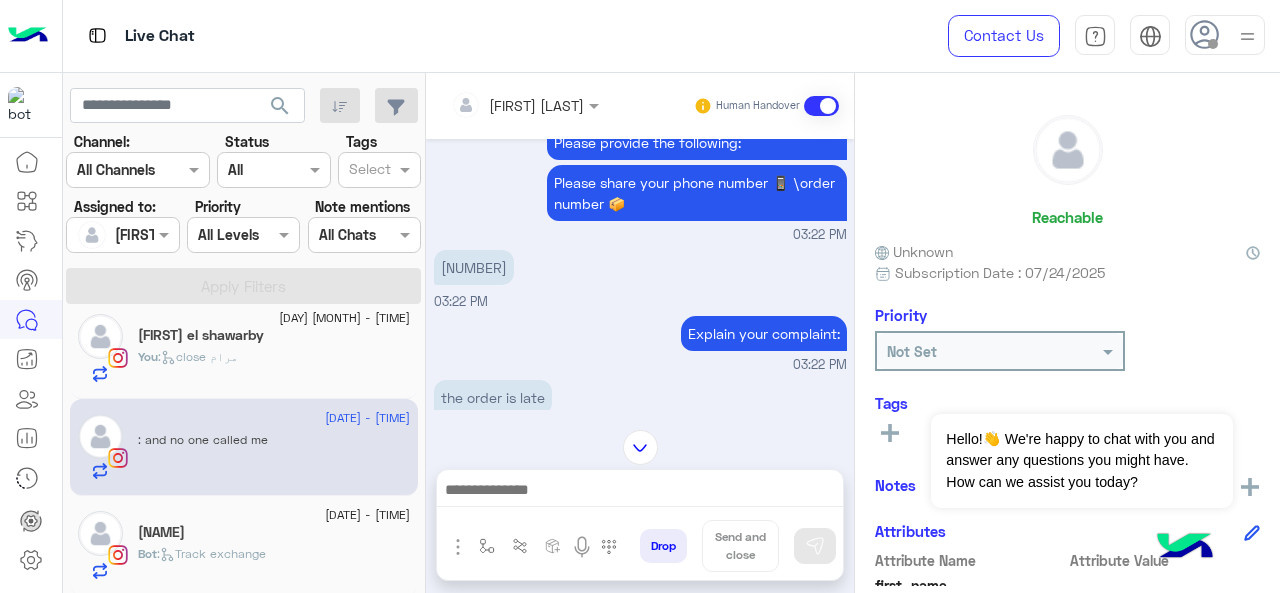 scroll, scrollTop: 79, scrollLeft: 0, axis: vertical 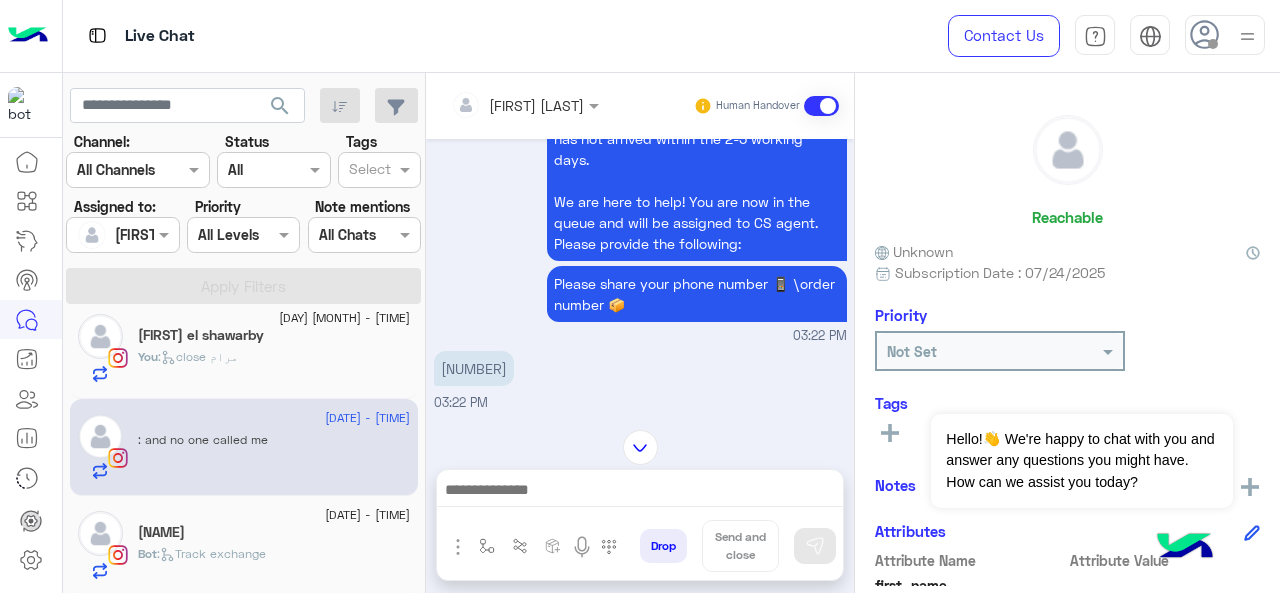 click on "[NUMBER]" at bounding box center (474, 368) 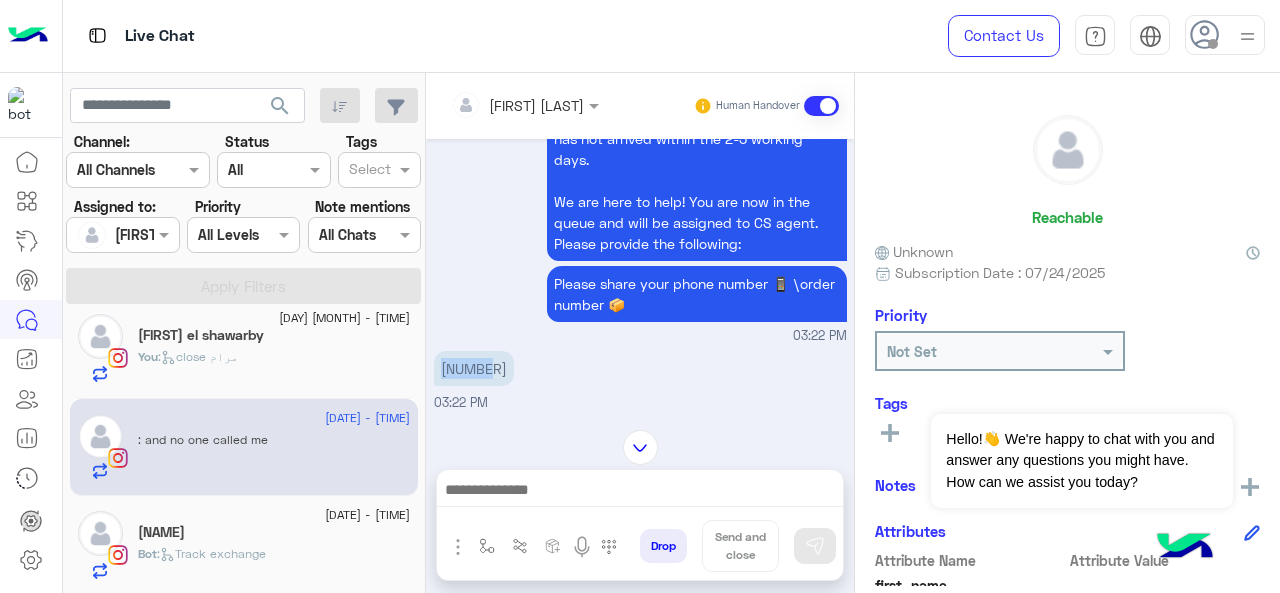 click on "[NUMBER]" at bounding box center [474, 368] 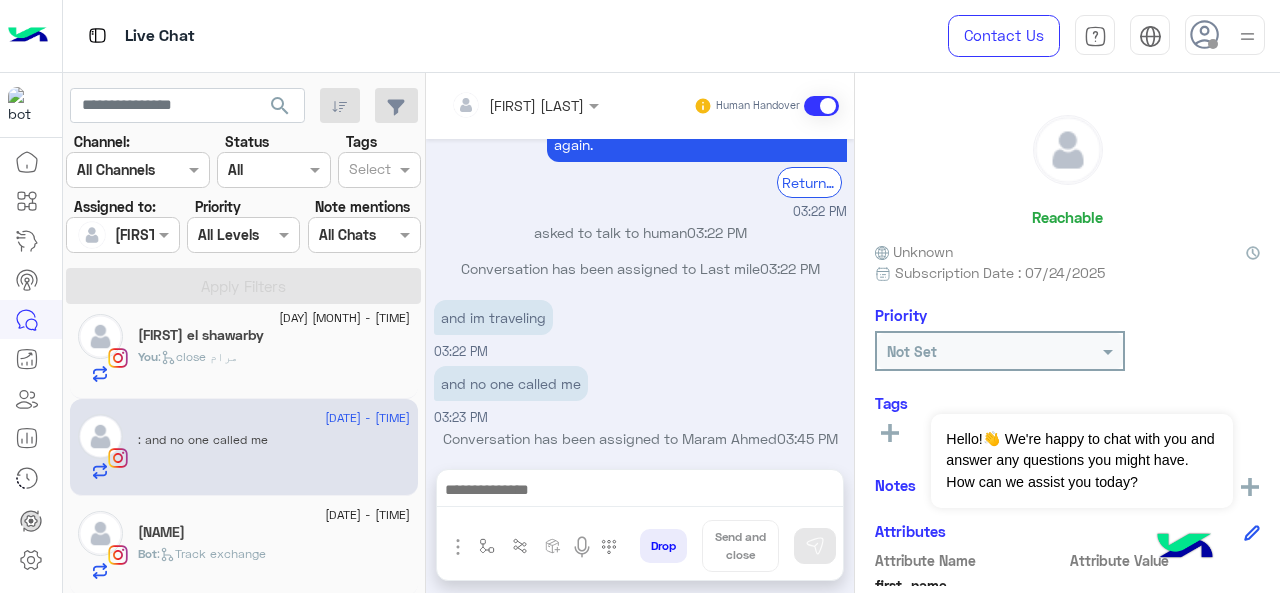 scroll, scrollTop: 679, scrollLeft: 0, axis: vertical 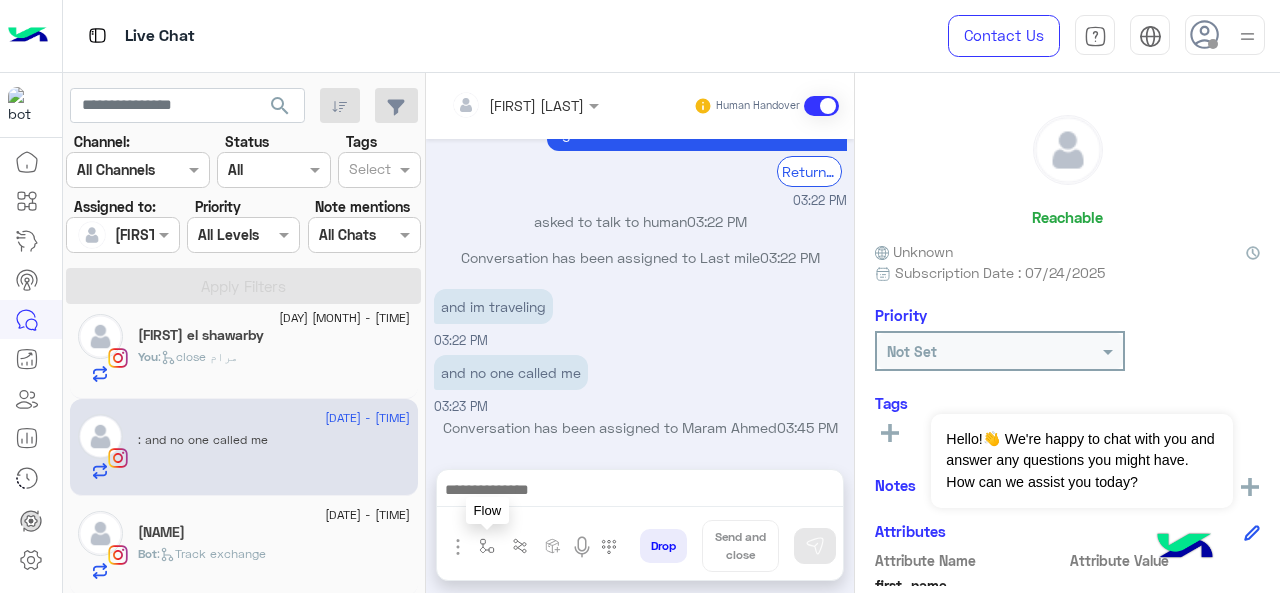 click at bounding box center [487, 546] 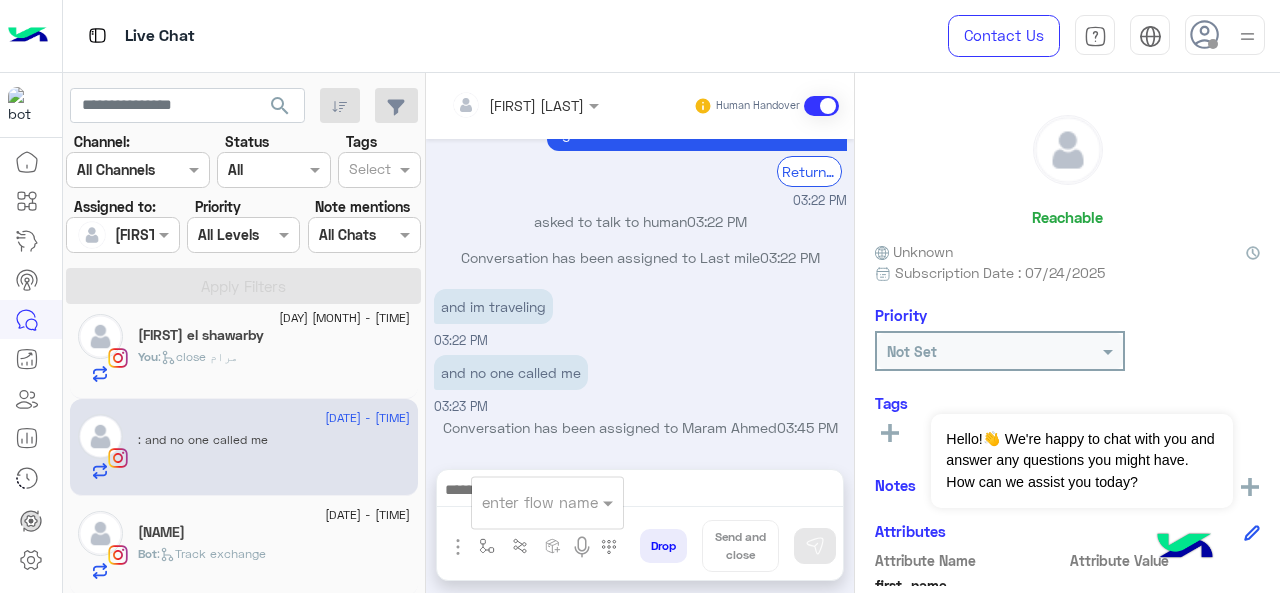 click at bounding box center [523, 502] 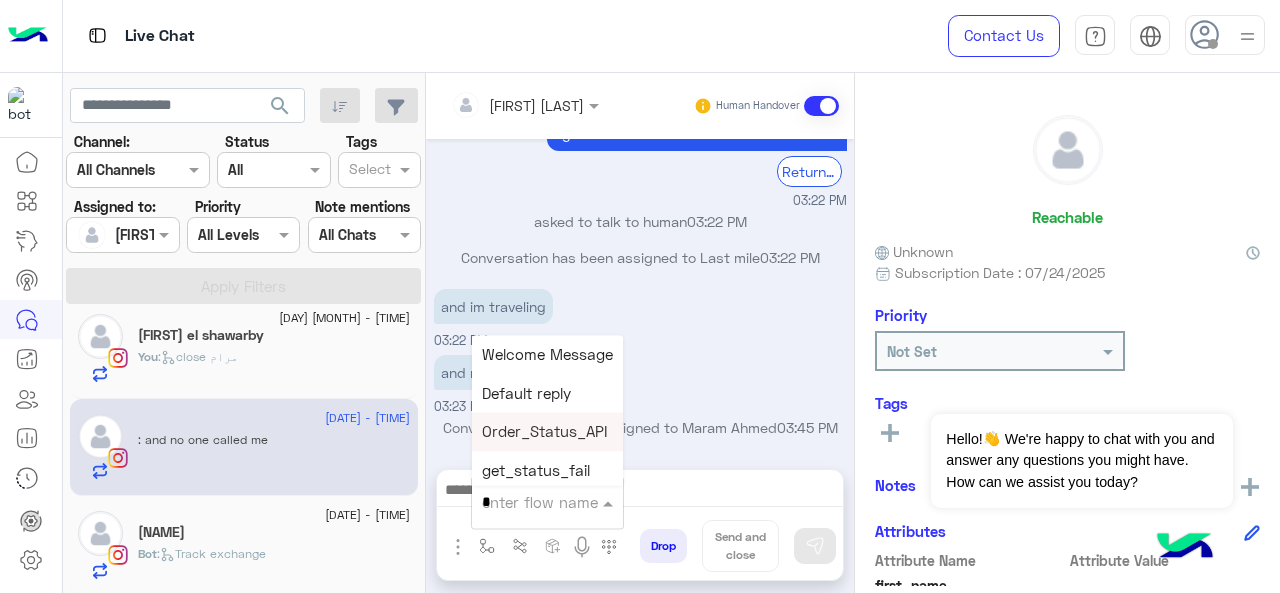 type on "*" 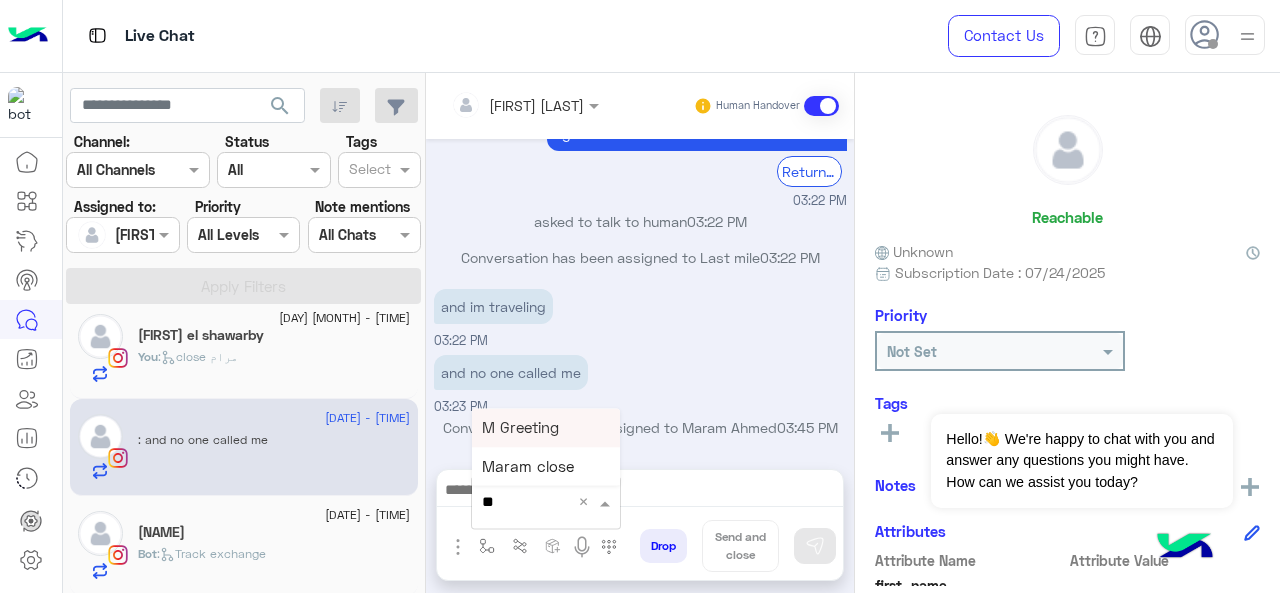 click on "M Greeting" at bounding box center (546, 427) 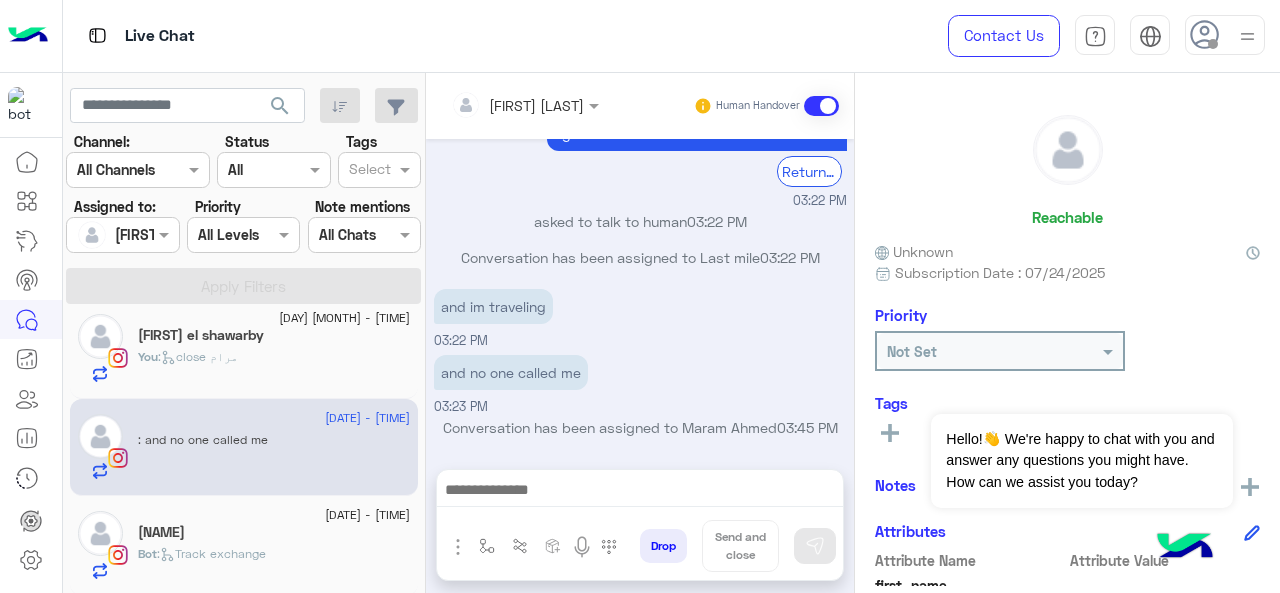 type on "**********" 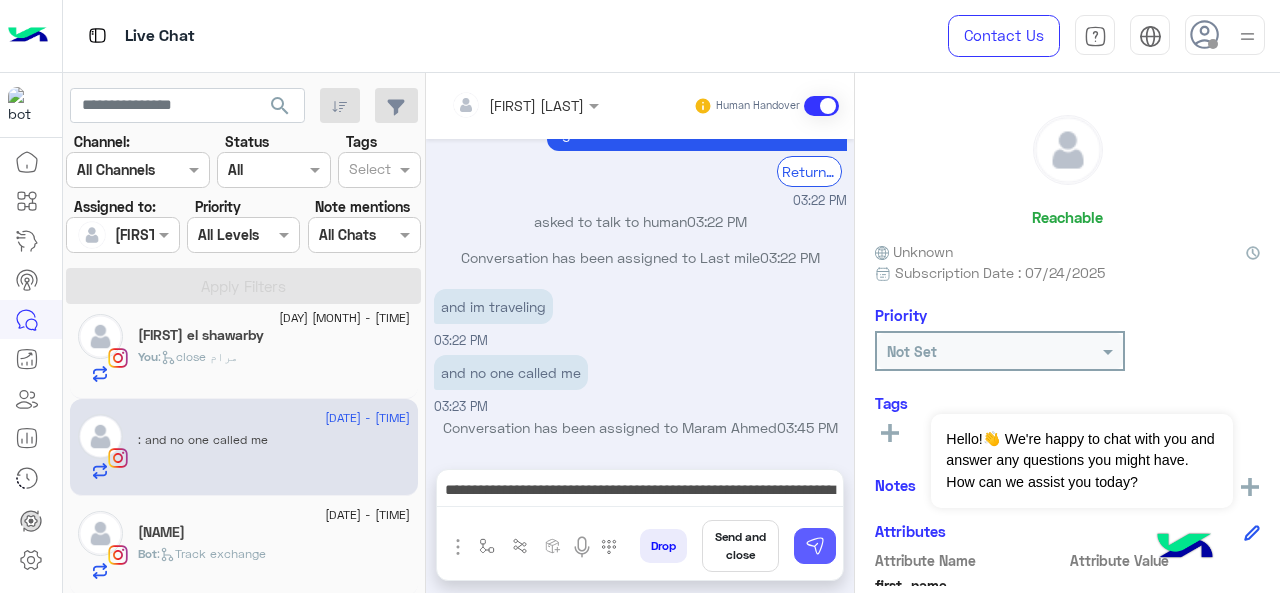 click at bounding box center (815, 546) 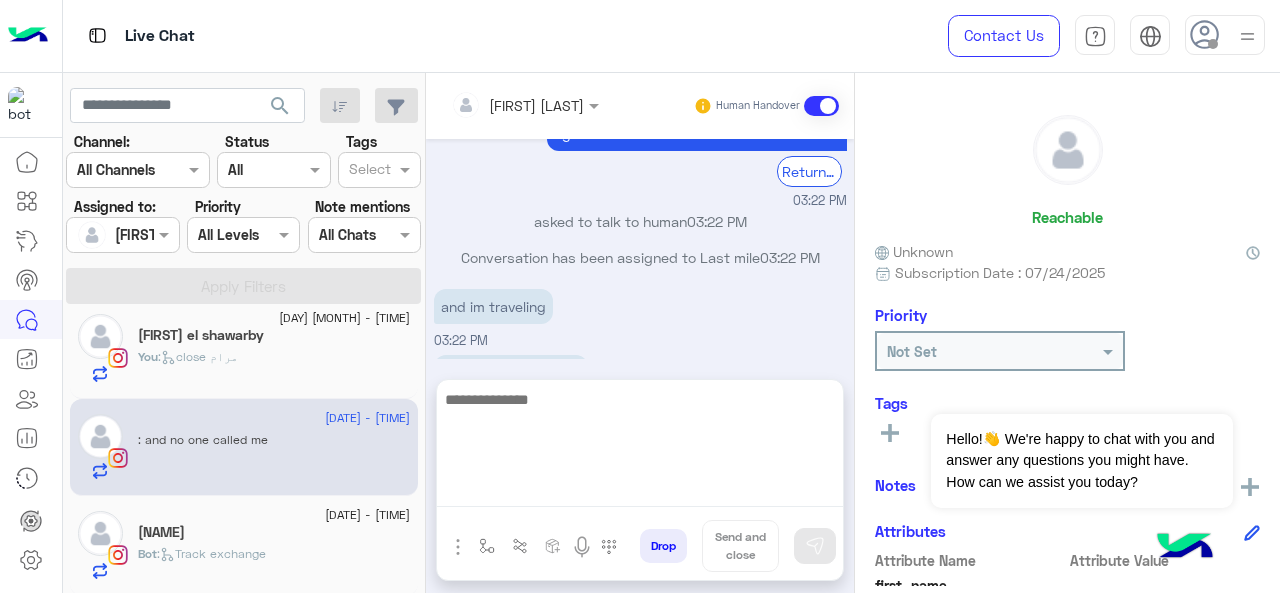 click at bounding box center [640, 447] 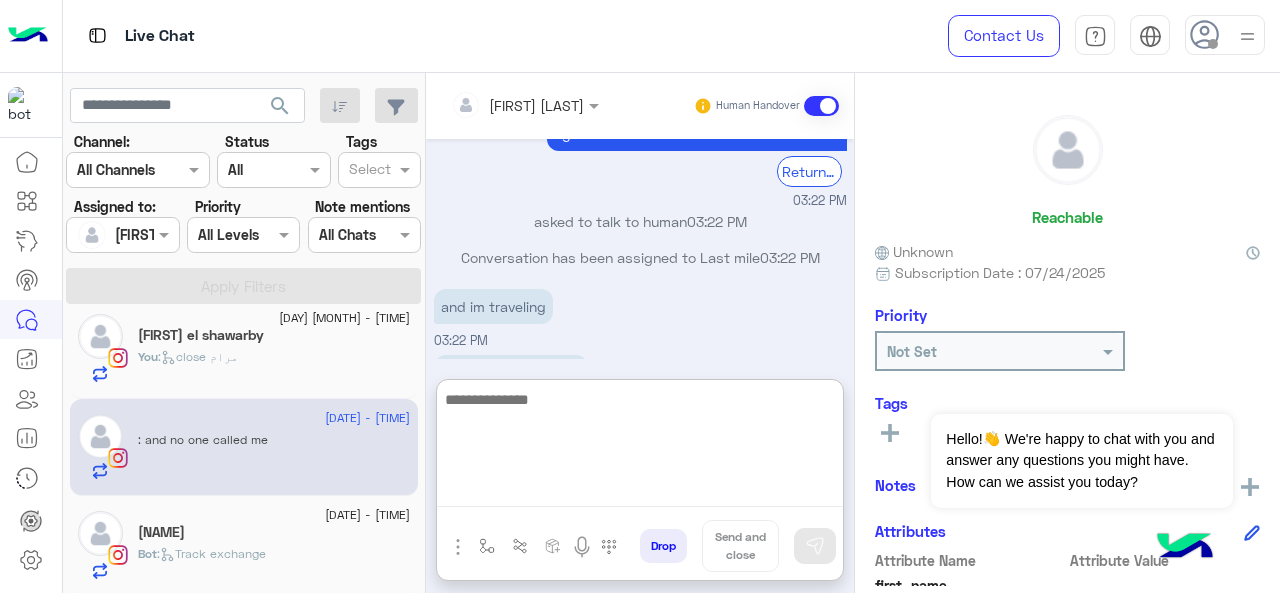 scroll, scrollTop: 890, scrollLeft: 0, axis: vertical 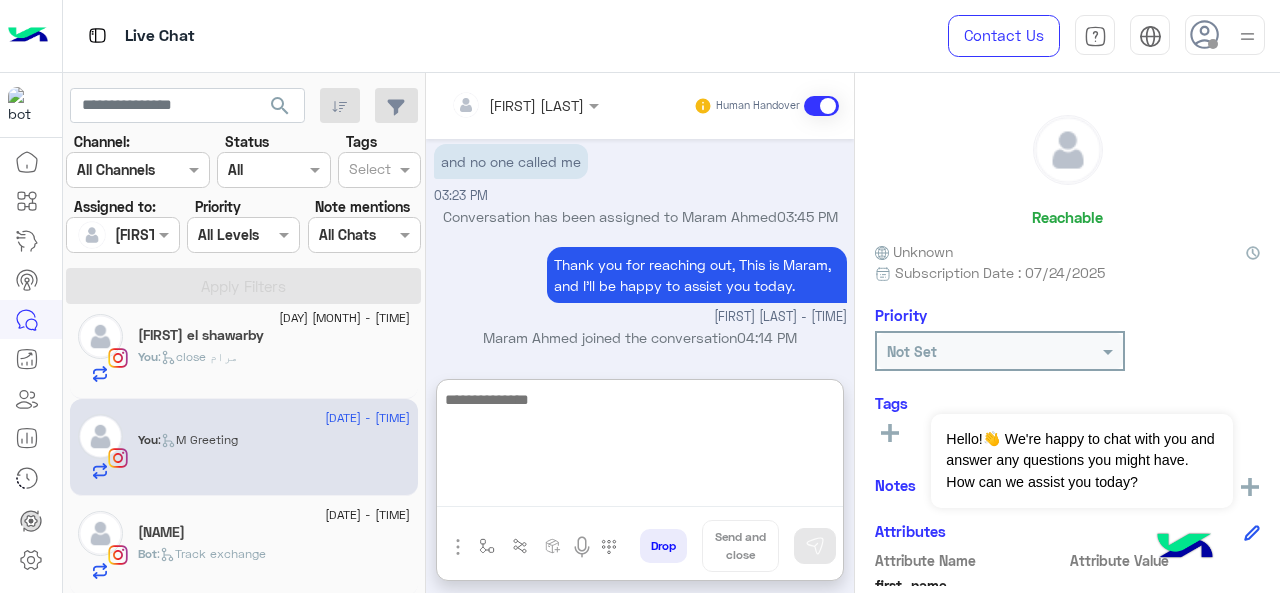 paste on "**********" 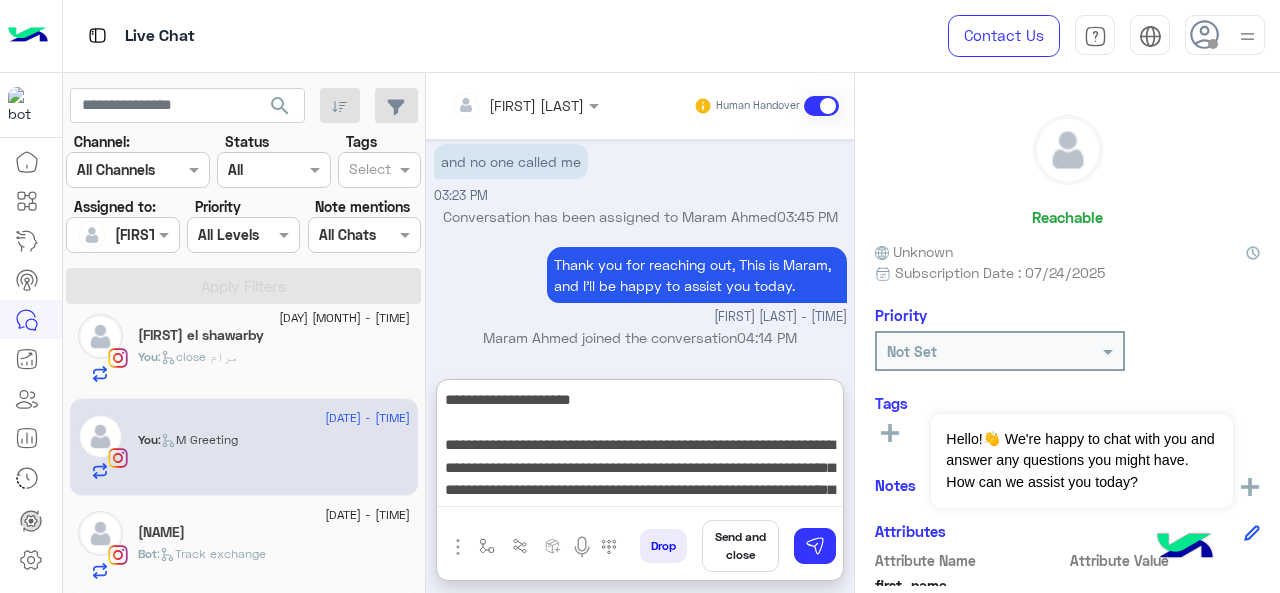 scroll, scrollTop: 38, scrollLeft: 0, axis: vertical 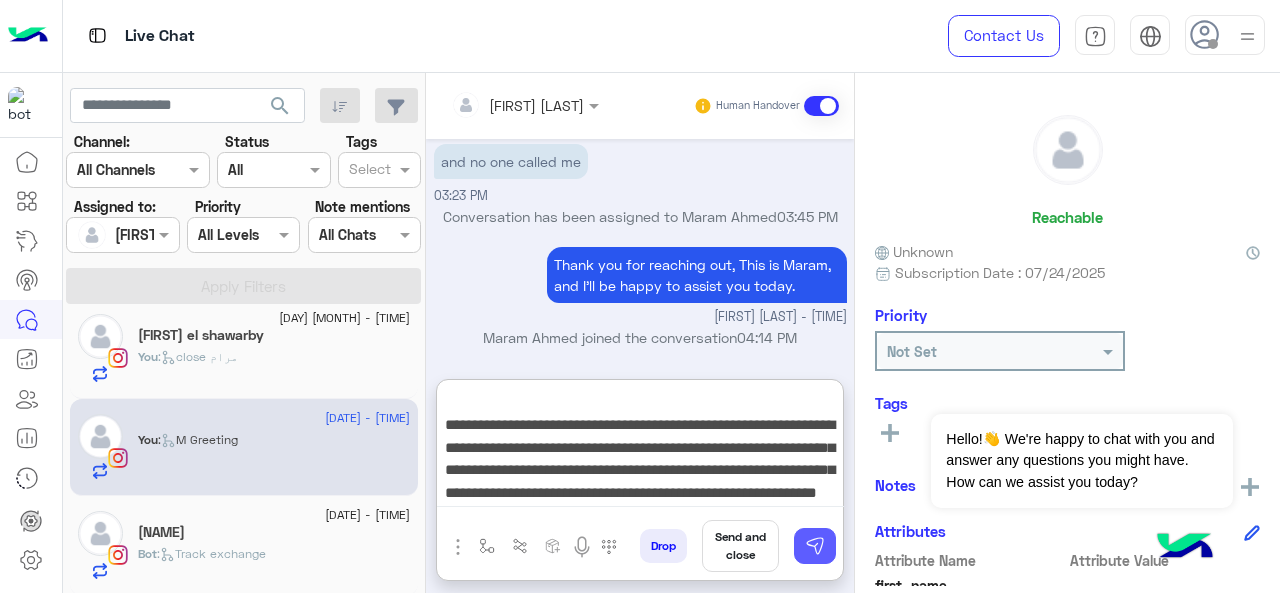 type on "**********" 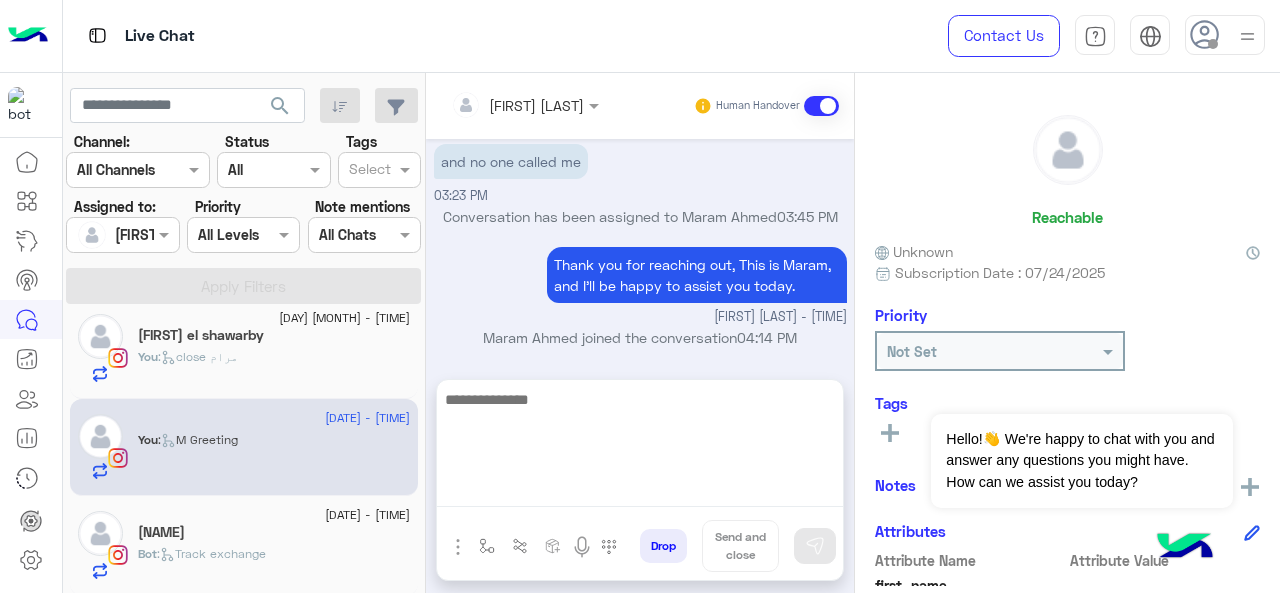 scroll, scrollTop: 0, scrollLeft: 0, axis: both 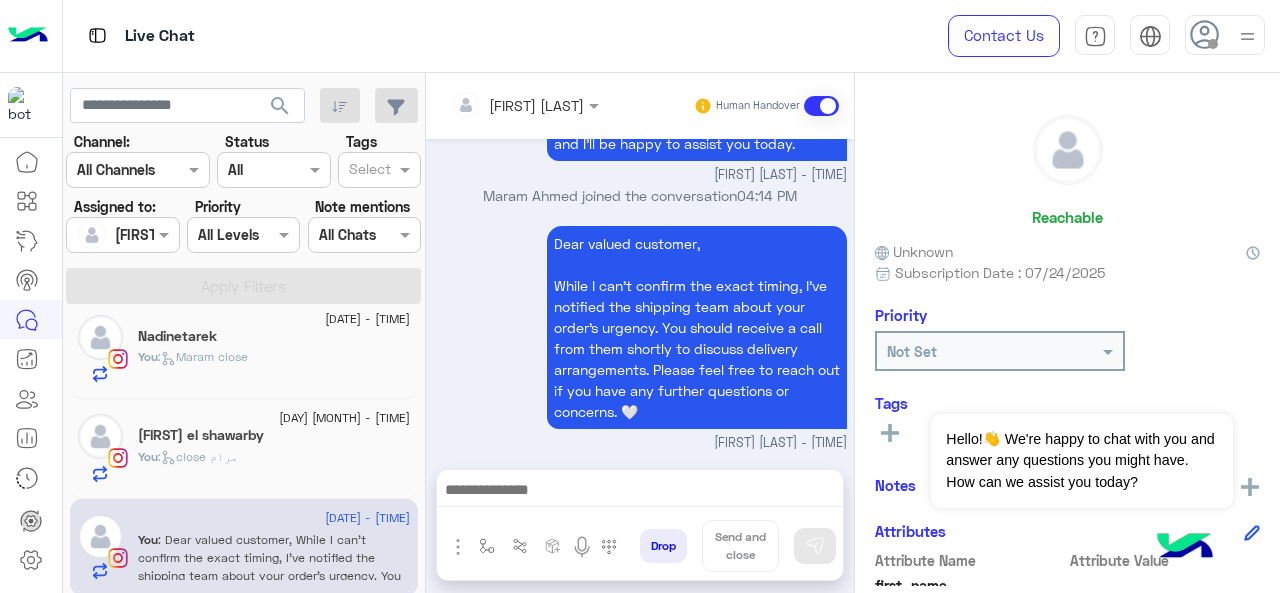 click on ":   close [FIRST]" 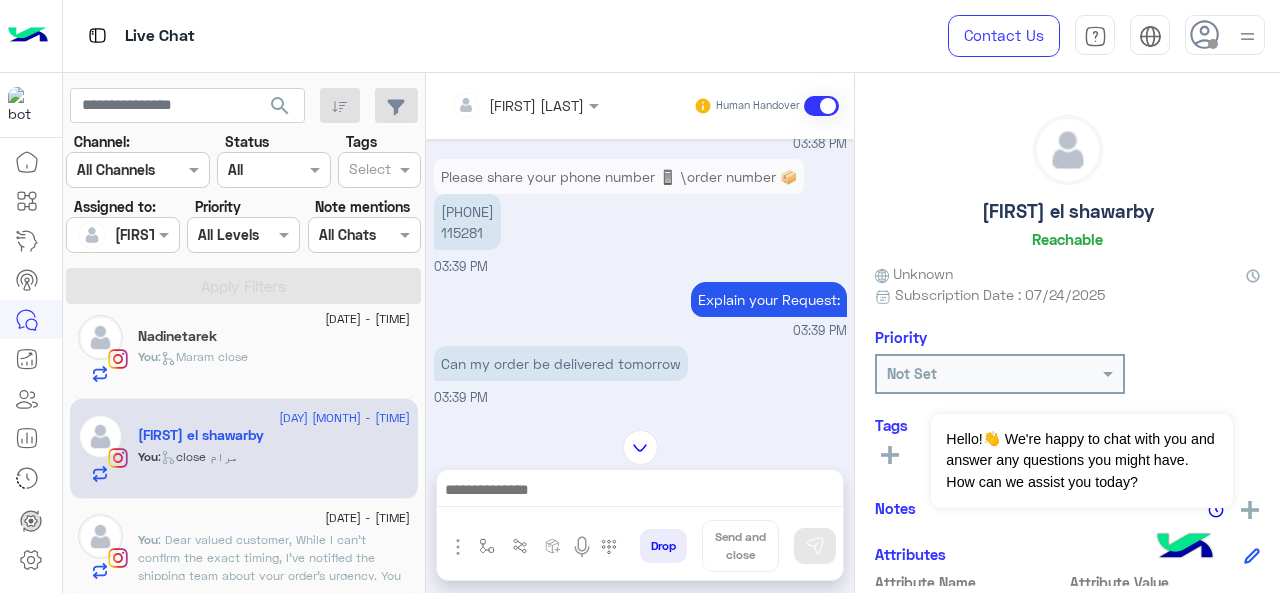 scroll, scrollTop: 389, scrollLeft: 0, axis: vertical 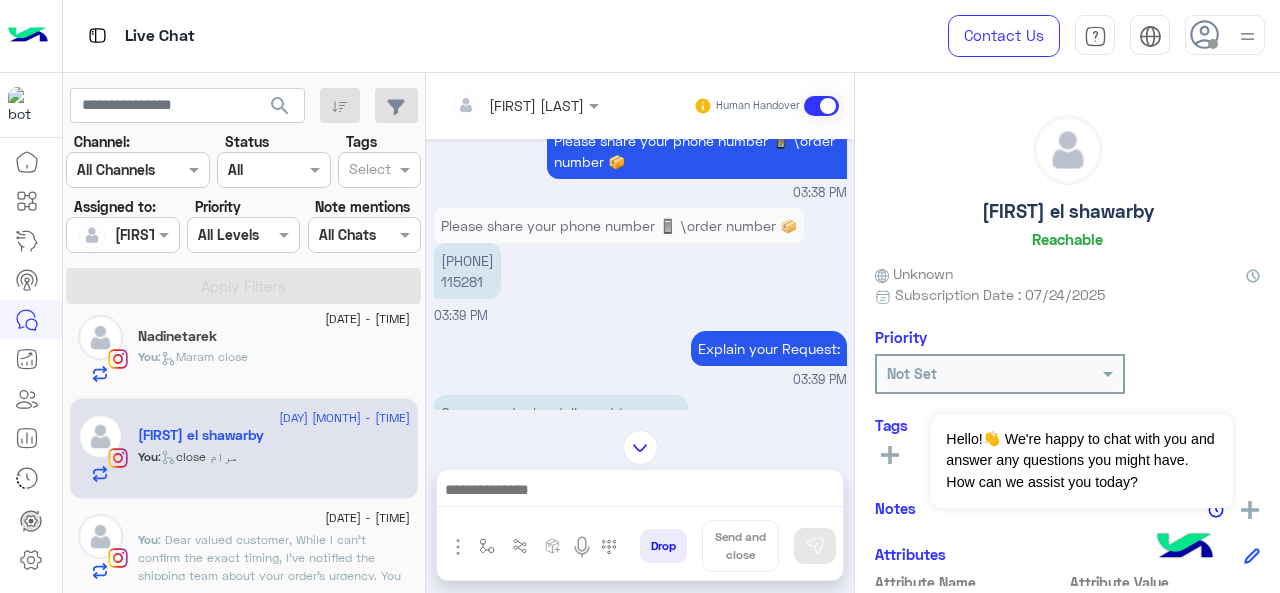 click on "[PHONE] [NUMBER]" at bounding box center (467, 271) 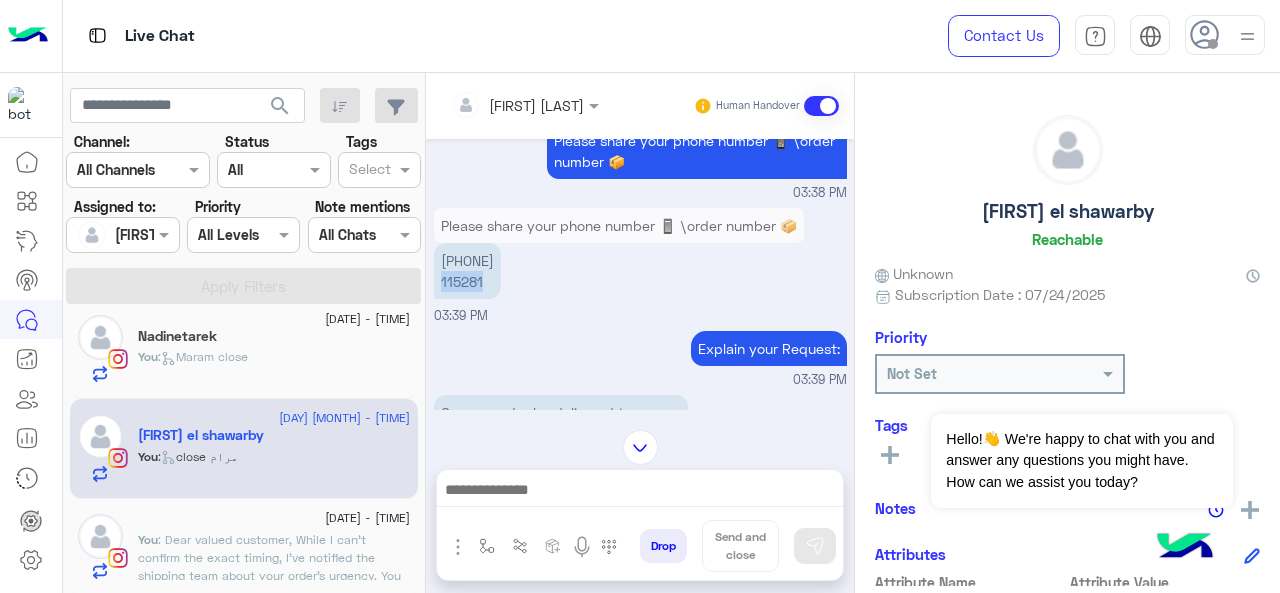 click on "[PHONE] [NUMBER]" at bounding box center (467, 271) 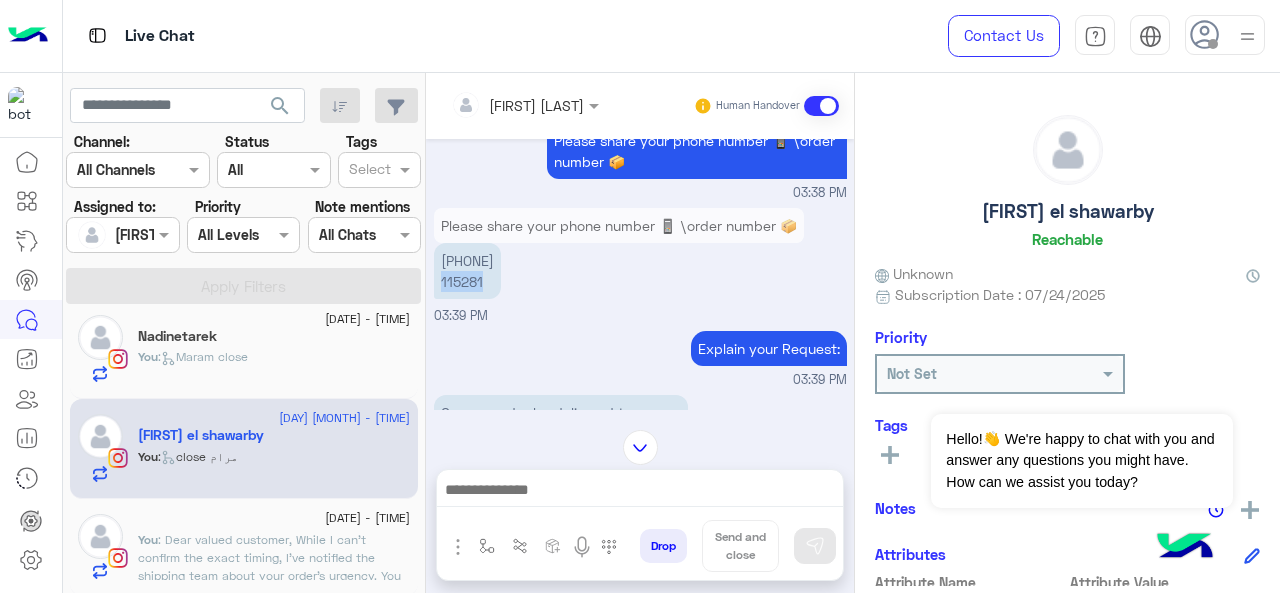 scroll, scrollTop: 789, scrollLeft: 0, axis: vertical 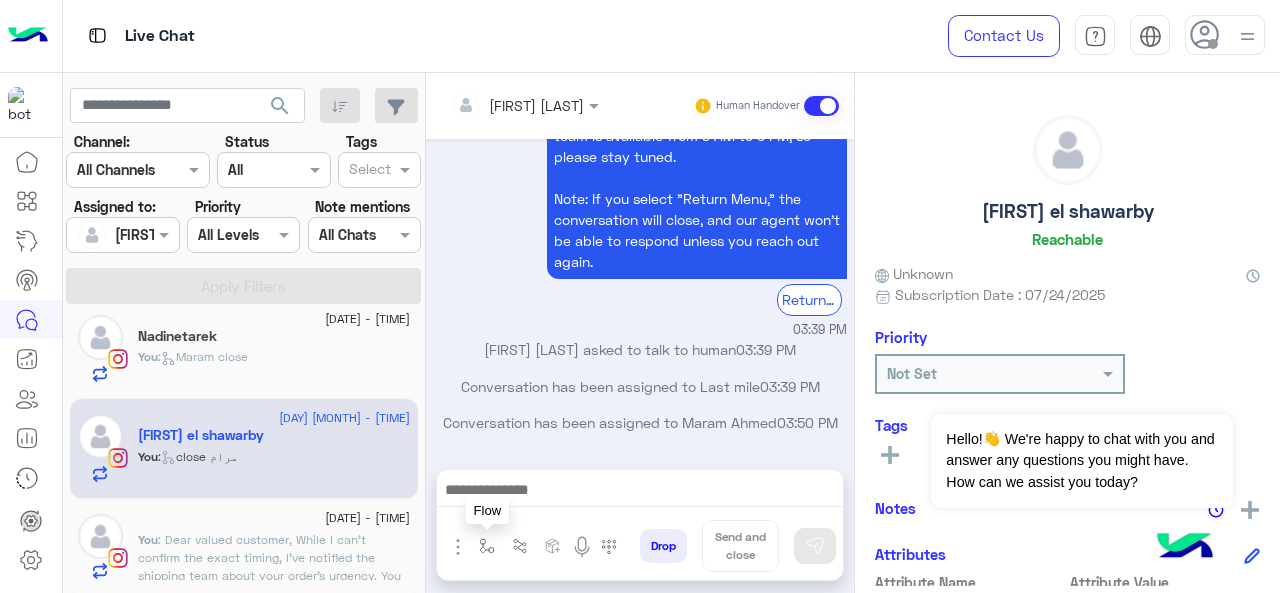 click at bounding box center (487, 546) 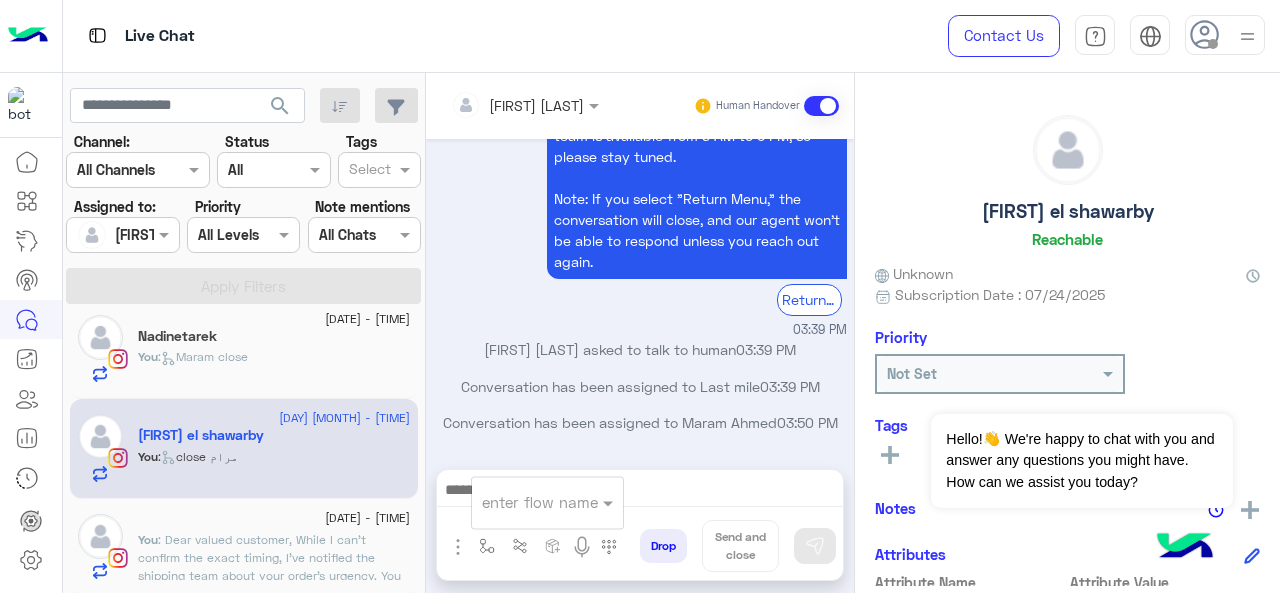 click on "enter flow name" at bounding box center [540, 502] 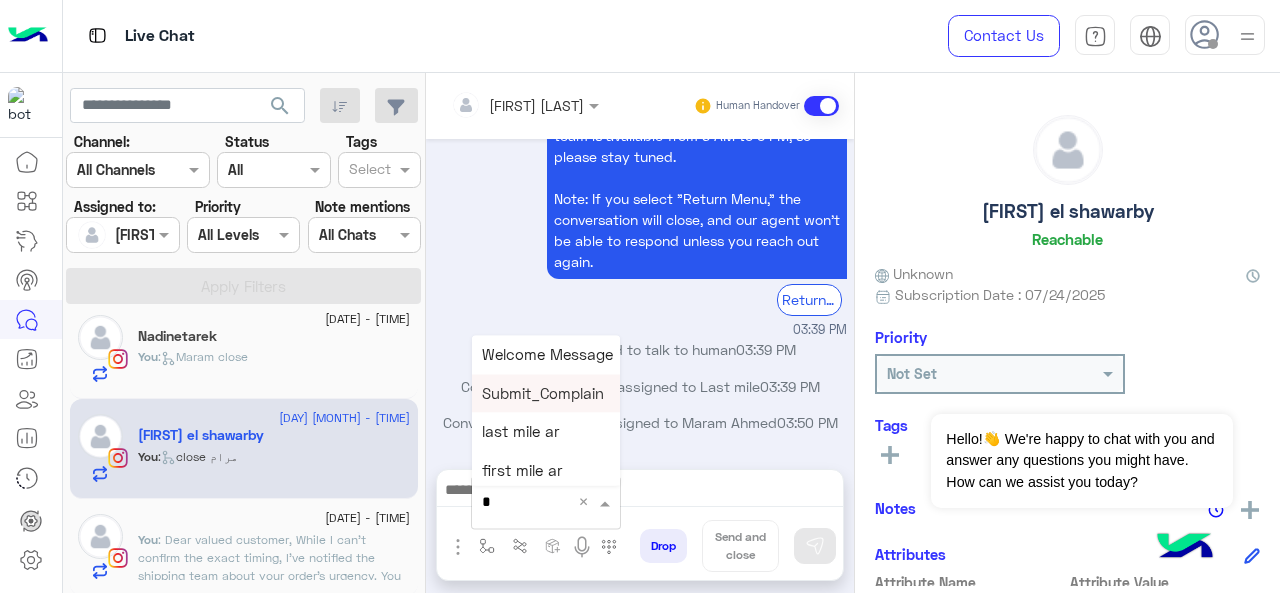 type on "*" 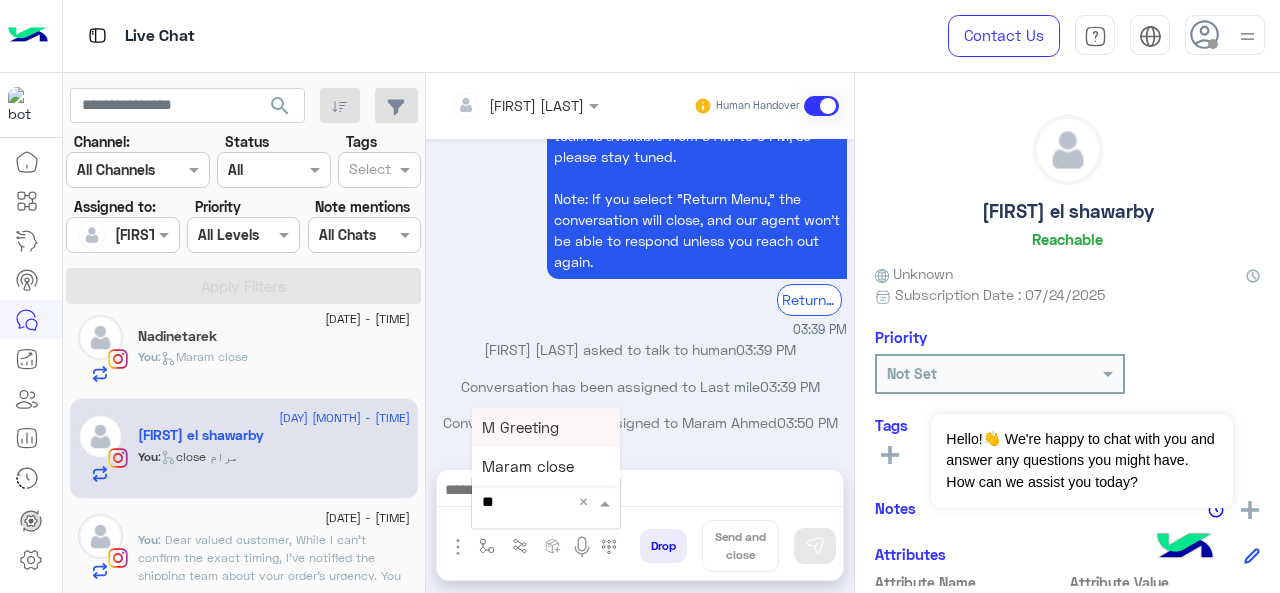 click on "M Greeting" at bounding box center [546, 427] 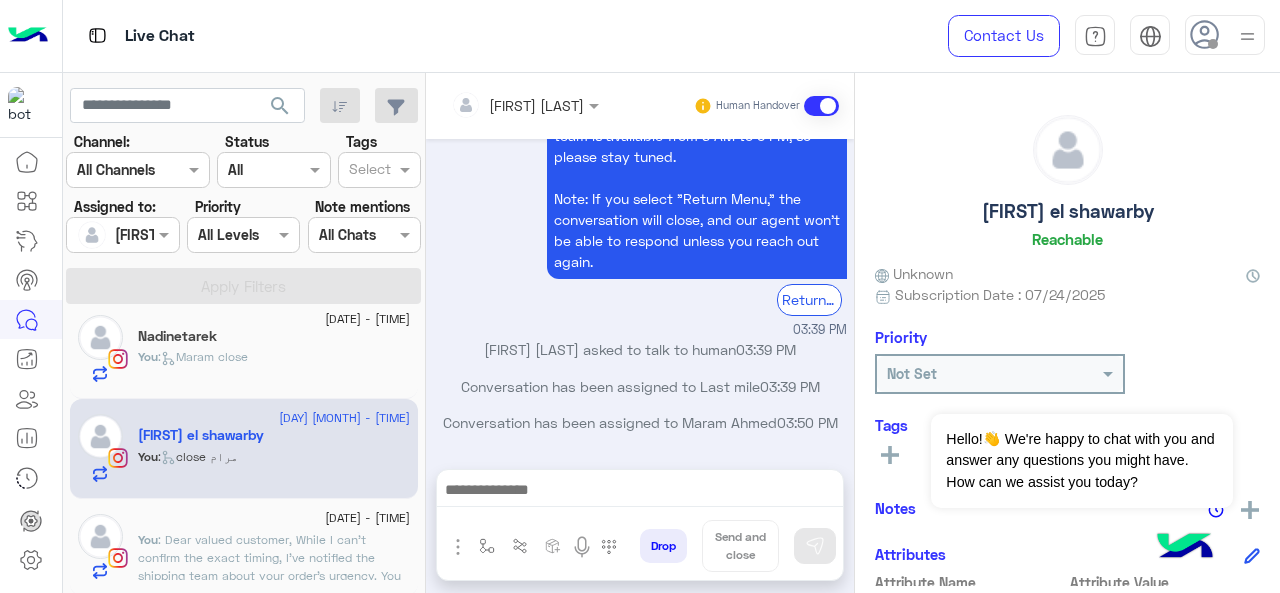type on "**********" 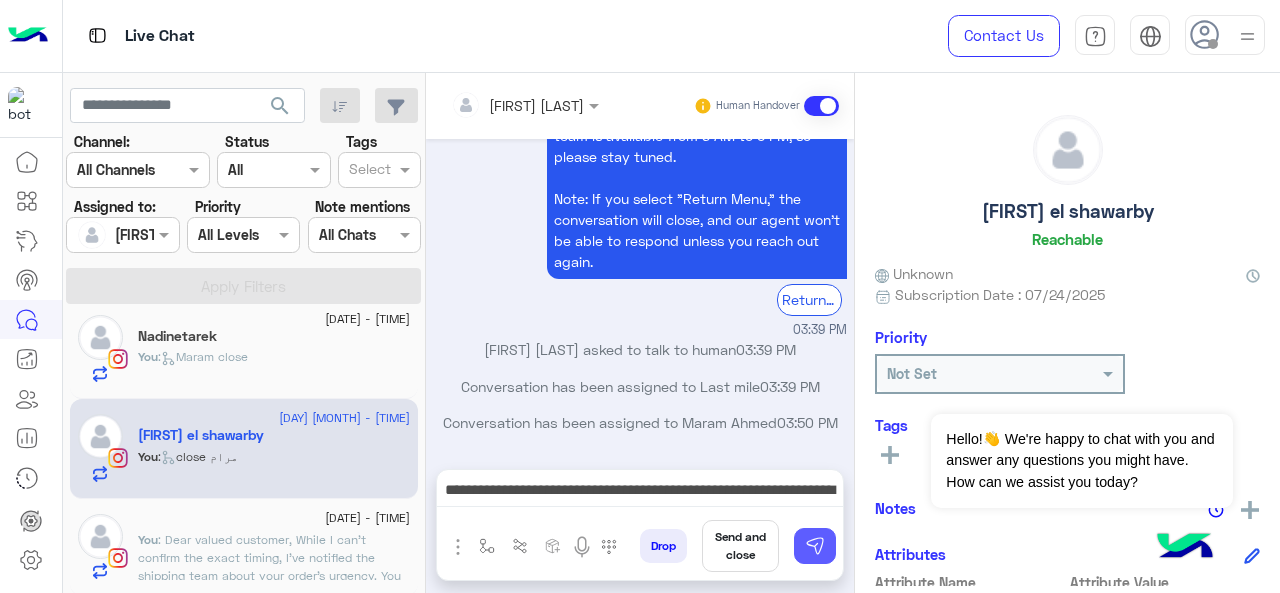 click at bounding box center (815, 546) 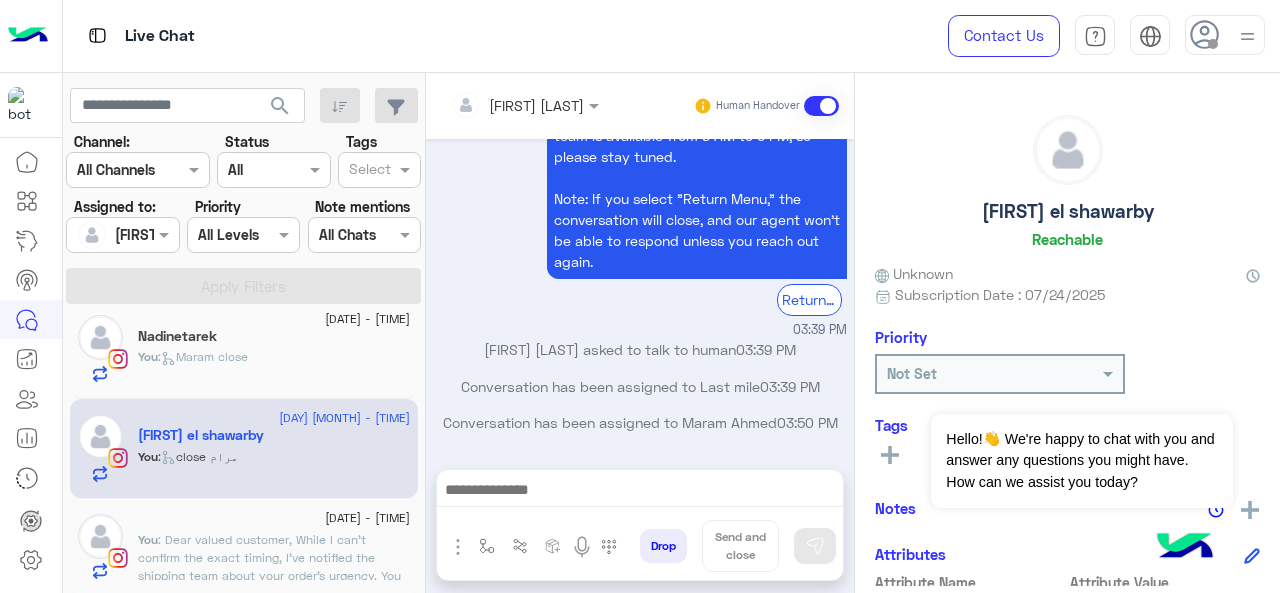 click at bounding box center [640, 492] 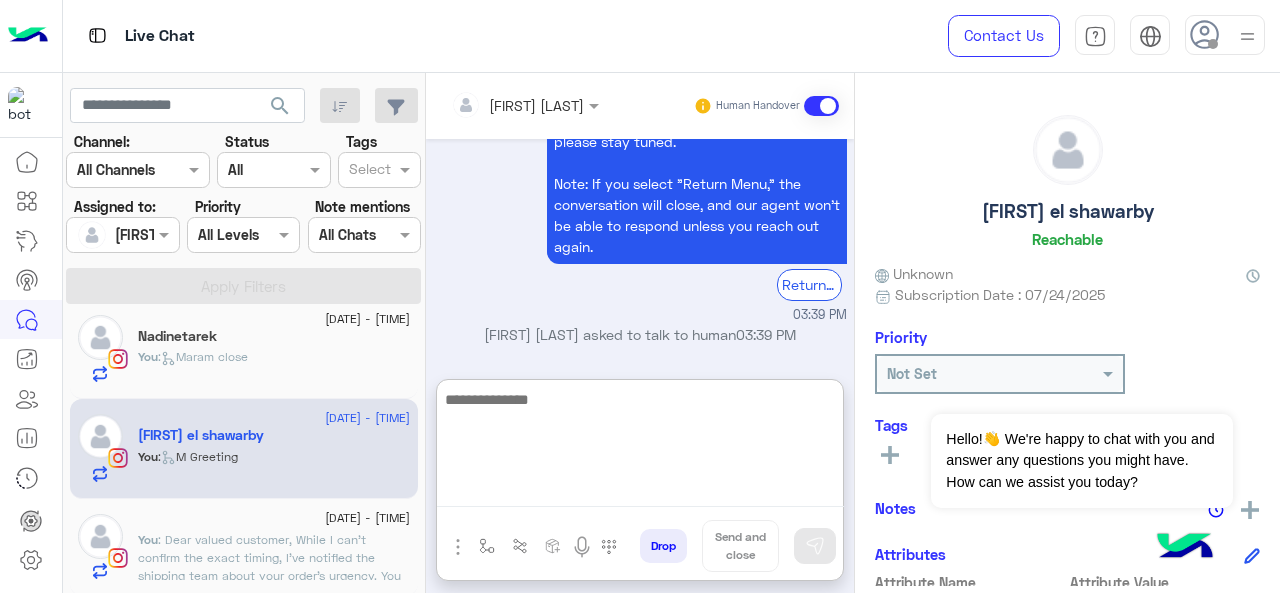 scroll, scrollTop: 1000, scrollLeft: 0, axis: vertical 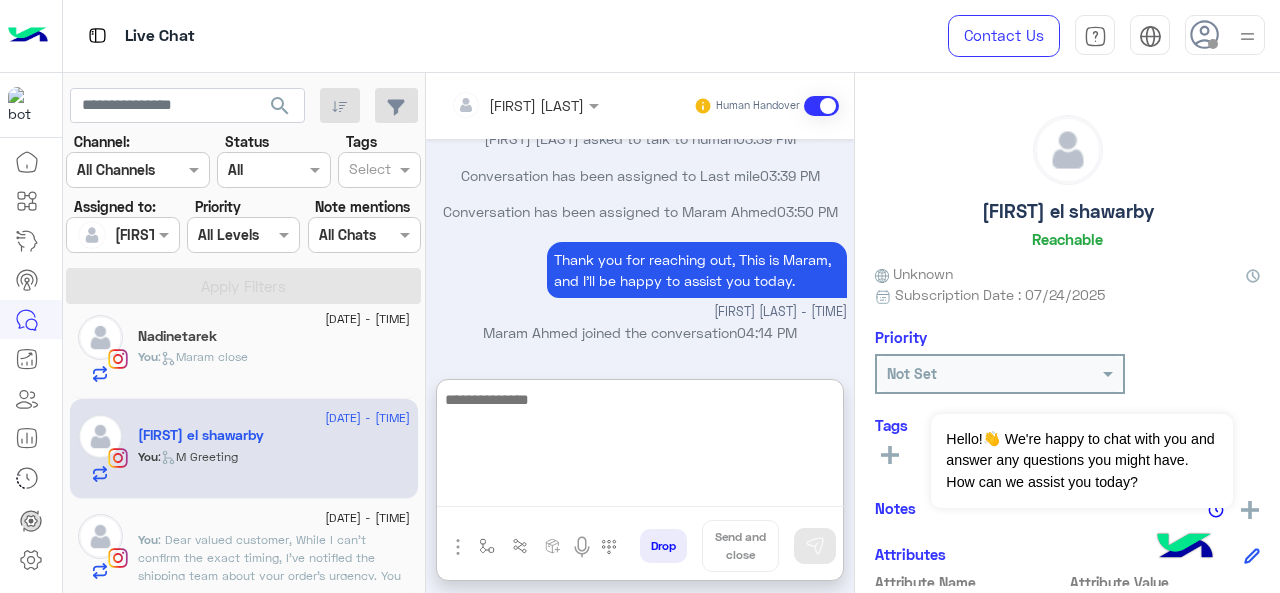 paste on "**********" 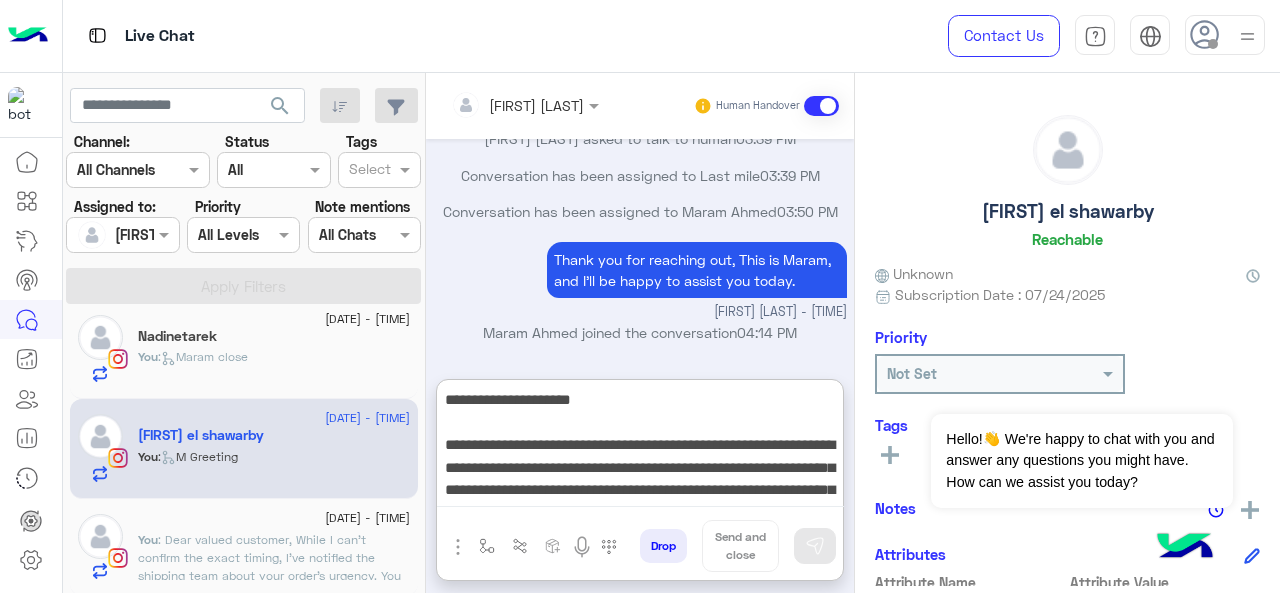 scroll, scrollTop: 38, scrollLeft: 0, axis: vertical 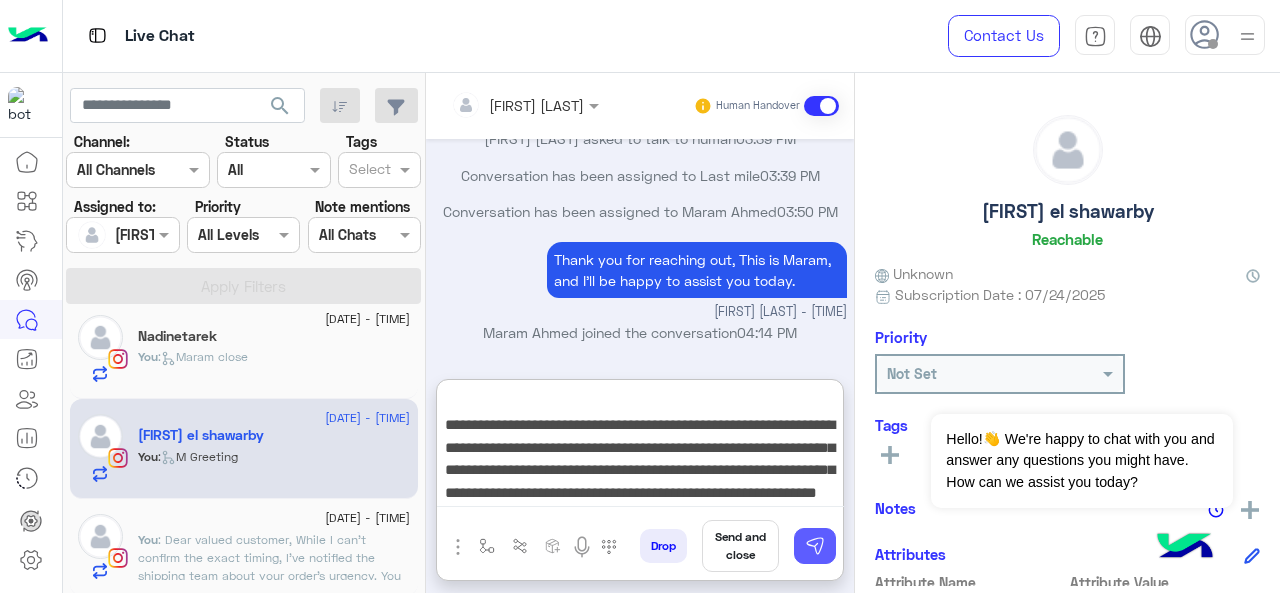 type on "**********" 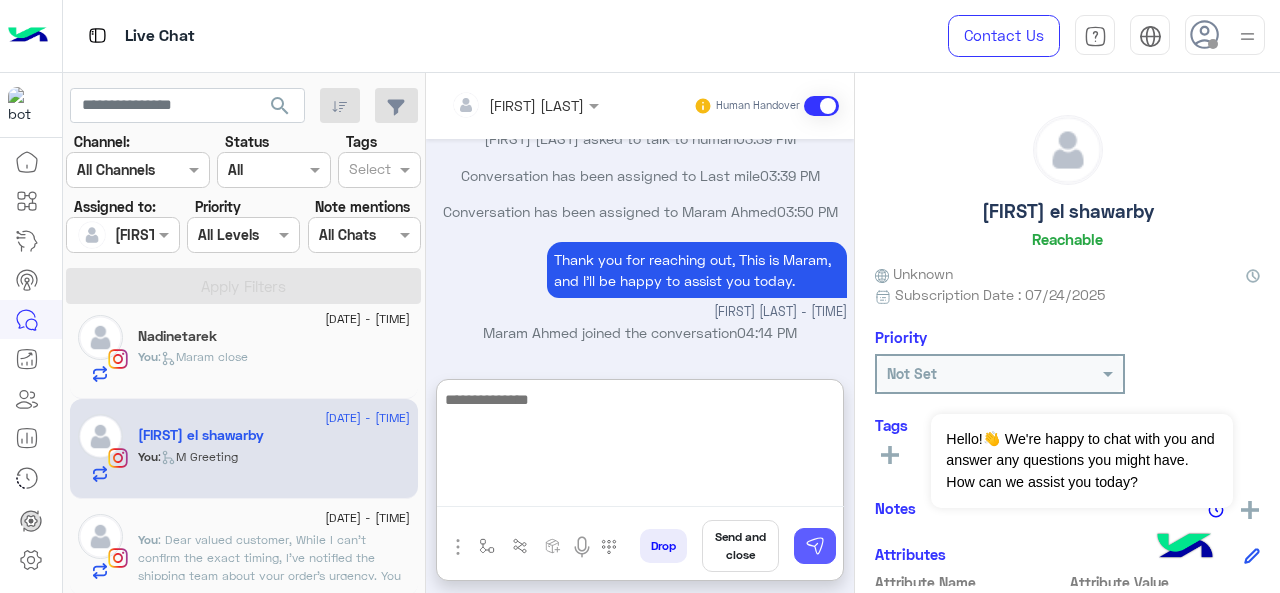 scroll, scrollTop: 1196, scrollLeft: 0, axis: vertical 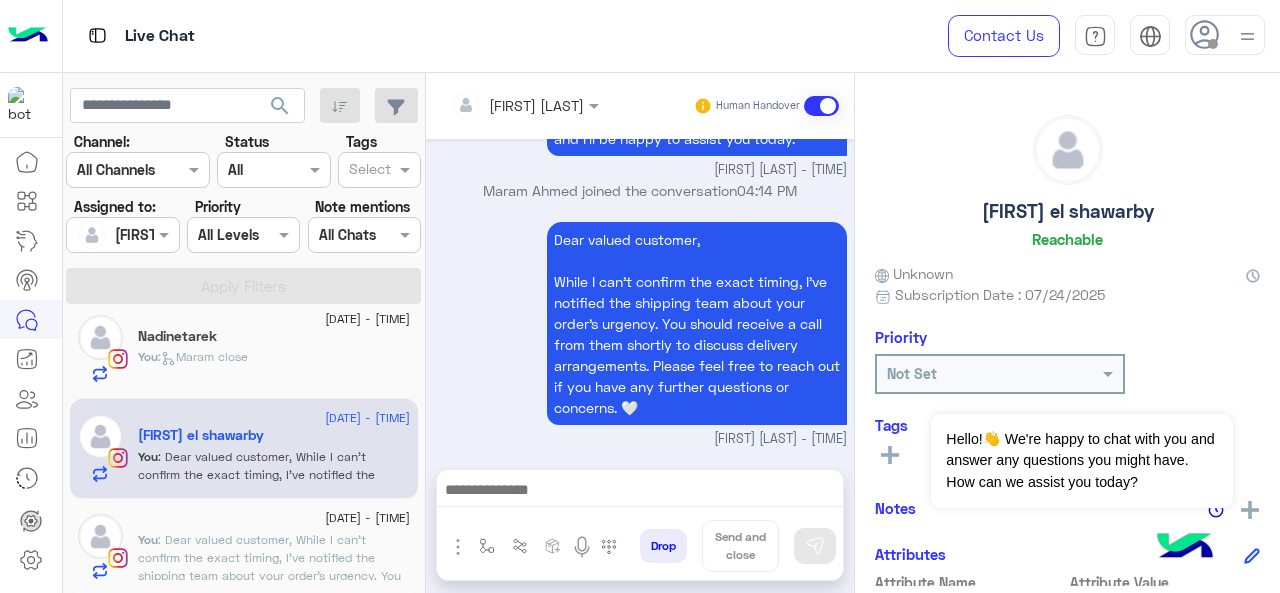 click on ": Dear valued customer,
While I can't confirm the exact timing, I've notified the shipping team about your order's urgency. You should receive a call from them shortly to discuss delivery arrangements. Please feel free to reach out if you have any further questions or concerns. 🤍" 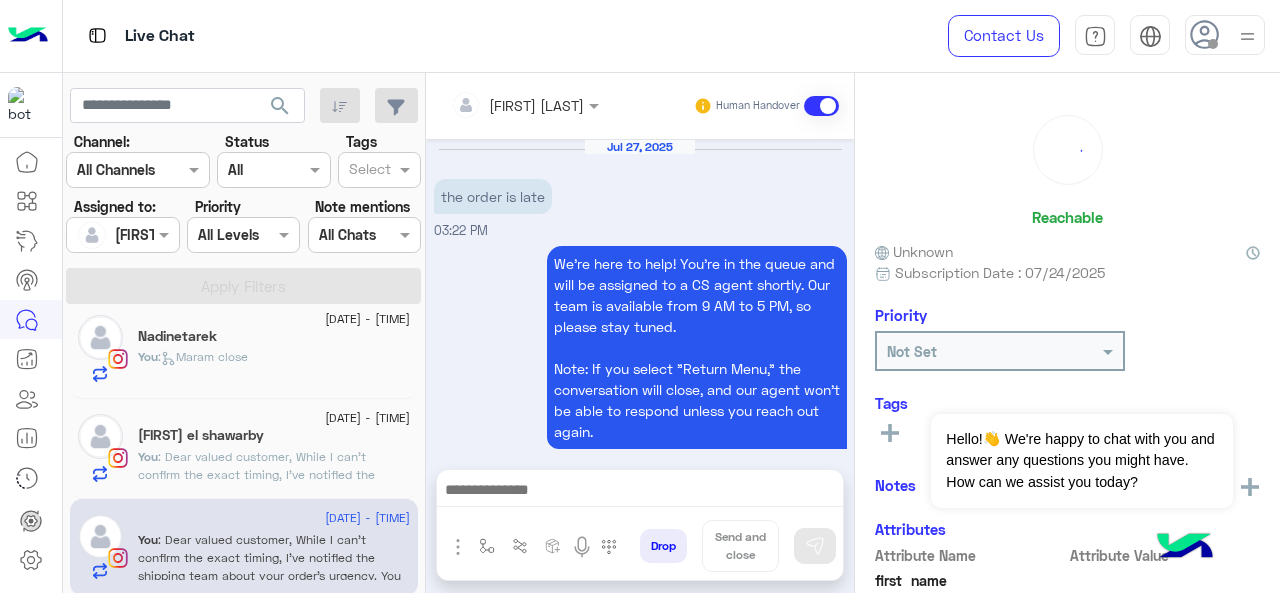 scroll, scrollTop: 651, scrollLeft: 0, axis: vertical 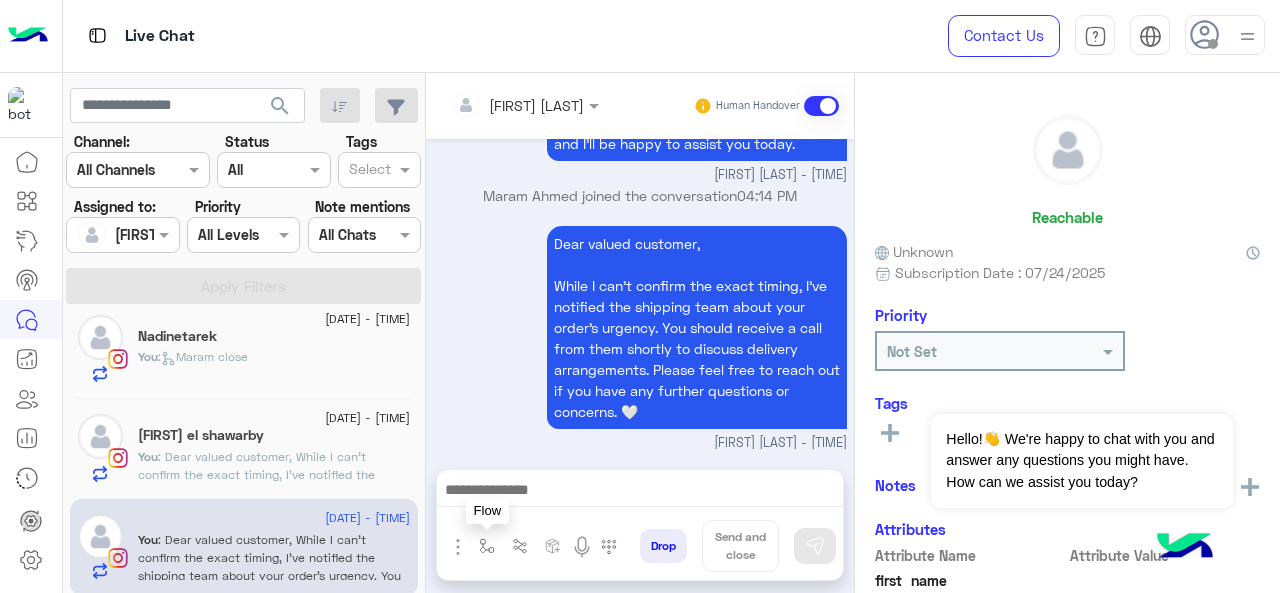 click at bounding box center [487, 546] 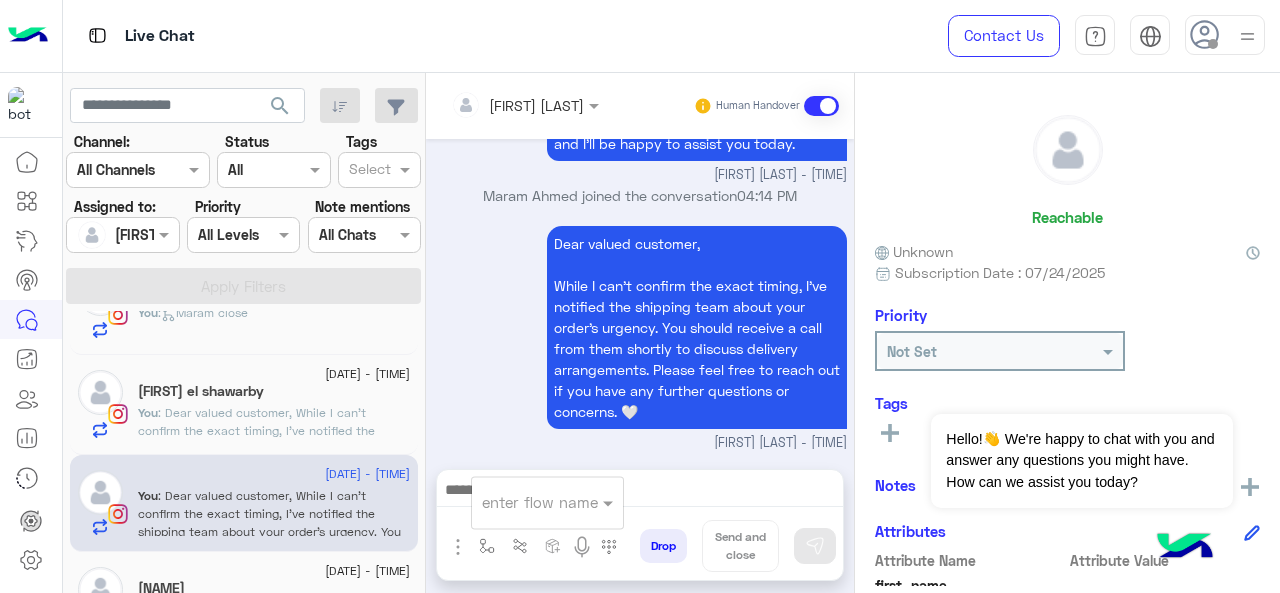 scroll, scrollTop: 0, scrollLeft: 0, axis: both 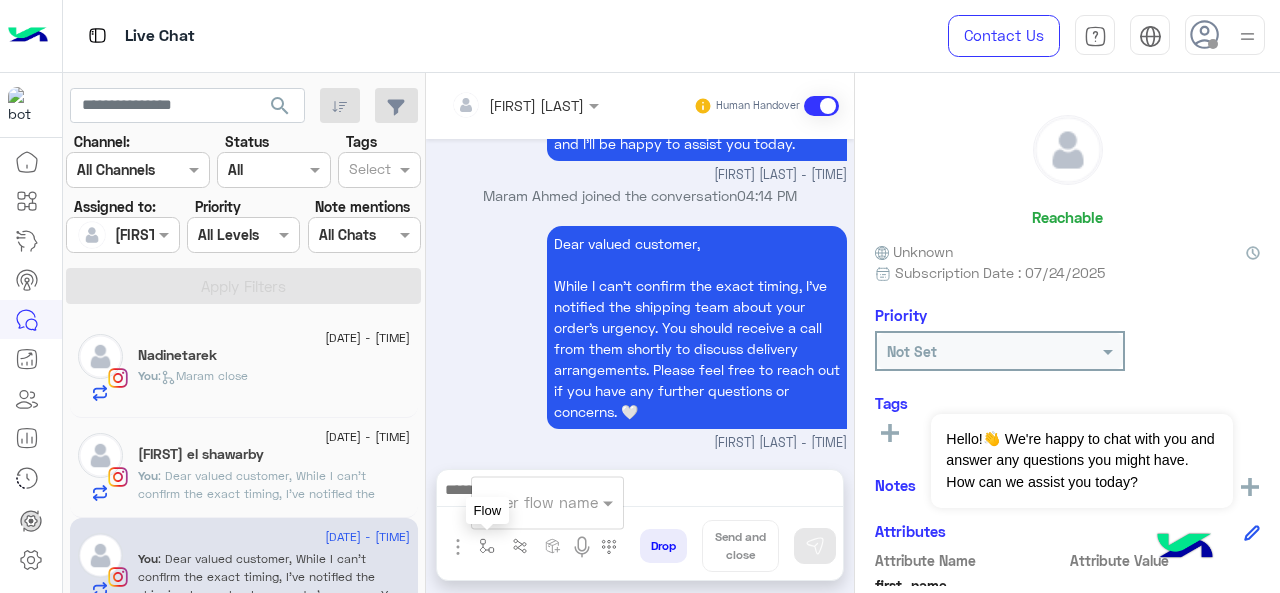 click at bounding box center (547, 501) 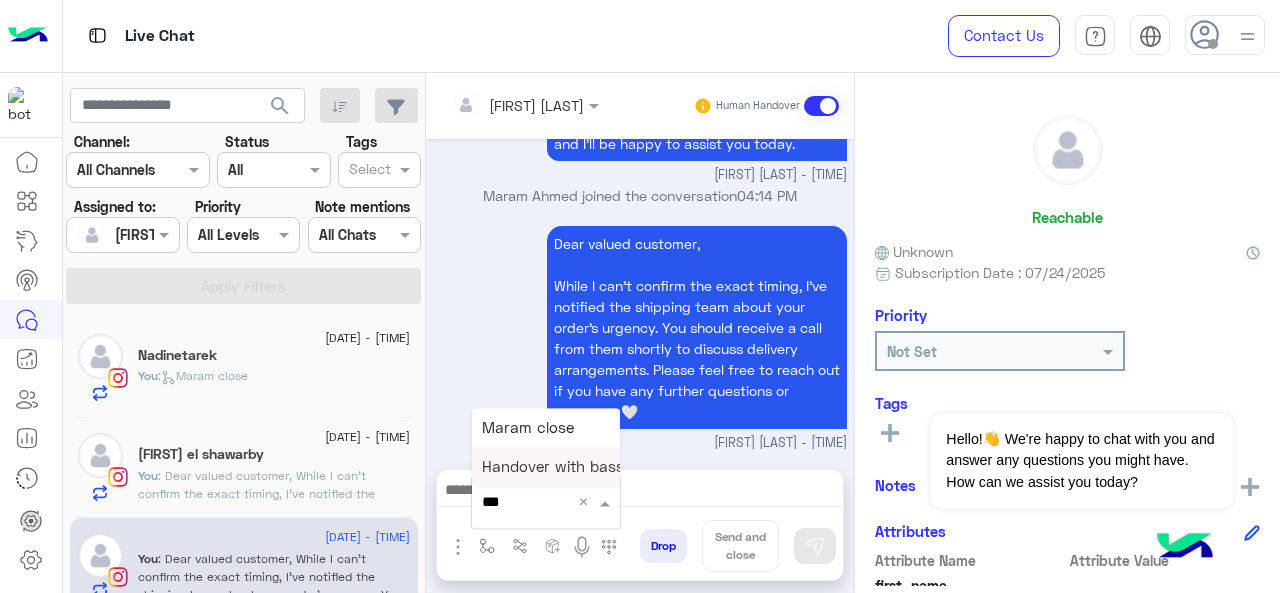 type on "****" 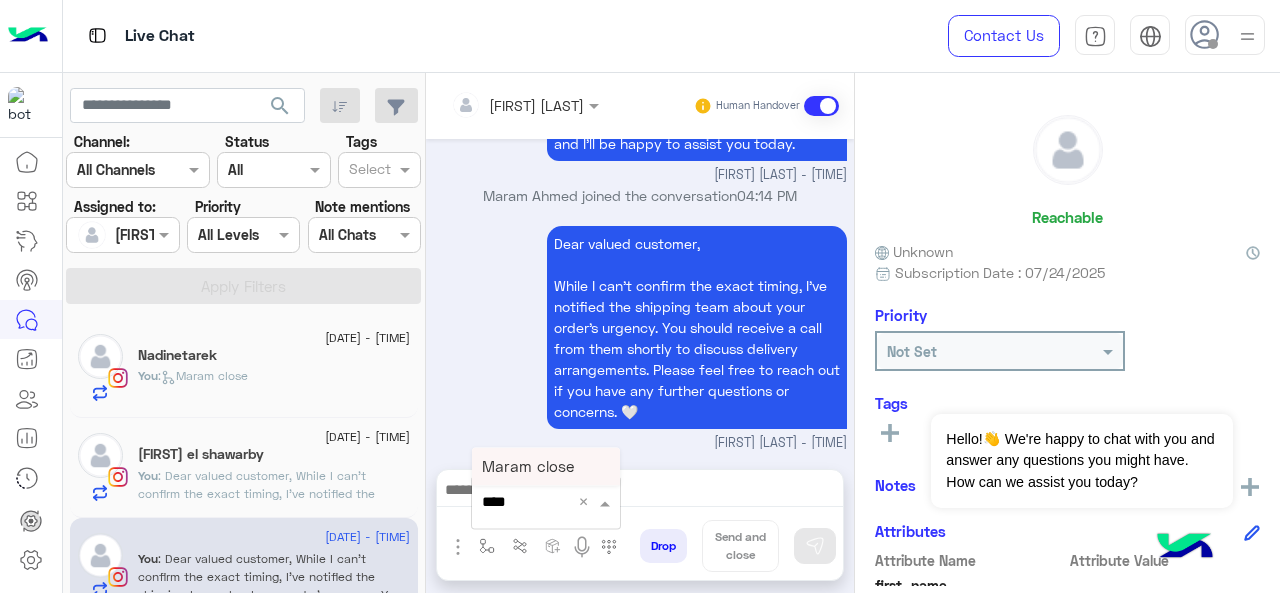 click on "Maram close" at bounding box center (546, 466) 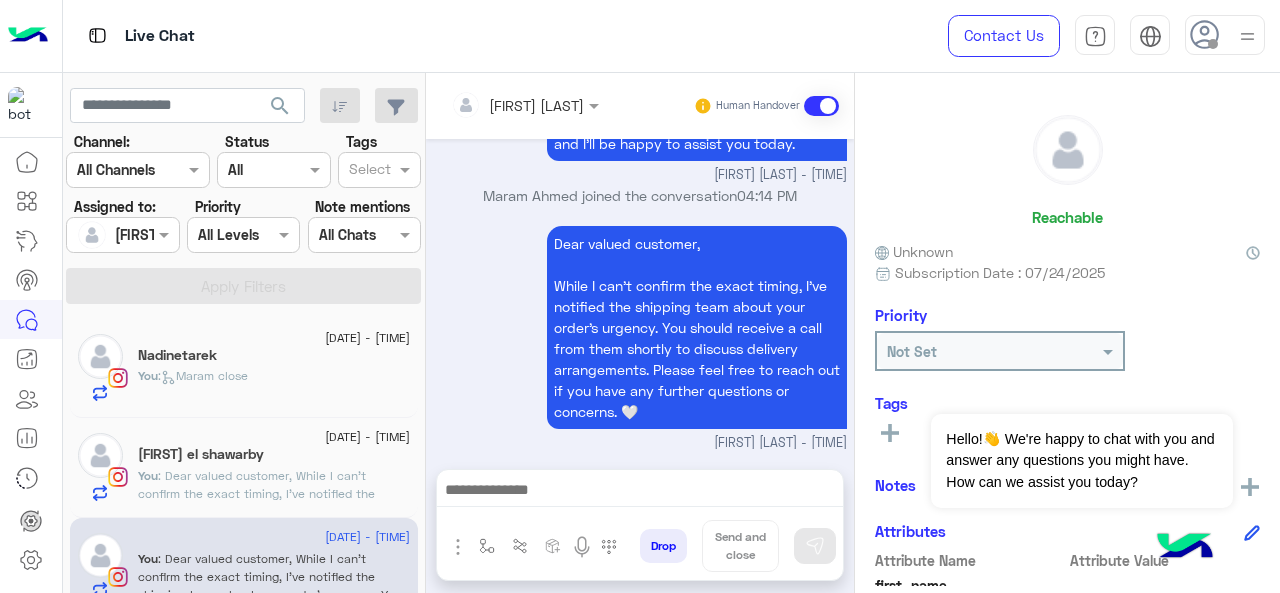 type on "**********" 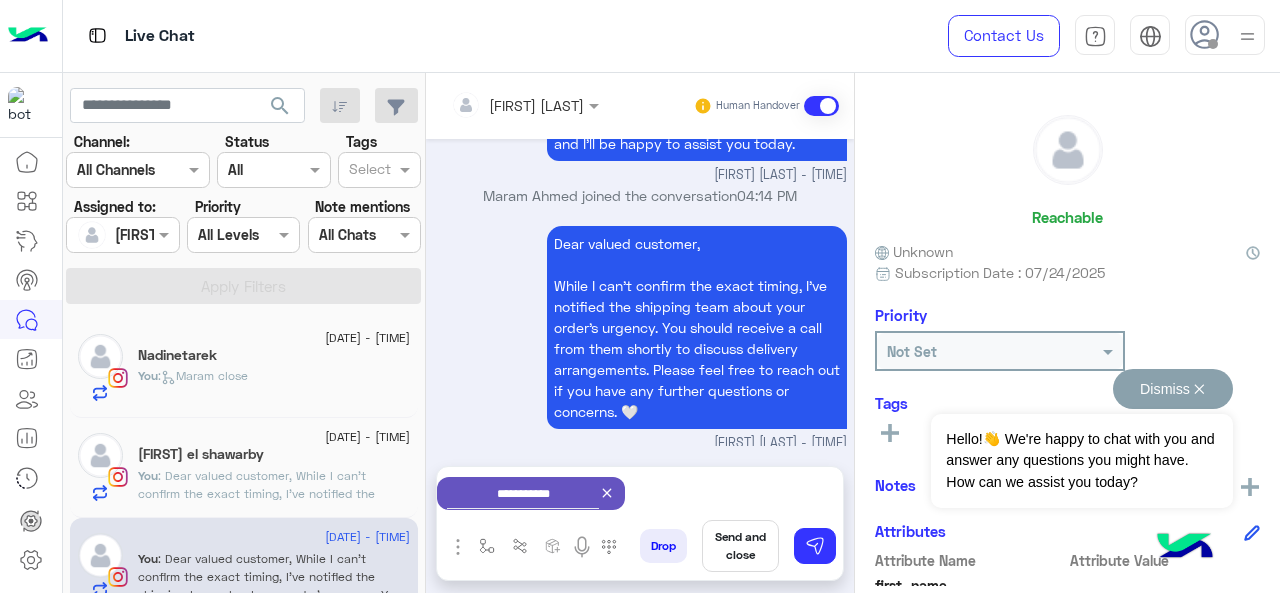 click on "Dismiss ✕" at bounding box center [1173, 389] 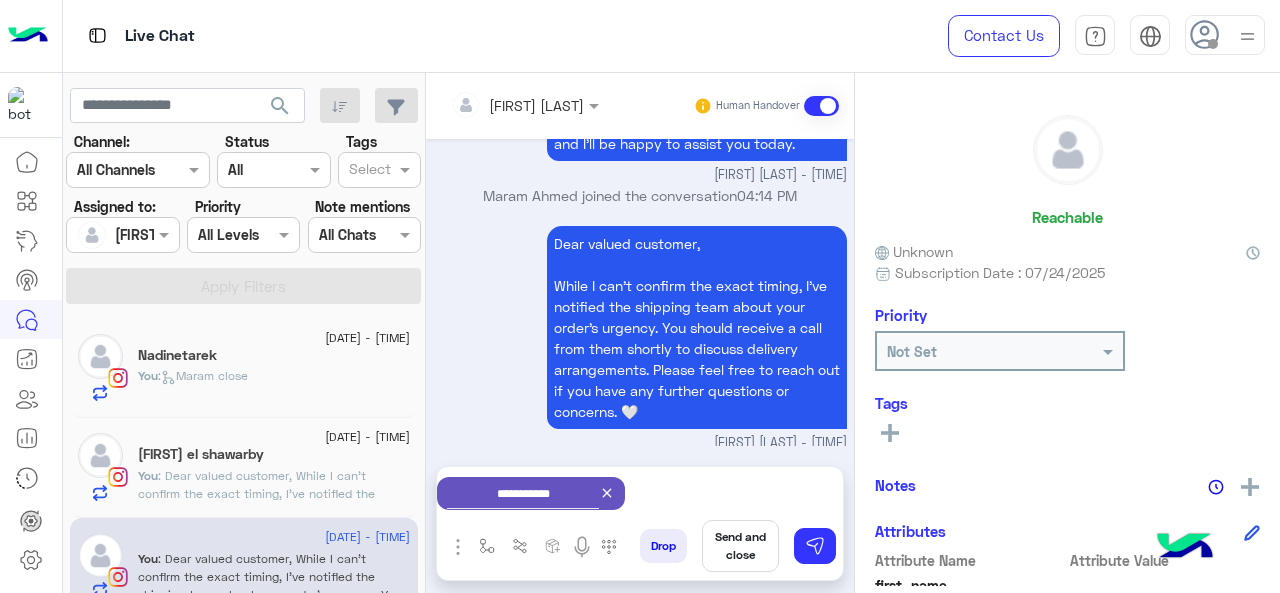 drag, startPoint x: 756, startPoint y: 549, endPoint x: 683, endPoint y: 553, distance: 73.109505 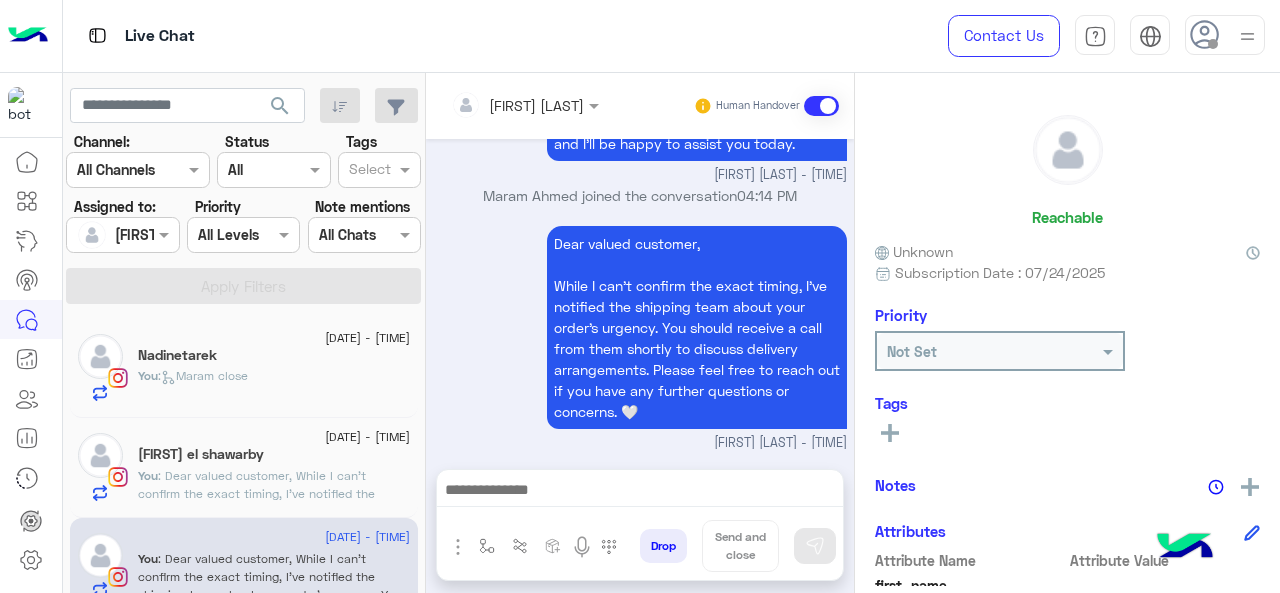 scroll, scrollTop: 672, scrollLeft: 0, axis: vertical 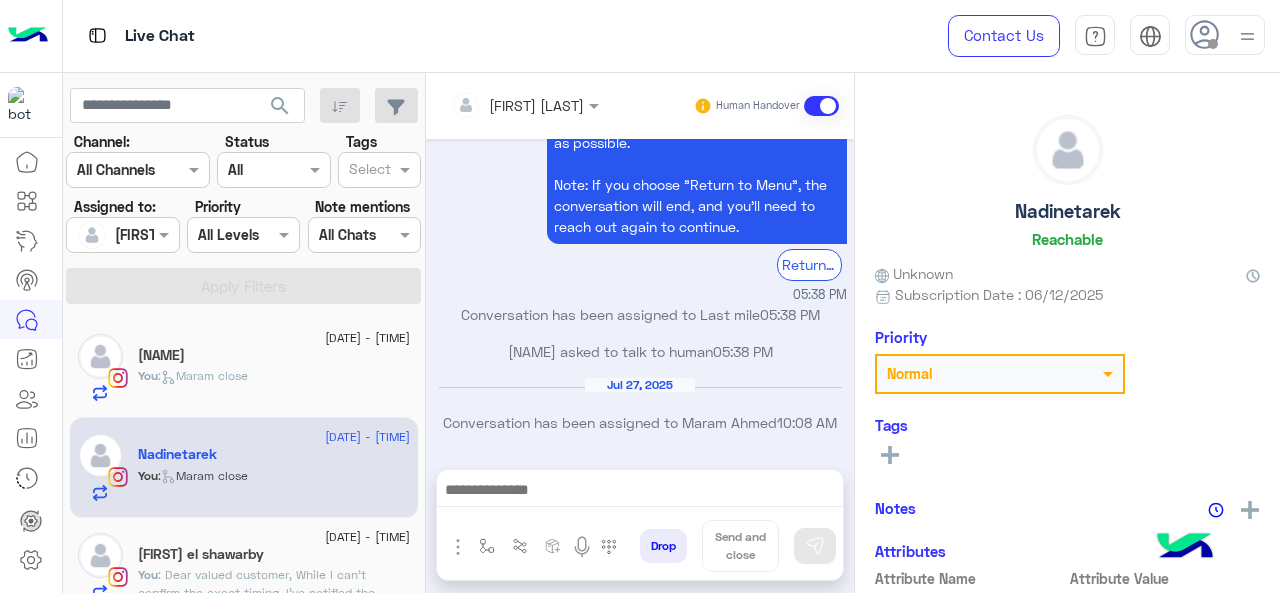 click on "You  : Dear valued customer,
While I can't confirm the exact timing, I've notified the shipping team about your order's urgency. You should receive a call from them shortly to discuss delivery arrangements. Please feel free to reach out if you have any further questions or concerns. 🤍" 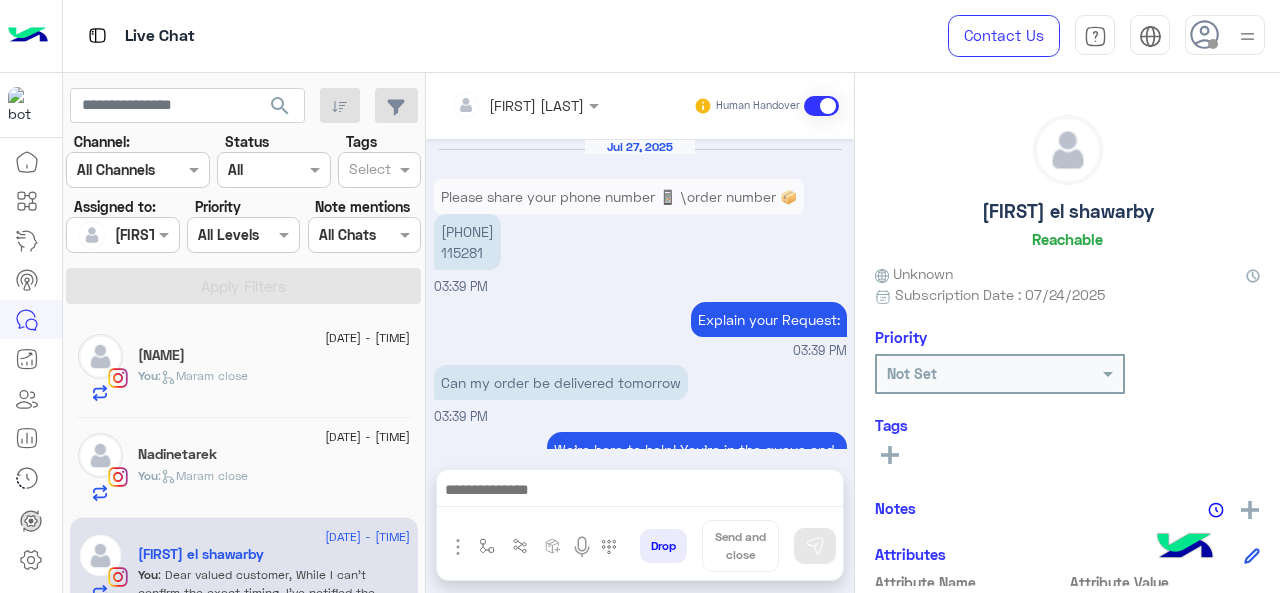 scroll, scrollTop: 704, scrollLeft: 0, axis: vertical 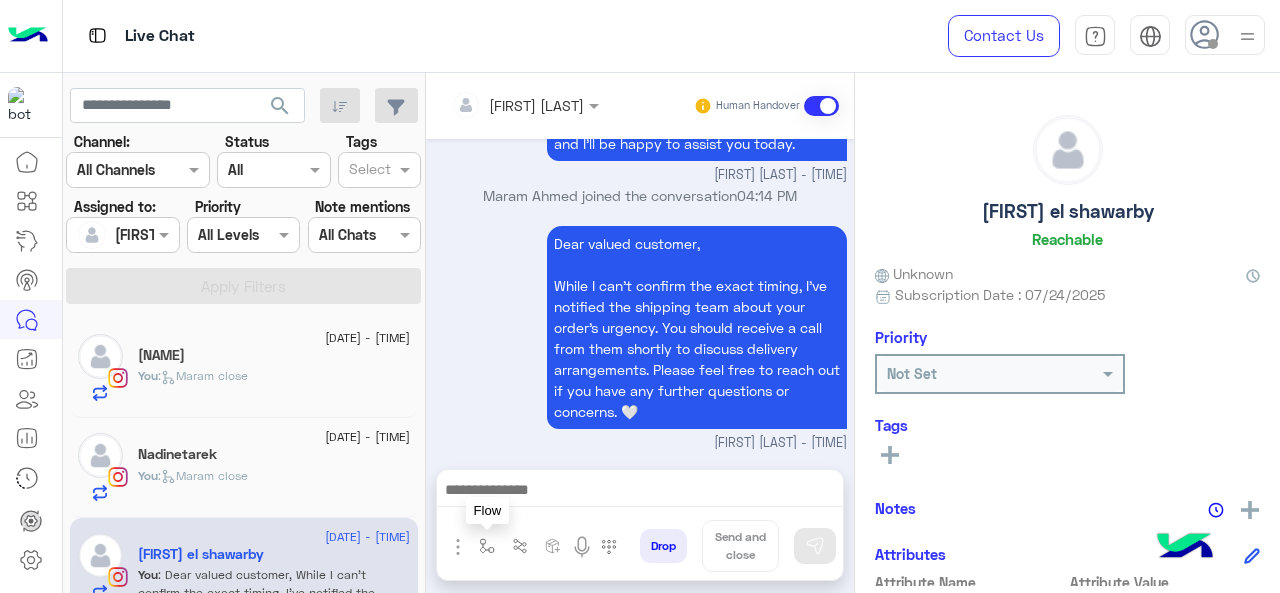 click at bounding box center (487, 546) 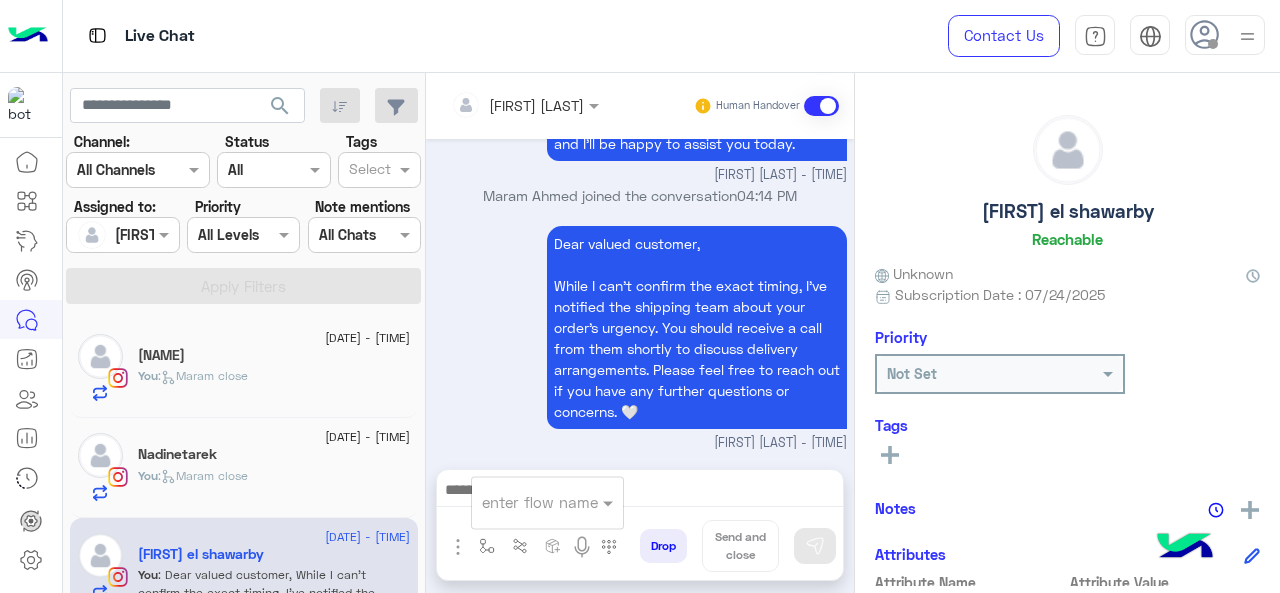 click at bounding box center [523, 502] 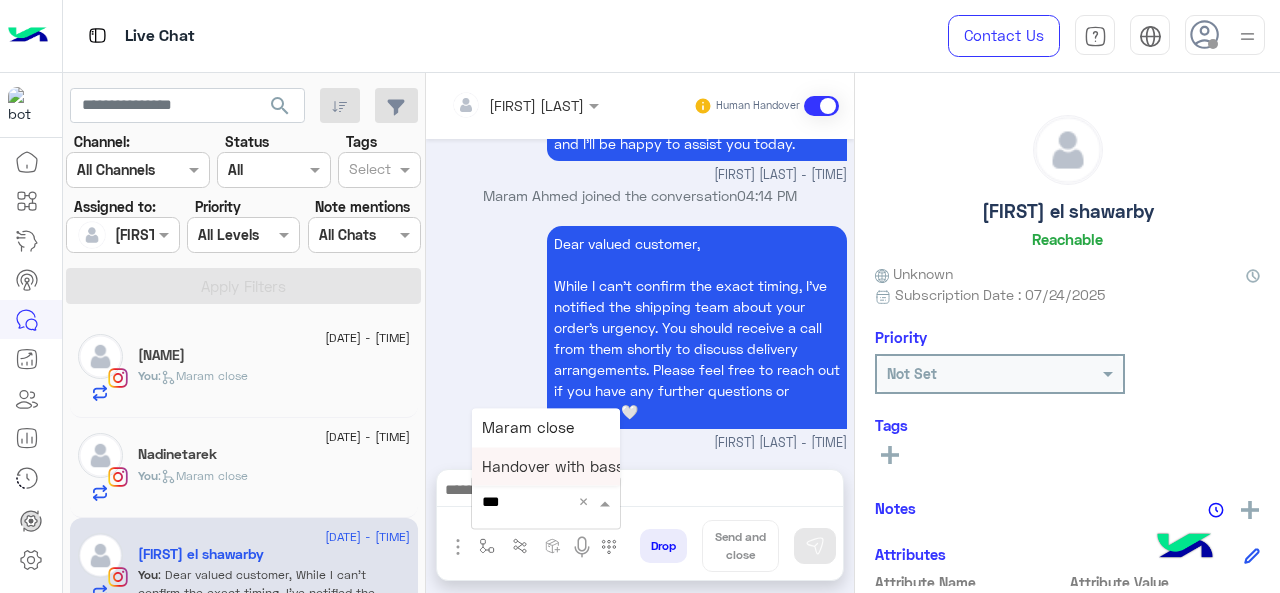 type on "****" 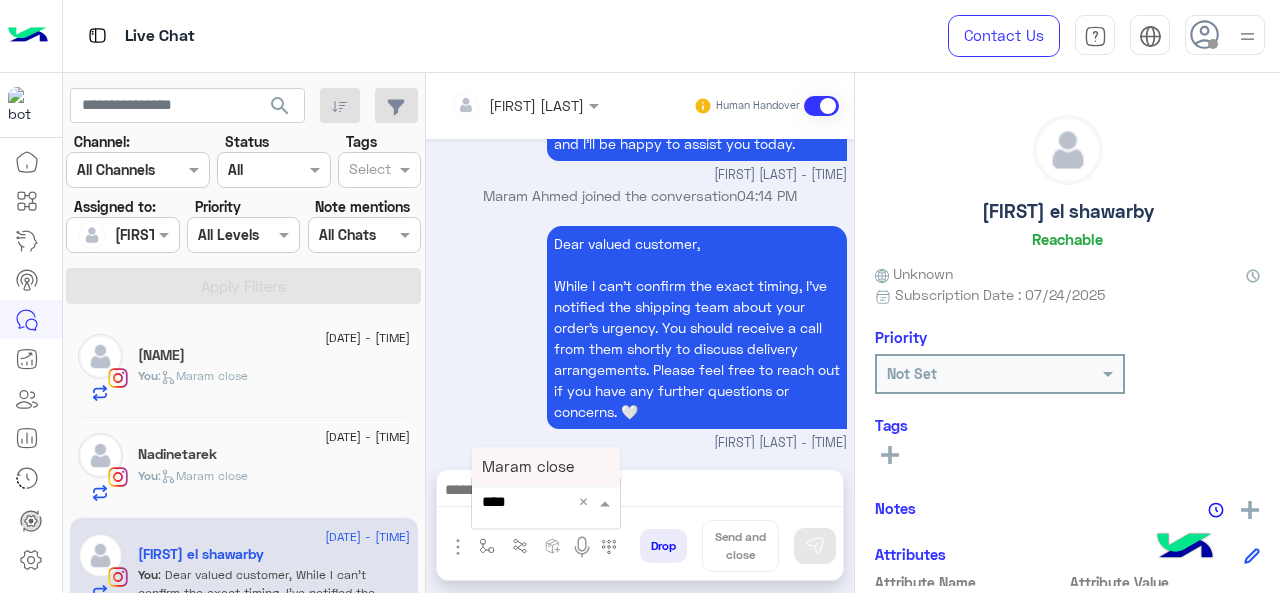 click on "Maram close" at bounding box center [528, 466] 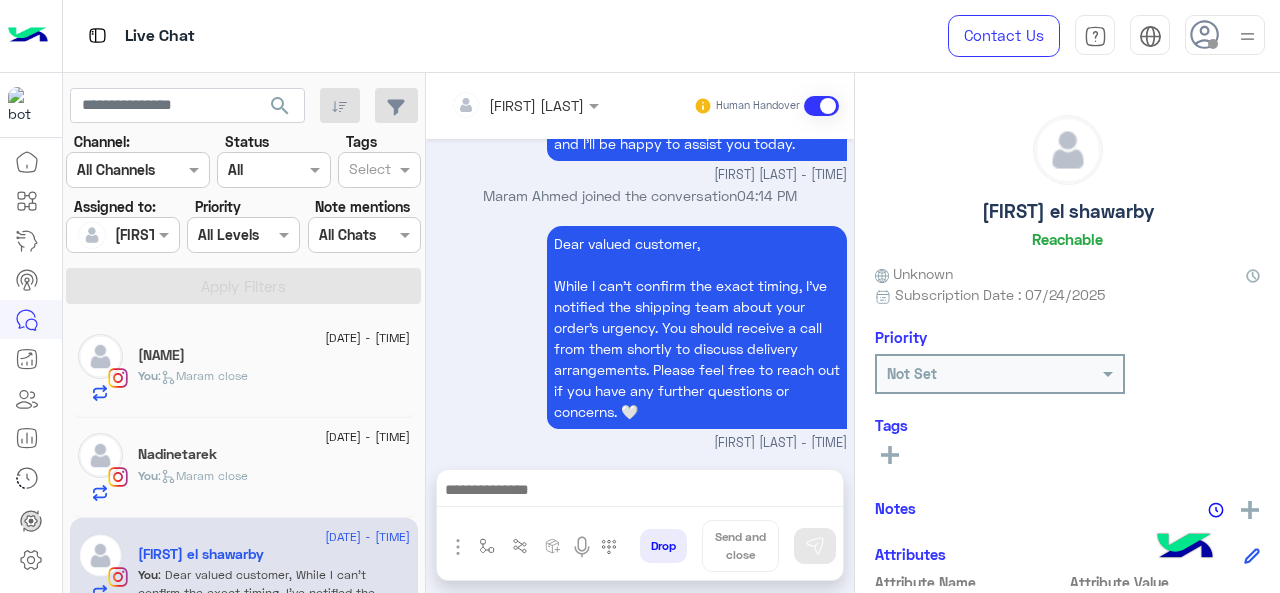 type on "**********" 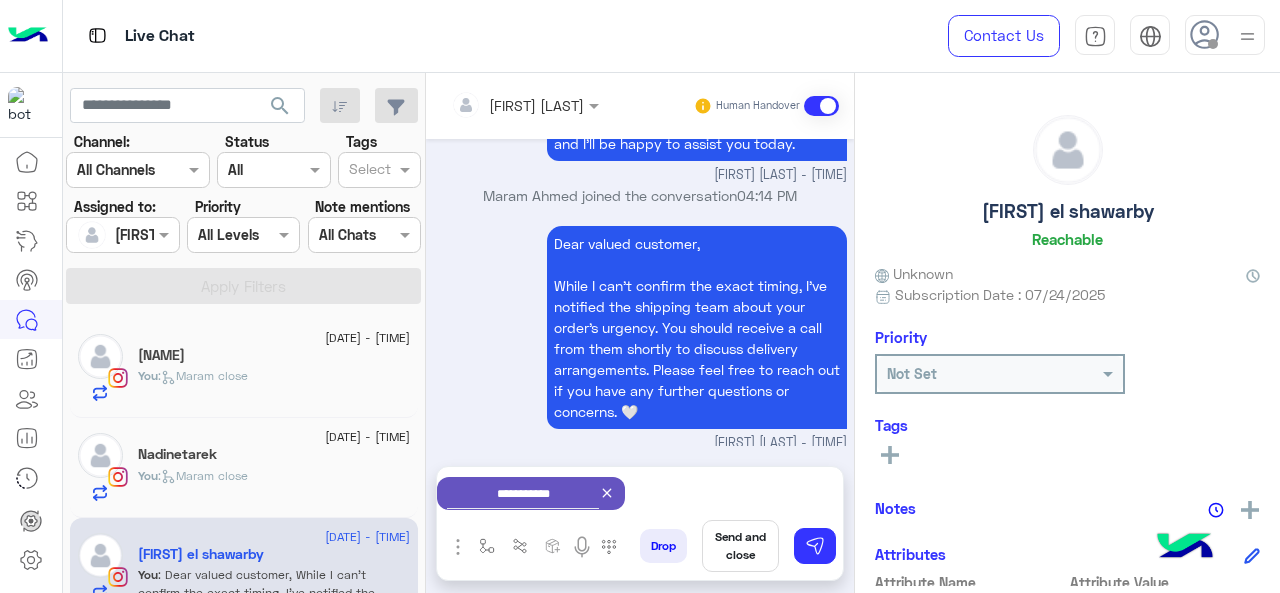 click on "Send and close" at bounding box center (740, 546) 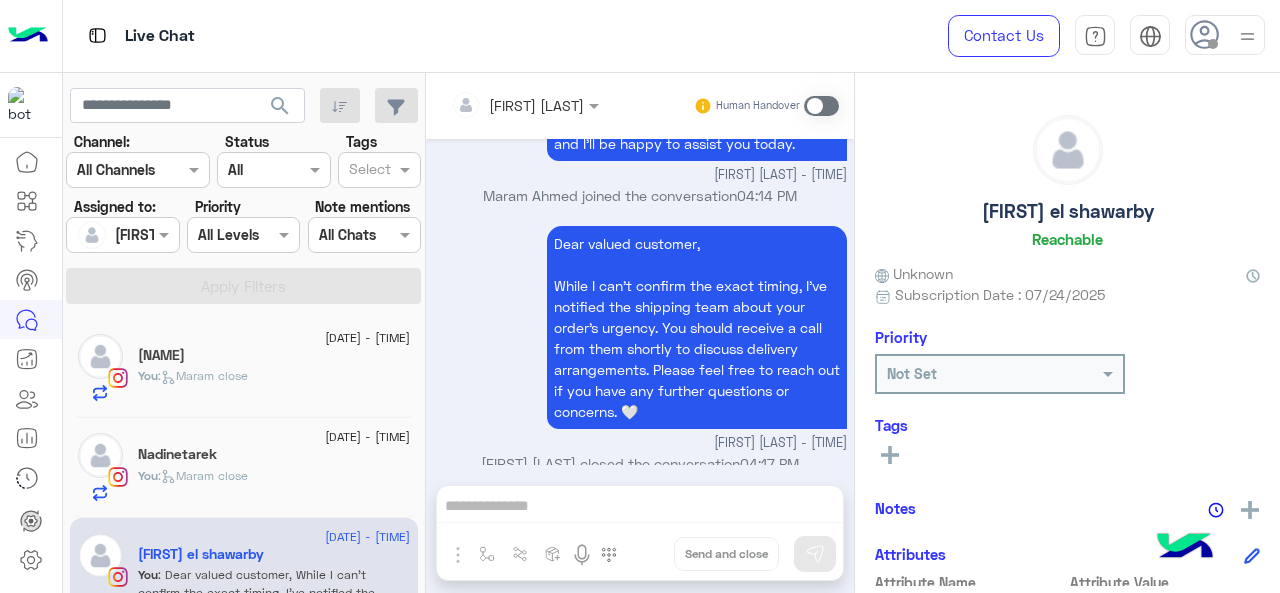 scroll, scrollTop: 726, scrollLeft: 0, axis: vertical 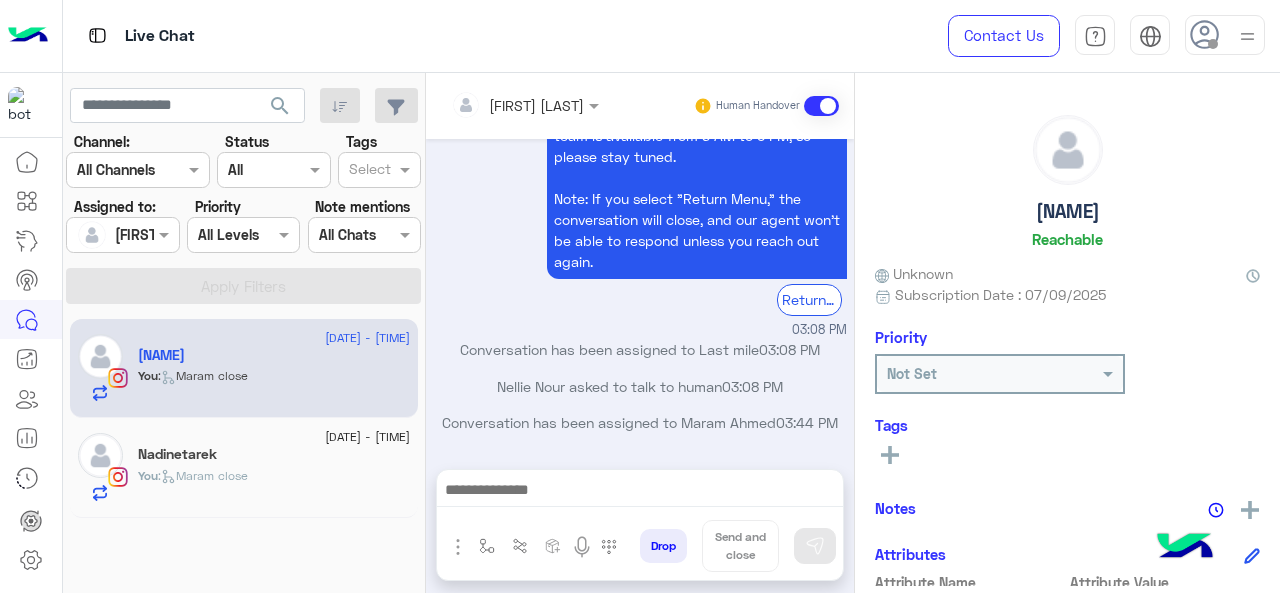 click on "You  :   Maram close" 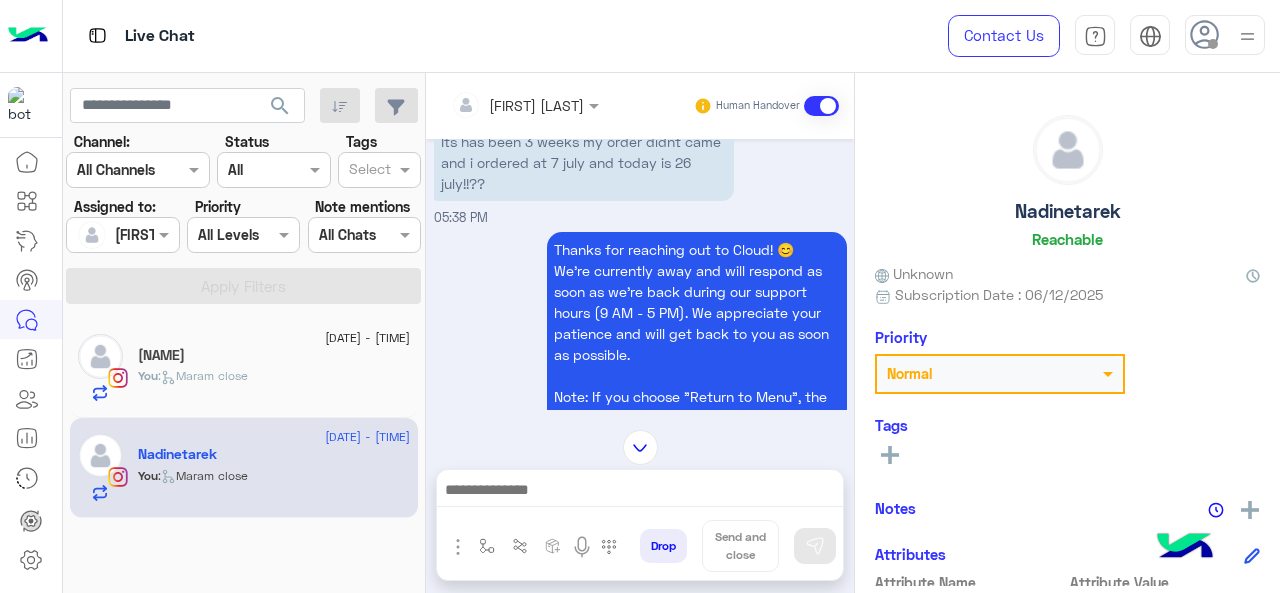scroll, scrollTop: 916, scrollLeft: 0, axis: vertical 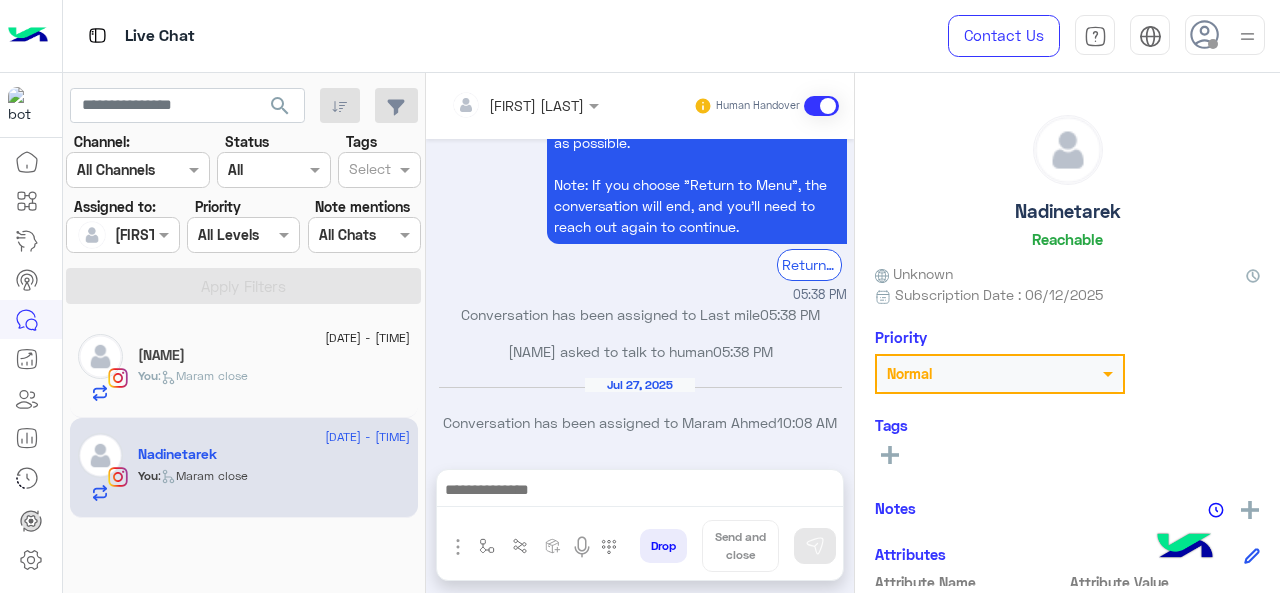 click at bounding box center [487, 546] 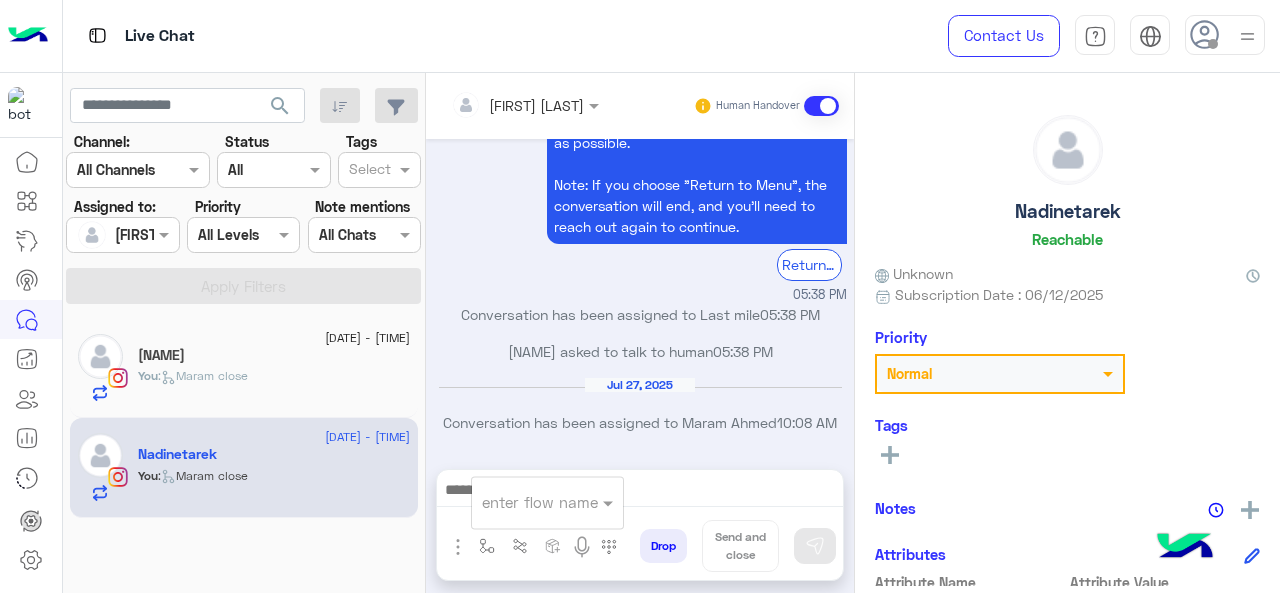 click at bounding box center (523, 502) 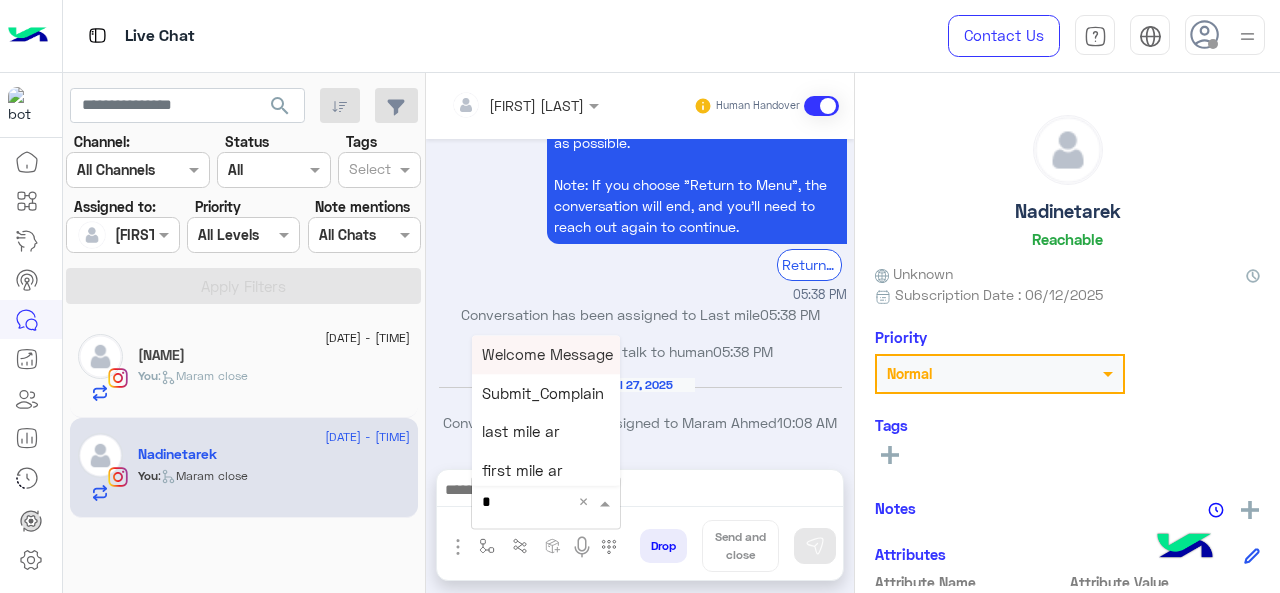 type on "*" 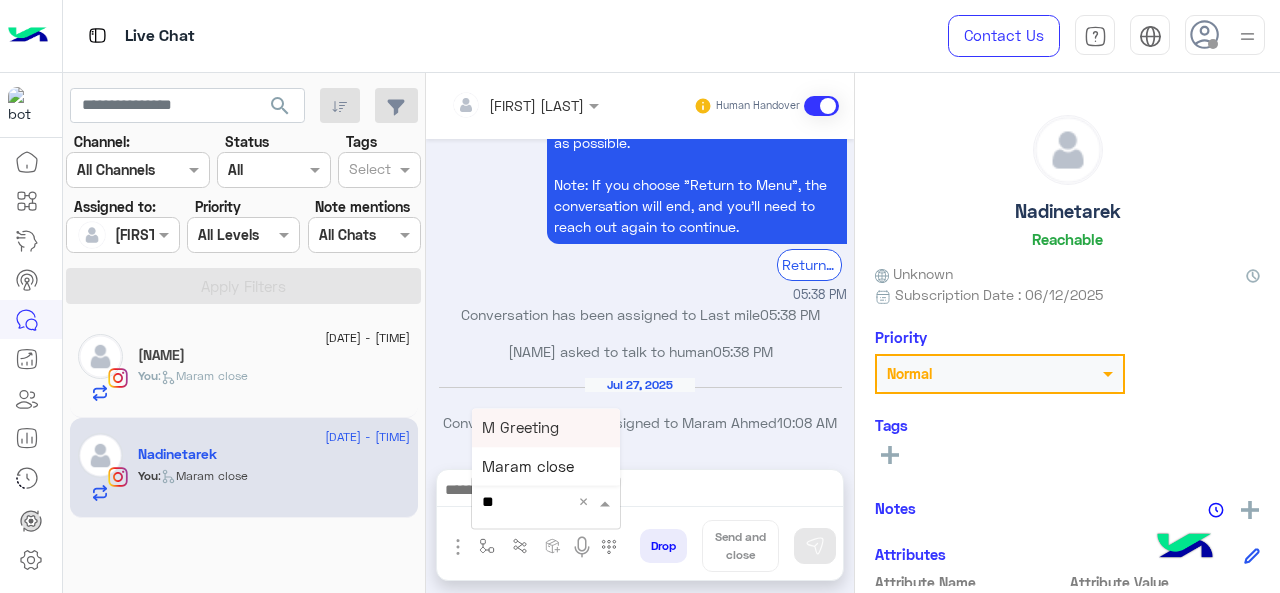 click on "M Greeting" at bounding box center [546, 427] 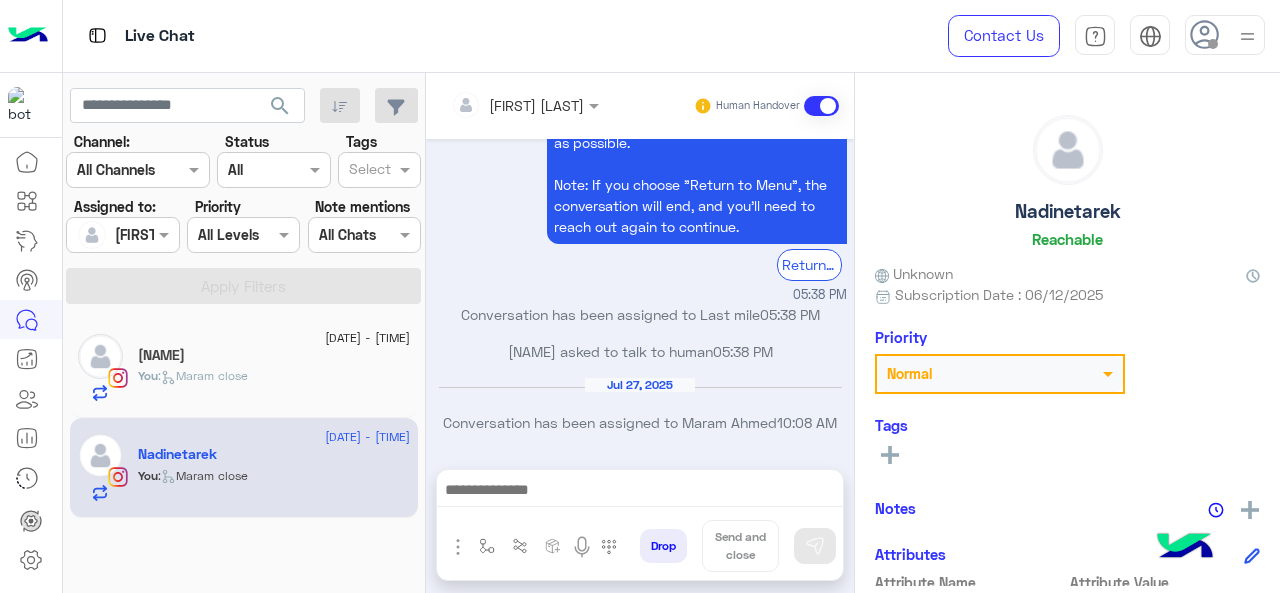 type on "**********" 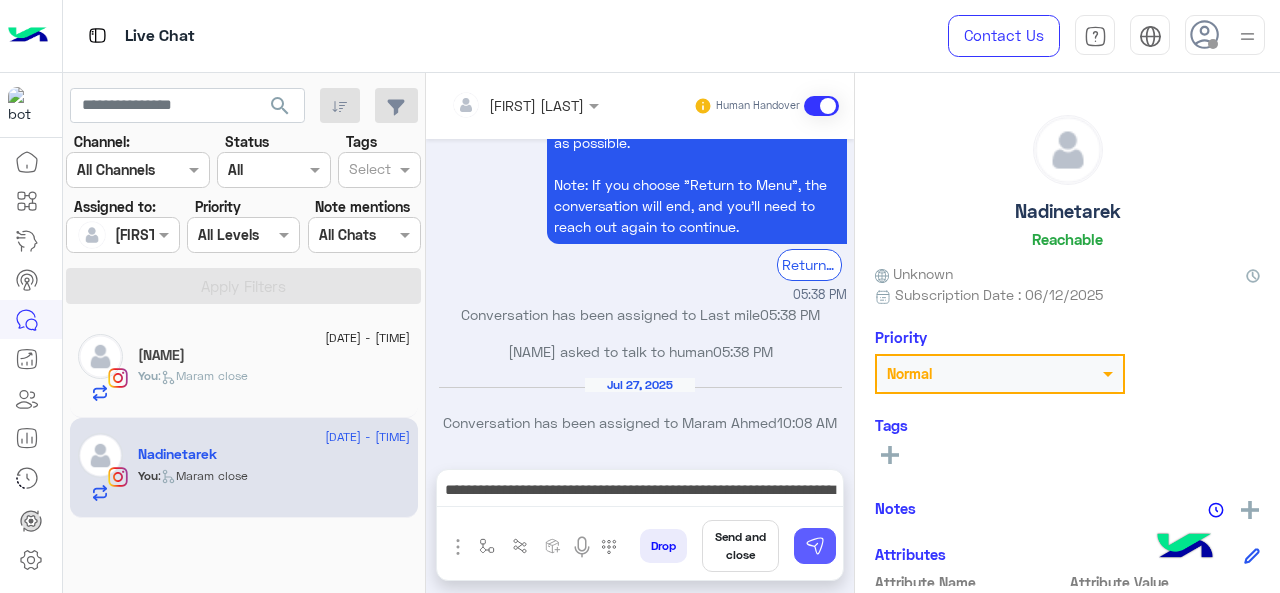 click at bounding box center [815, 546] 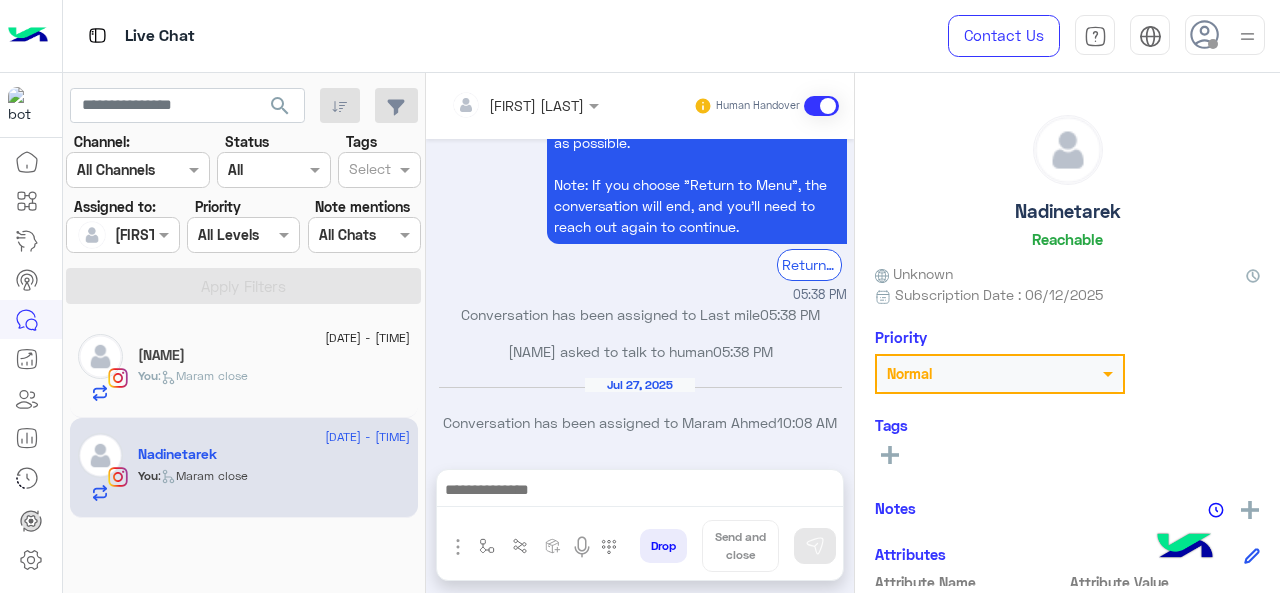 drag, startPoint x: 650, startPoint y: 498, endPoint x: 666, endPoint y: 489, distance: 18.35756 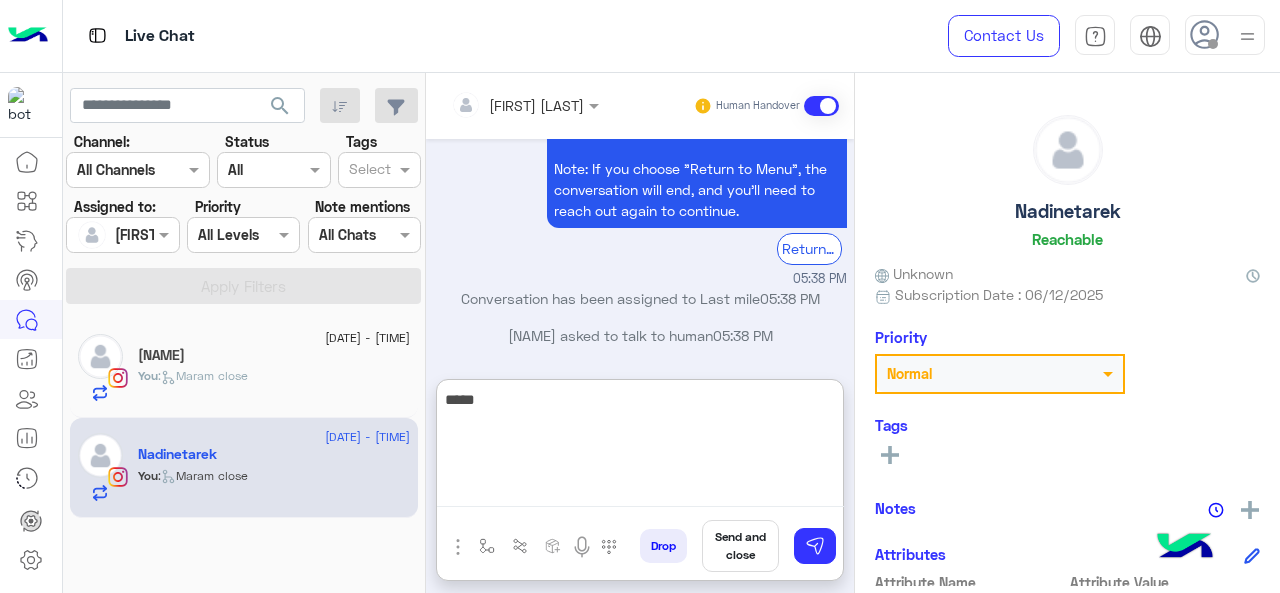 scroll, scrollTop: 1126, scrollLeft: 0, axis: vertical 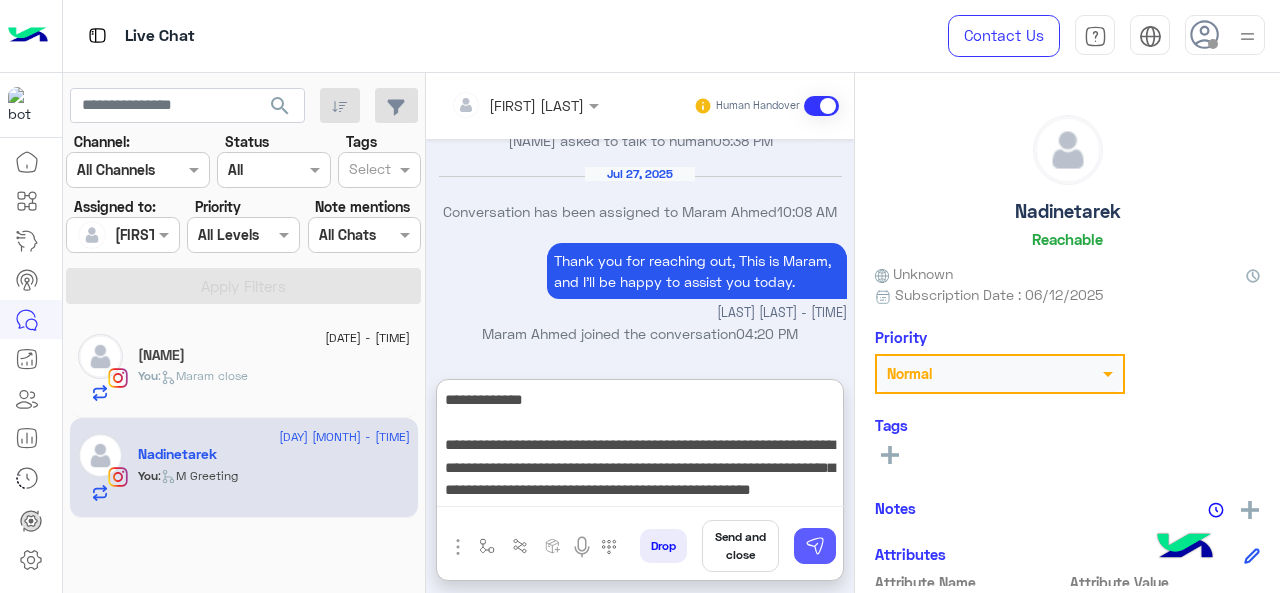 type on "**********" 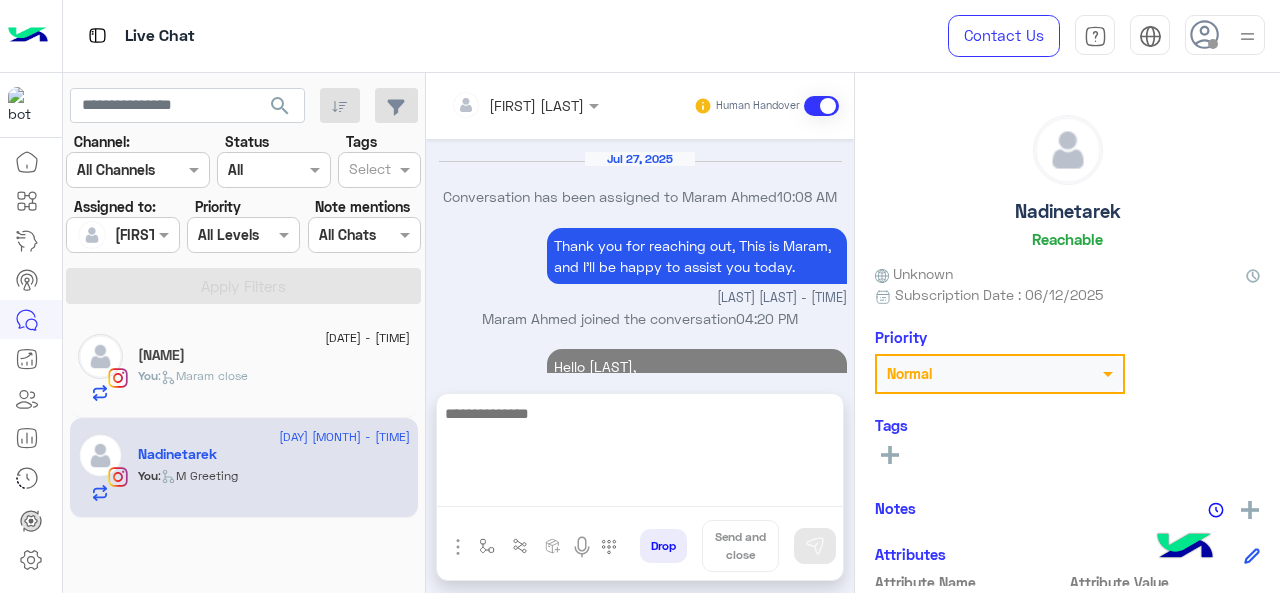 scroll, scrollTop: 1226, scrollLeft: 0, axis: vertical 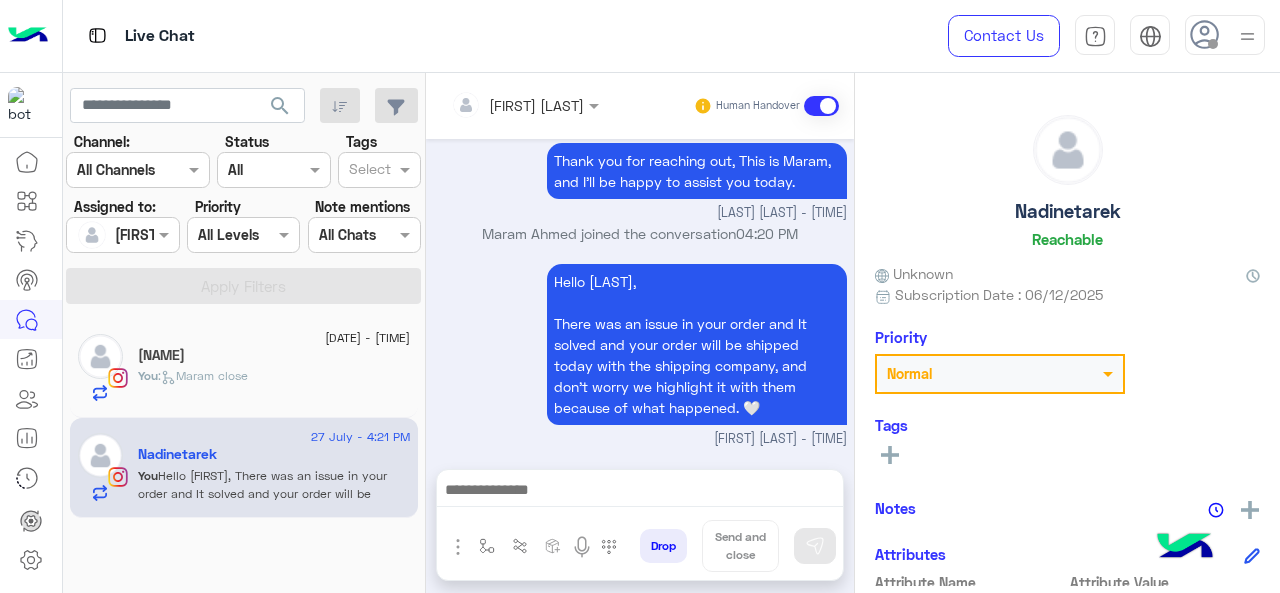 drag, startPoint x: 938, startPoint y: 375, endPoint x: 937, endPoint y: 389, distance: 14.035668 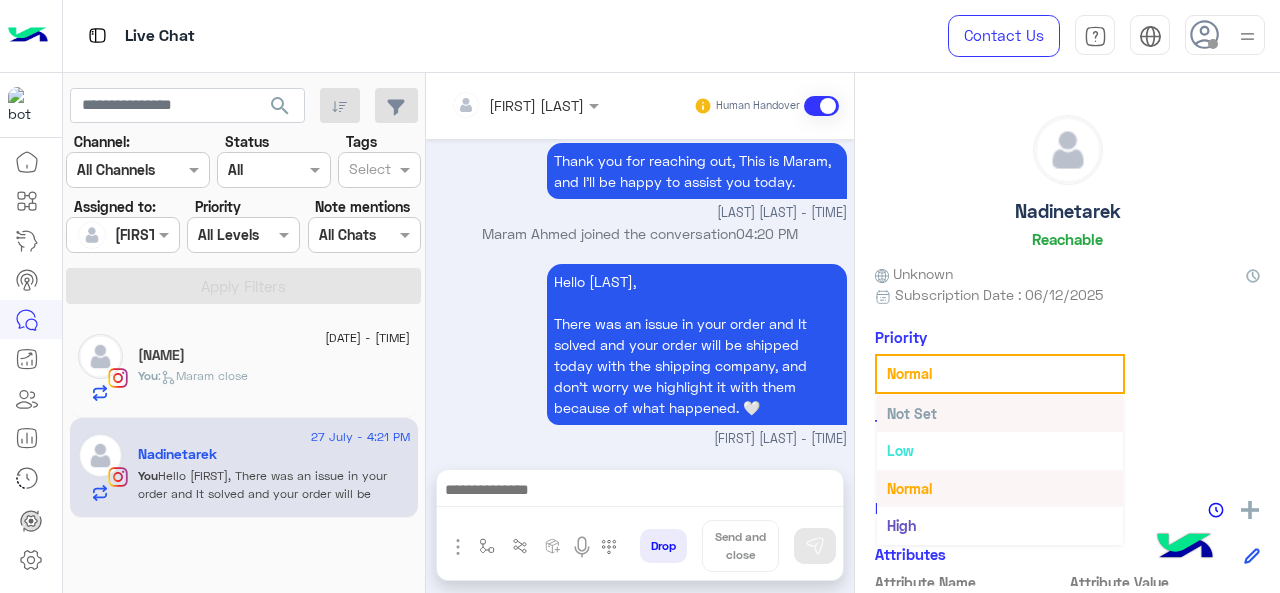 click on "Not Set" at bounding box center (1000, 413) 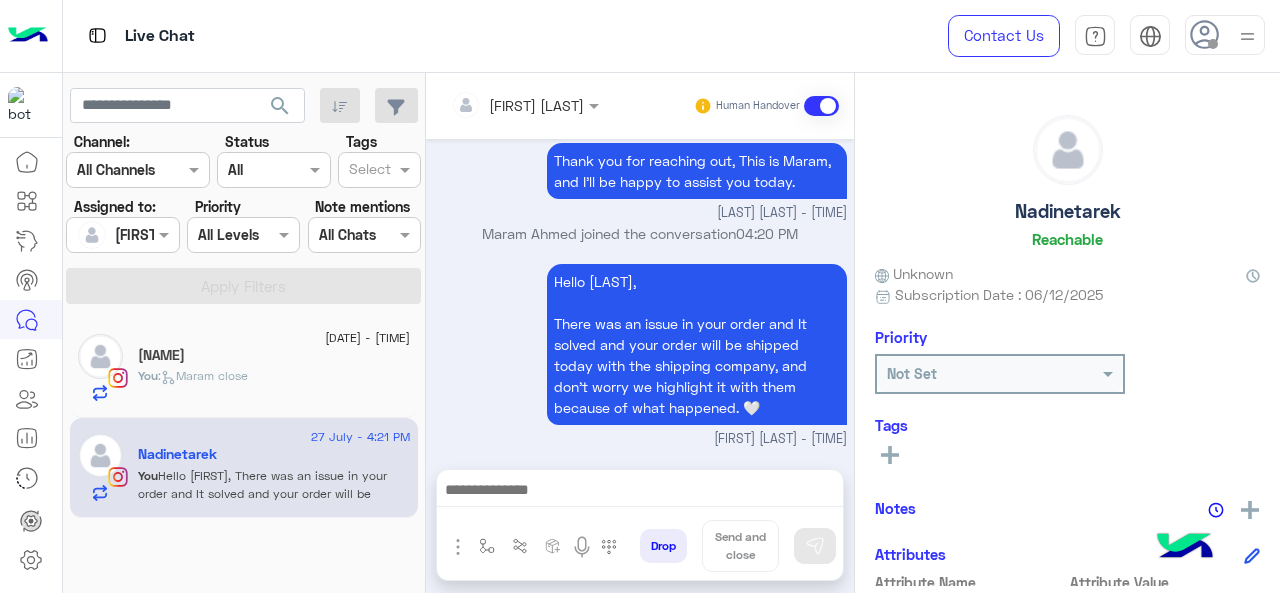 click on "[DATE] - [TIME] [NAME] You : Maram close [DATE] - [TIME] [NAME] You : Hello Nadine,
There was an issue in your order and It solved and your order will be shipped today with the shipping company, and don't worry we highlight it with them because of what happened. 🤍" 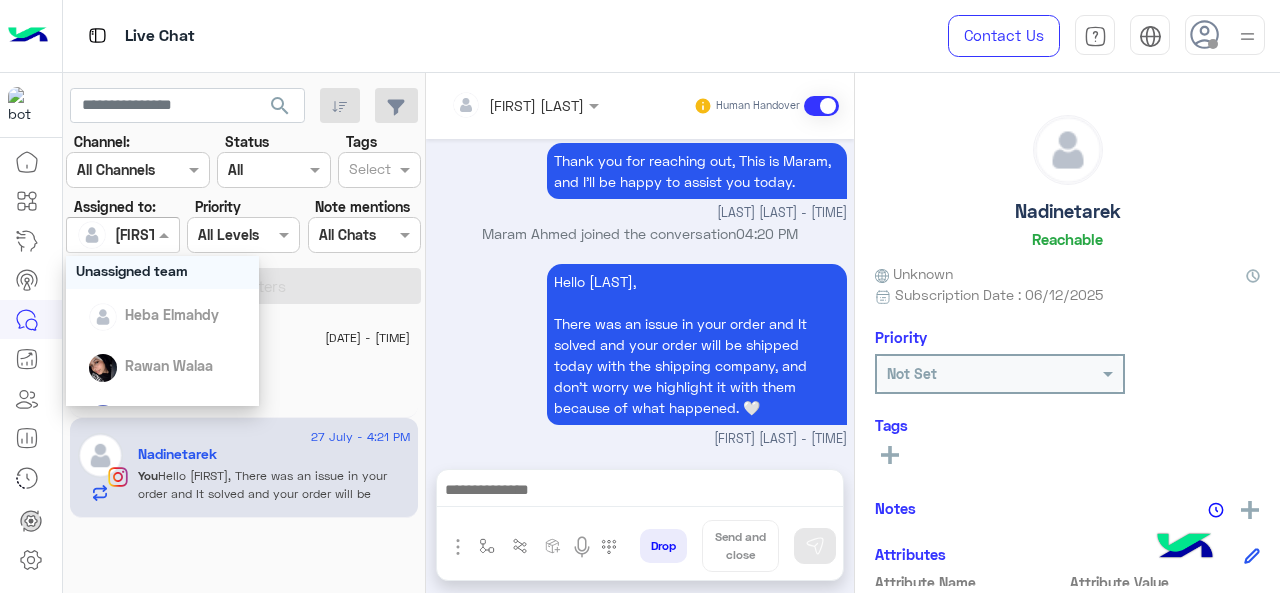scroll, scrollTop: 392, scrollLeft: 0, axis: vertical 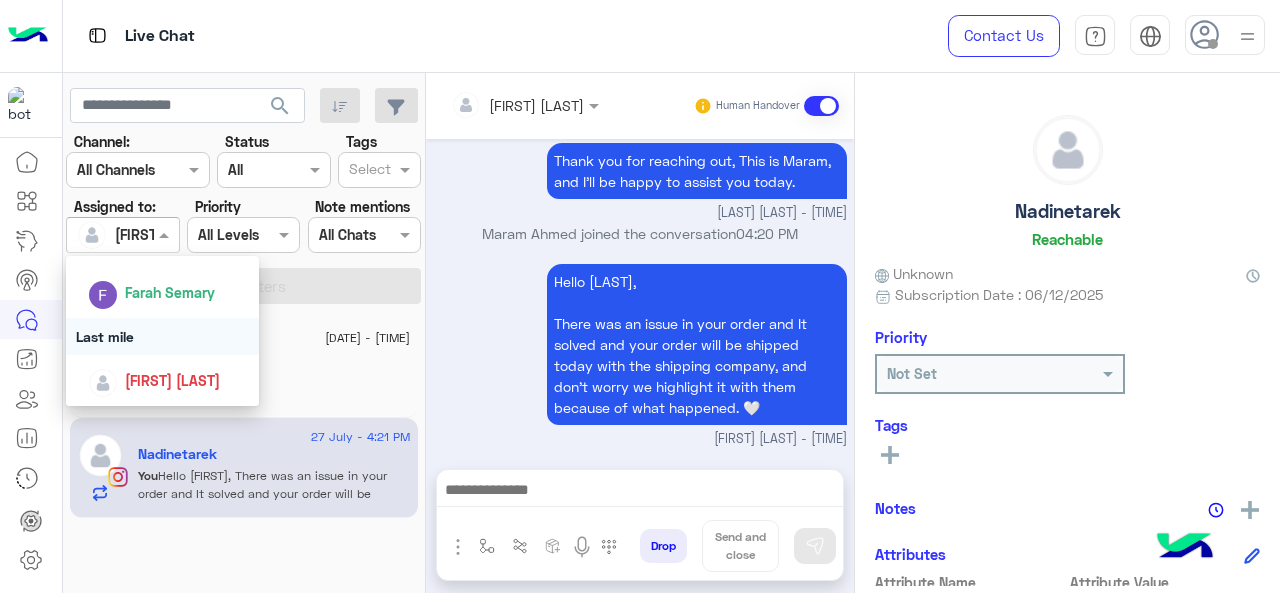 click on "Last mile" at bounding box center [163, 336] 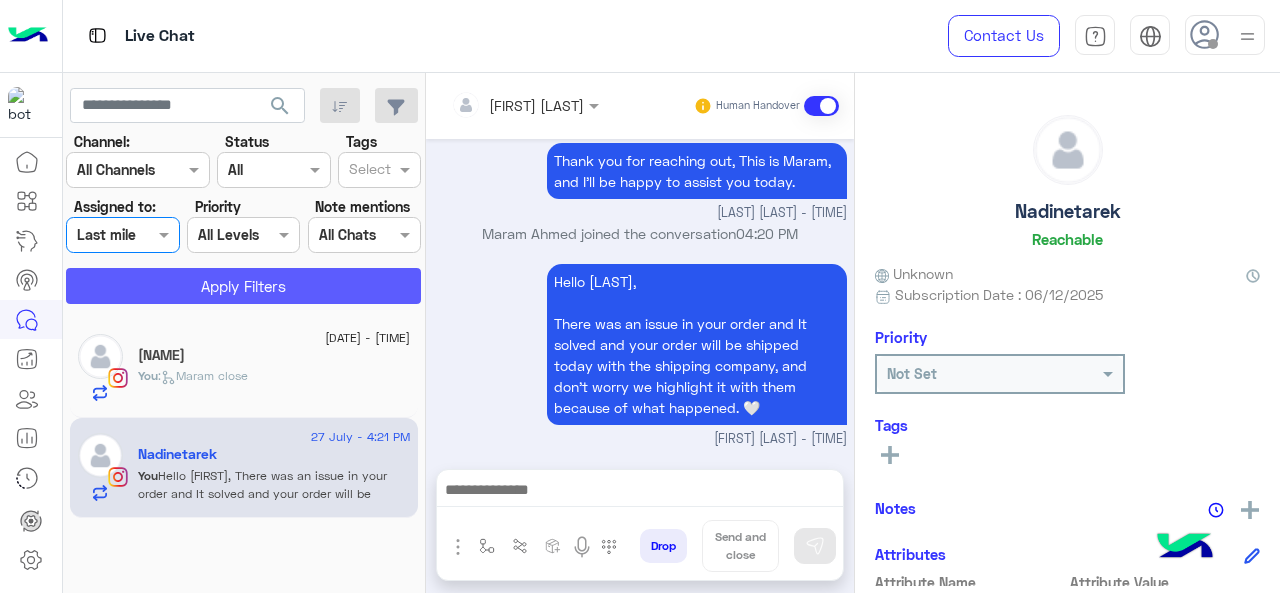 click on "Apply Filters" 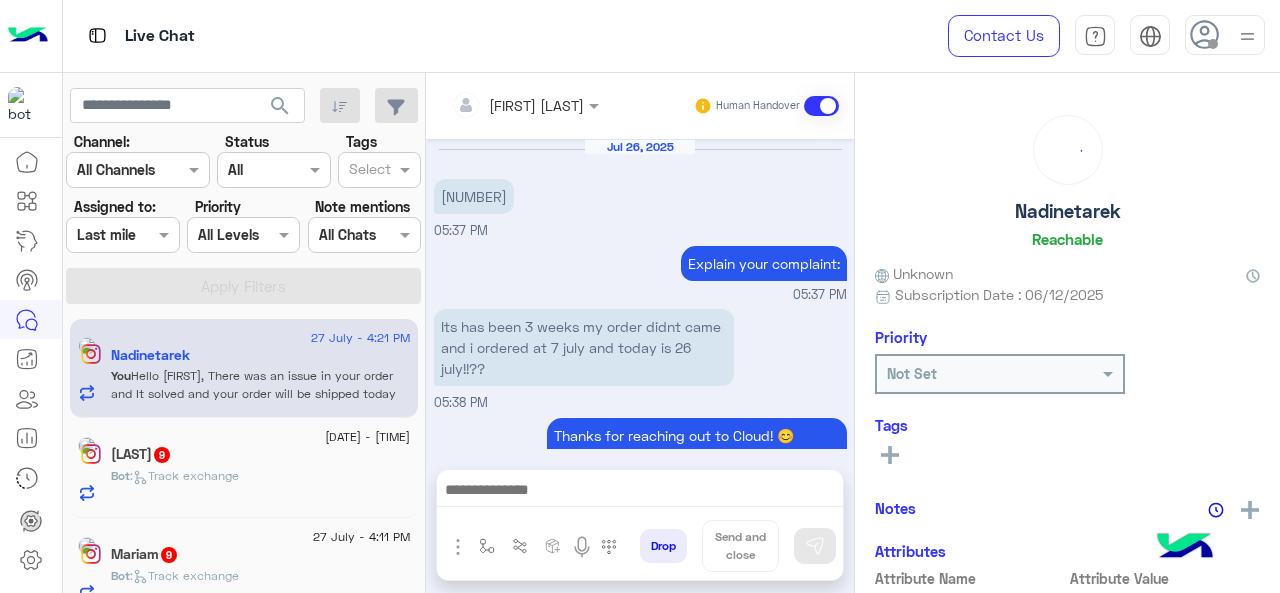 scroll, scrollTop: 704, scrollLeft: 0, axis: vertical 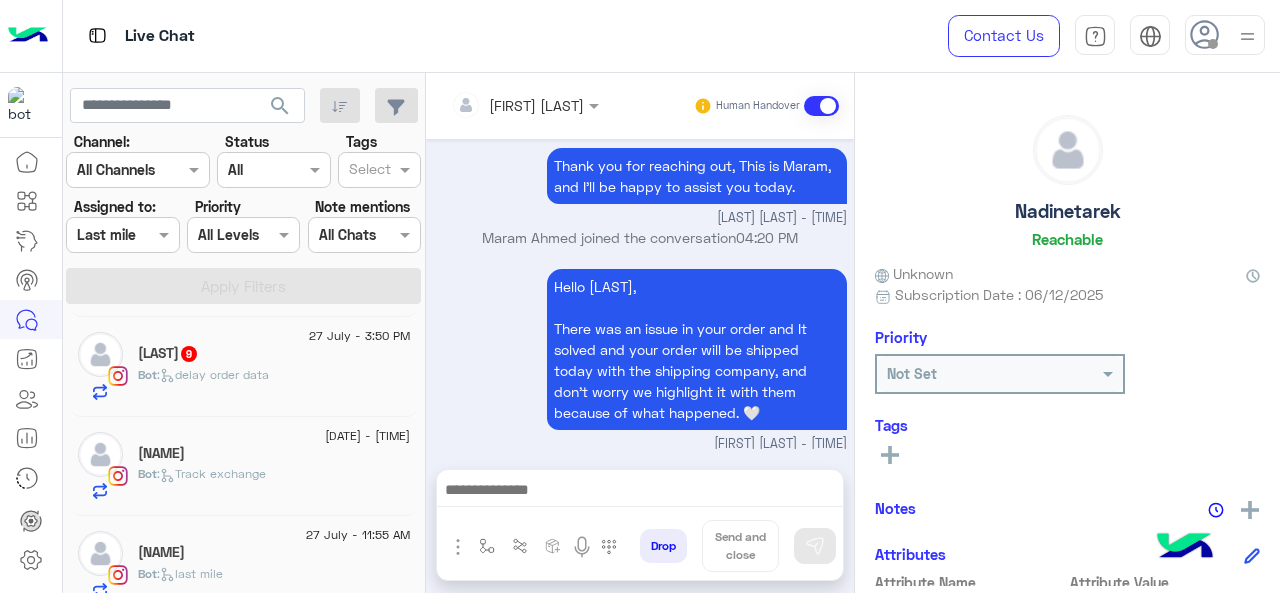 click on ":   delay order data" 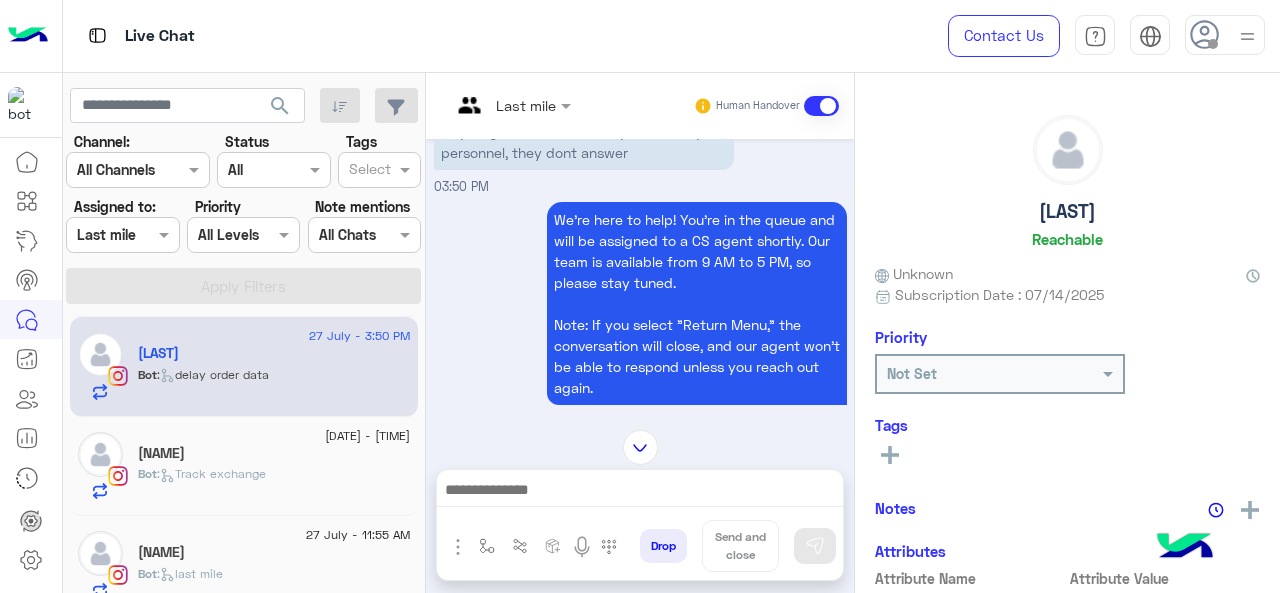 scroll, scrollTop: 590, scrollLeft: 0, axis: vertical 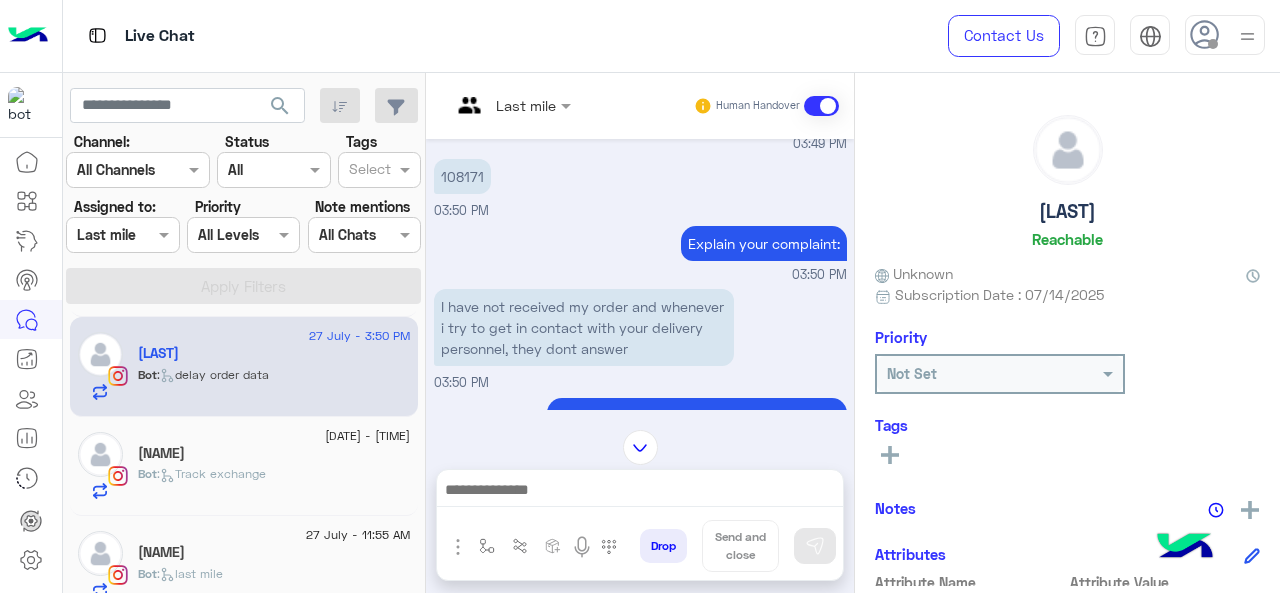 click at bounding box center [487, 105] 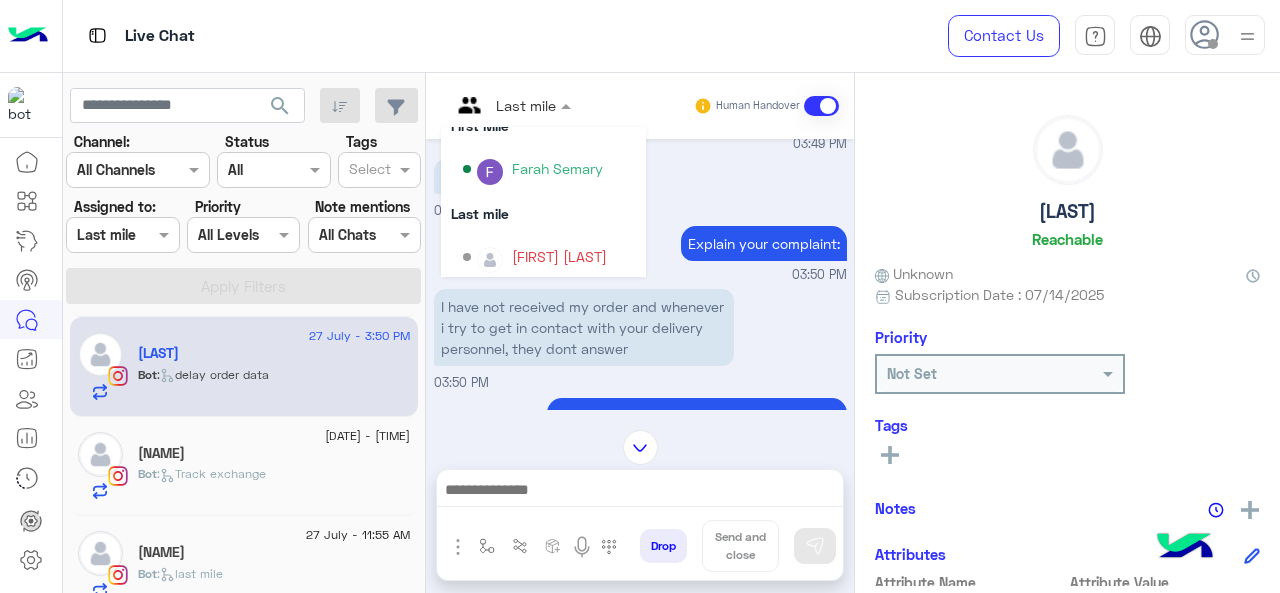scroll, scrollTop: 354, scrollLeft: 0, axis: vertical 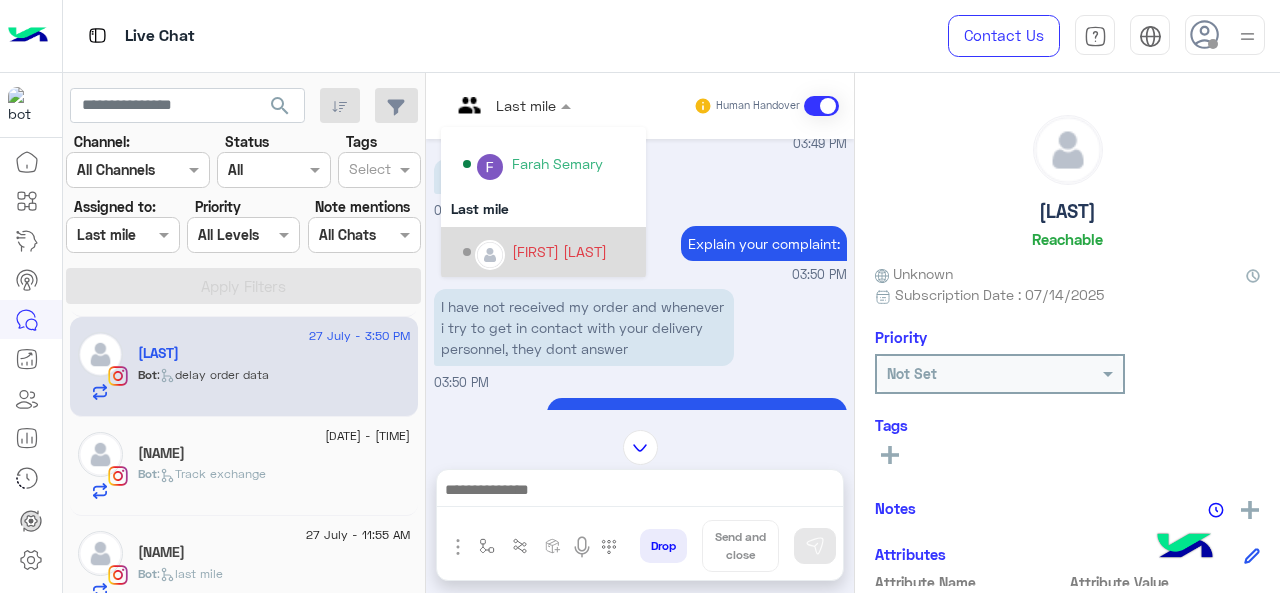 click on "[FIRST] [LAST]" at bounding box center [559, 251] 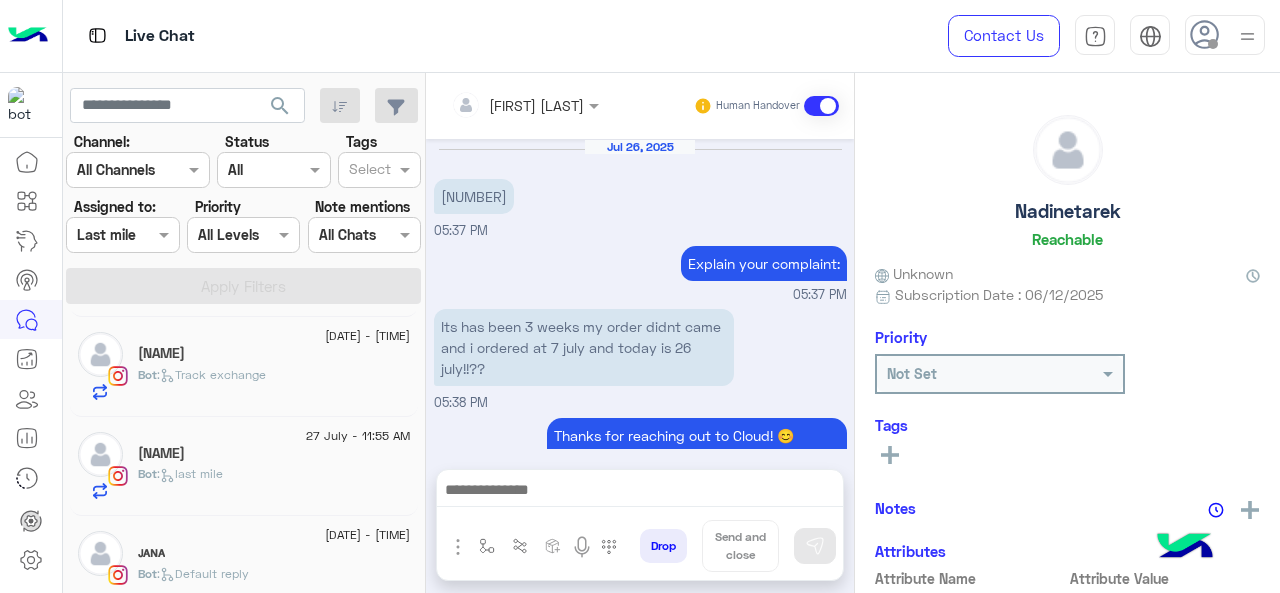 scroll, scrollTop: 704, scrollLeft: 0, axis: vertical 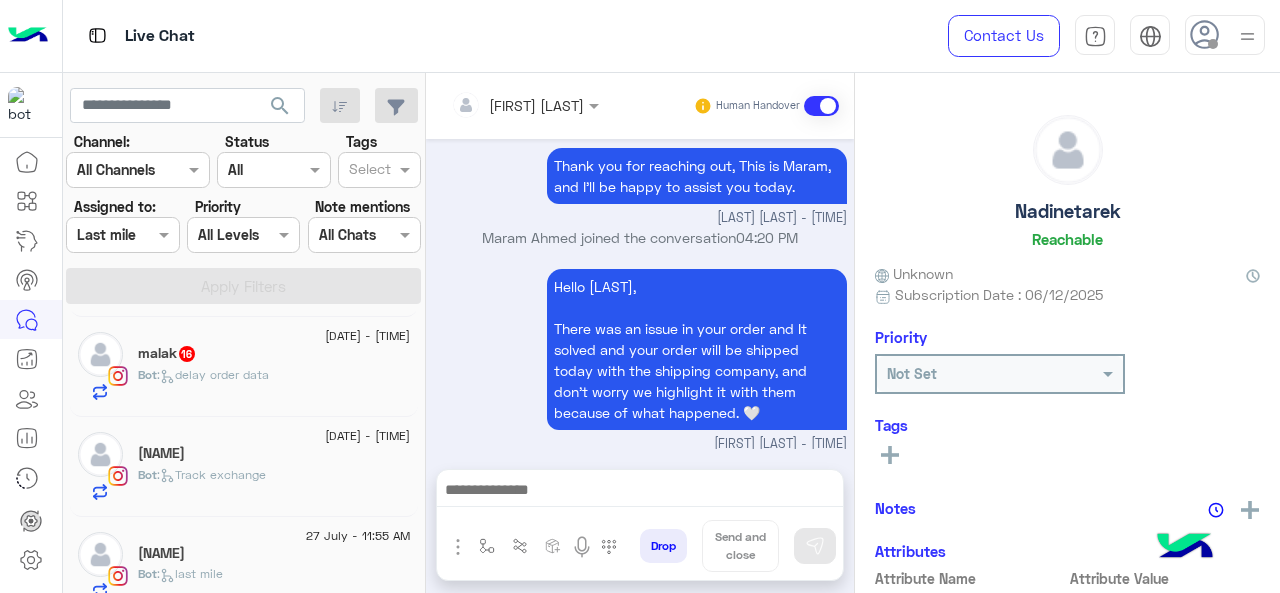 click on "Bot :   delay order data" 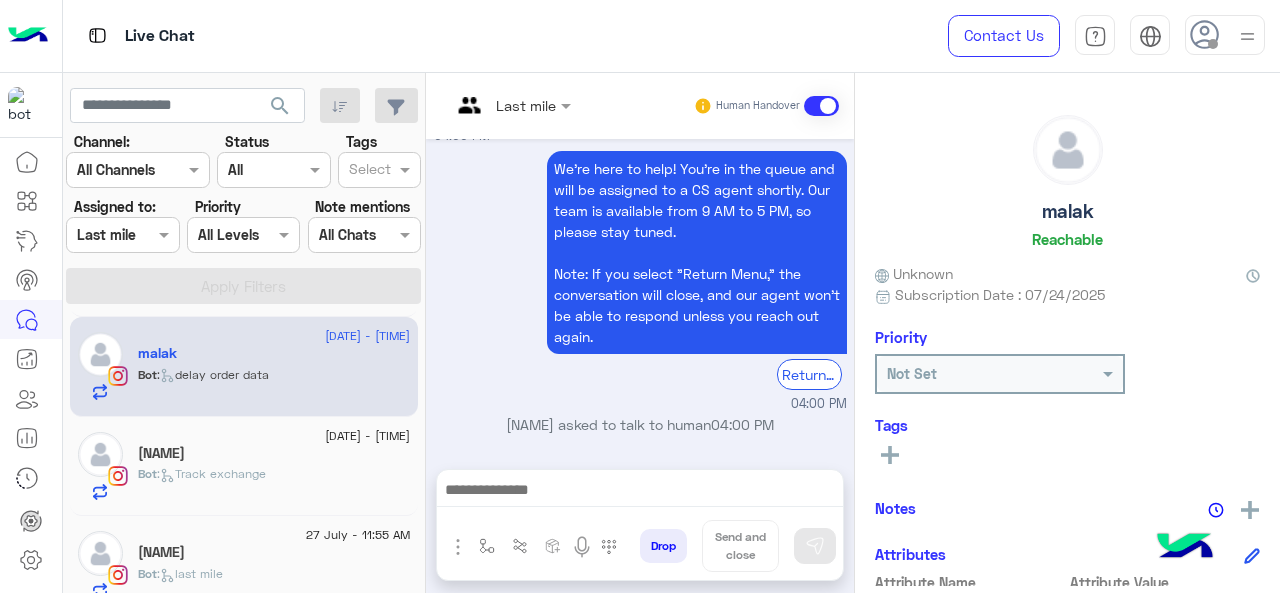 scroll, scrollTop: 611, scrollLeft: 0, axis: vertical 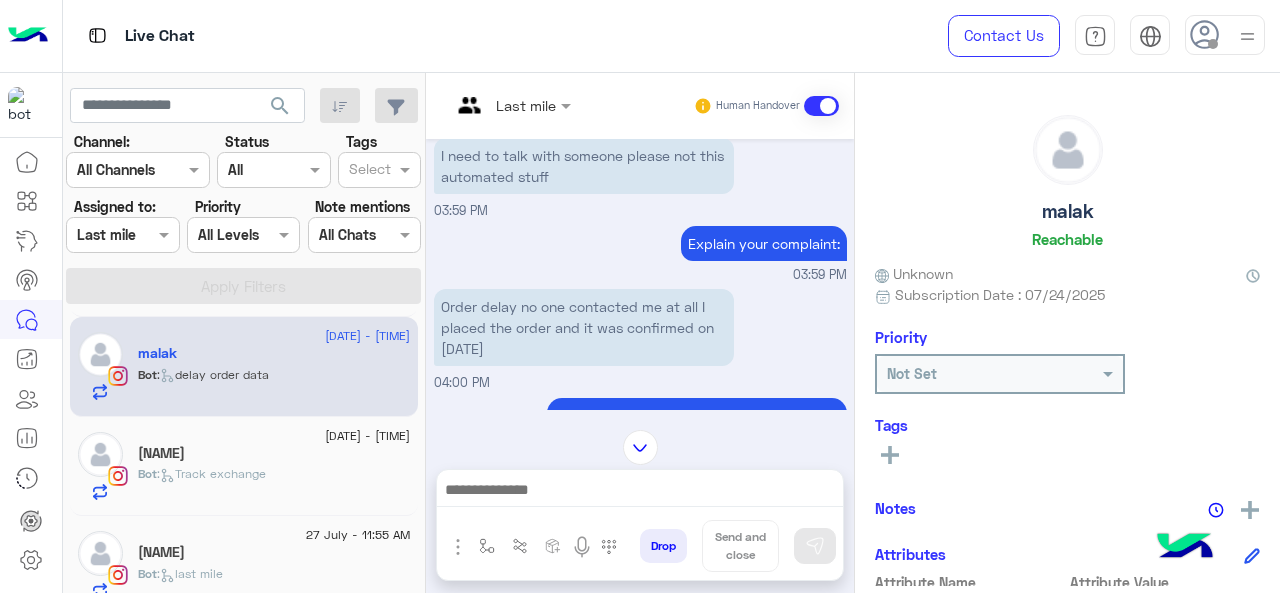 click on "Last mile" at bounding box center (526, 105) 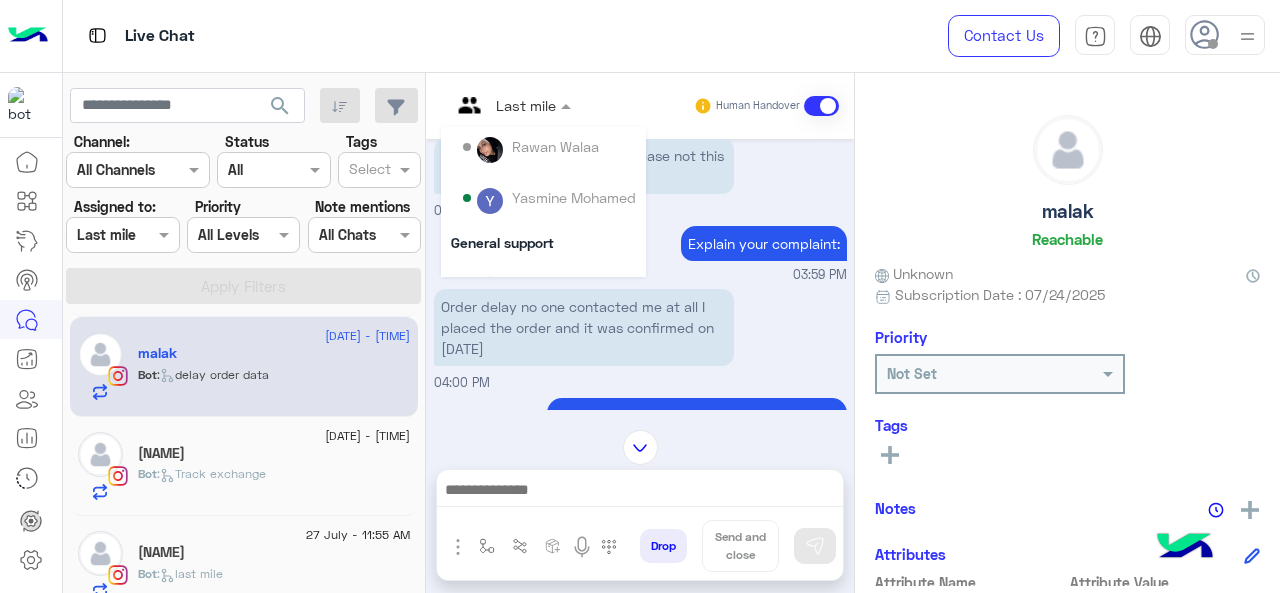 scroll, scrollTop: 354, scrollLeft: 0, axis: vertical 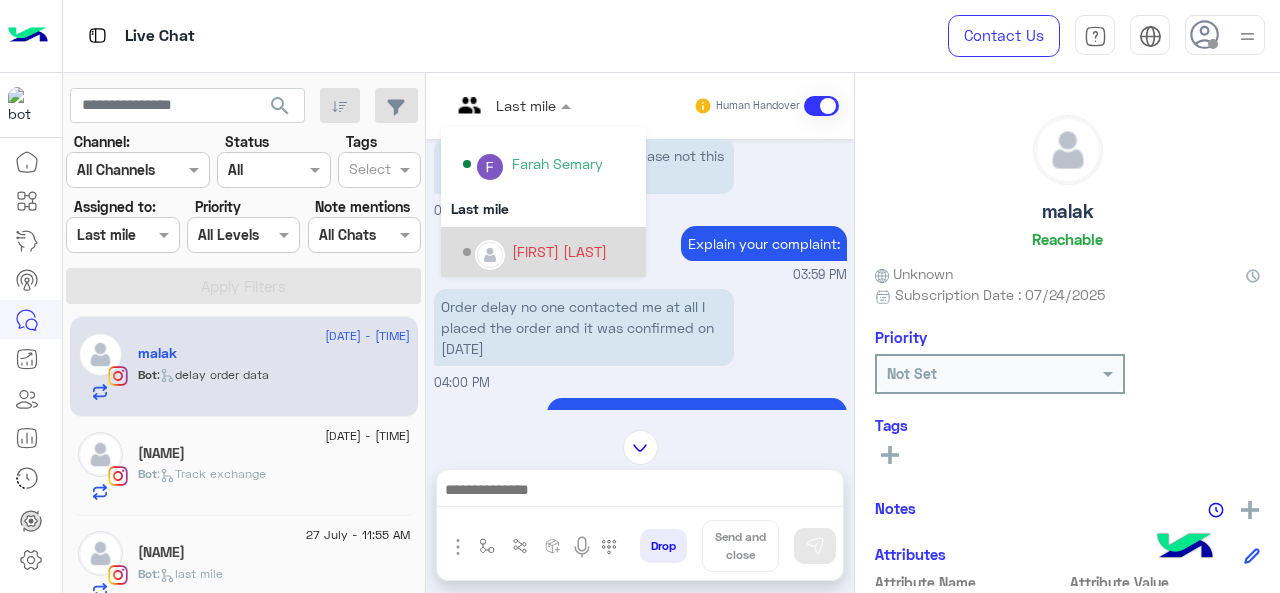 click on "[FIRST] [LAST]" at bounding box center [559, 251] 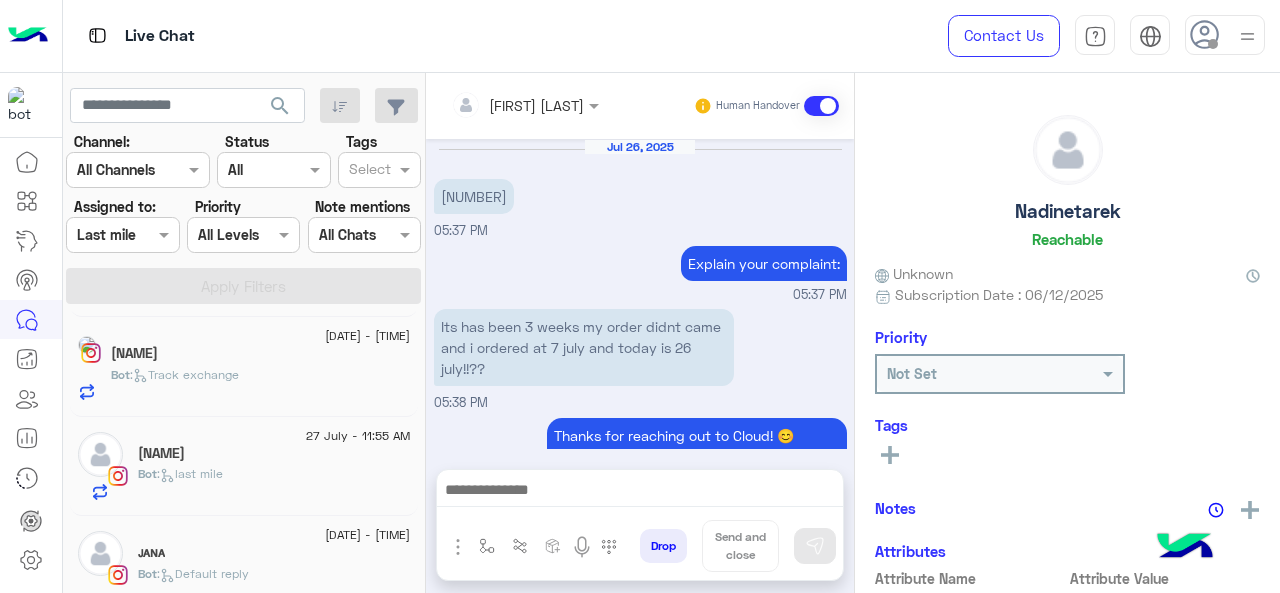 scroll, scrollTop: 704, scrollLeft: 0, axis: vertical 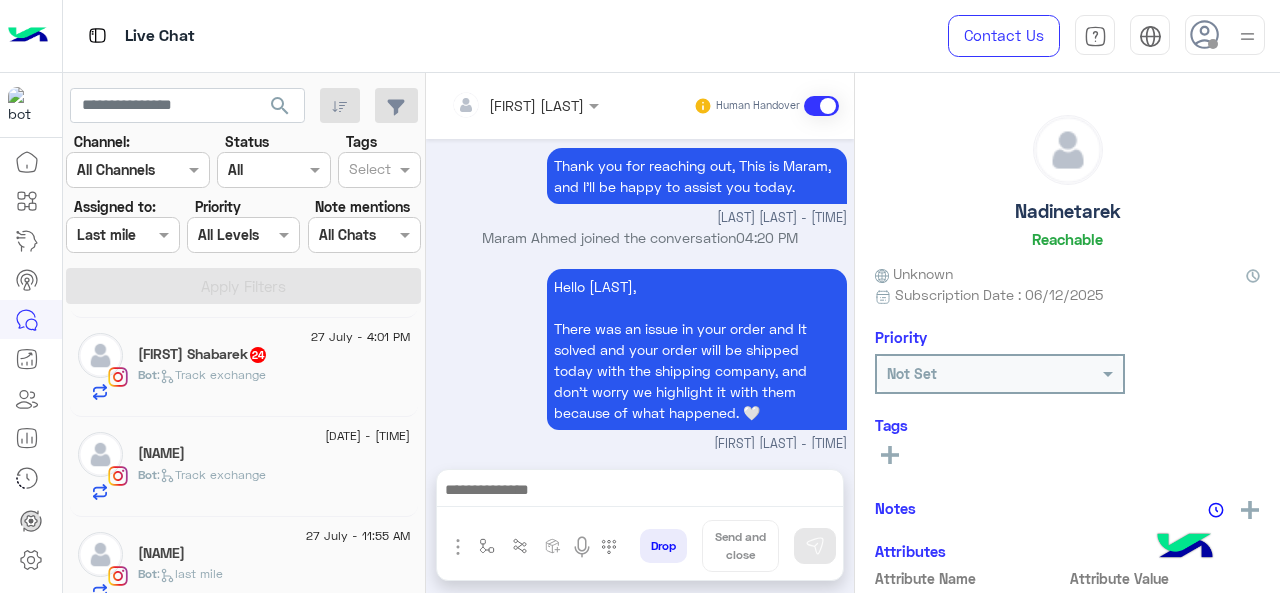 click on ":   Track exchange" 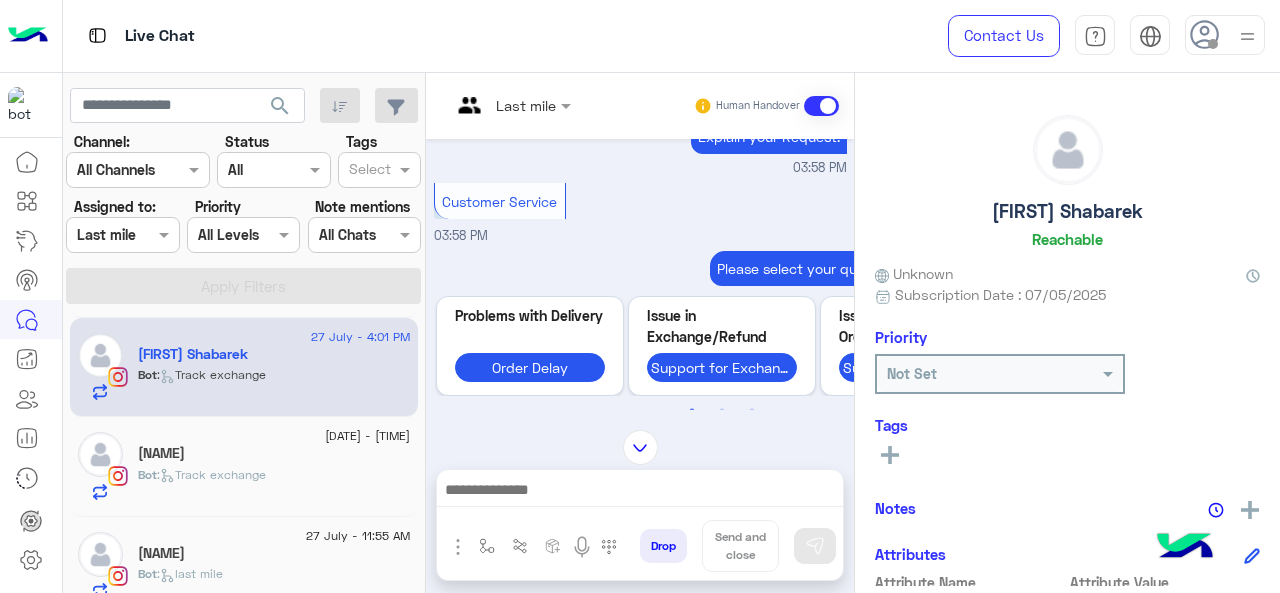 scroll, scrollTop: 4550, scrollLeft: 0, axis: vertical 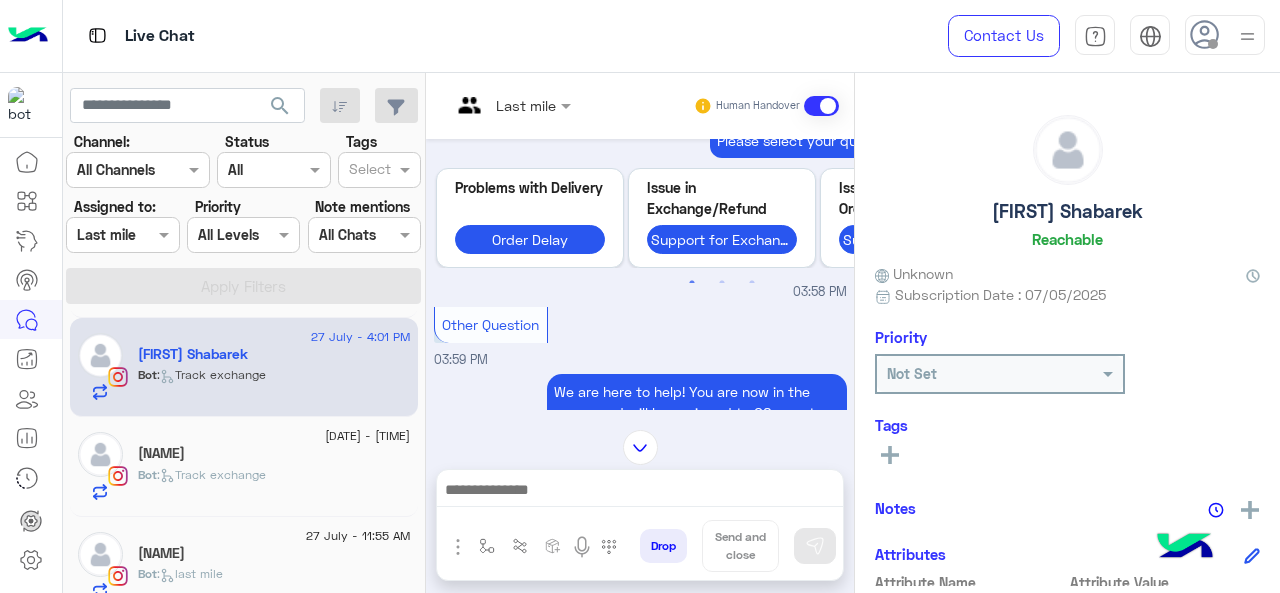 click on "Last mile" at bounding box center (526, 105) 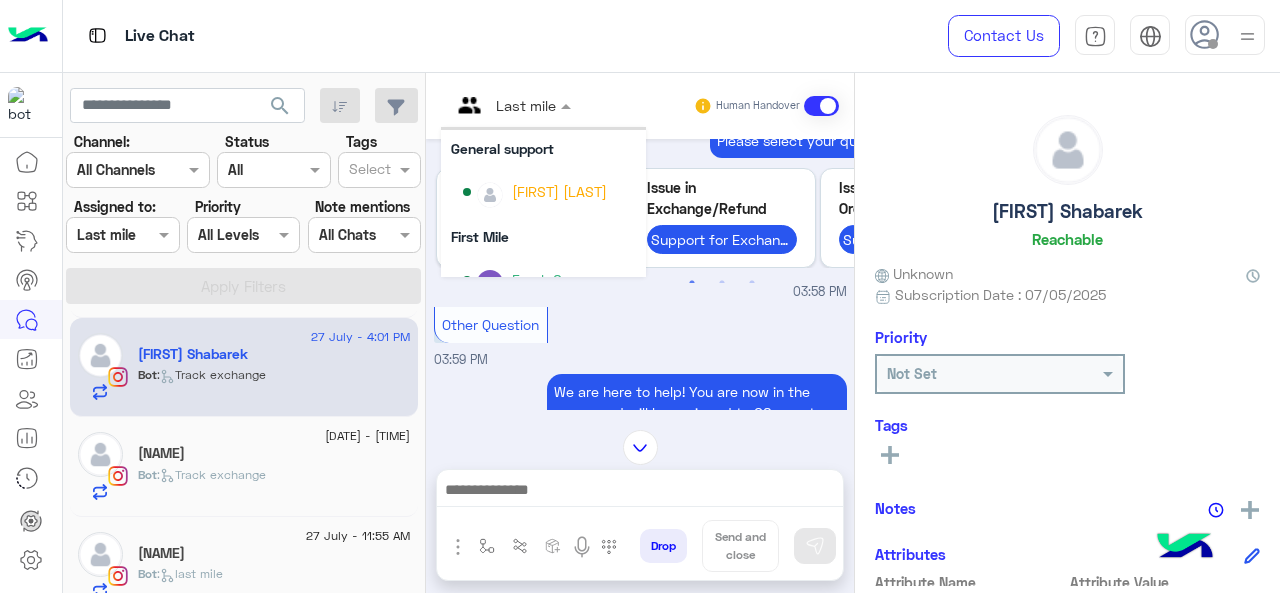 scroll, scrollTop: 354, scrollLeft: 0, axis: vertical 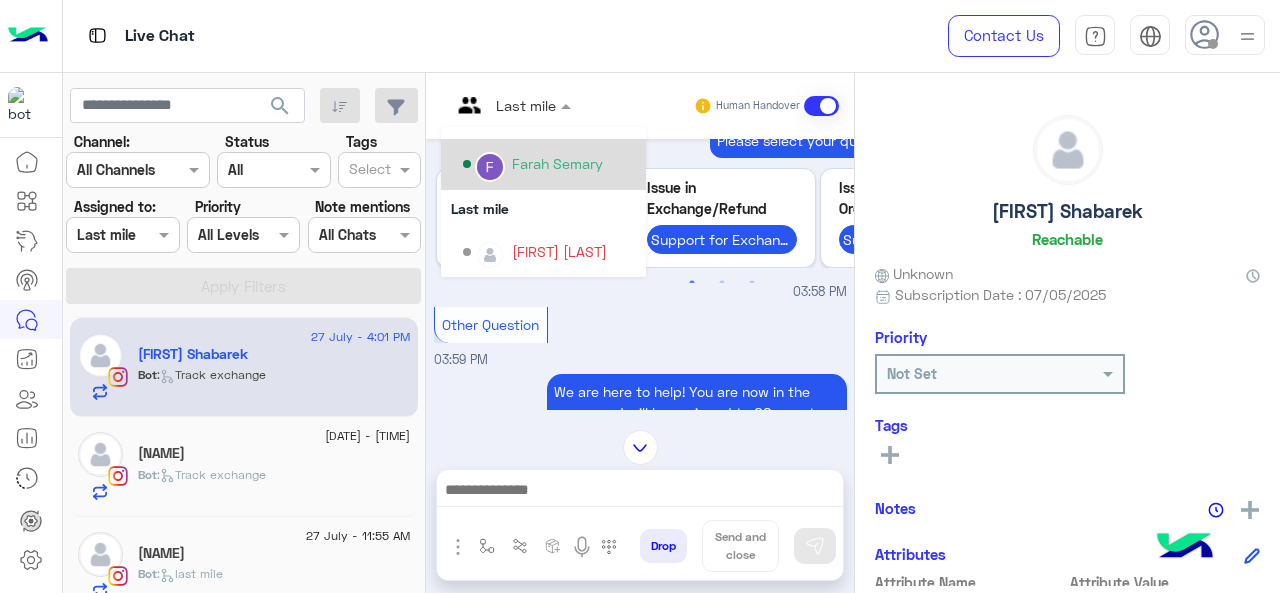 click on "Farah Semary" at bounding box center (549, 164) 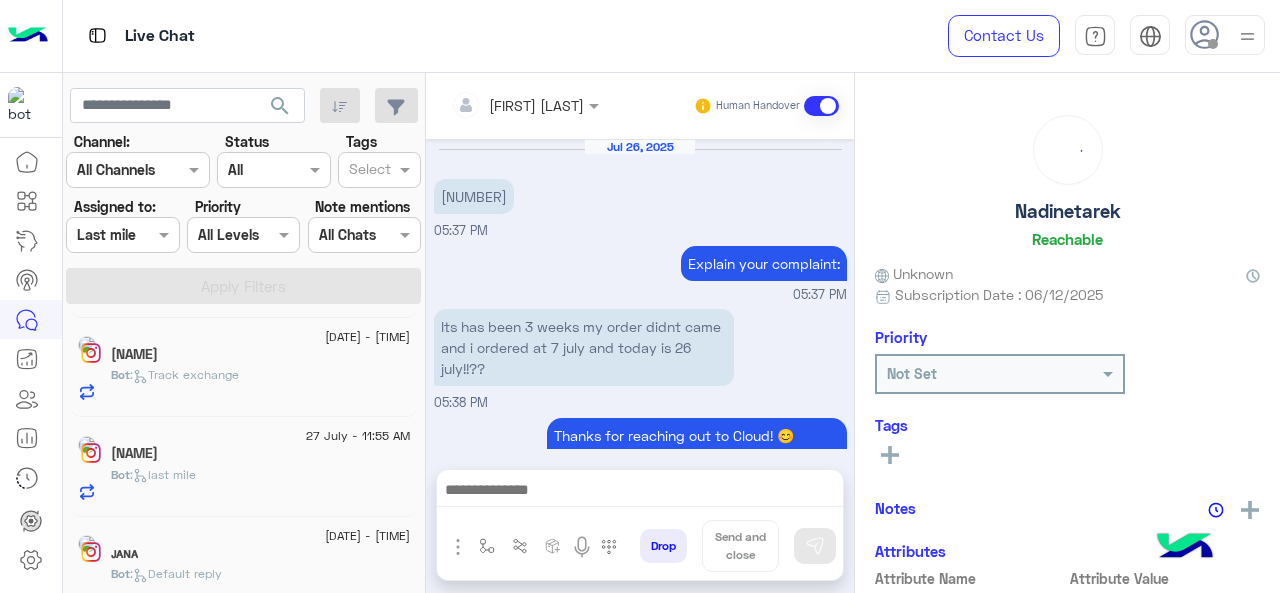 scroll, scrollTop: 704, scrollLeft: 0, axis: vertical 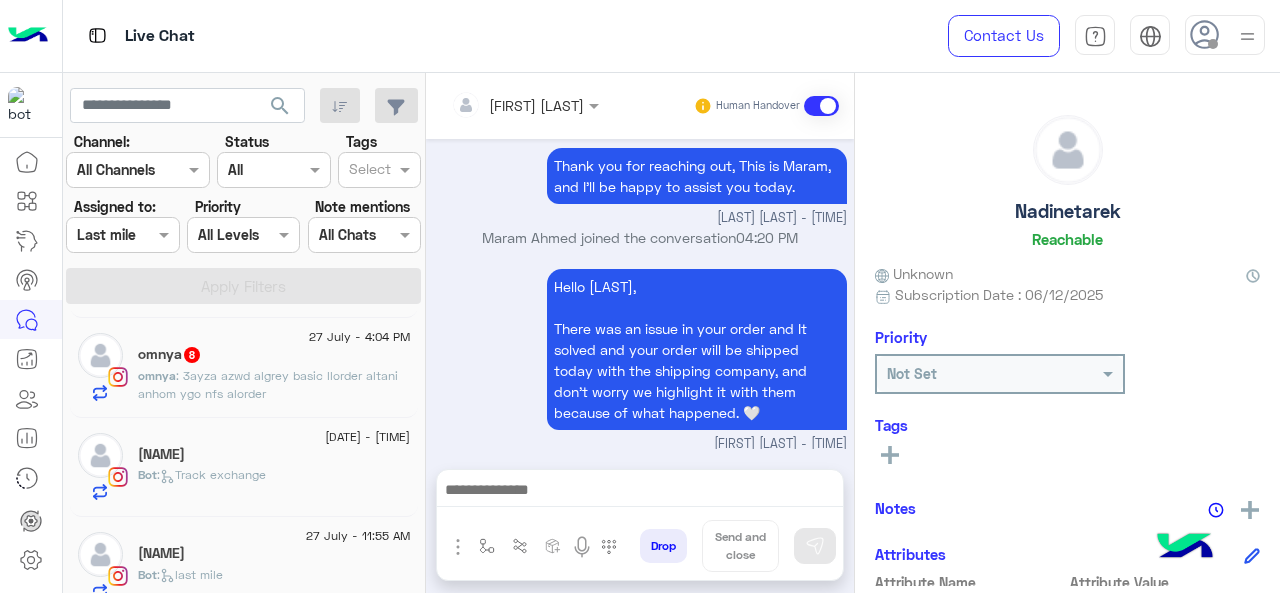 click on ": 3ayza azwd algrey basic llorder altani anhom ygo nfs alorder" 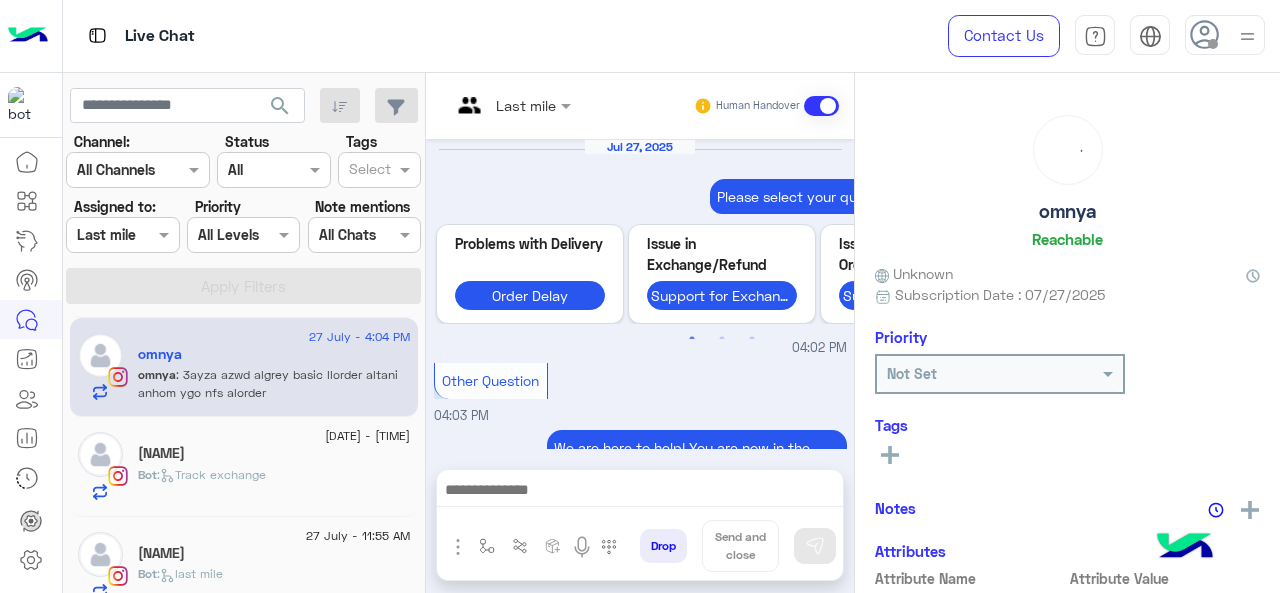 scroll, scrollTop: 904, scrollLeft: 0, axis: vertical 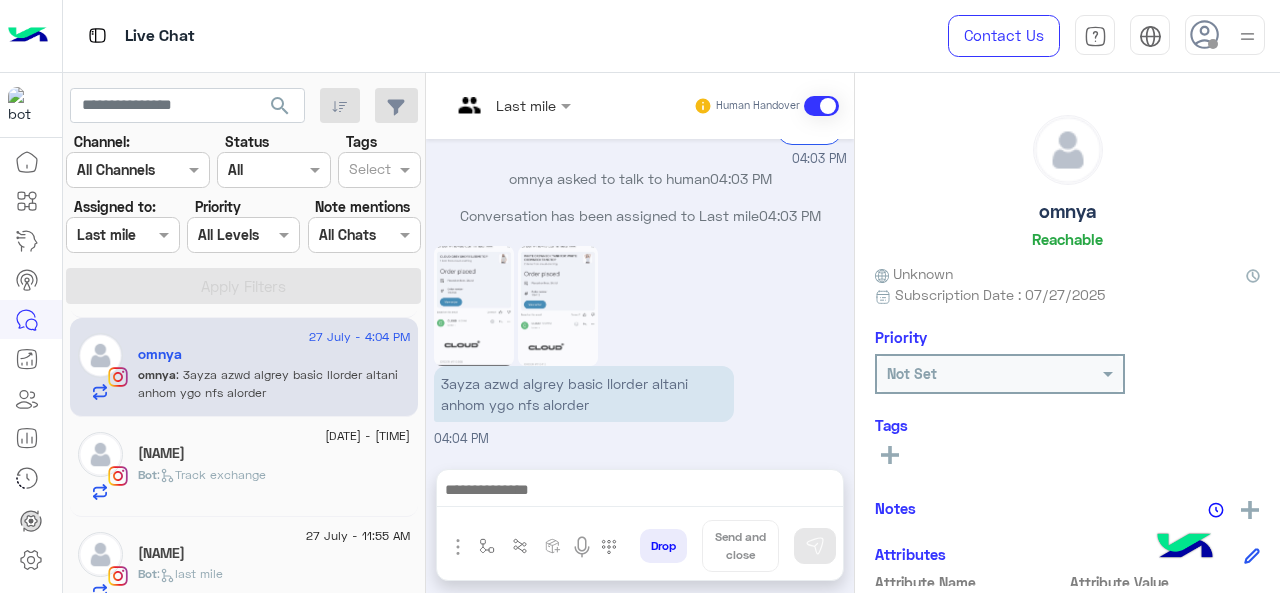 click at bounding box center [511, 104] 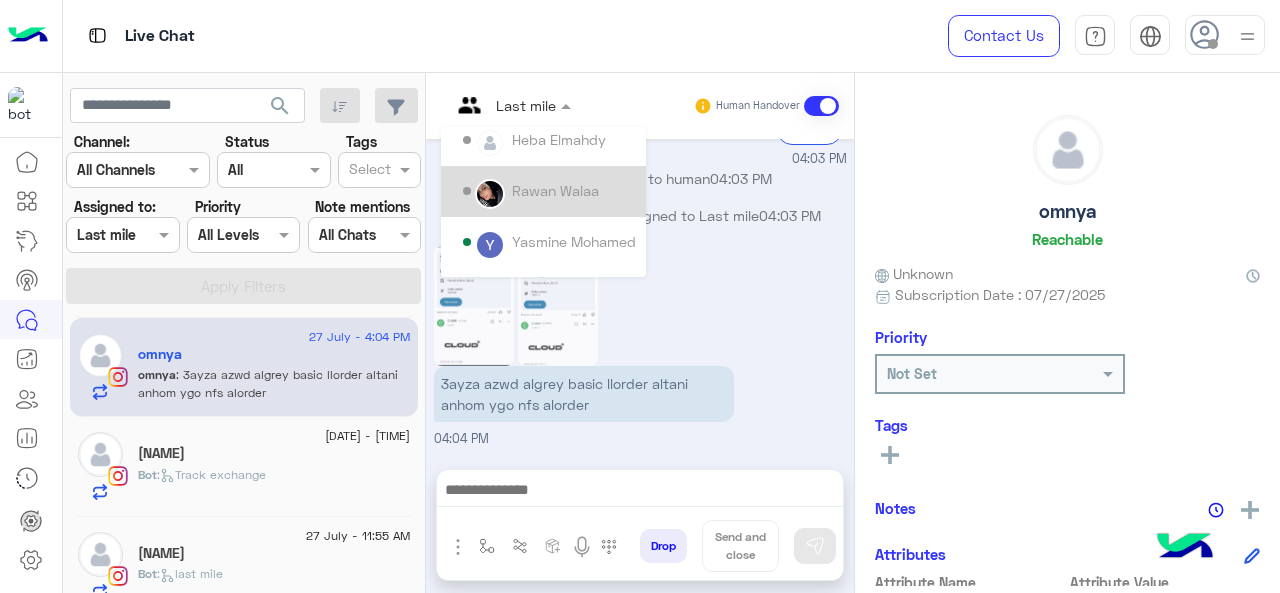 scroll, scrollTop: 300, scrollLeft: 0, axis: vertical 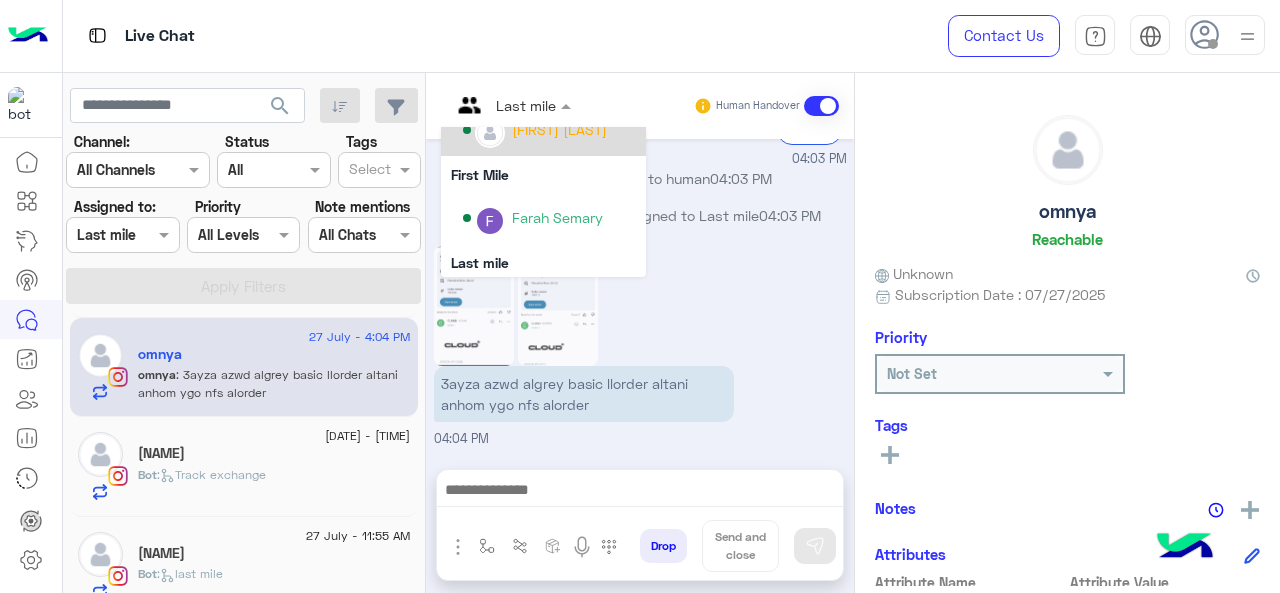 click on "[FIRST] [LAST]" at bounding box center [559, 129] 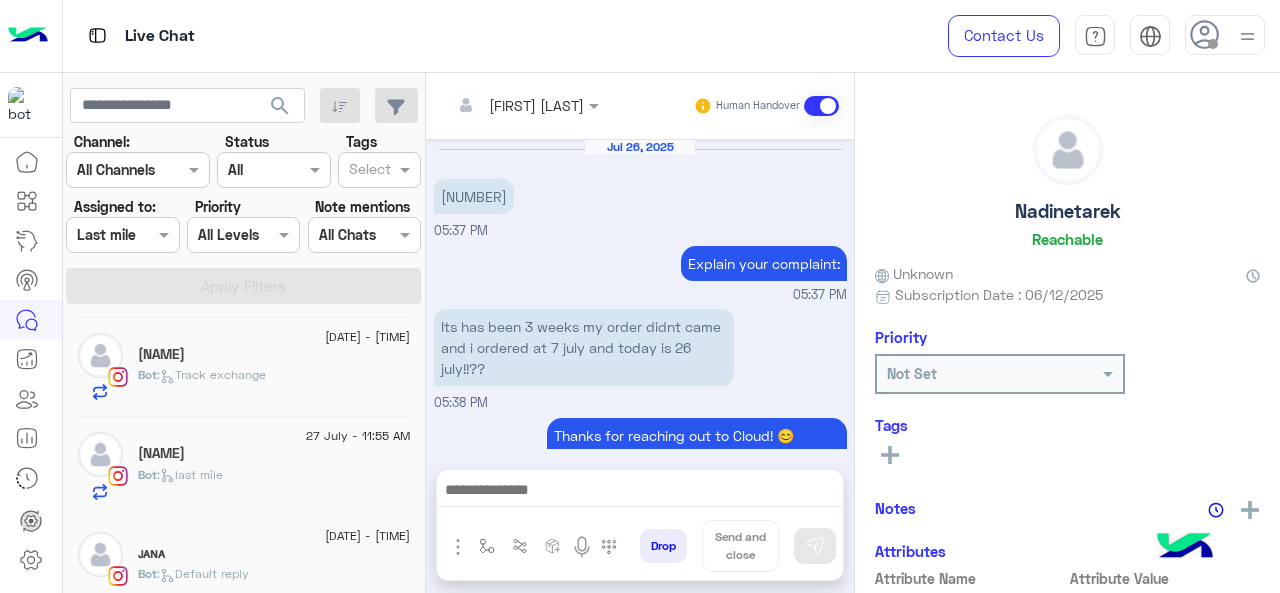 scroll, scrollTop: 704, scrollLeft: 0, axis: vertical 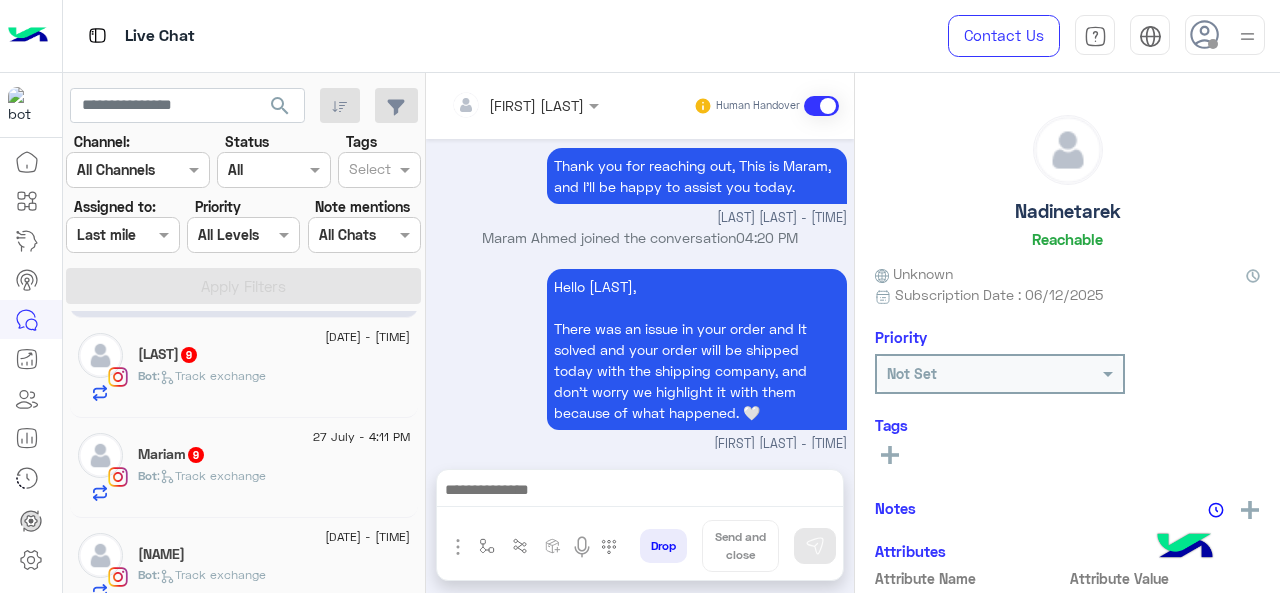 click on ":   Track exchange" 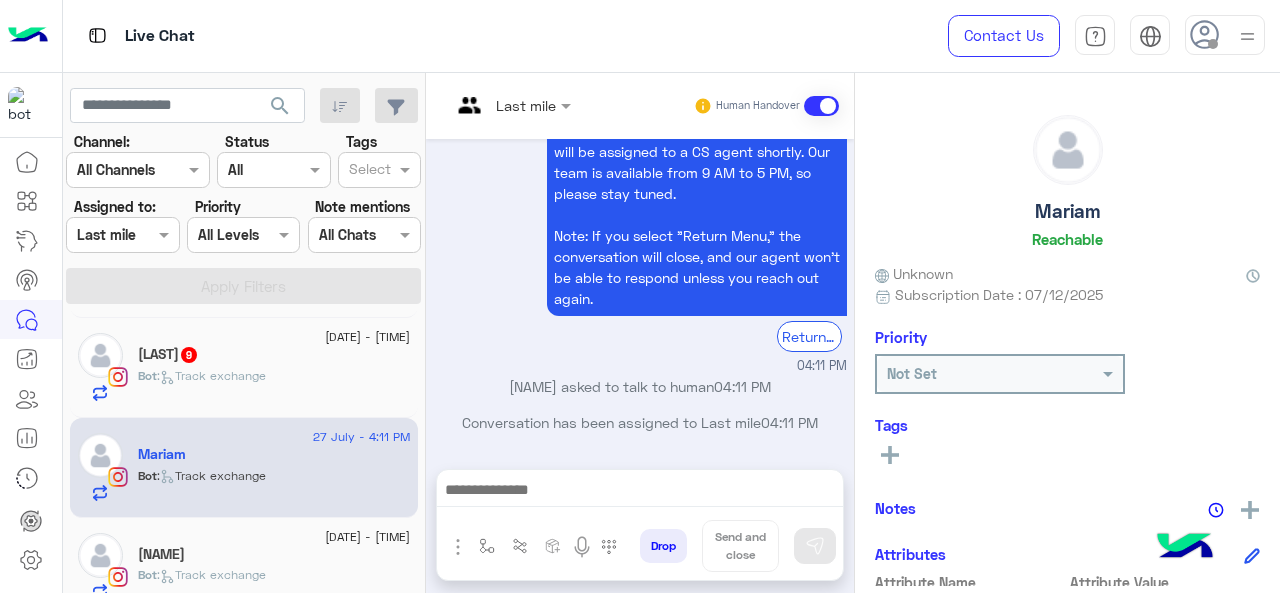 scroll, scrollTop: 716, scrollLeft: 0, axis: vertical 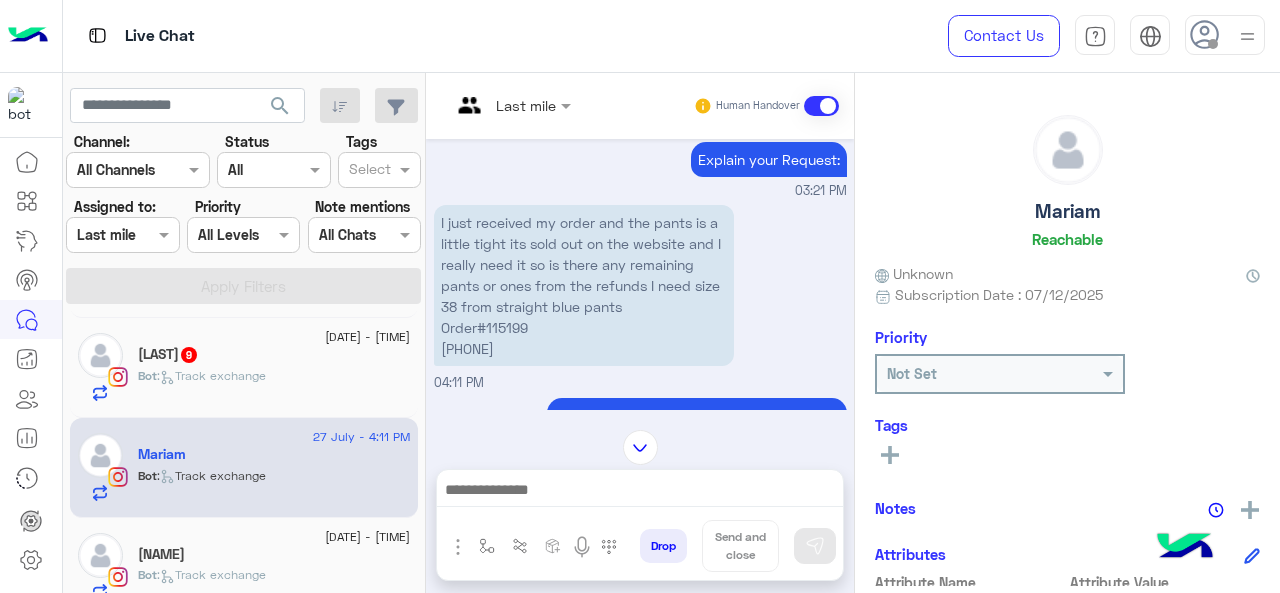 click at bounding box center (511, 104) 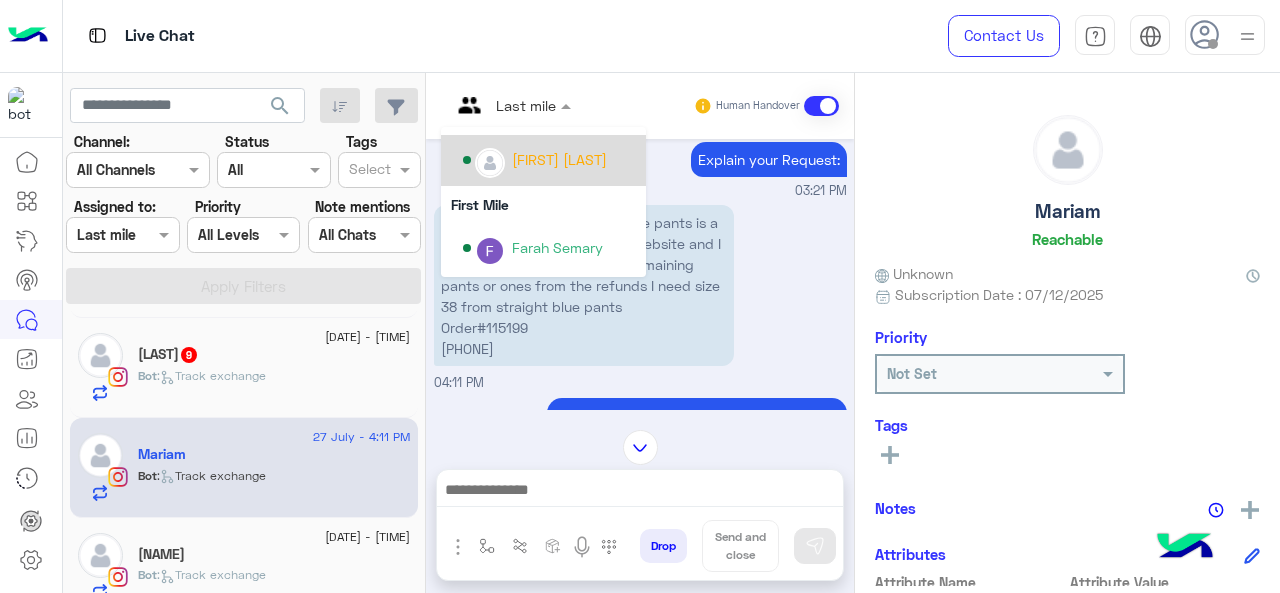 scroll, scrollTop: 300, scrollLeft: 0, axis: vertical 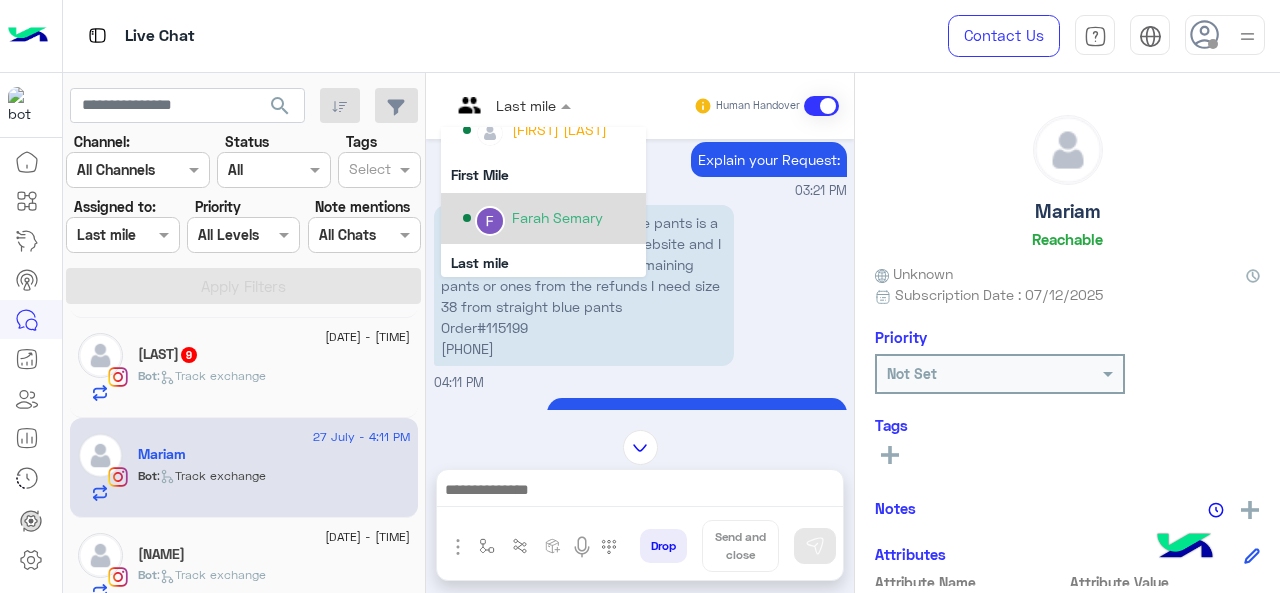 click on "Farah Semary" at bounding box center [557, 217] 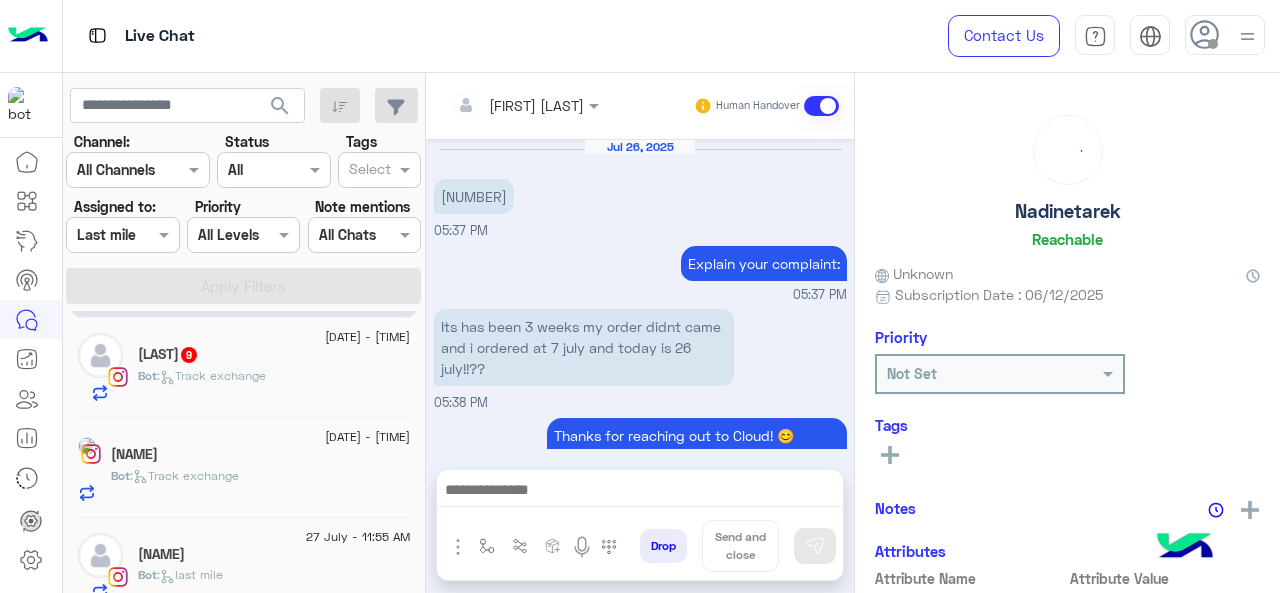scroll, scrollTop: 704, scrollLeft: 0, axis: vertical 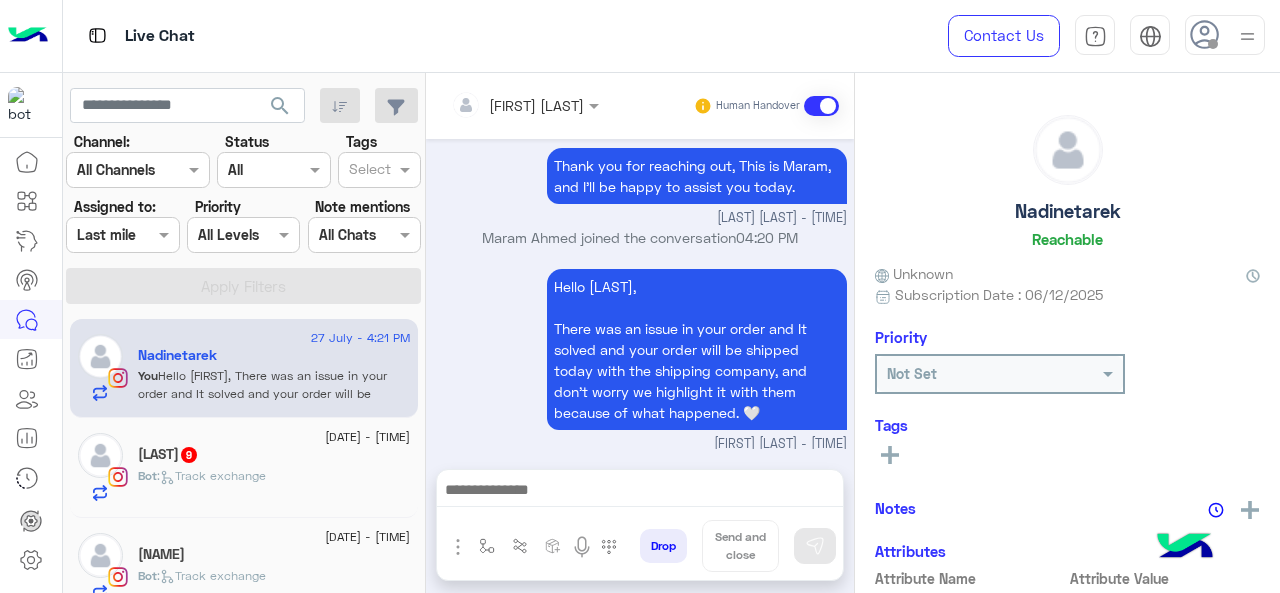 click on "[LAST]   9" 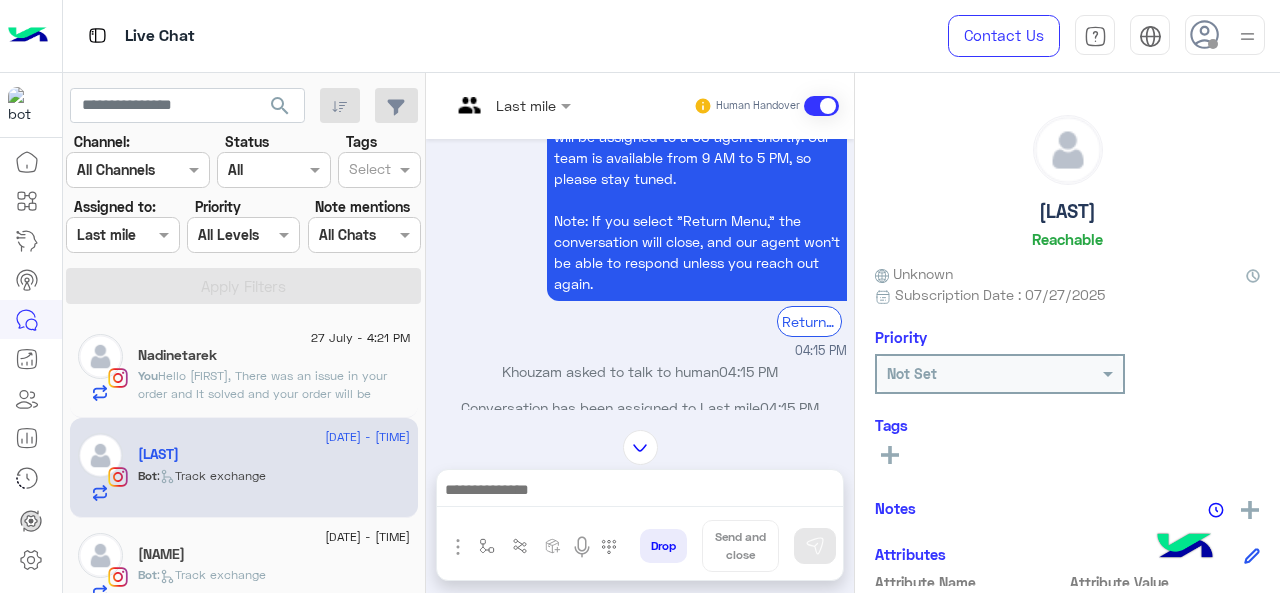 scroll, scrollTop: 606, scrollLeft: 0, axis: vertical 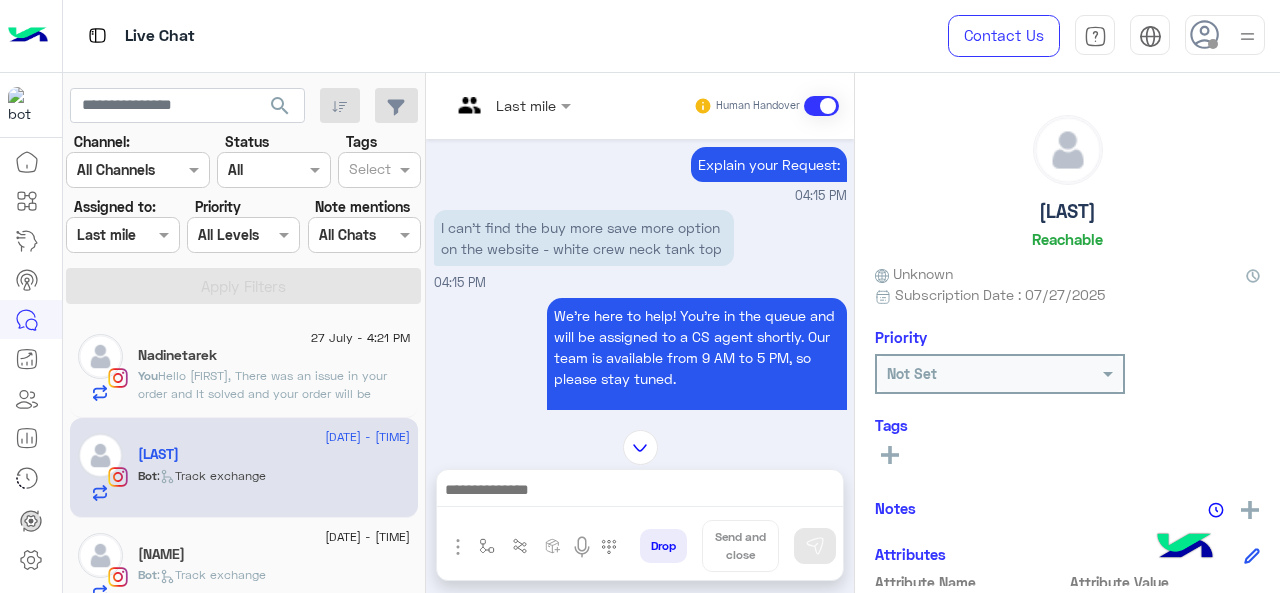 click at bounding box center (511, 104) 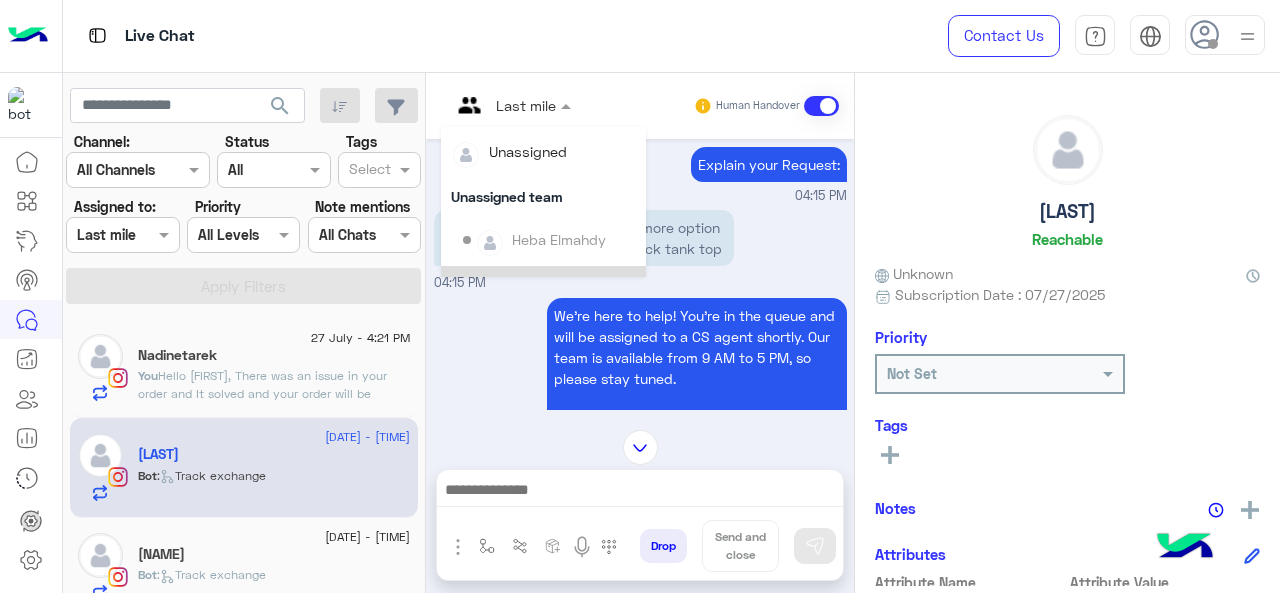 scroll, scrollTop: 300, scrollLeft: 0, axis: vertical 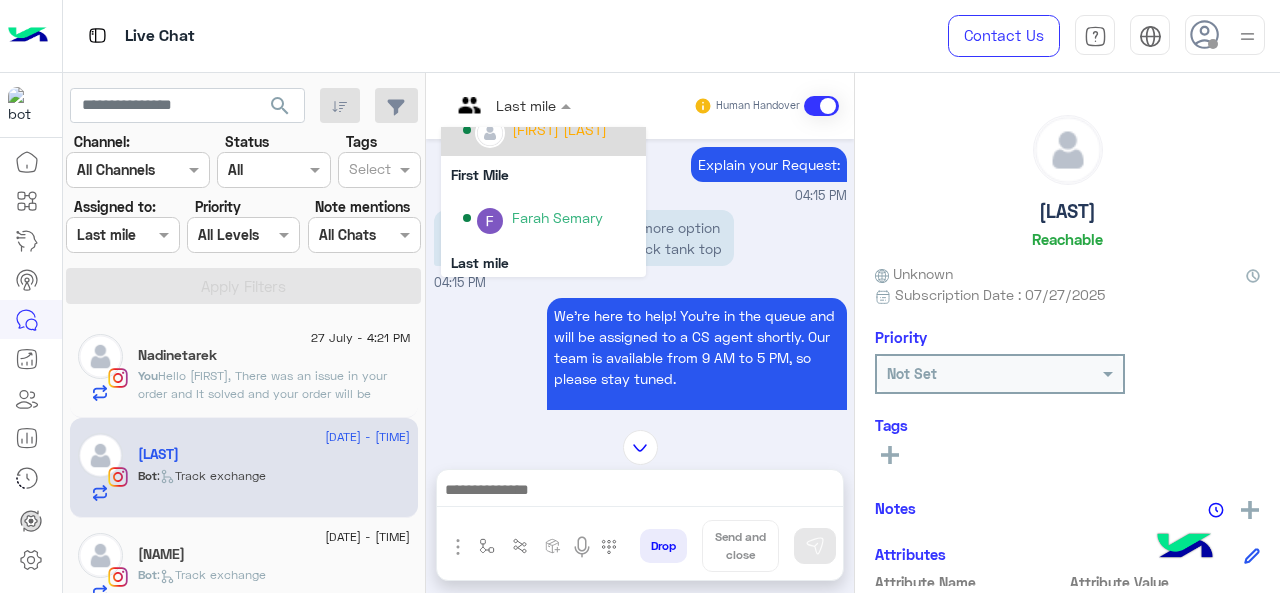 click on "[FIRST] [LAST]" at bounding box center [549, 130] 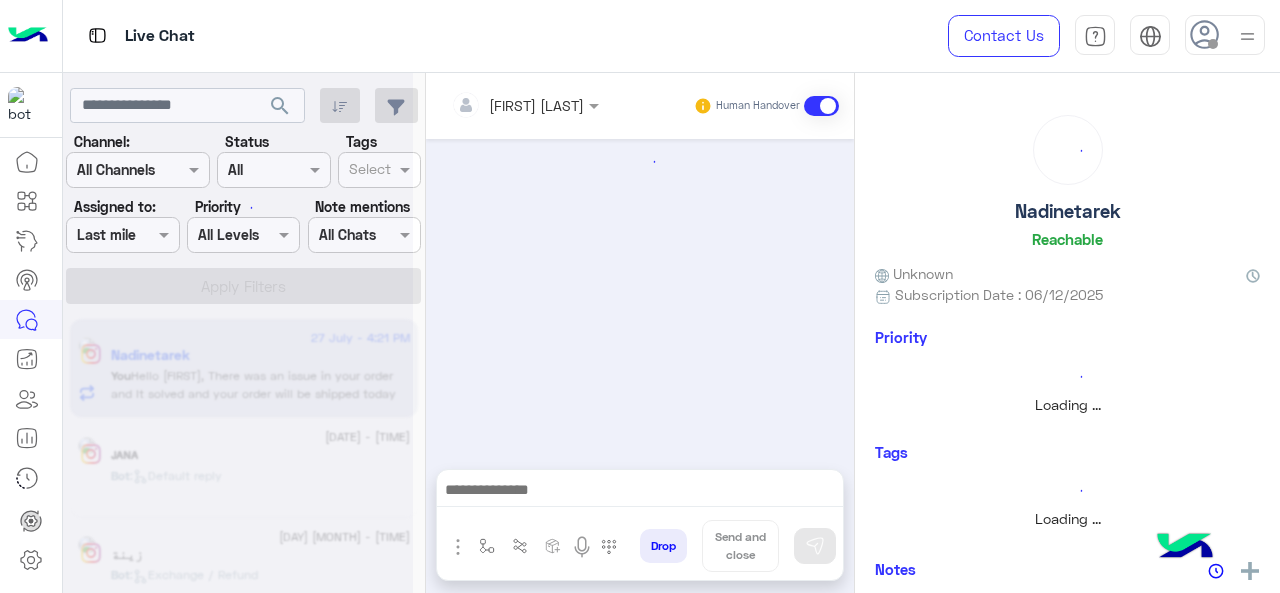 scroll, scrollTop: 704, scrollLeft: 0, axis: vertical 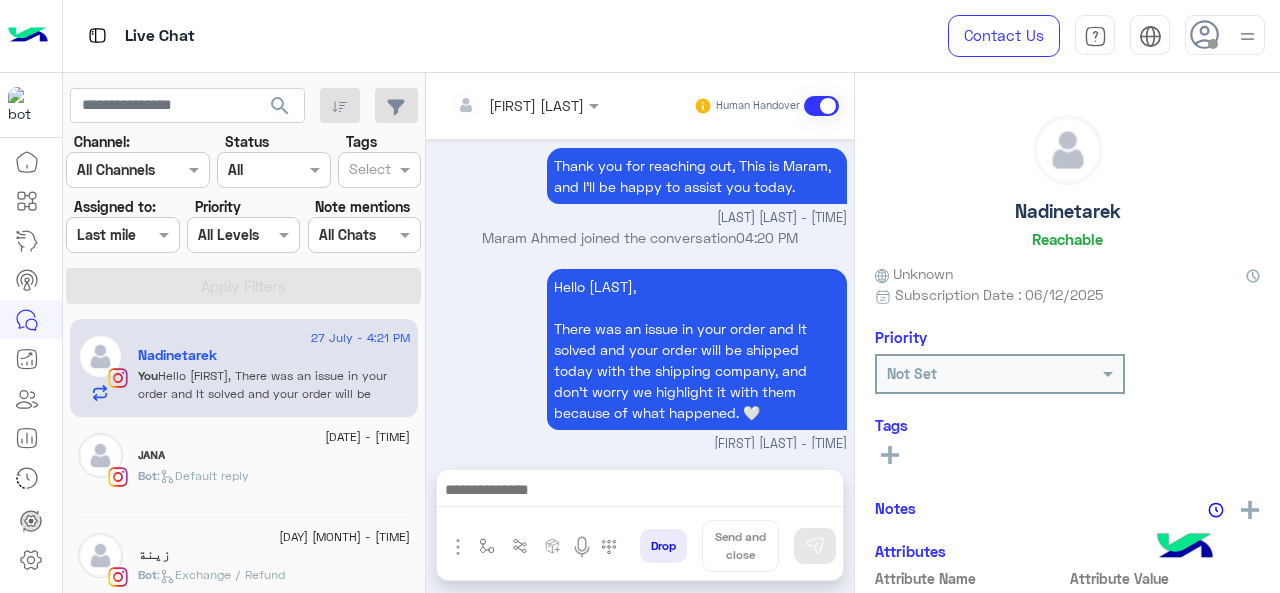 click at bounding box center (122, 234) 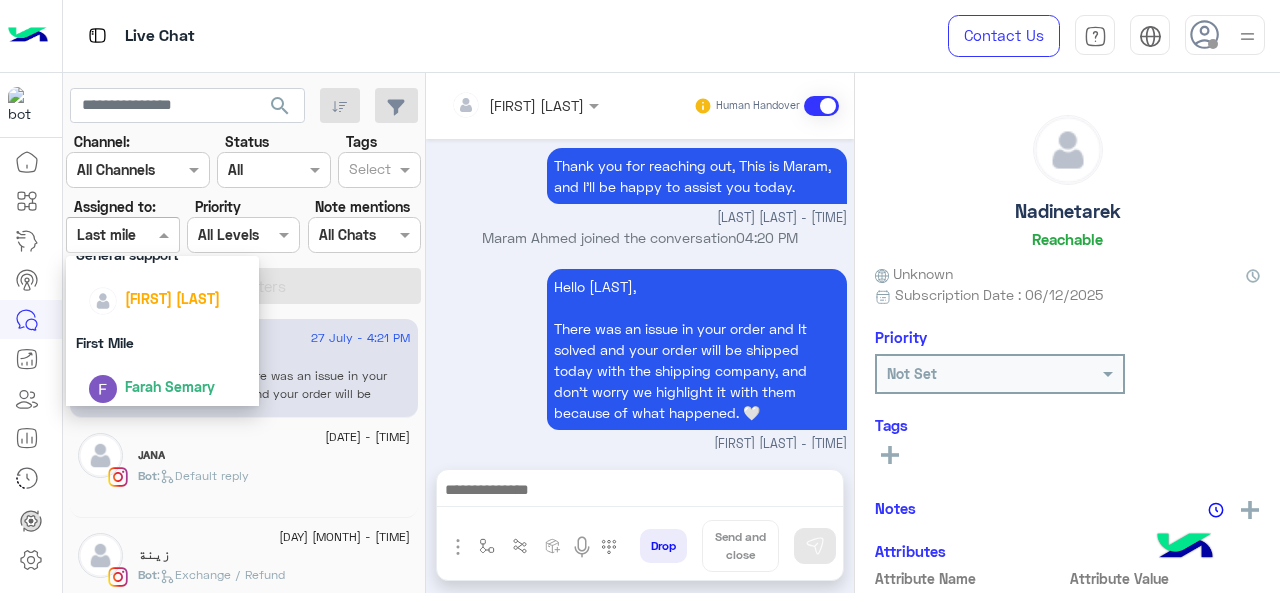 scroll, scrollTop: 392, scrollLeft: 0, axis: vertical 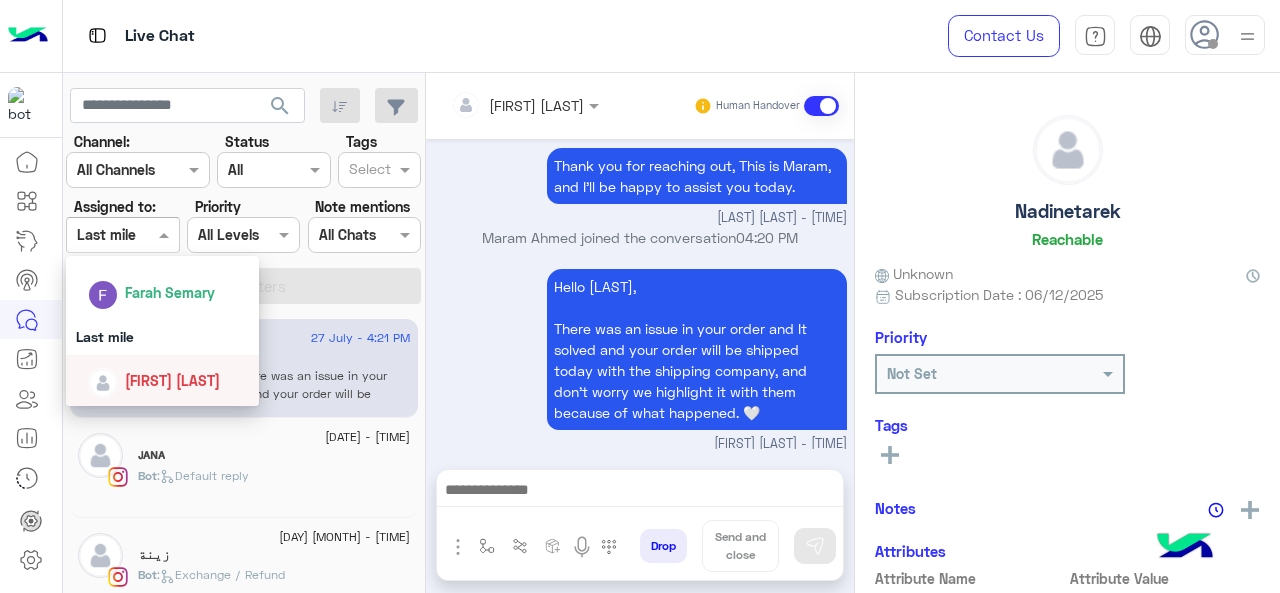 click on "[FIRST] [LAST]" at bounding box center [172, 380] 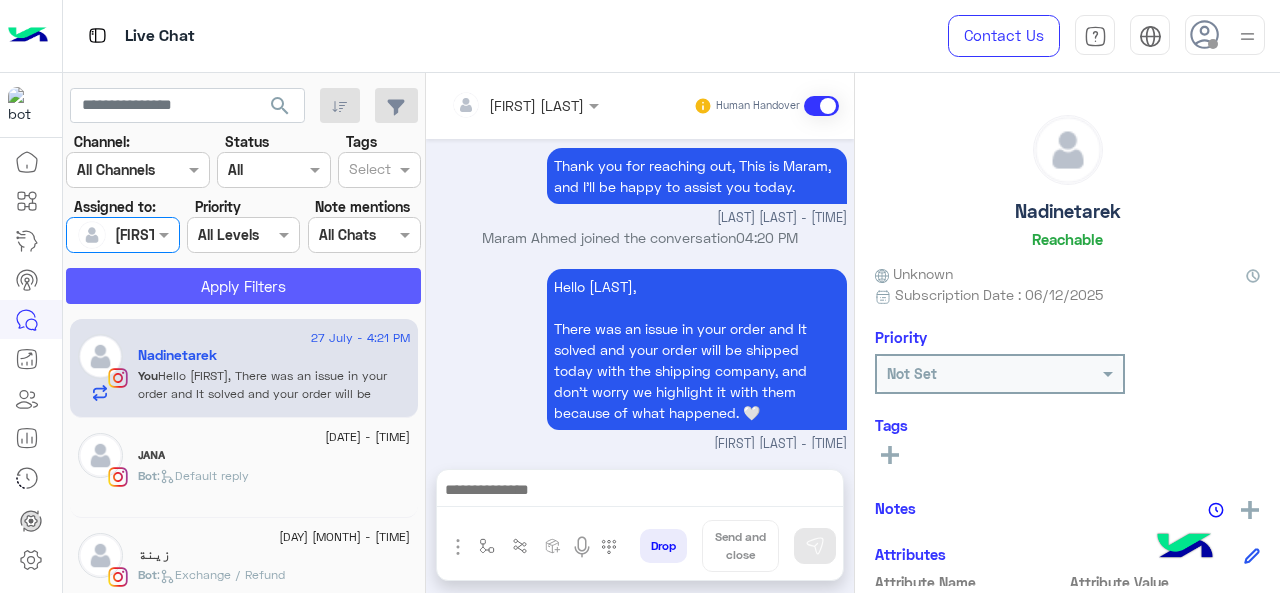 click on "Apply Filters" 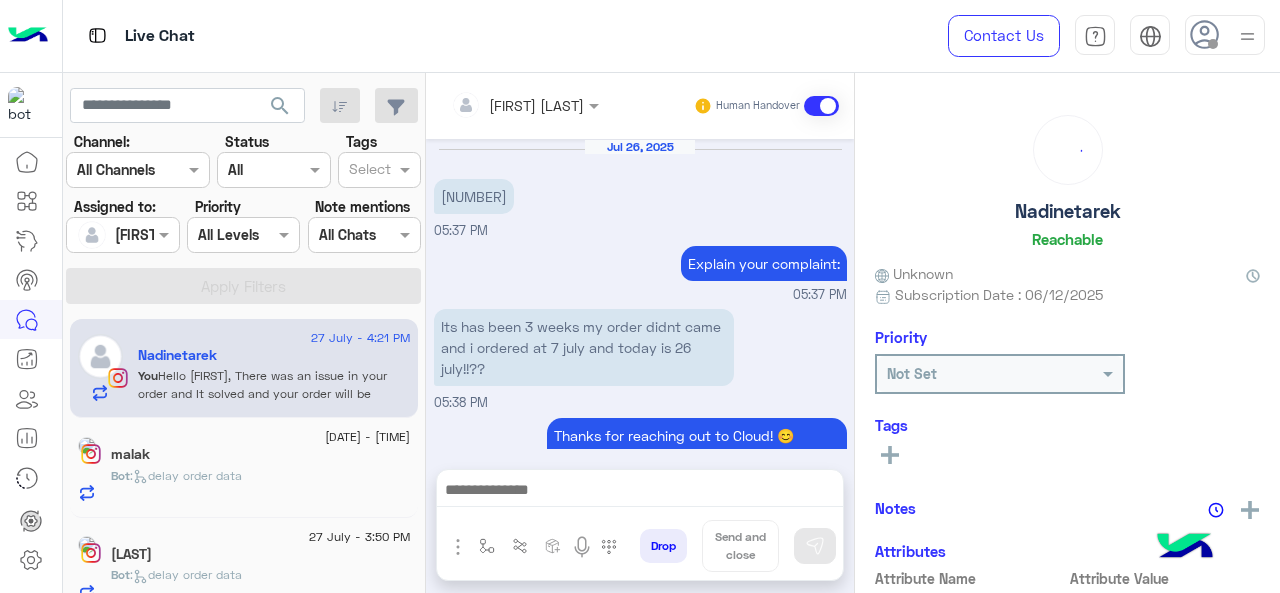 scroll, scrollTop: 704, scrollLeft: 0, axis: vertical 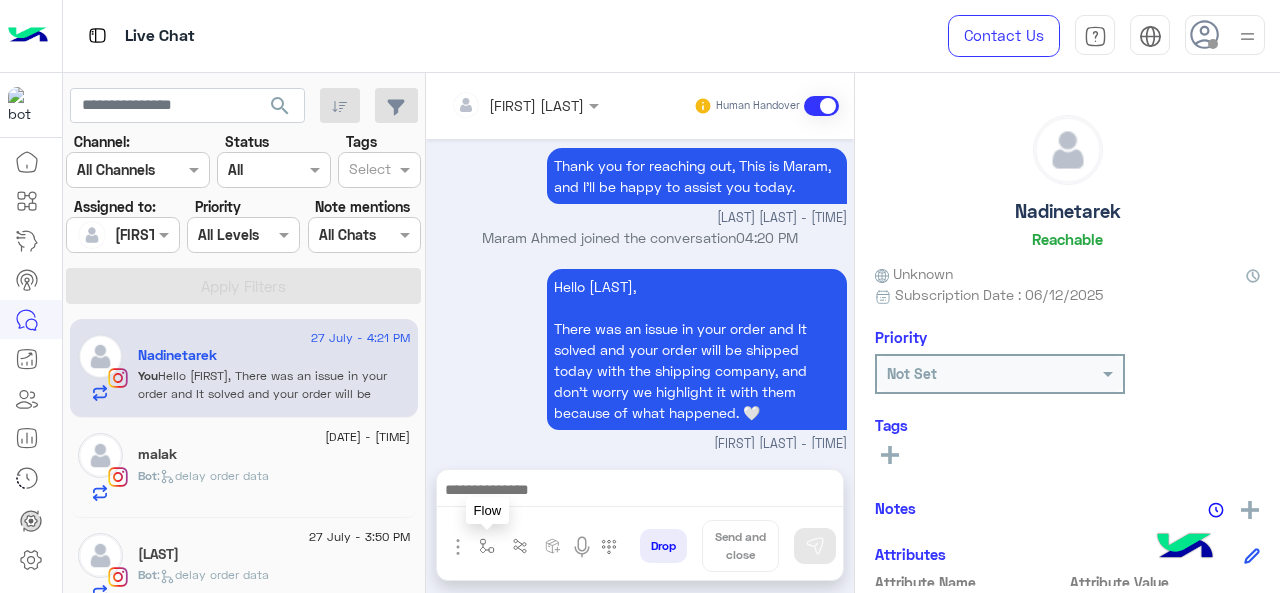 click at bounding box center [487, 546] 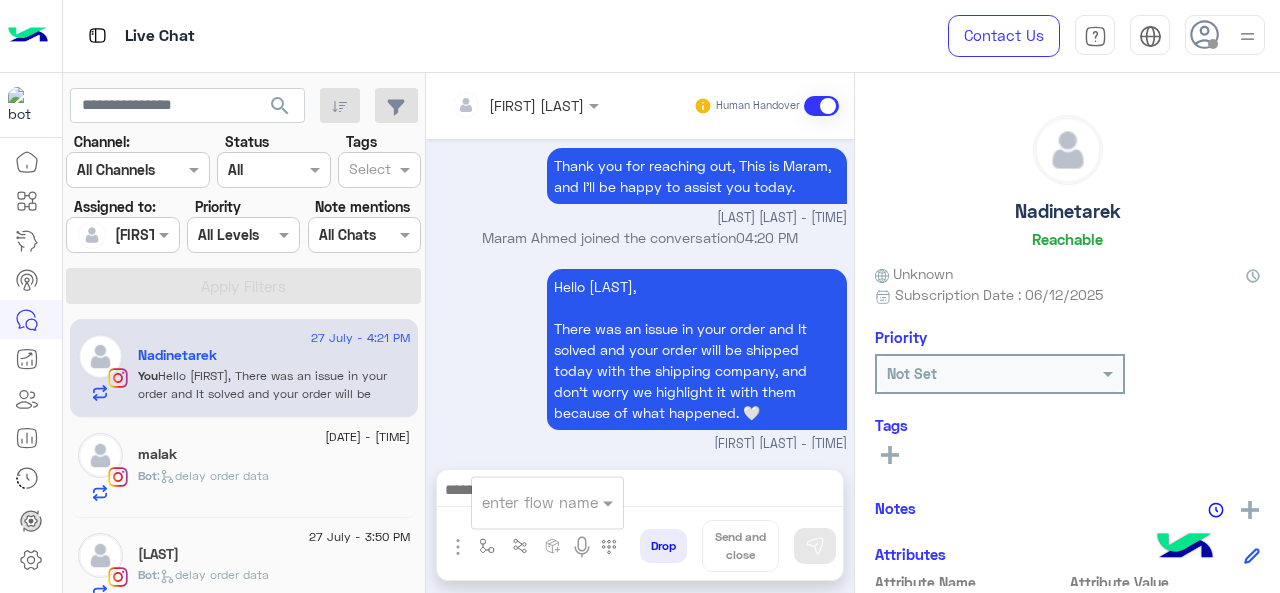 click at bounding box center (523, 502) 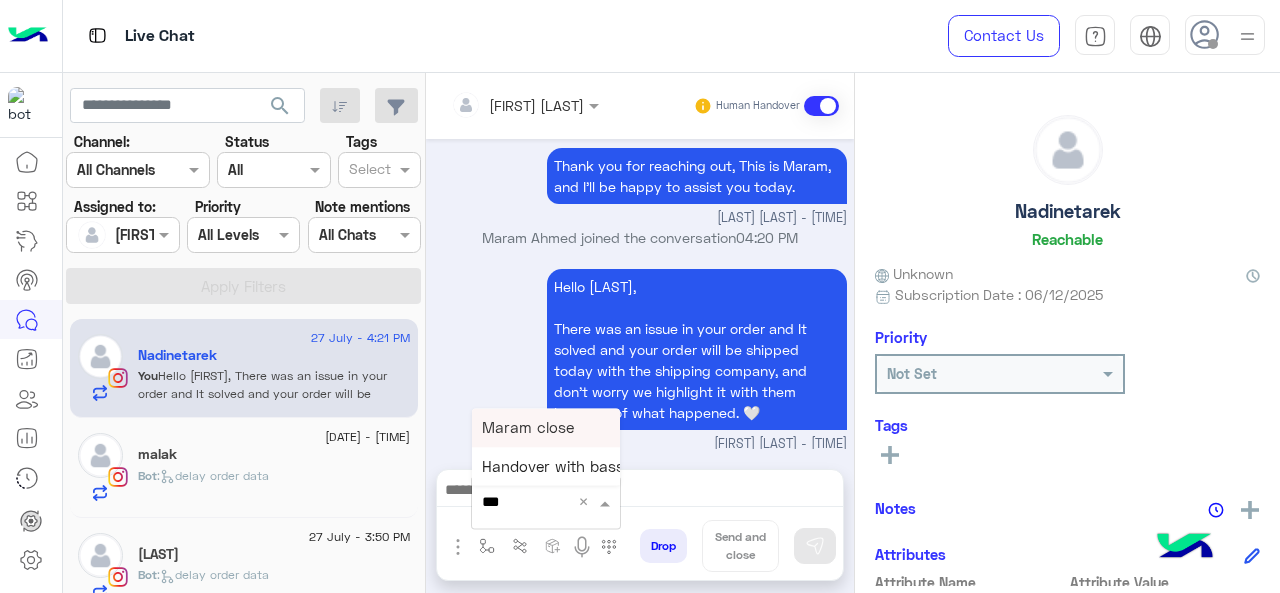 type on "****" 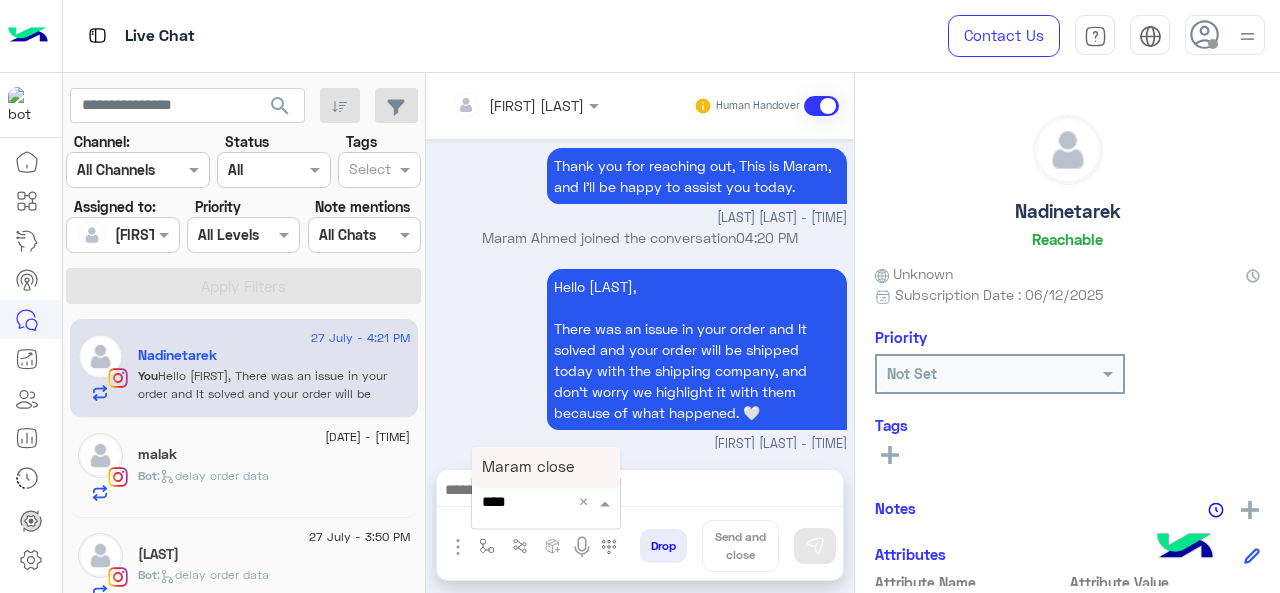 drag, startPoint x: 590, startPoint y: 461, endPoint x: 650, endPoint y: 493, distance: 68 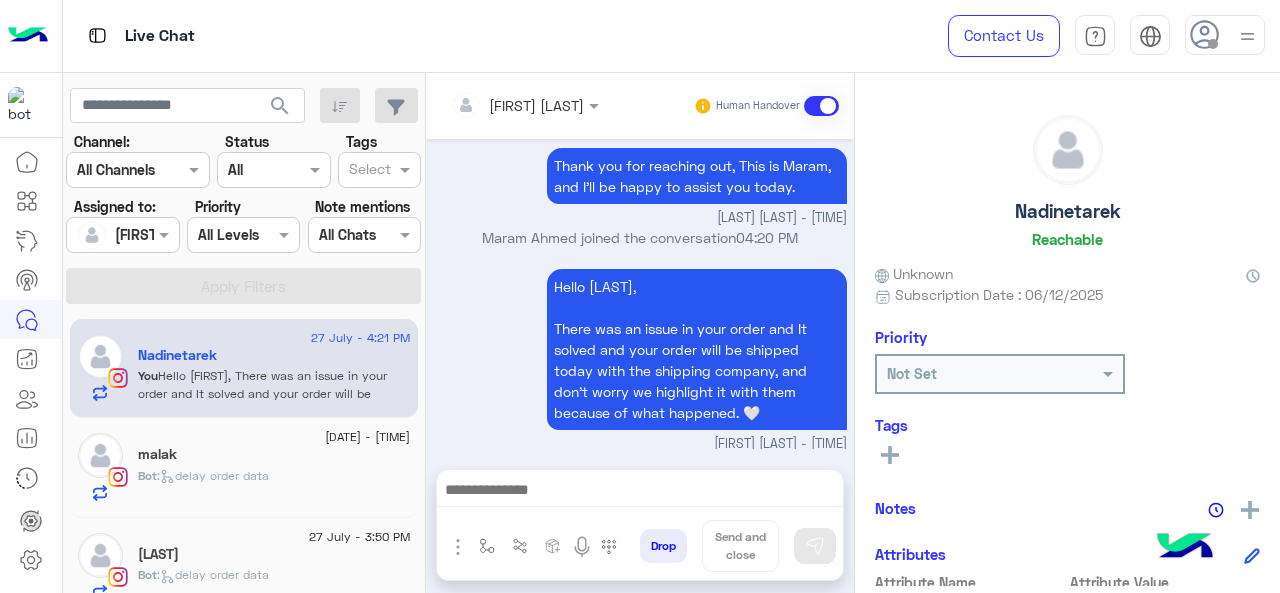 type on "**********" 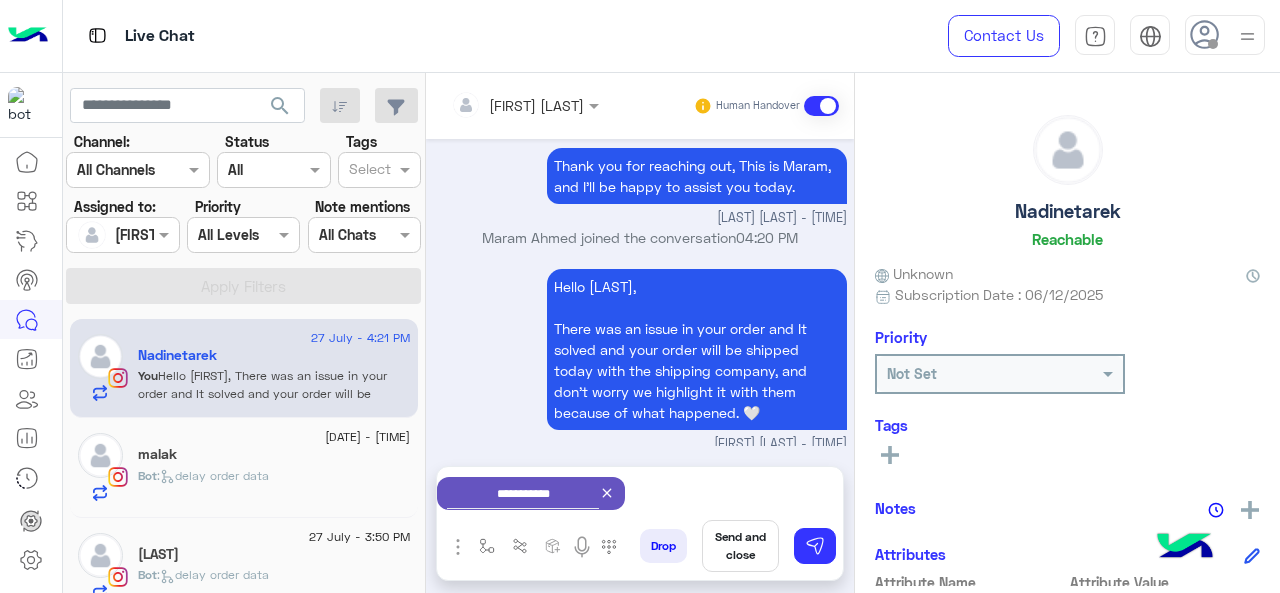 click on "Send and close" at bounding box center [740, 546] 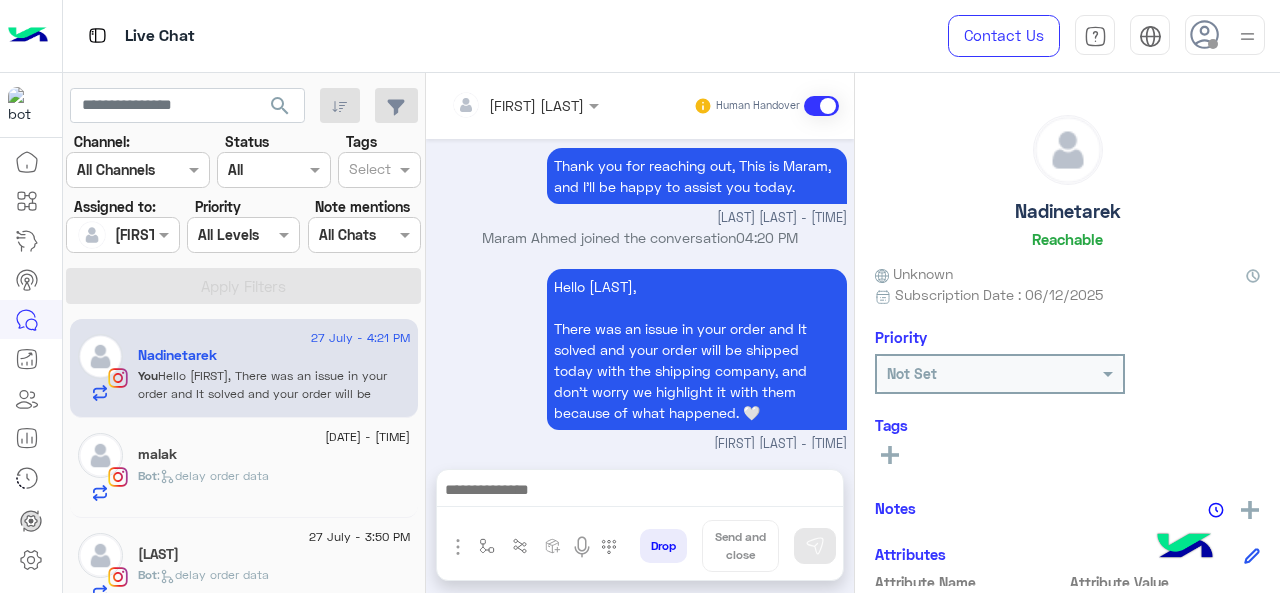 scroll, scrollTop: 726, scrollLeft: 0, axis: vertical 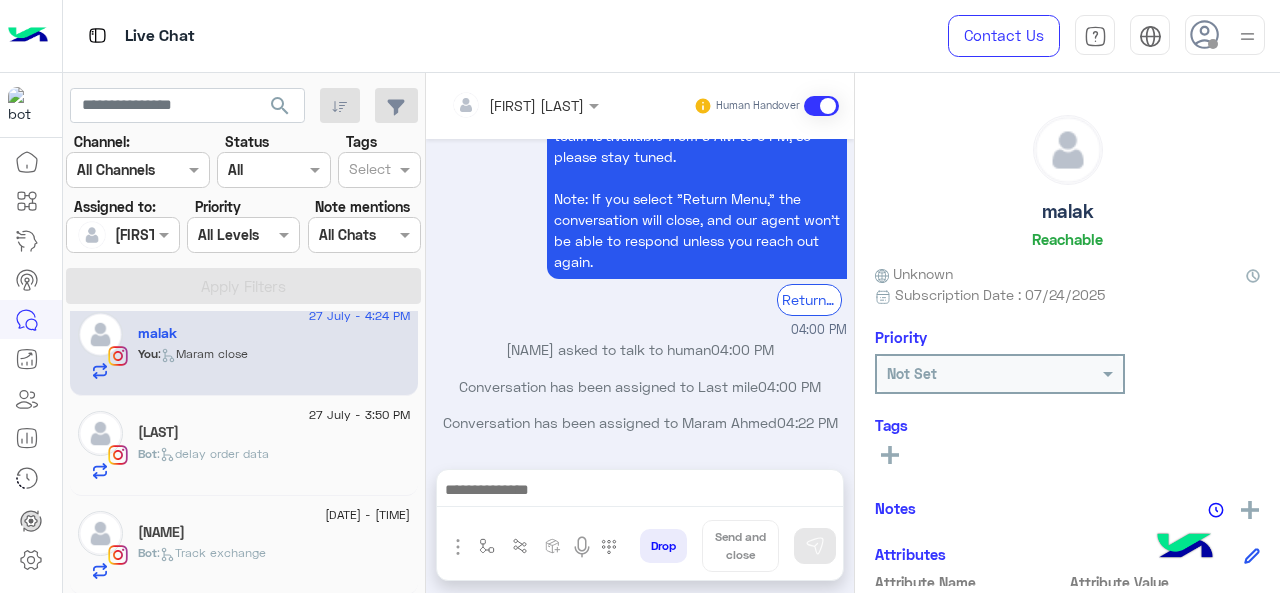 click on "Bot :   Track exchange" 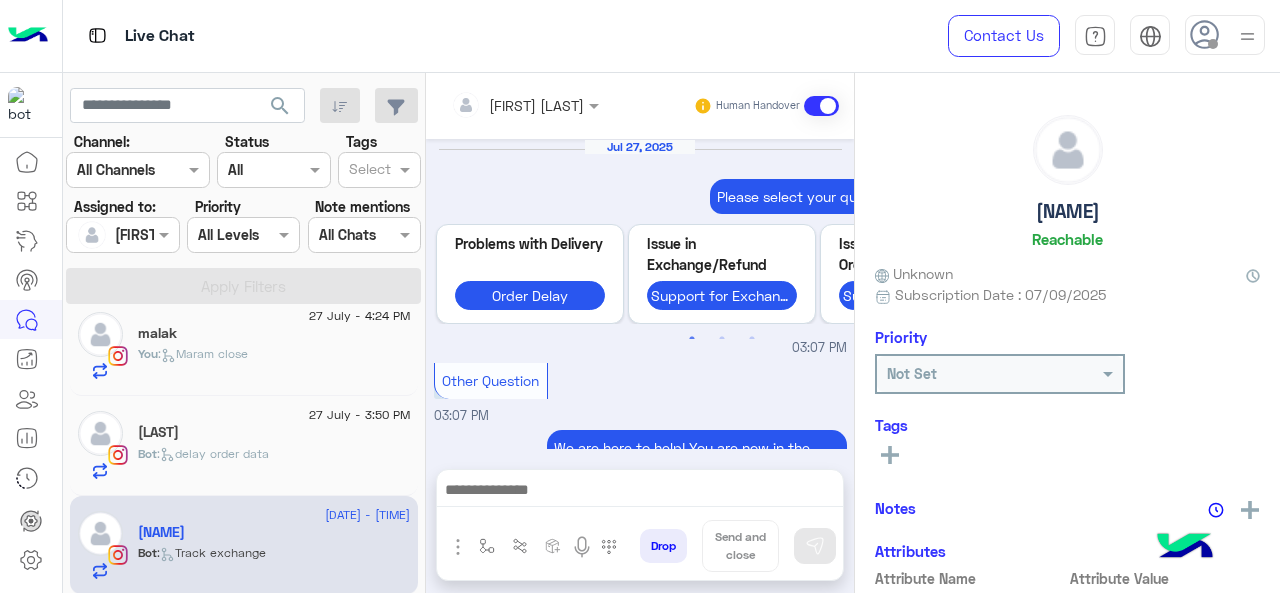 scroll, scrollTop: 754, scrollLeft: 0, axis: vertical 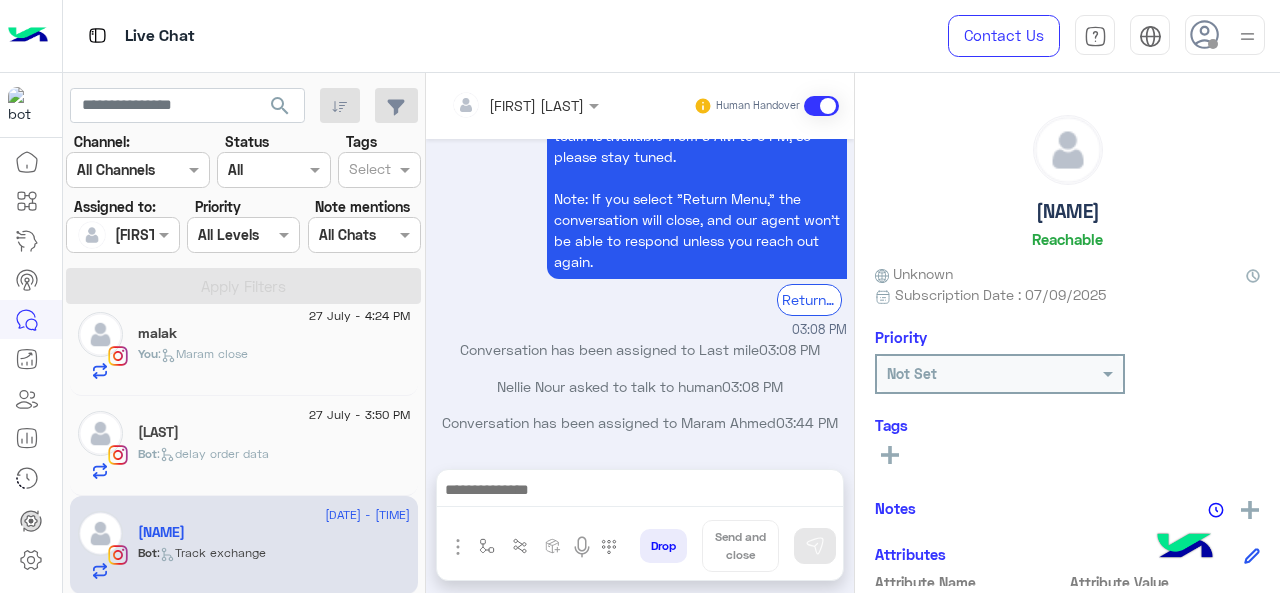 click on "[DATE] - [TIME] [NAME] Bot : delay order data" 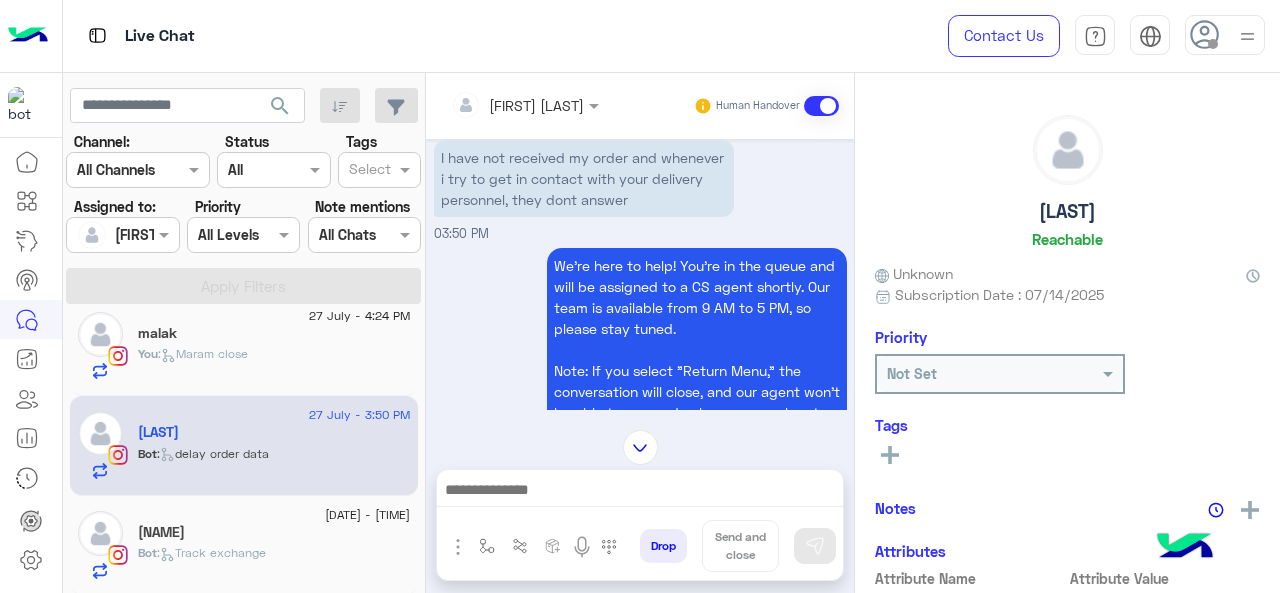 scroll, scrollTop: 559, scrollLeft: 0, axis: vertical 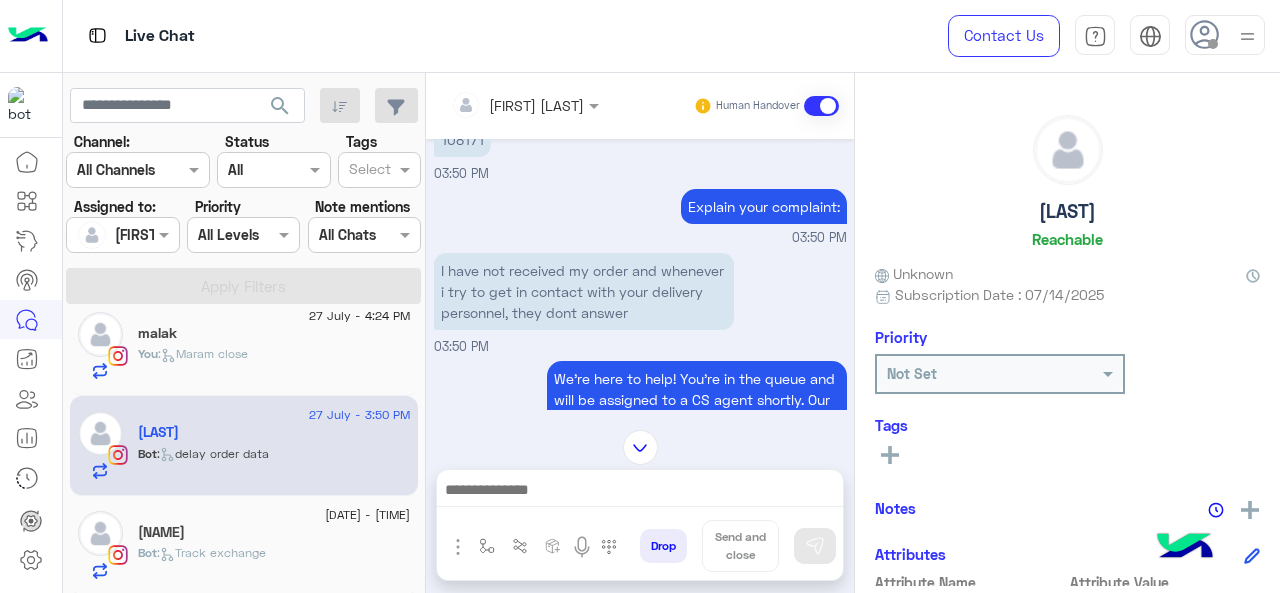 click on "108171" at bounding box center [462, 139] 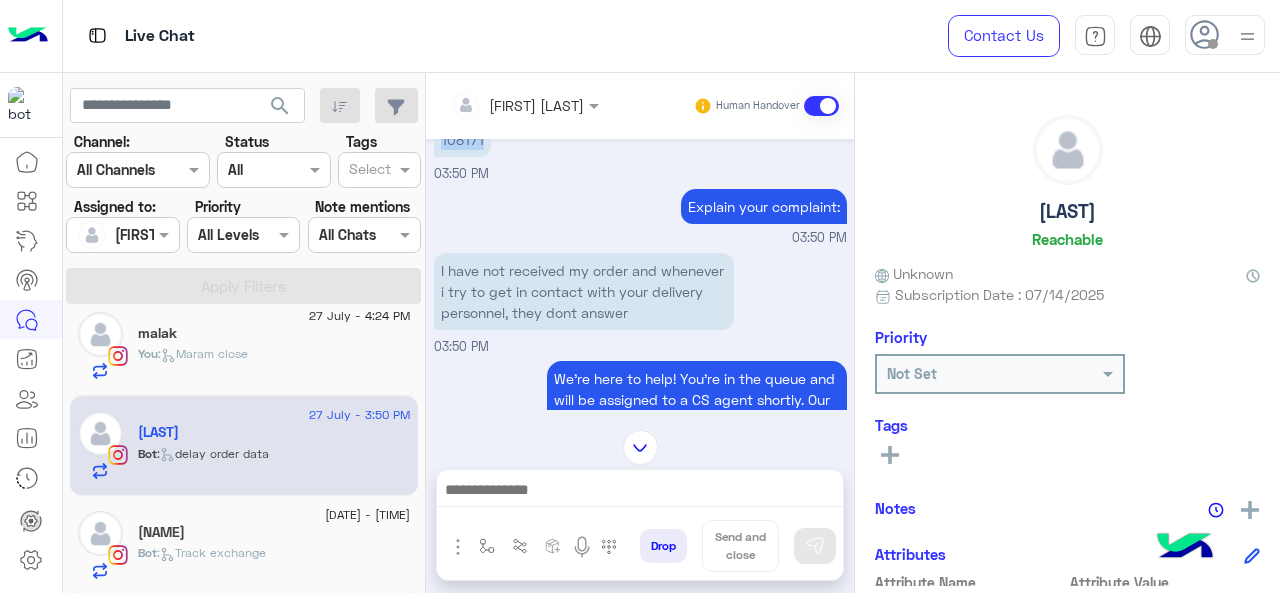 click on "108171" at bounding box center (462, 139) 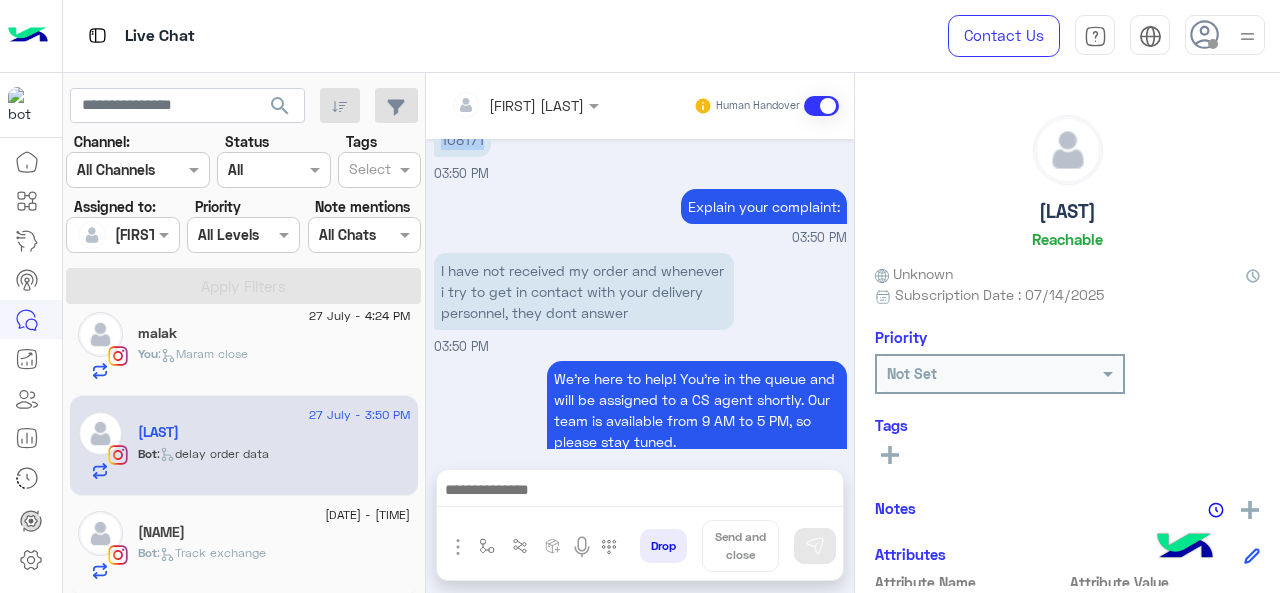 scroll, scrollTop: 859, scrollLeft: 0, axis: vertical 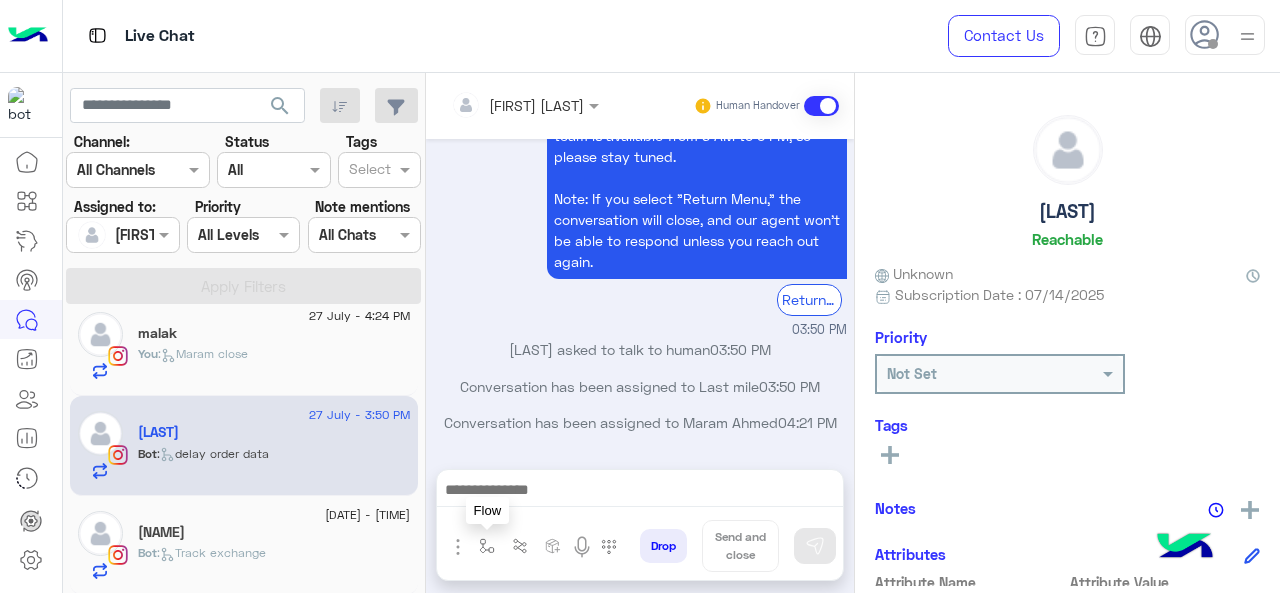 click at bounding box center [487, 546] 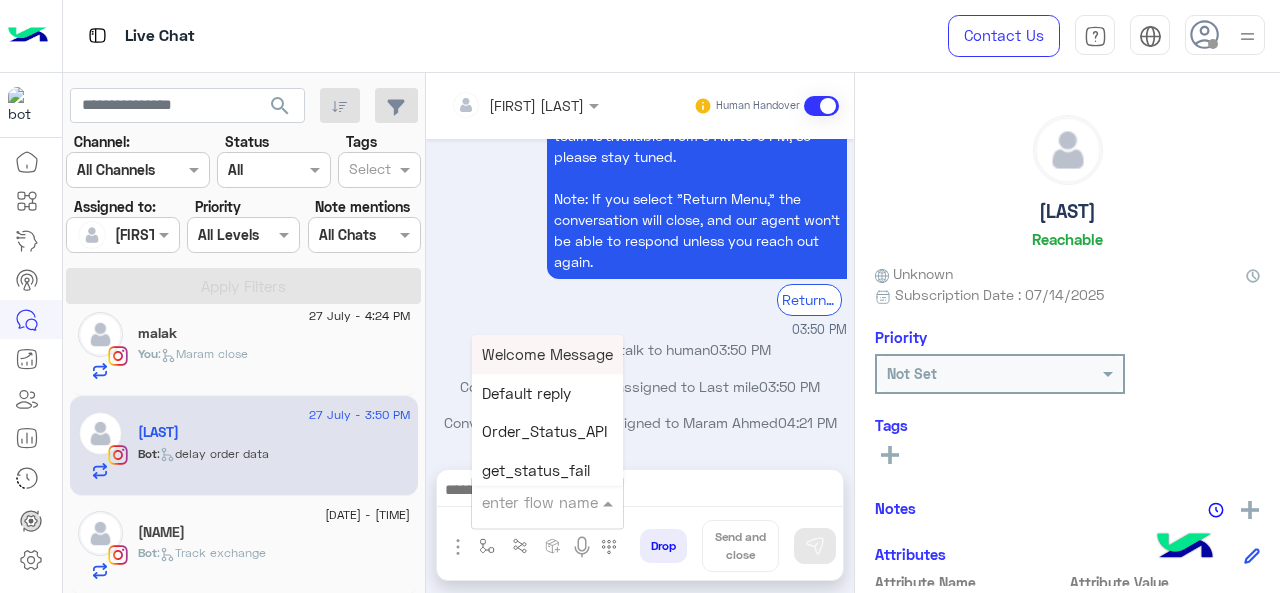 click at bounding box center (523, 502) 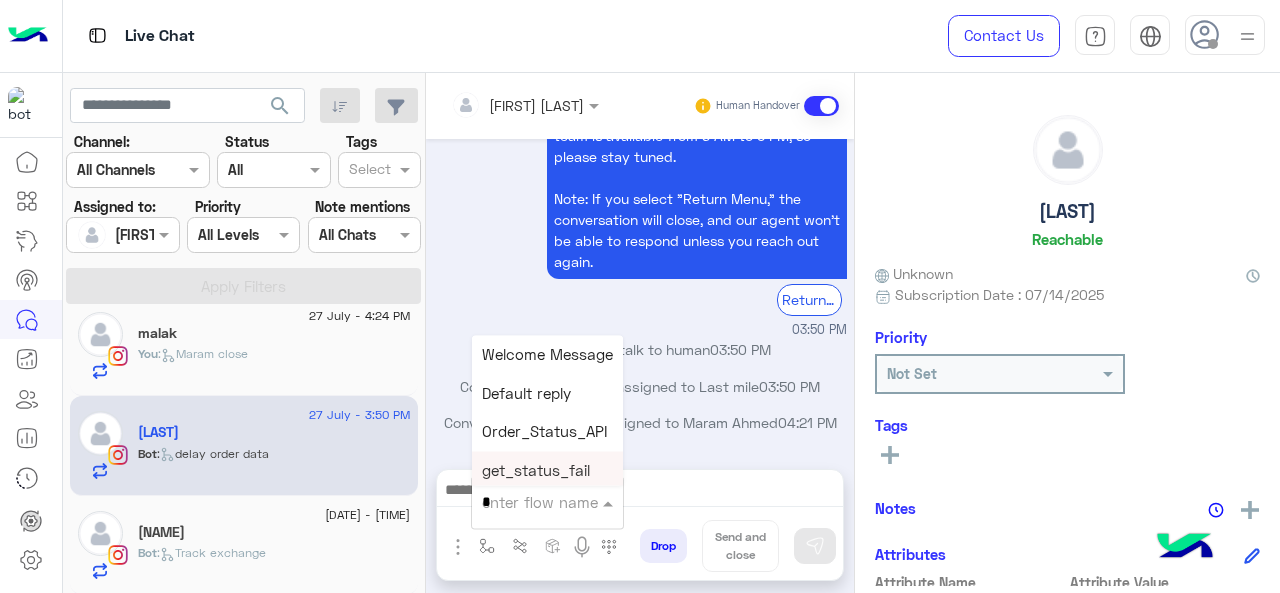 type on "*" 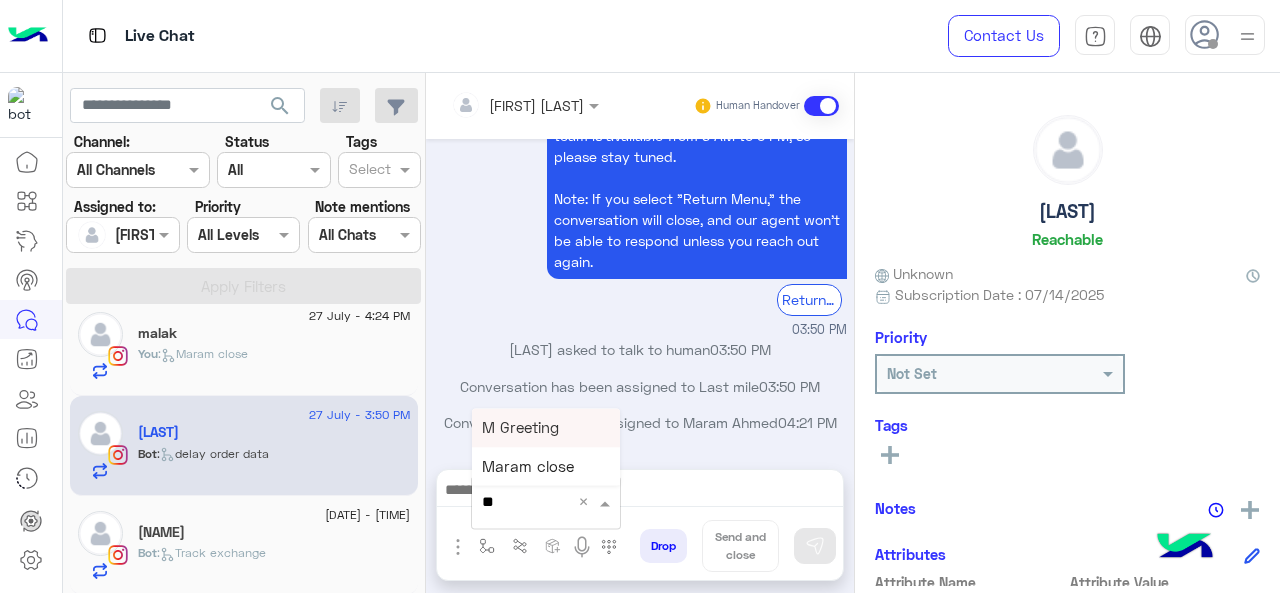 drag, startPoint x: 497, startPoint y: 422, endPoint x: 640, endPoint y: 475, distance: 152.50574 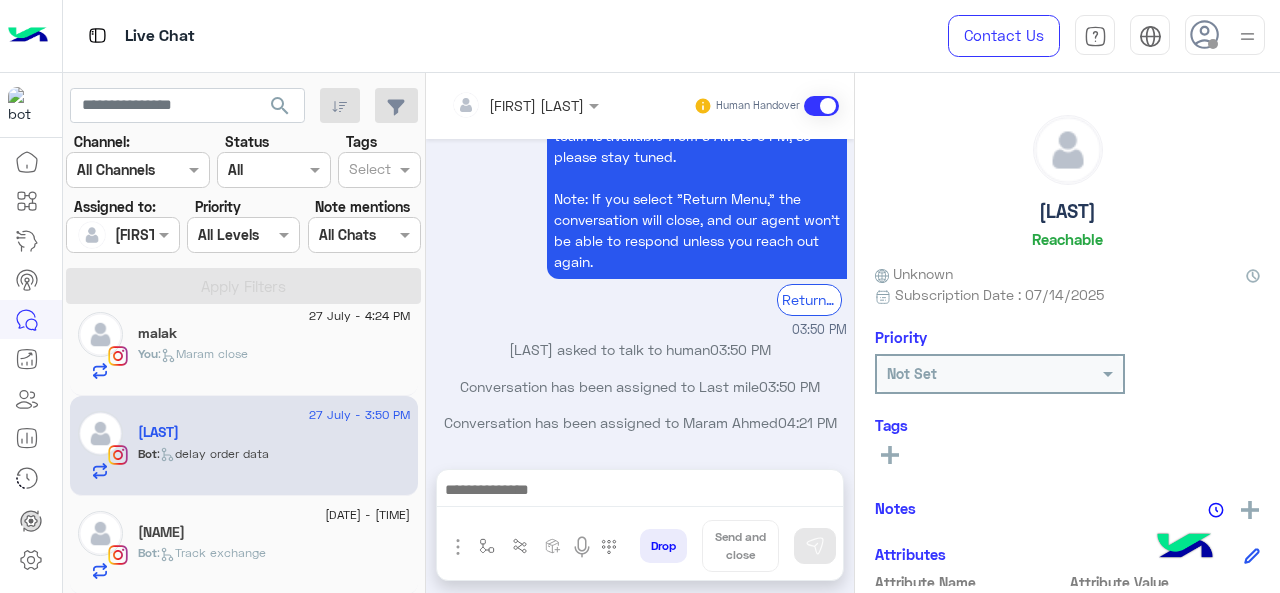 type on "**********" 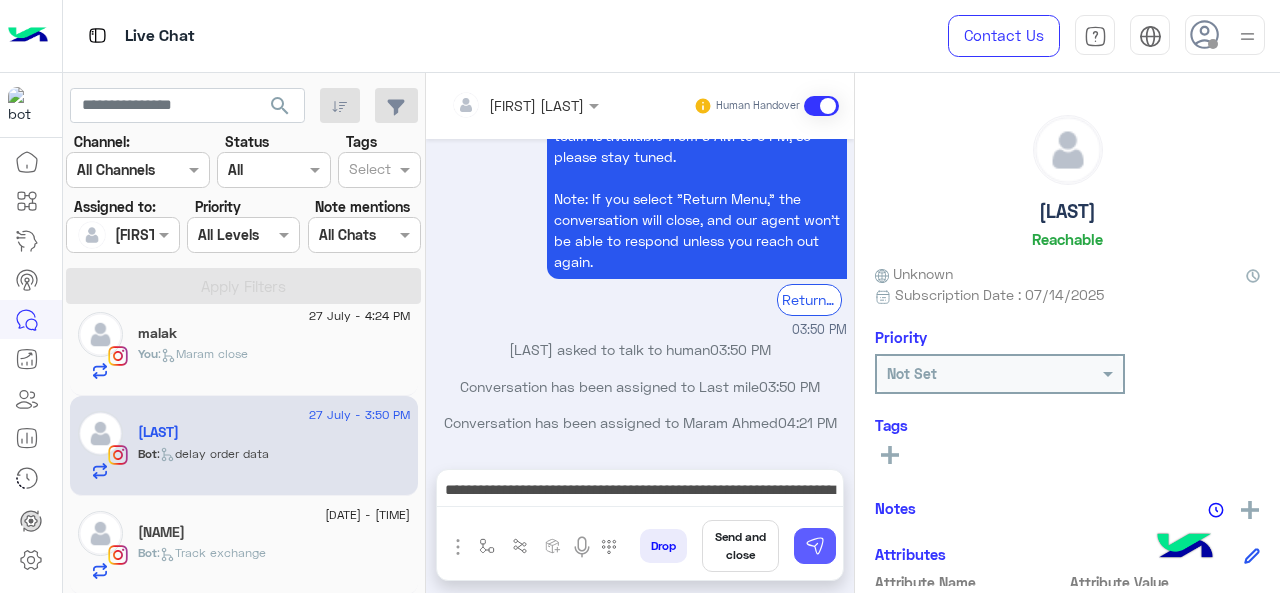 click at bounding box center (815, 546) 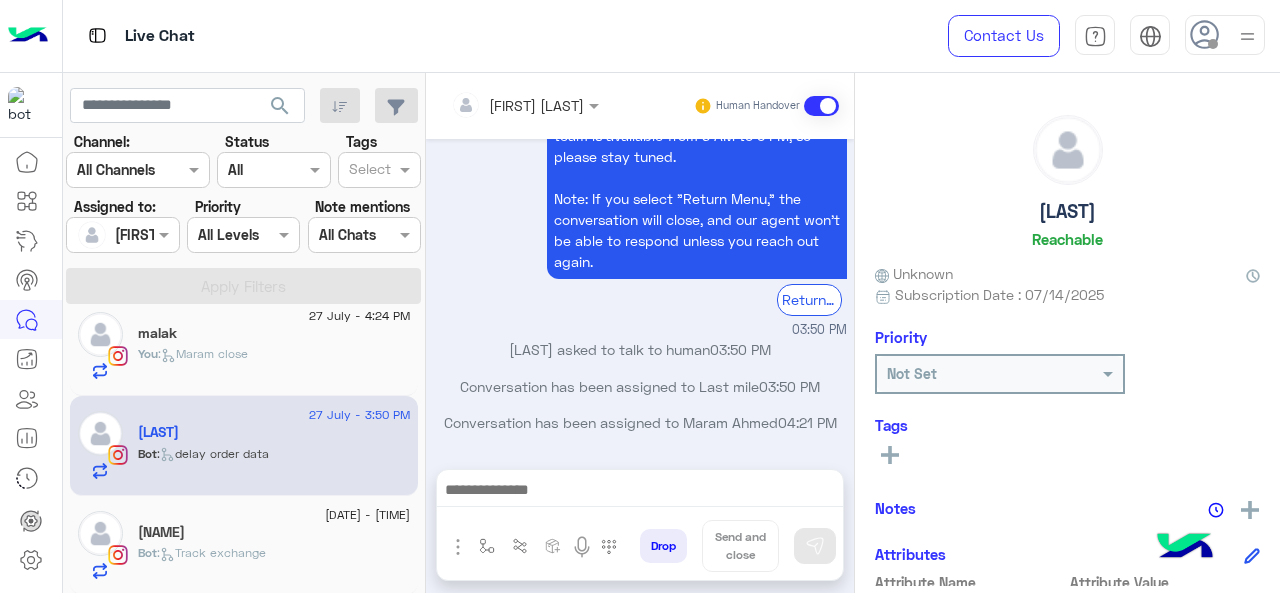 click at bounding box center [640, 492] 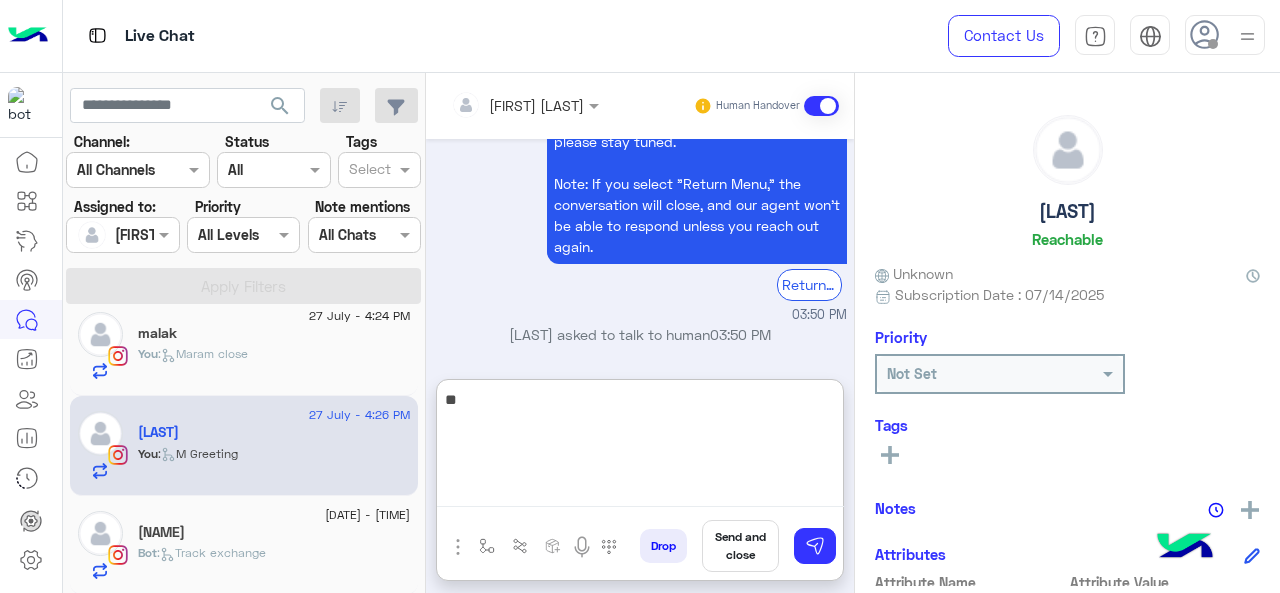 scroll, scrollTop: 1070, scrollLeft: 0, axis: vertical 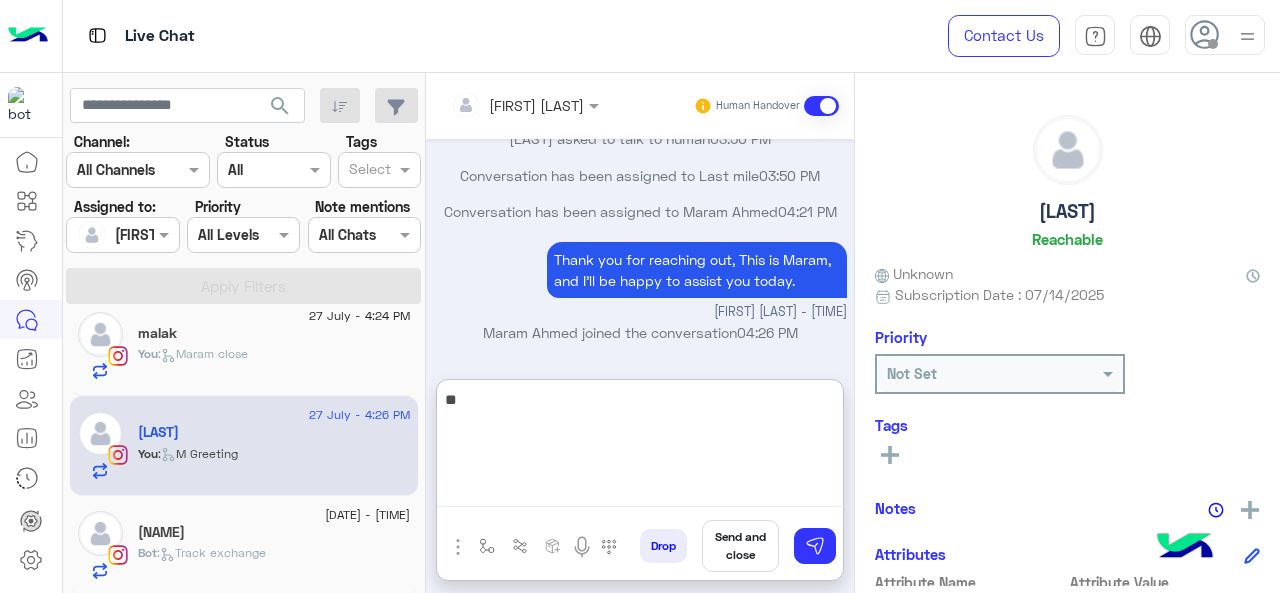 type on "*" 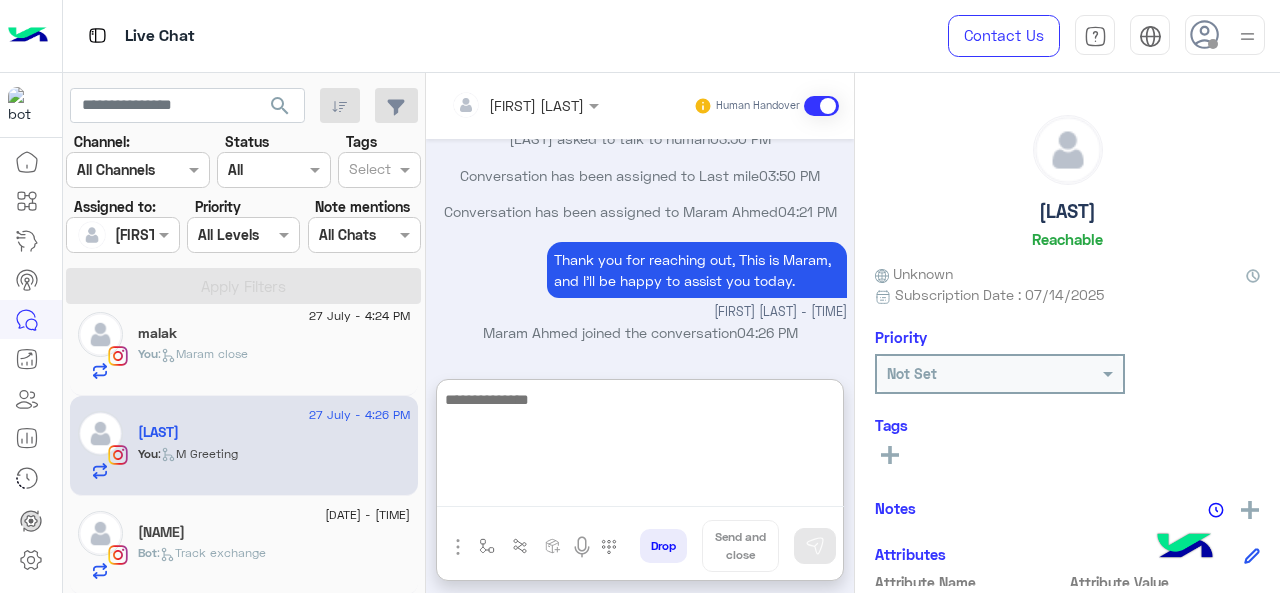 paste on "**********" 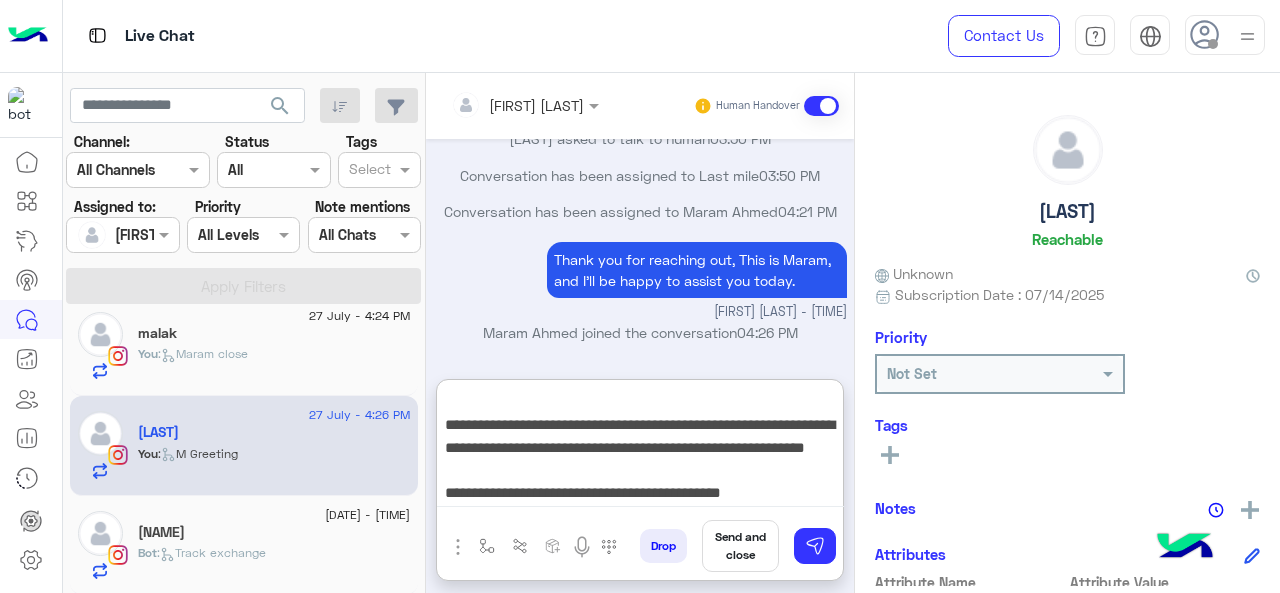 scroll, scrollTop: 50, scrollLeft: 0, axis: vertical 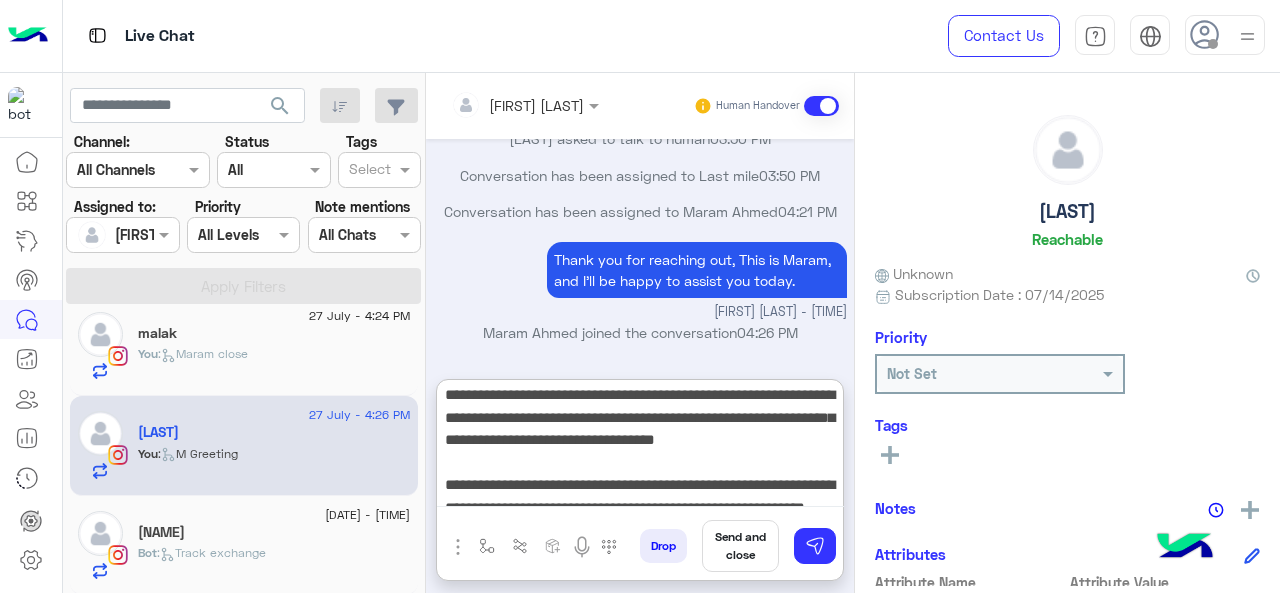 click on "**********" at bounding box center [640, 447] 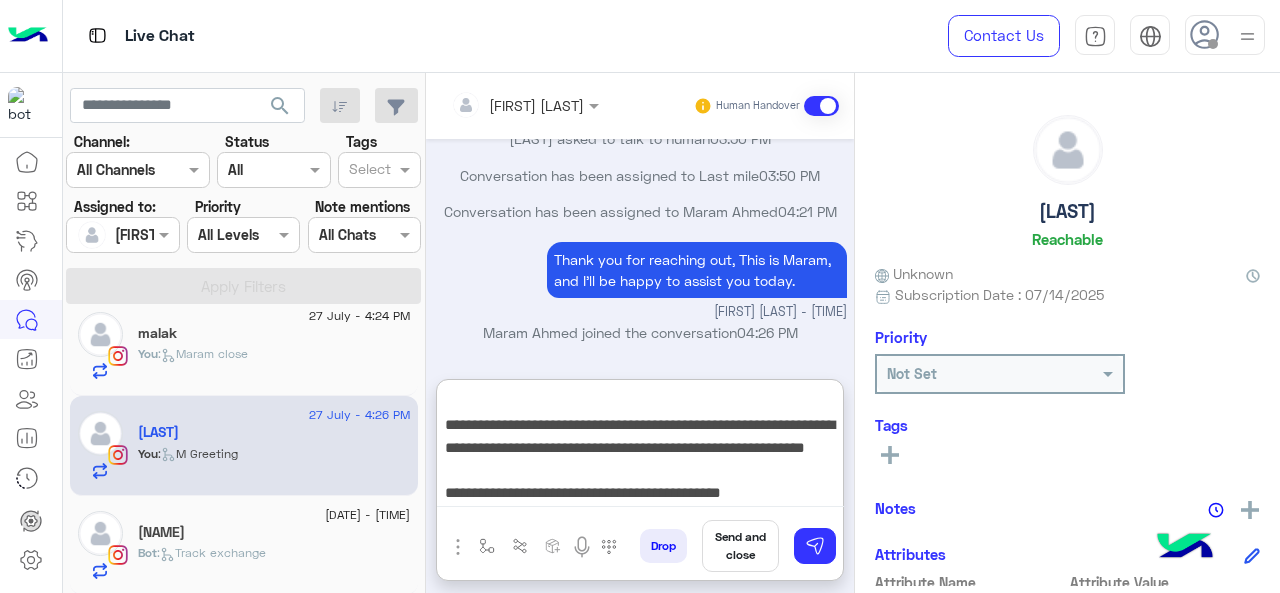 scroll, scrollTop: 154, scrollLeft: 0, axis: vertical 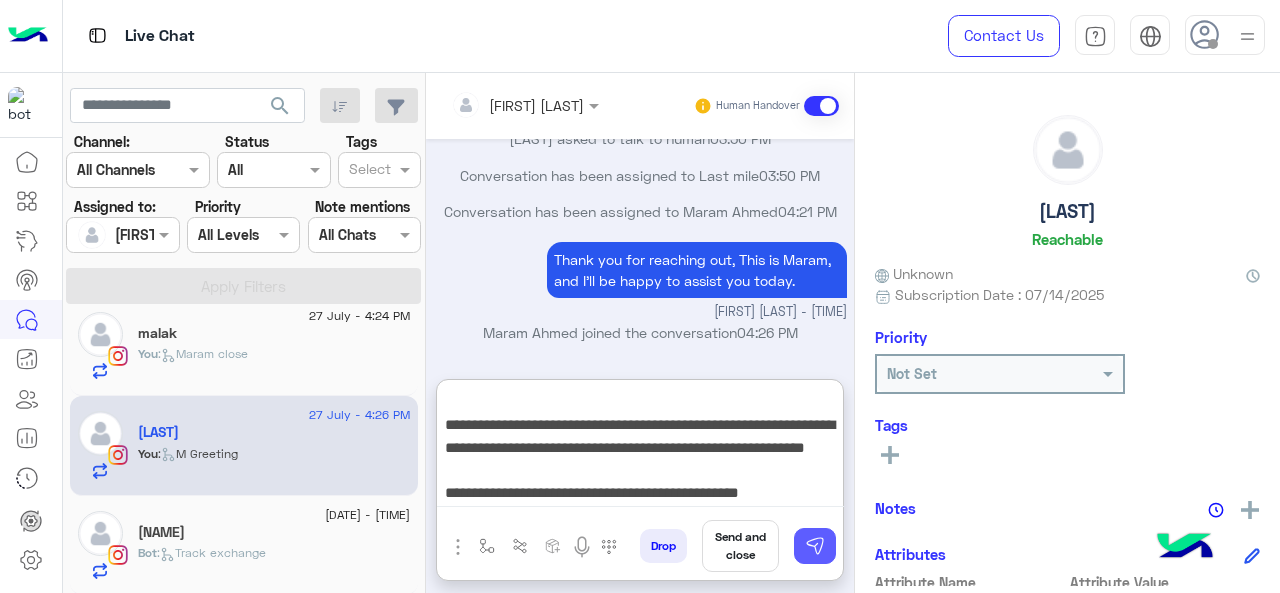 type on "**********" 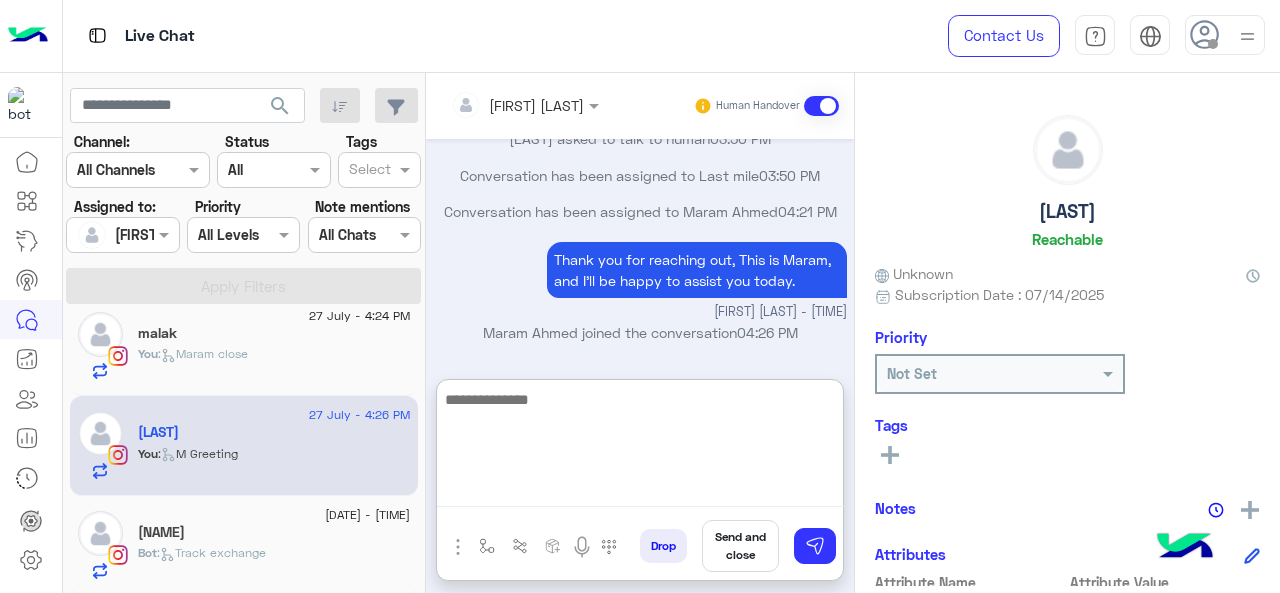 scroll, scrollTop: 1370, scrollLeft: 0, axis: vertical 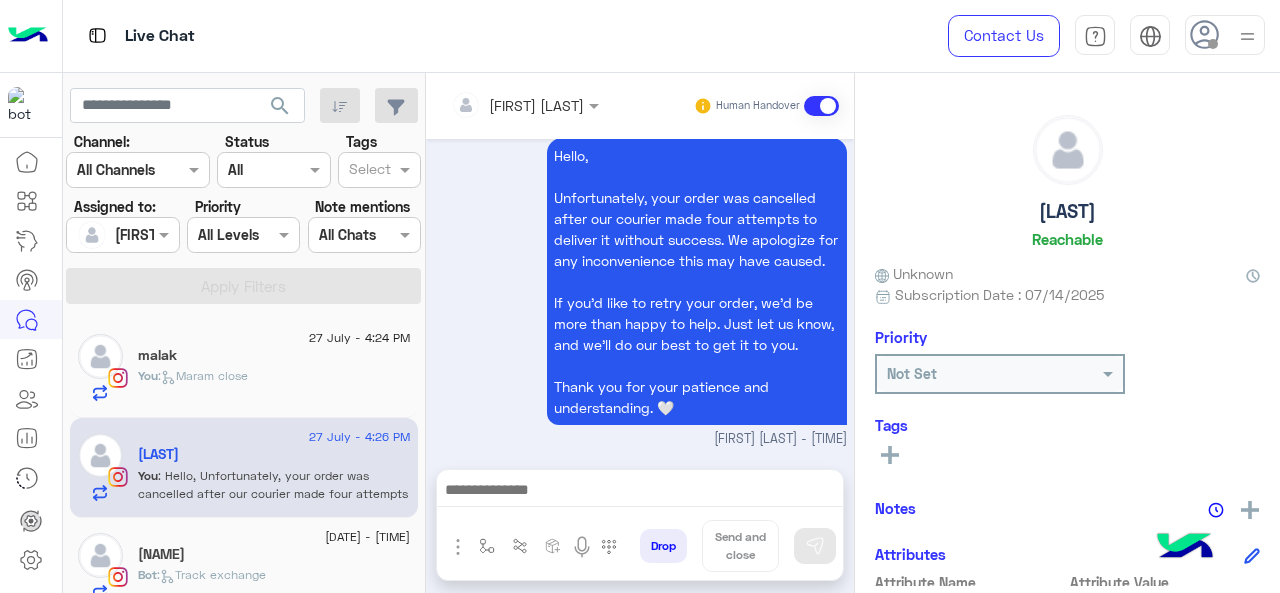 click on "You  :   Maram close" 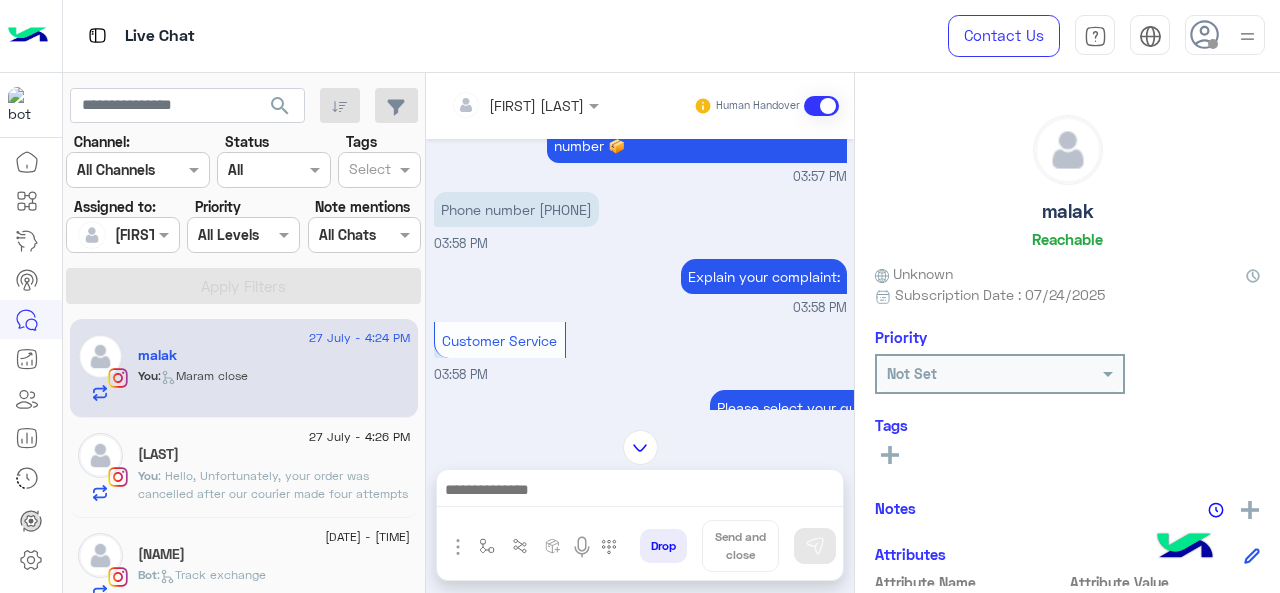scroll, scrollTop: 935, scrollLeft: 0, axis: vertical 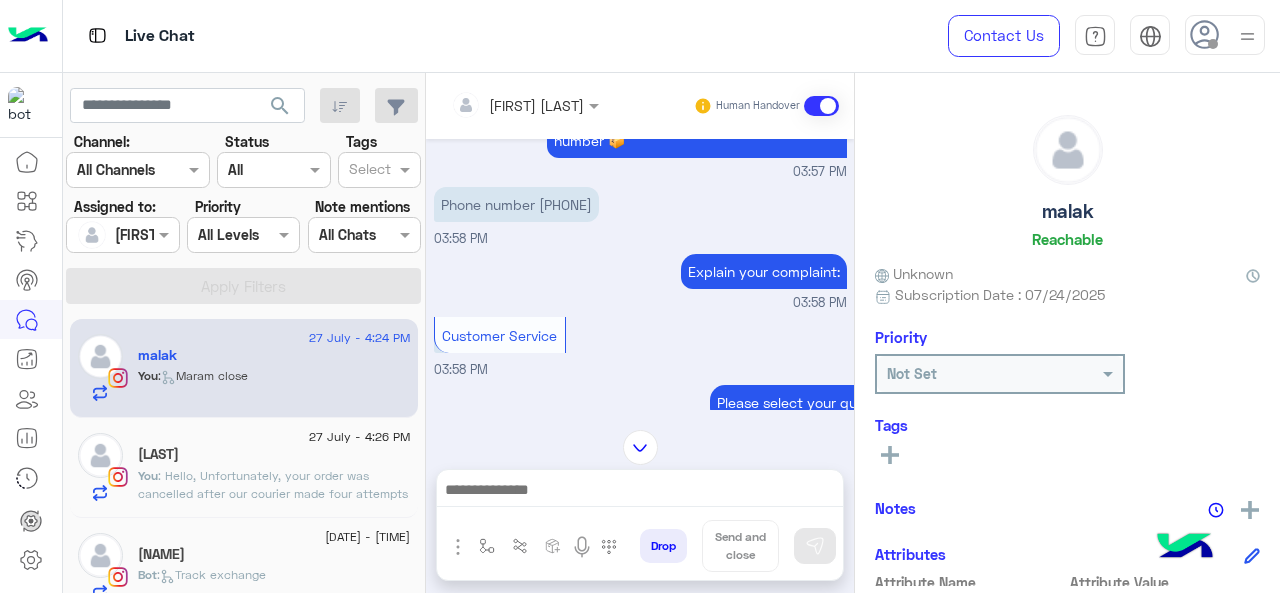 drag, startPoint x: 546, startPoint y: 245, endPoint x: 627, endPoint y: 249, distance: 81.09871 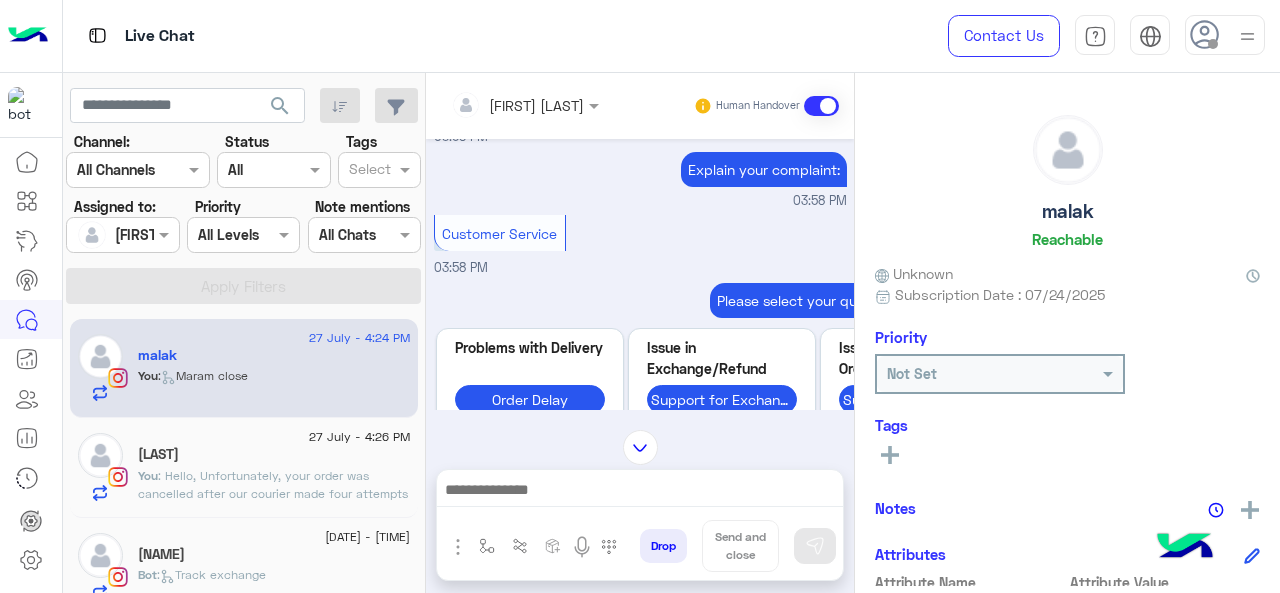 scroll, scrollTop: 1135, scrollLeft: 0, axis: vertical 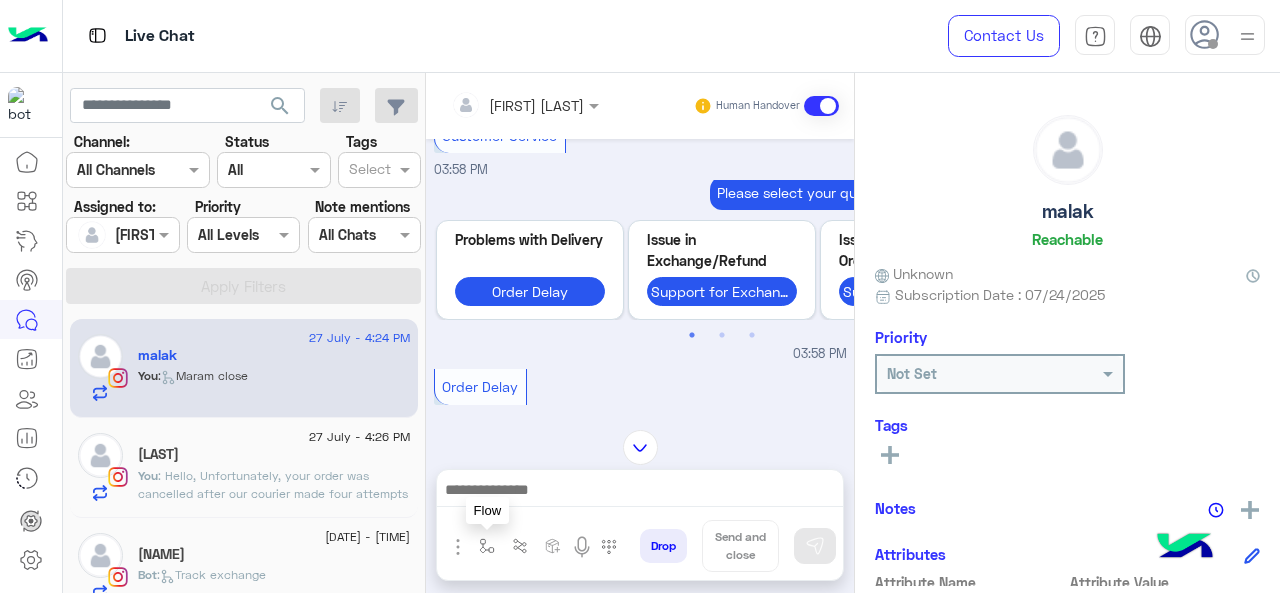 click at bounding box center (487, 546) 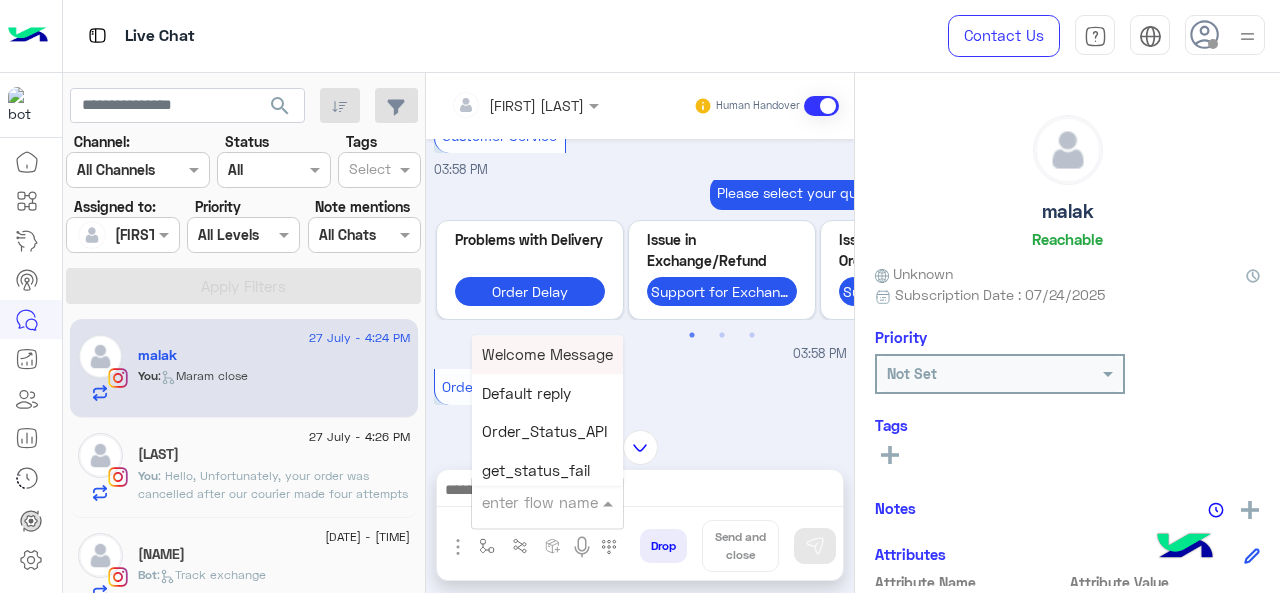 click on "enter flow name" at bounding box center (547, 502) 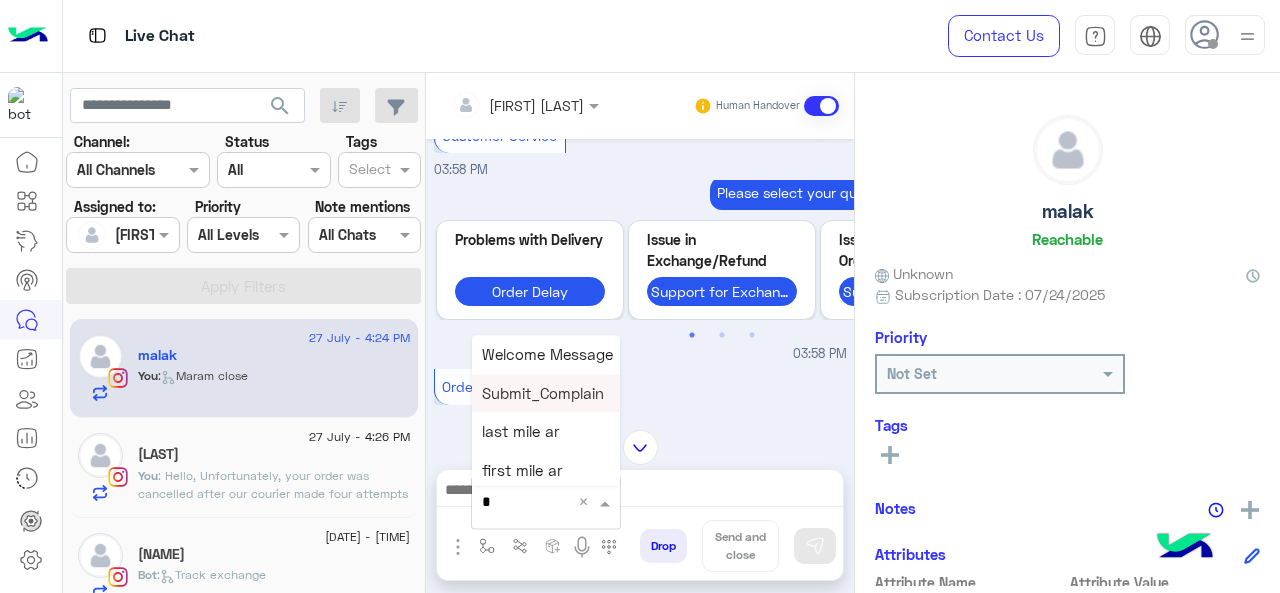 type on "*" 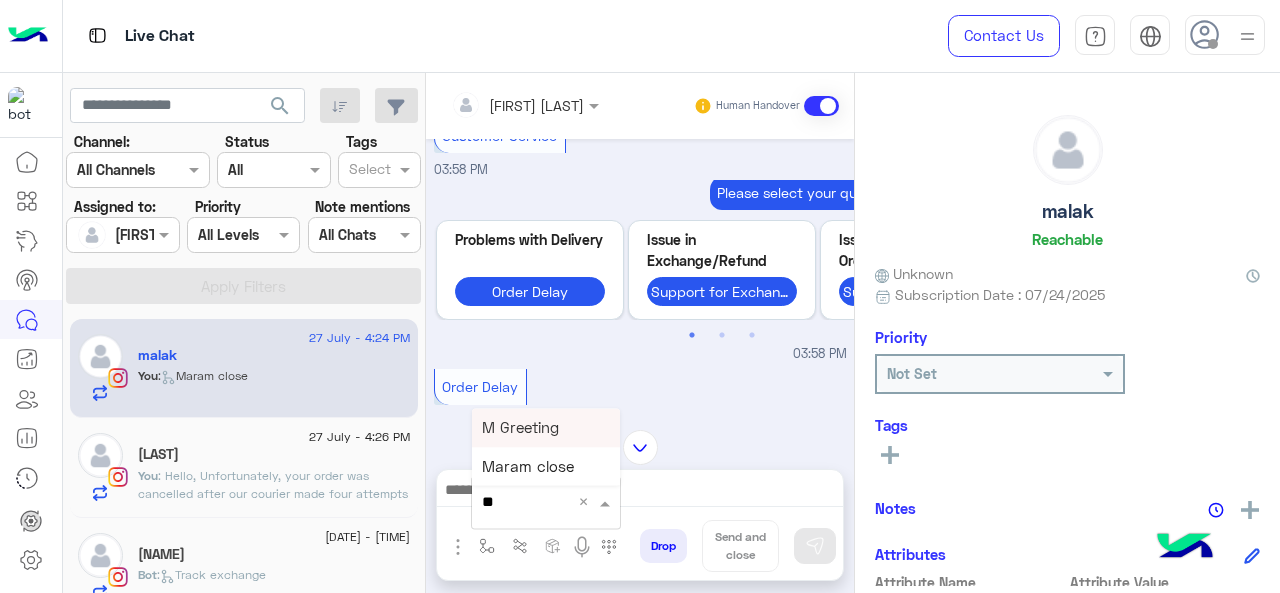 click on "M Greeting" at bounding box center (520, 427) 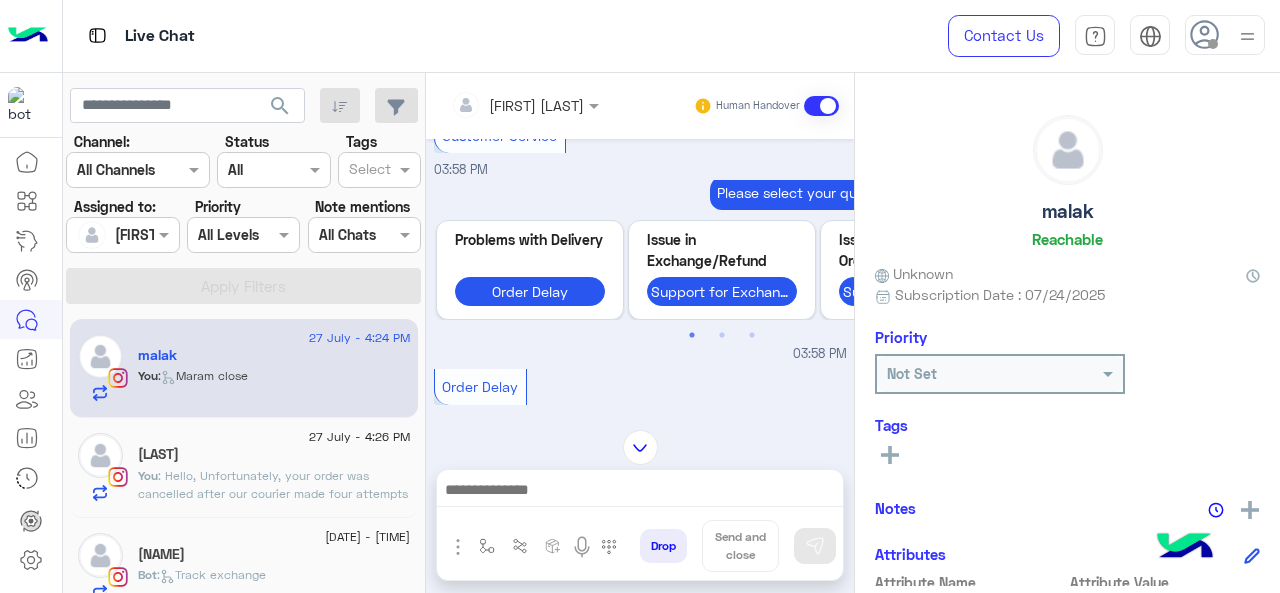 type on "**********" 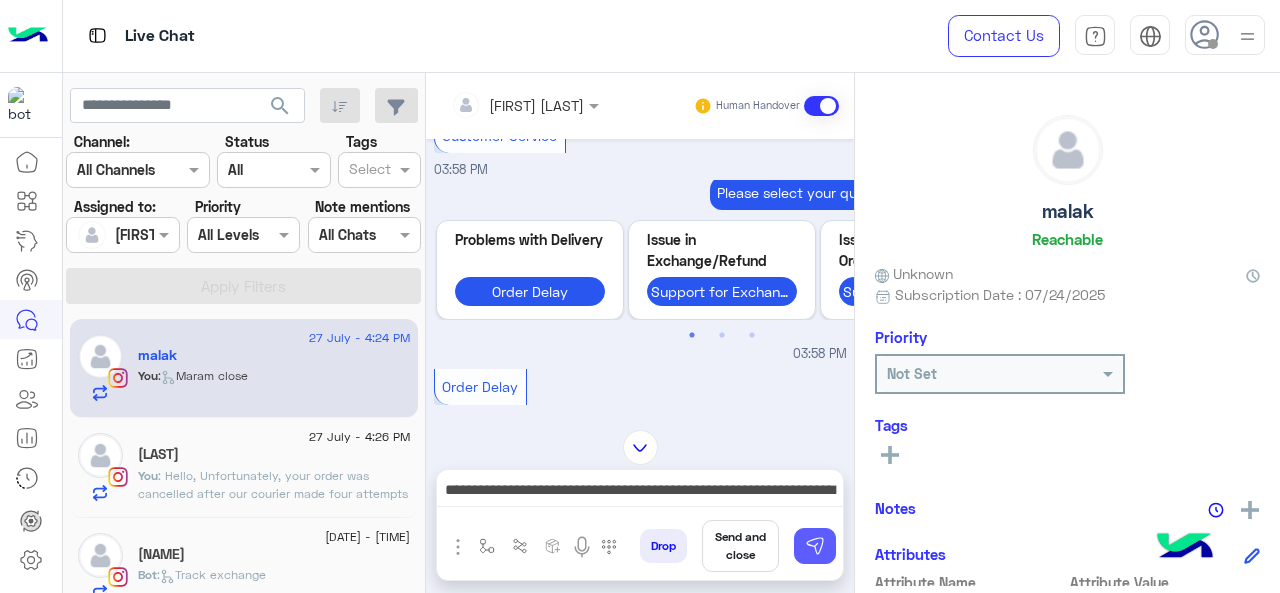 click at bounding box center (815, 546) 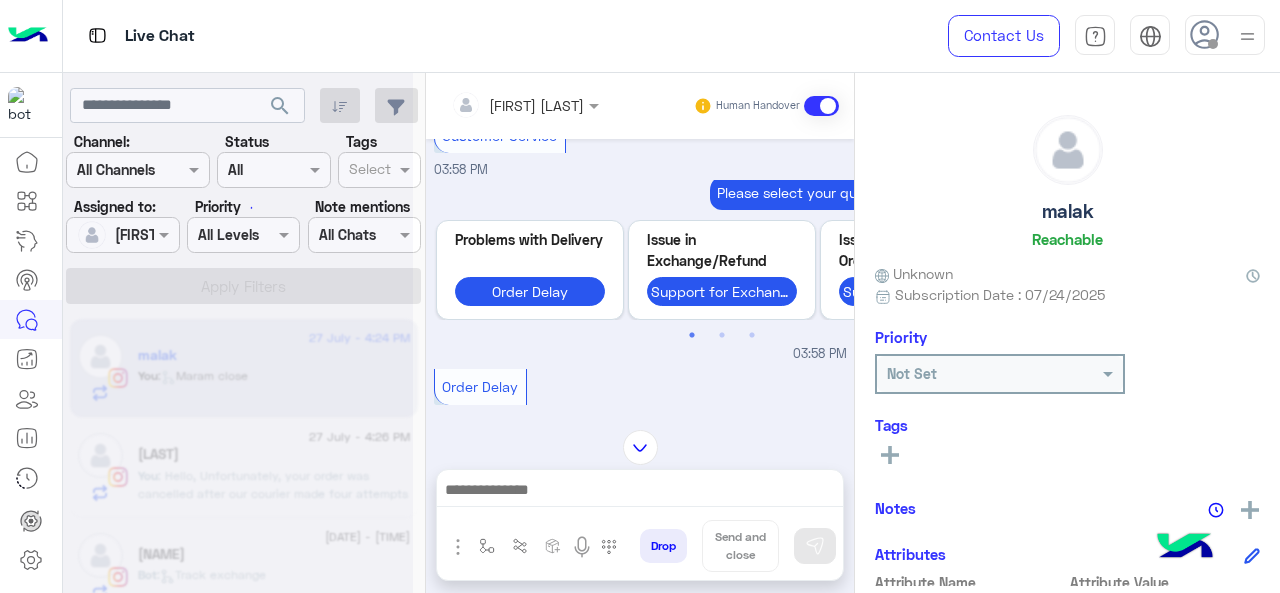 click at bounding box center (640, 492) 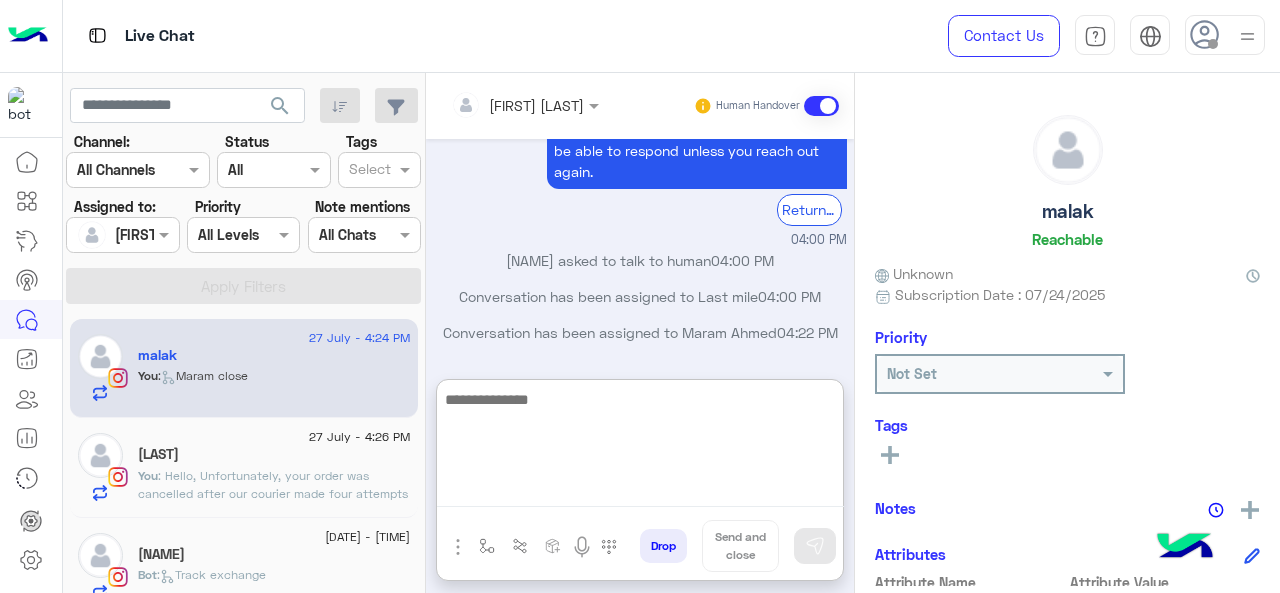 scroll, scrollTop: 2272, scrollLeft: 0, axis: vertical 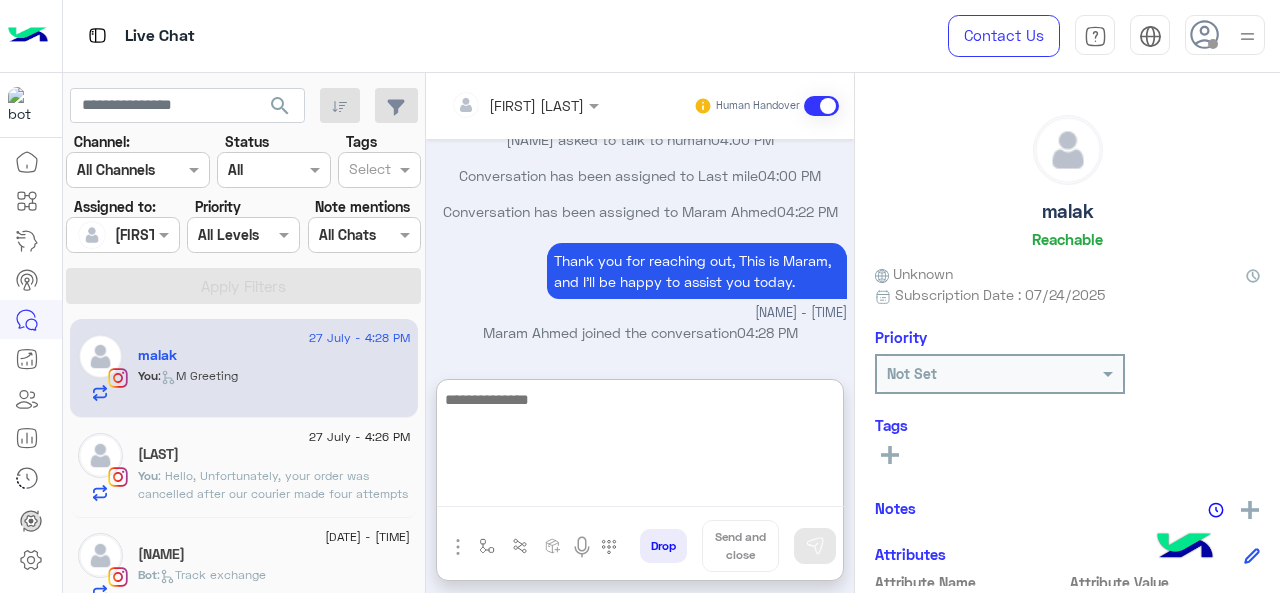 paste on "**********" 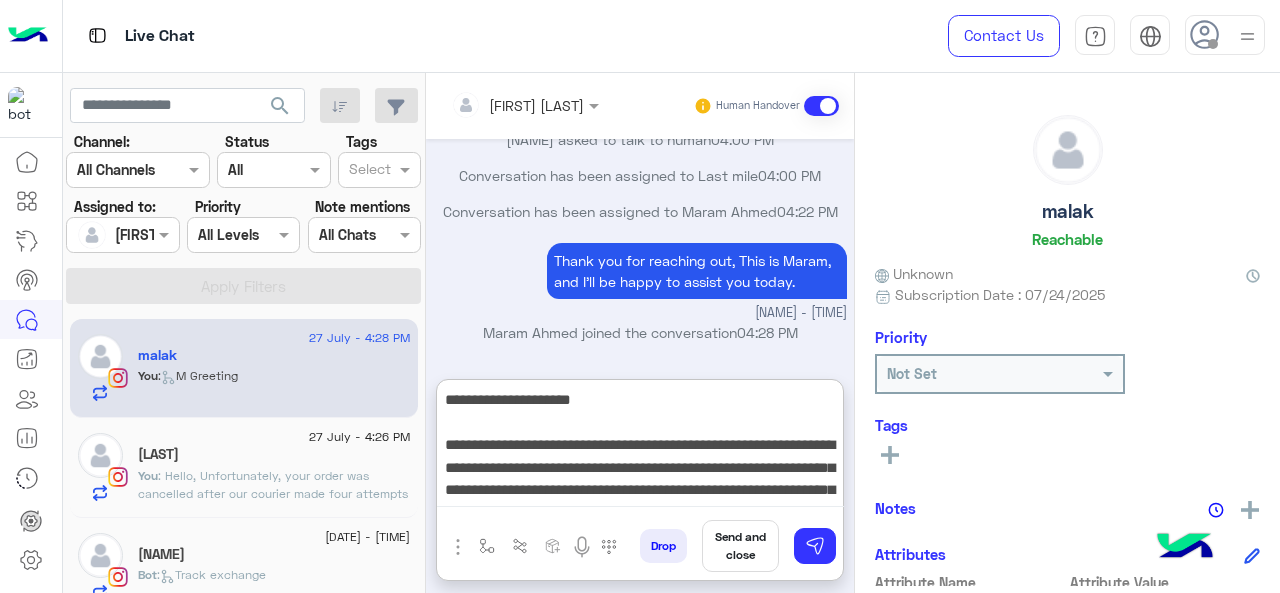 scroll, scrollTop: 15, scrollLeft: 0, axis: vertical 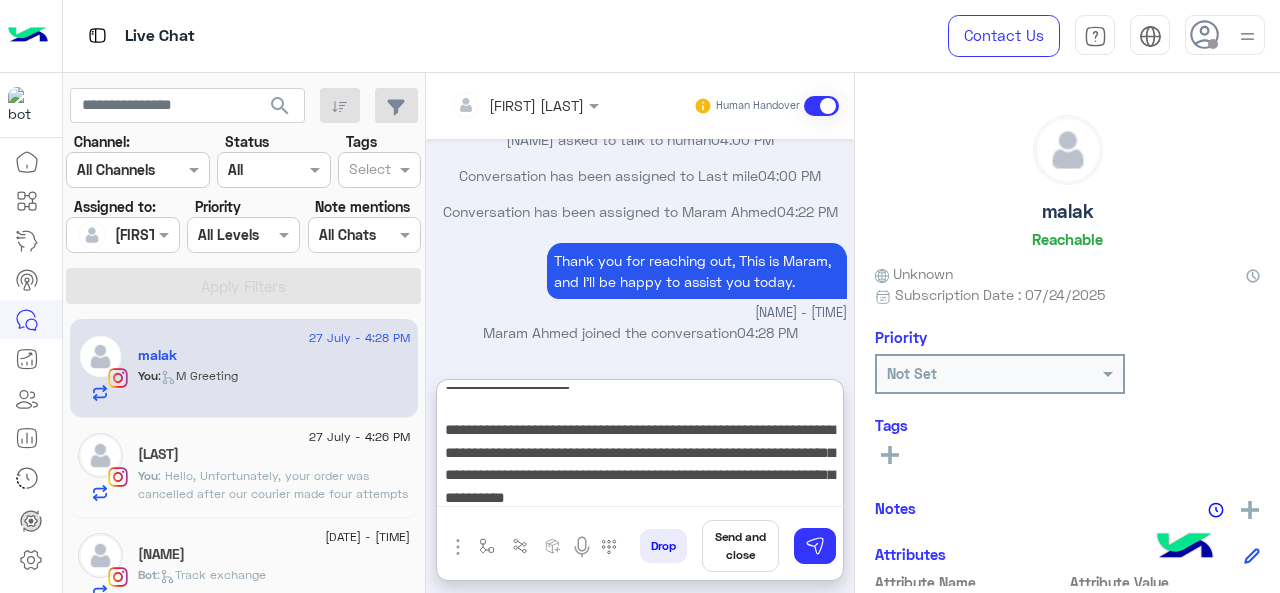 type 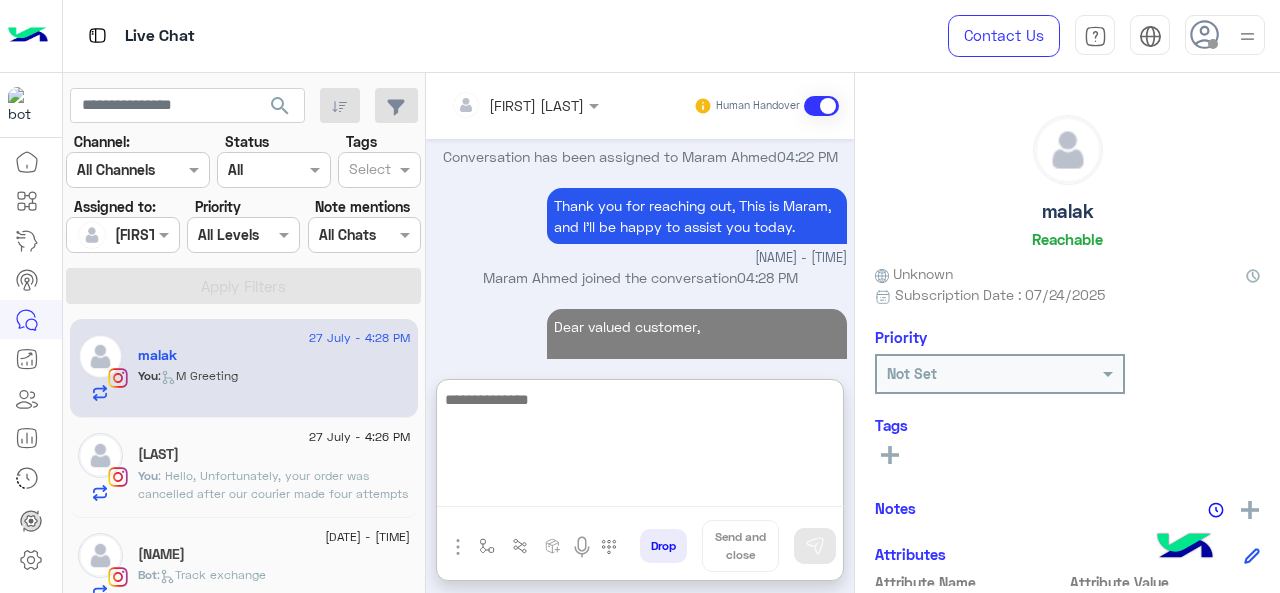 scroll, scrollTop: 0, scrollLeft: 0, axis: both 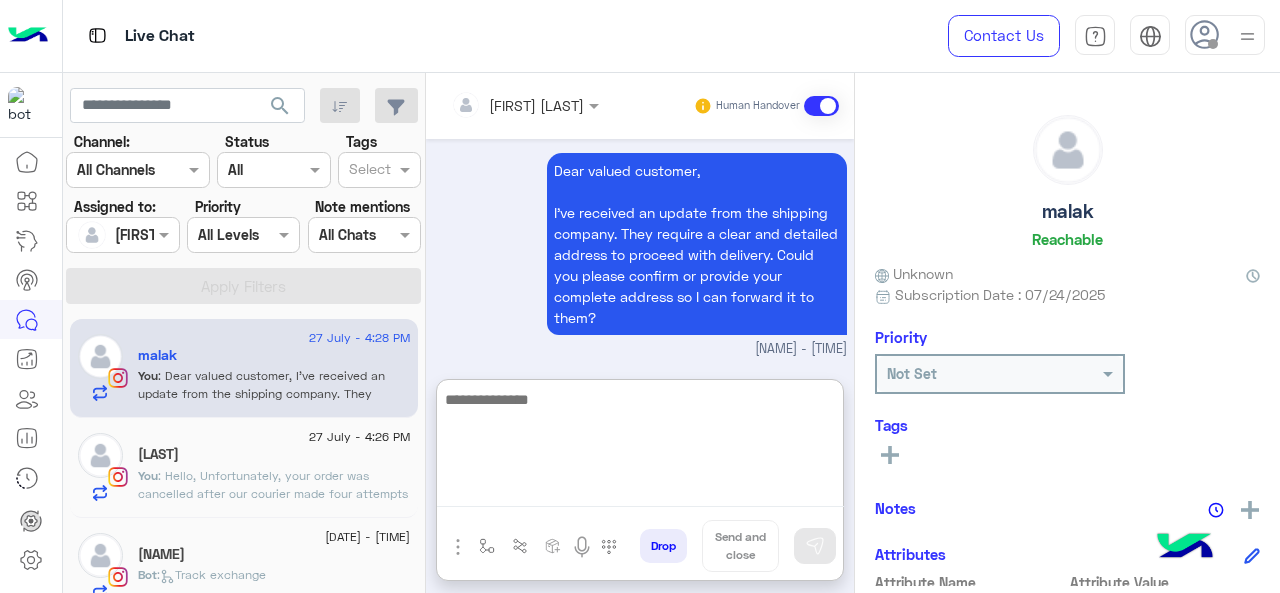 click on "You  : Hello,
Unfortunately, your order was cancelled after our courier made four attempts to deliver it without success. We apologize for any inconvenience this may have caused.
If you'd like to retry your order, we'd be more than happy to help. Just let us know, and we'll do our best to get it to you.
Thank you for your patience and understanding. 🤍" 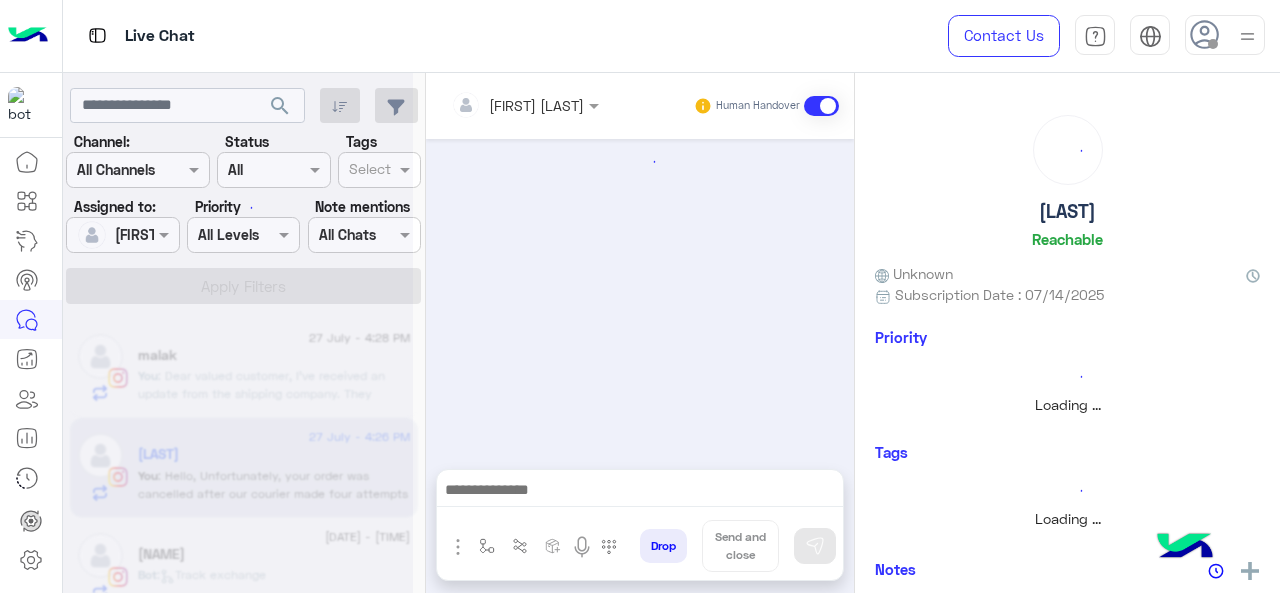 scroll, scrollTop: 796, scrollLeft: 0, axis: vertical 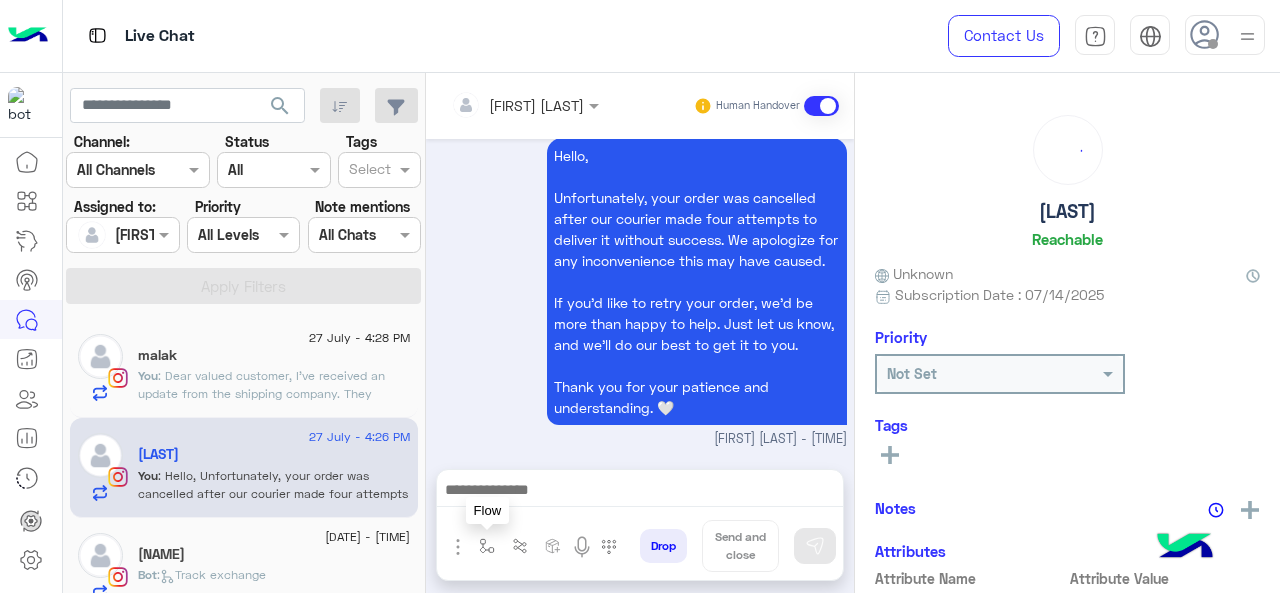 click at bounding box center [487, 546] 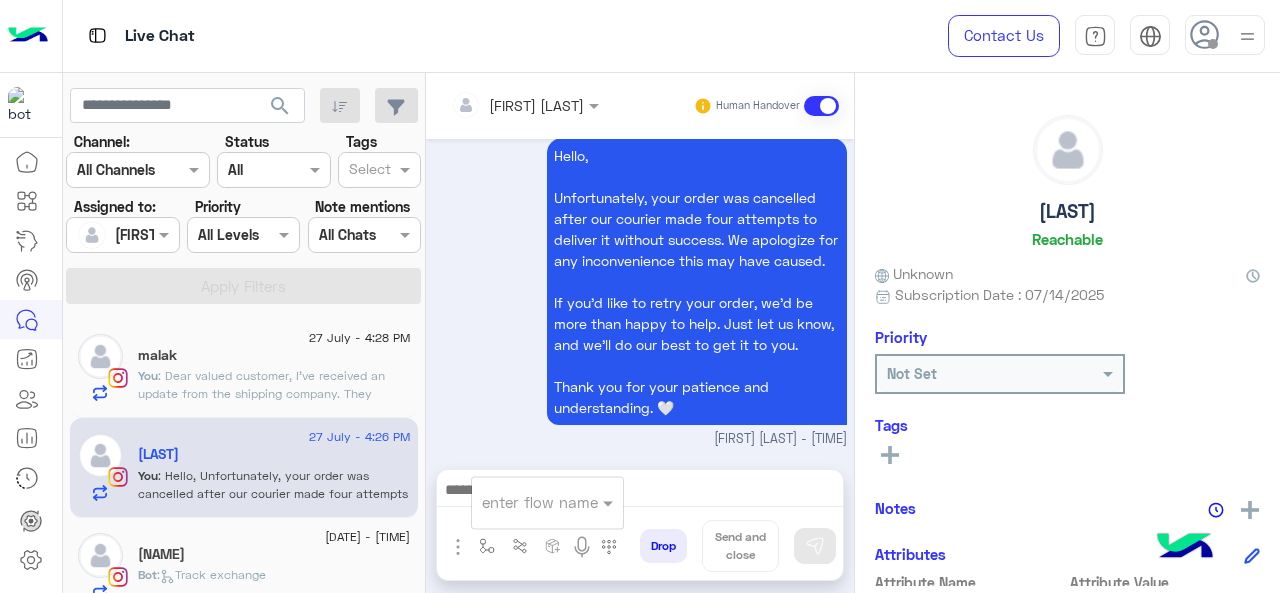 click at bounding box center [547, 501] 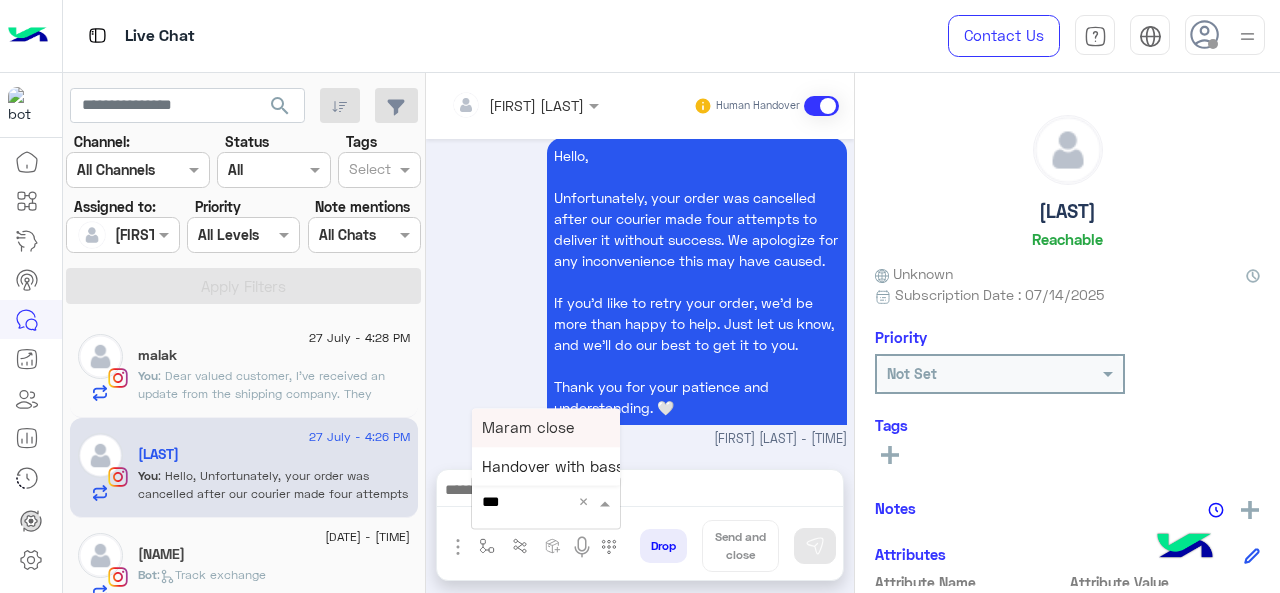 type on "****" 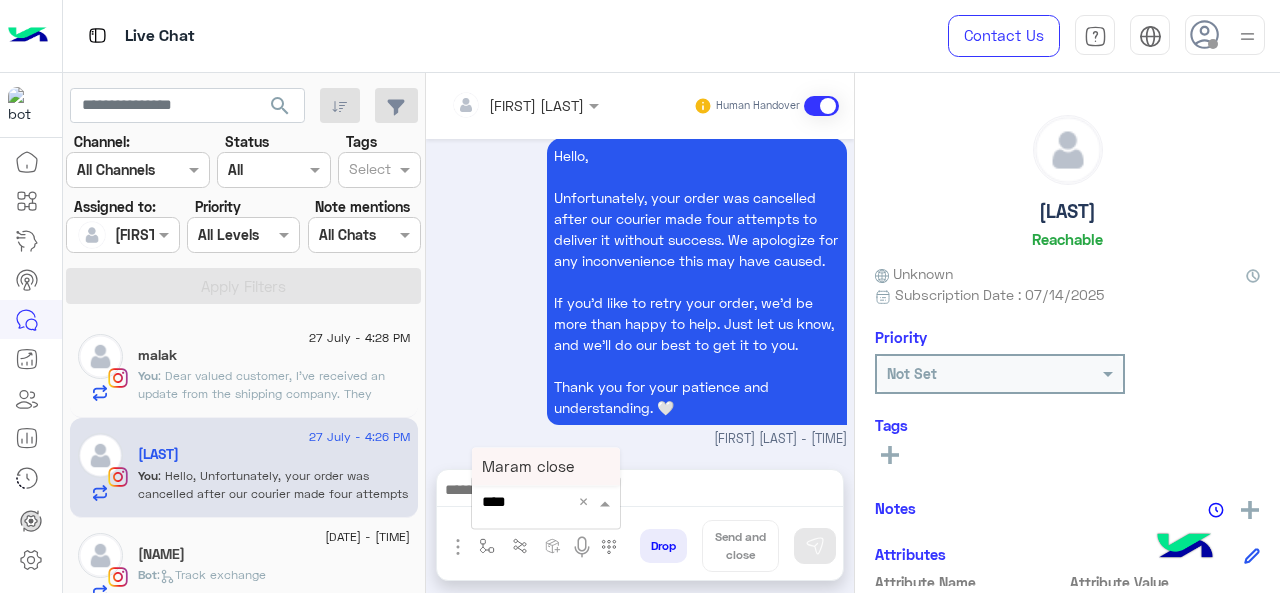 click on "Maram close" at bounding box center [528, 466] 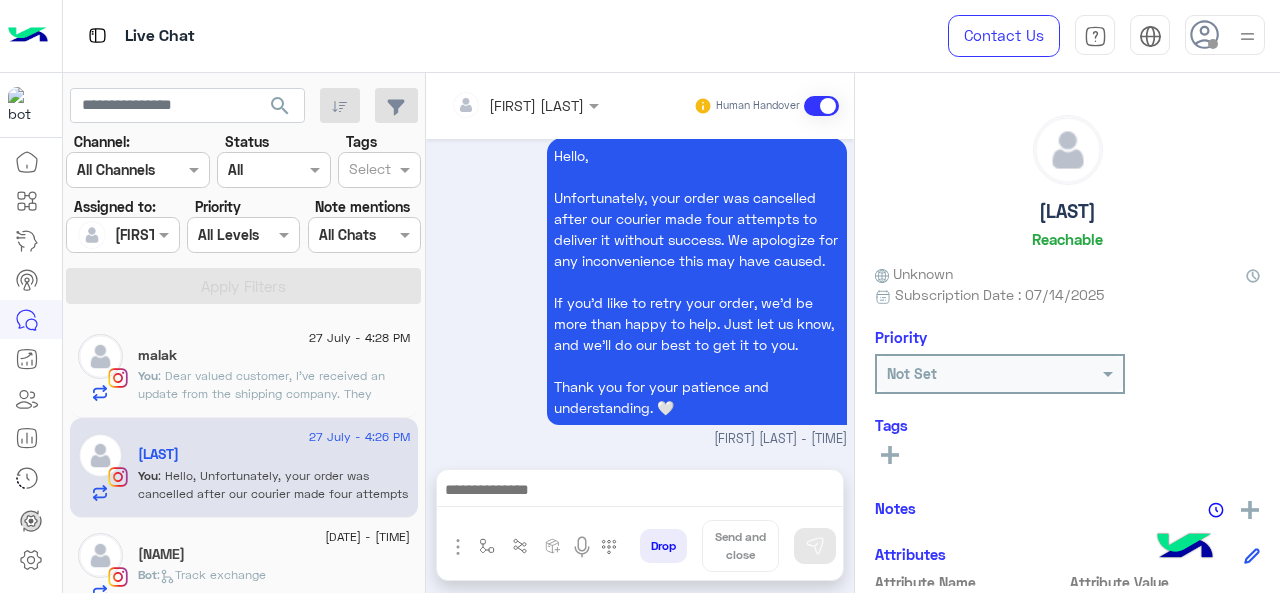 type on "**********" 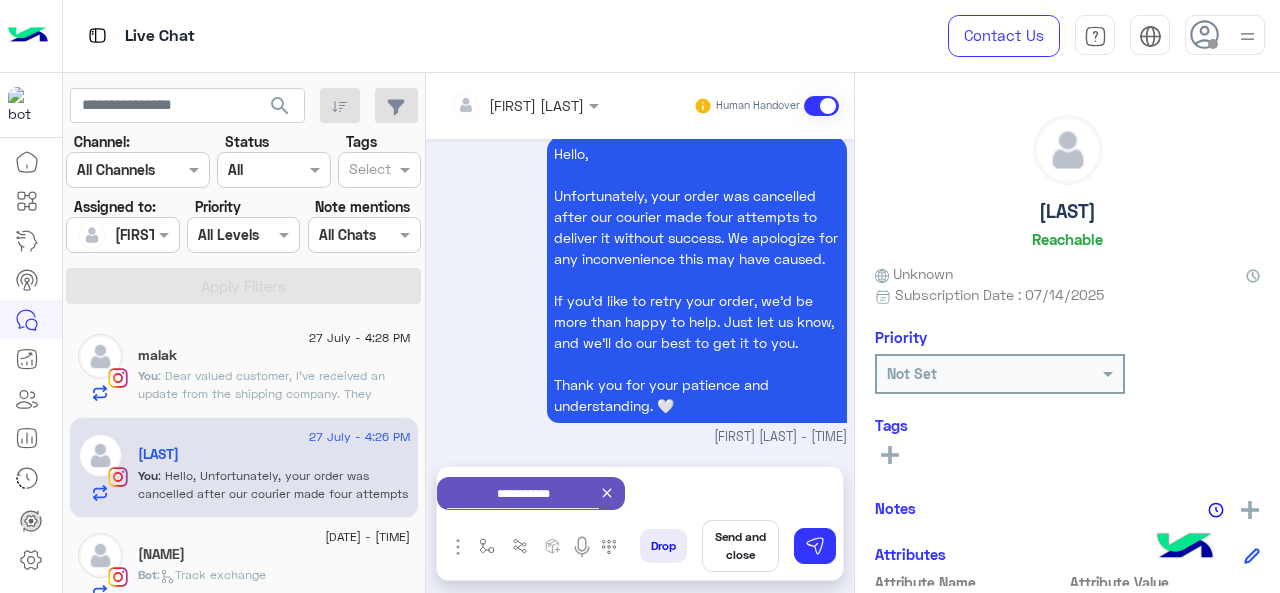 click on "Send and close" at bounding box center (740, 546) 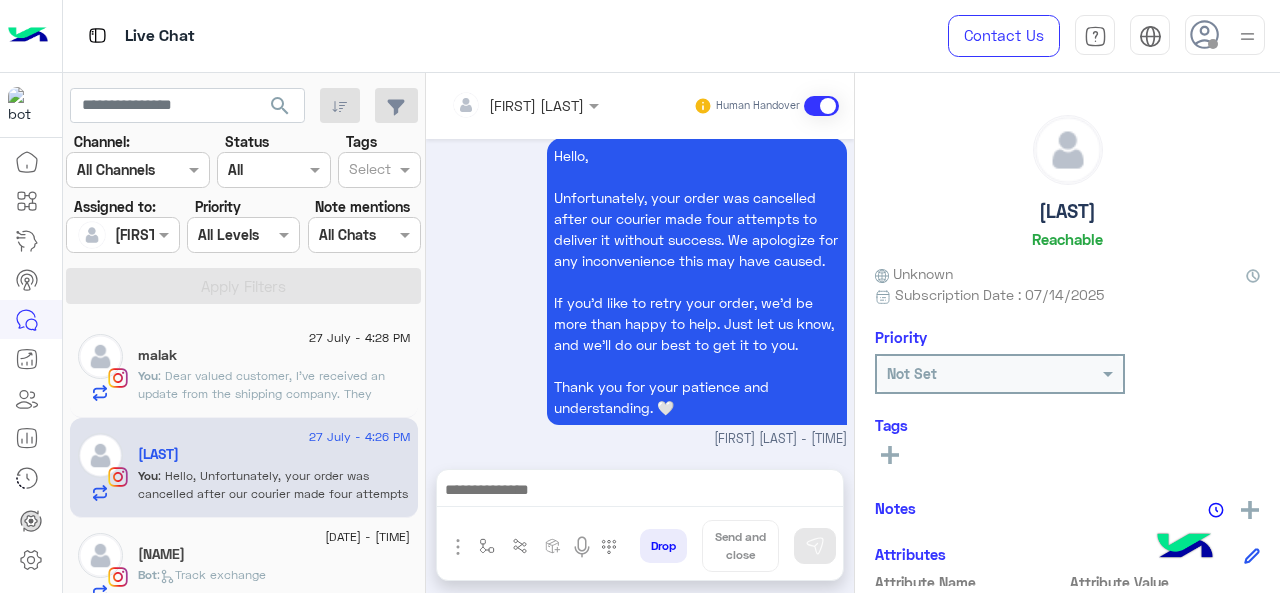scroll, scrollTop: 816, scrollLeft: 0, axis: vertical 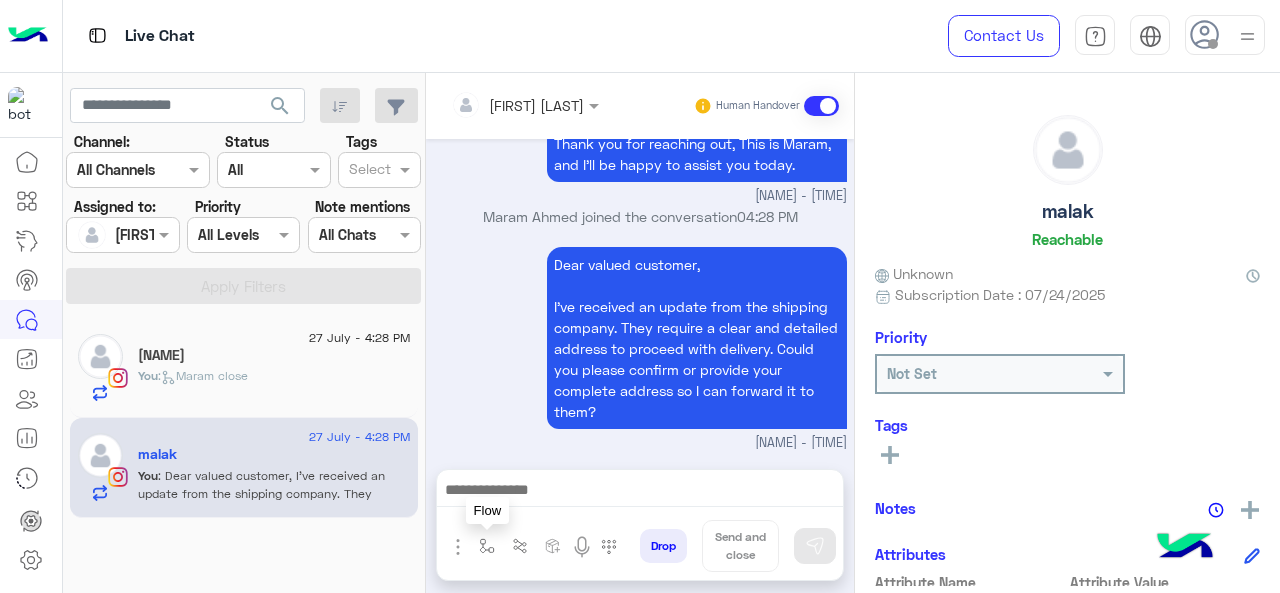 click at bounding box center (487, 546) 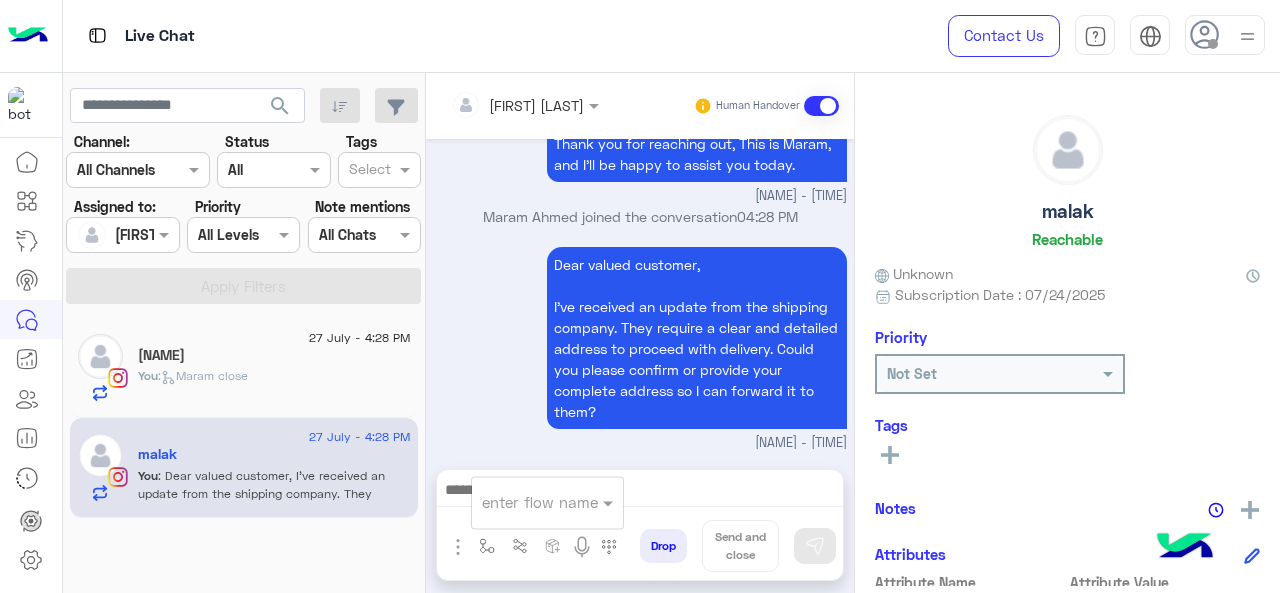 click at bounding box center [523, 502] 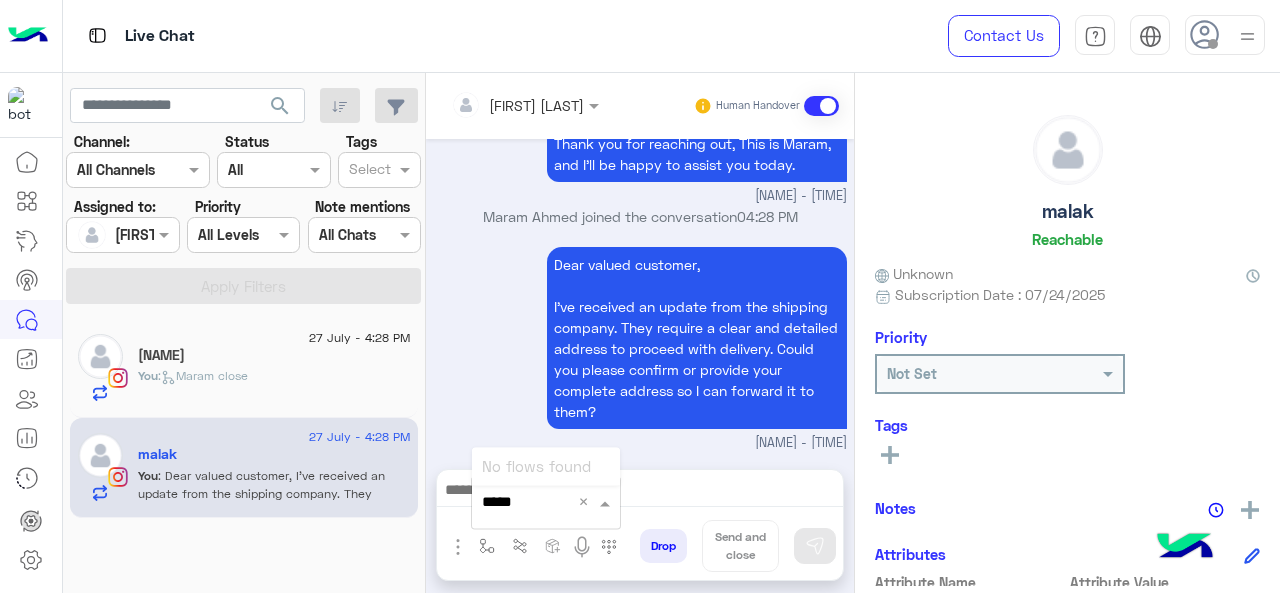 type on "****" 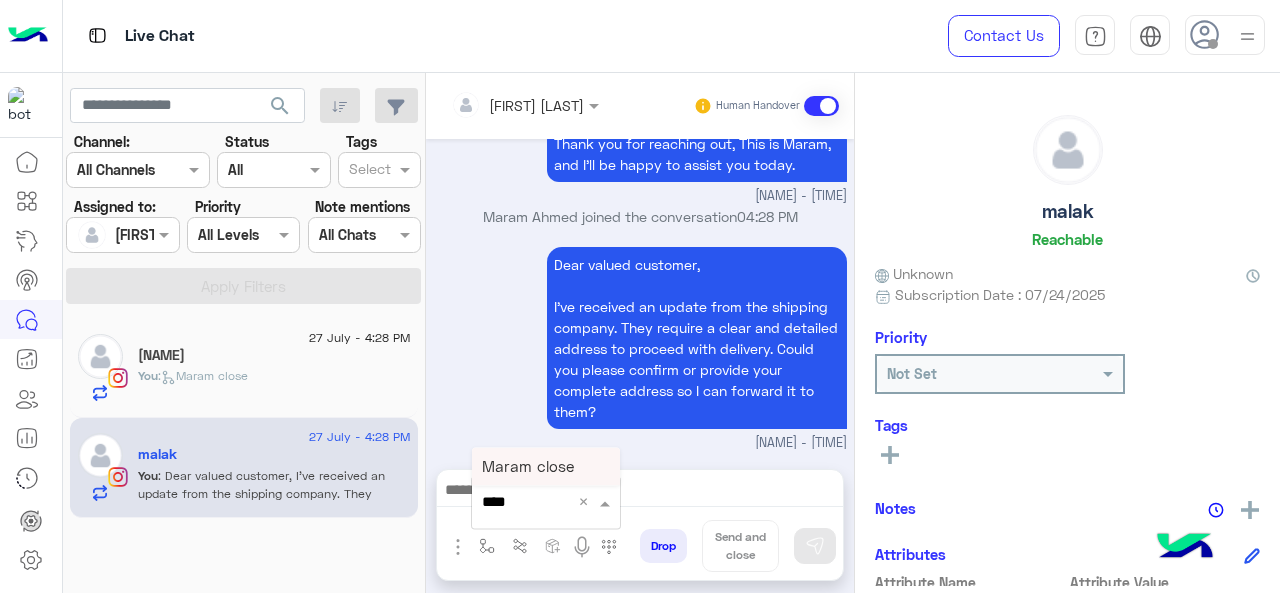 click on "Maram close" at bounding box center (528, 466) 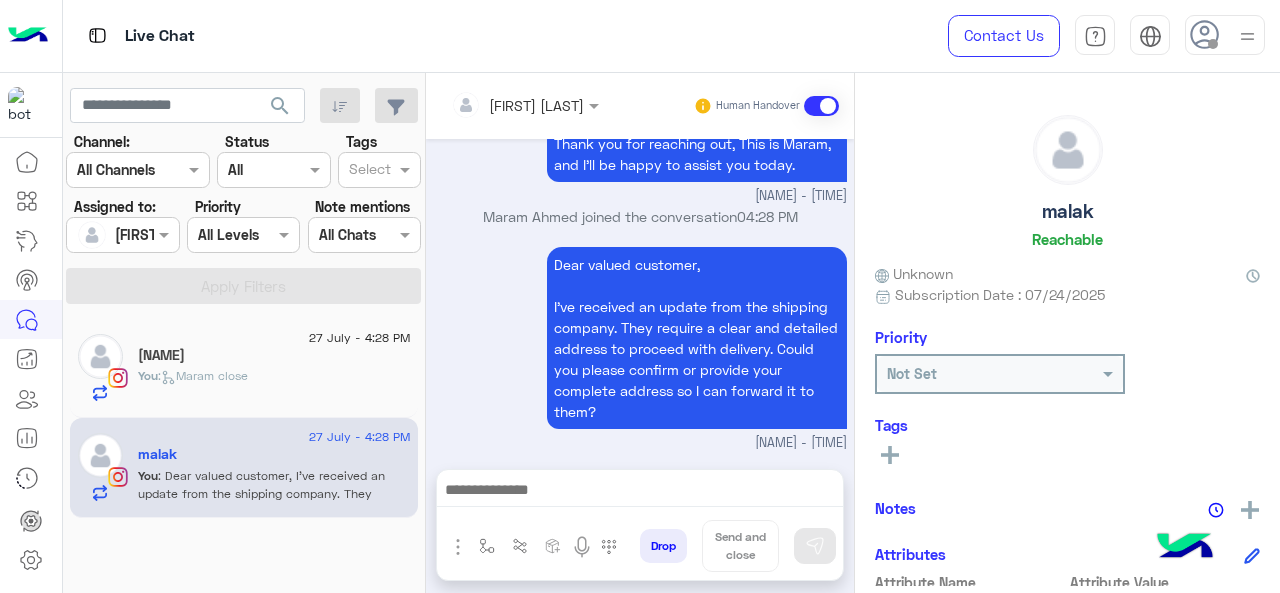 type on "**********" 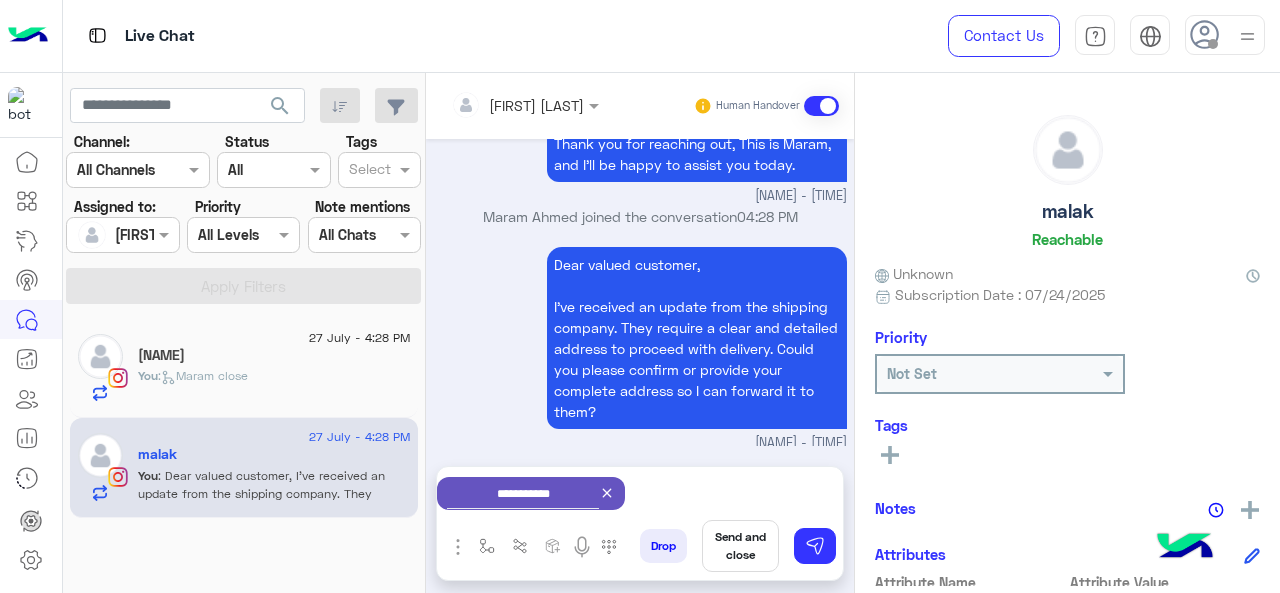 click on "Send and close" at bounding box center [740, 546] 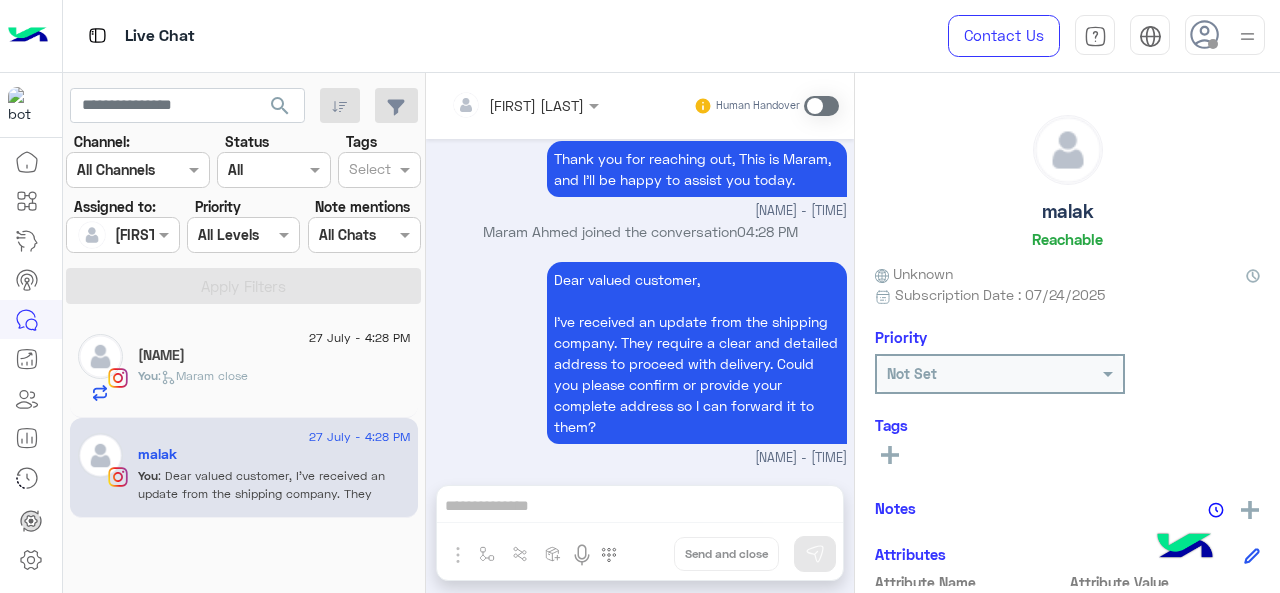 scroll, scrollTop: 712, scrollLeft: 0, axis: vertical 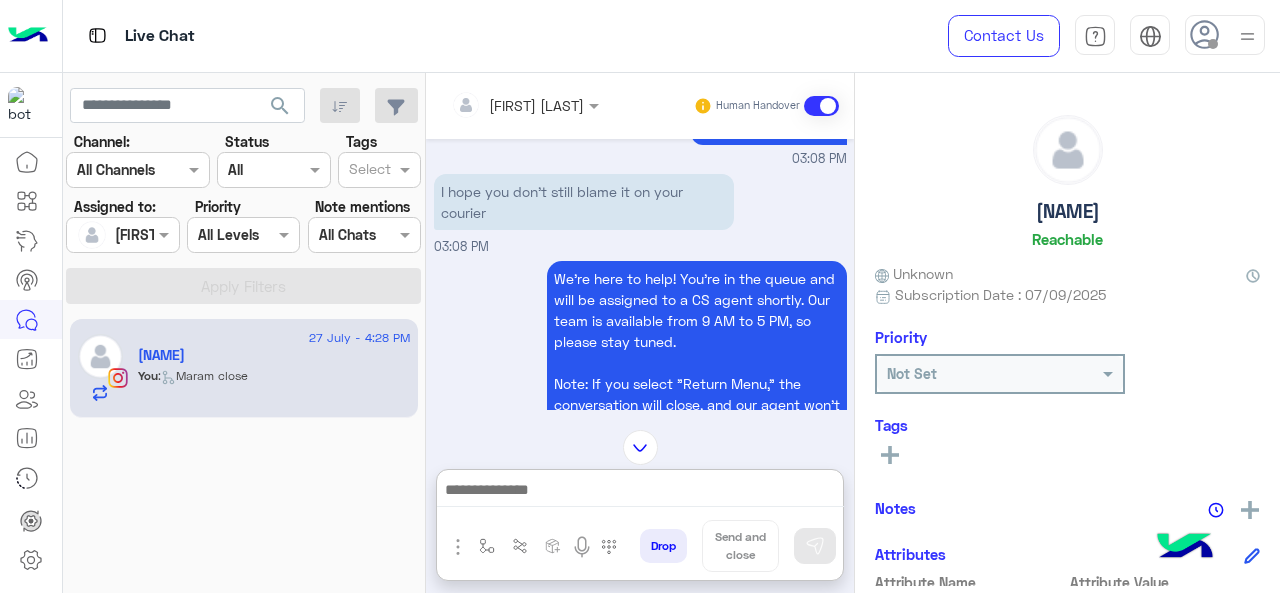 click at bounding box center (640, 492) 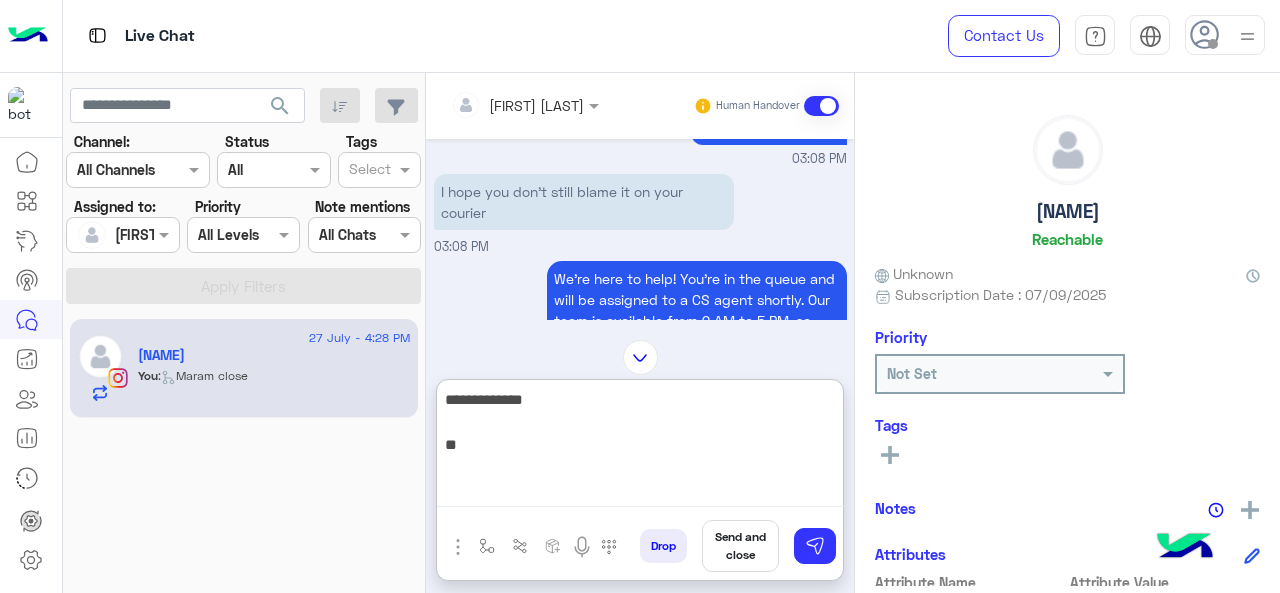 drag, startPoint x: 442, startPoint y: 403, endPoint x: 483, endPoint y: 424, distance: 46.06517 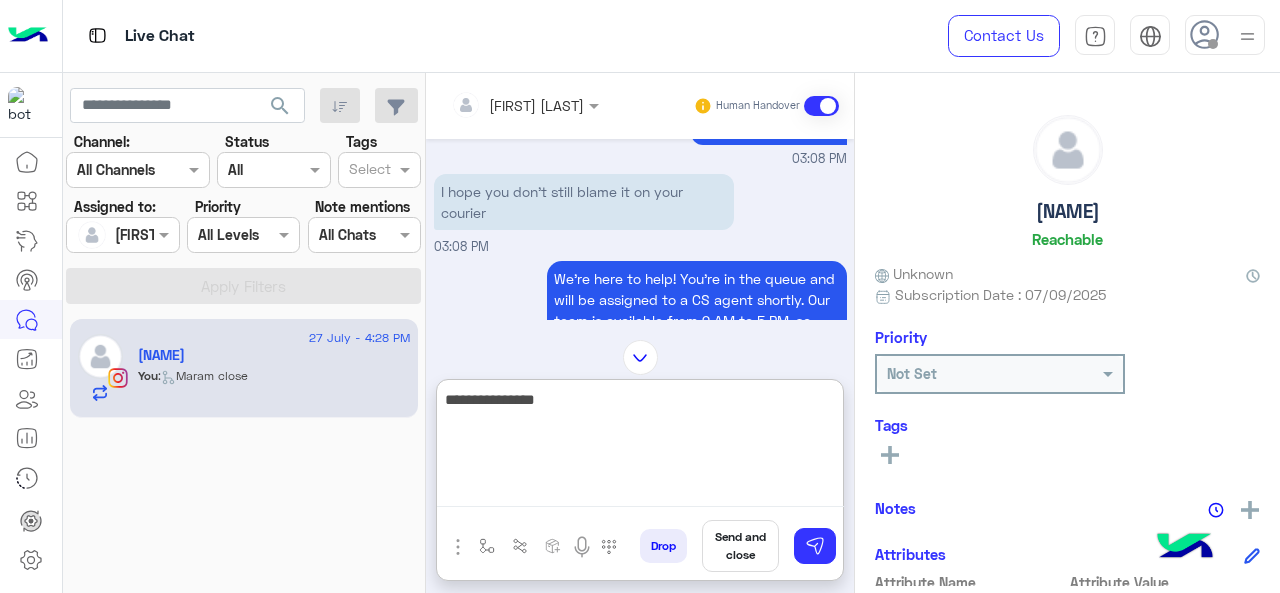 paste on "**********" 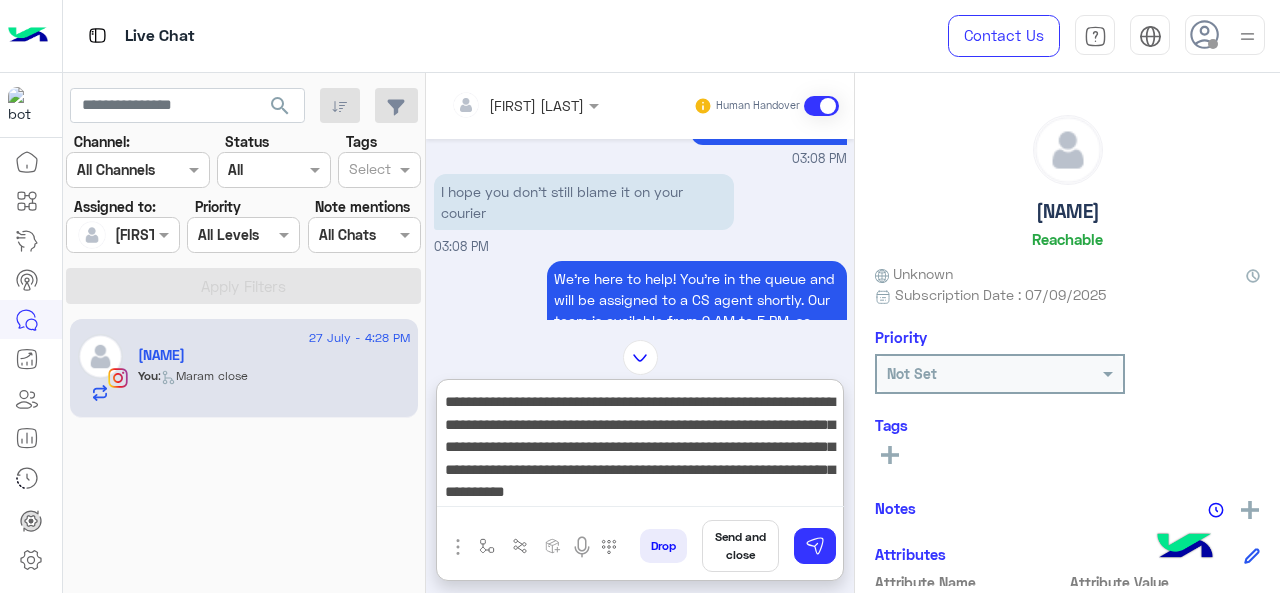 scroll, scrollTop: 0, scrollLeft: 0, axis: both 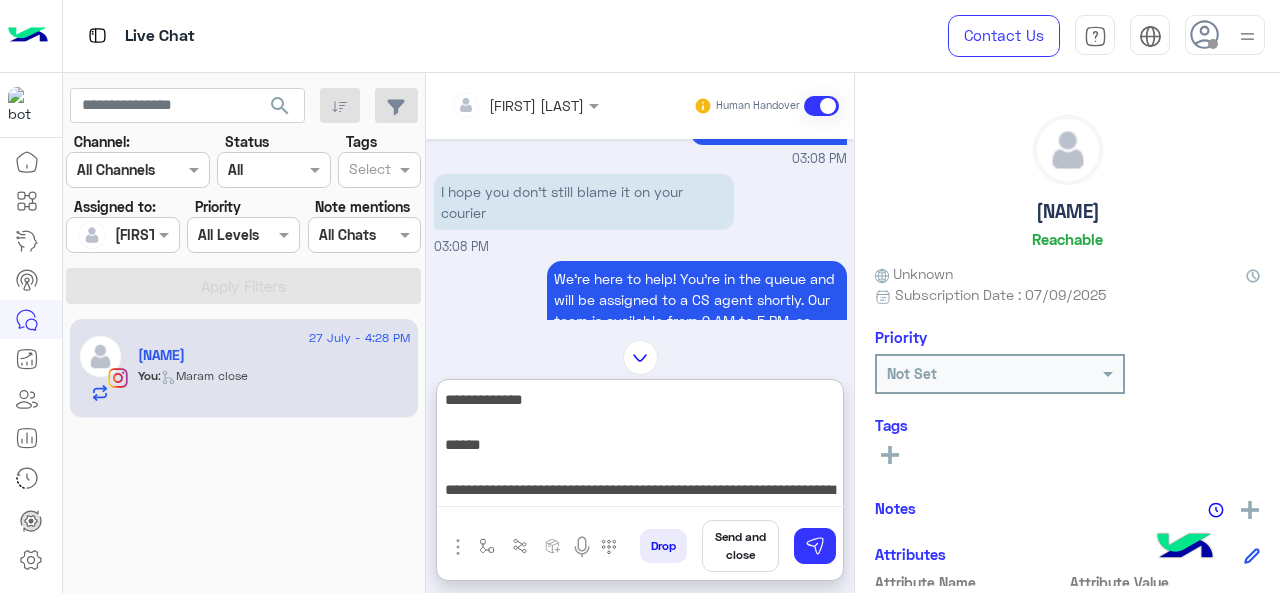 click on "**********" at bounding box center [640, 447] 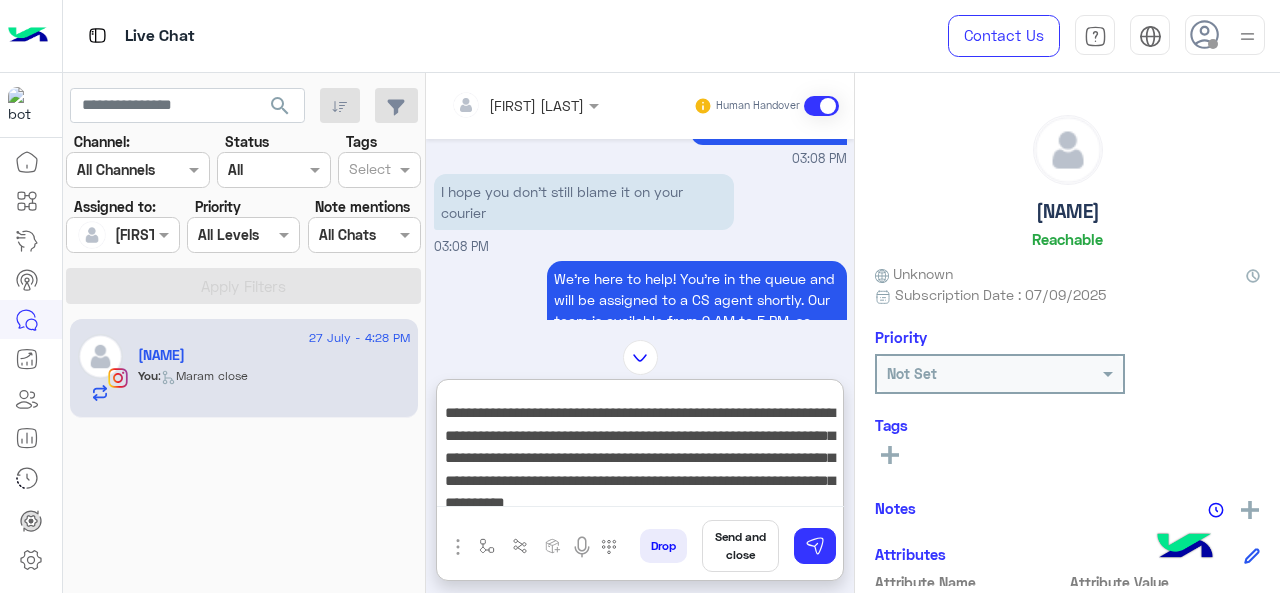 scroll, scrollTop: 64, scrollLeft: 0, axis: vertical 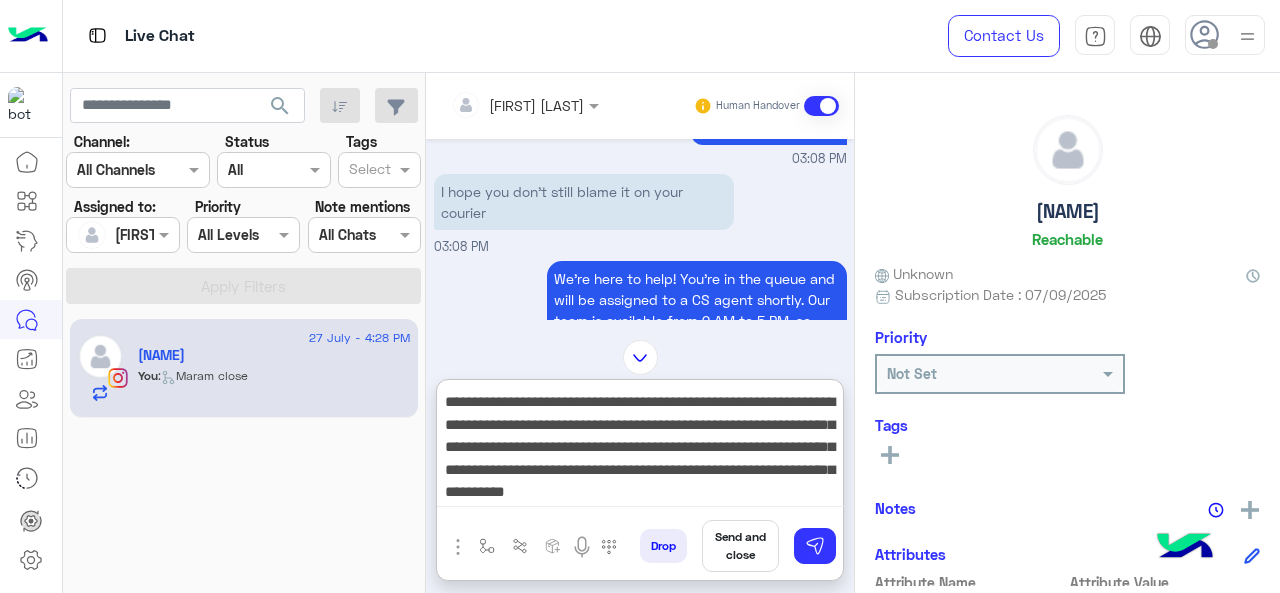 click on "**********" at bounding box center [640, 447] 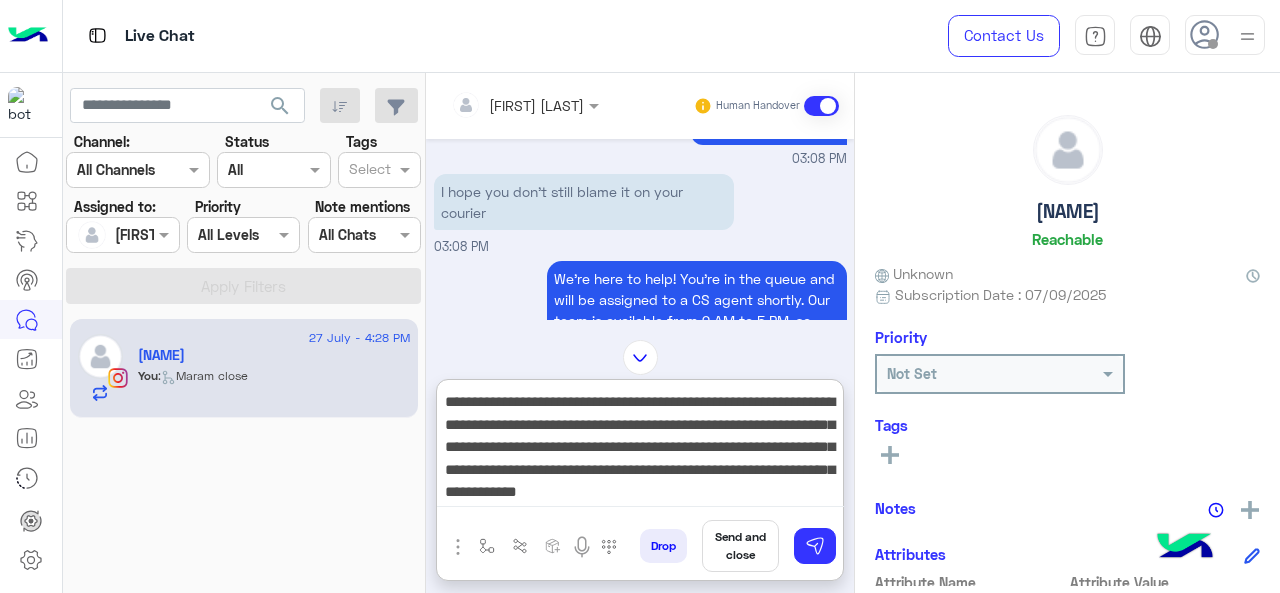 scroll, scrollTop: 105, scrollLeft: 0, axis: vertical 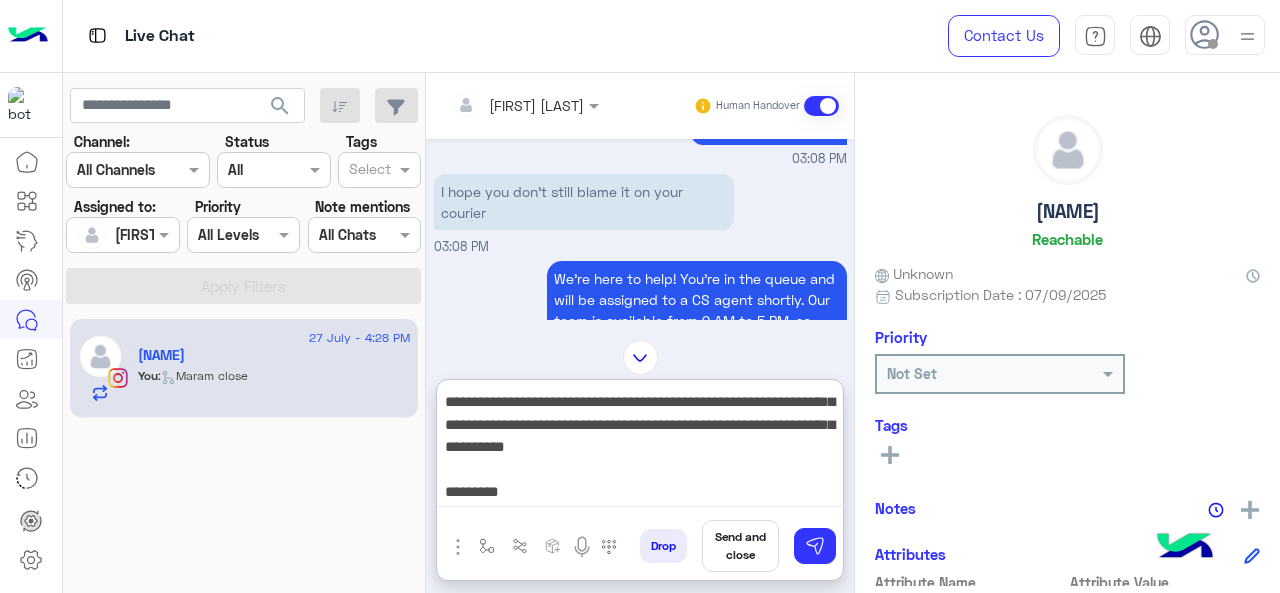 paste on "**********" 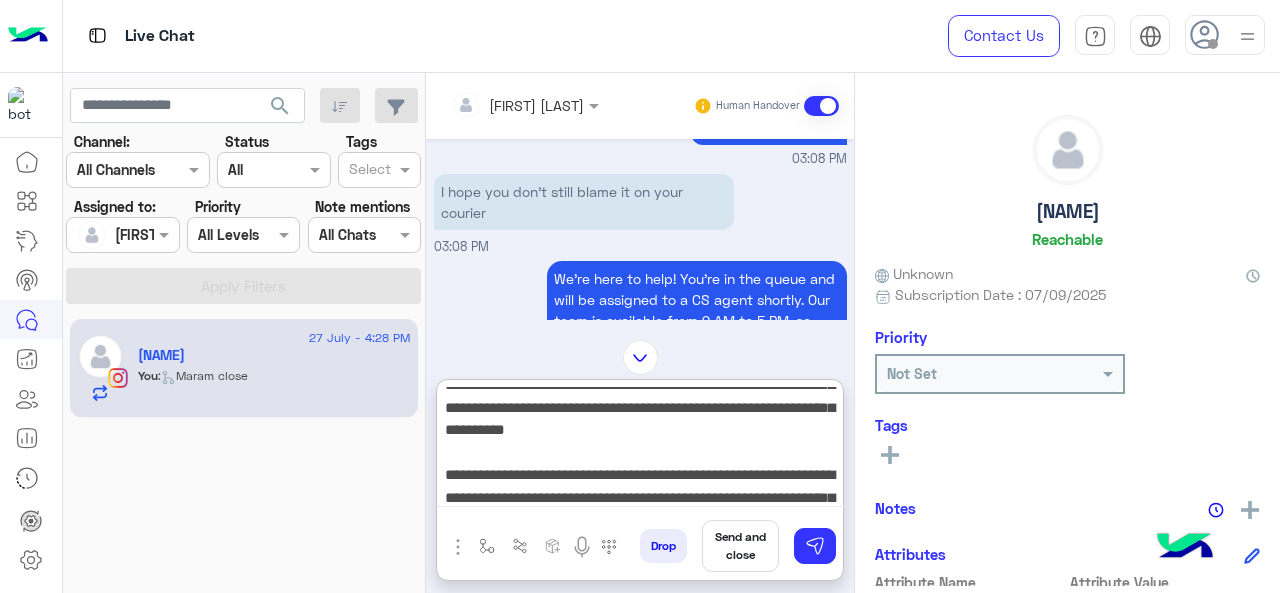 scroll, scrollTop: 172, scrollLeft: 0, axis: vertical 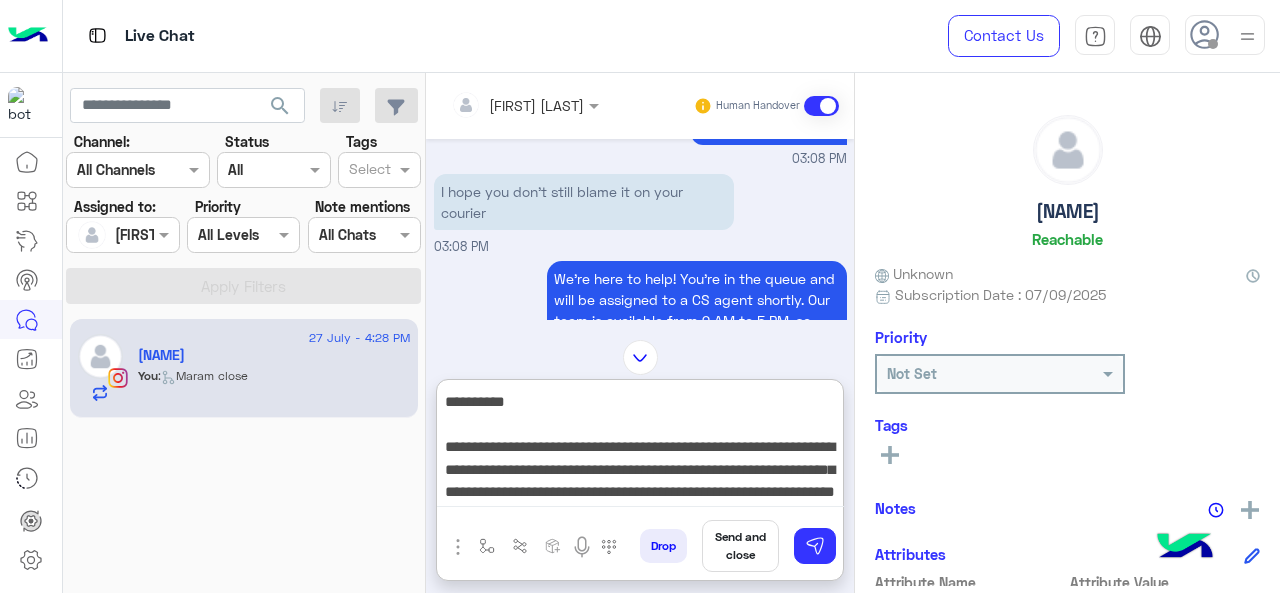 type on "**********" 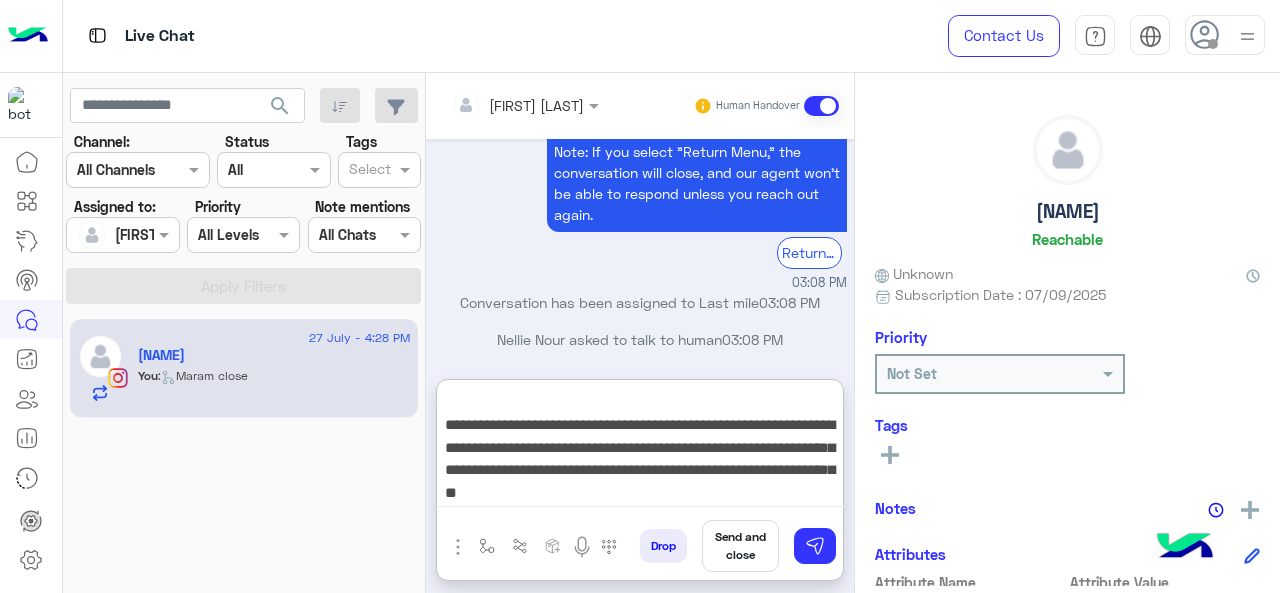 scroll, scrollTop: 844, scrollLeft: 0, axis: vertical 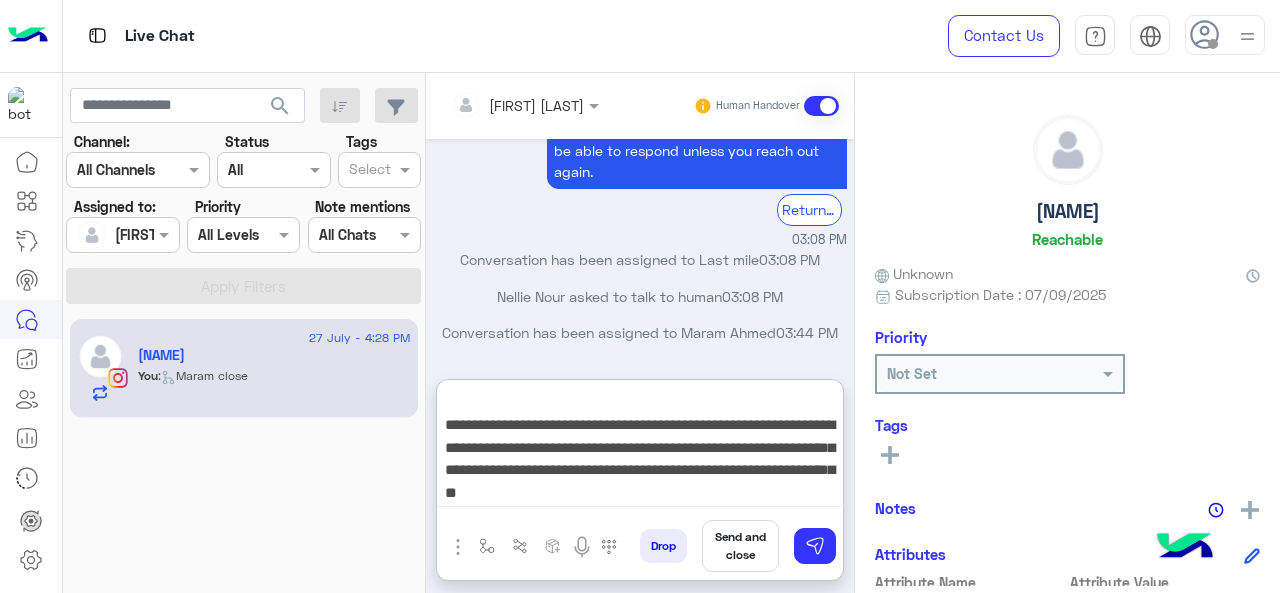 drag, startPoint x: 447, startPoint y: 398, endPoint x: 738, endPoint y: 482, distance: 302.88116 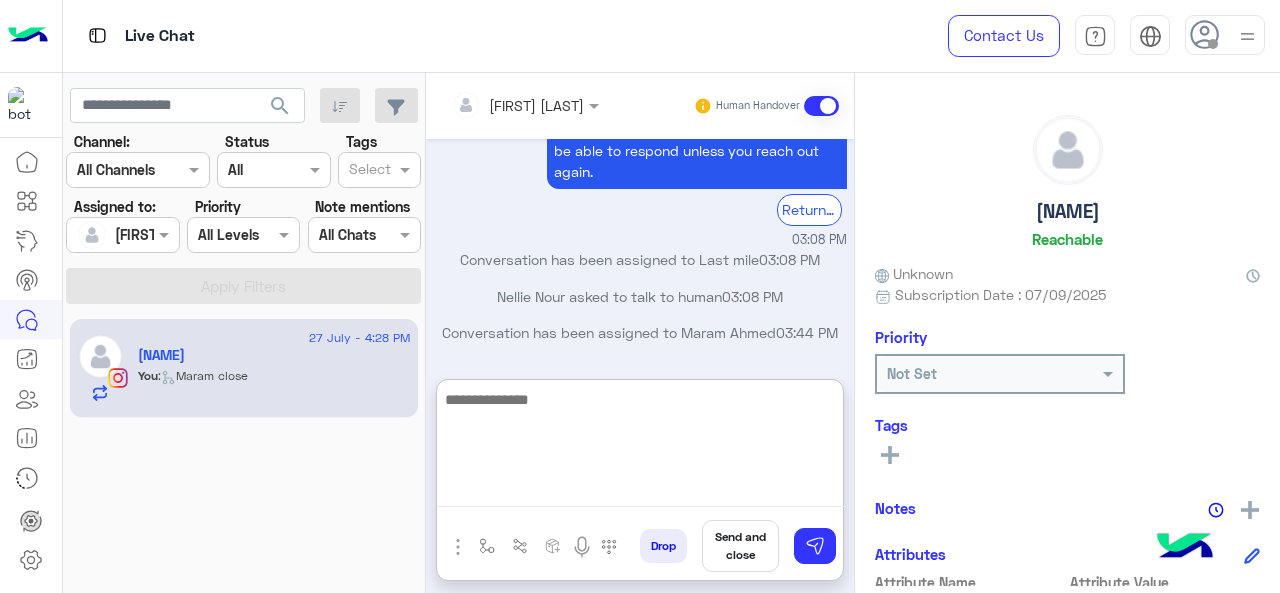scroll, scrollTop: 0, scrollLeft: 0, axis: both 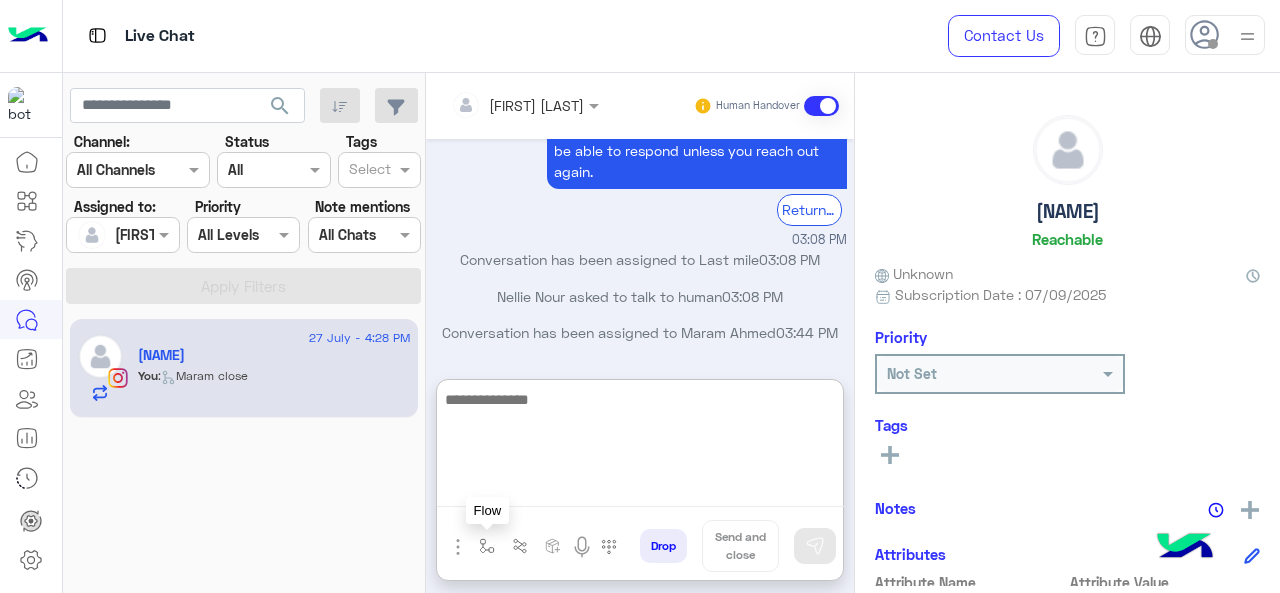 type 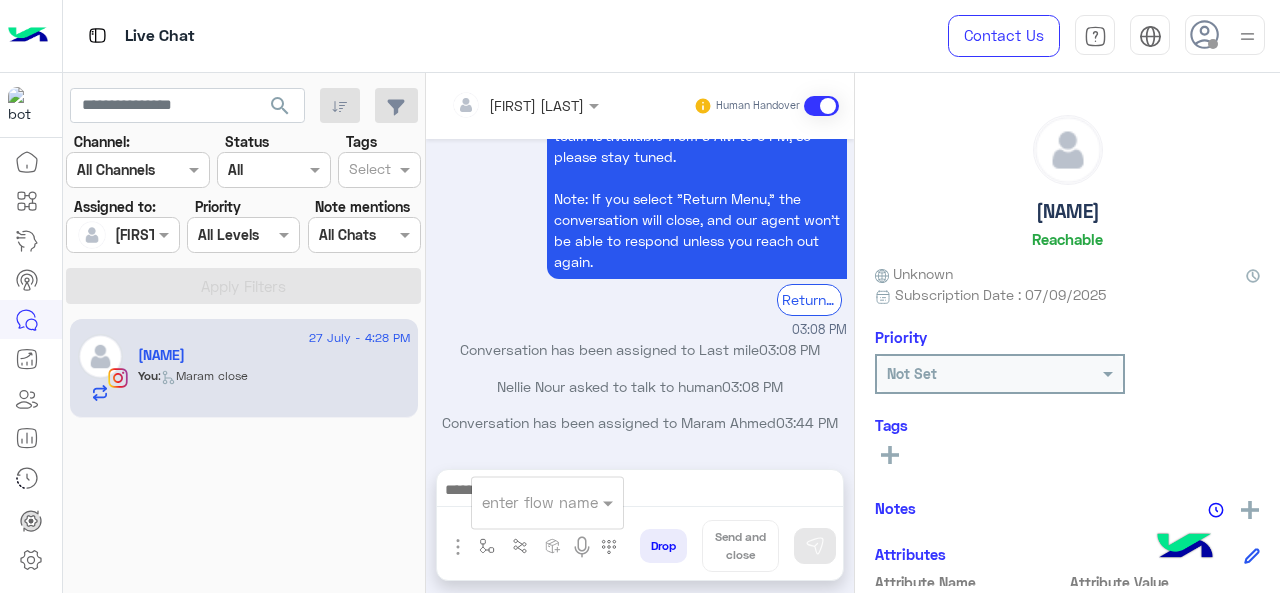 scroll, scrollTop: 754, scrollLeft: 0, axis: vertical 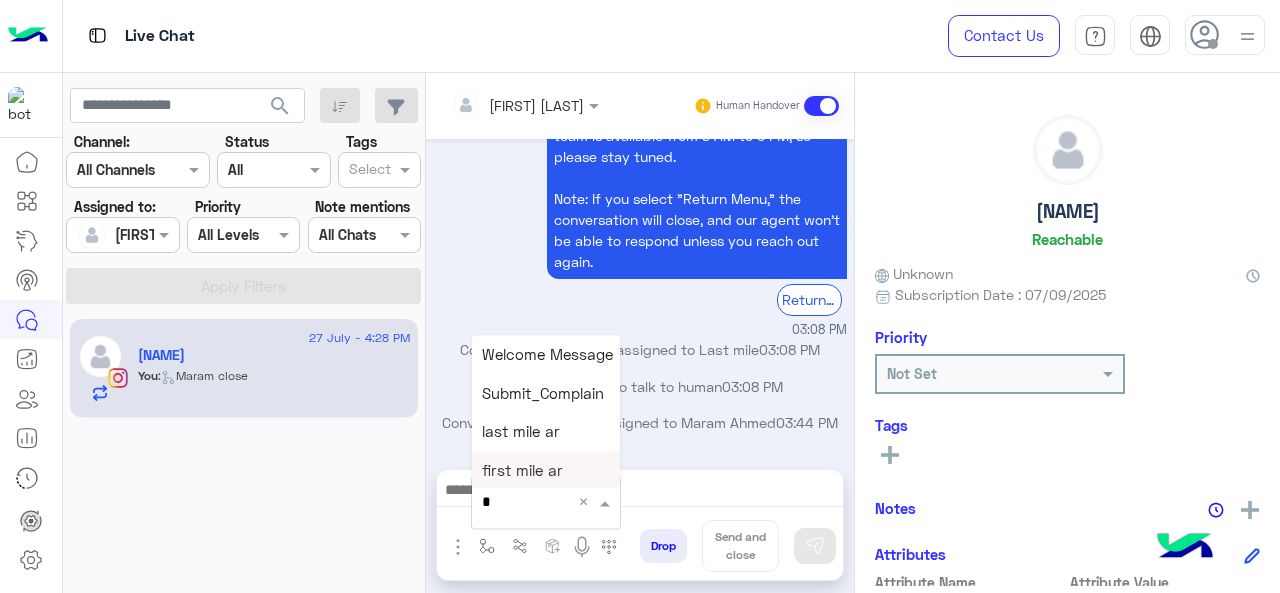 type on "*" 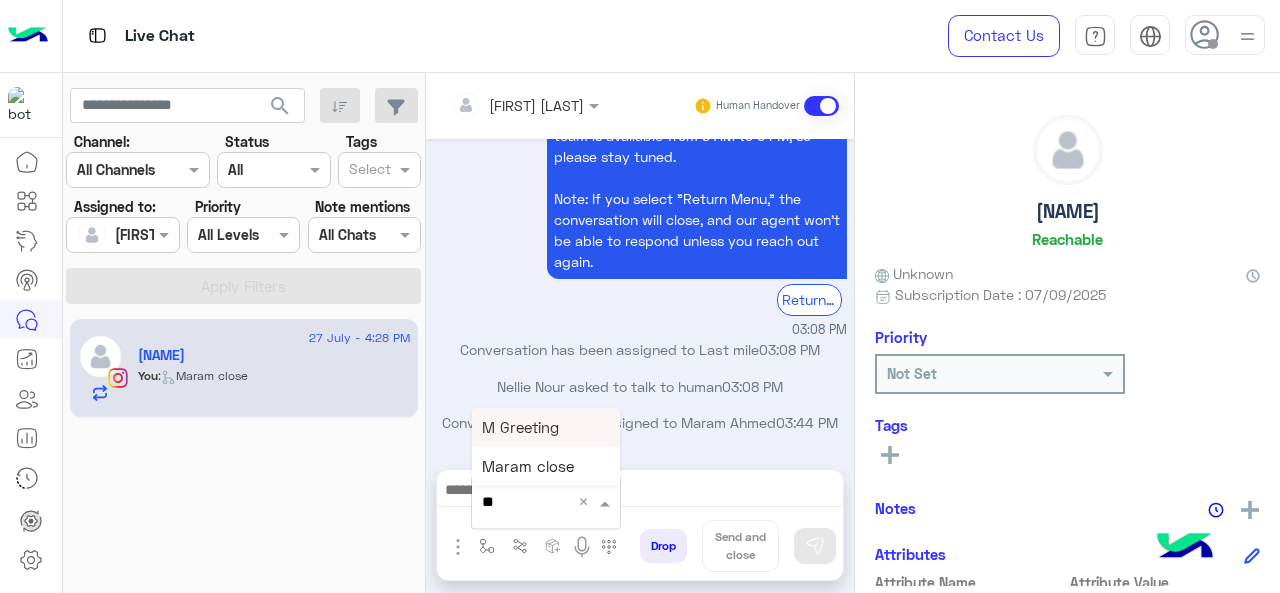 click on "M Greeting" at bounding box center [546, 427] 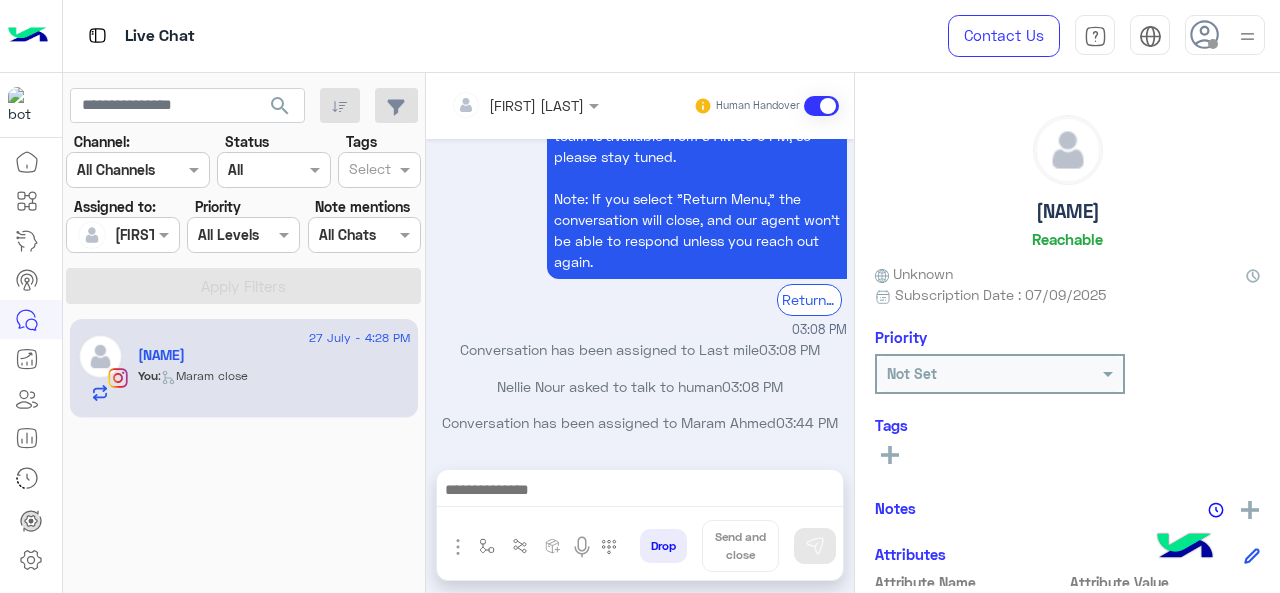 type on "**********" 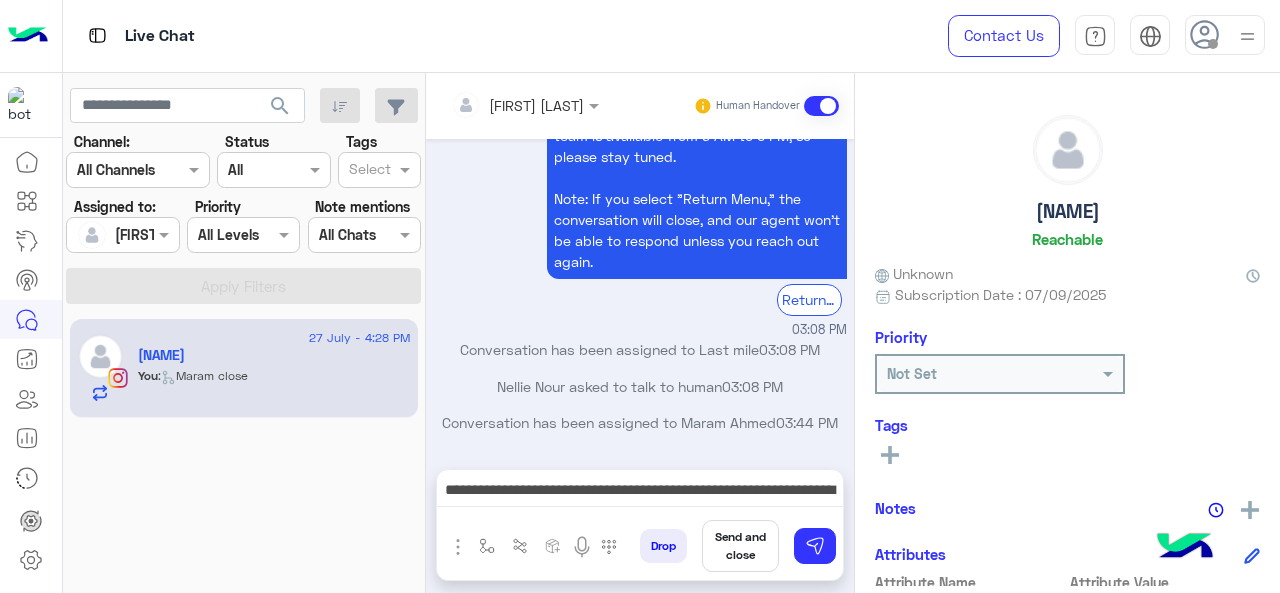 click on "**********" at bounding box center (640, 492) 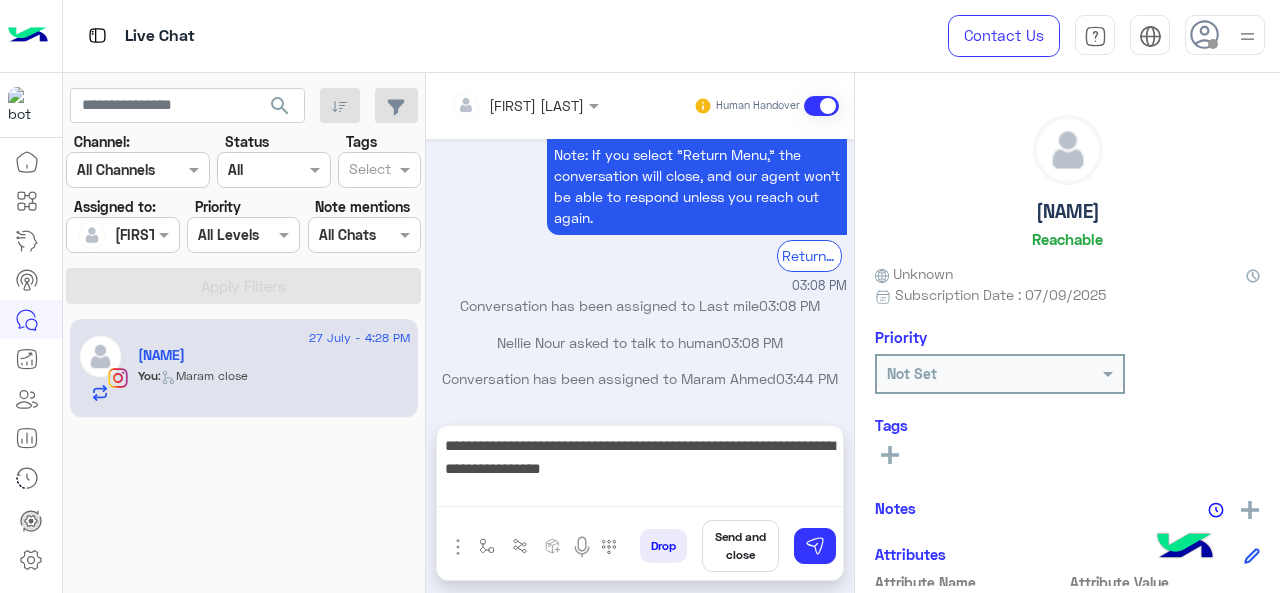 scroll, scrollTop: 754, scrollLeft: 0, axis: vertical 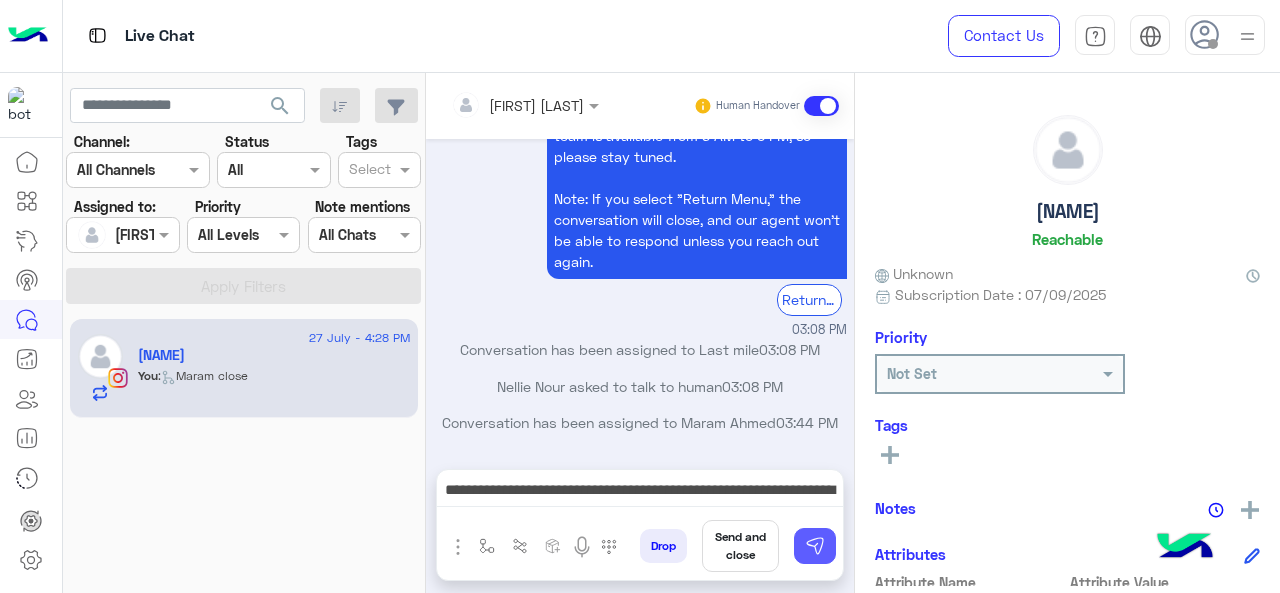 click at bounding box center (815, 546) 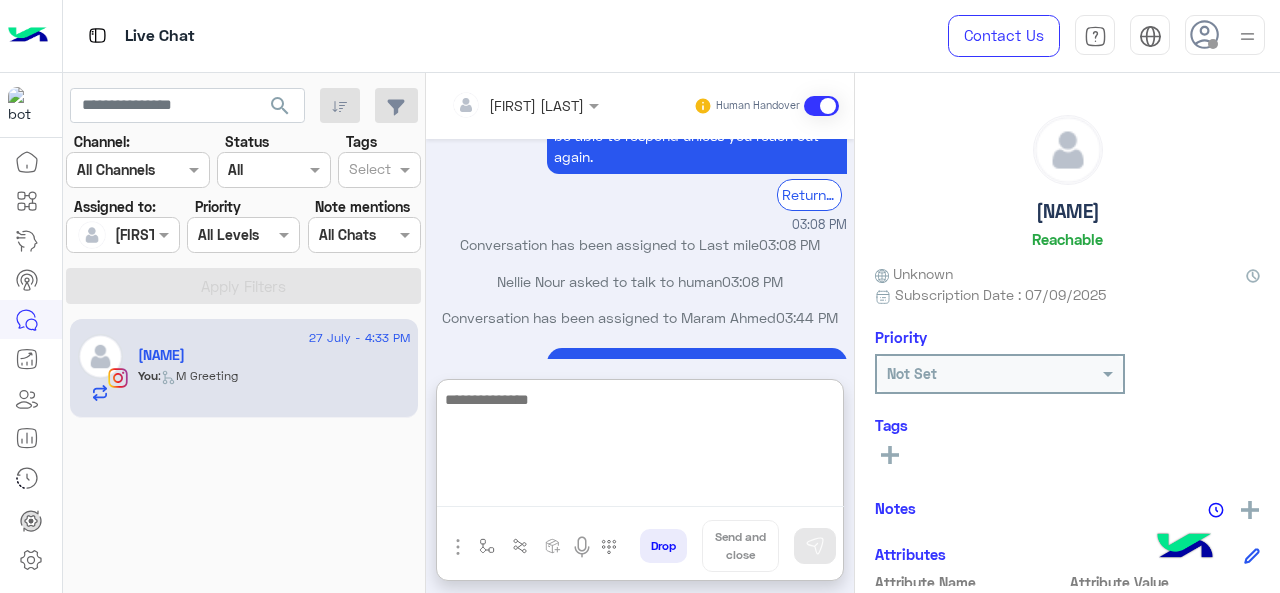 scroll, scrollTop: 966, scrollLeft: 0, axis: vertical 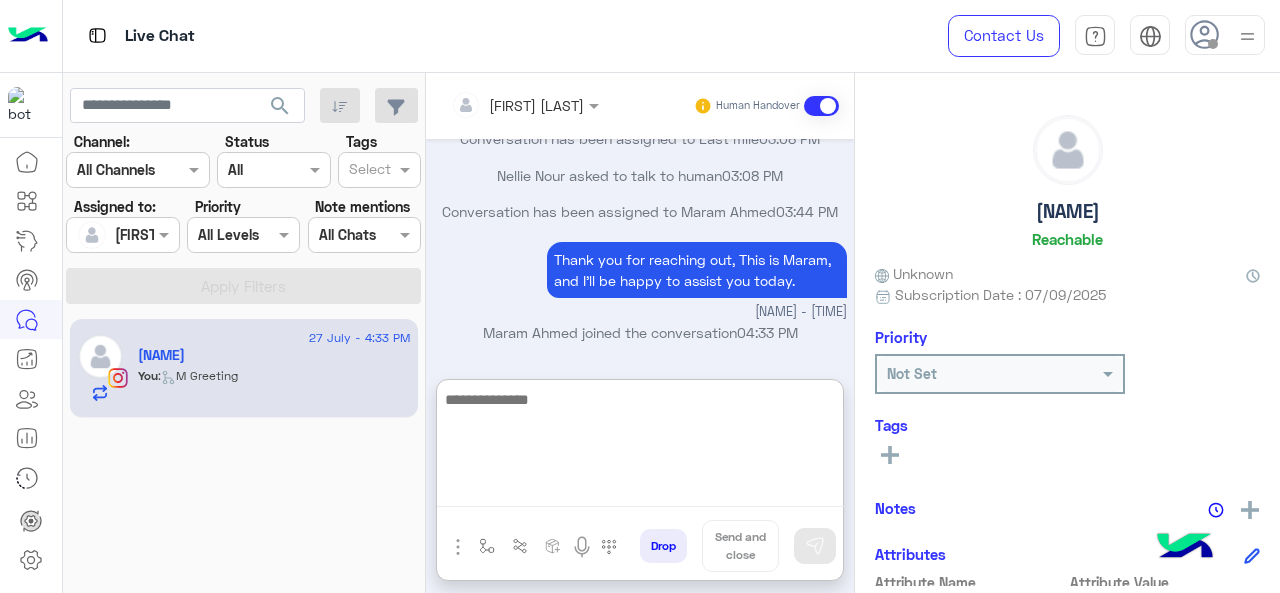 paste on "**********" 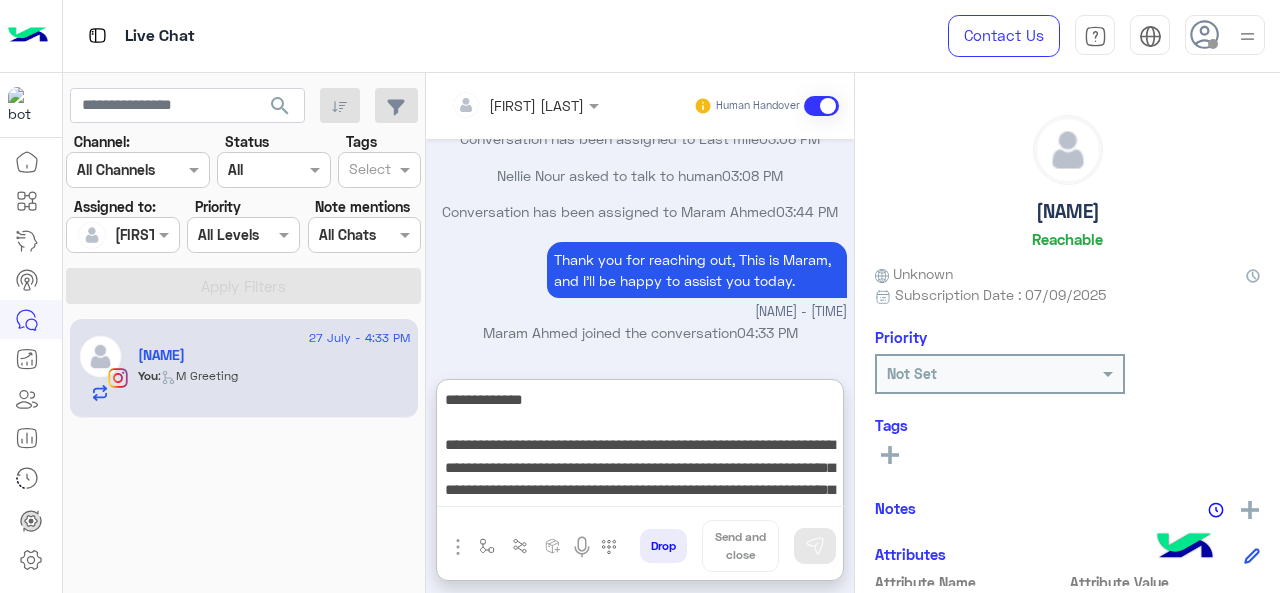 scroll, scrollTop: 172, scrollLeft: 0, axis: vertical 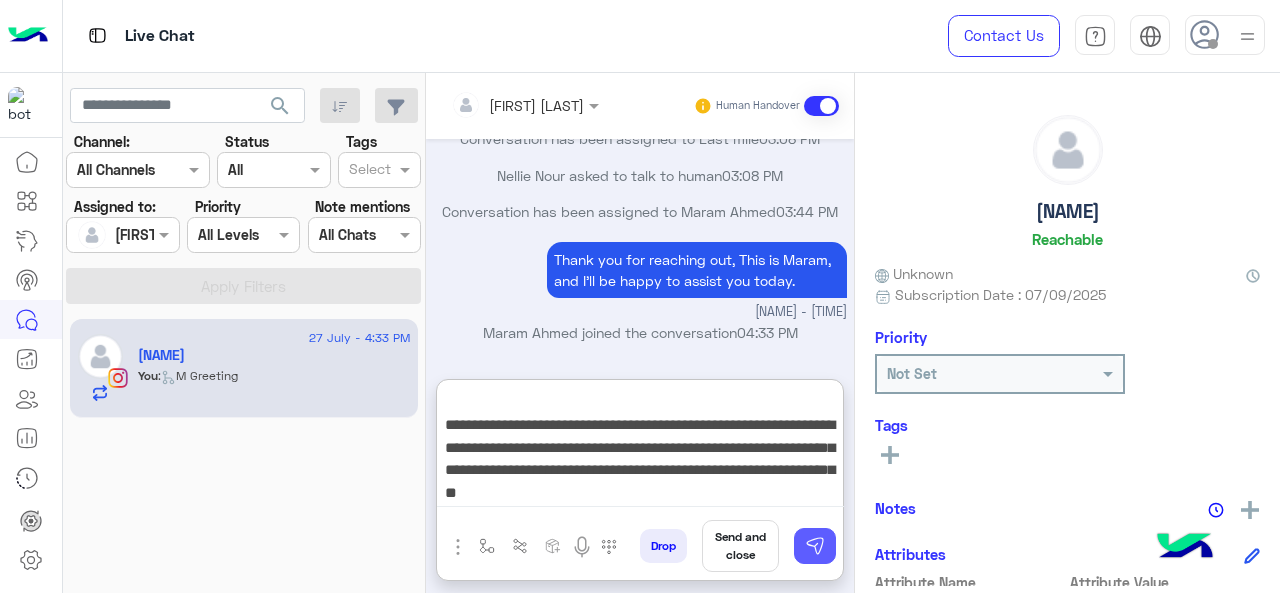 type on "**********" 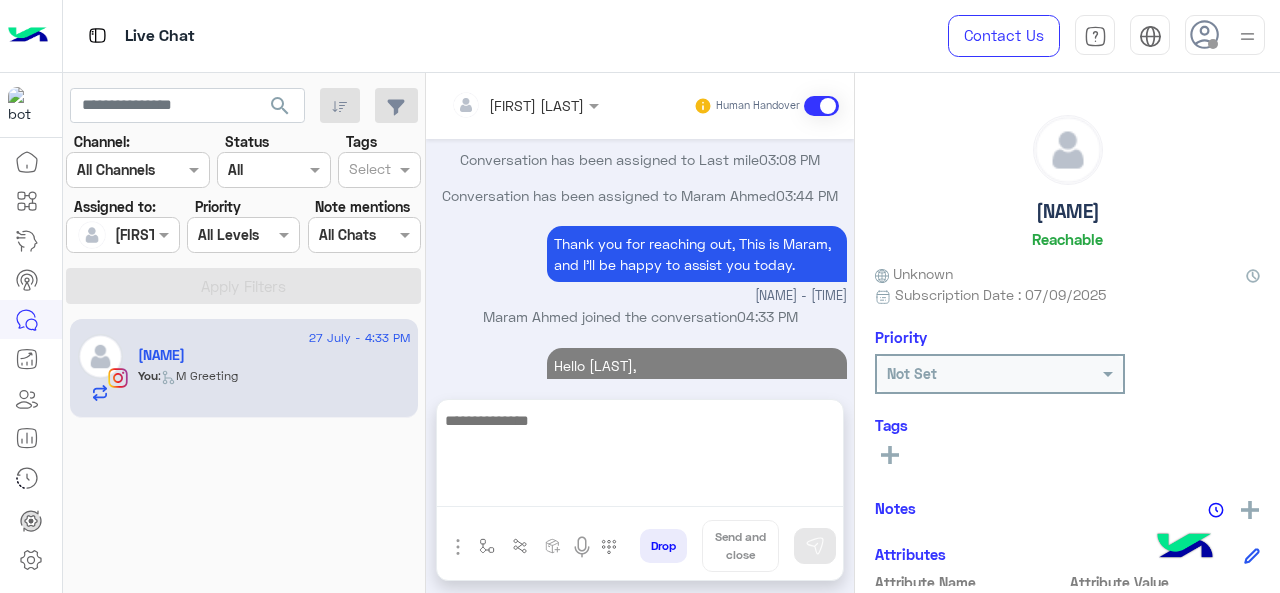 scroll, scrollTop: 1233, scrollLeft: 0, axis: vertical 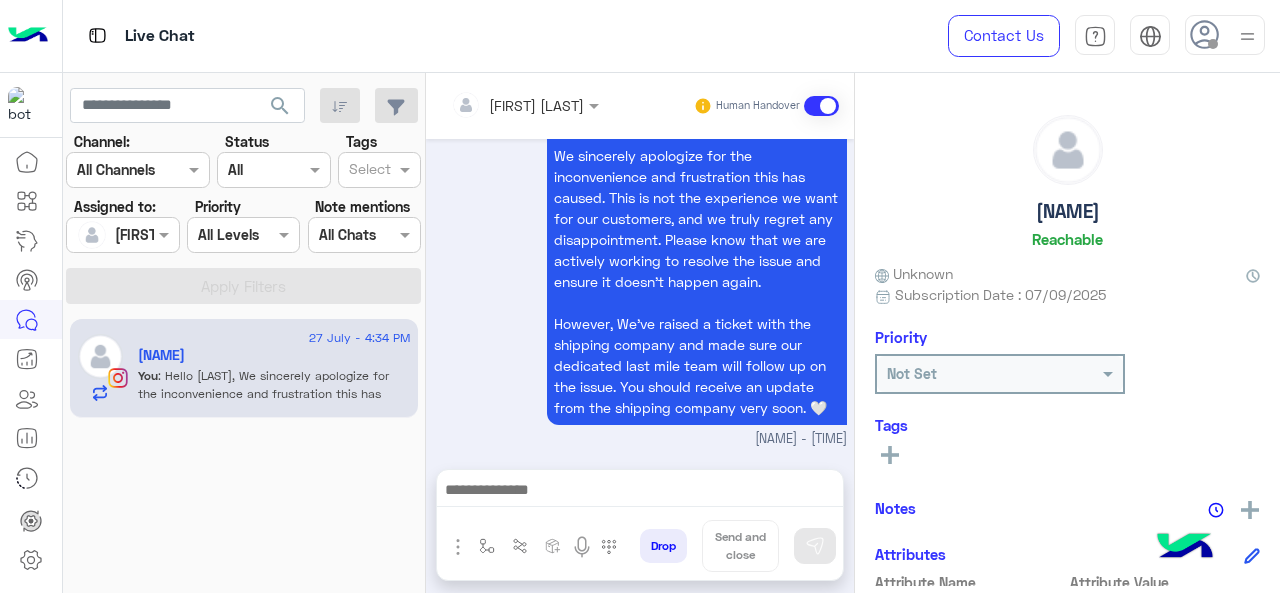 click on "Hello [FIRST], We sincerely apologize for the inconvenience and frustration this has caused. This is not the experience we want for our customers, and we truly regret any disappointment. Please know that we are actively working to resolve the issue and ensure it doesn’t happen again. However, We’ve raised a ticket with the shipping company and made sure our dedicated last mile team will follow up on the issue. You should receive an update from the shipping company very soon. 🤍" at bounding box center [697, 260] 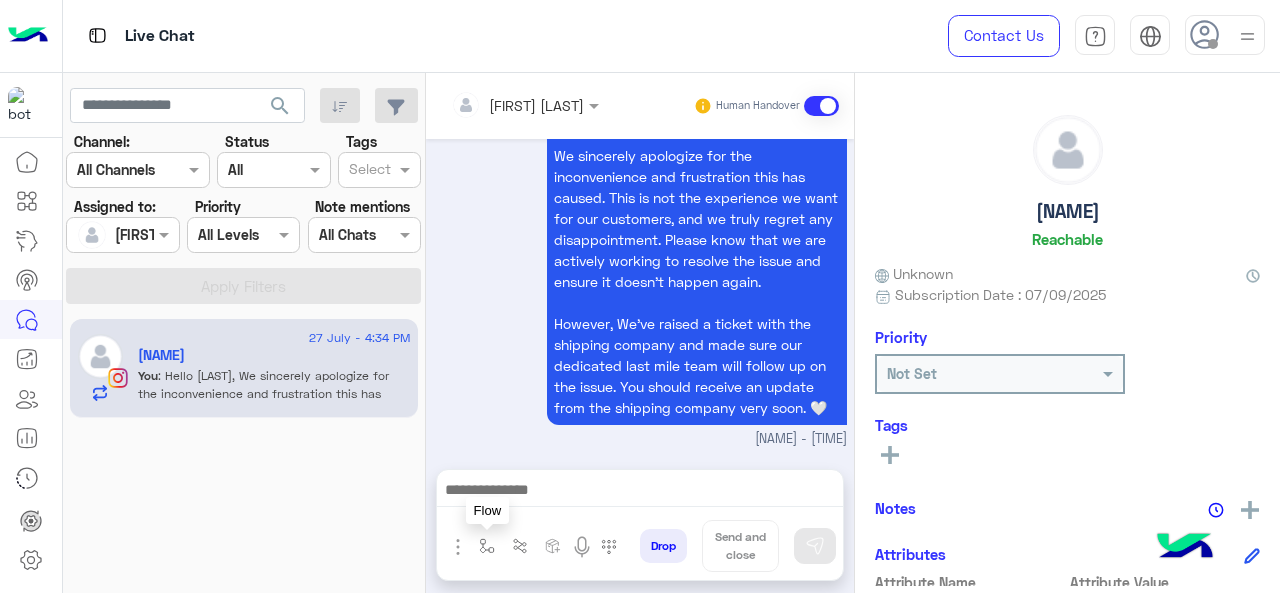 click at bounding box center (487, 546) 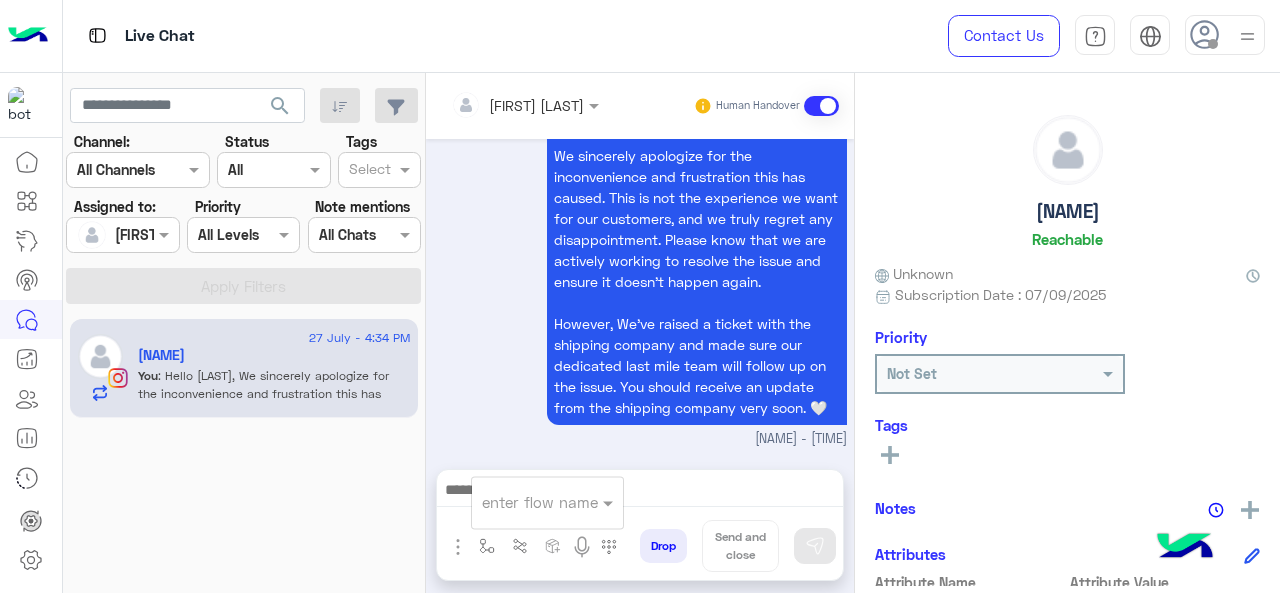 click on "enter flow name" at bounding box center [547, 502] 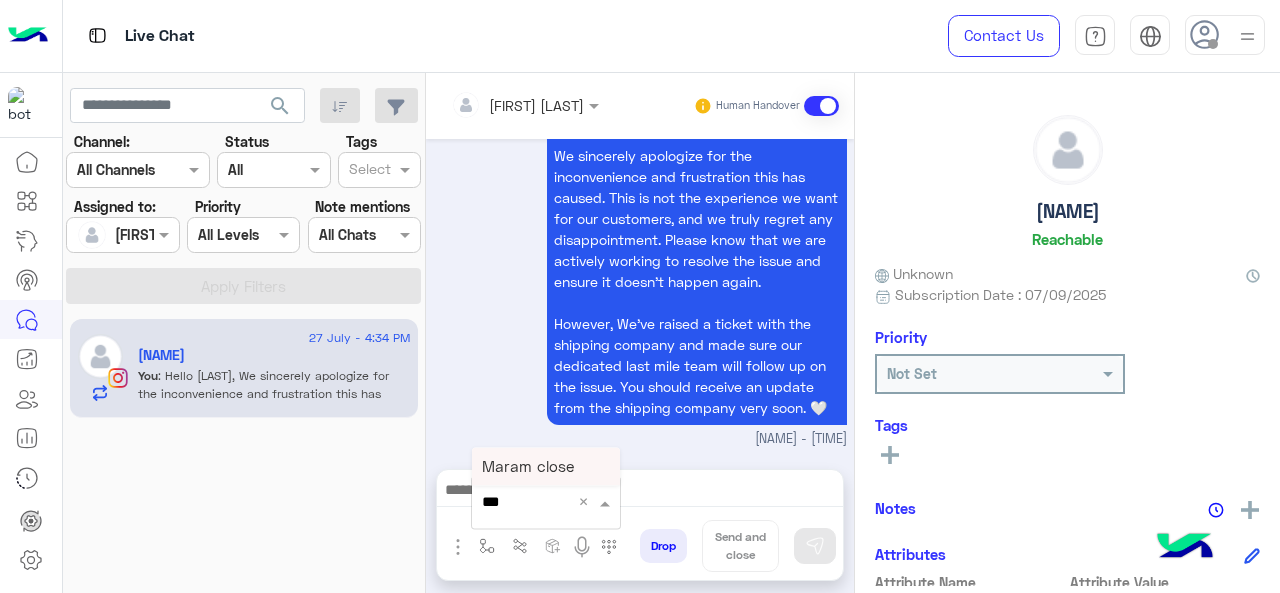 type on "****" 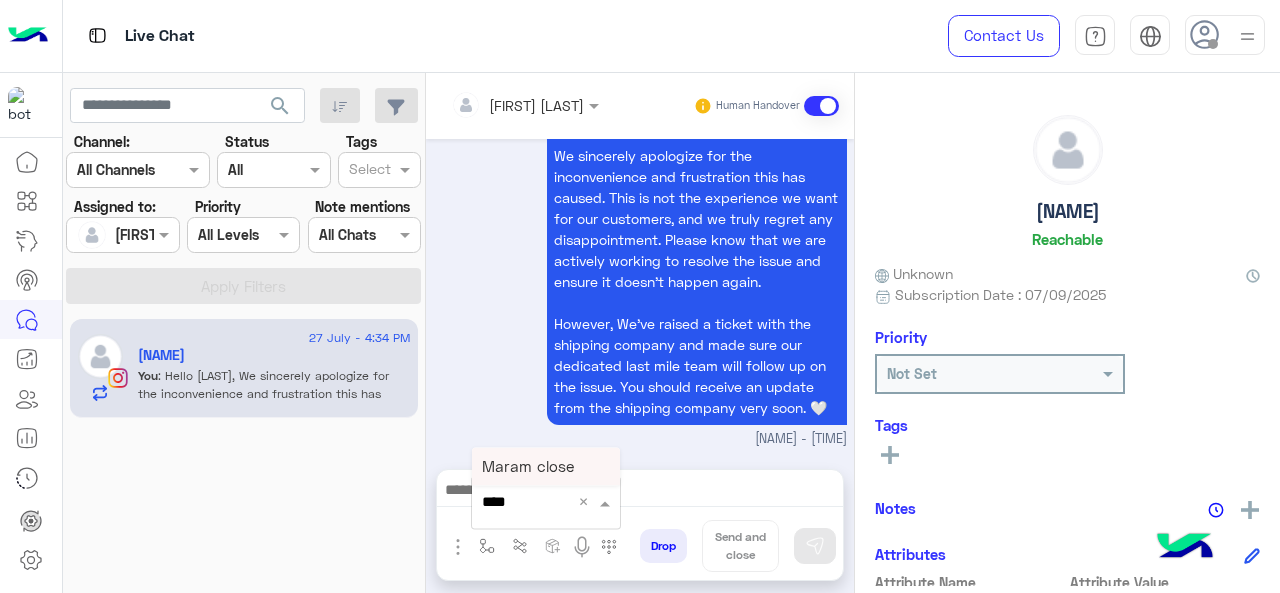 click on "Maram close" at bounding box center [528, 466] 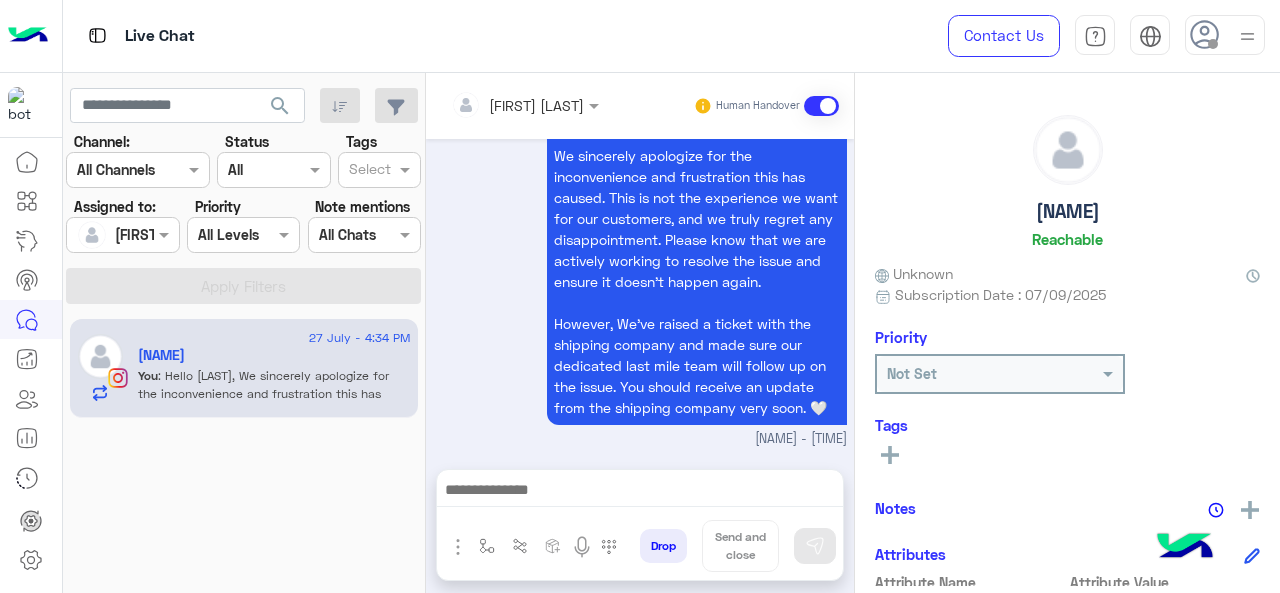 type on "**********" 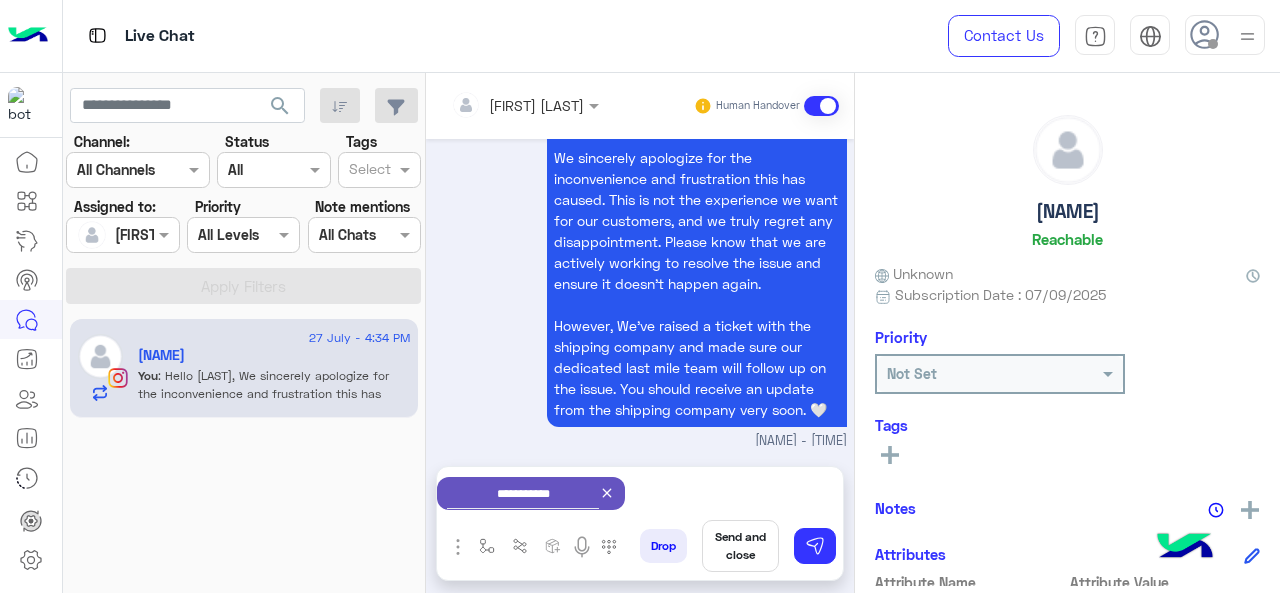 scroll, scrollTop: 1236, scrollLeft: 0, axis: vertical 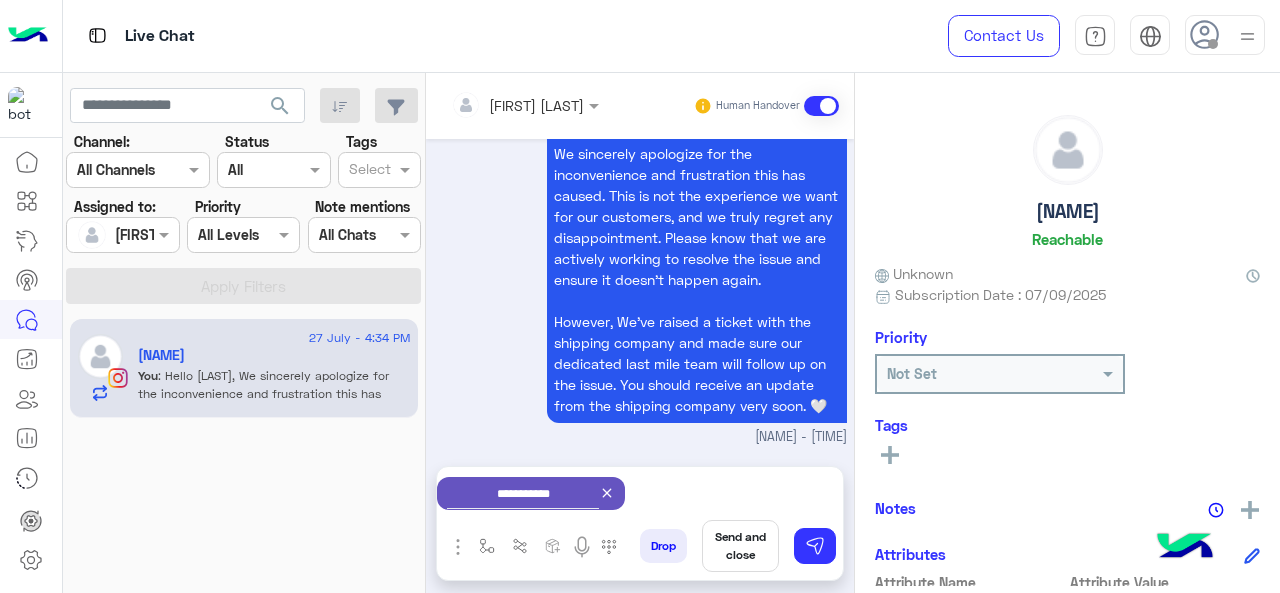 click on "Send and close" at bounding box center [740, 546] 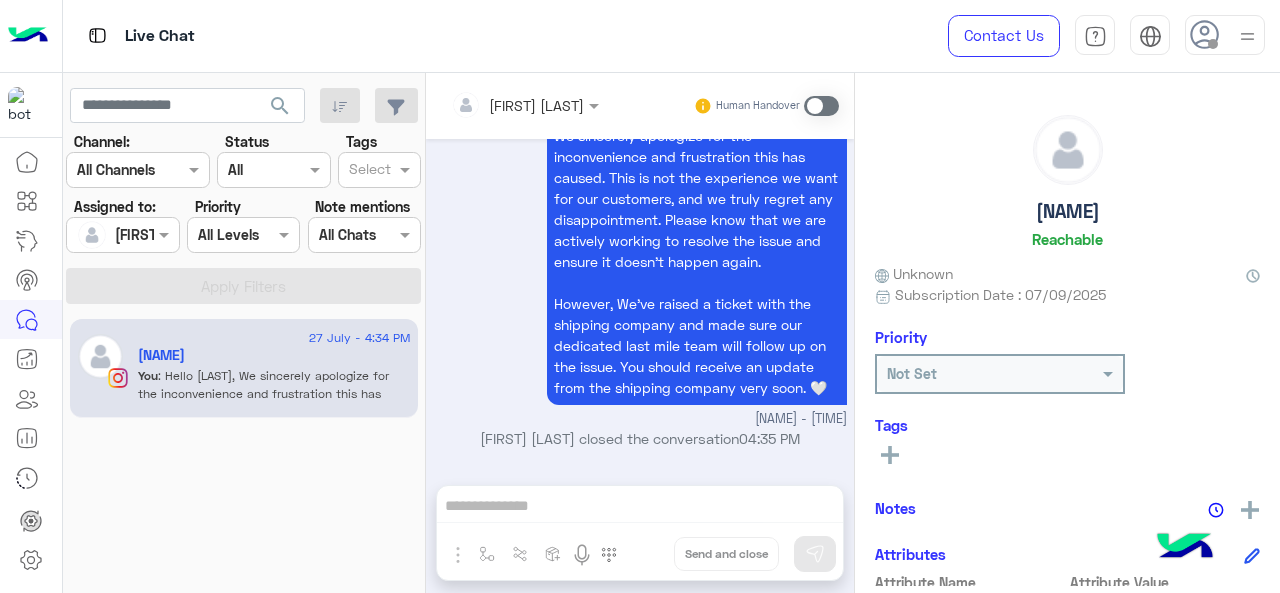 scroll, scrollTop: 1501, scrollLeft: 0, axis: vertical 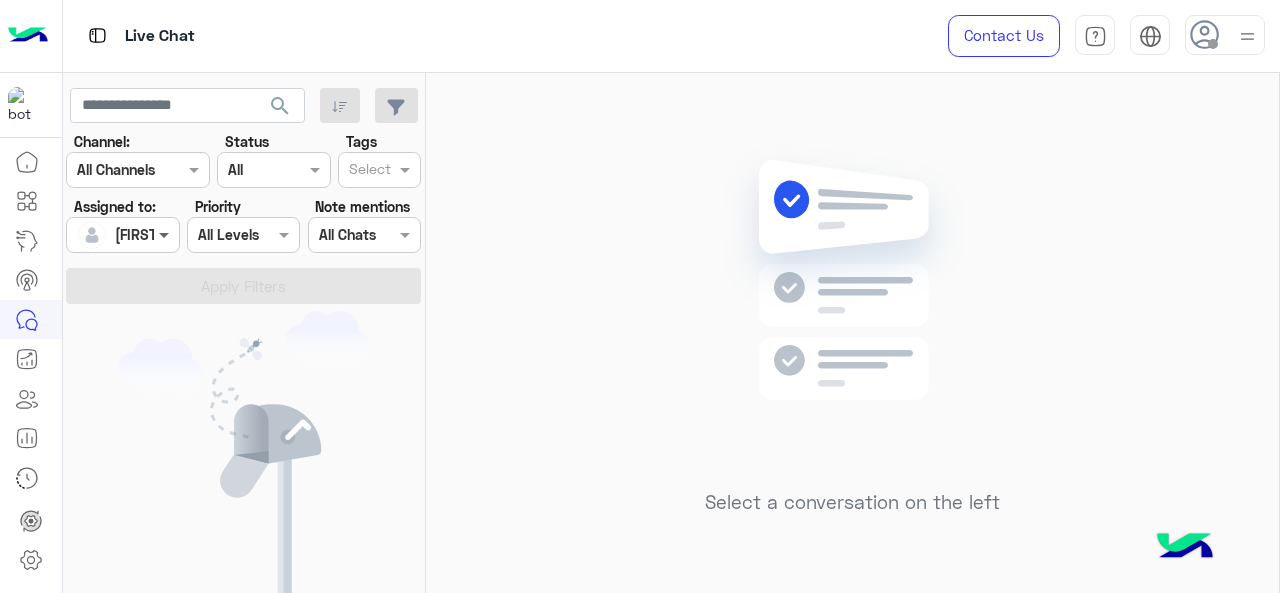 click at bounding box center (166, 234) 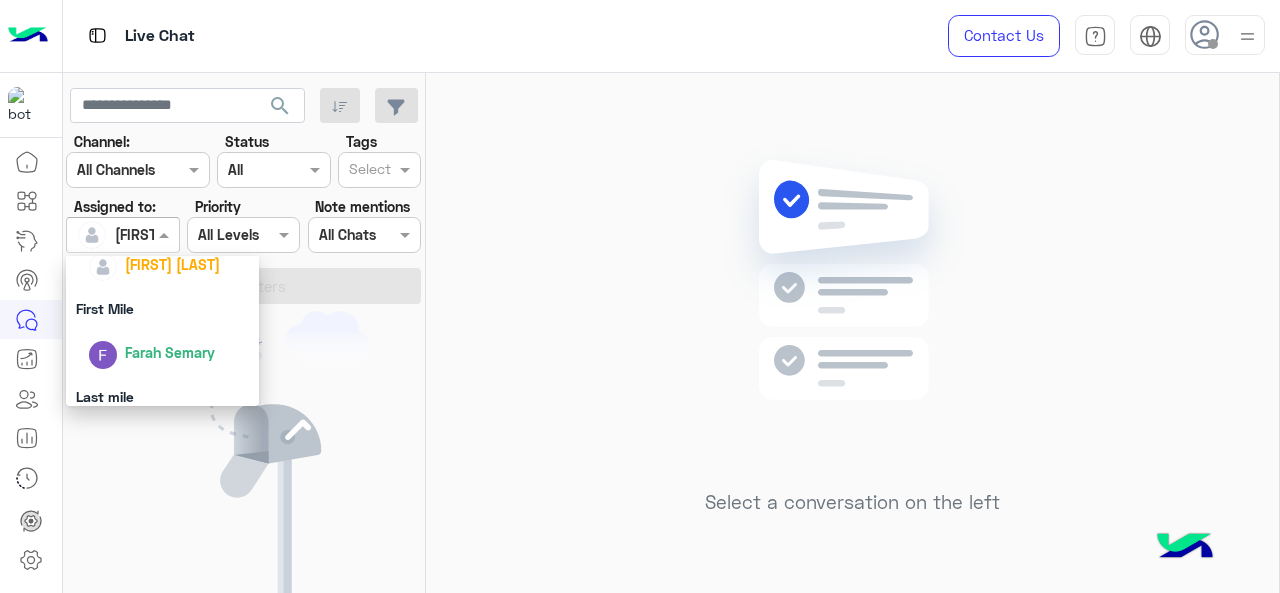 scroll, scrollTop: 392, scrollLeft: 0, axis: vertical 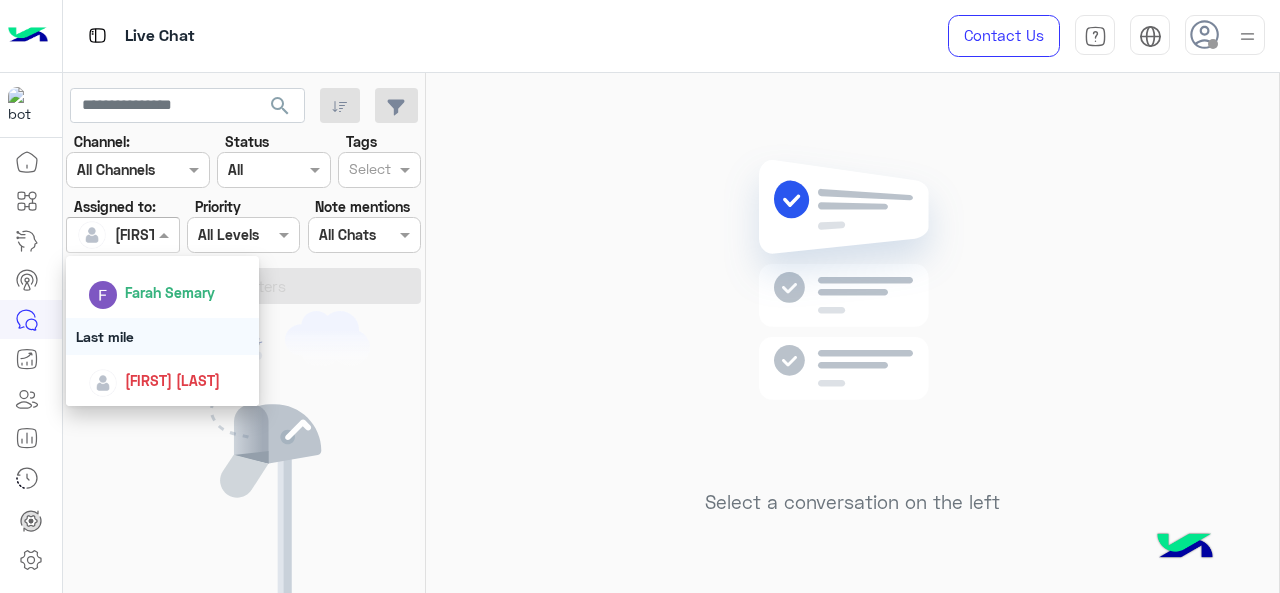 click on "Last mile" at bounding box center [163, 336] 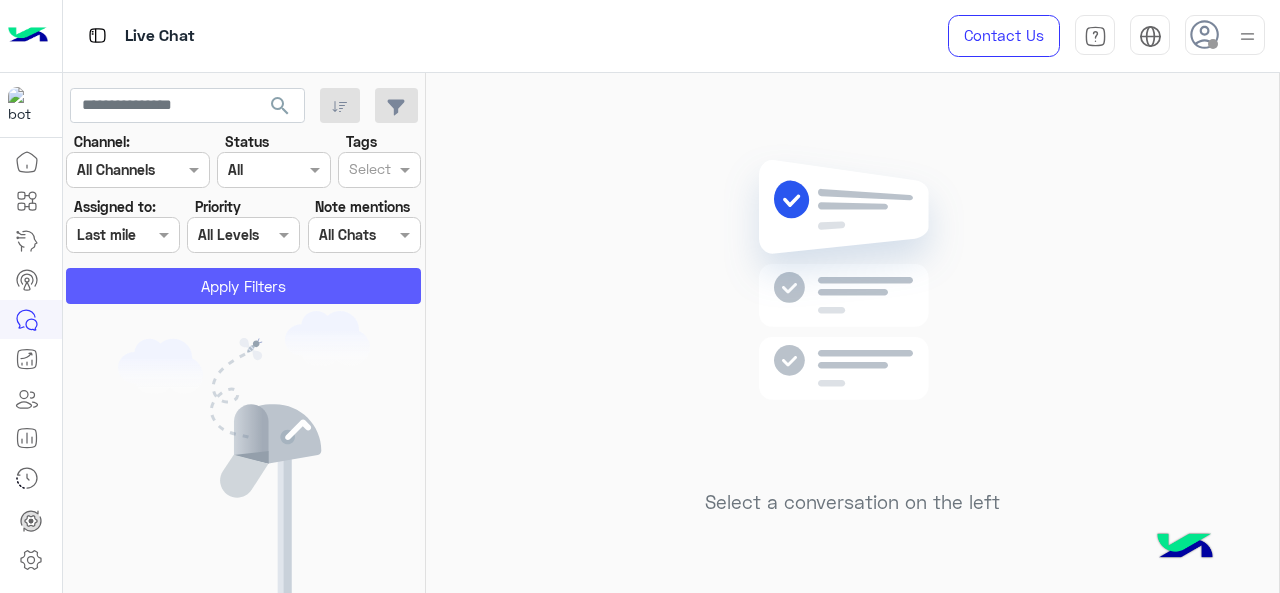 click on "Apply Filters" 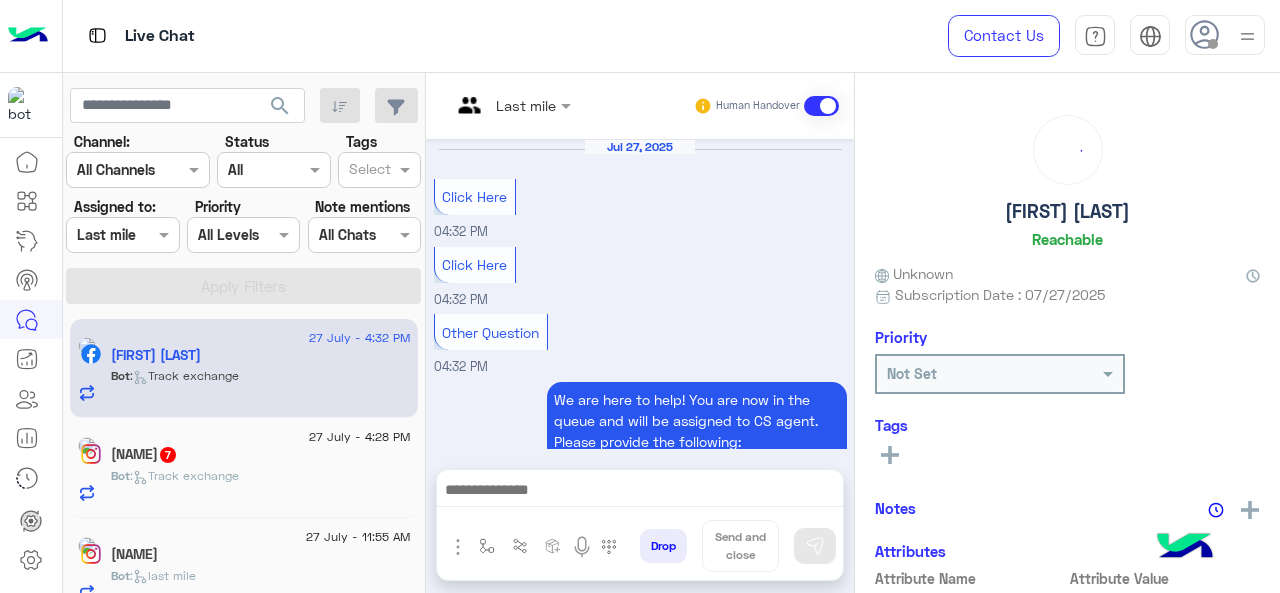 scroll, scrollTop: 755, scrollLeft: 0, axis: vertical 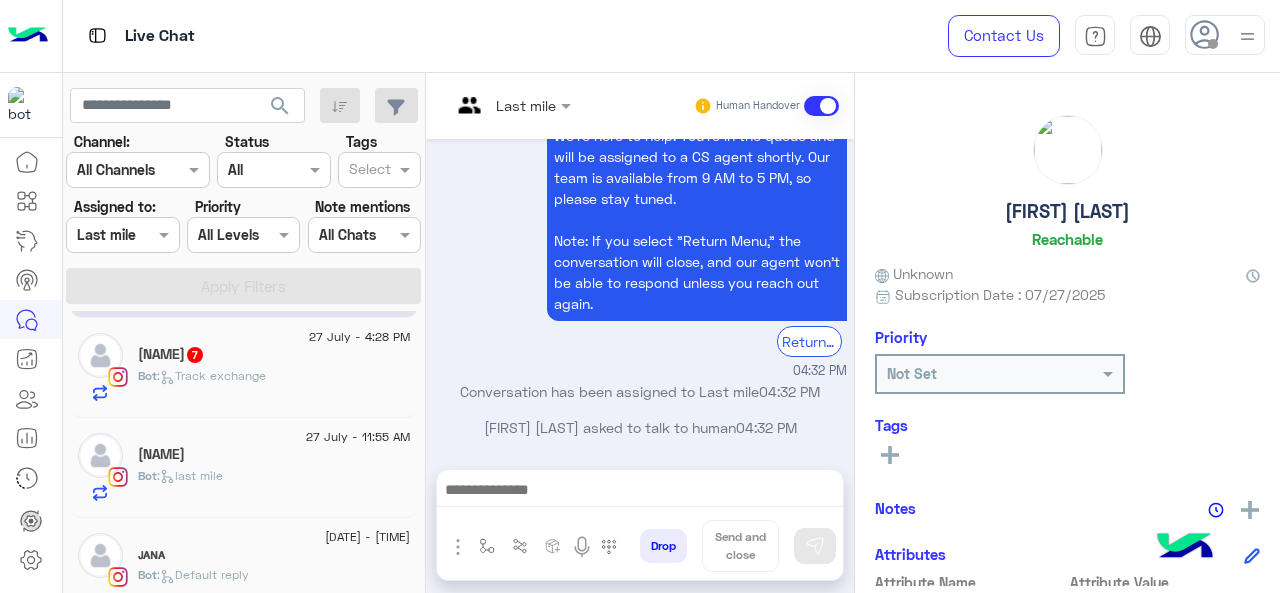 click on "Bot :   Track exchange" 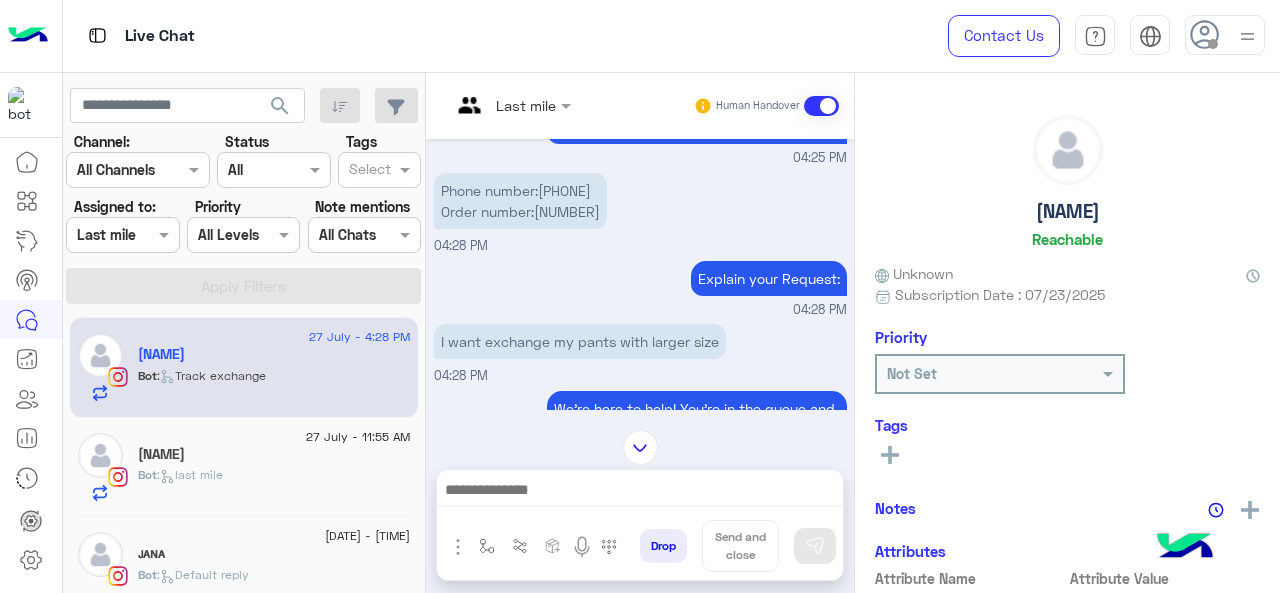 scroll, scrollTop: 485, scrollLeft: 0, axis: vertical 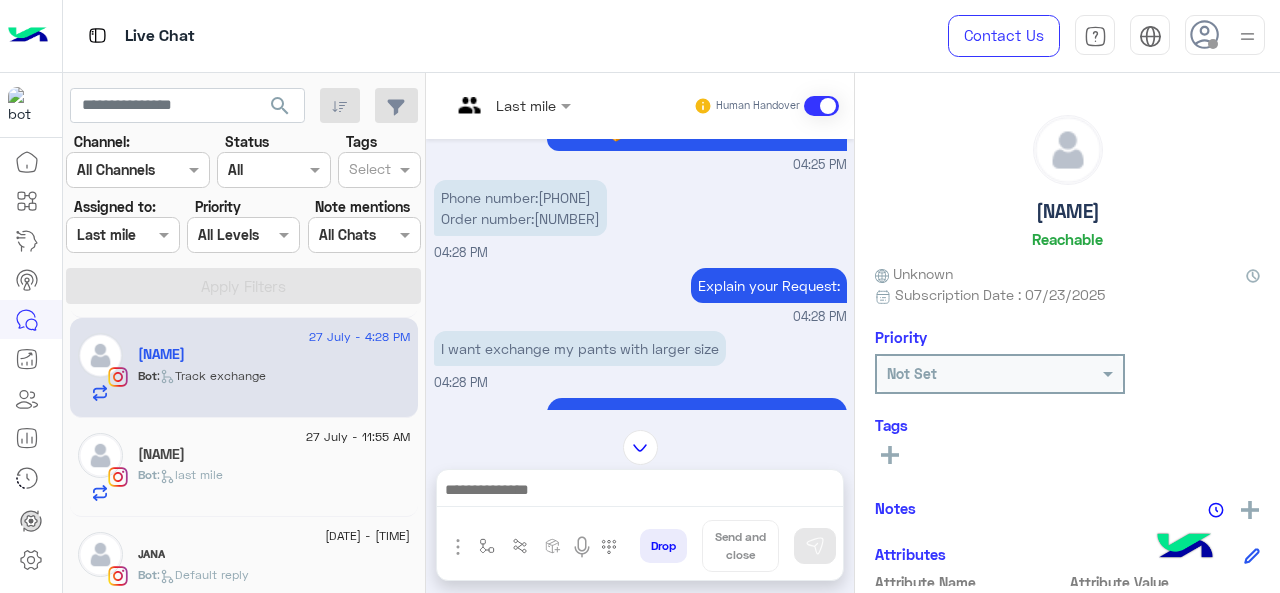 click at bounding box center [511, 104] 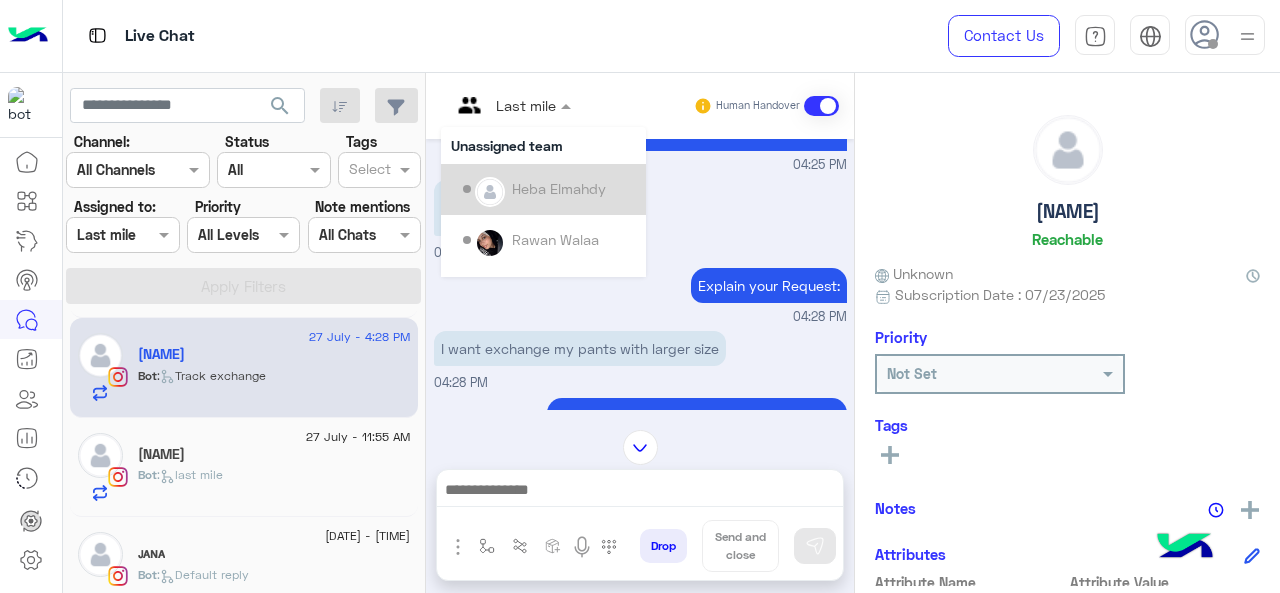 scroll, scrollTop: 304, scrollLeft: 0, axis: vertical 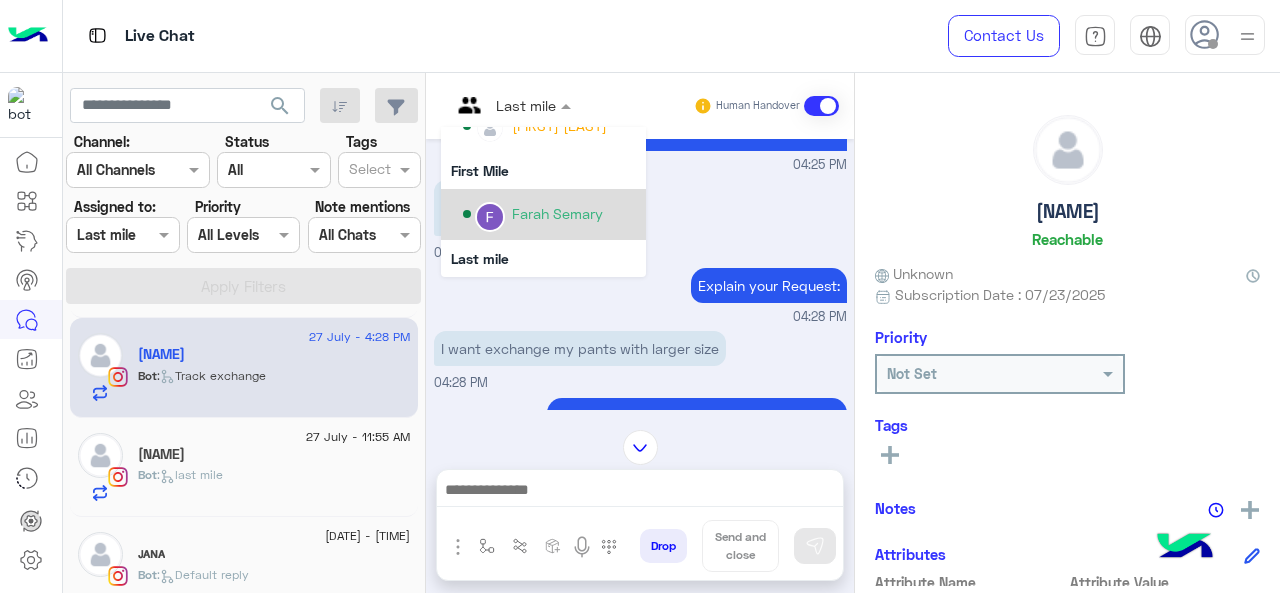 click on "Farah Semary" at bounding box center (557, 213) 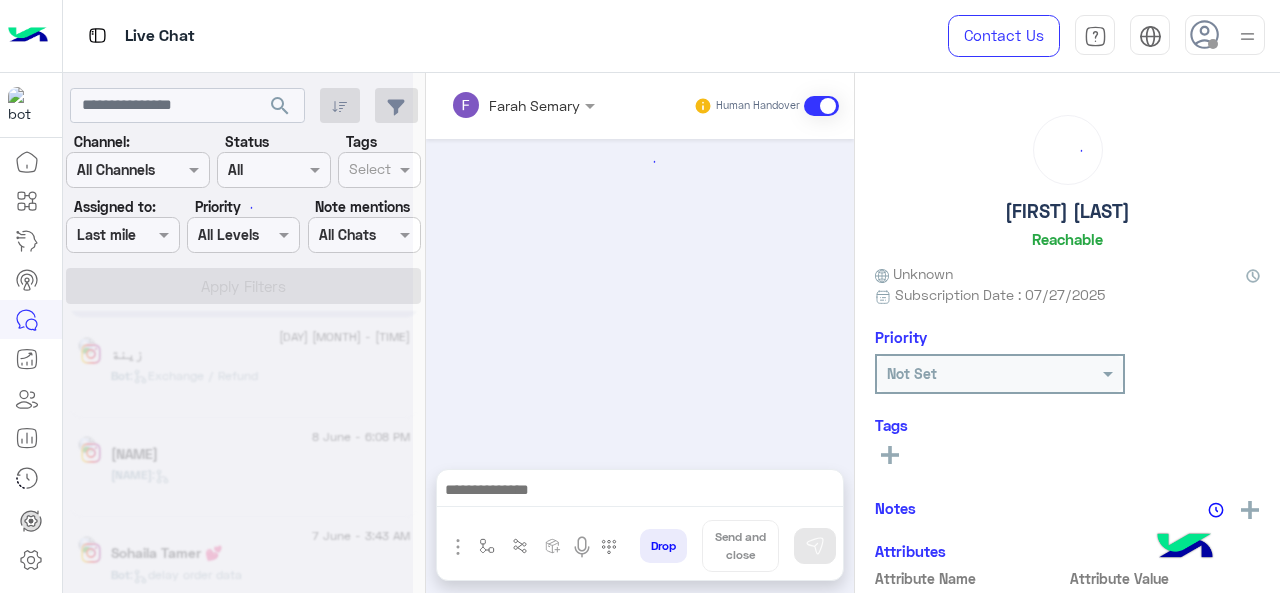 scroll, scrollTop: 755, scrollLeft: 0, axis: vertical 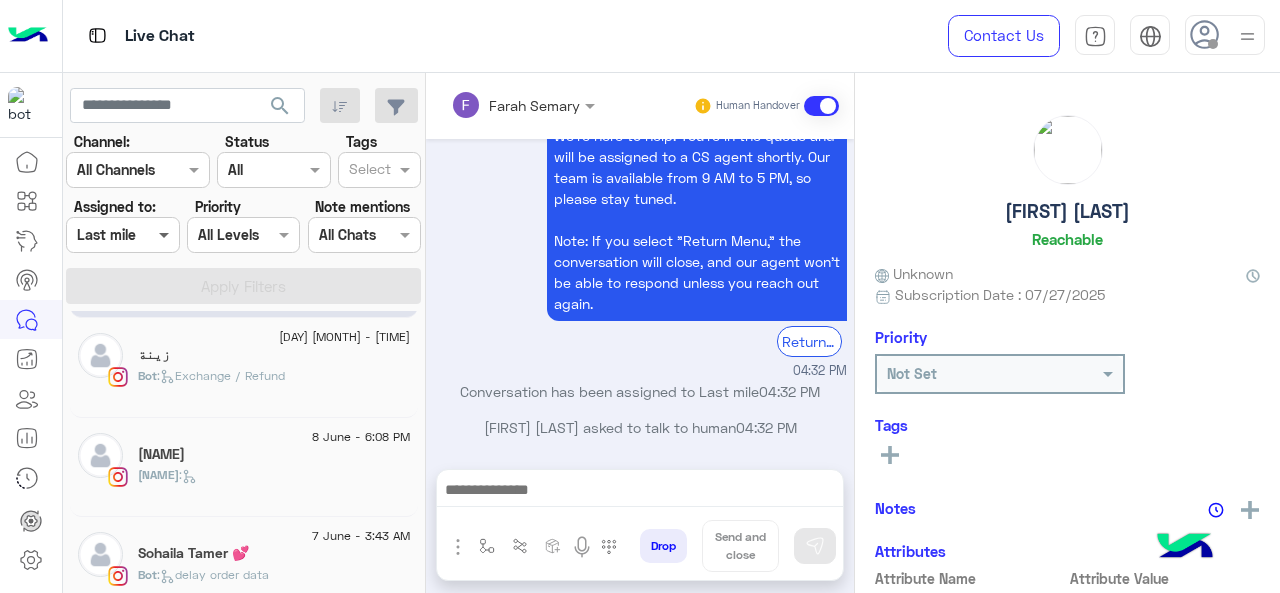 click at bounding box center (166, 234) 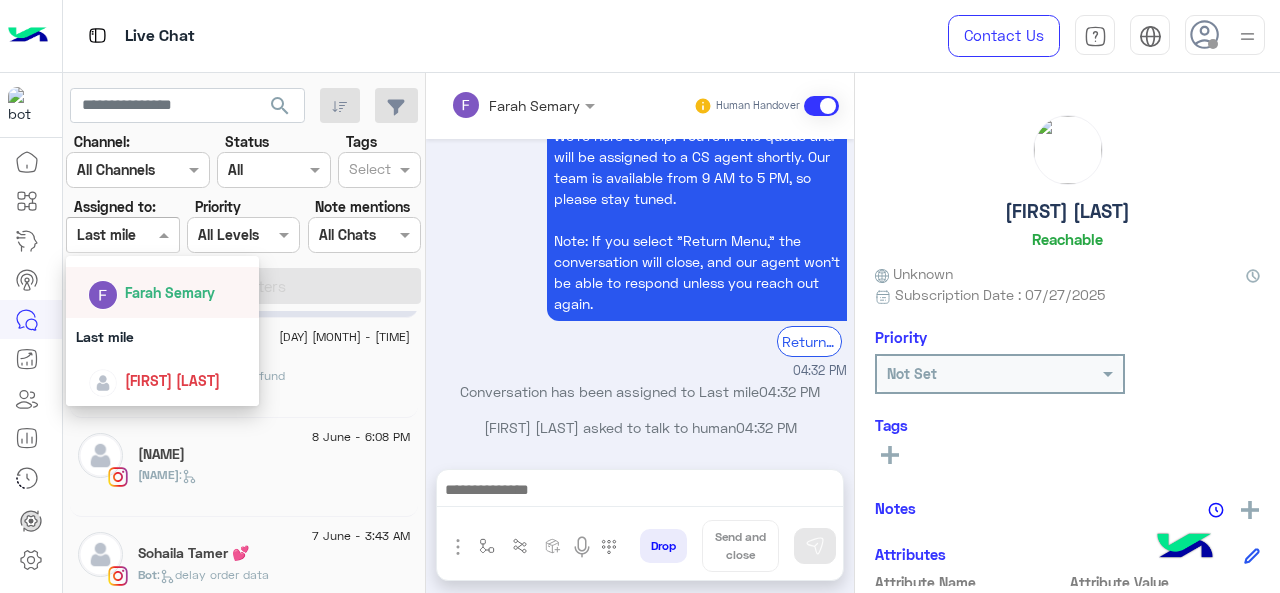 scroll, scrollTop: 292, scrollLeft: 0, axis: vertical 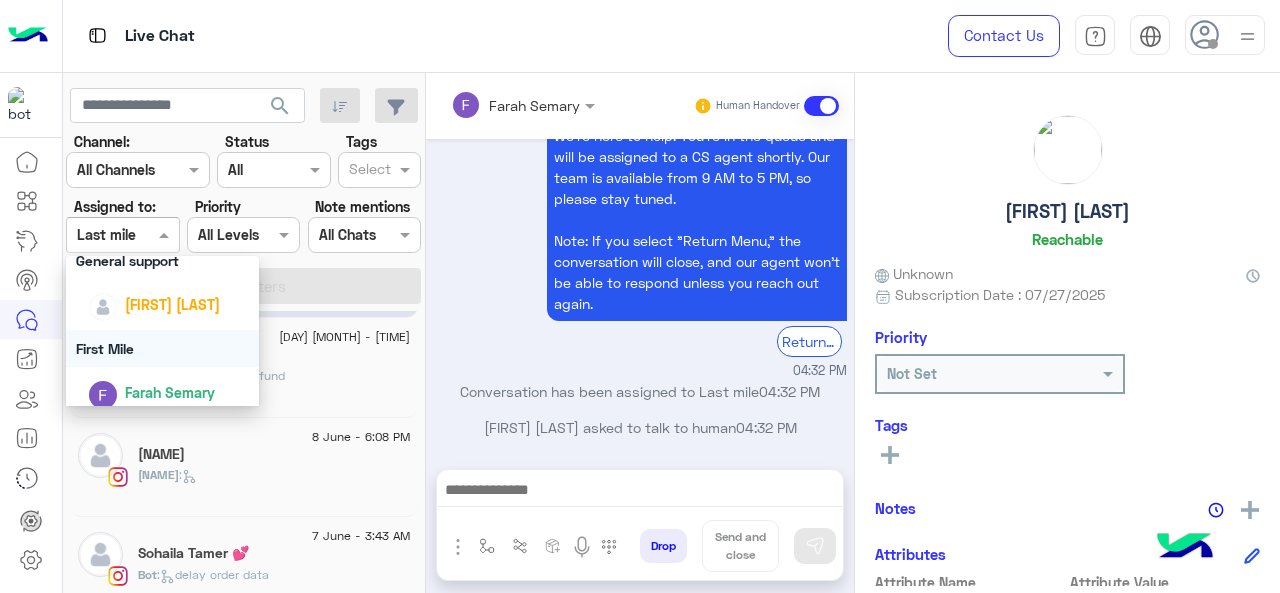 click on "First Mile" at bounding box center [163, 348] 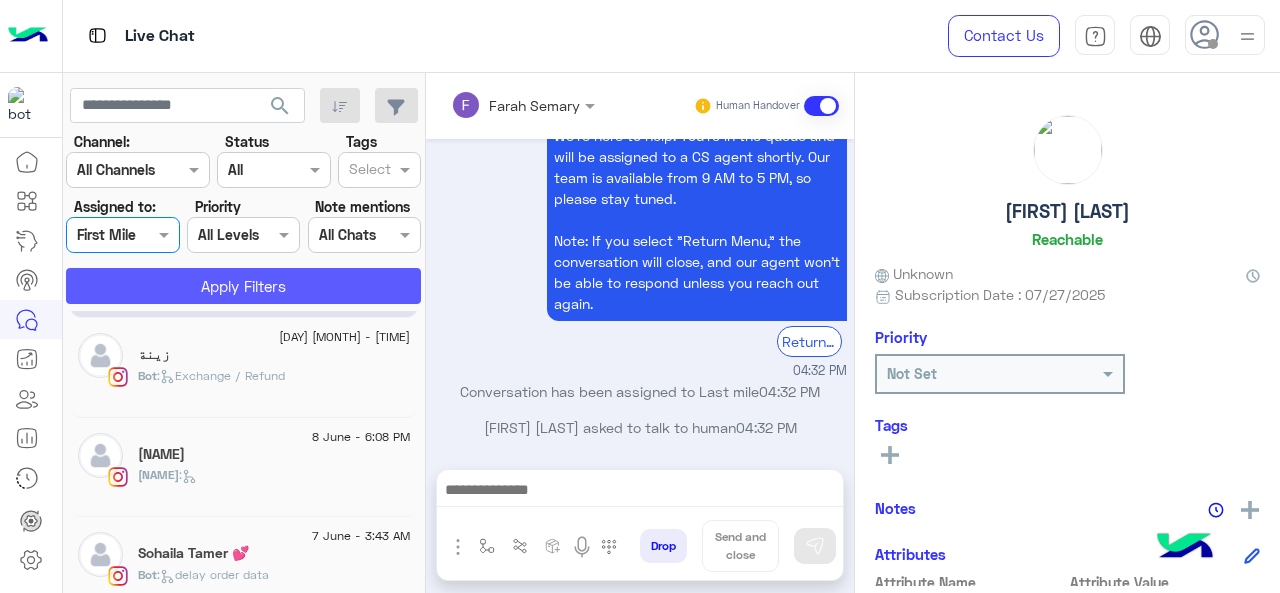 click on "Apply Filters" 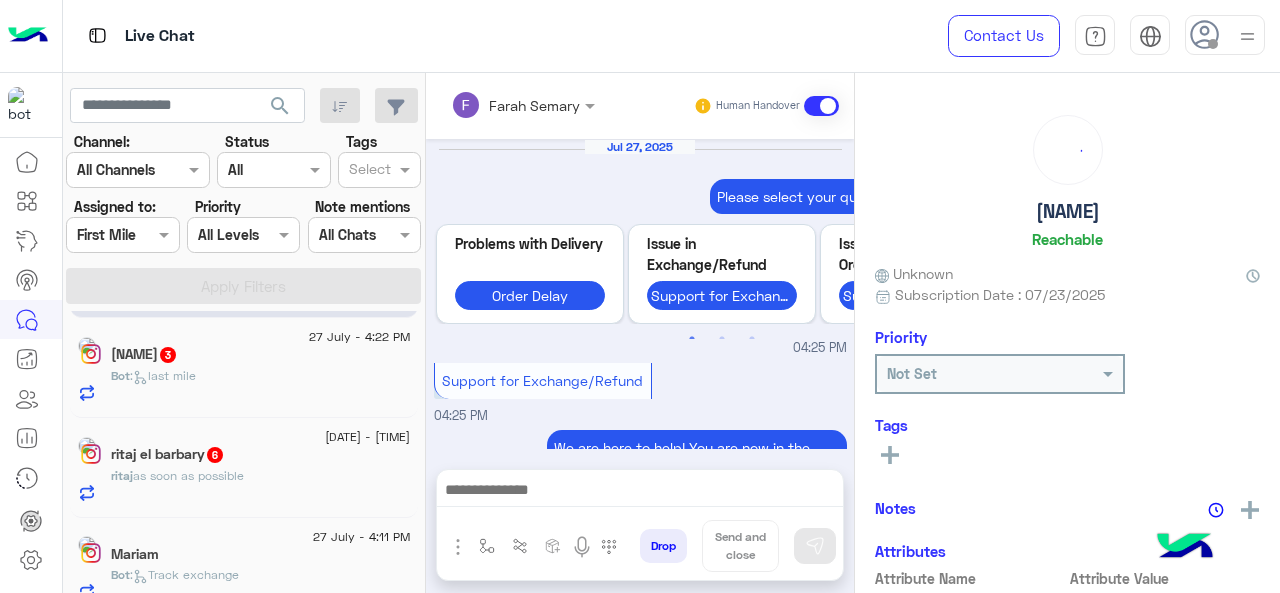 scroll, scrollTop: 776, scrollLeft: 0, axis: vertical 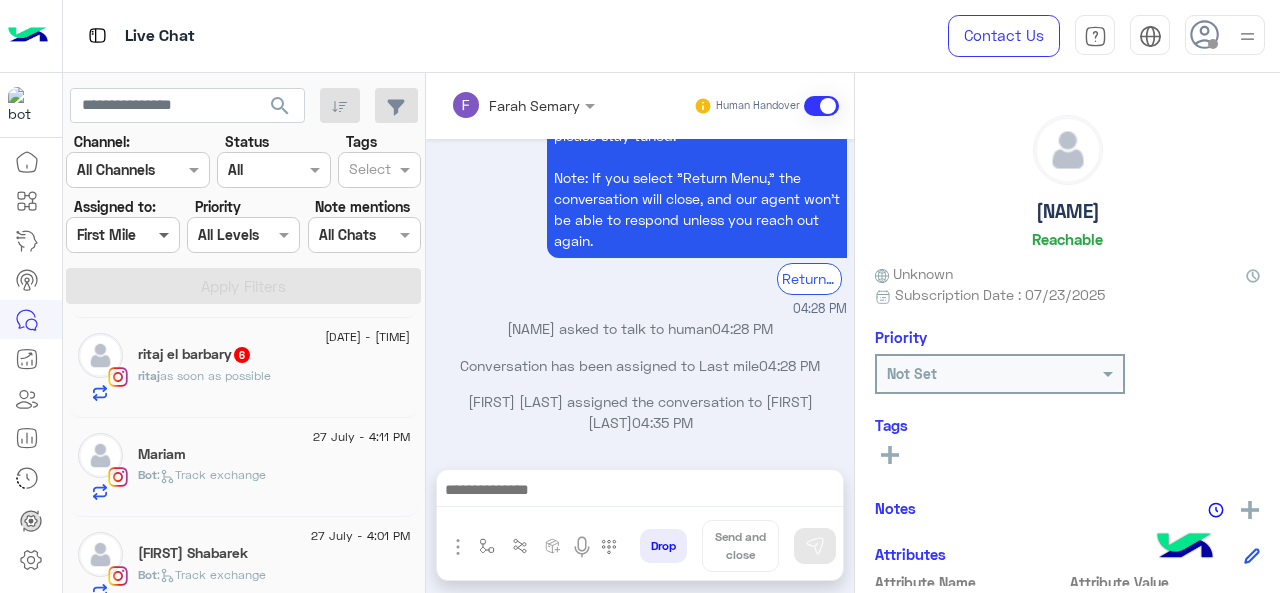 click at bounding box center (166, 234) 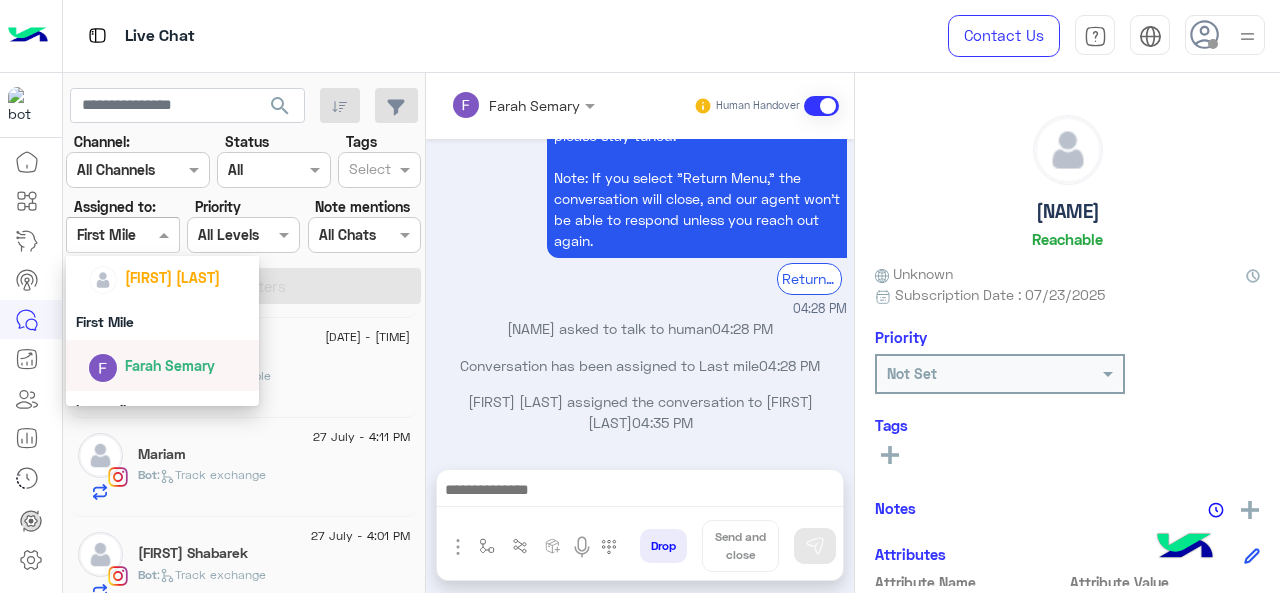 scroll, scrollTop: 392, scrollLeft: 0, axis: vertical 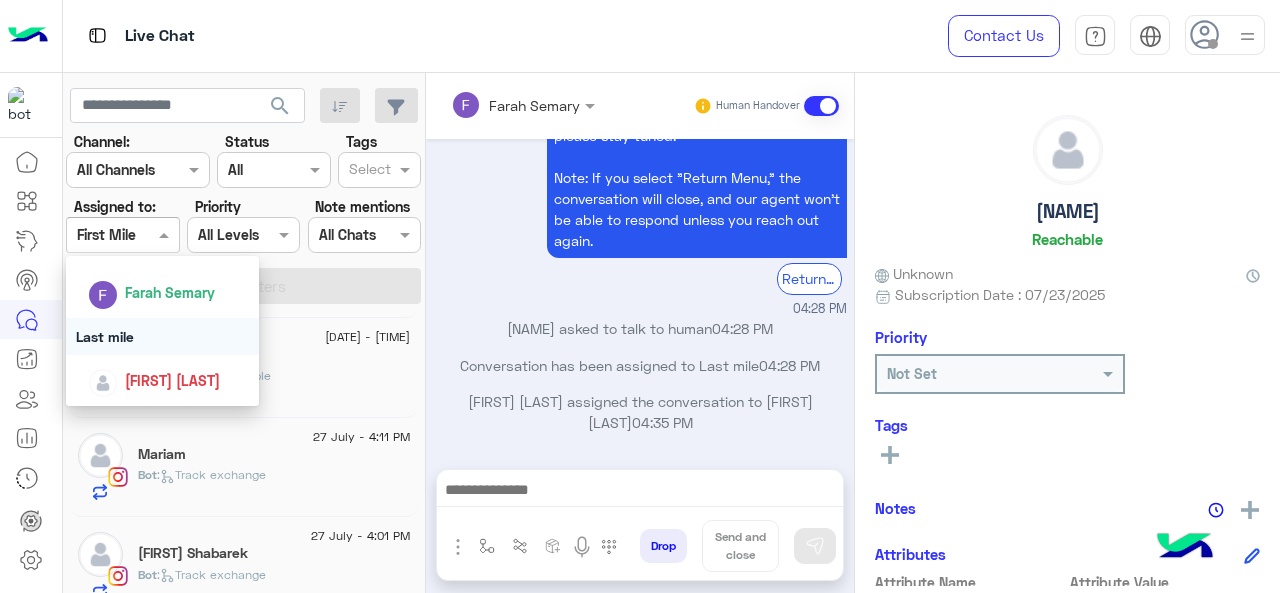 click on "Last mile" at bounding box center (163, 336) 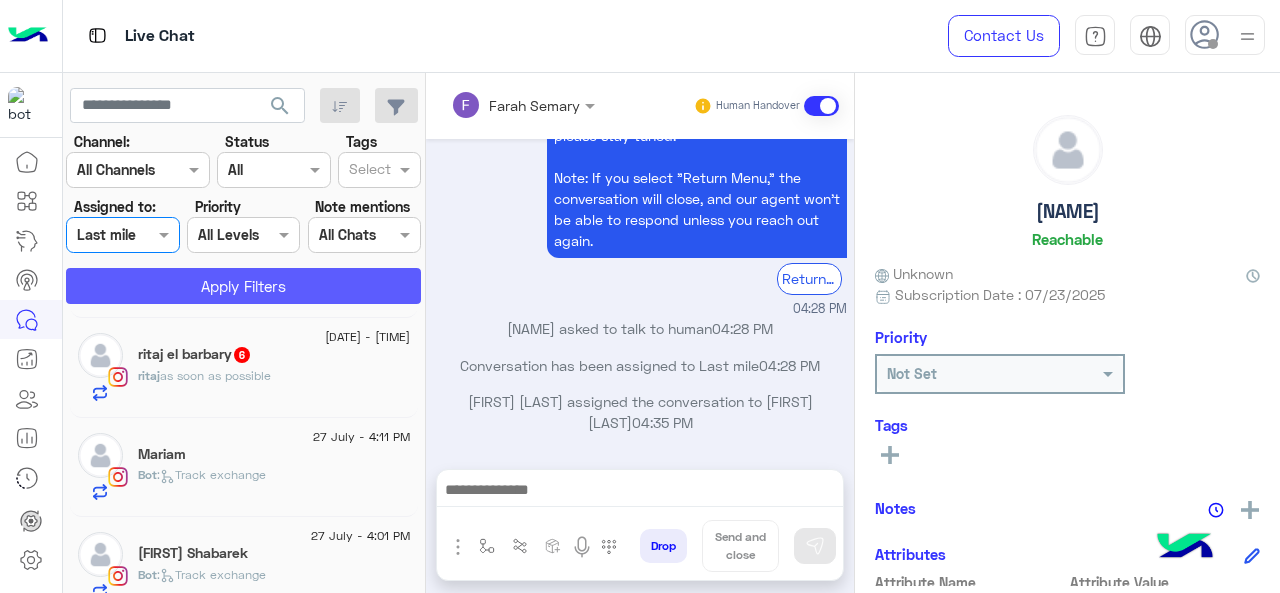 click on "Apply Filters" 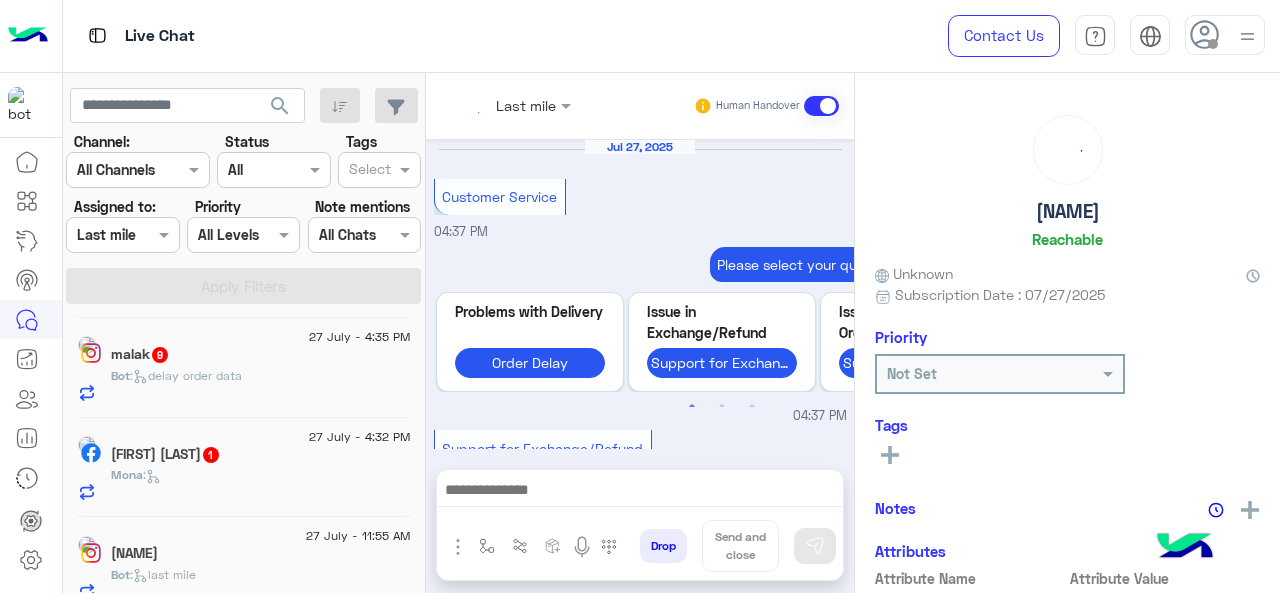 scroll, scrollTop: 785, scrollLeft: 0, axis: vertical 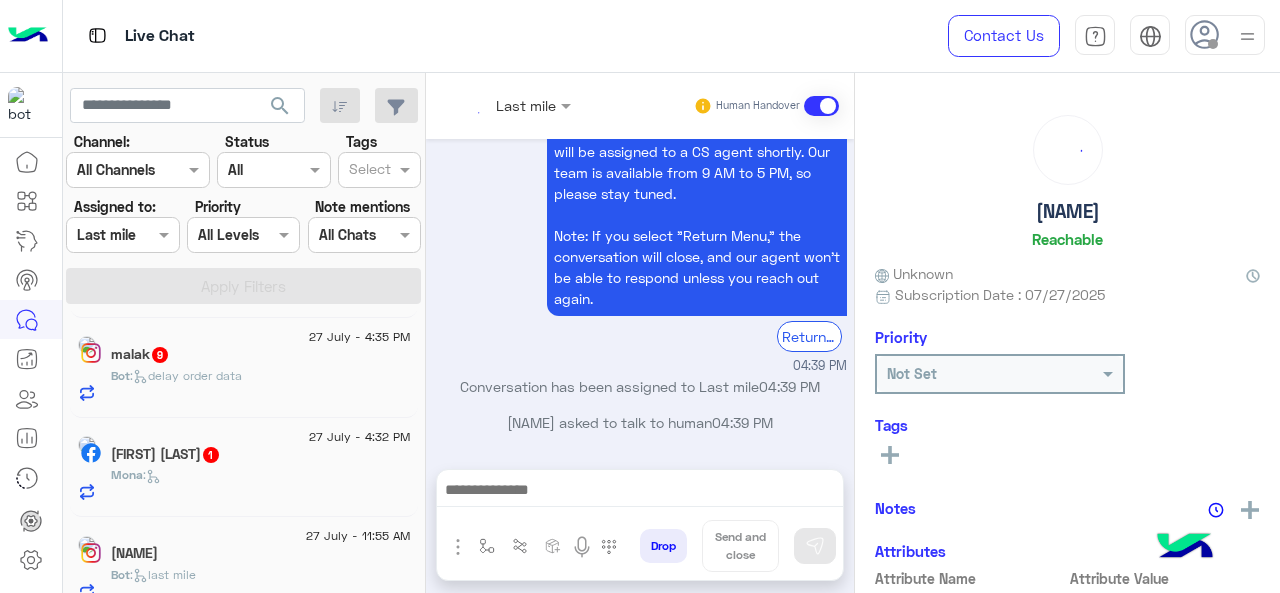 click on "[NAME] 1" 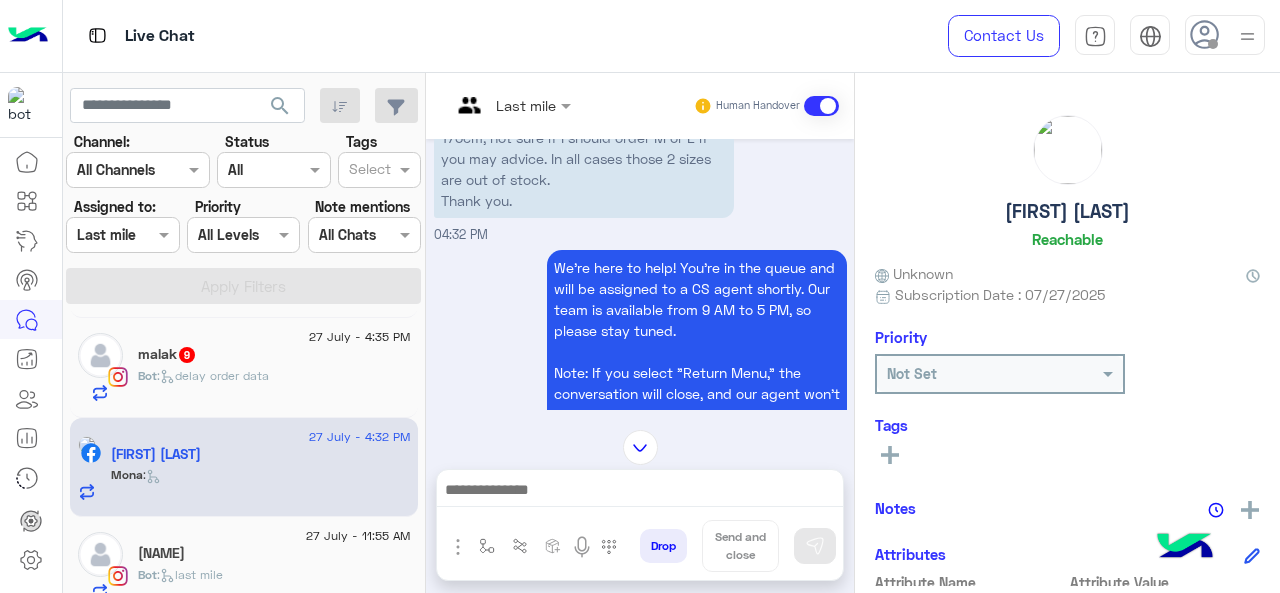 scroll, scrollTop: 355, scrollLeft: 0, axis: vertical 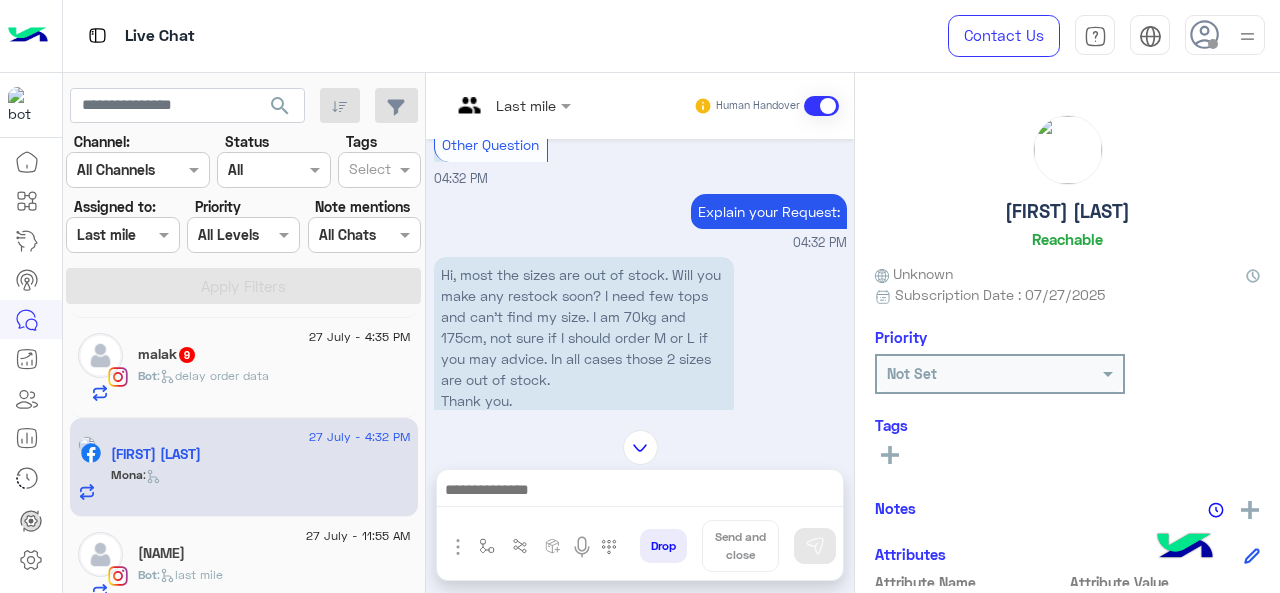 click at bounding box center (487, 105) 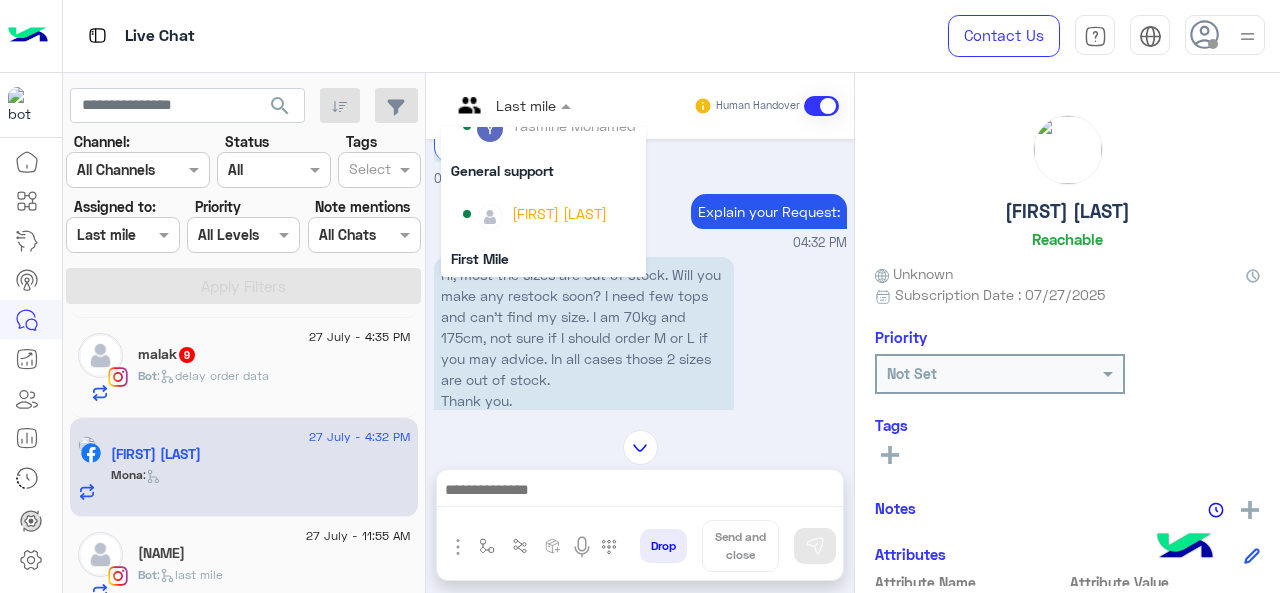scroll, scrollTop: 300, scrollLeft: 0, axis: vertical 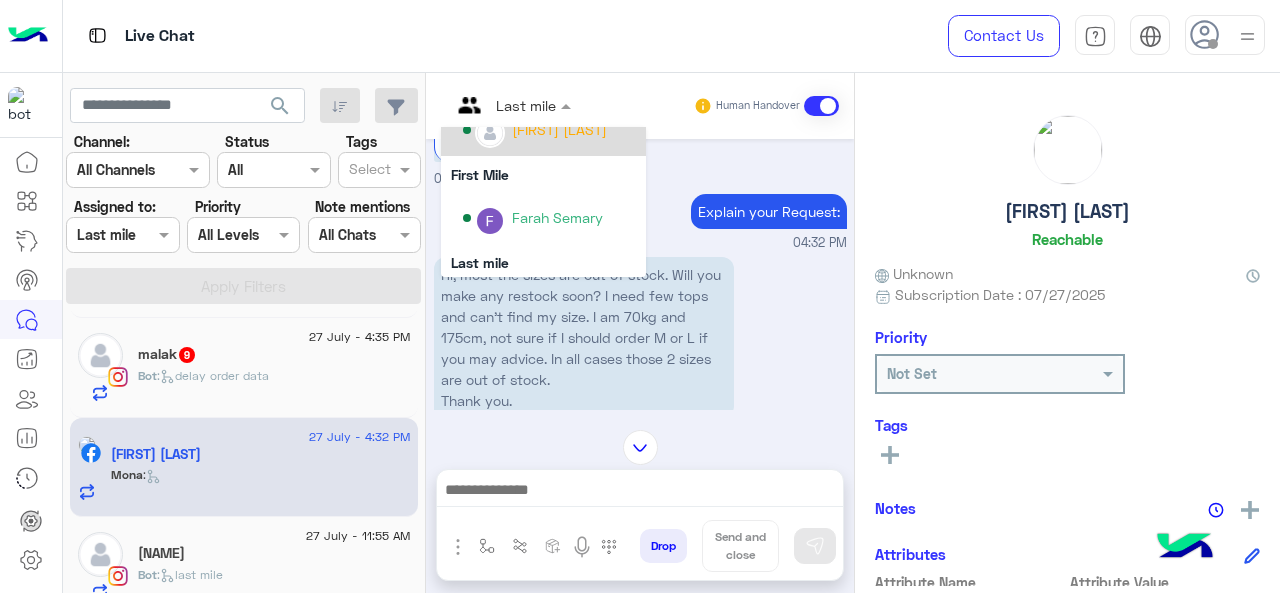 click on "[FIRST] [LAST]" at bounding box center [543, 130] 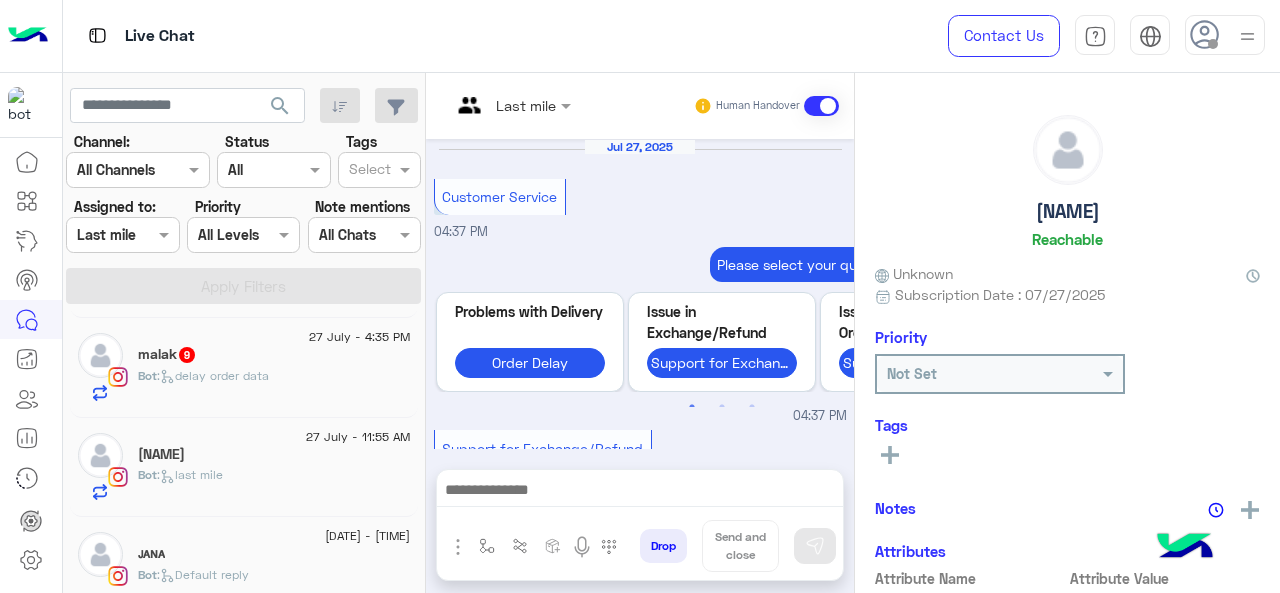 scroll, scrollTop: 785, scrollLeft: 0, axis: vertical 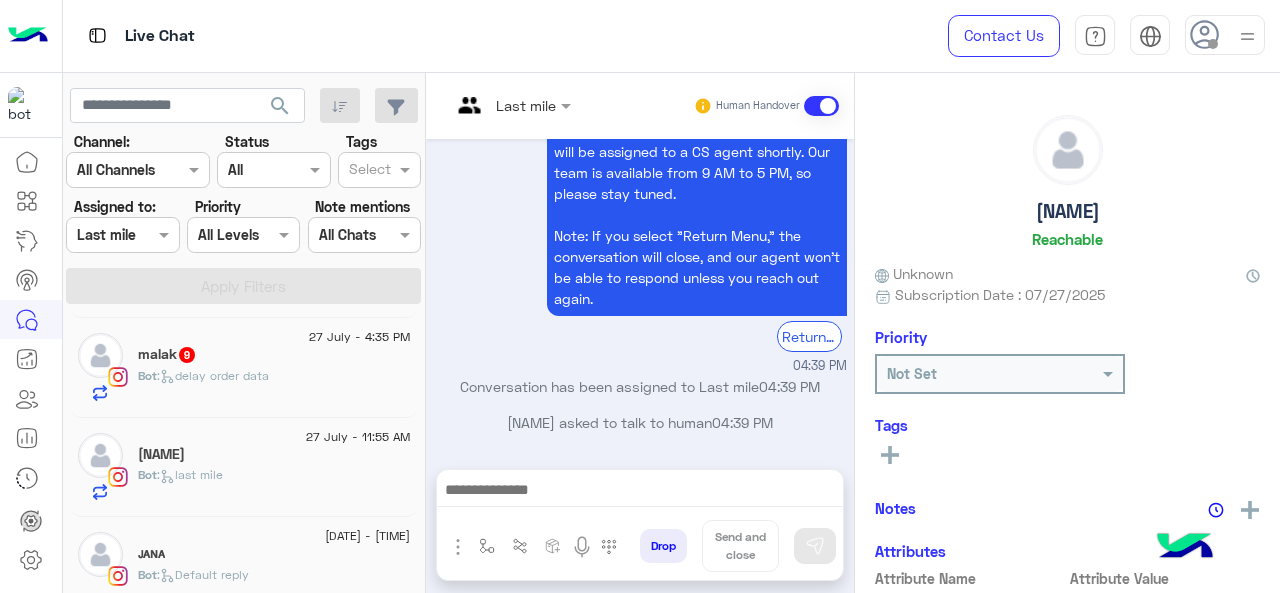 click on "[LAST]   9" 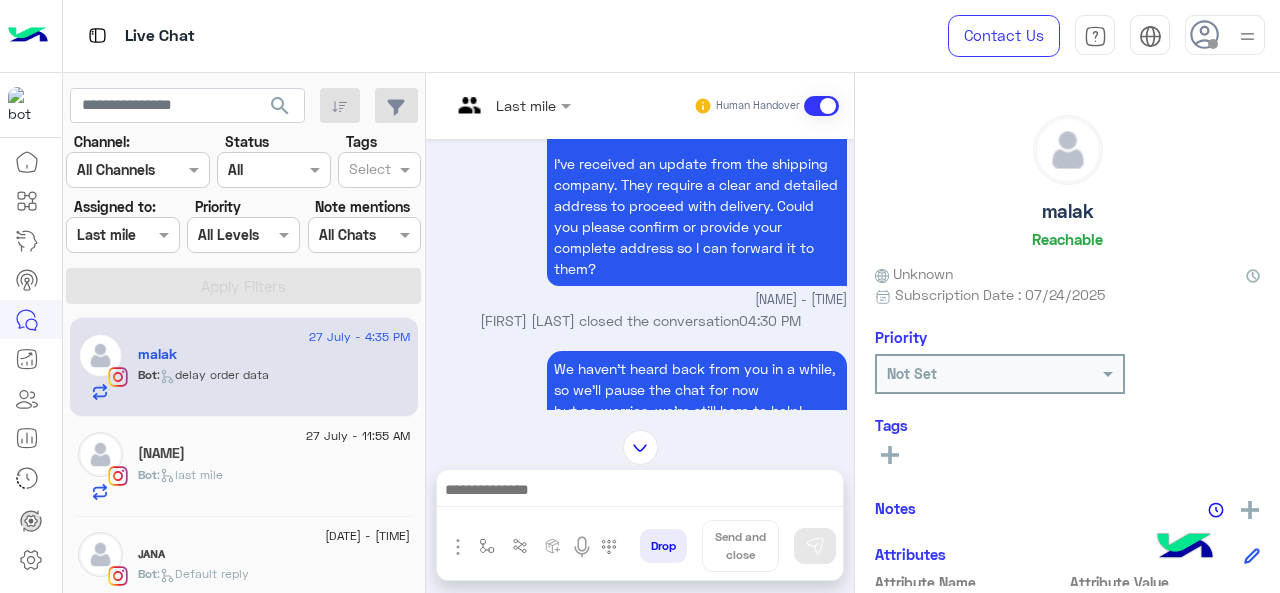 scroll, scrollTop: 655, scrollLeft: 0, axis: vertical 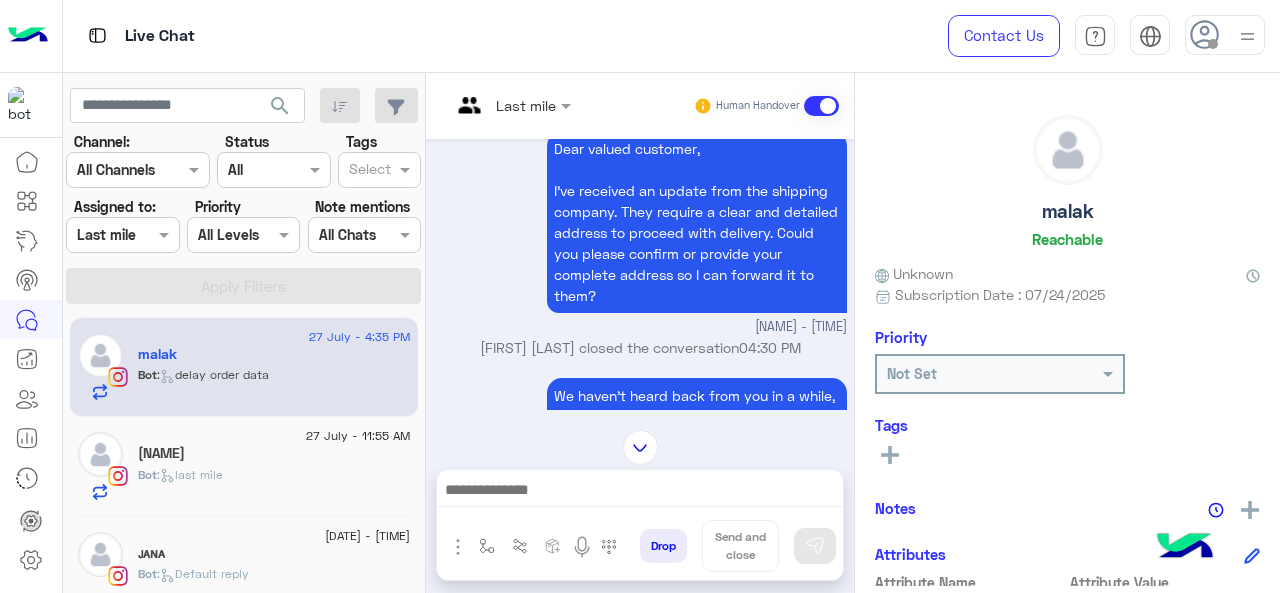 click on "Last mile" at bounding box center (526, 105) 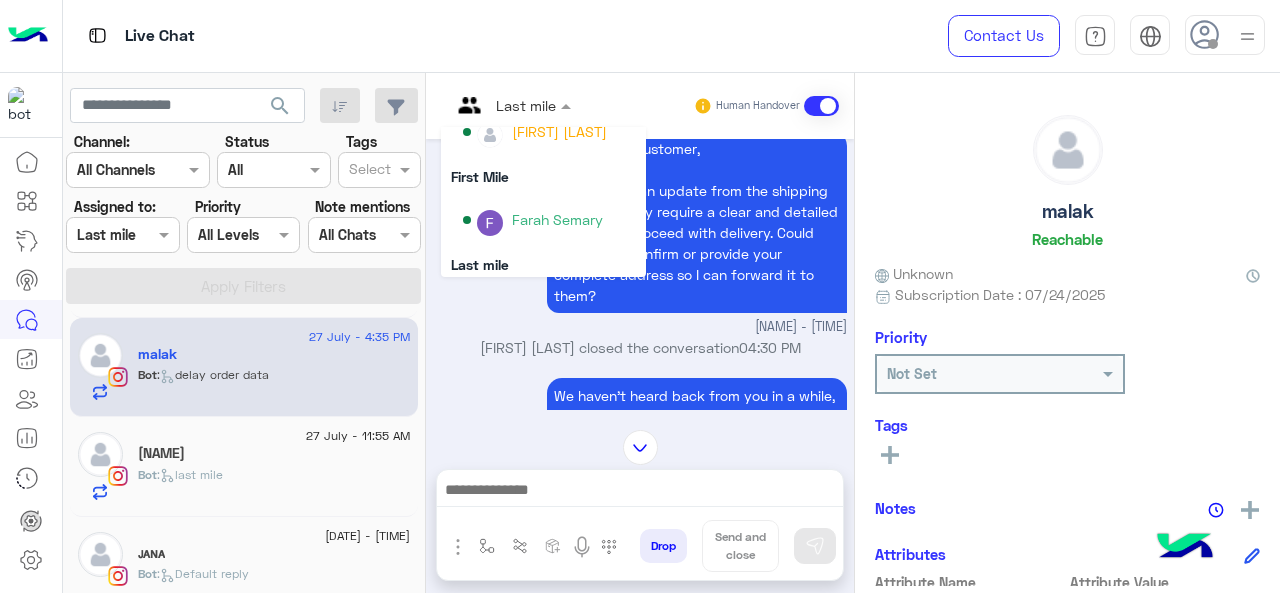 scroll, scrollTop: 354, scrollLeft: 0, axis: vertical 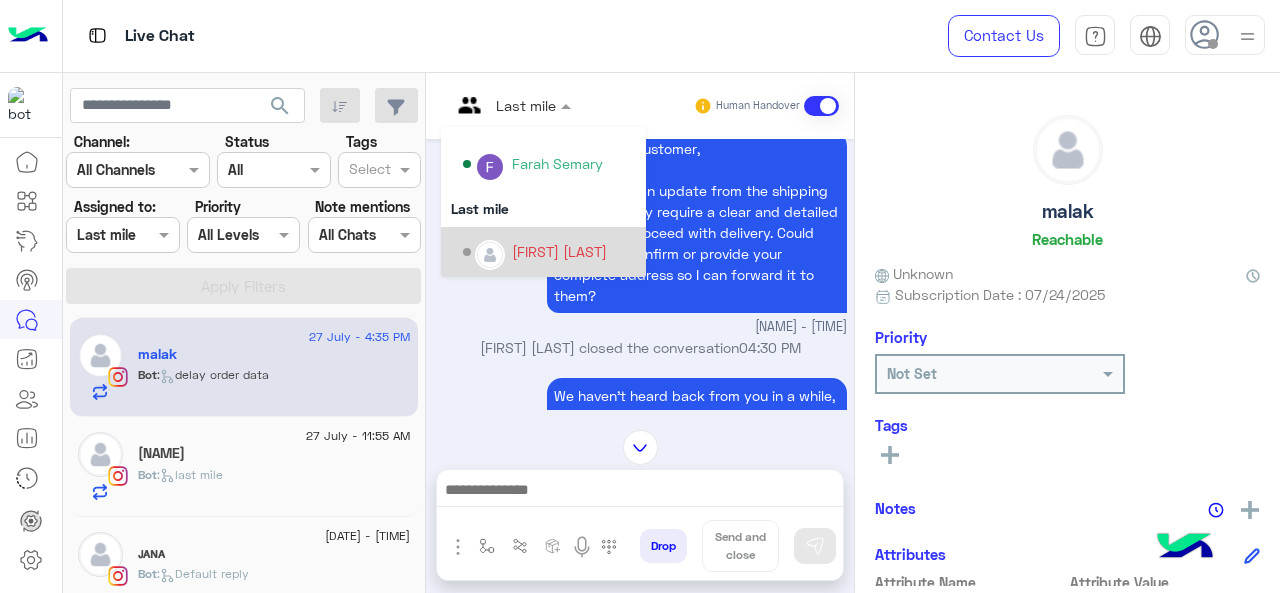 click on "[FIRST] [LAST]" at bounding box center [559, 251] 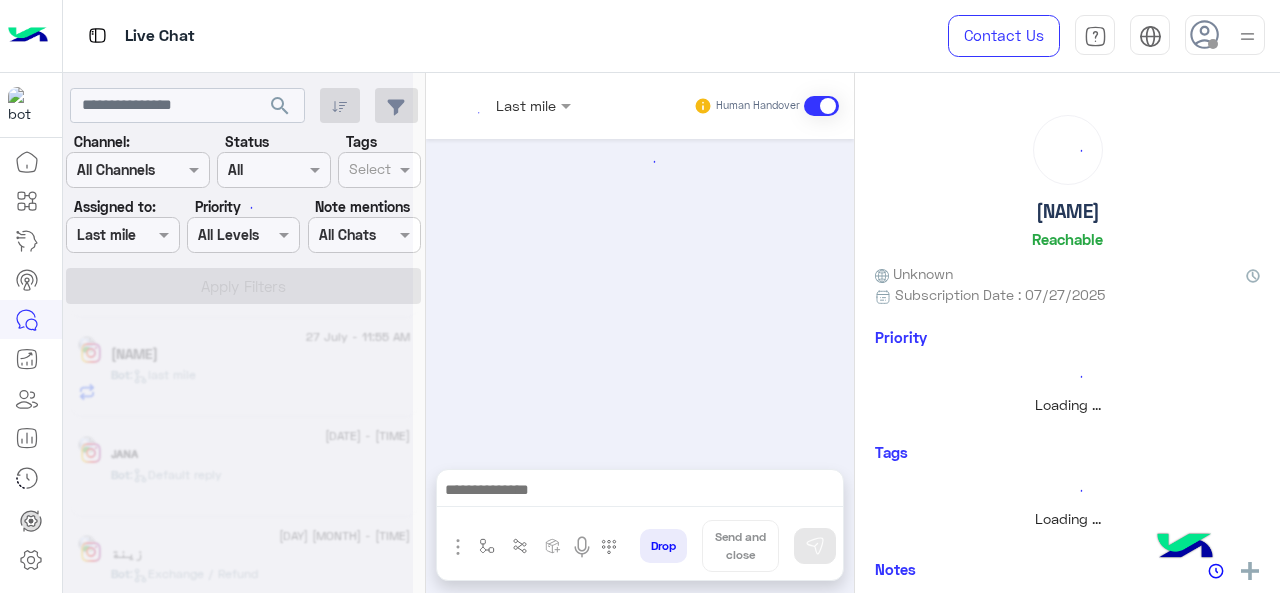 scroll, scrollTop: 0, scrollLeft: 0, axis: both 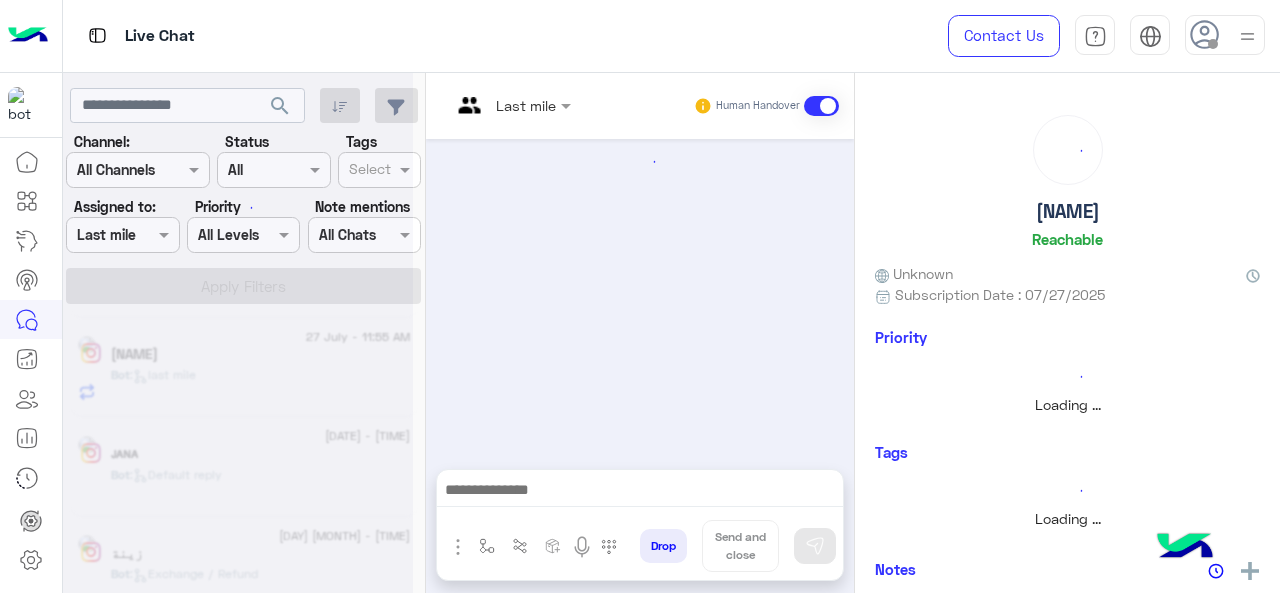 click at bounding box center (122, 234) 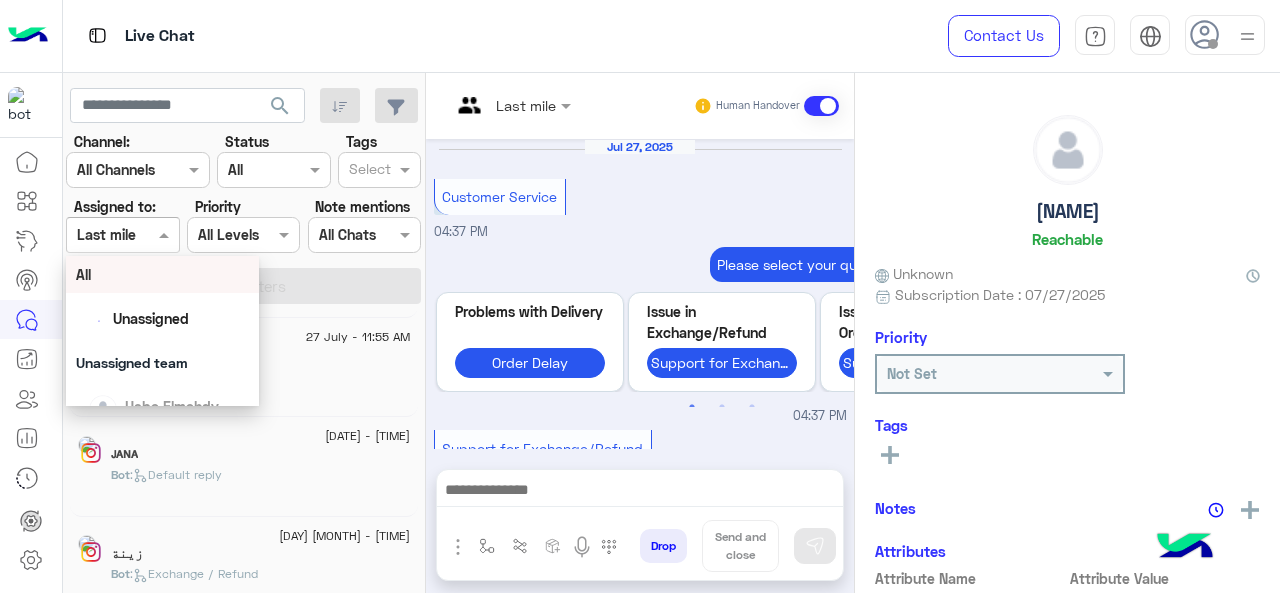 scroll, scrollTop: 785, scrollLeft: 0, axis: vertical 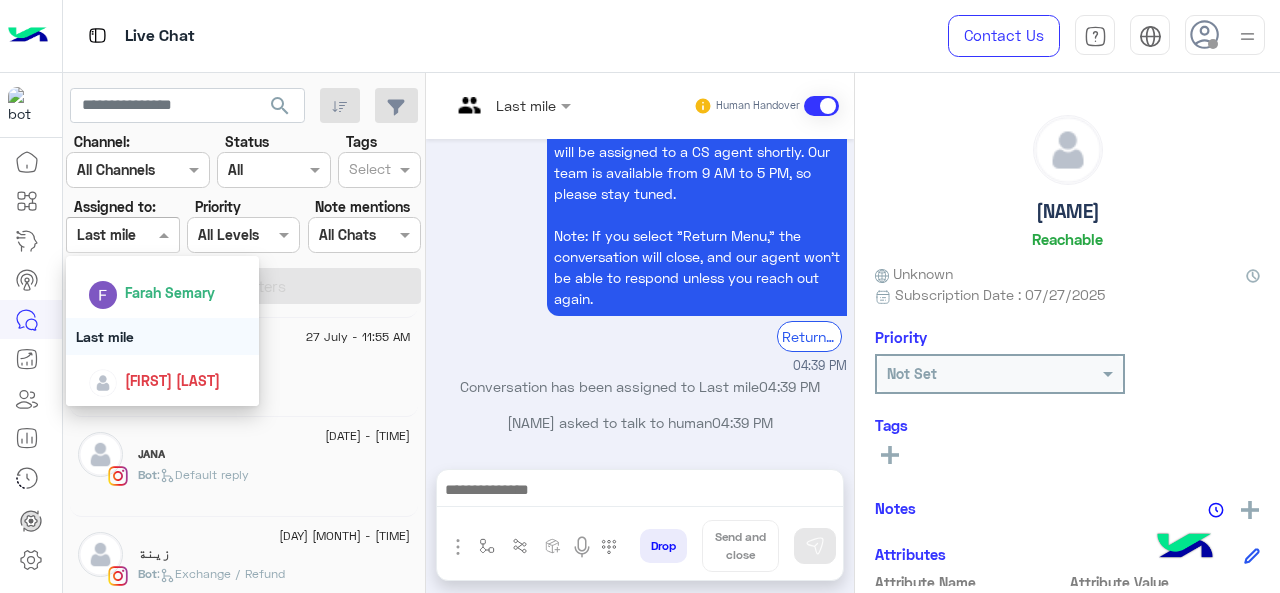 click on "We're here to help! You’re in the queue and will be assigned to a CS agent shortly. Our team is available from 9 AM to 5 PM, so please stay tuned. Note: If you select "Return Menu," the conversation will close, and our agent won’t be able to respond unless you reach out again. Return to main menu [TIME]" at bounding box center (640, 242) 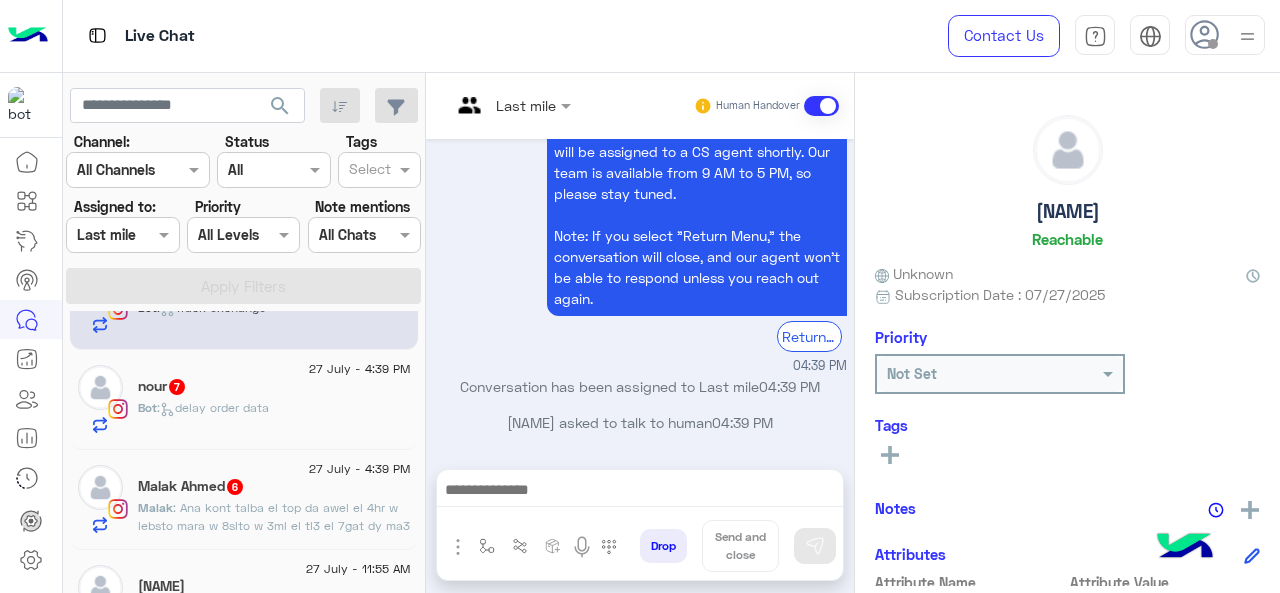 scroll, scrollTop: 100, scrollLeft: 0, axis: vertical 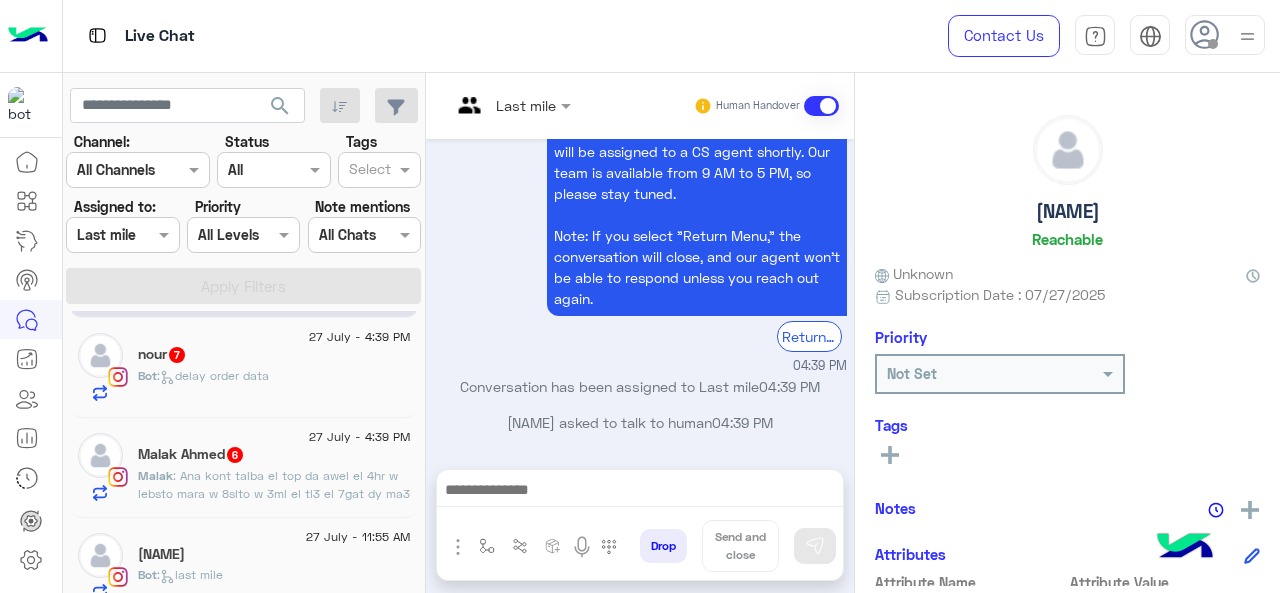 click on "[FIRST] : Ana kont talba el top da awel el 4hr w lebsto mara w 8slto w 3ml el tl3 el 7gat dy ma3 en kont talba top tany bardo m3ah w 8slto w m7sl4 feh ay 7aga fa akeed keda el 3eeb fe el top da+ eny b3deha 3mlt order w grbt s3tha 9 tops w kolohom m7sl4 fehom 7aga lama et8slo" 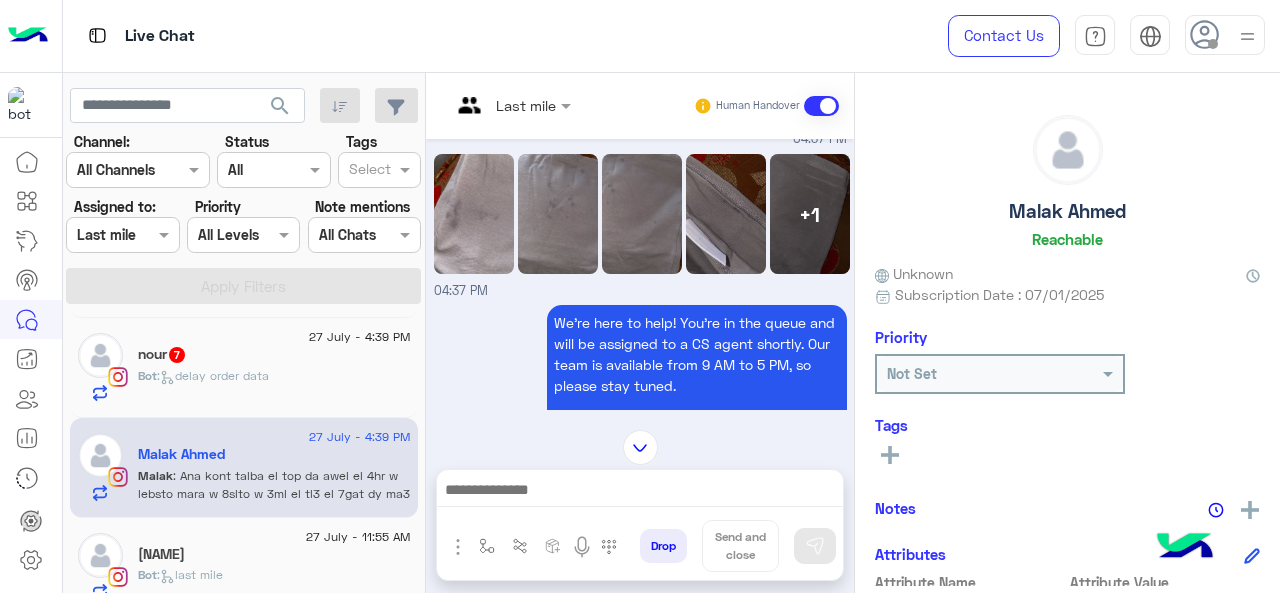 scroll, scrollTop: 474, scrollLeft: 0, axis: vertical 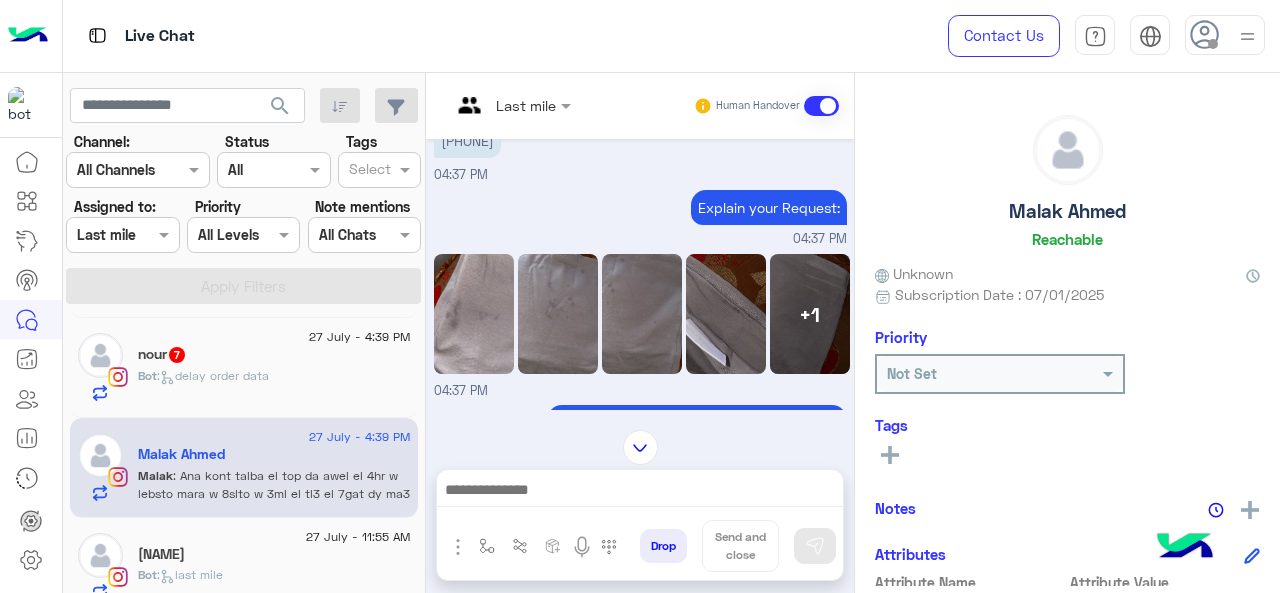 click at bounding box center [511, 104] 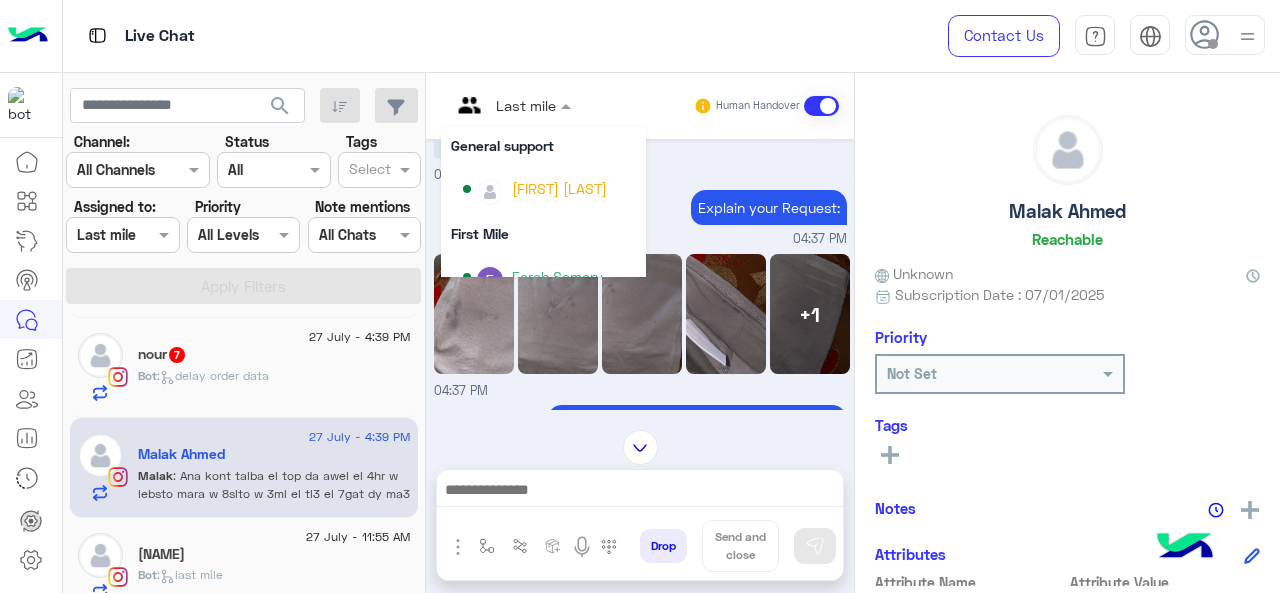 scroll, scrollTop: 300, scrollLeft: 0, axis: vertical 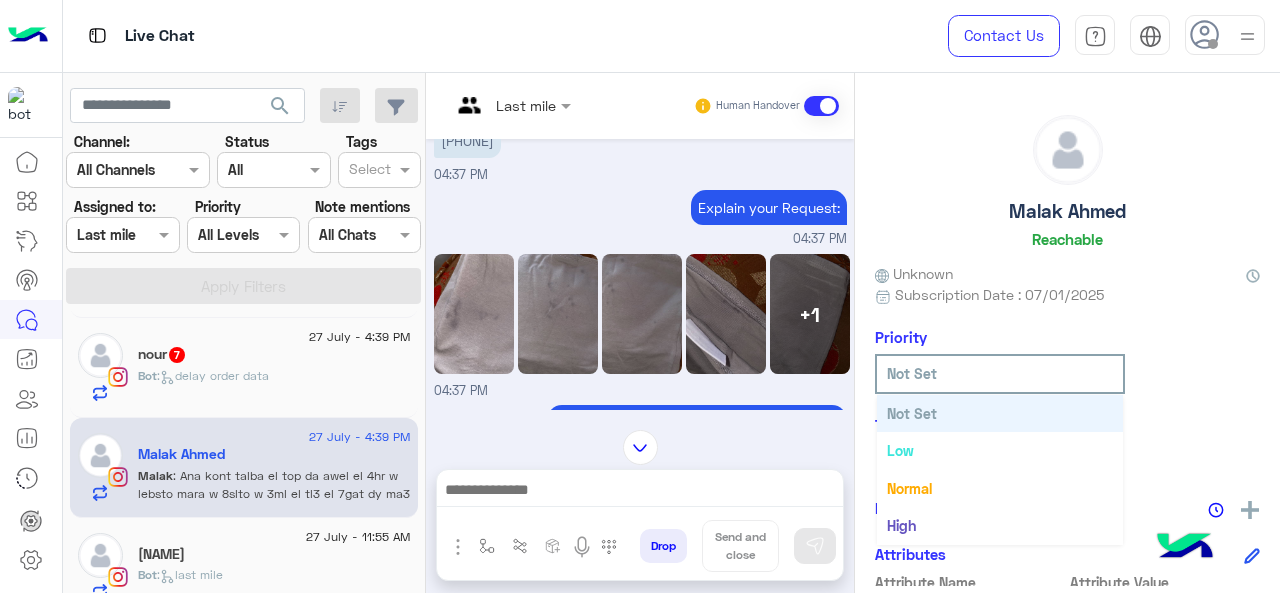 click on "Not Set" 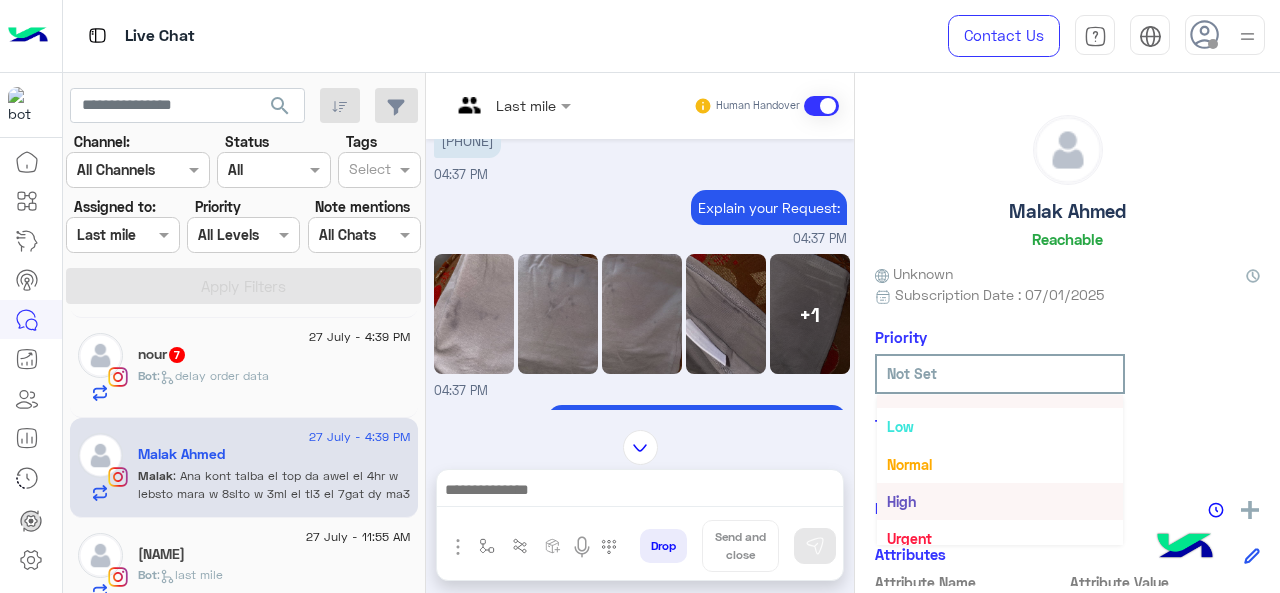 scroll, scrollTop: 36, scrollLeft: 0, axis: vertical 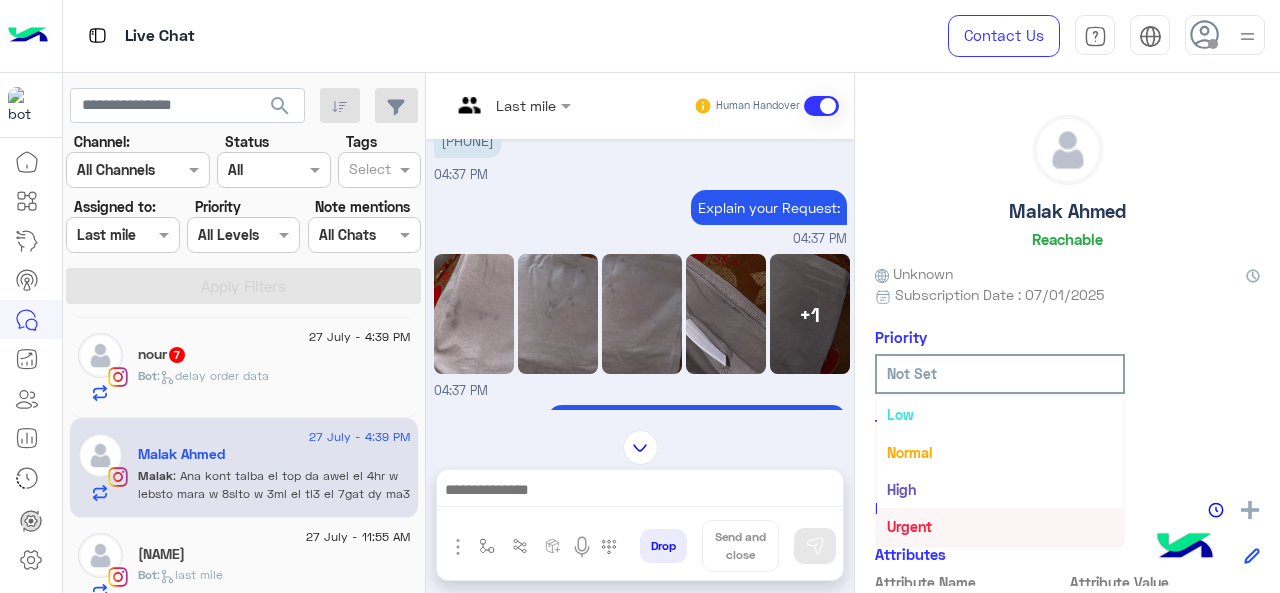 click on "Urgent" at bounding box center [1000, 526] 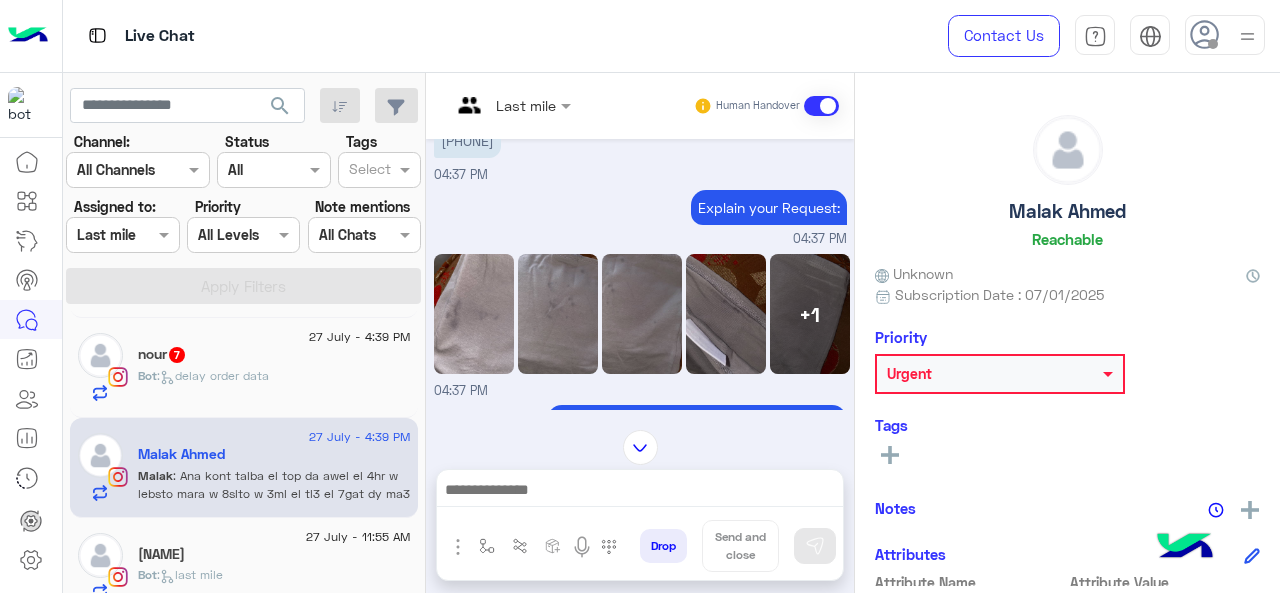 click at bounding box center (487, 105) 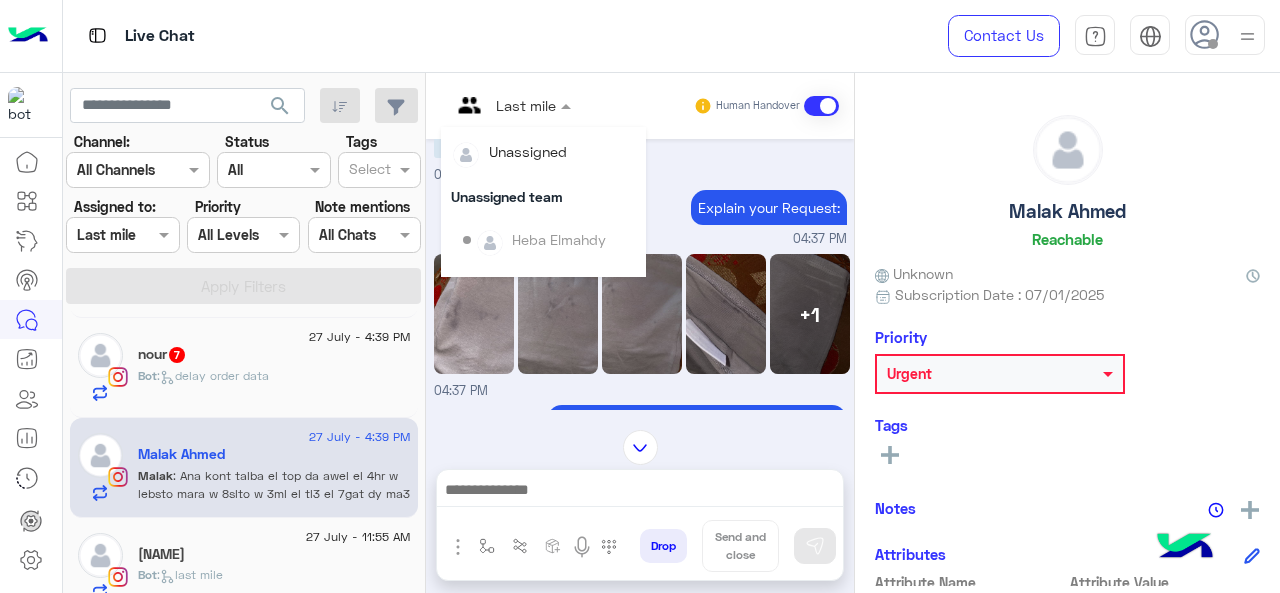 scroll, scrollTop: 354, scrollLeft: 0, axis: vertical 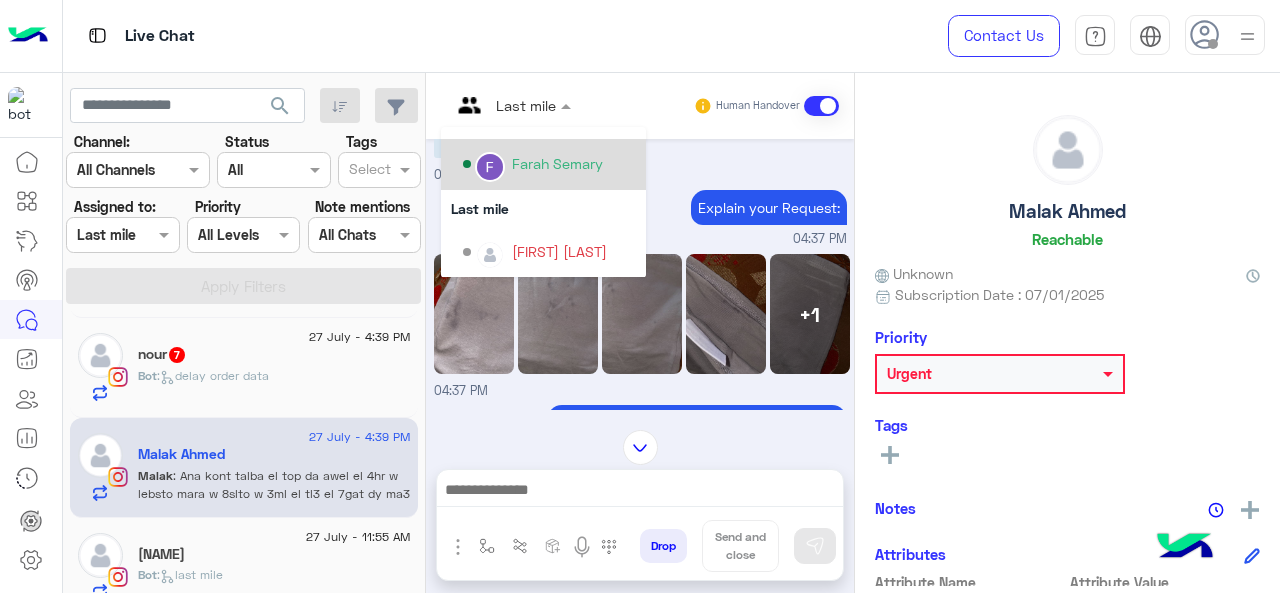 click on "Farah Semary" at bounding box center [549, 164] 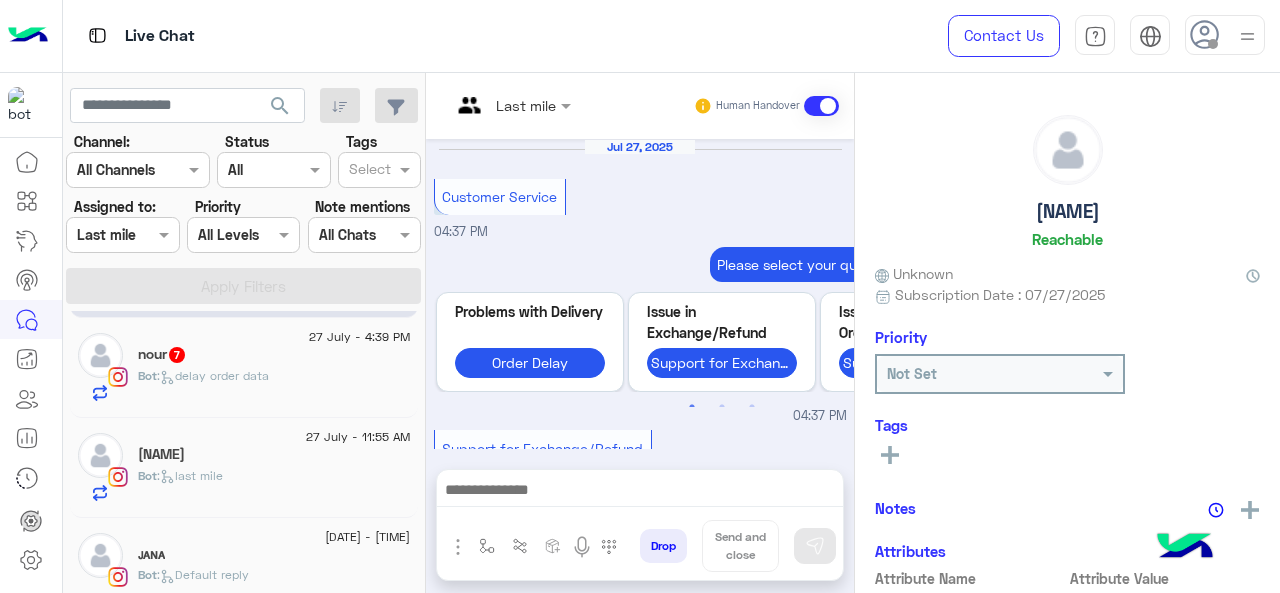 scroll, scrollTop: 785, scrollLeft: 0, axis: vertical 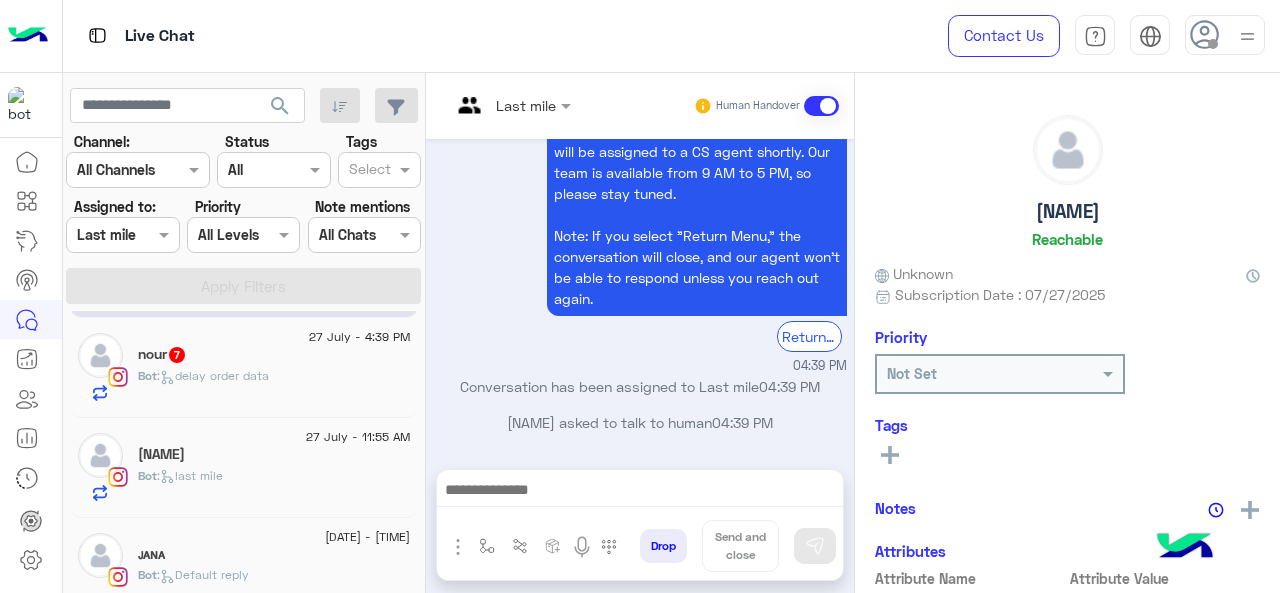 click on ":   delay order data" 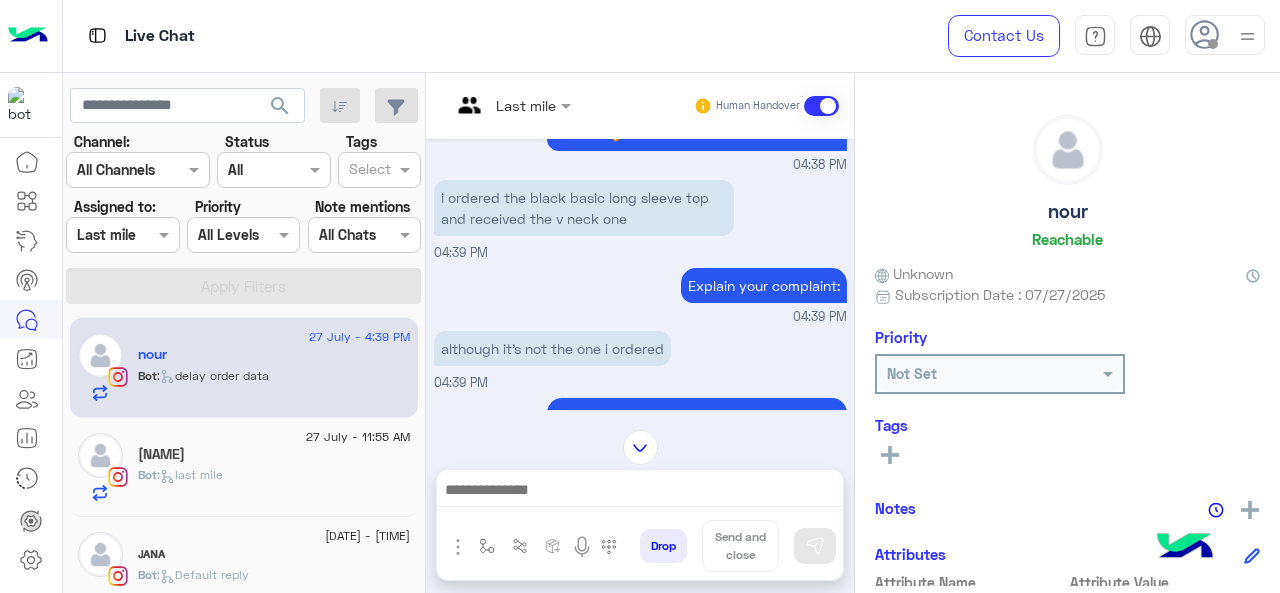 click 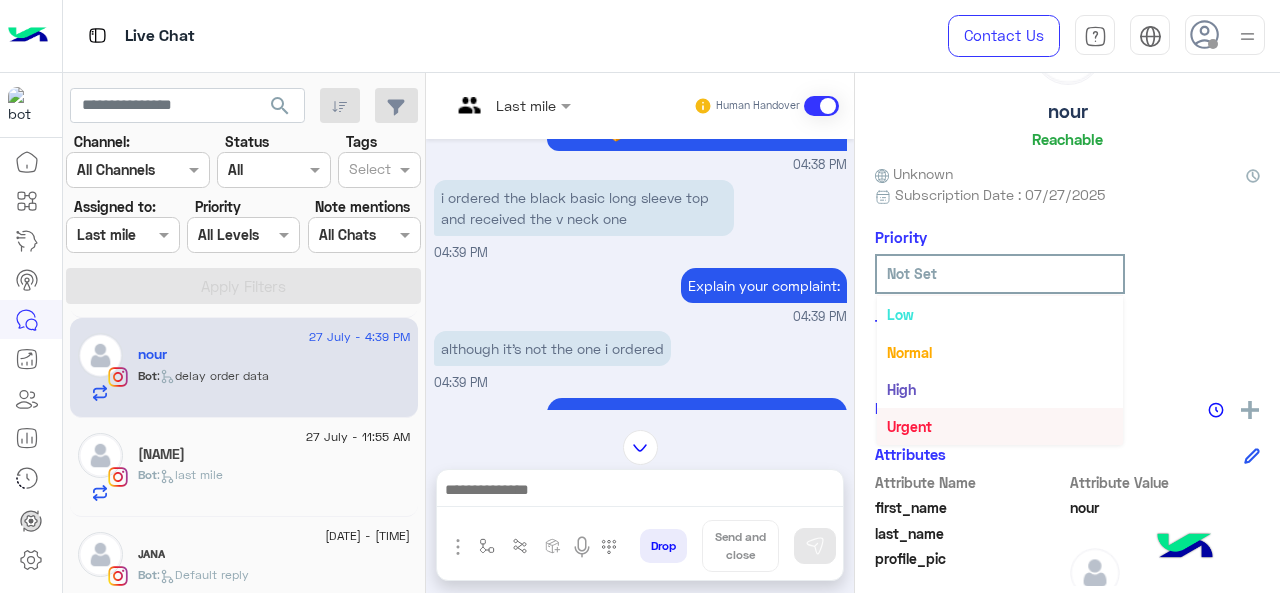 click on "Urgent" at bounding box center [909, 426] 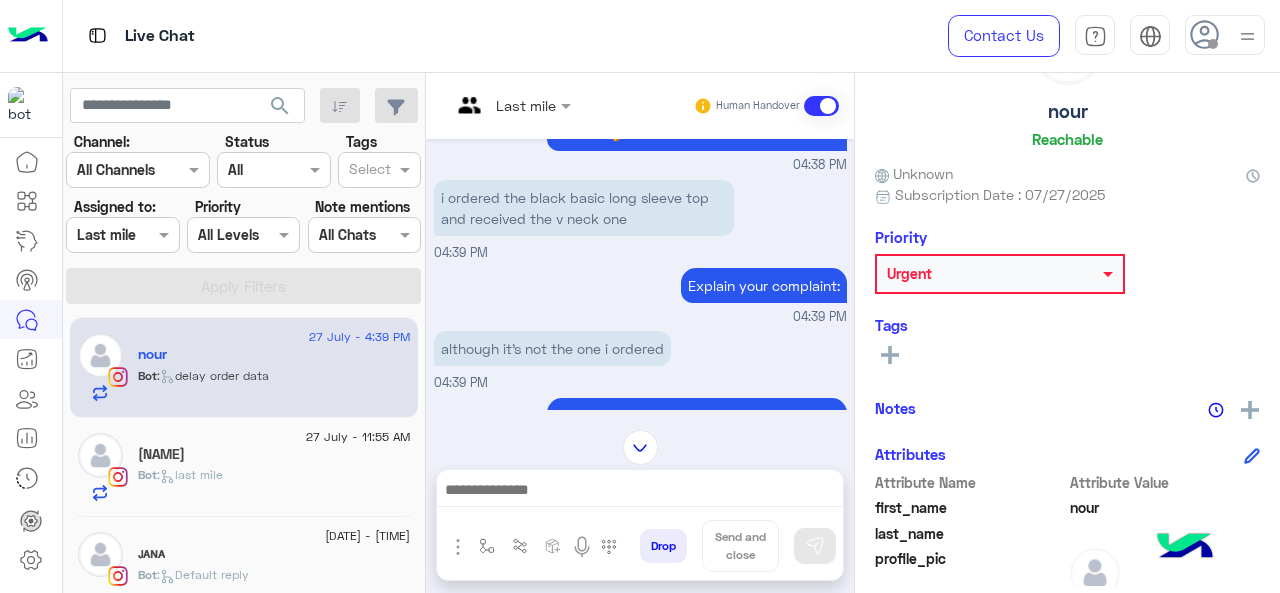 click on "Last mile" at bounding box center (503, 106) 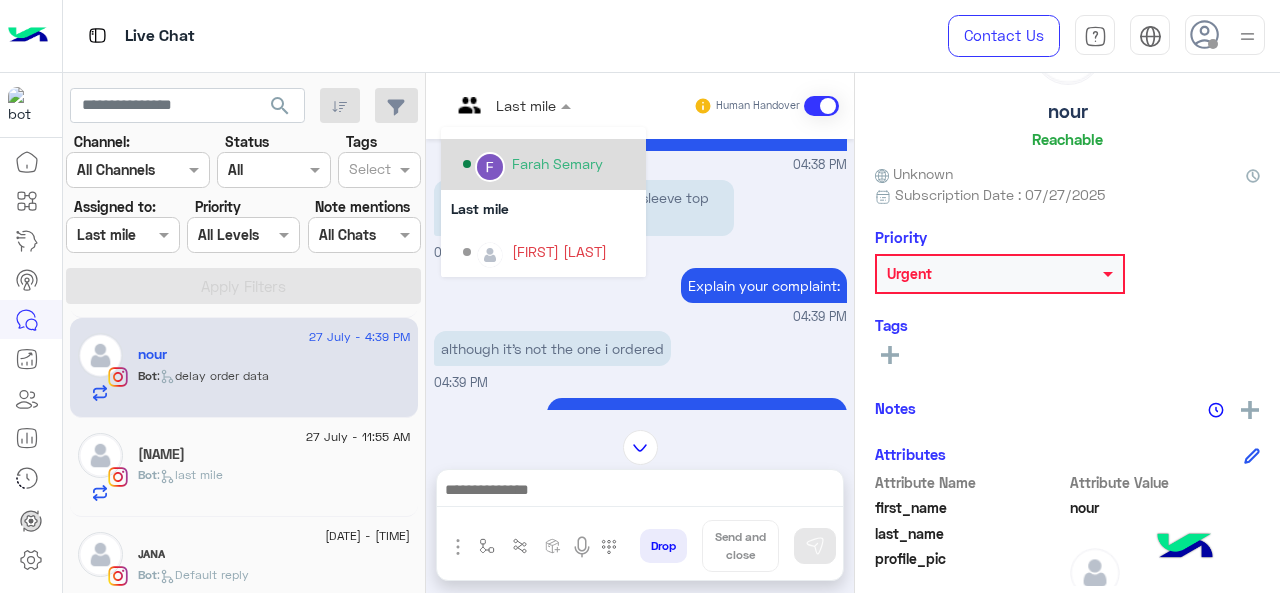 click on "Farah Semary" at bounding box center [557, 163] 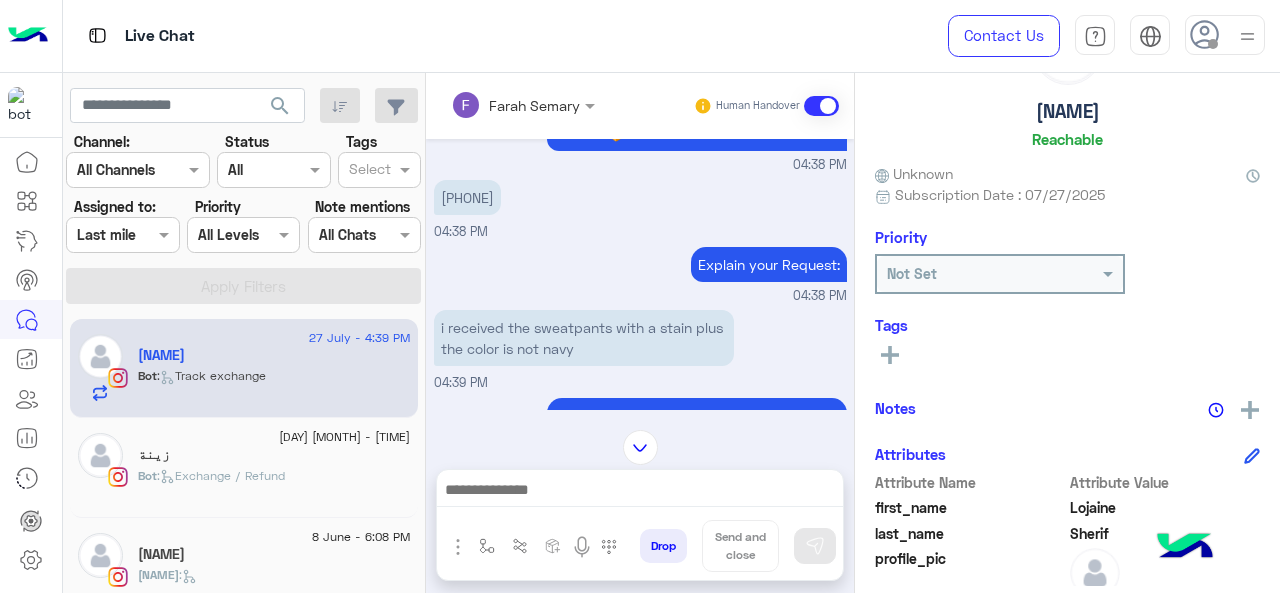 click at bounding box center (523, 104) 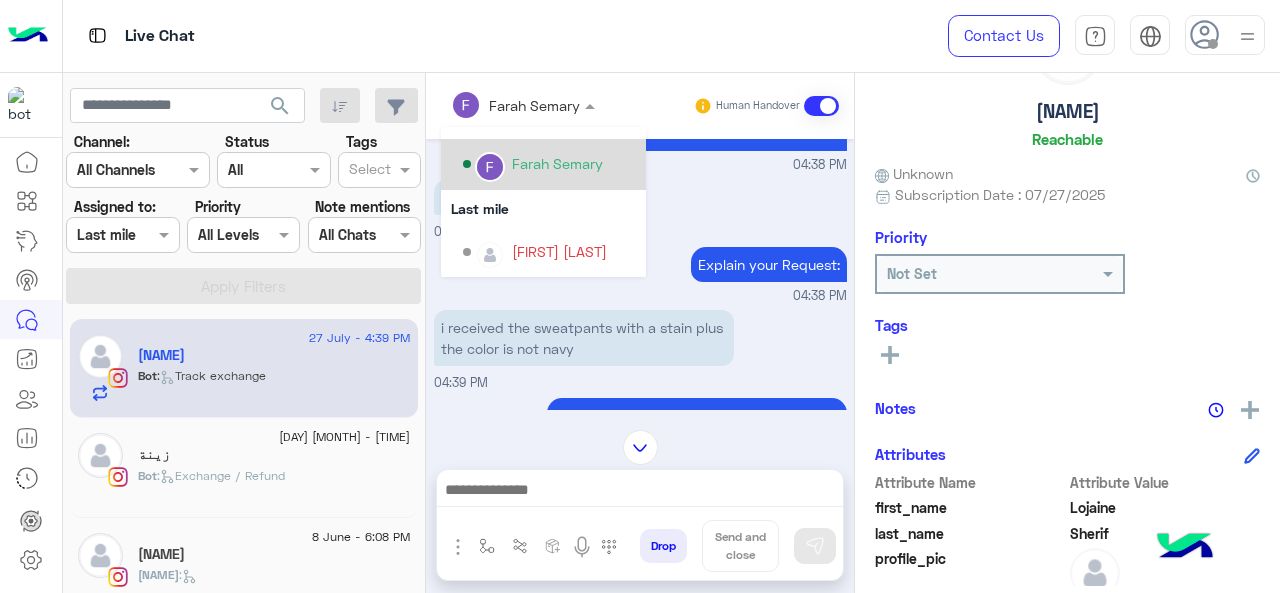 click on "Farah Semary" at bounding box center [557, 163] 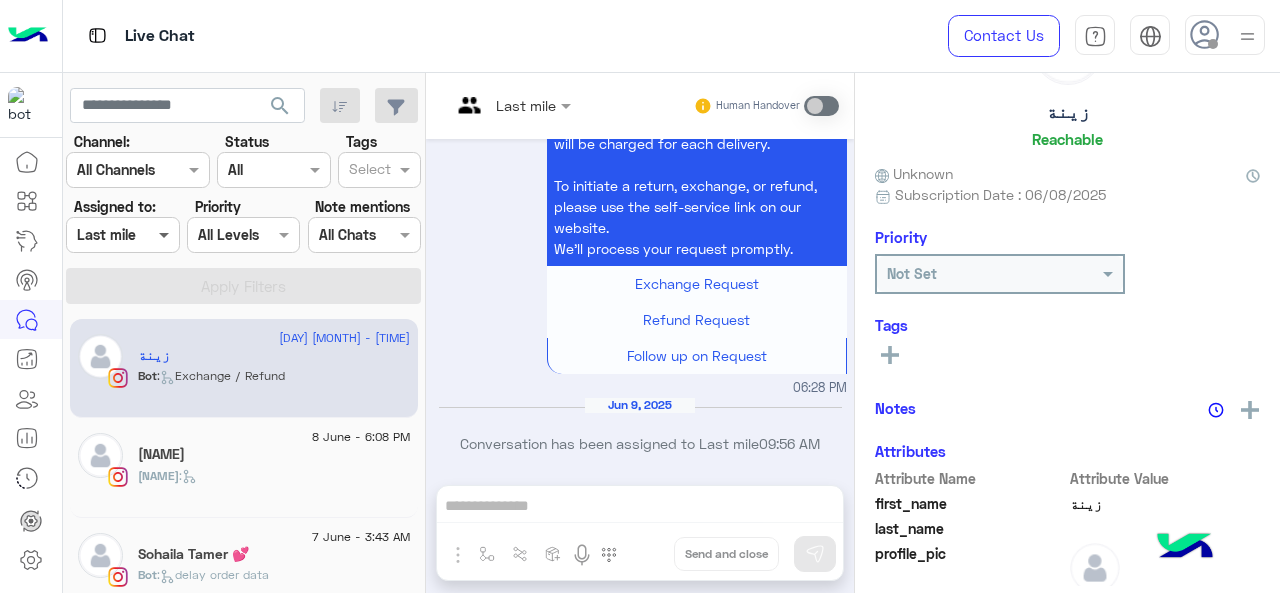 click at bounding box center (166, 234) 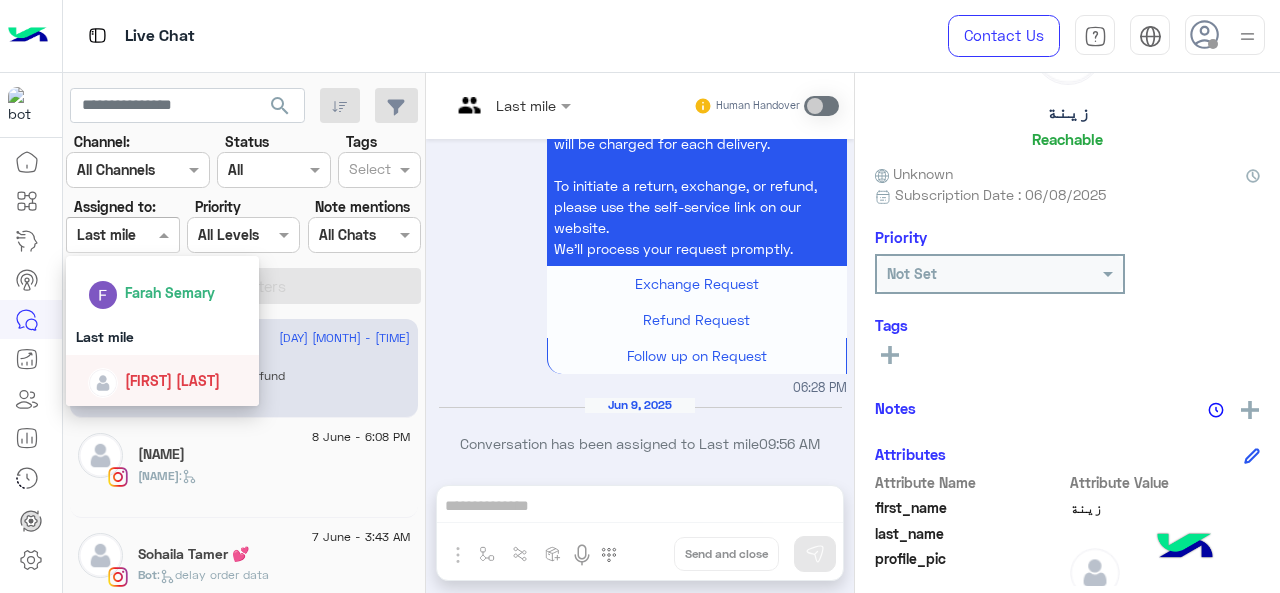 click on "[FIRST] [LAST]" at bounding box center (172, 380) 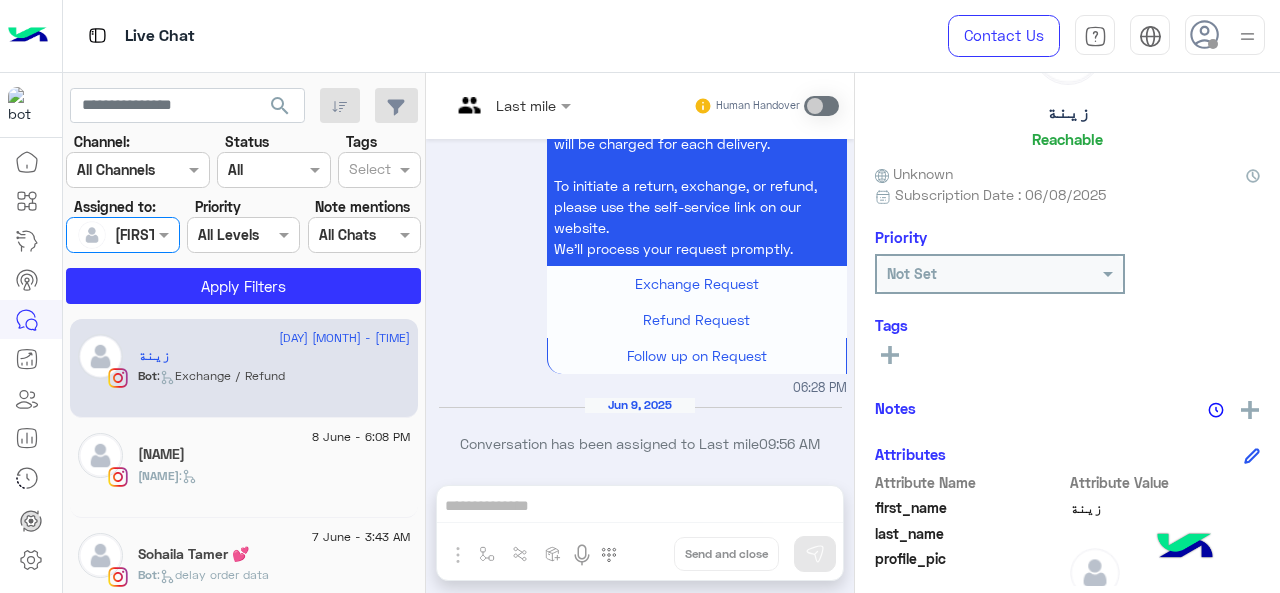 click on "[DATE] - [TIME] [NAME] You : Maram close [DATE] - [TIME] [NAME] You : Hello Nadine,
There was an issue in your order and It solved and your order will be shipped today with the shipping company, and don't worry we highlight it with them because of what happened. 🤍" 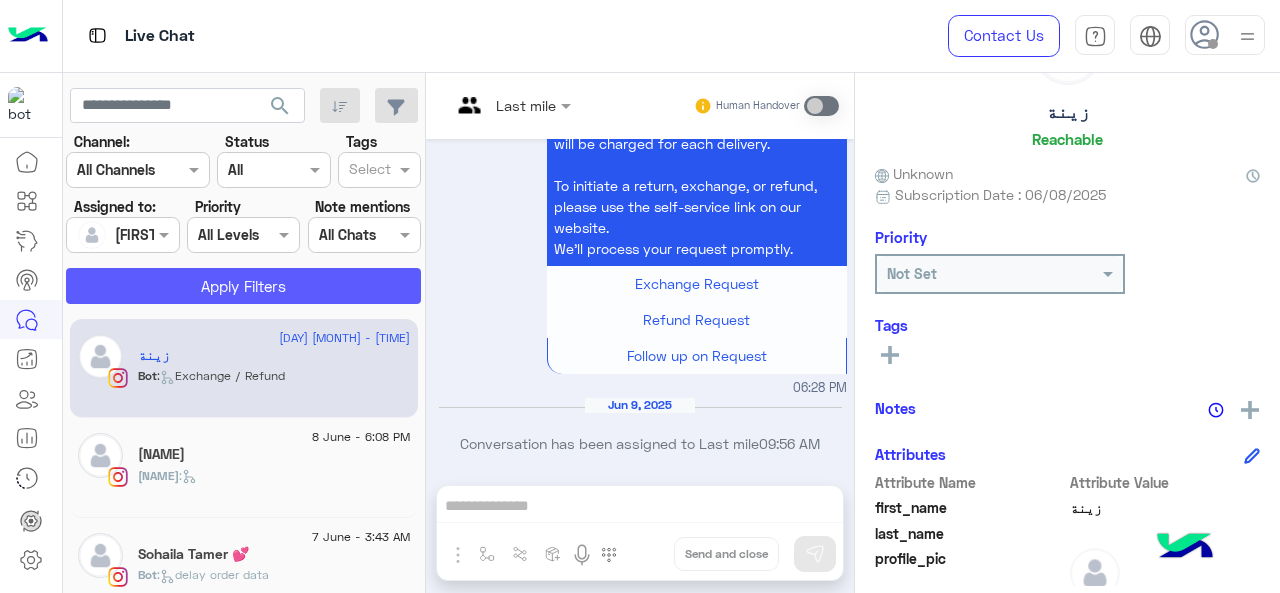 click on "Apply Filters" 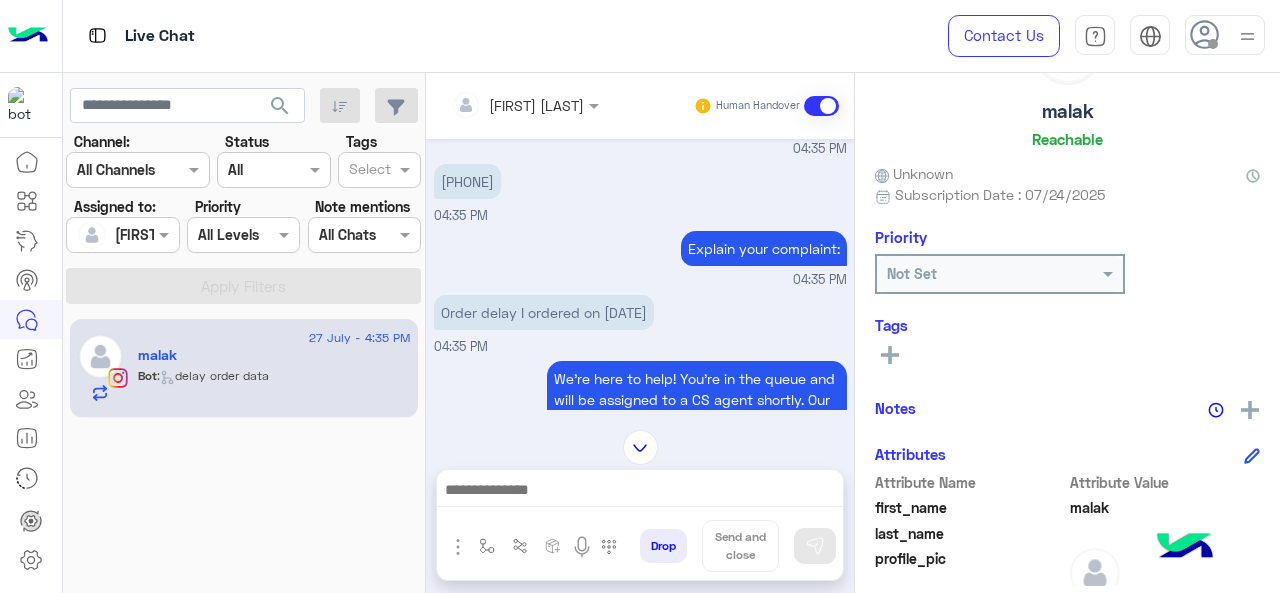 drag, startPoint x: 448, startPoint y: 201, endPoint x: 575, endPoint y: 201, distance: 127 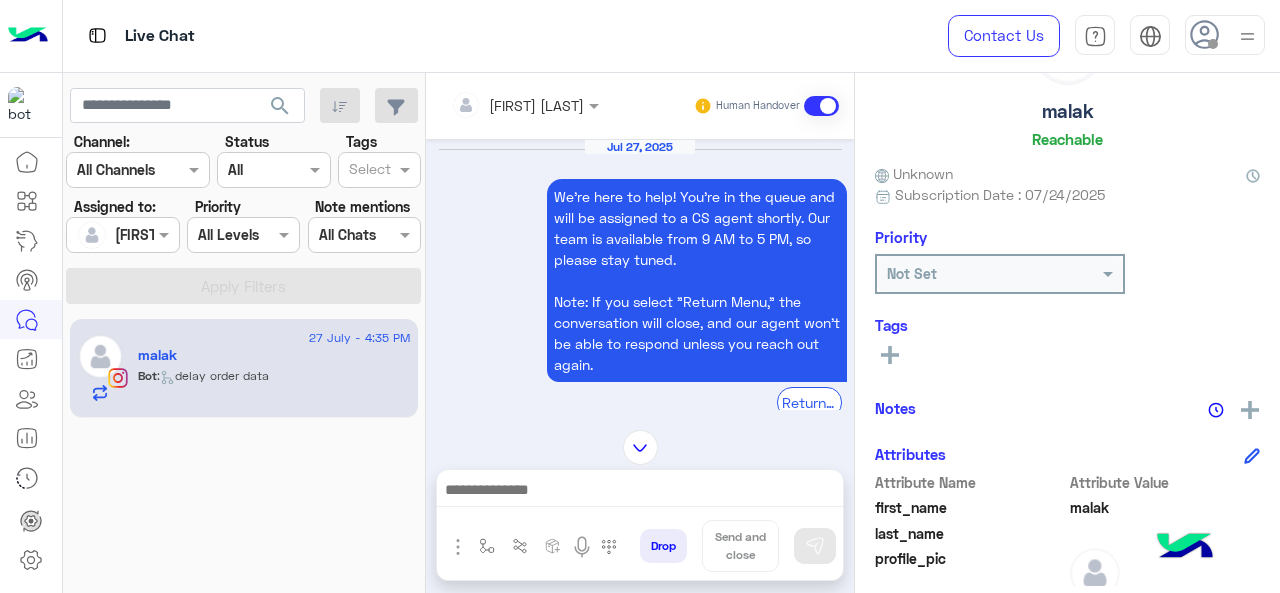 scroll, scrollTop: 1088, scrollLeft: 0, axis: vertical 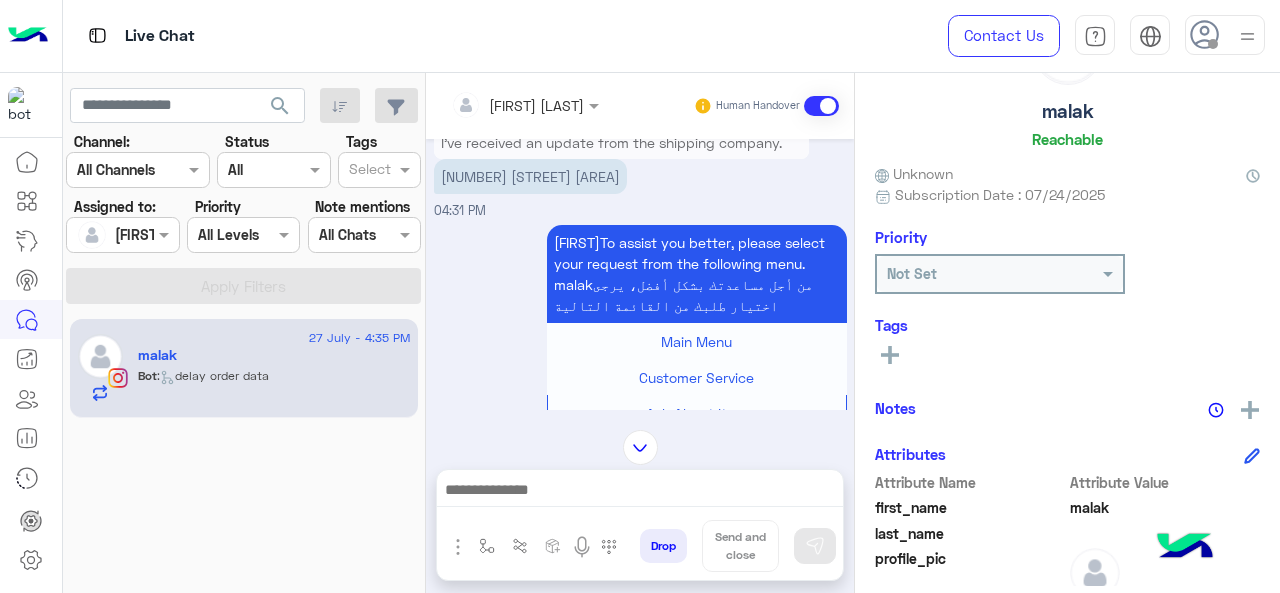 click on "[NUMBER] [STREET] [AREA]" at bounding box center [530, 176] 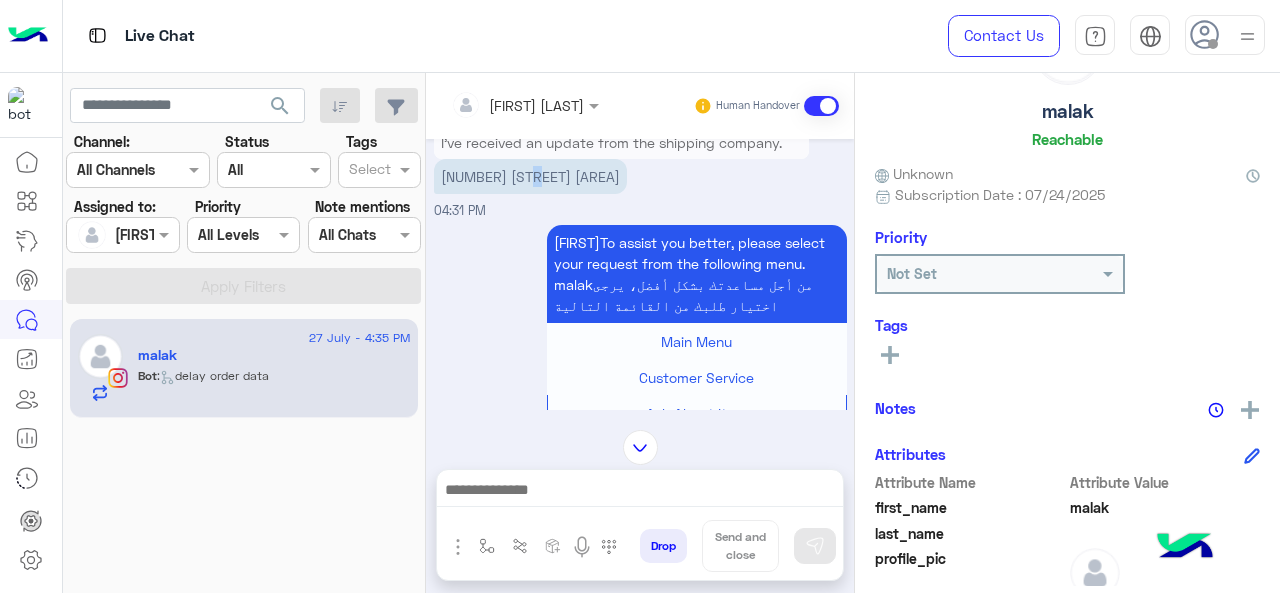 click on "[NUMBER] [STREET] [AREA]" at bounding box center (530, 176) 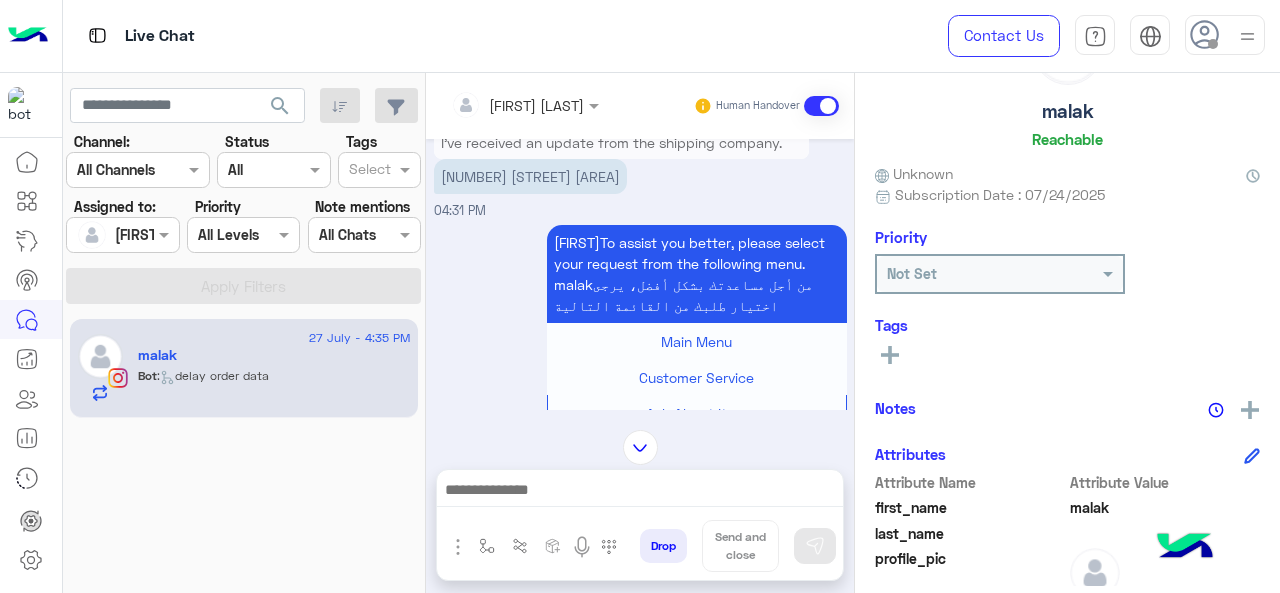drag, startPoint x: 584, startPoint y: 178, endPoint x: 547, endPoint y: 173, distance: 37.336308 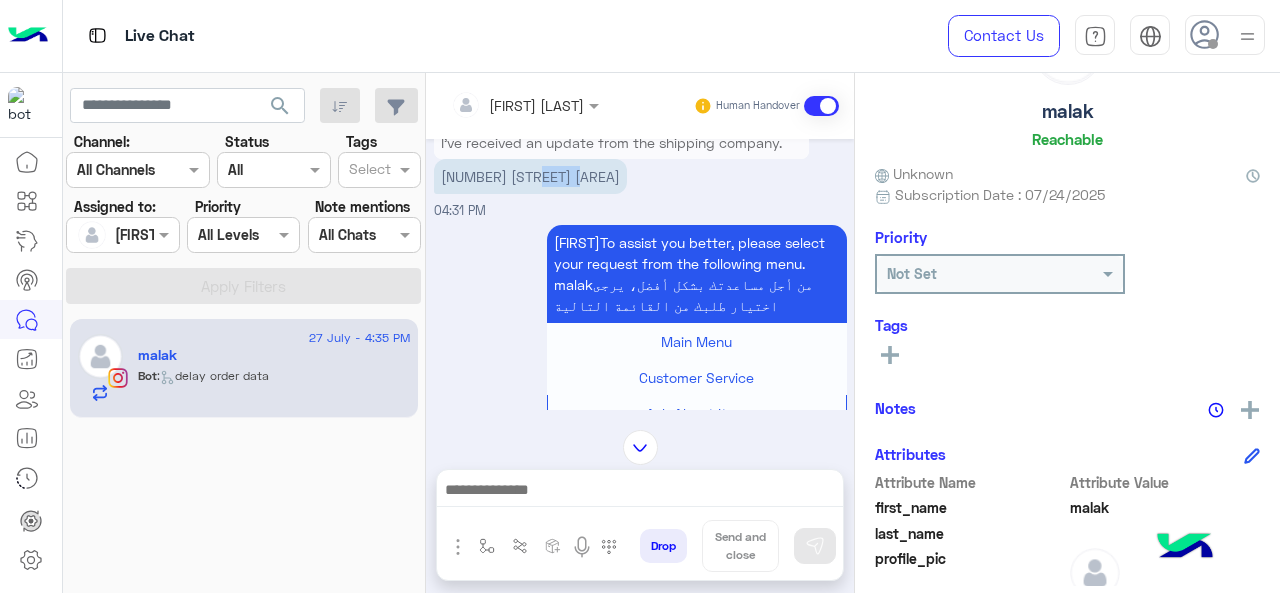 click on "[NUMBER] [STREET] [AREA]" at bounding box center (530, 176) 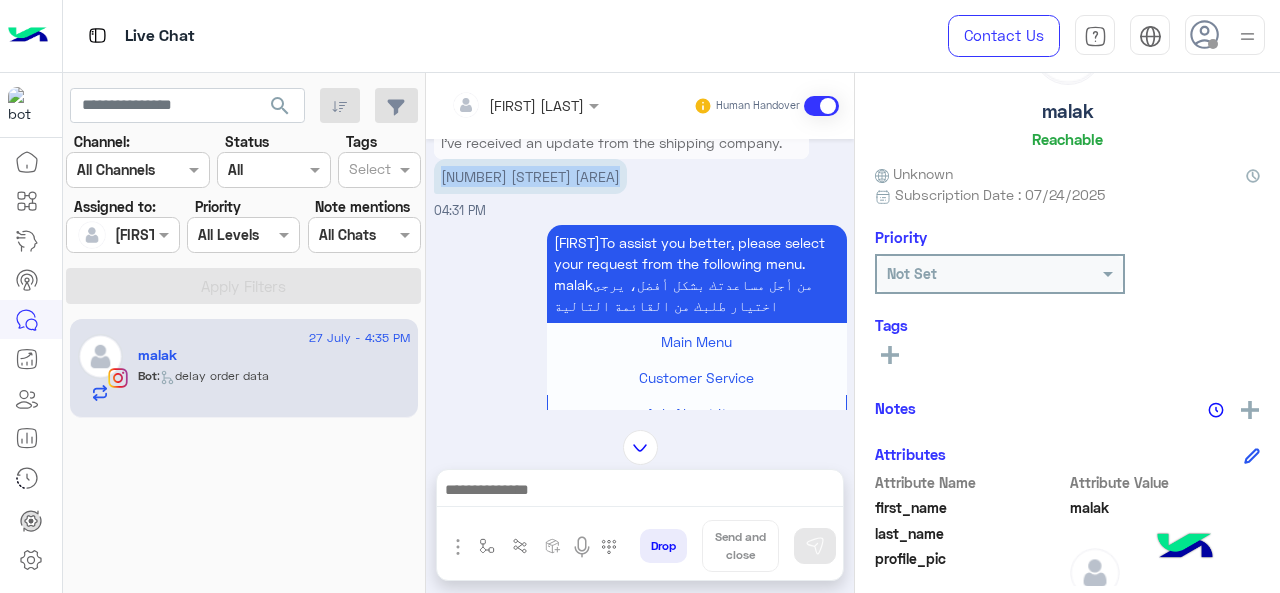 click on "[NUMBER] [STREET] [AREA]" at bounding box center (530, 176) 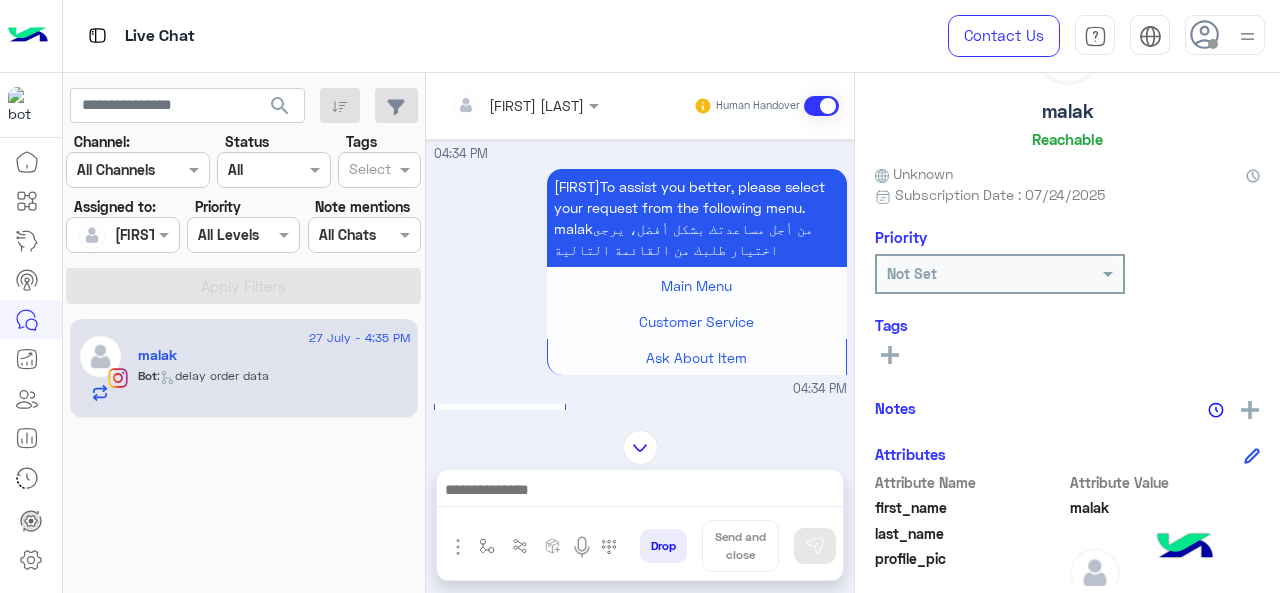 scroll, scrollTop: 2488, scrollLeft: 0, axis: vertical 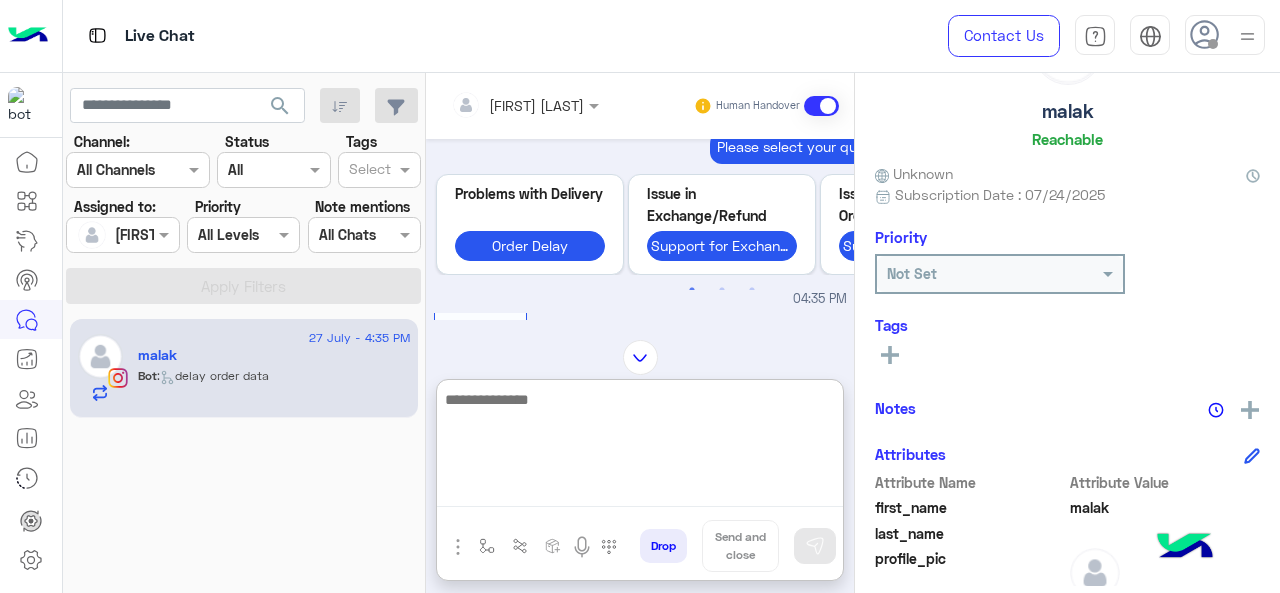 paste on "**********" 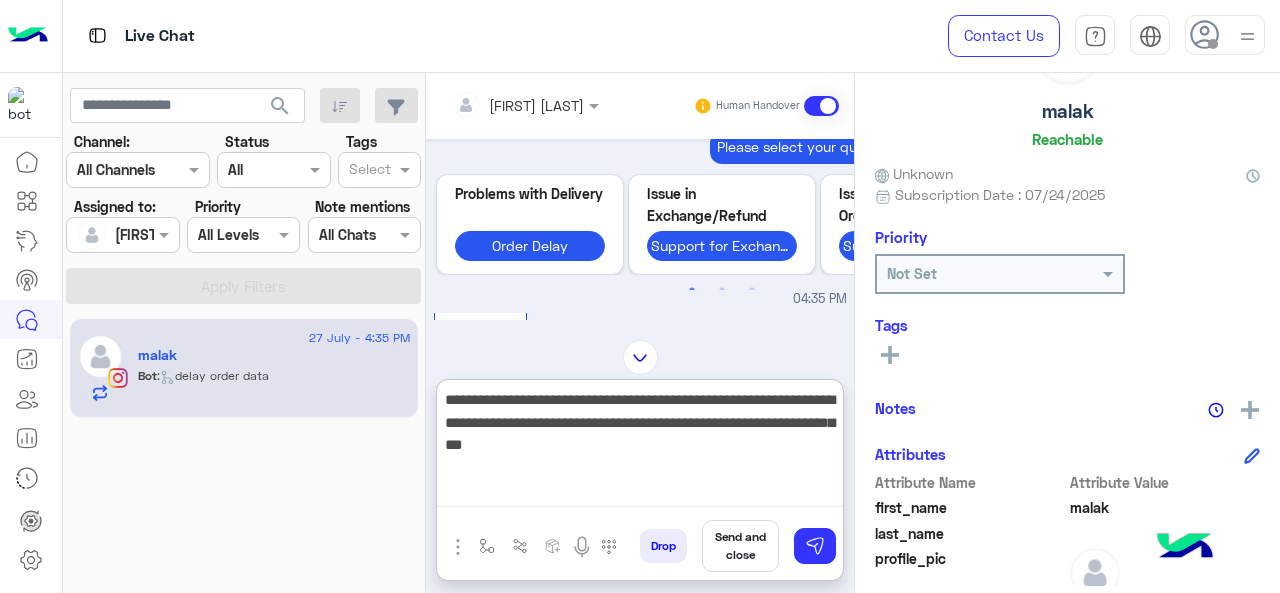 click on "**********" at bounding box center [640, 447] 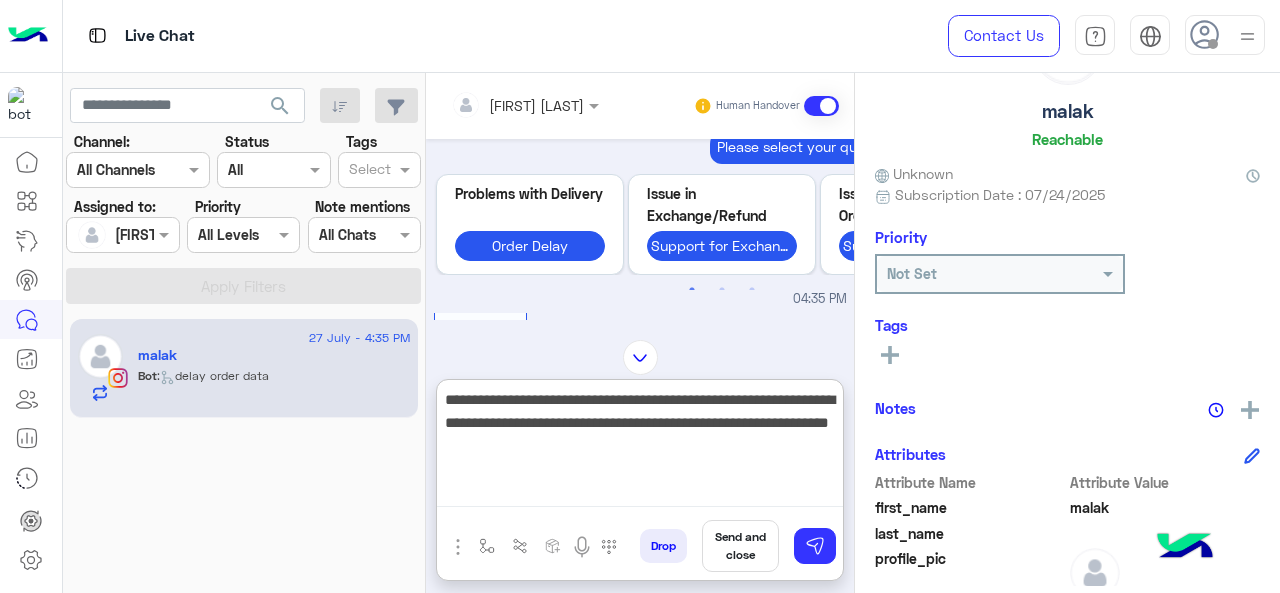 click on "**********" at bounding box center [640, 447] 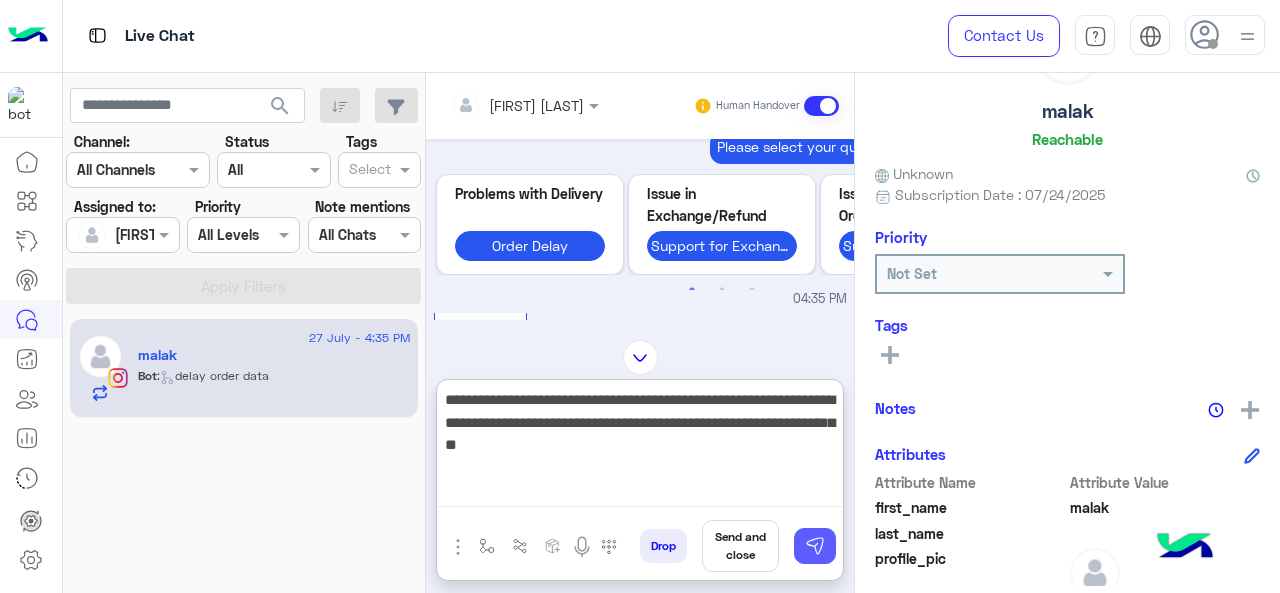 type on "**********" 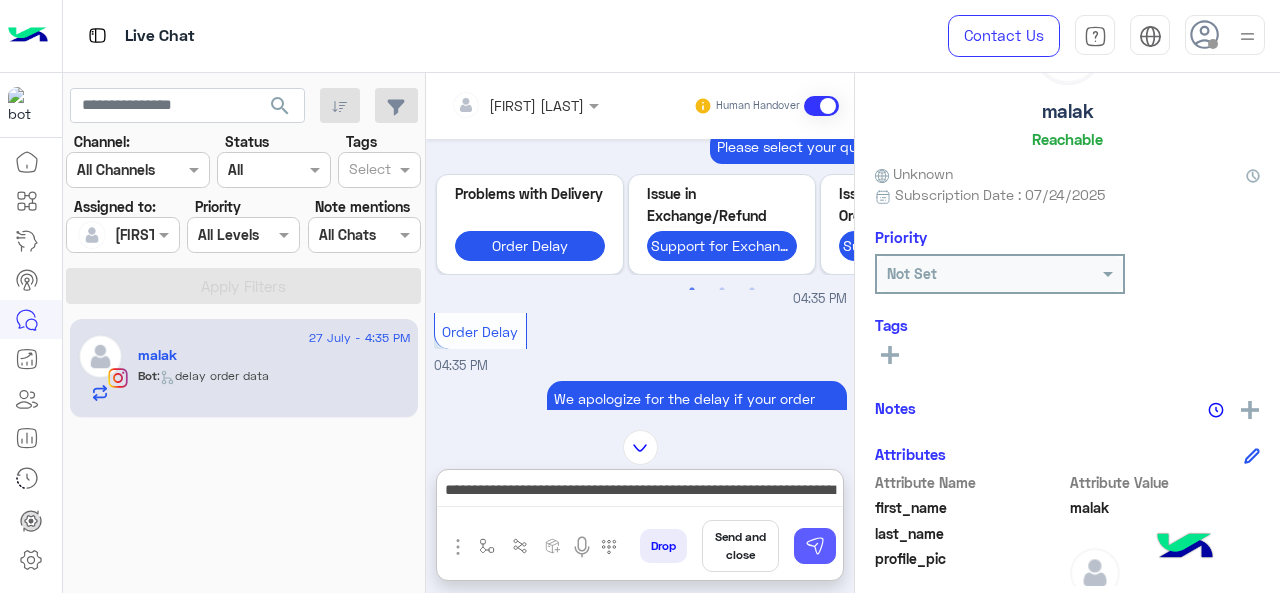 click at bounding box center [815, 546] 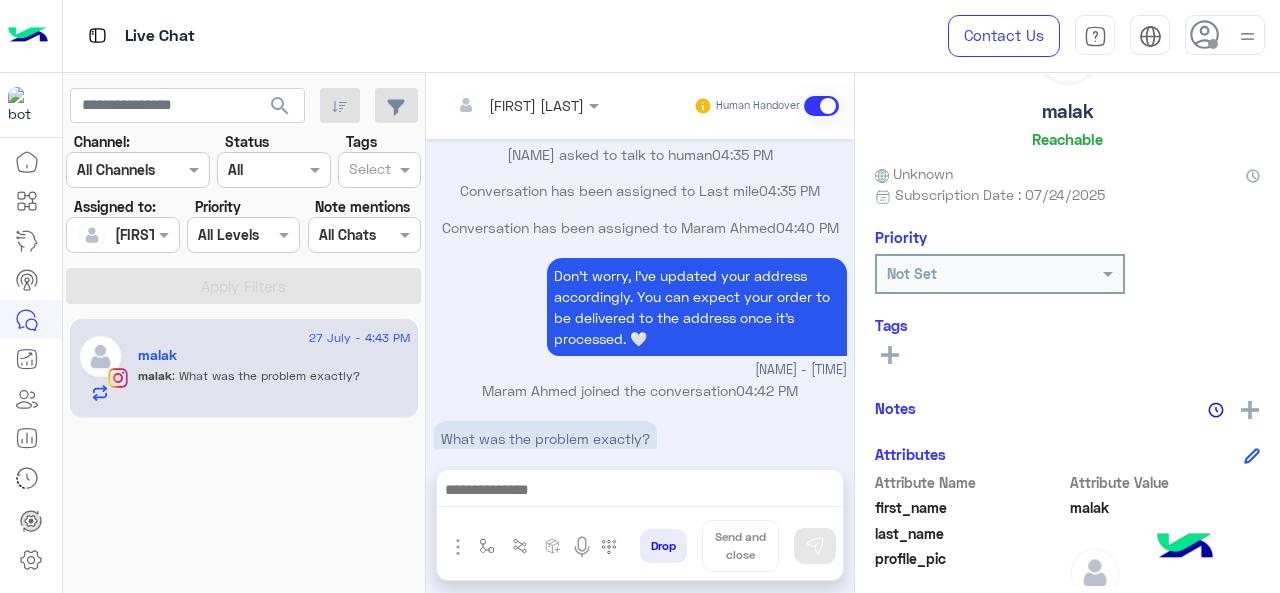 scroll, scrollTop: 3502, scrollLeft: 0, axis: vertical 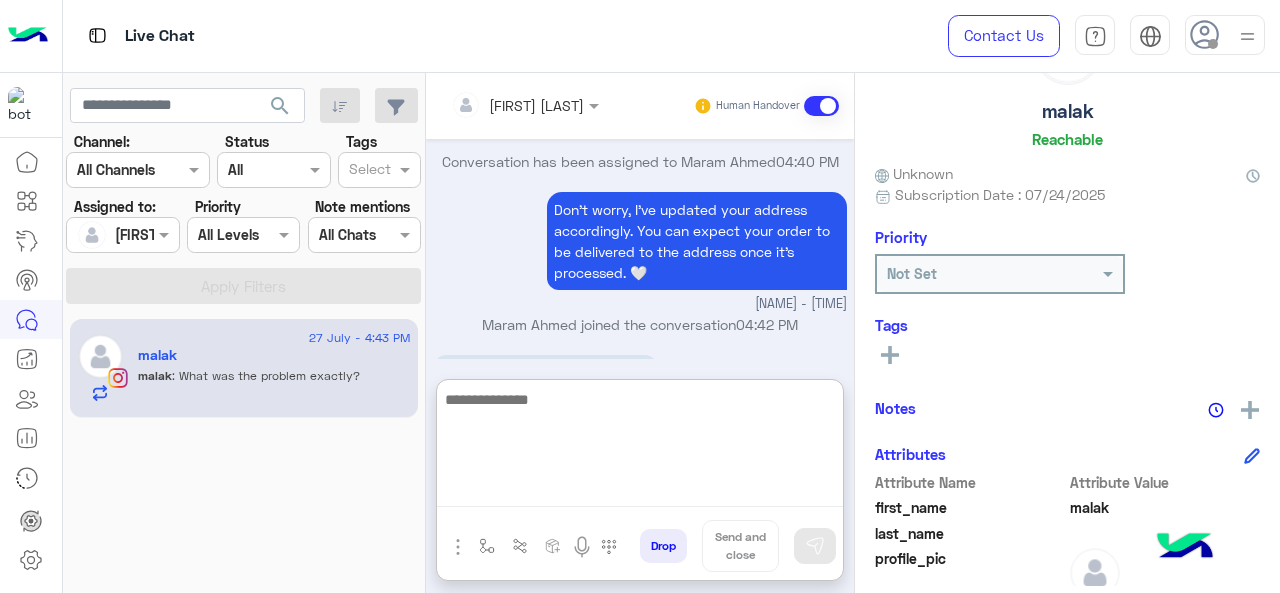 click at bounding box center [640, 447] 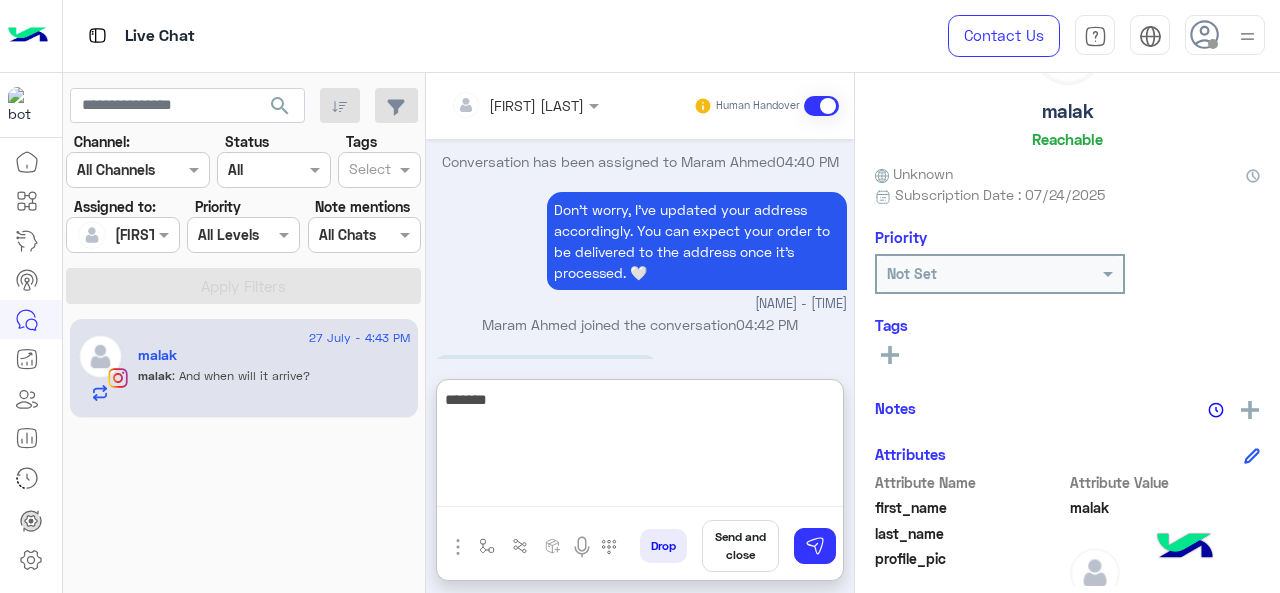 scroll, scrollTop: 3658, scrollLeft: 0, axis: vertical 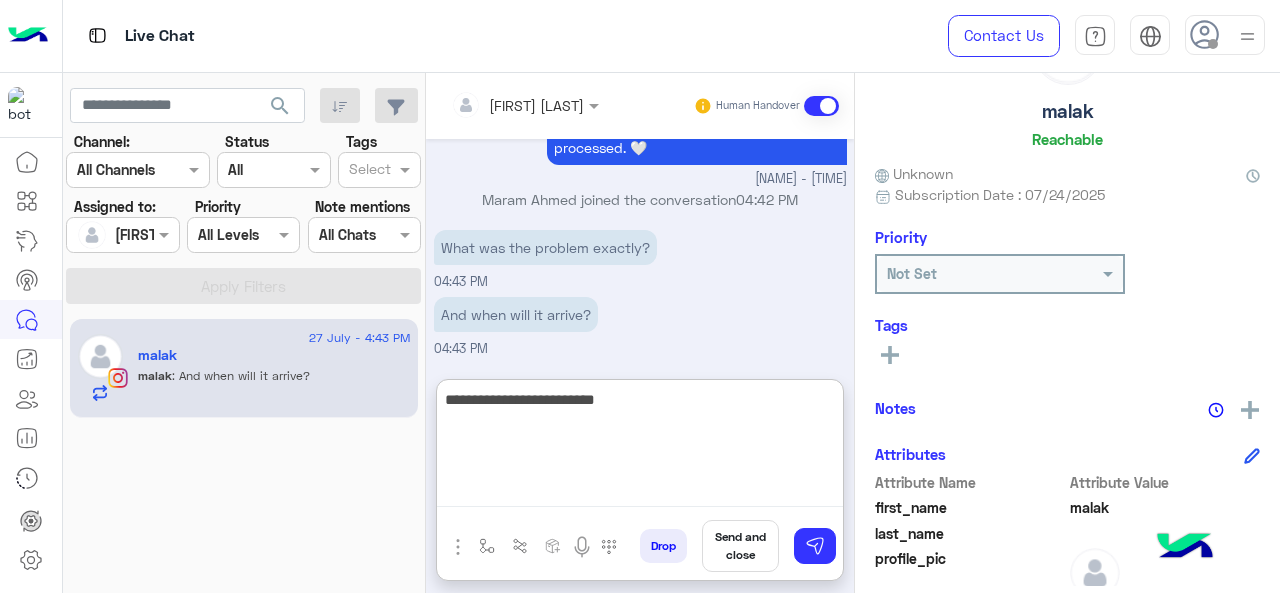 type on "**********" 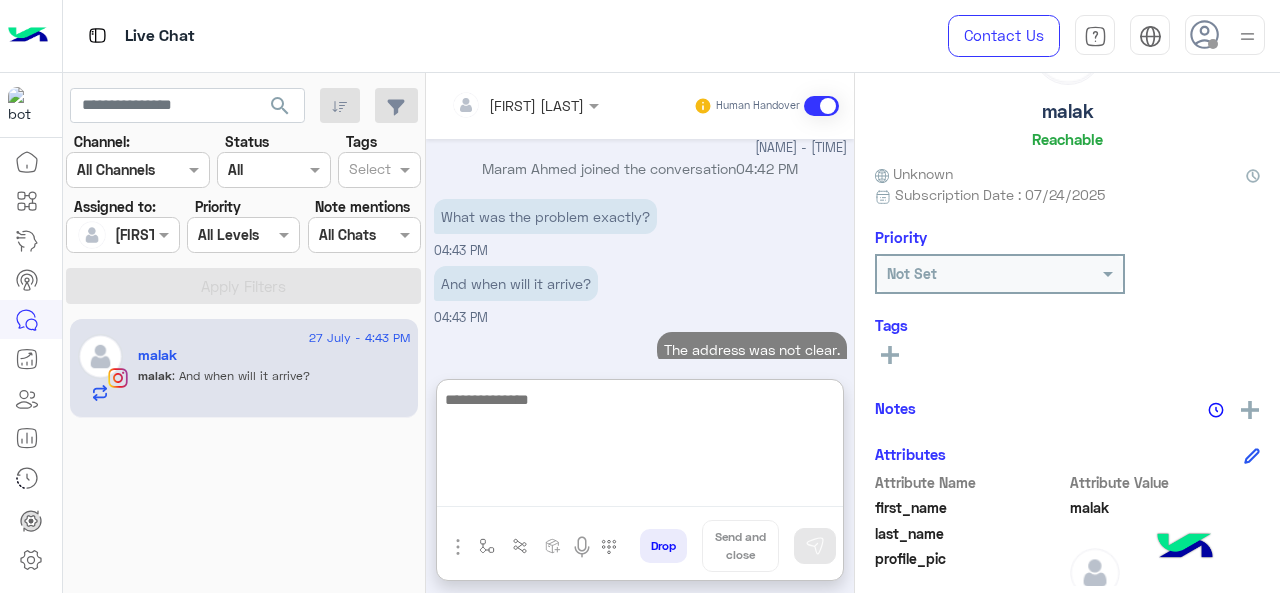 scroll, scrollTop: 3722, scrollLeft: 0, axis: vertical 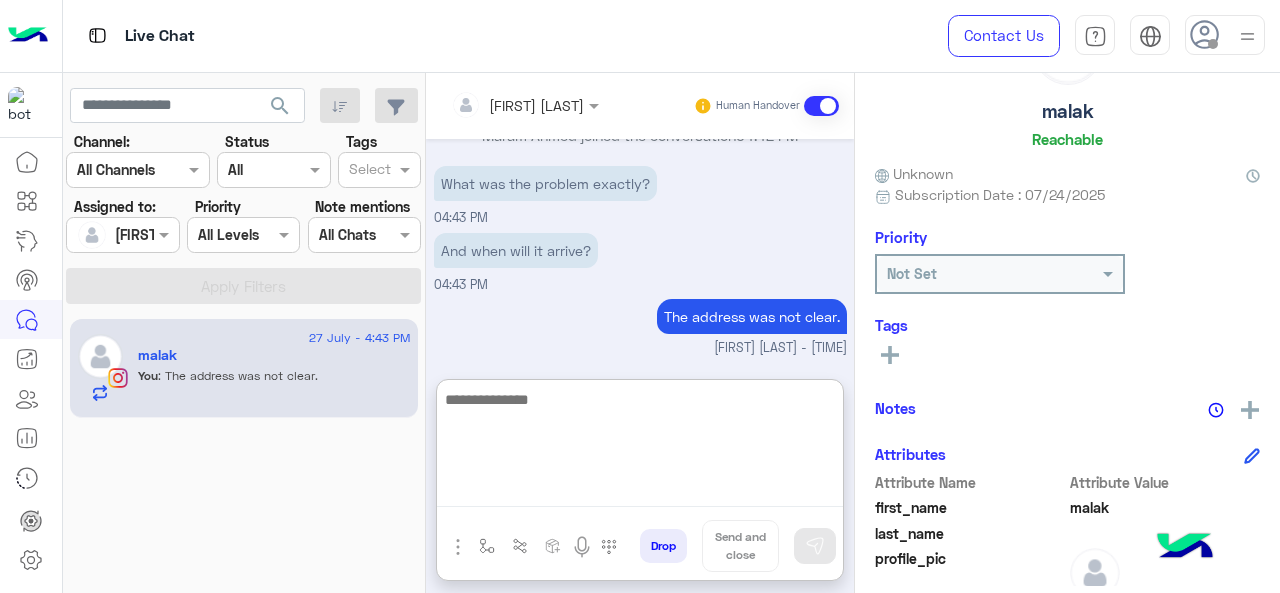 paste on "**********" 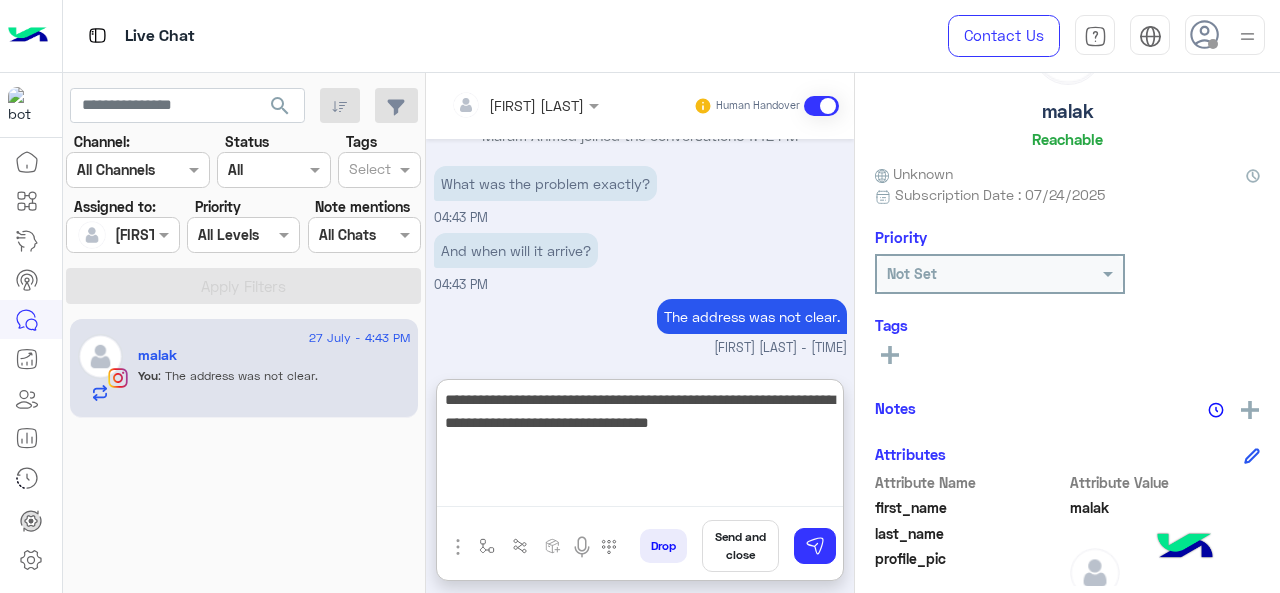 type on "**********" 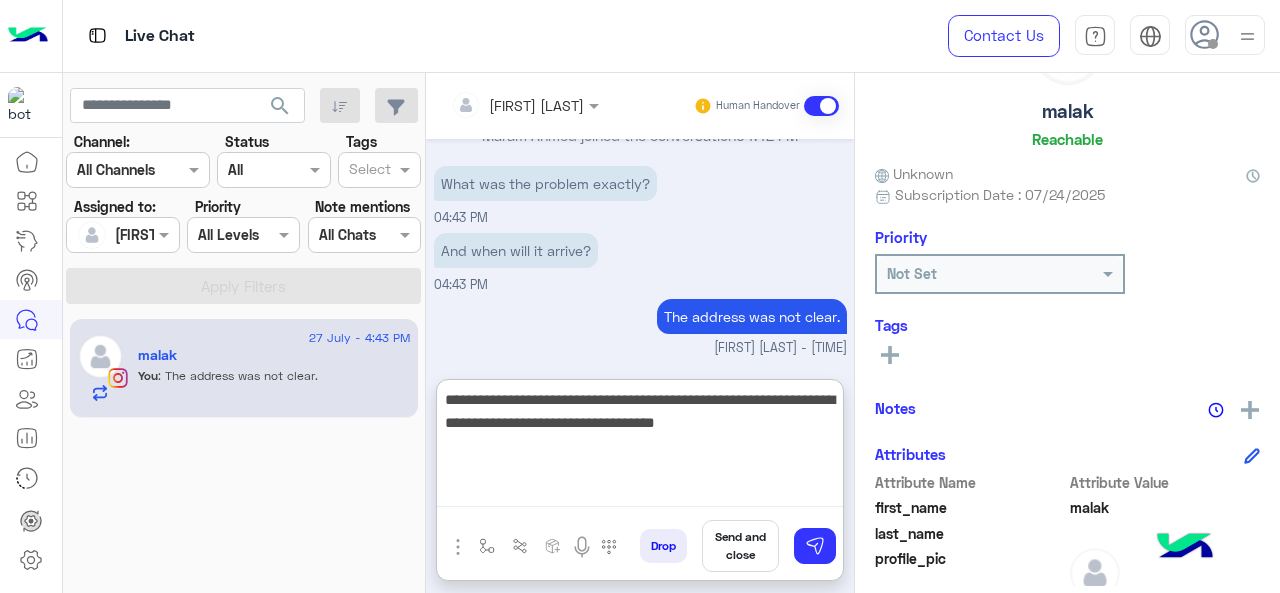 type 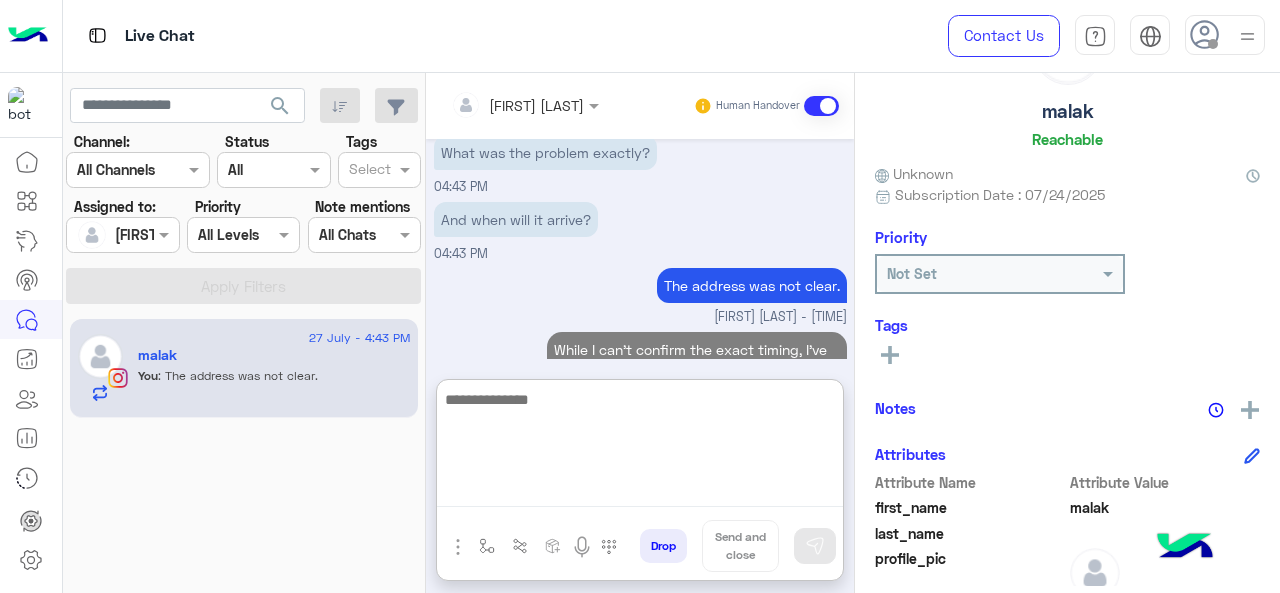 scroll, scrollTop: 3828, scrollLeft: 0, axis: vertical 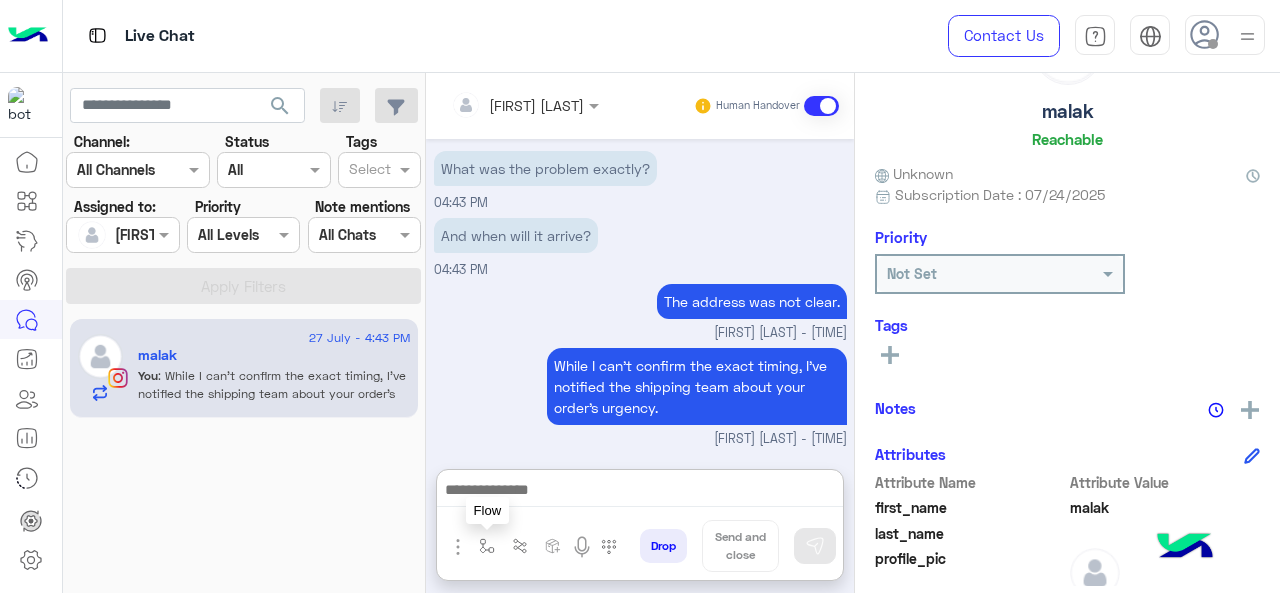click at bounding box center (487, 546) 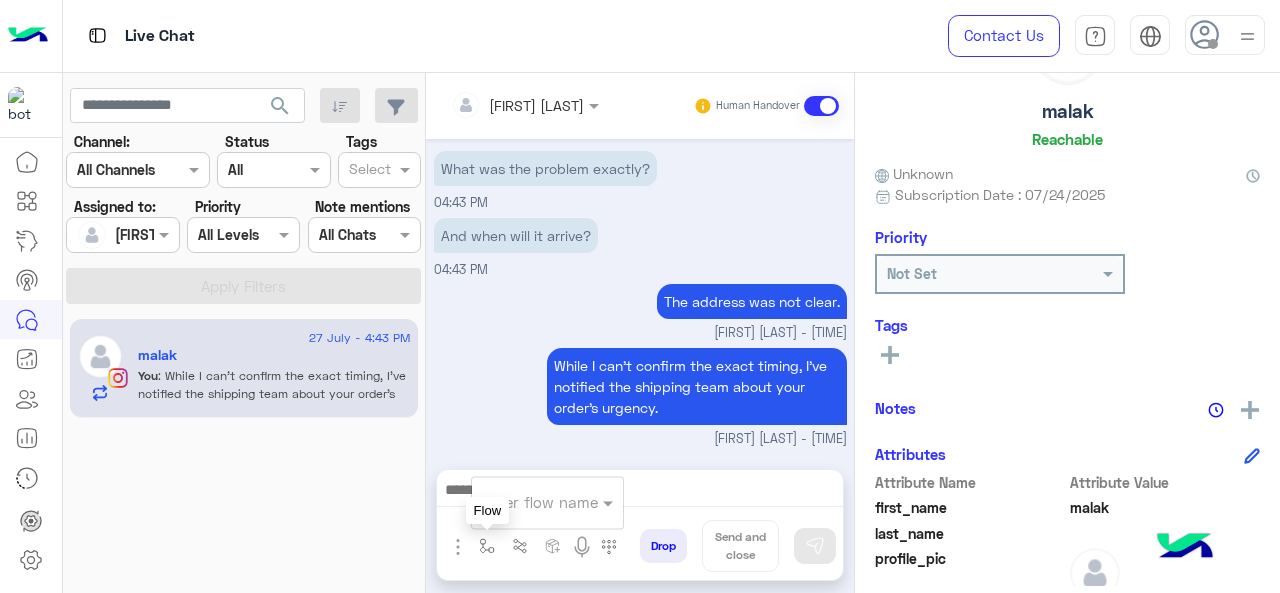 scroll, scrollTop: 3738, scrollLeft: 0, axis: vertical 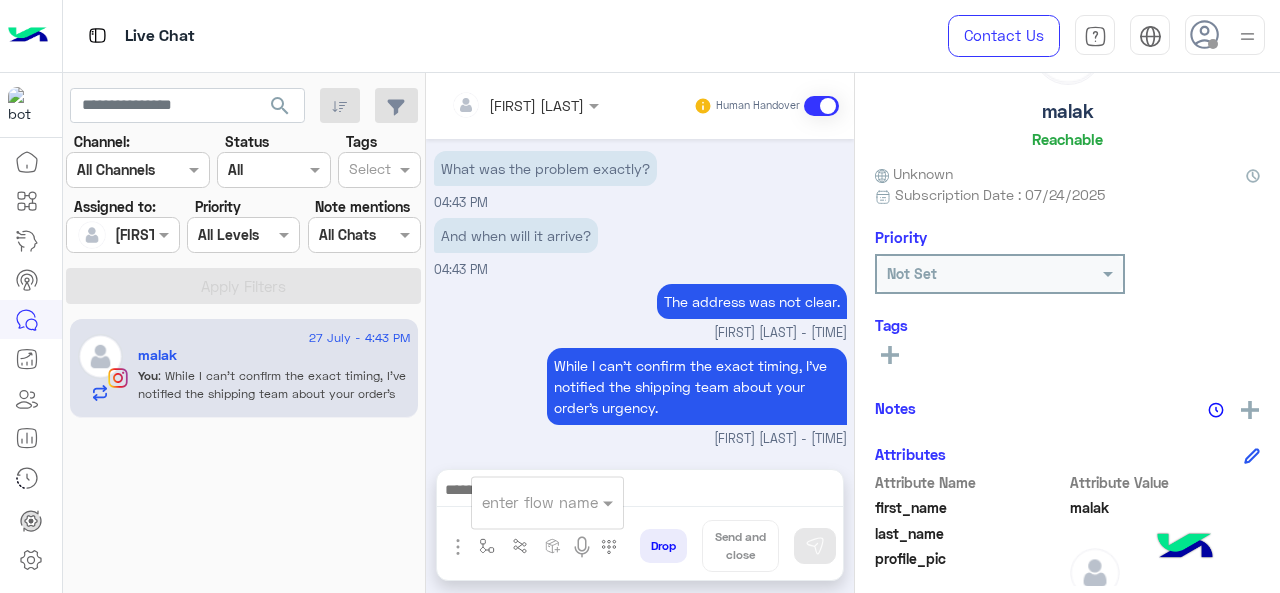 click at bounding box center [523, 502] 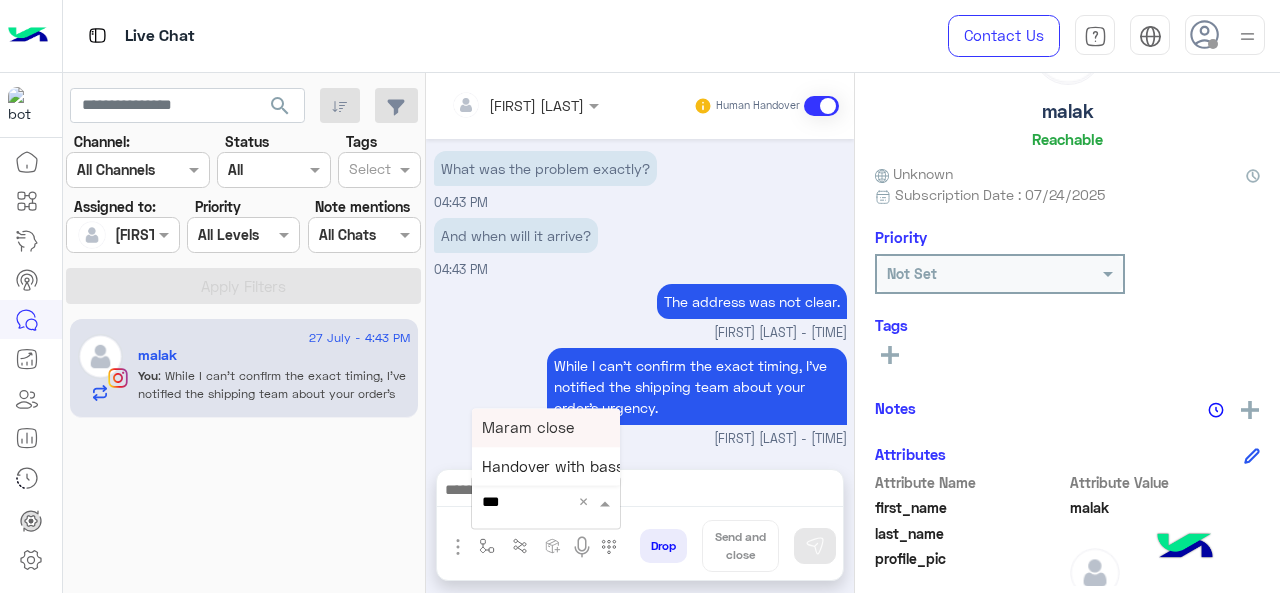 type on "****" 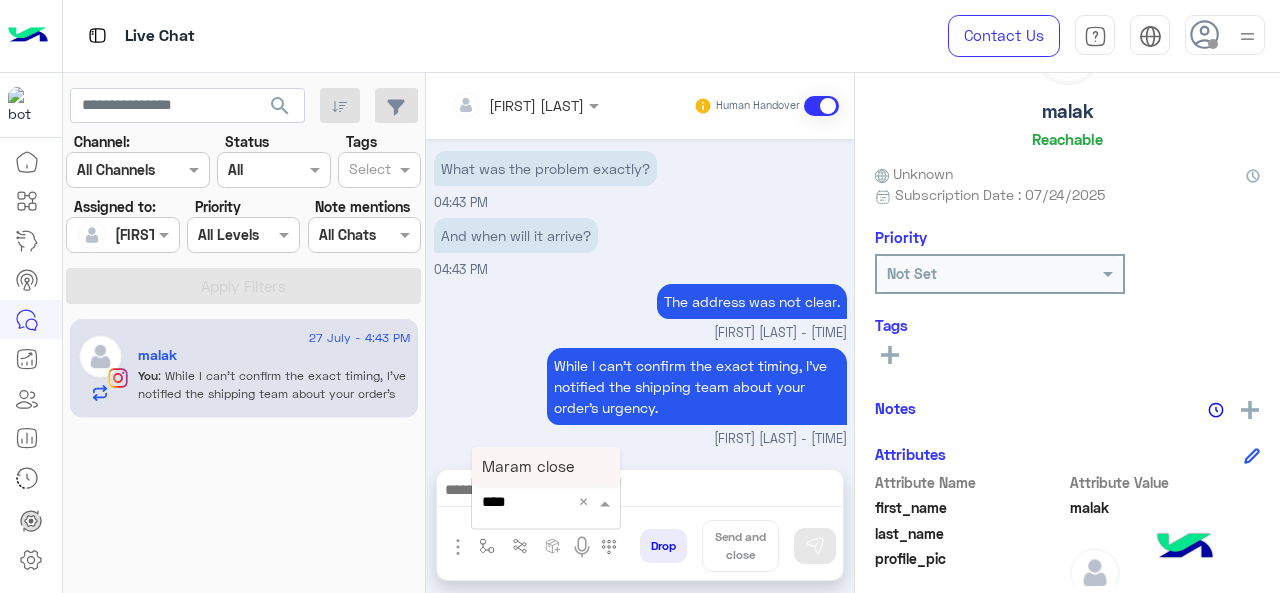 click on "Maram close" at bounding box center [528, 466] 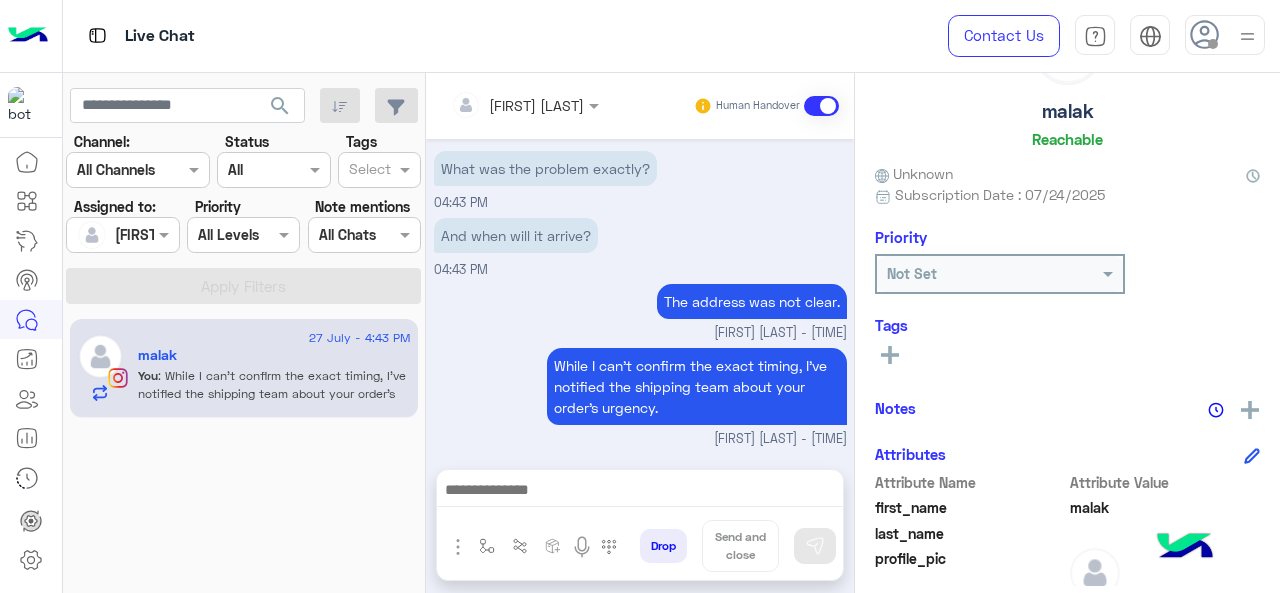 type on "**********" 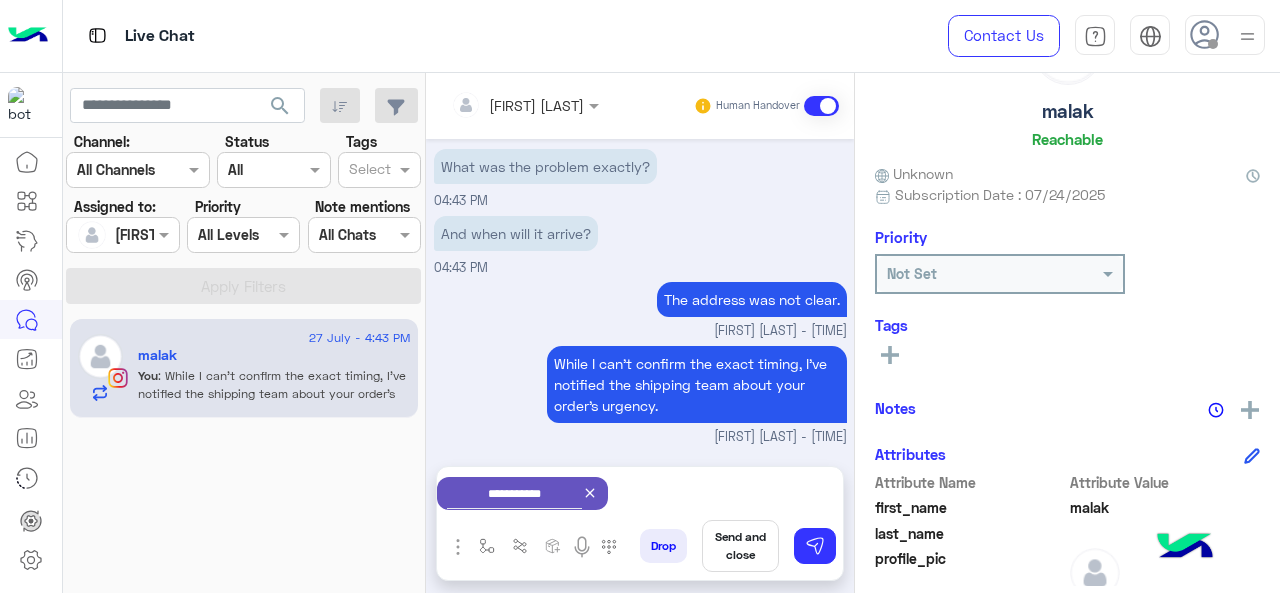 scroll, scrollTop: 3828, scrollLeft: 0, axis: vertical 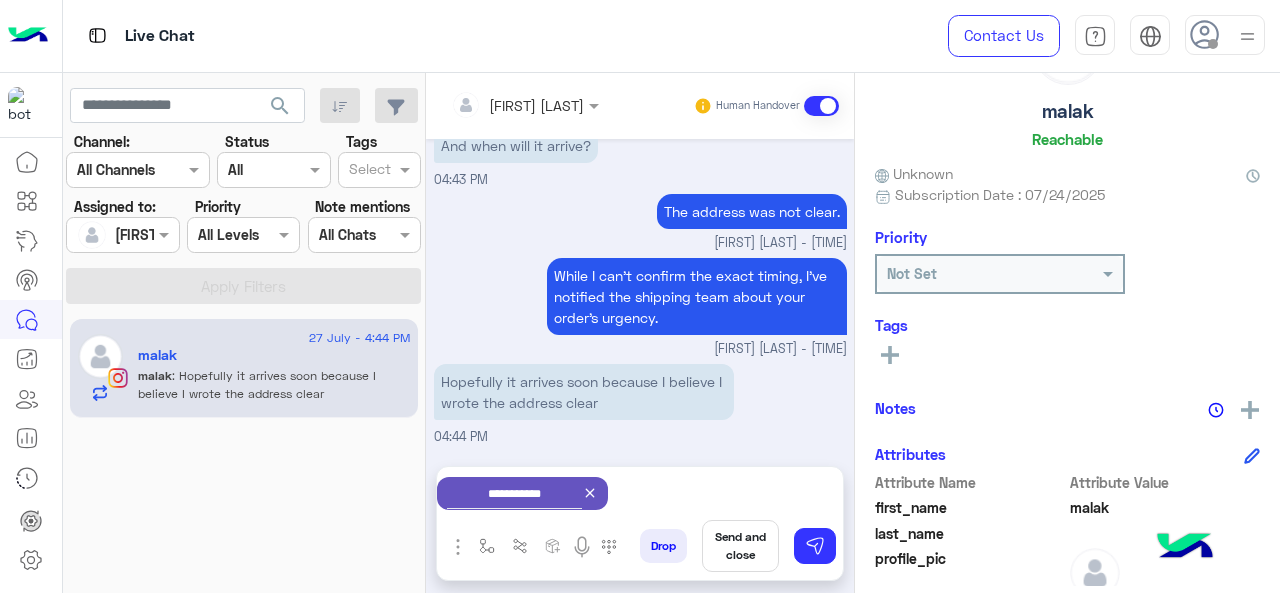 click 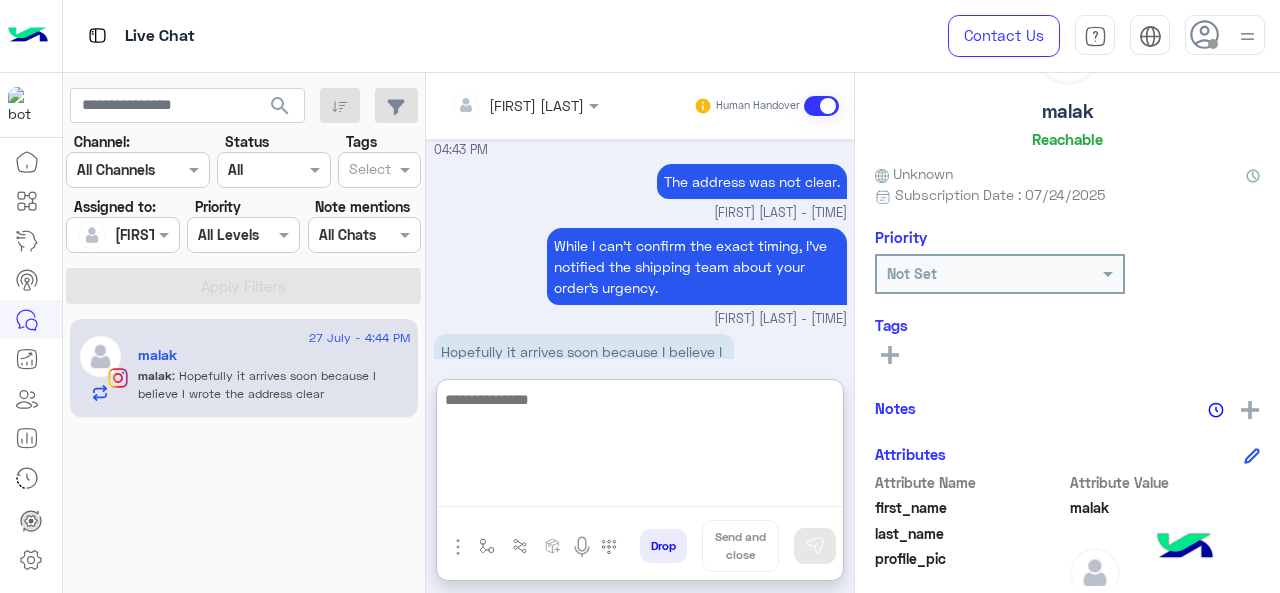 click at bounding box center (640, 447) 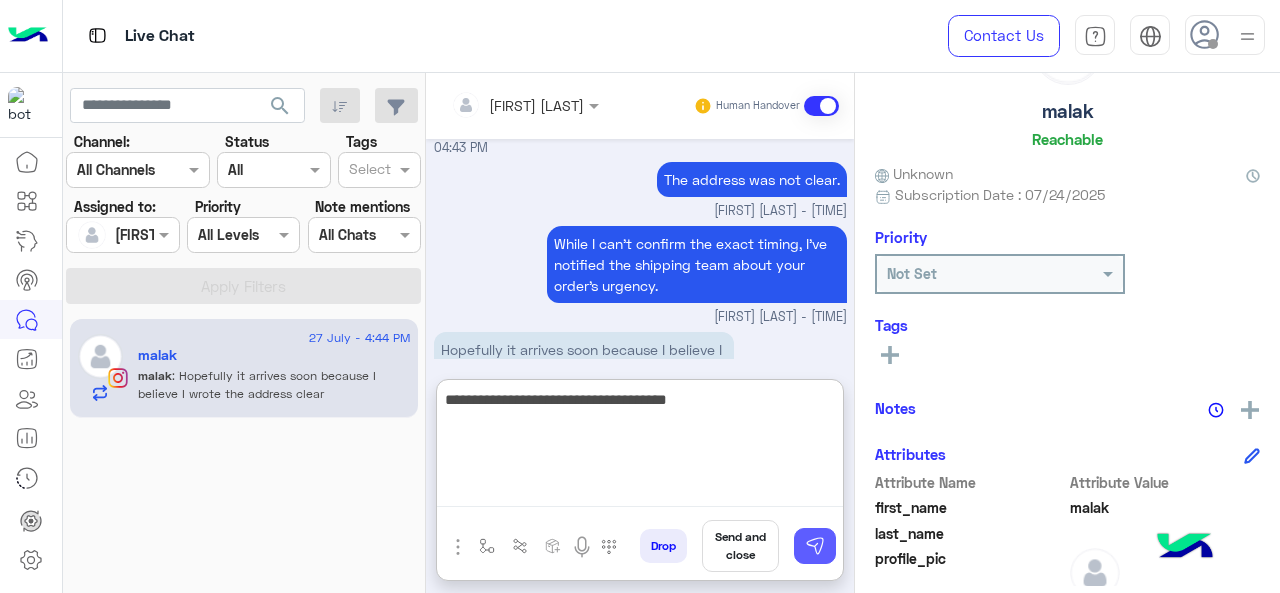 type on "**********" 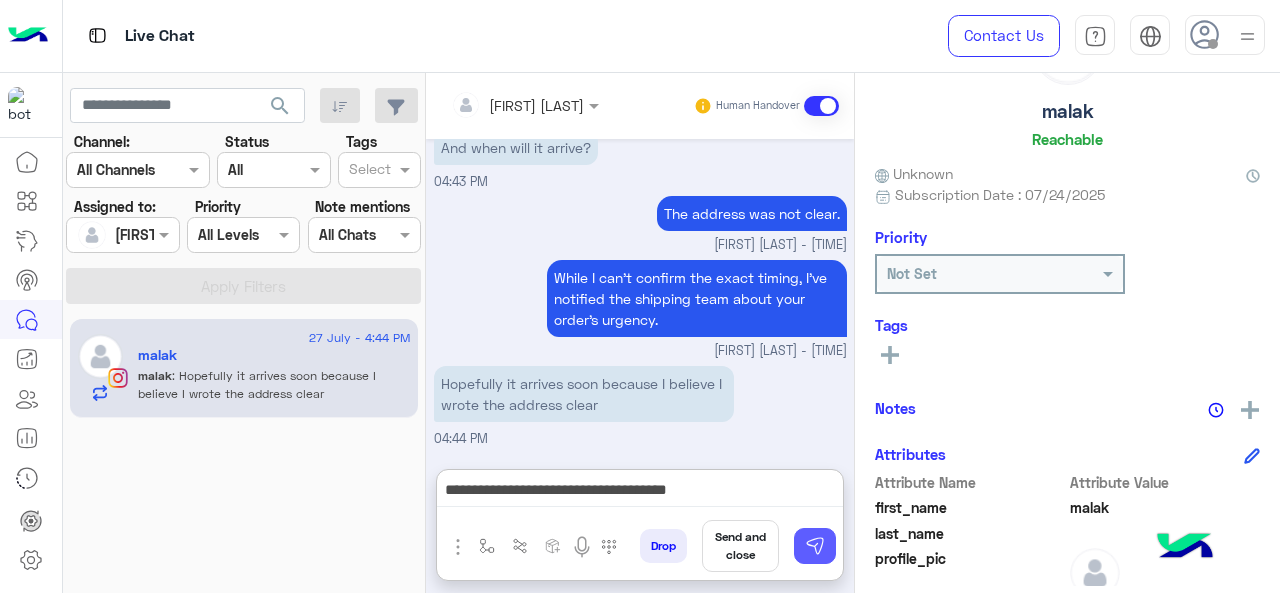 click at bounding box center [815, 546] 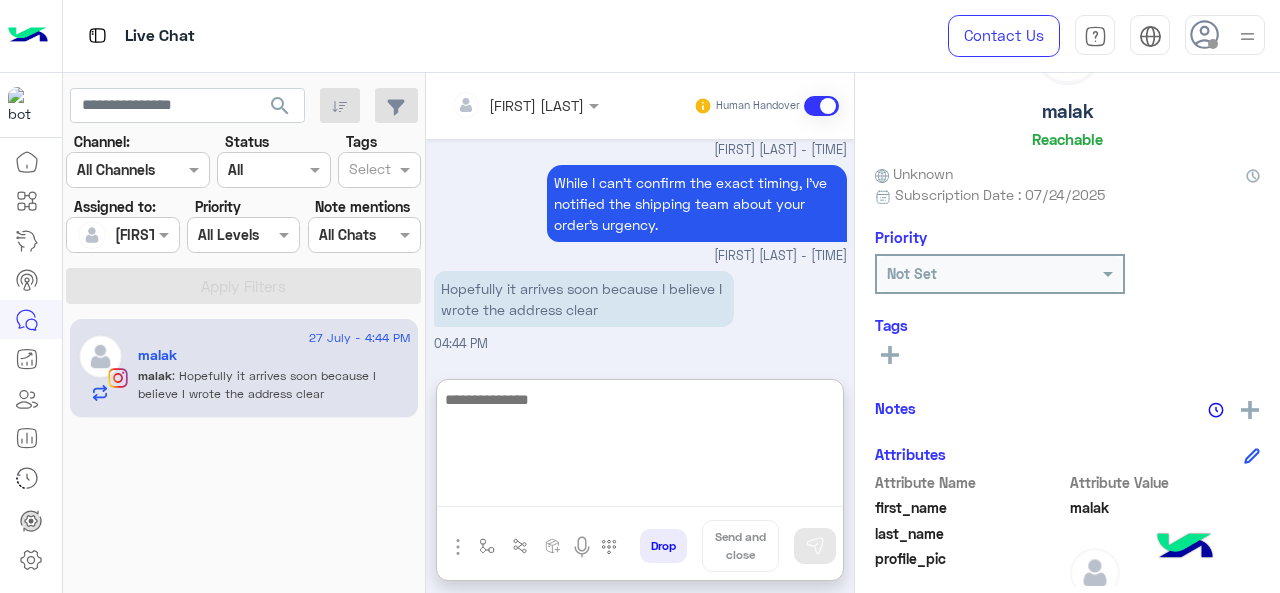 click at bounding box center (640, 447) 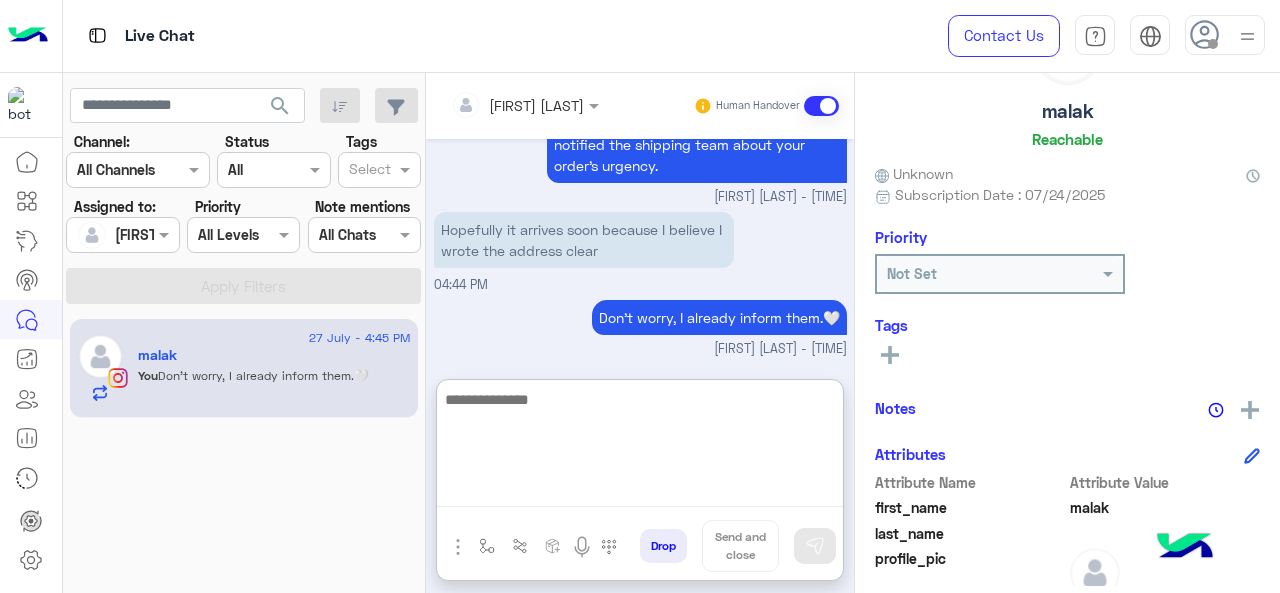 scroll, scrollTop: 3979, scrollLeft: 0, axis: vertical 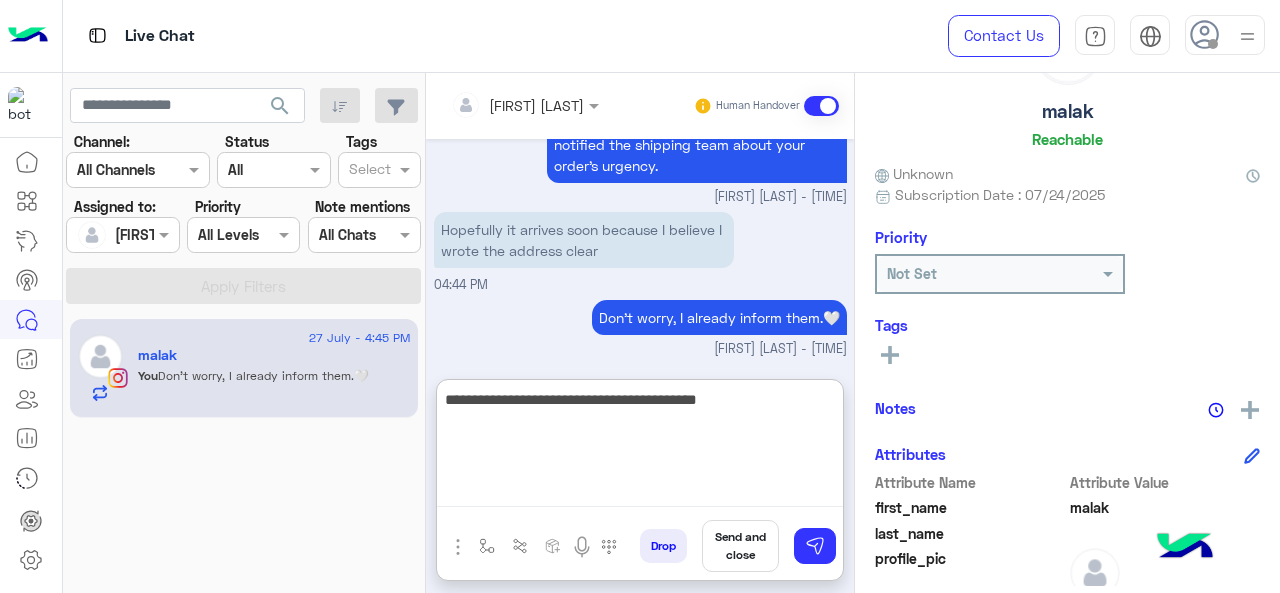 type on "**********" 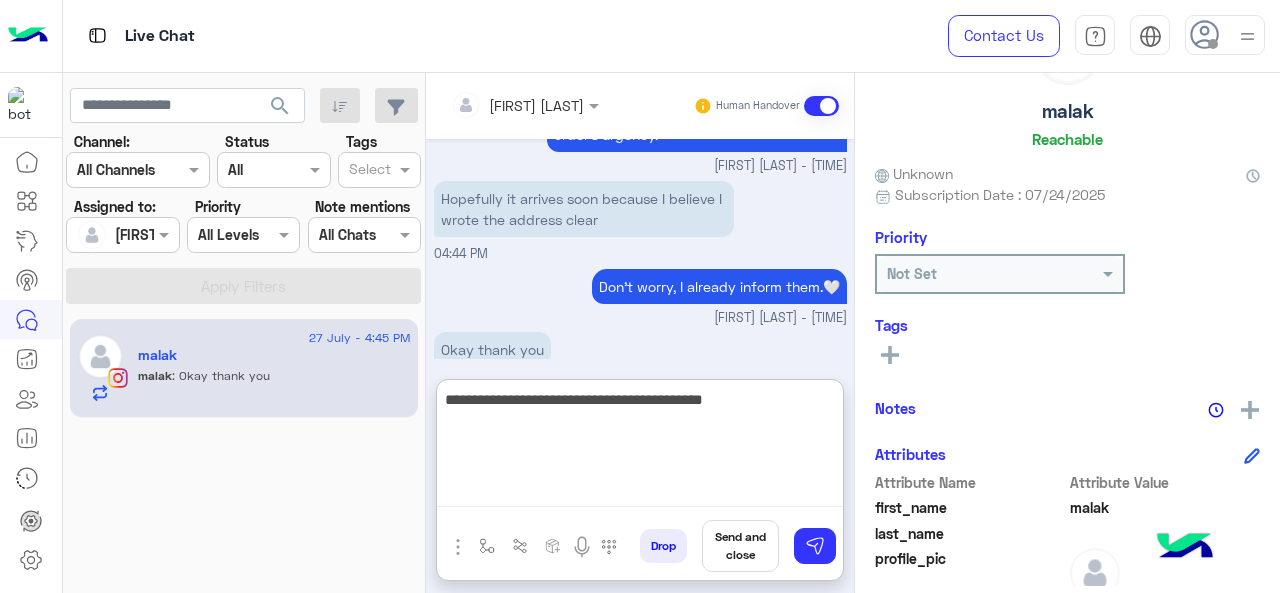 scroll, scrollTop: 4046, scrollLeft: 0, axis: vertical 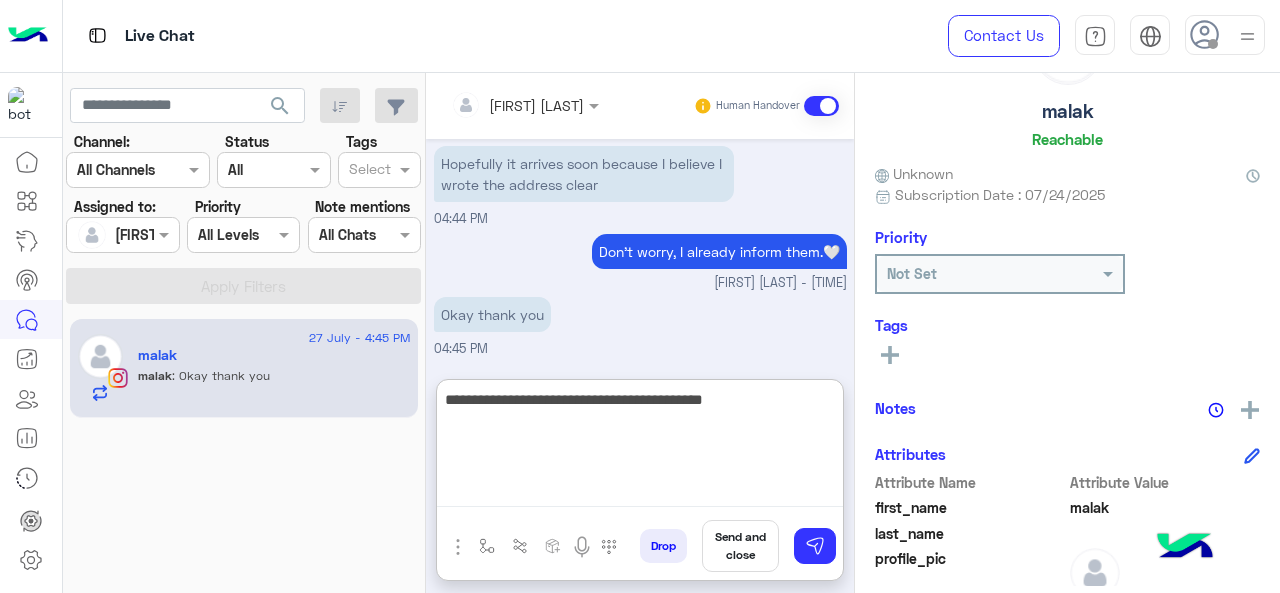 click on "**********" at bounding box center (640, 447) 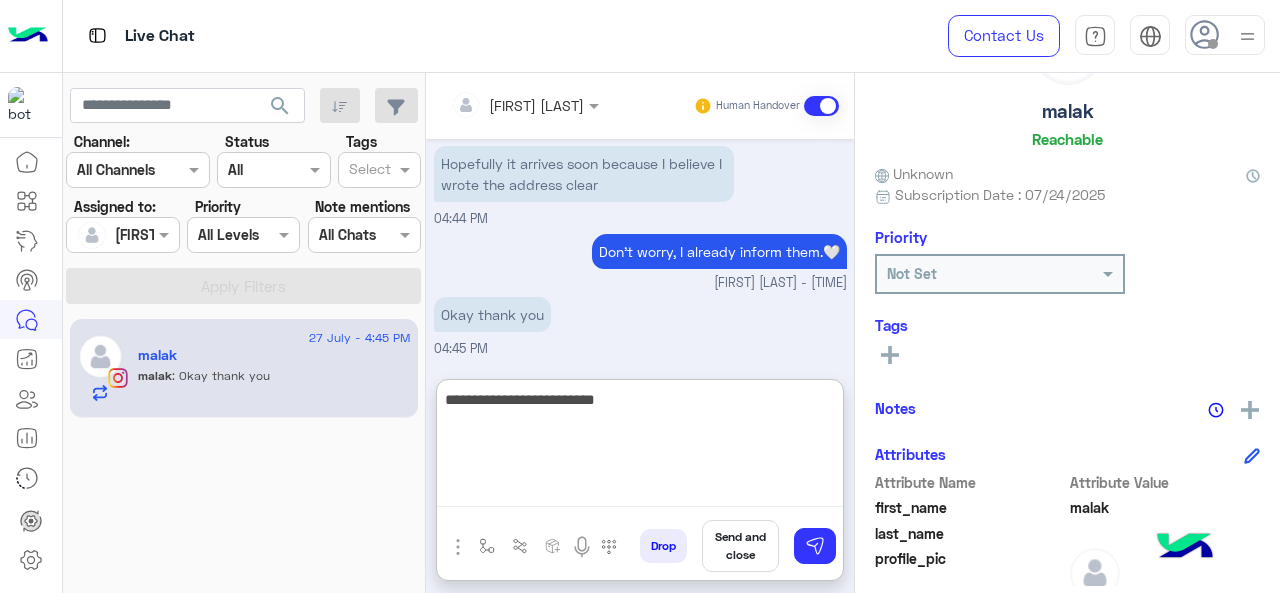 type on "**********" 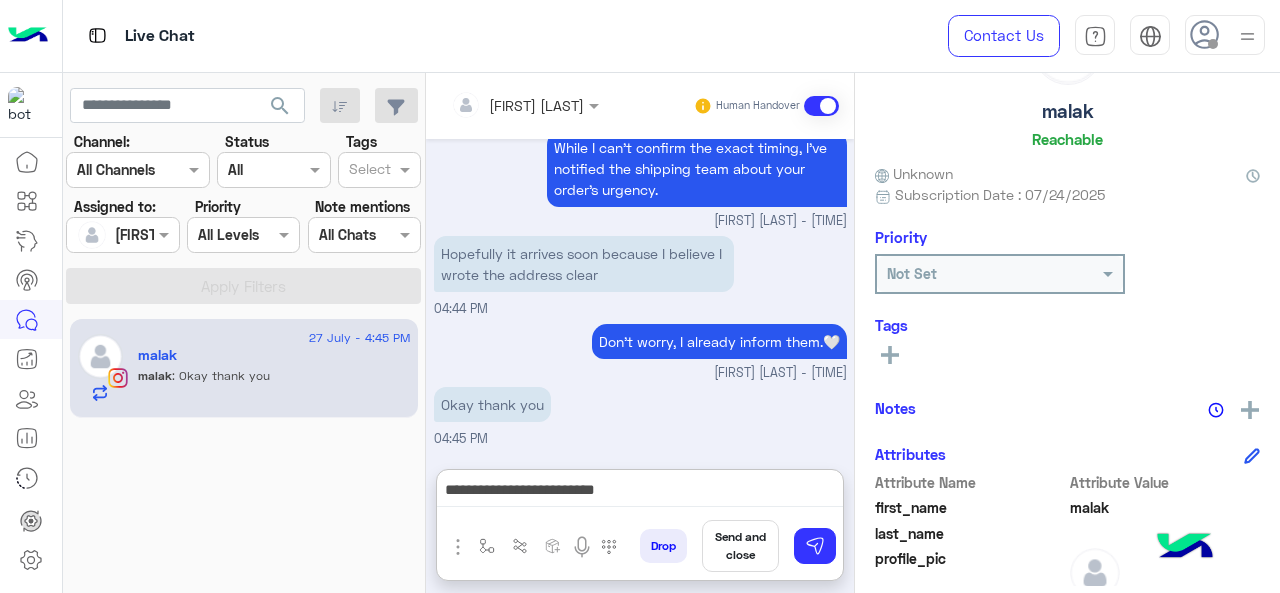 click on "Send and close" at bounding box center (740, 546) 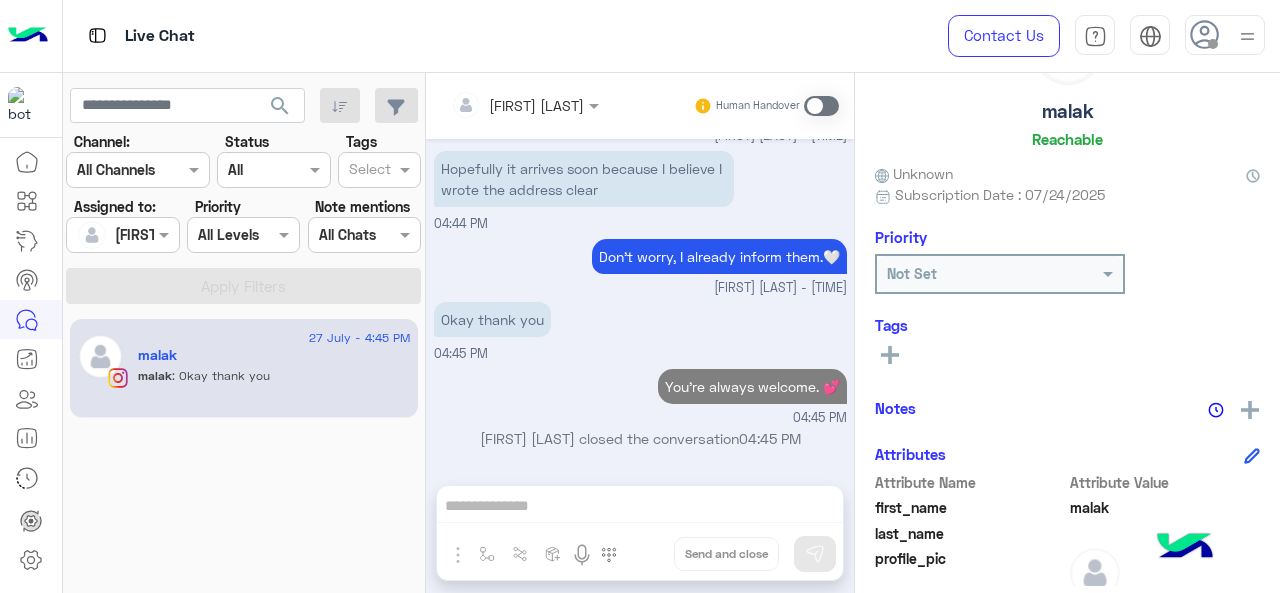 scroll, scrollTop: 4040, scrollLeft: 0, axis: vertical 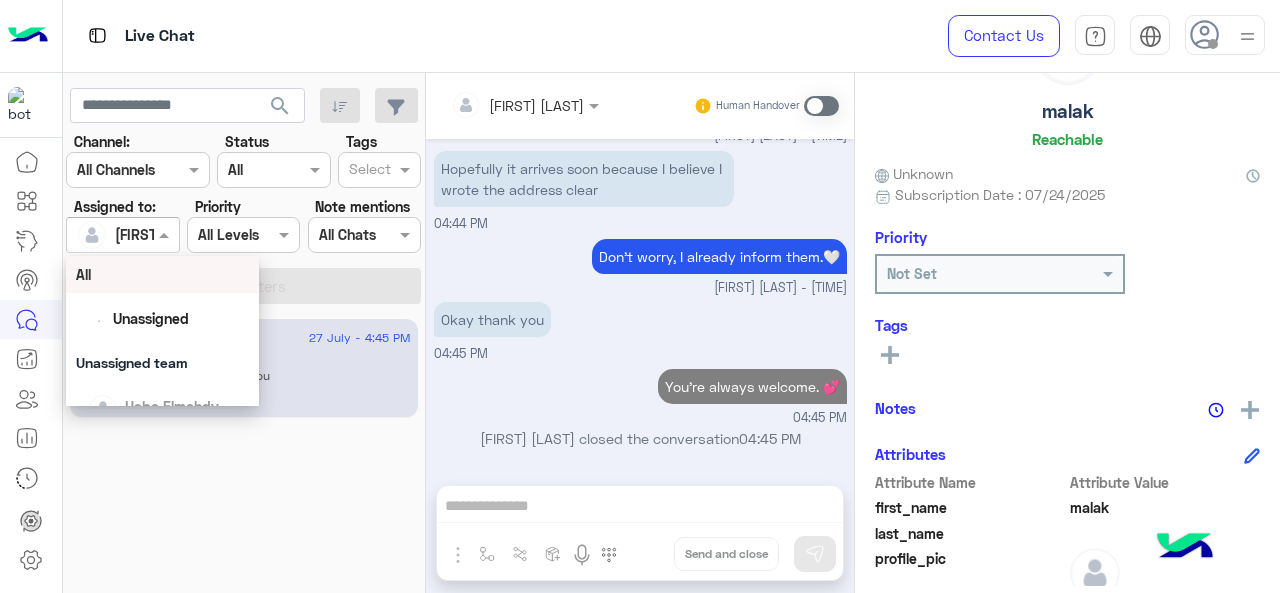 click at bounding box center [166, 234] 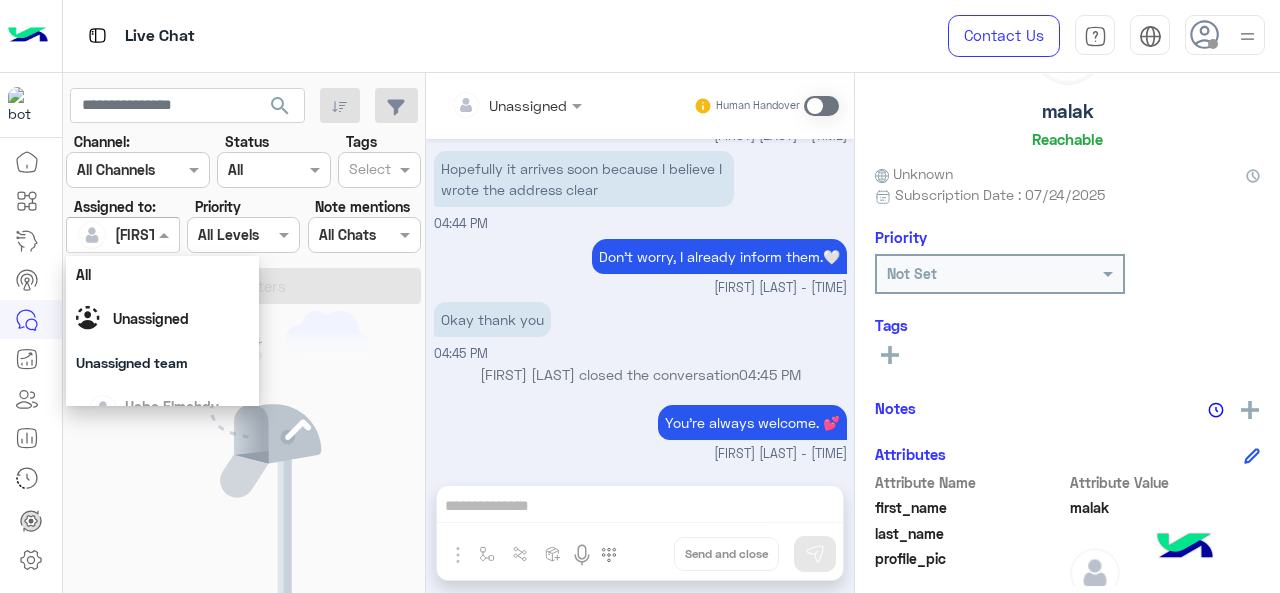 scroll, scrollTop: 392, scrollLeft: 0, axis: vertical 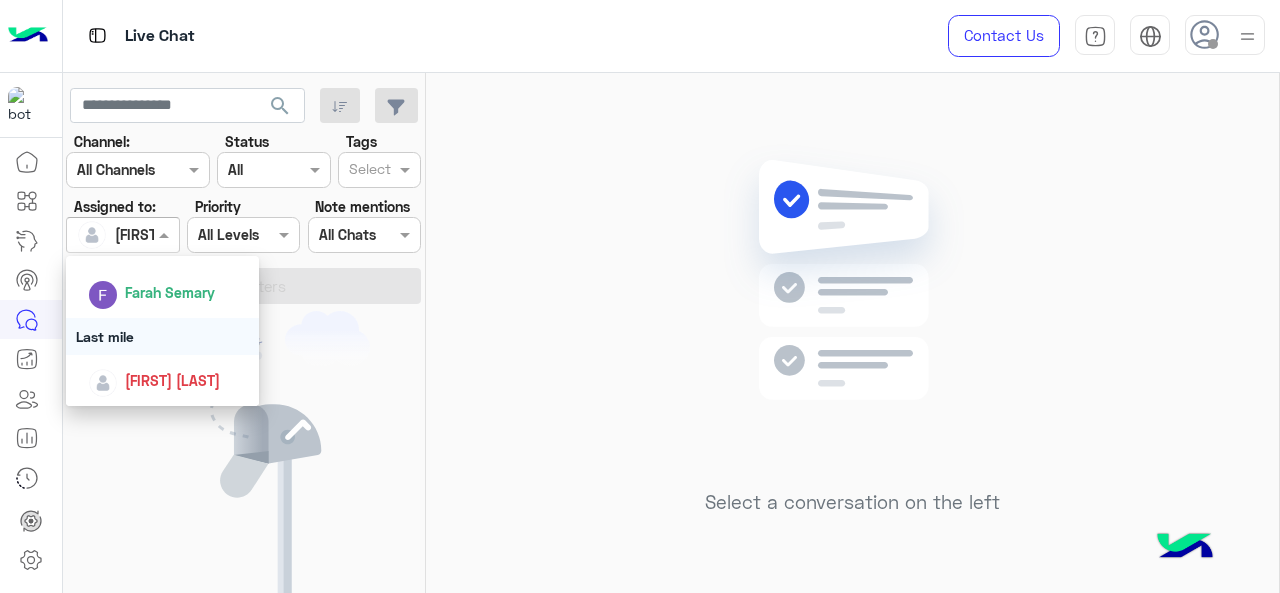 click on "Last mile" at bounding box center (163, 336) 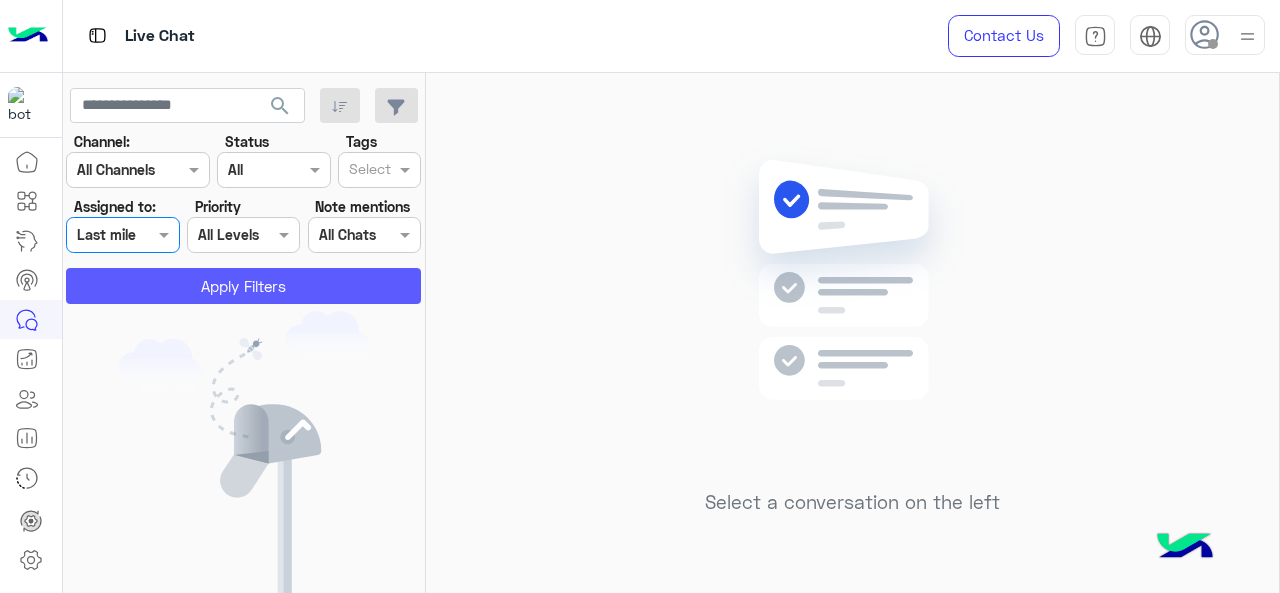 click on "Apply Filters" 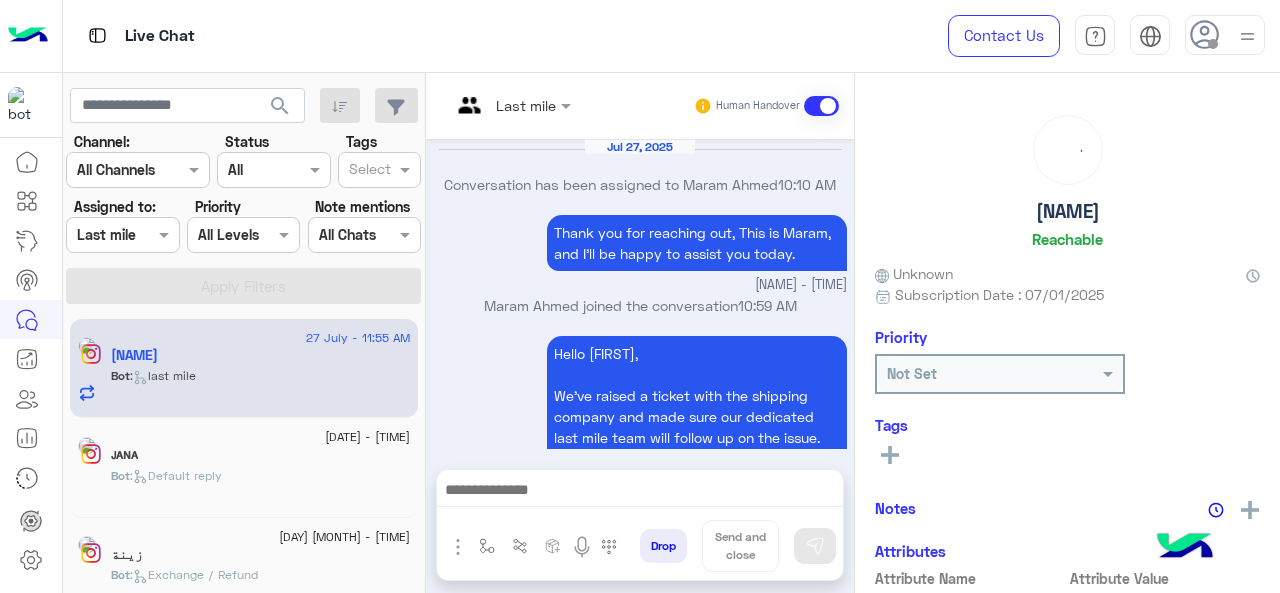 scroll, scrollTop: 760, scrollLeft: 0, axis: vertical 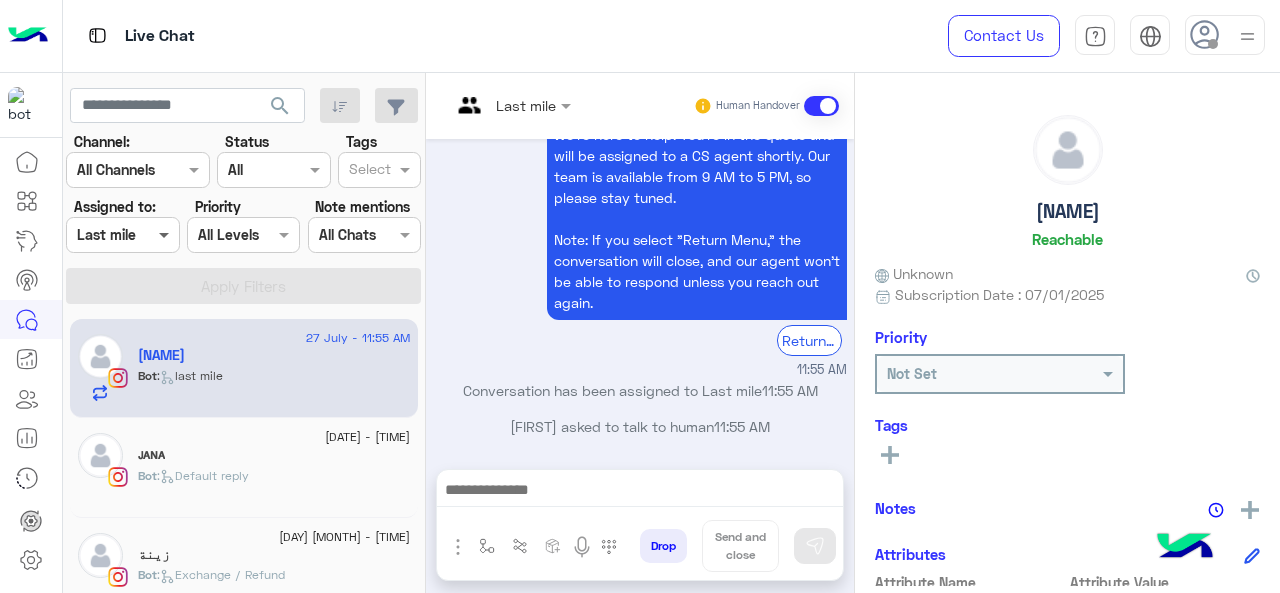 click at bounding box center (166, 234) 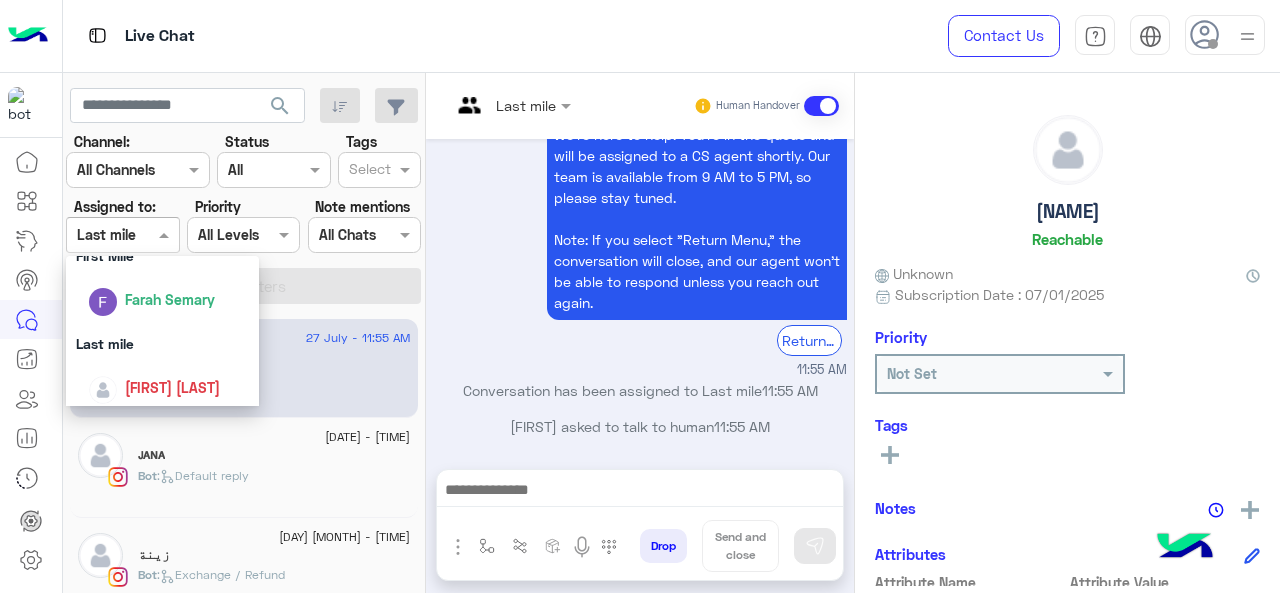 scroll, scrollTop: 392, scrollLeft: 0, axis: vertical 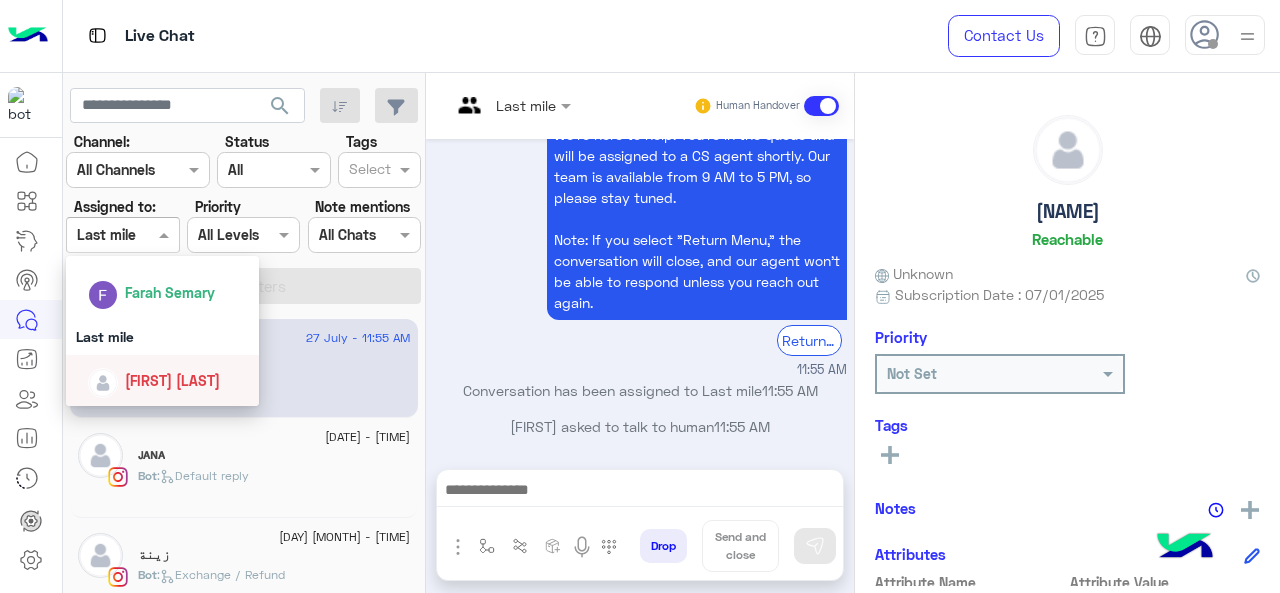 click on "[FIRST] [LAST]" at bounding box center (172, 380) 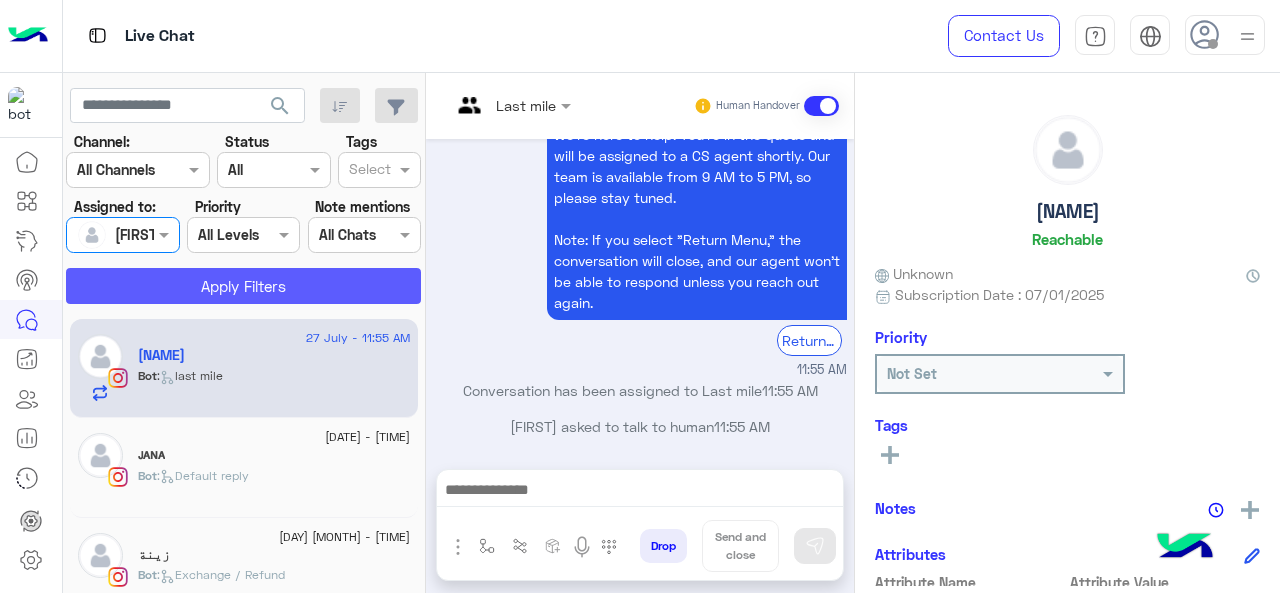 click on "Apply Filters" 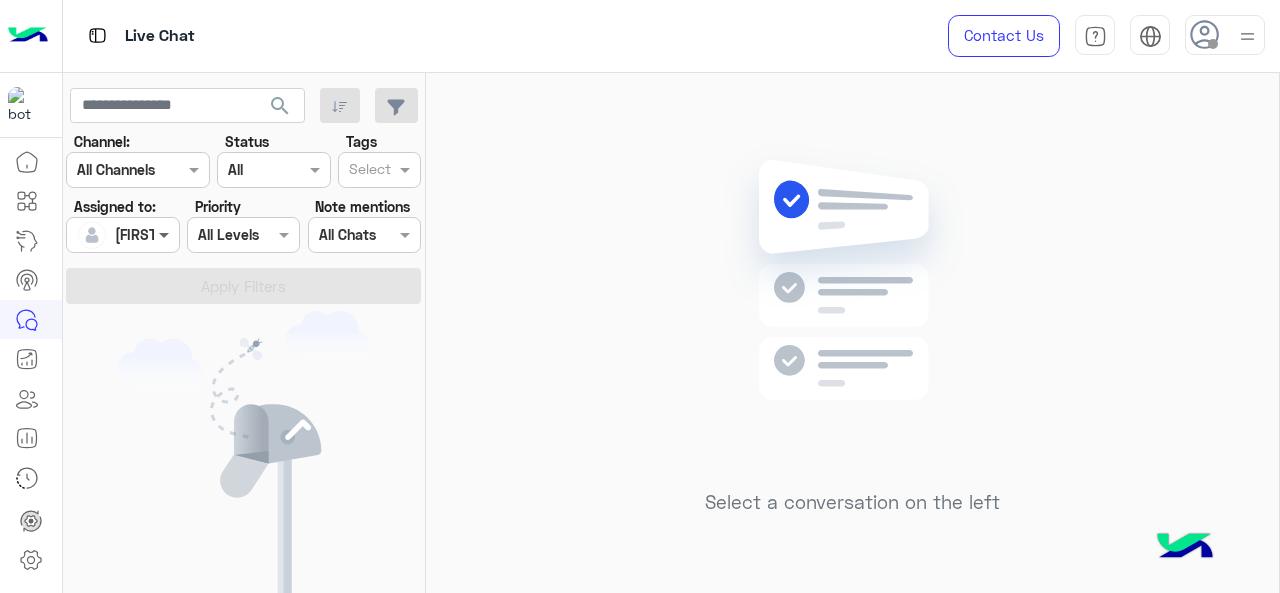 click at bounding box center (166, 234) 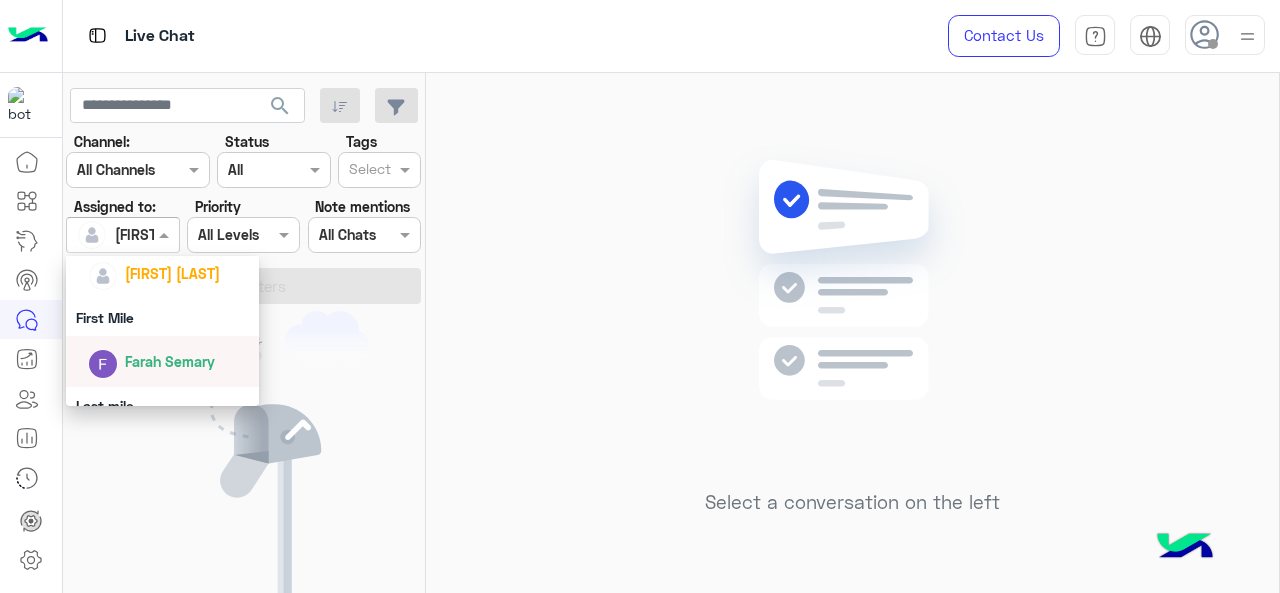 scroll, scrollTop: 292, scrollLeft: 0, axis: vertical 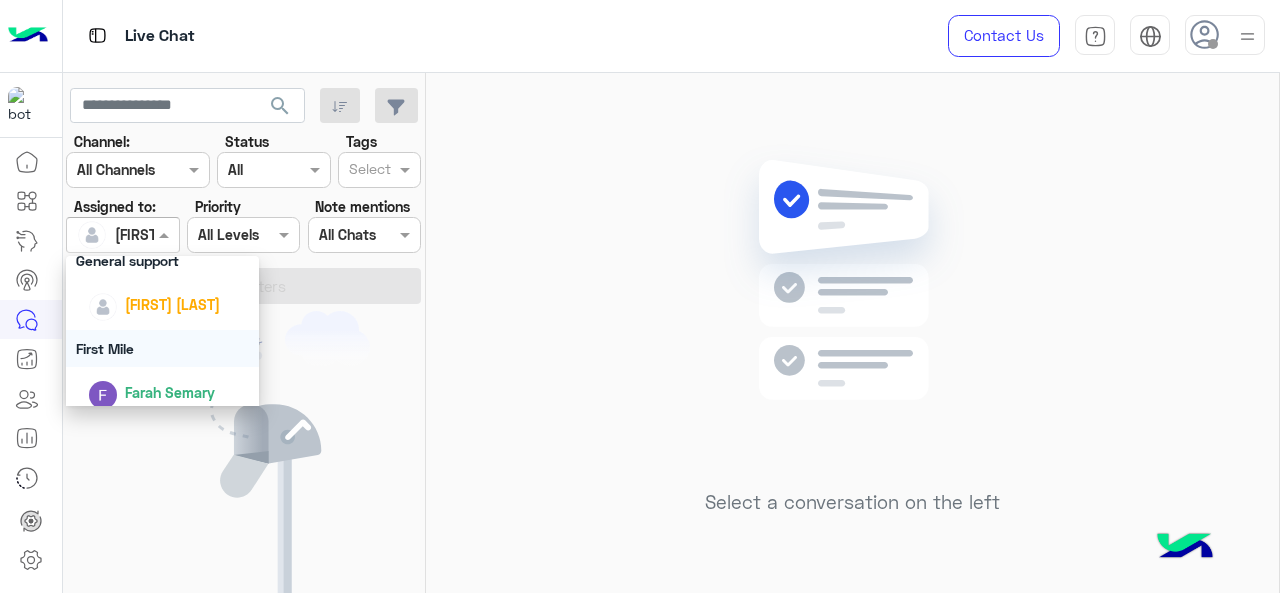 click on "First Mile" at bounding box center (163, 348) 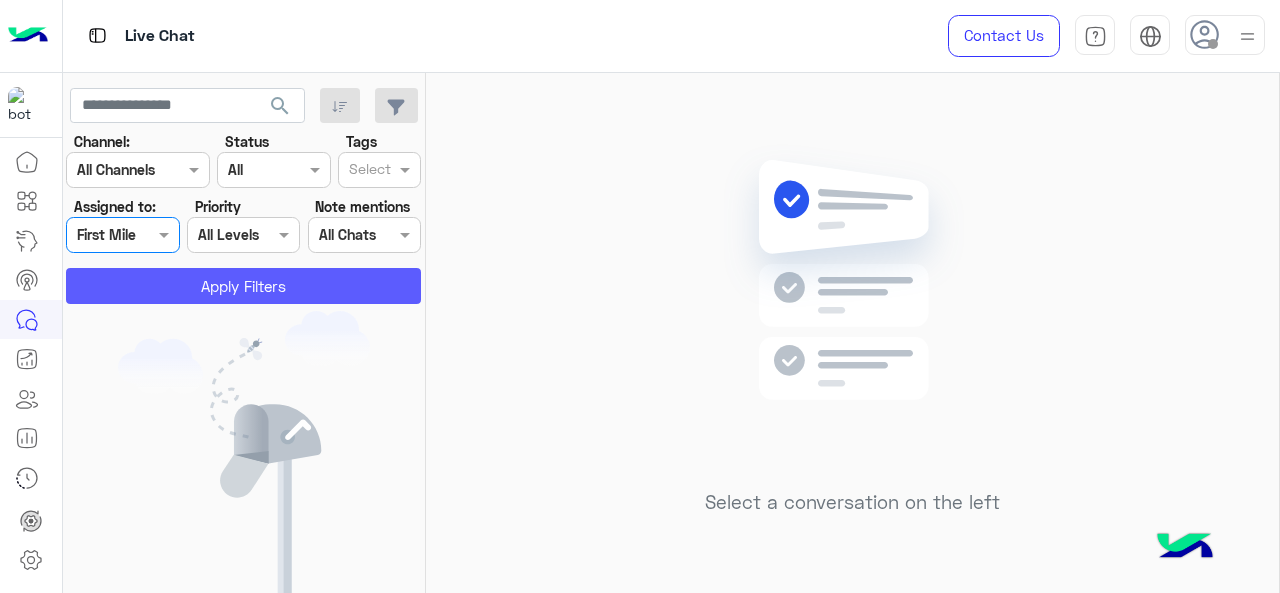 click on "Apply Filters" 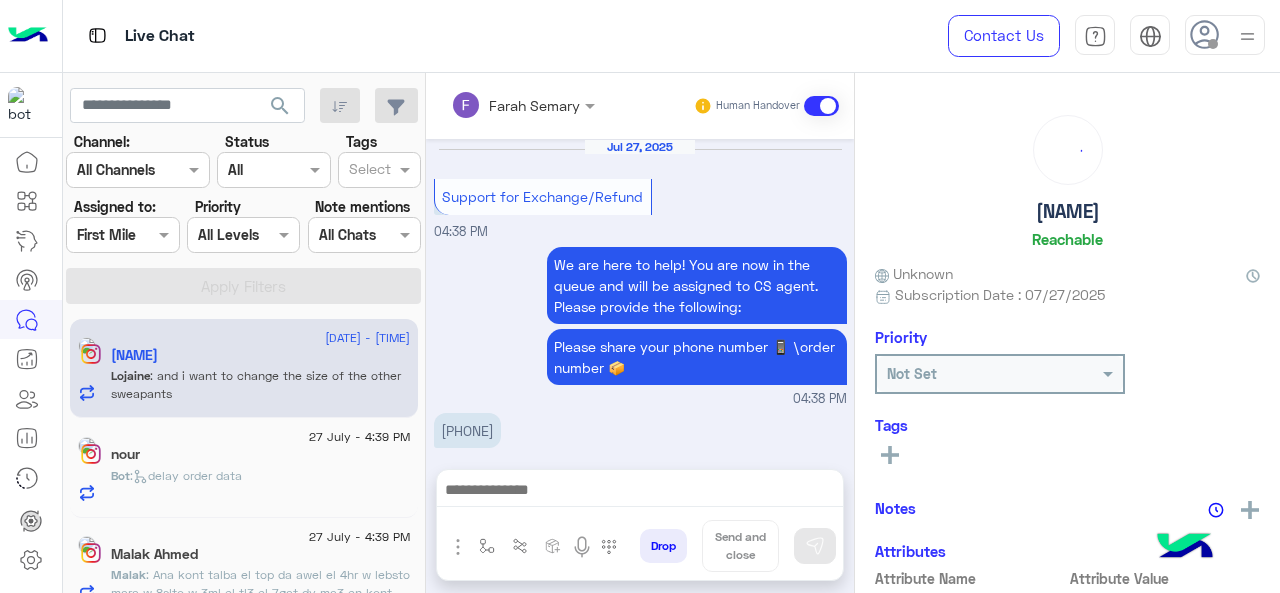 scroll, scrollTop: 660, scrollLeft: 0, axis: vertical 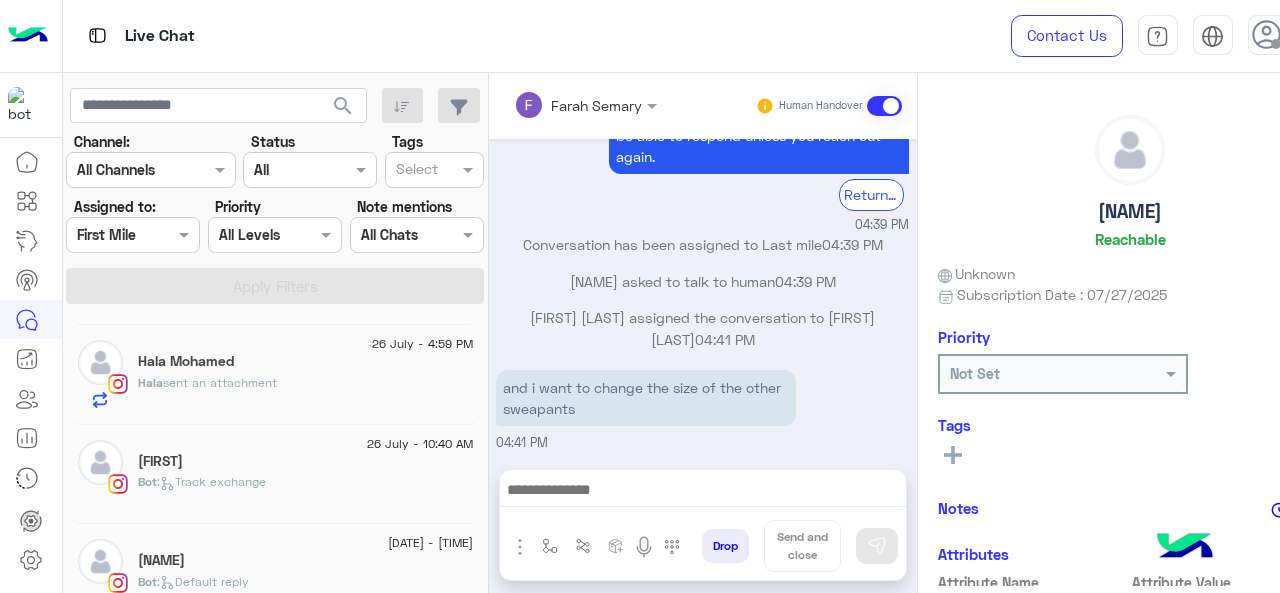 click on ":   Track exchange" 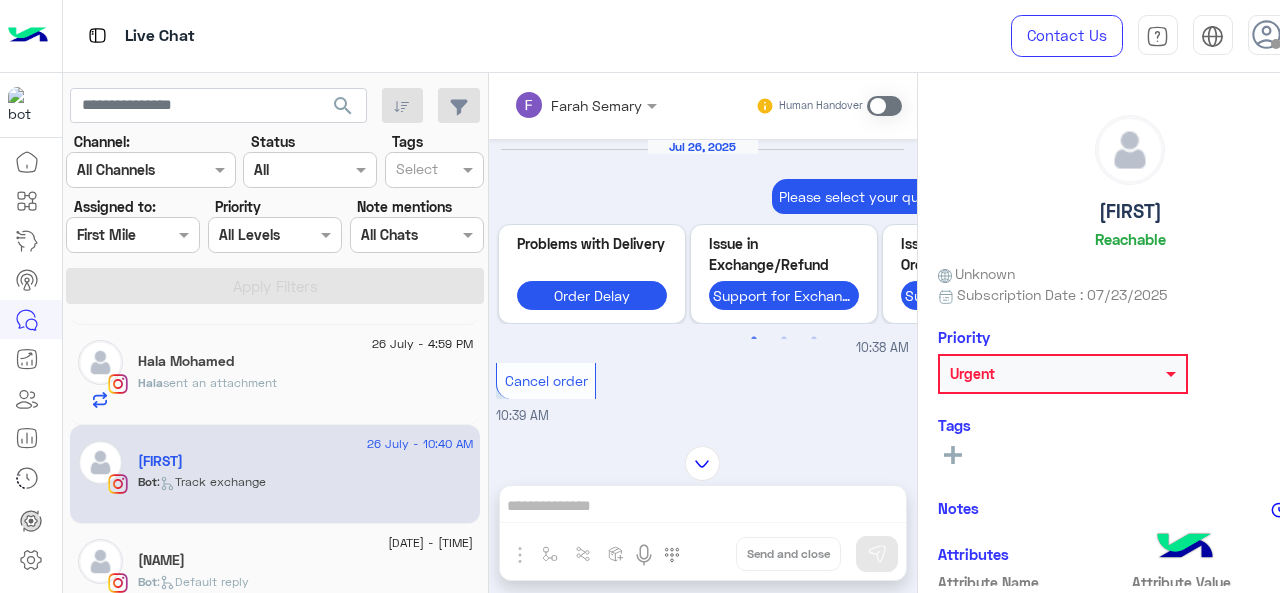 scroll, scrollTop: 1266, scrollLeft: 0, axis: vertical 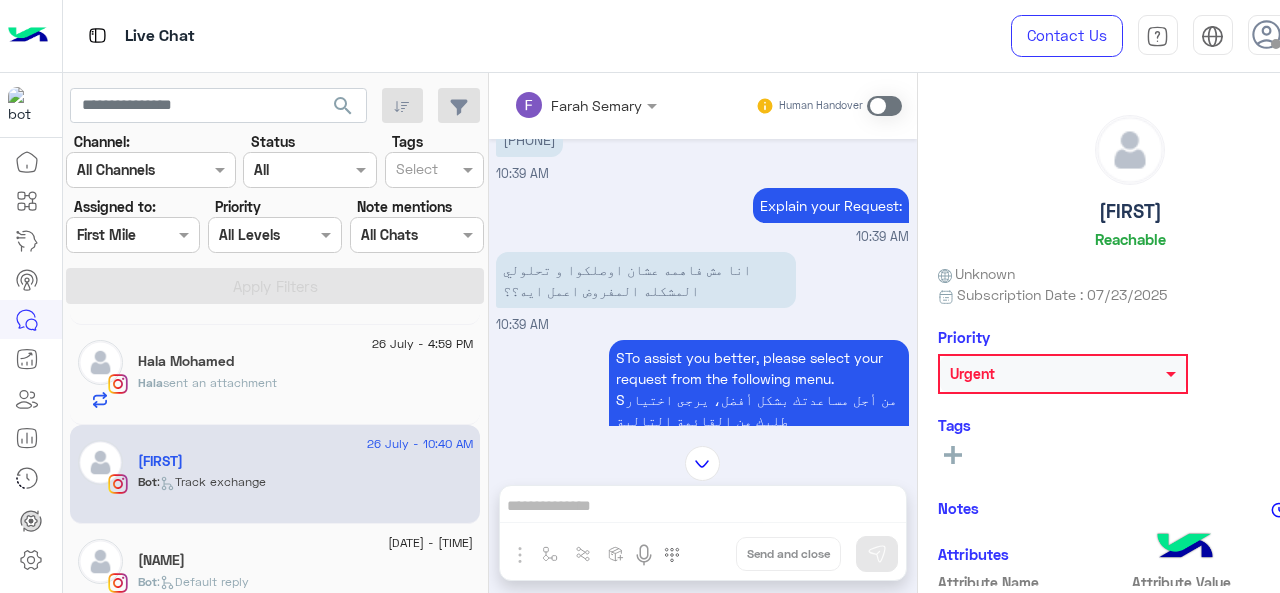 click on "sent an attachment" 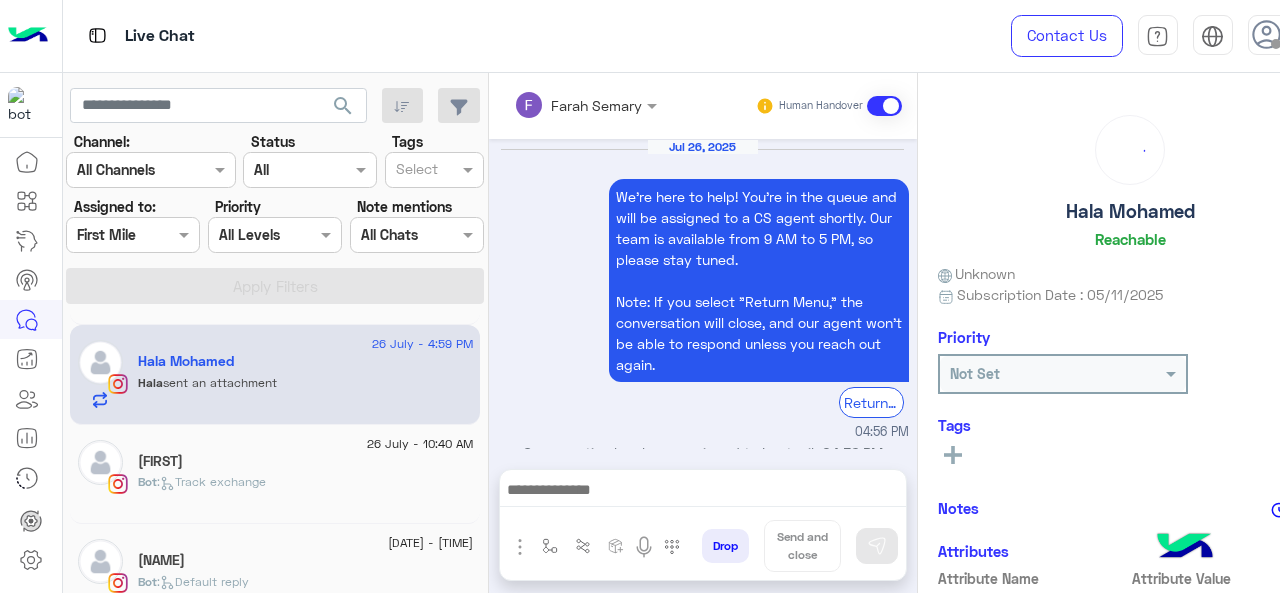 scroll, scrollTop: 772, scrollLeft: 0, axis: vertical 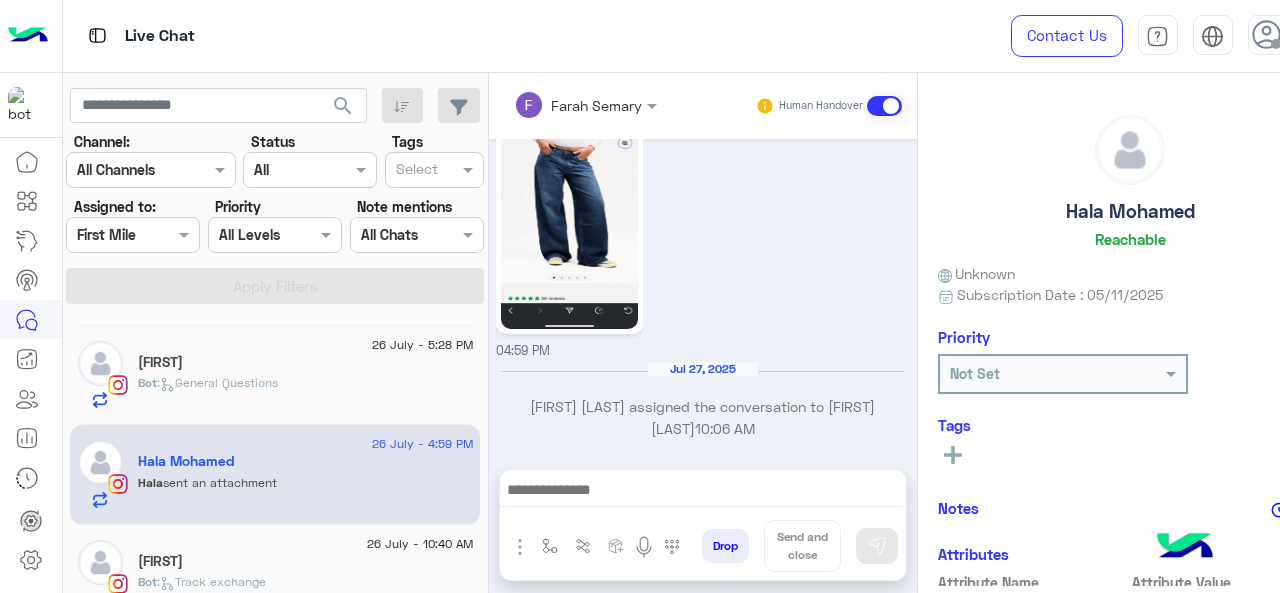 click on ":   General Questions" 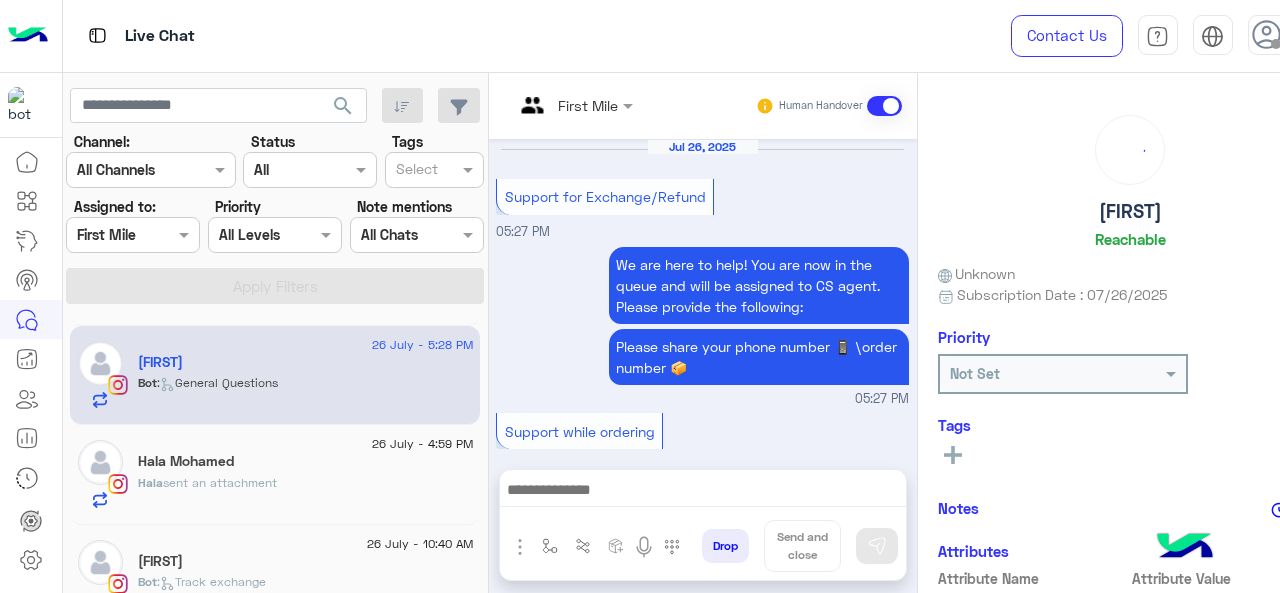 scroll, scrollTop: 864, scrollLeft: 0, axis: vertical 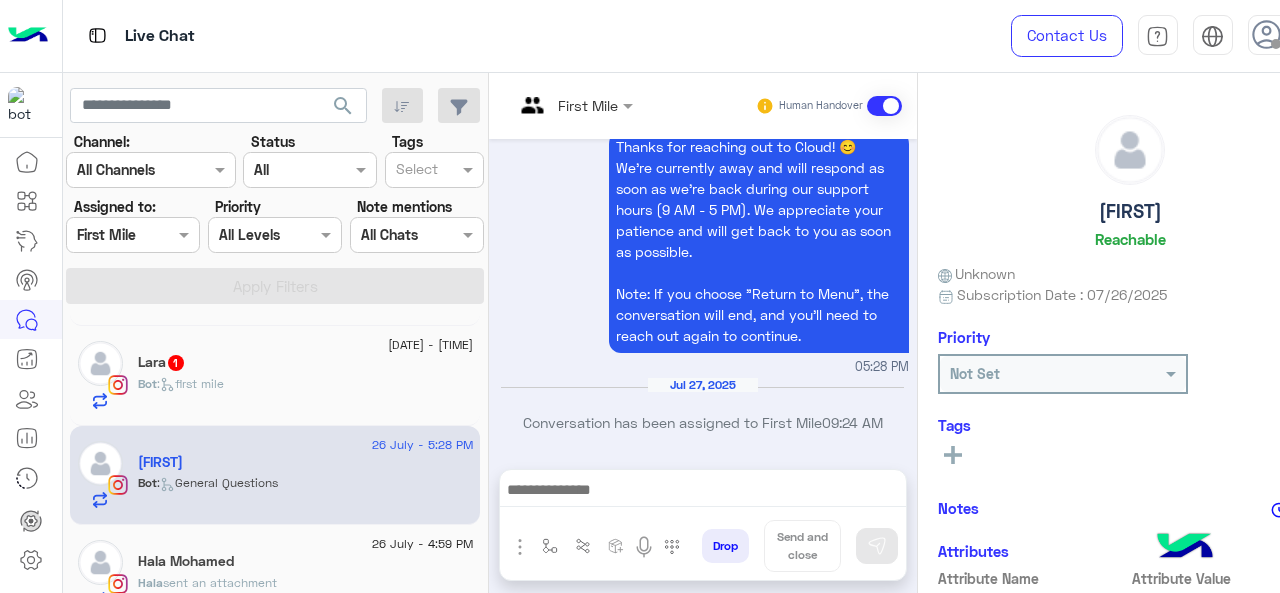 click on "Bot :   first mile" 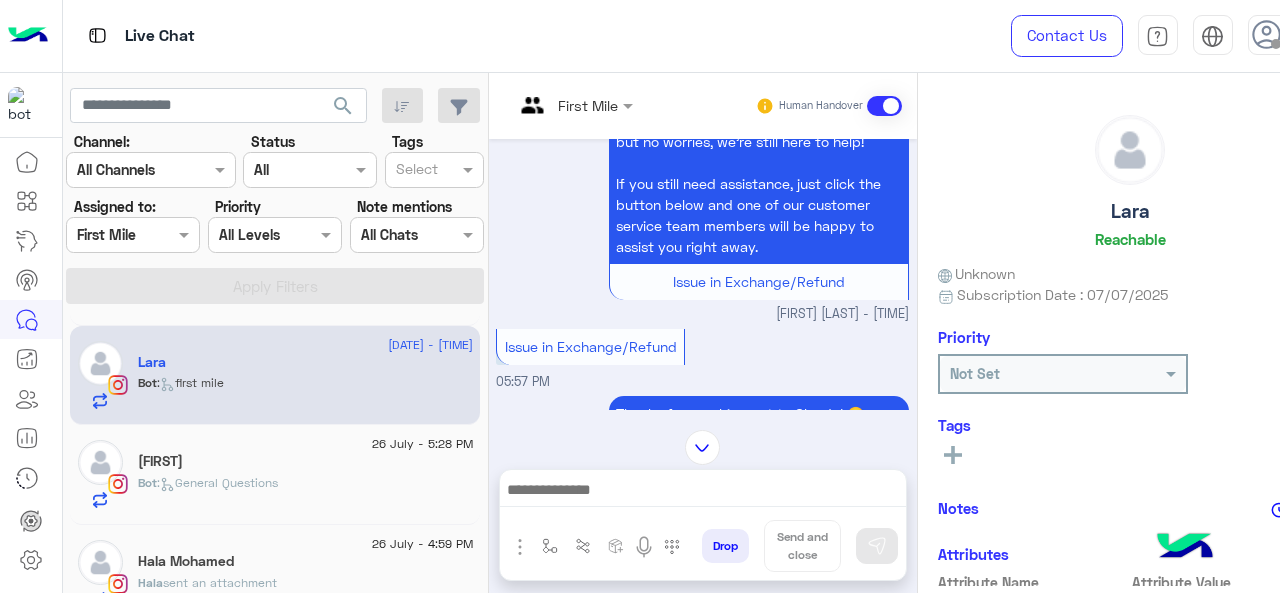 scroll, scrollTop: 620, scrollLeft: 0, axis: vertical 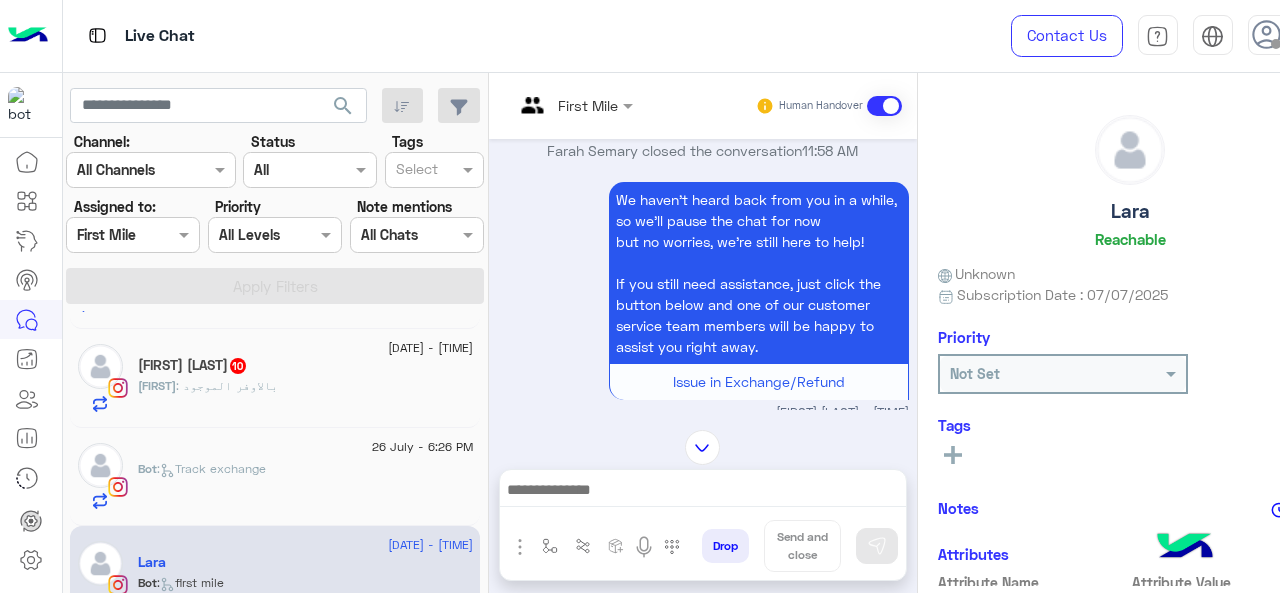click on ":   Track exchange" 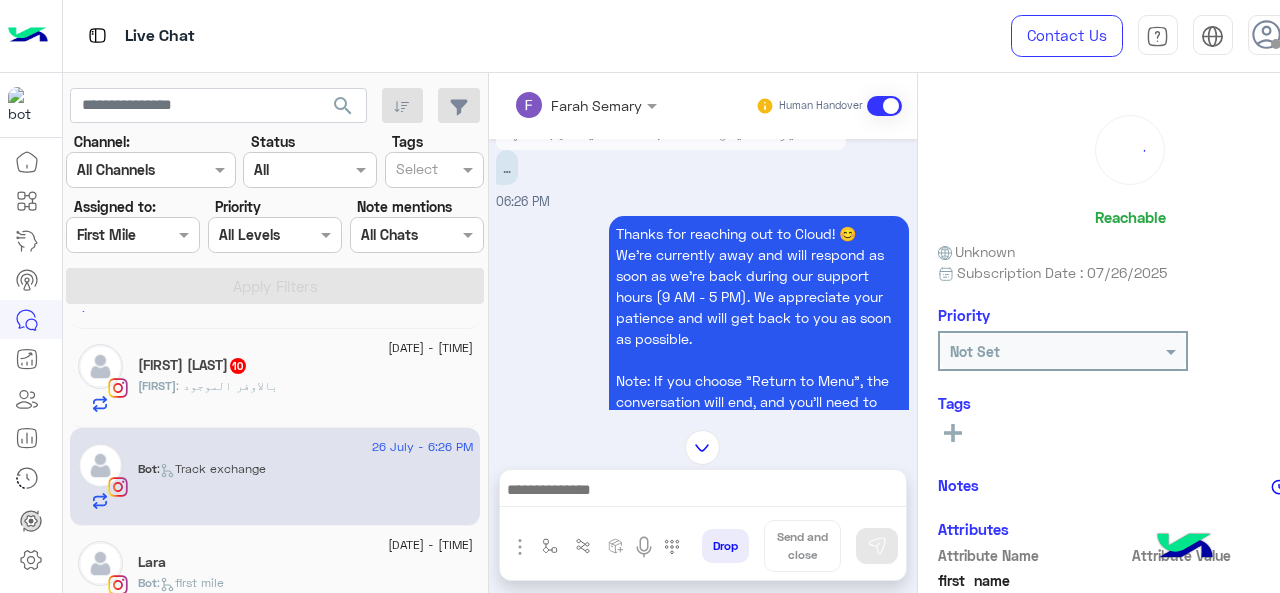 scroll, scrollTop: 867, scrollLeft: 0, axis: vertical 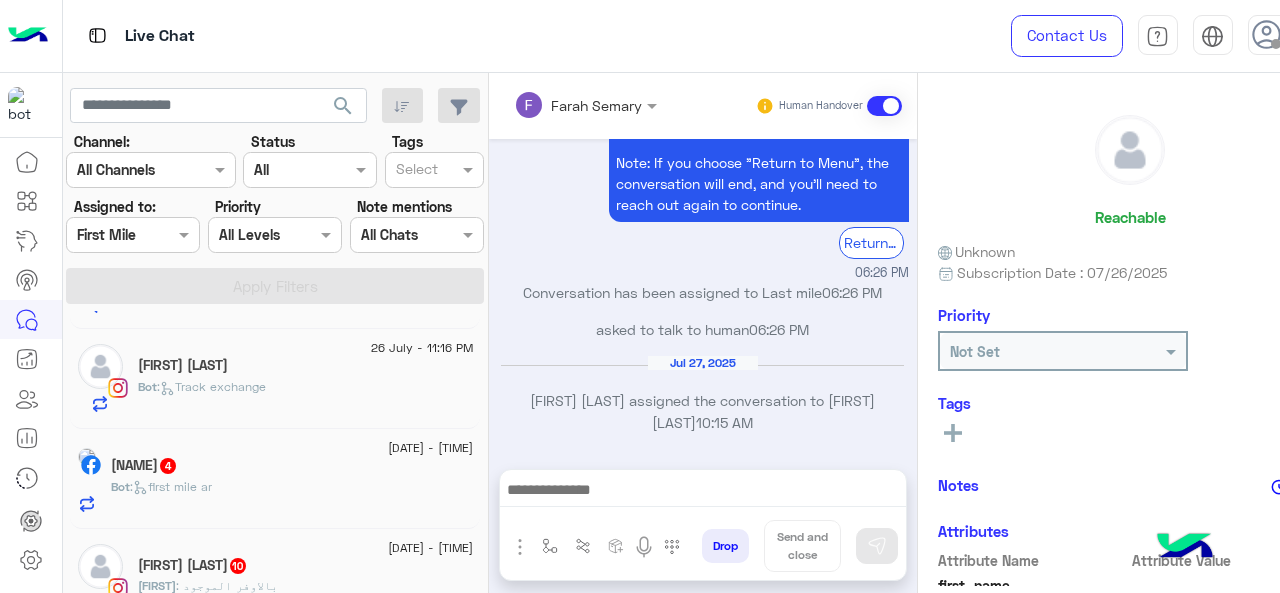 click on "[DATE] - [TIME]" 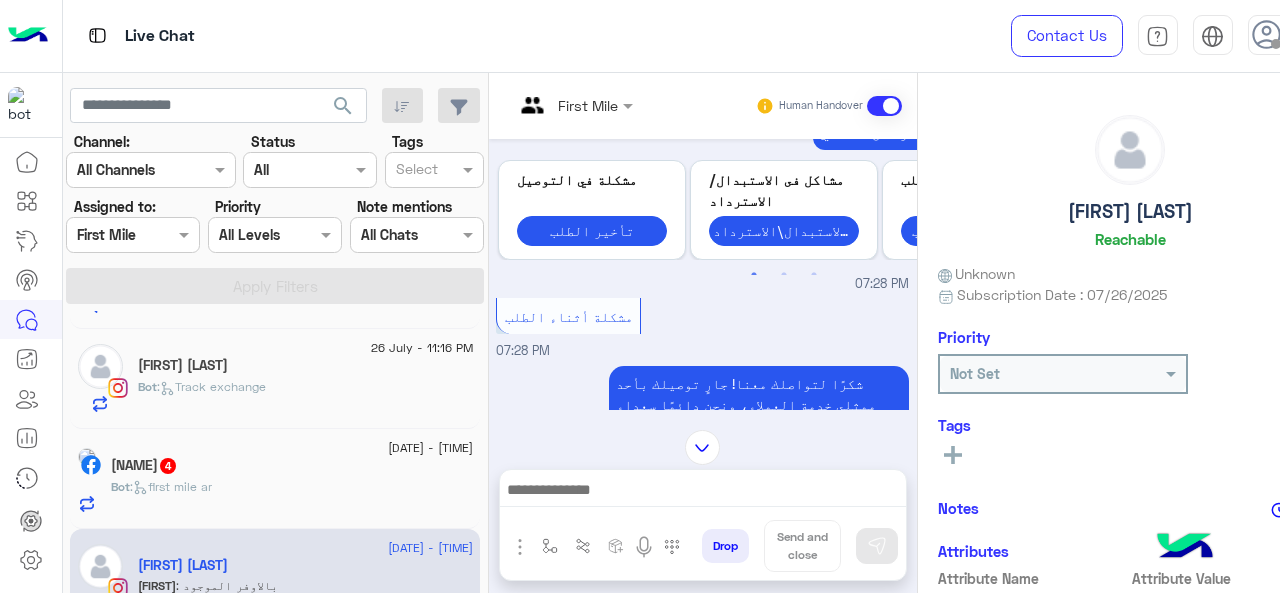scroll, scrollTop: 46, scrollLeft: 0, axis: vertical 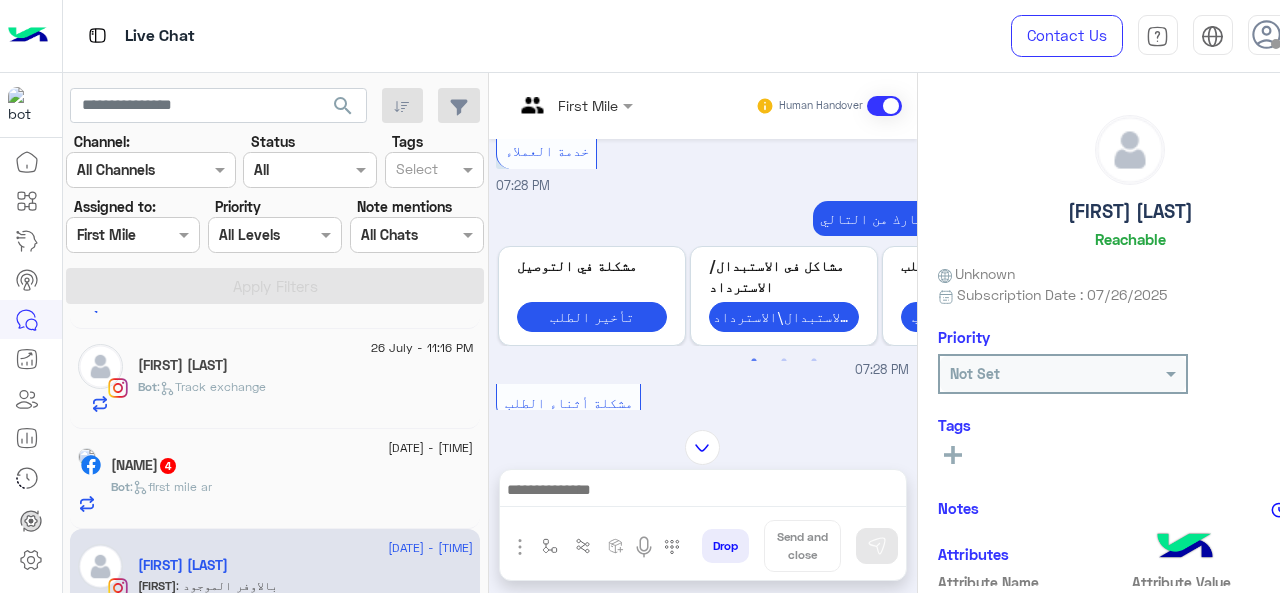 click on "[FIRST] [LAST]  4" 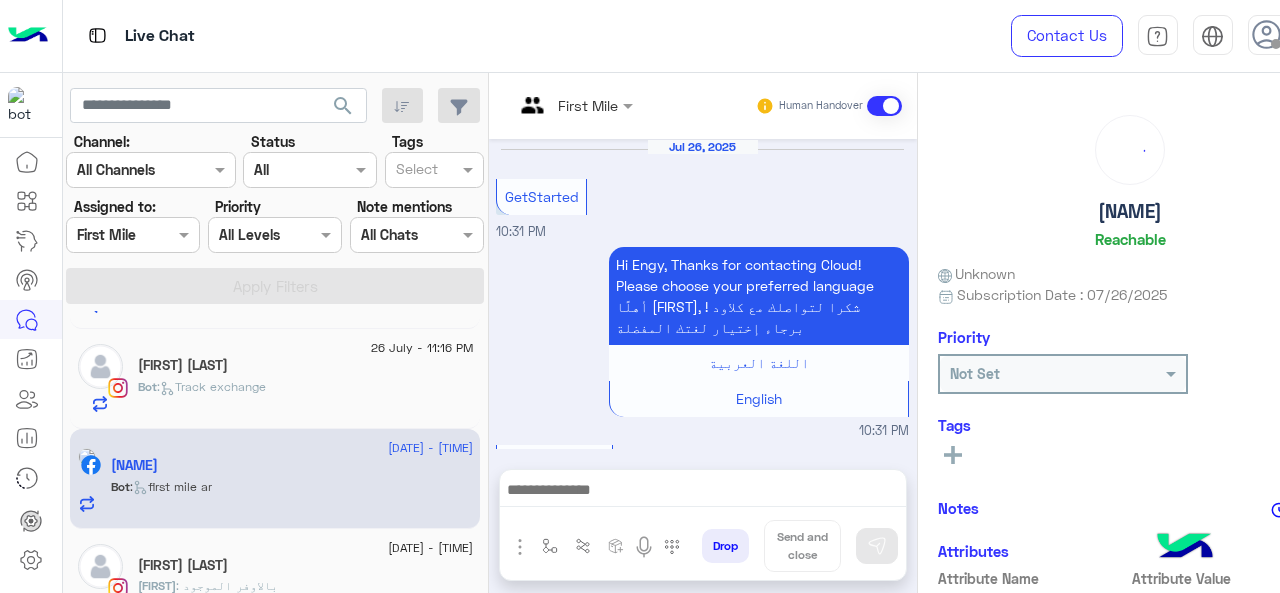 scroll, scrollTop: 896, scrollLeft: 0, axis: vertical 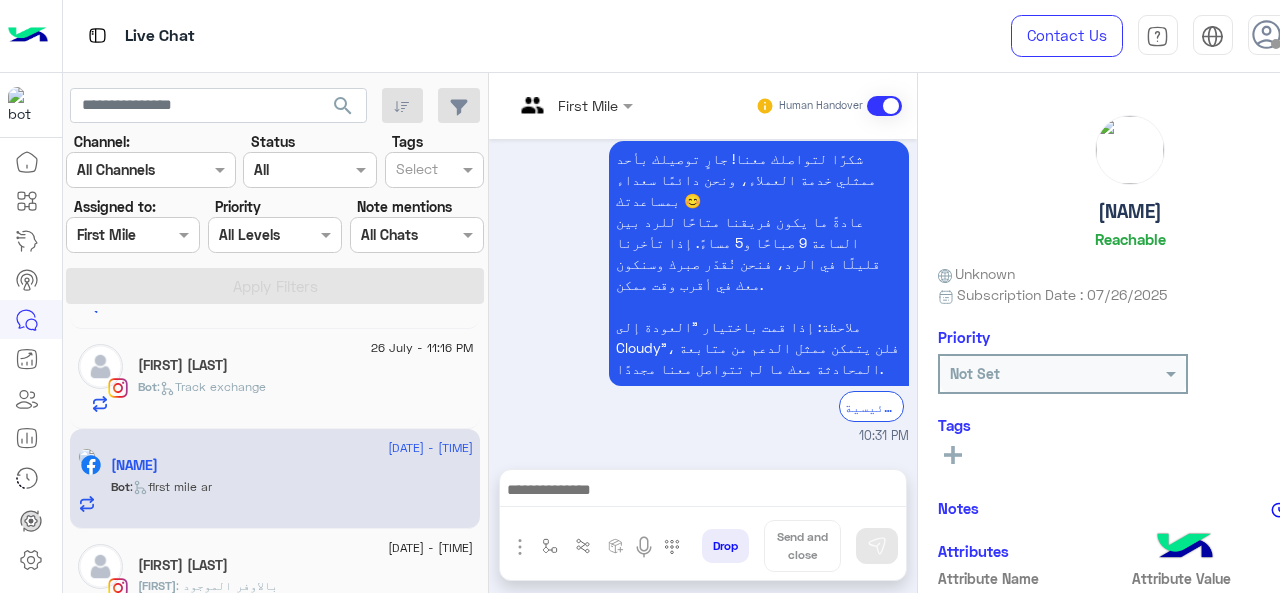click on ":   Track exchange" 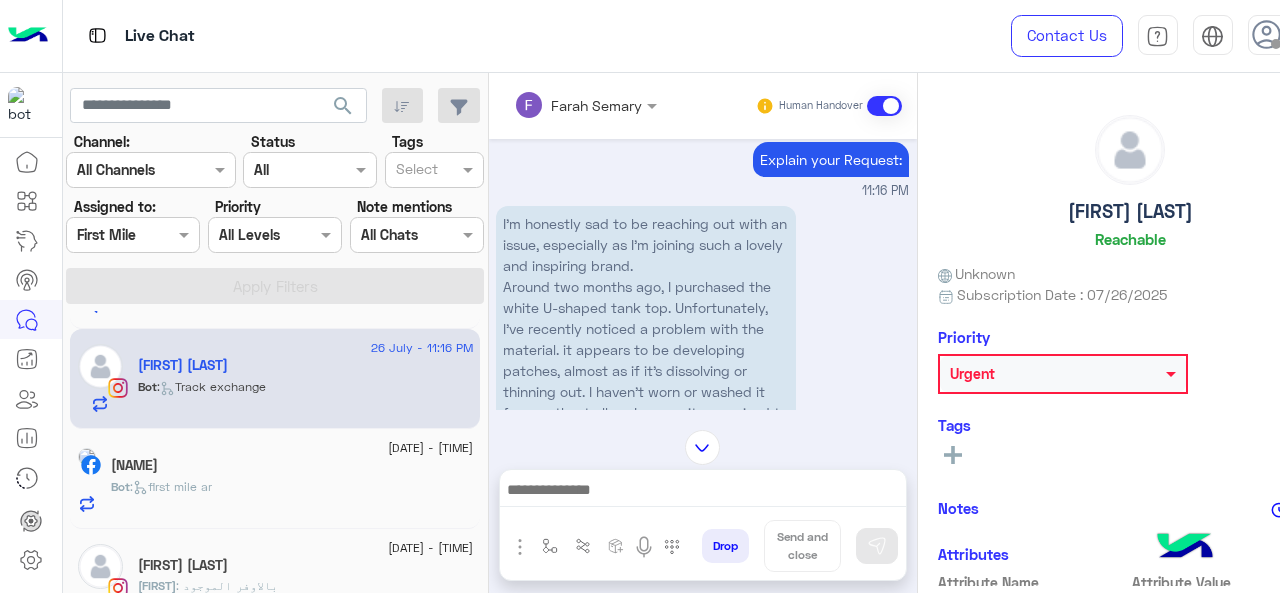 scroll, scrollTop: 521, scrollLeft: 0, axis: vertical 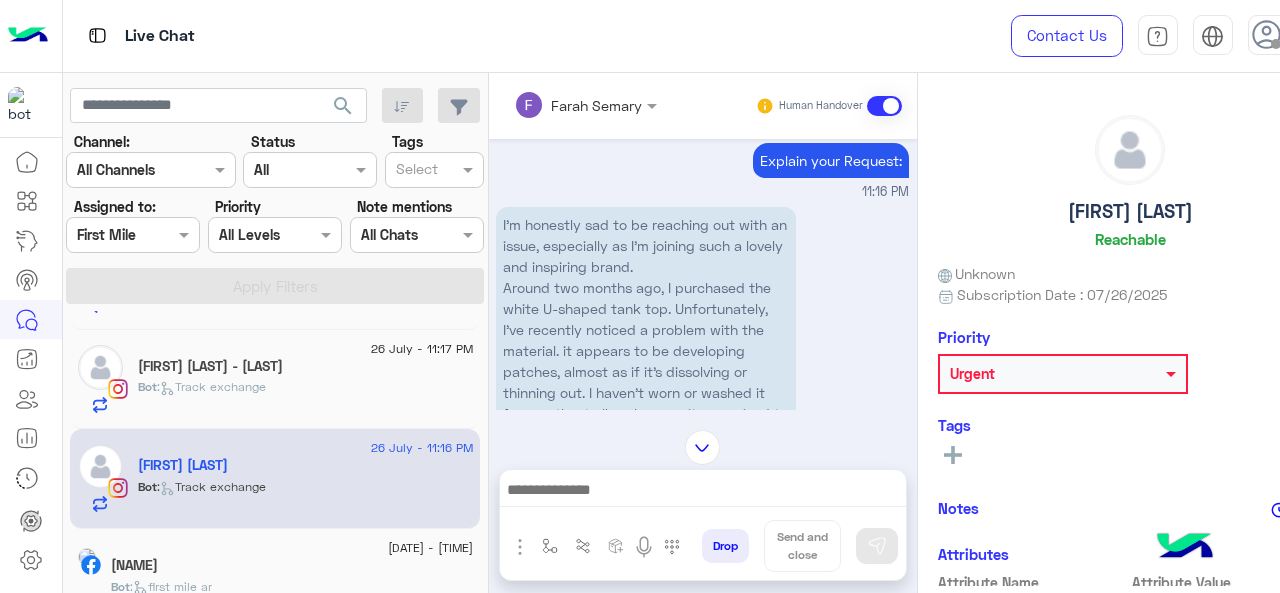 click 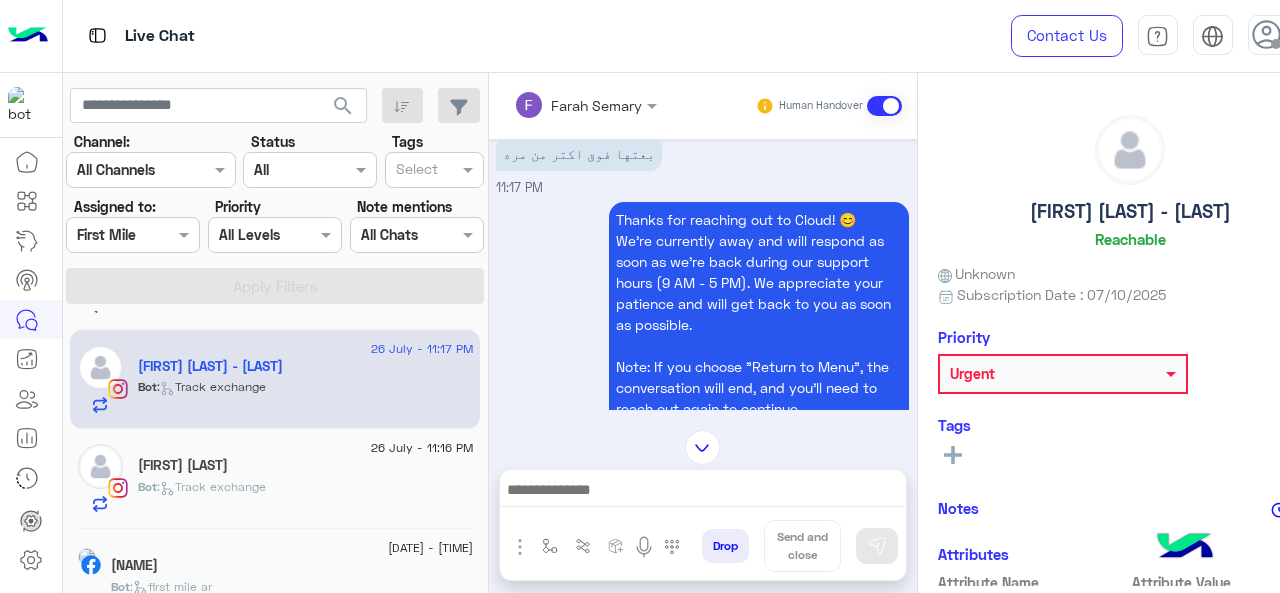 scroll, scrollTop: 511, scrollLeft: 0, axis: vertical 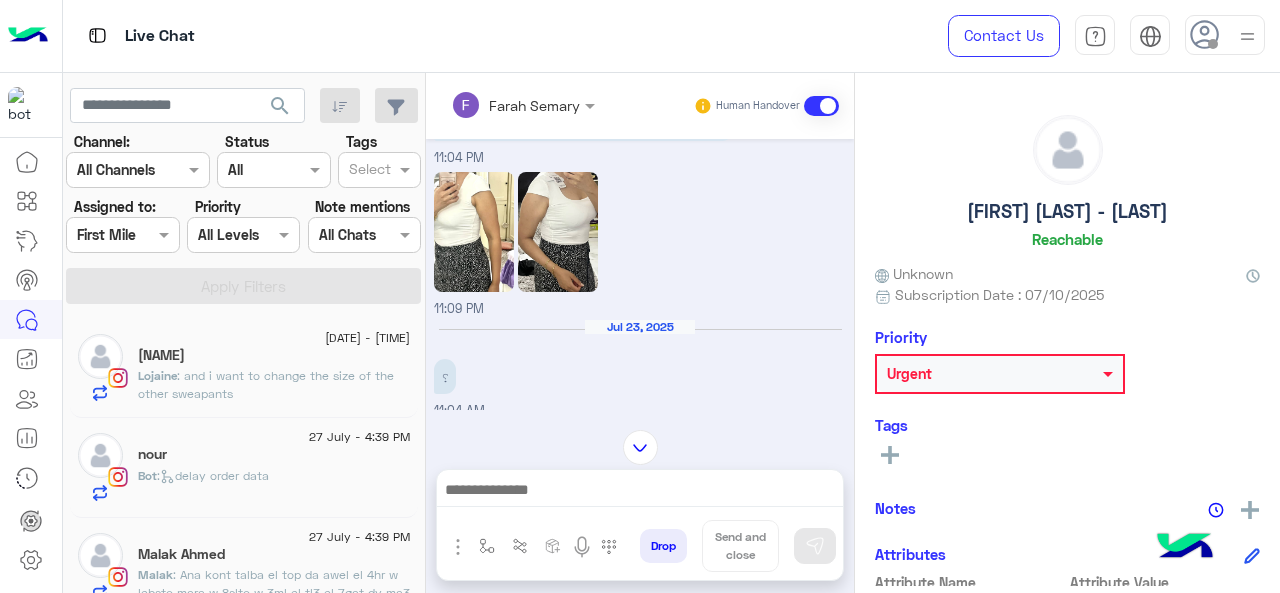 click at bounding box center [100, 235] 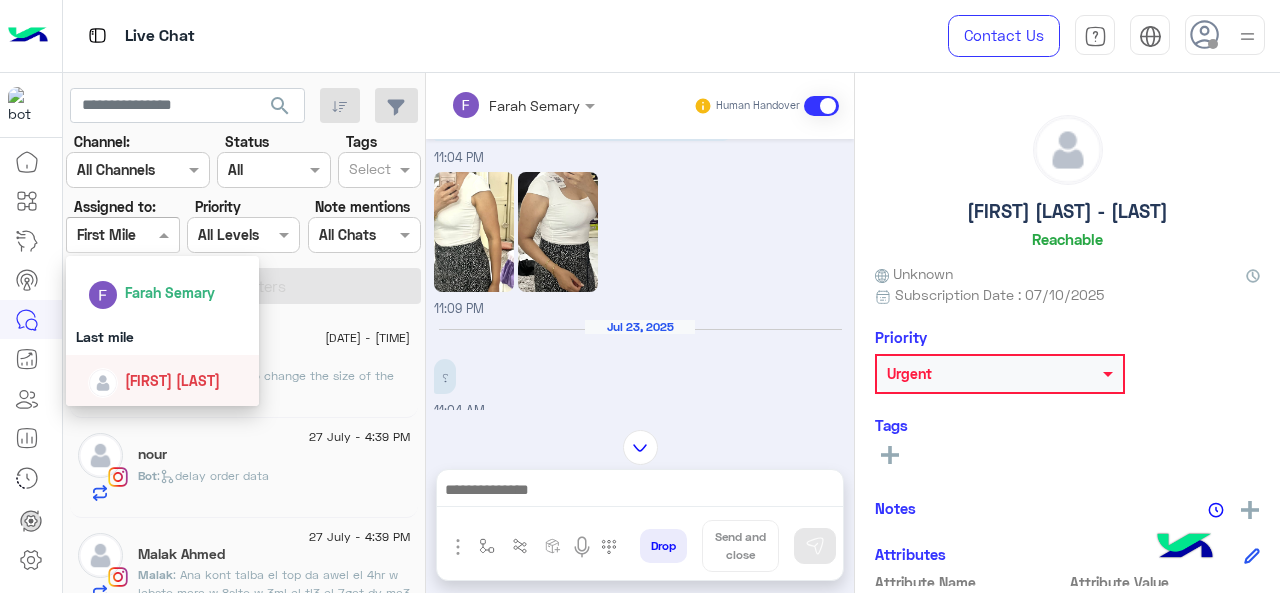 click on "[FIRST] [LAST]" at bounding box center [172, 380] 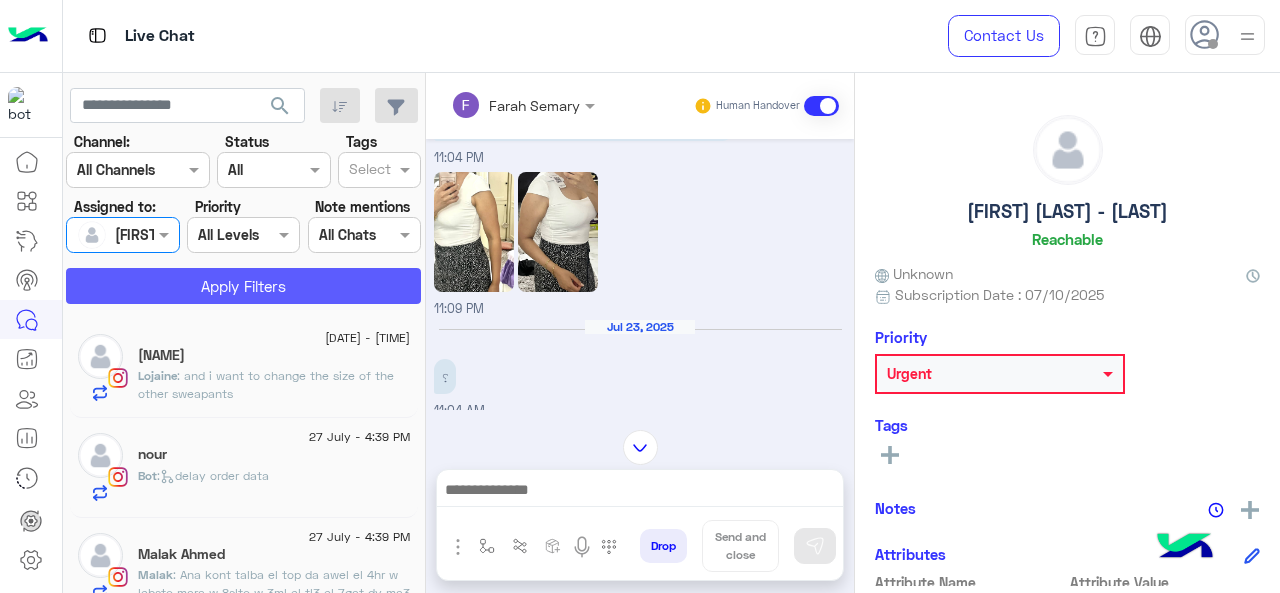 click on "Apply Filters" 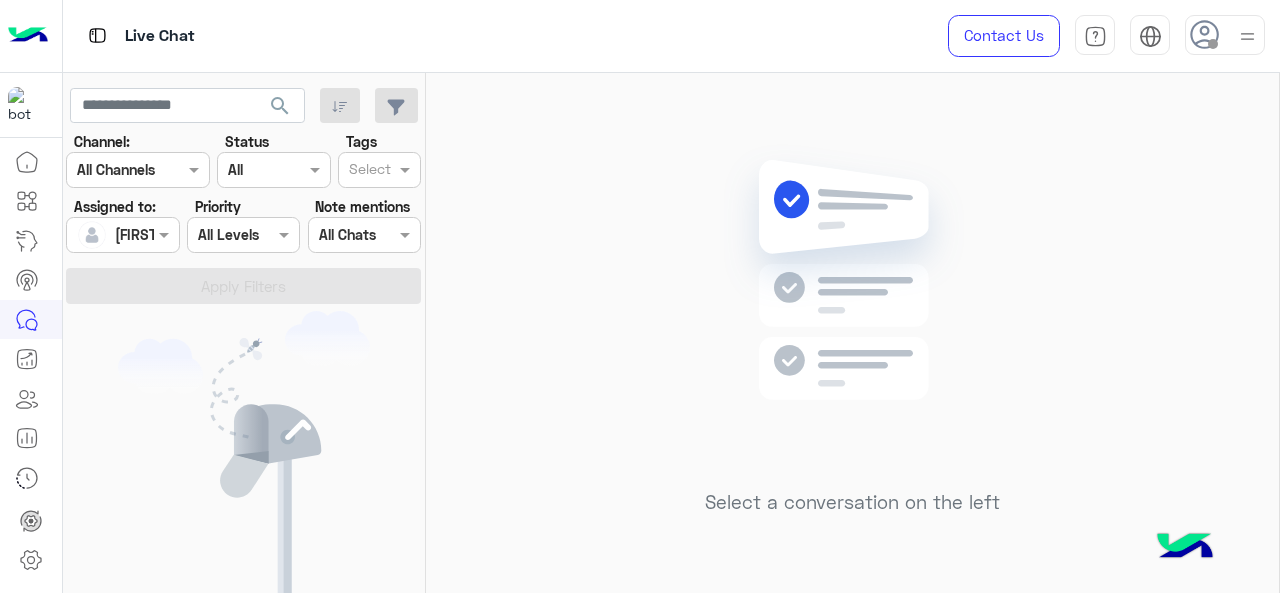 click at bounding box center [122, 234] 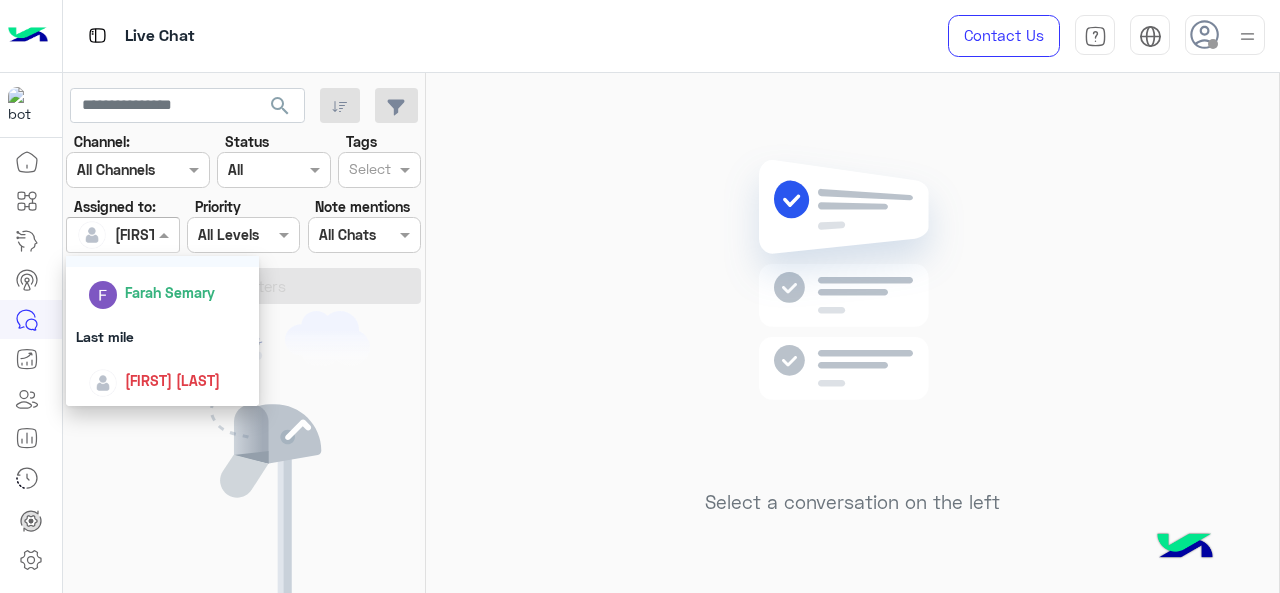 scroll, scrollTop: 392, scrollLeft: 0, axis: vertical 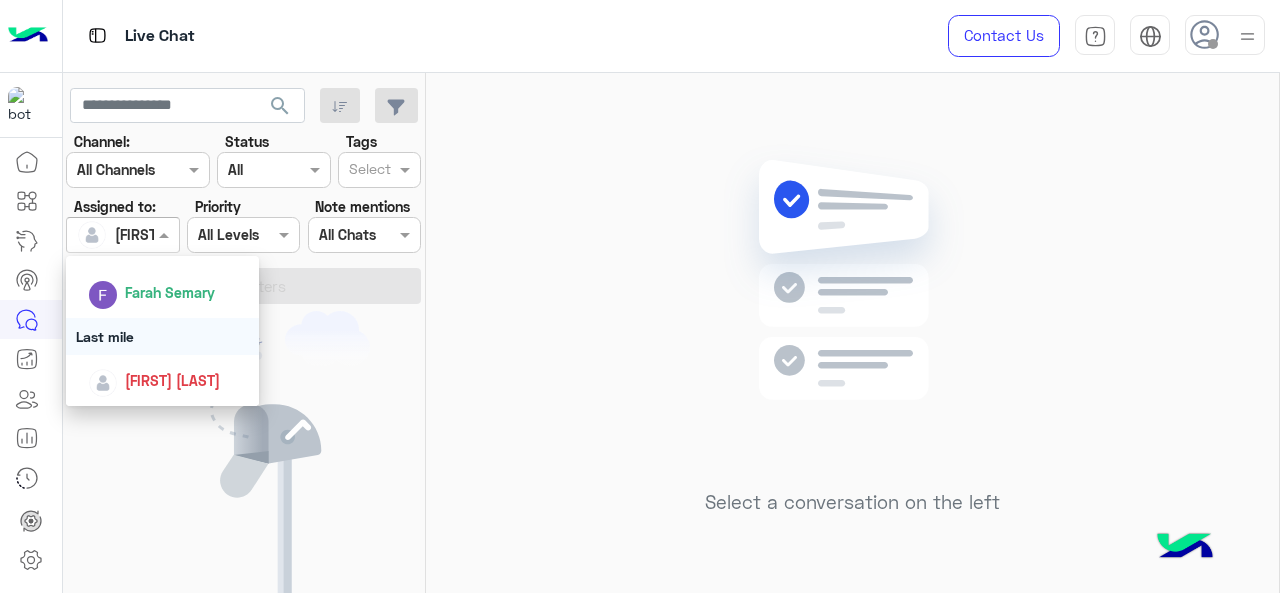click on "Last mile" at bounding box center [163, 336] 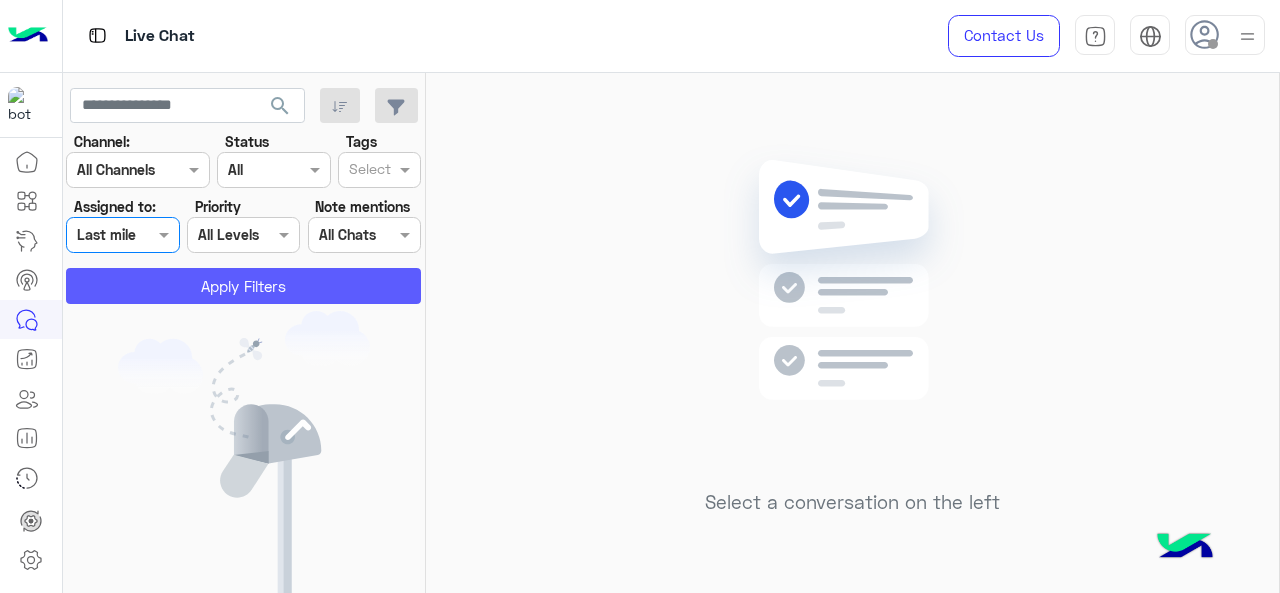 click on "Apply Filters" 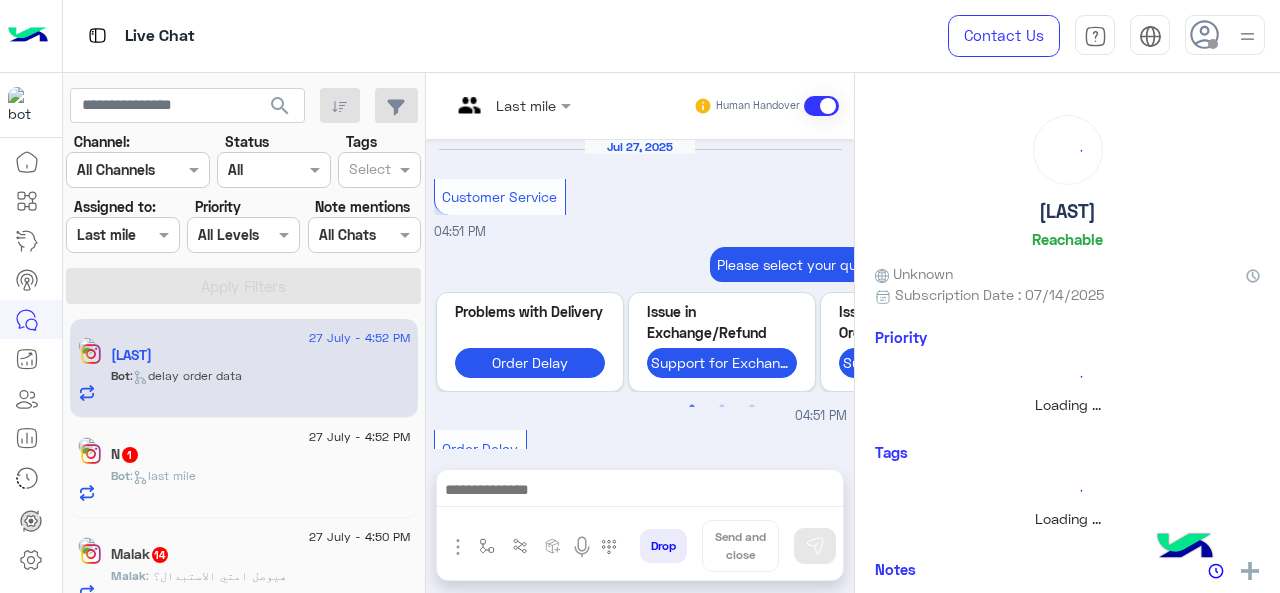 scroll, scrollTop: 890, scrollLeft: 0, axis: vertical 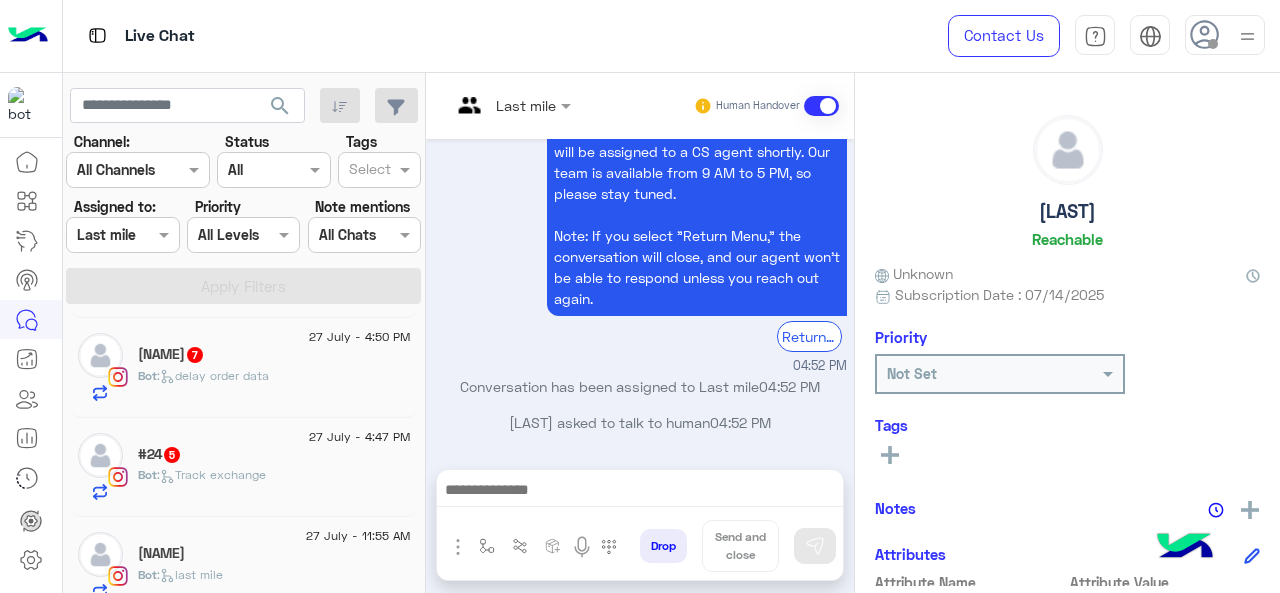 click on "Bot :   Track exchange" 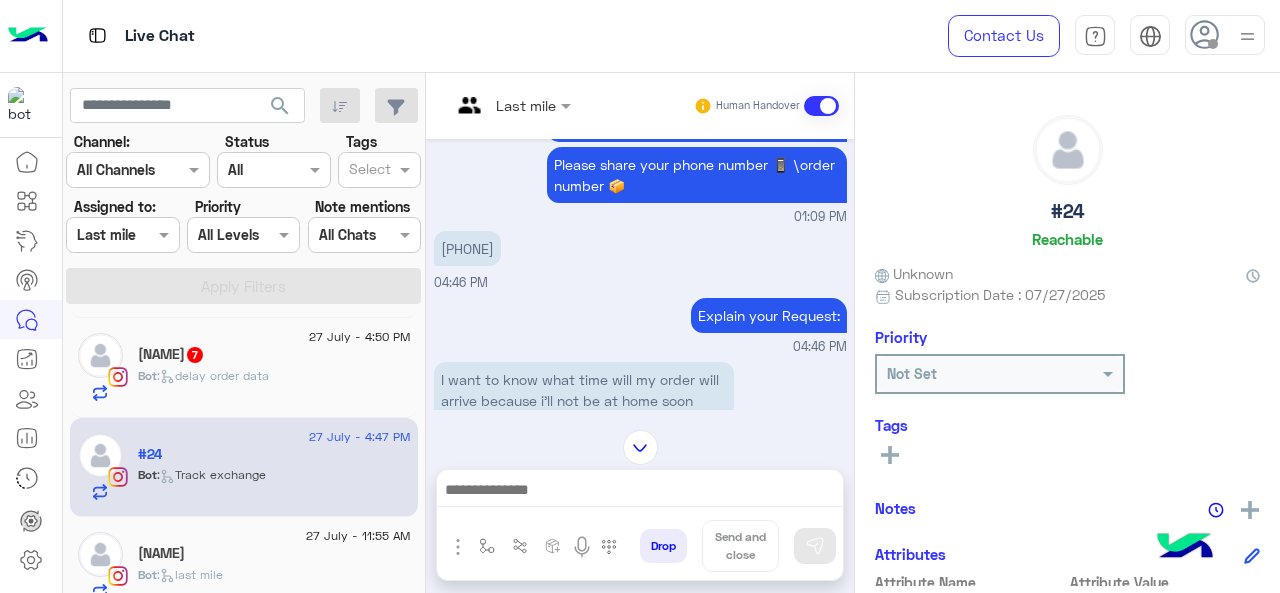 scroll, scrollTop: 1985, scrollLeft: 0, axis: vertical 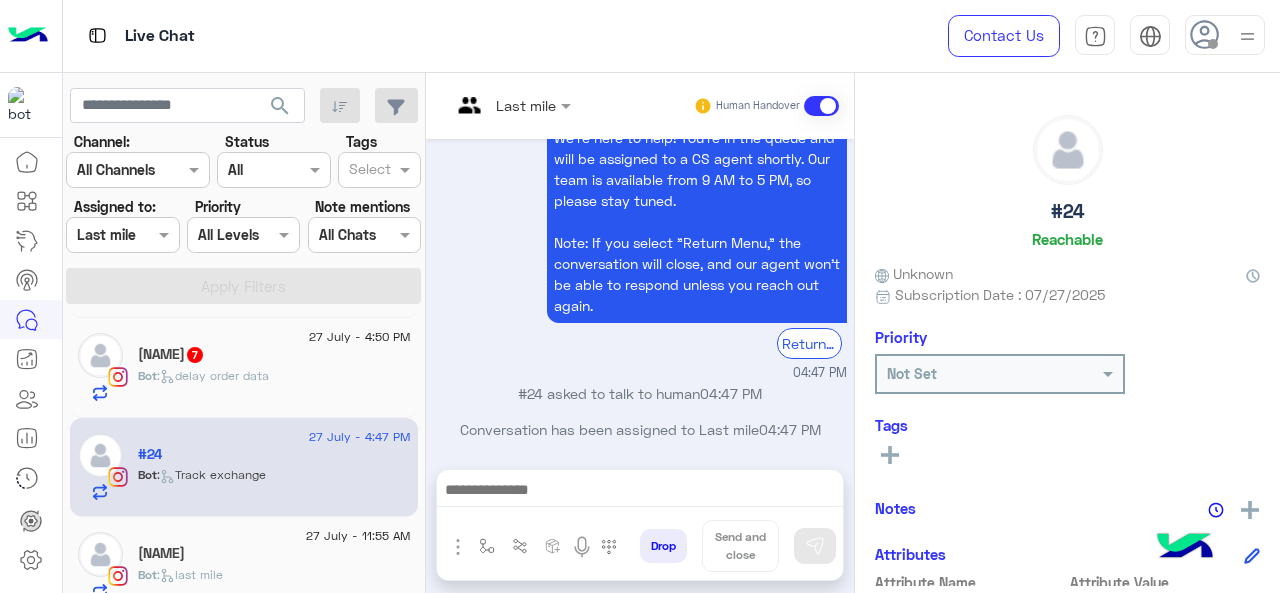 click on "[FIRST] 7" 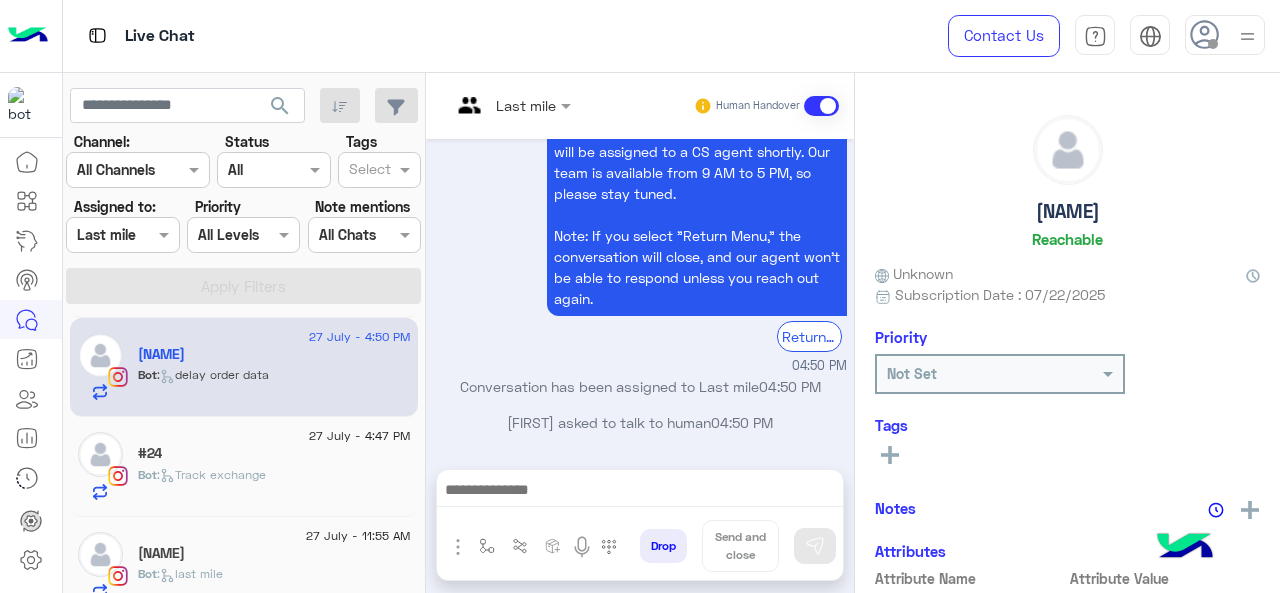 scroll, scrollTop: 569, scrollLeft: 0, axis: vertical 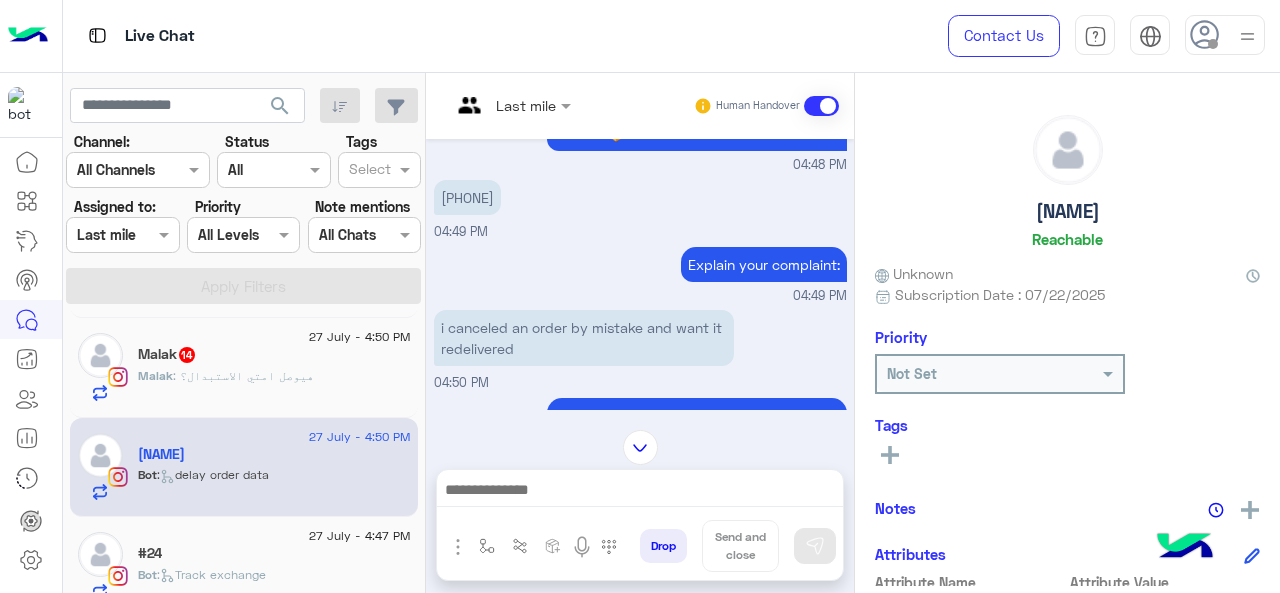 click on "[FIRST] : هيوصل امتي الاستبدال؟" 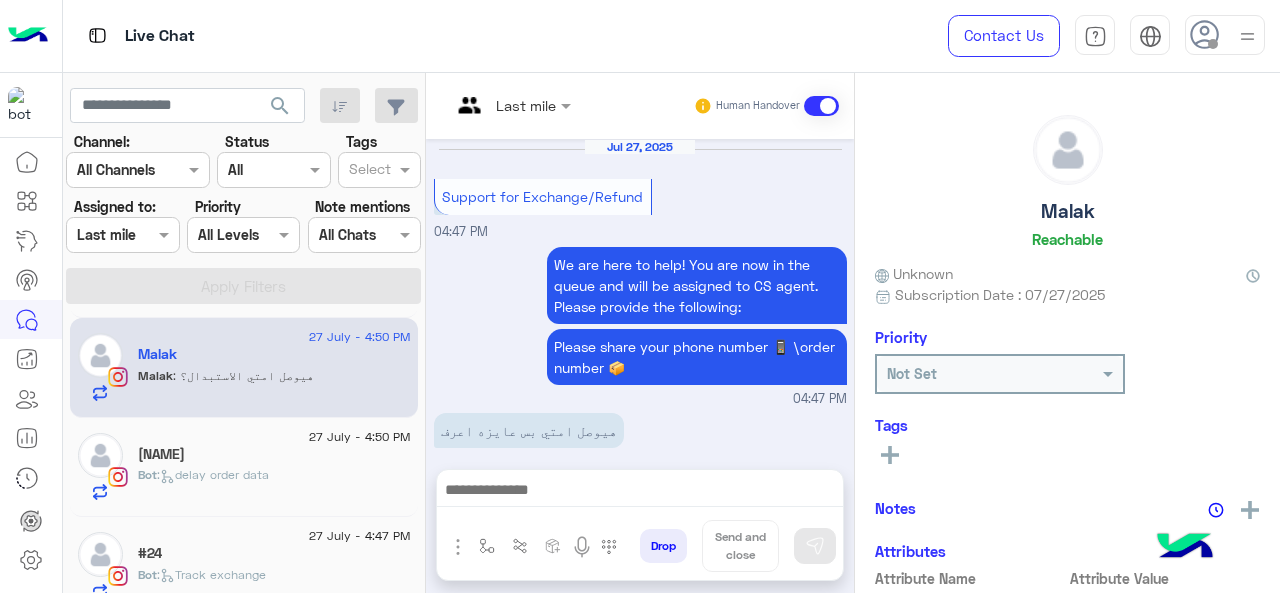 scroll, scrollTop: 626, scrollLeft: 0, axis: vertical 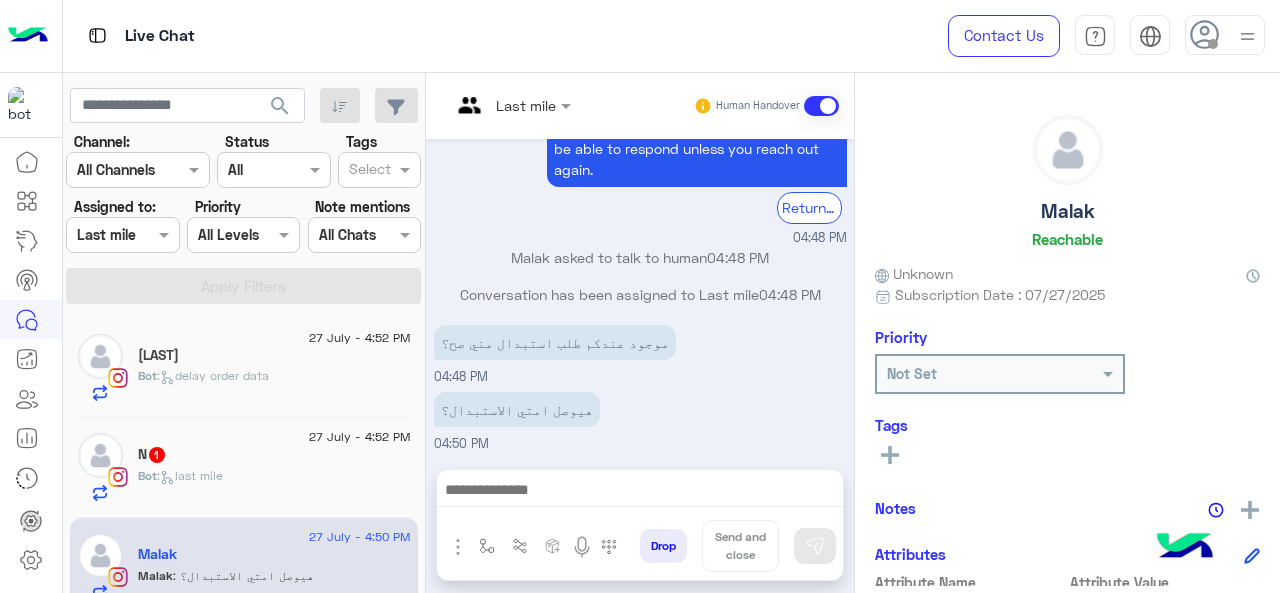 click on "N   1" 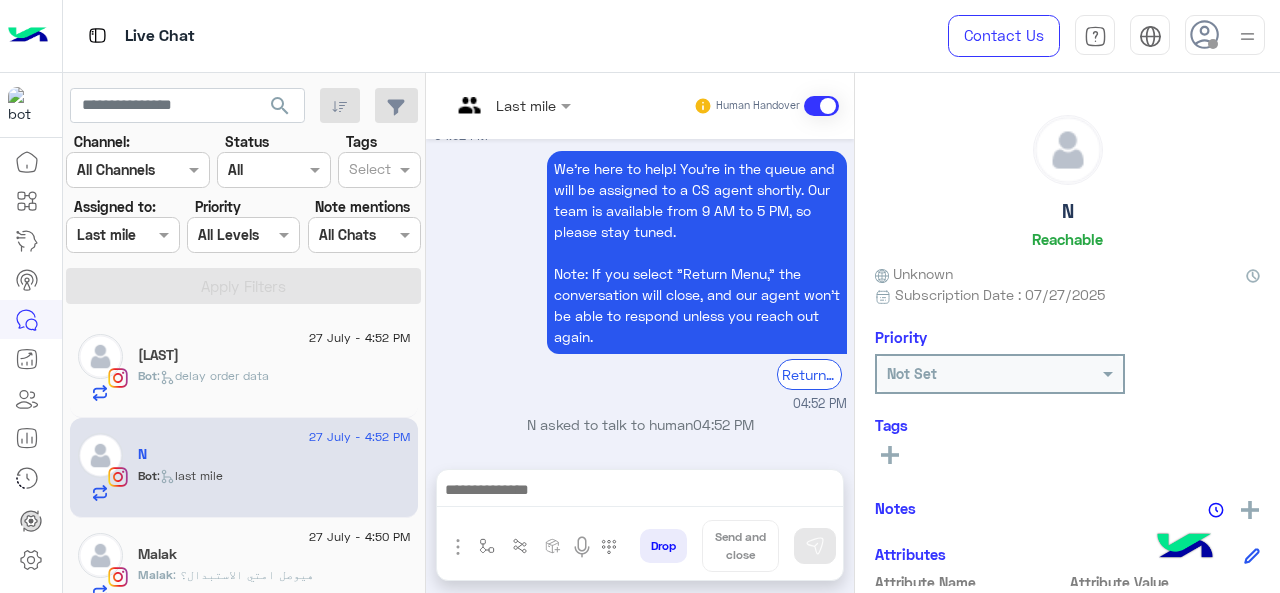 scroll, scrollTop: 1818, scrollLeft: 0, axis: vertical 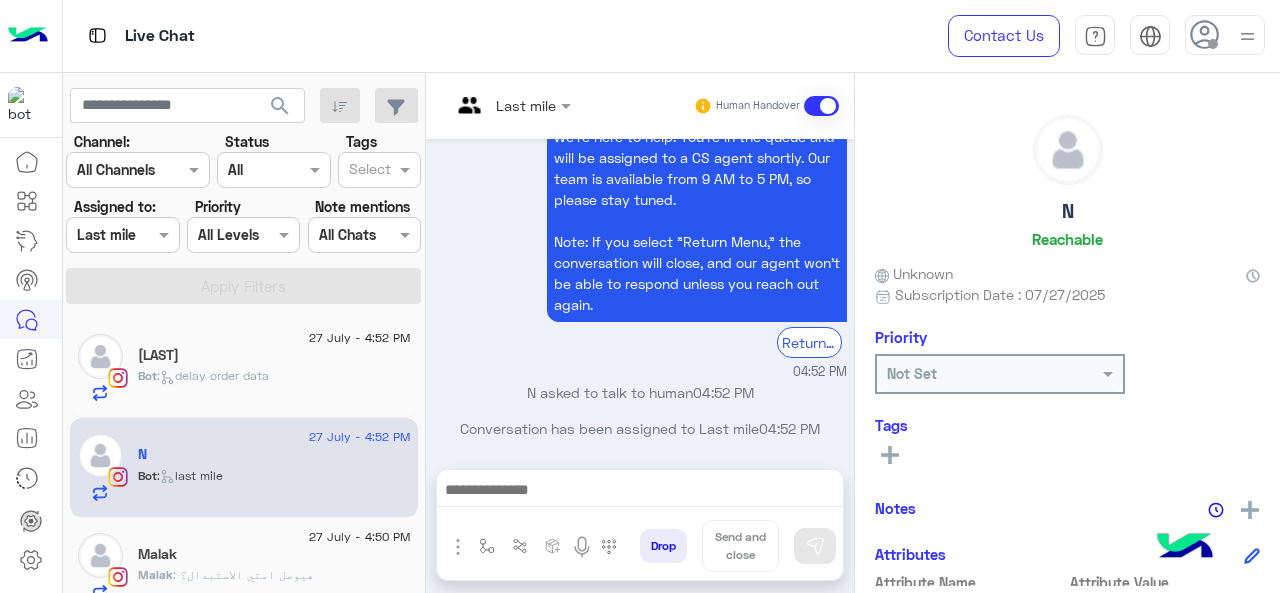 click on "Bot :   delay order data" 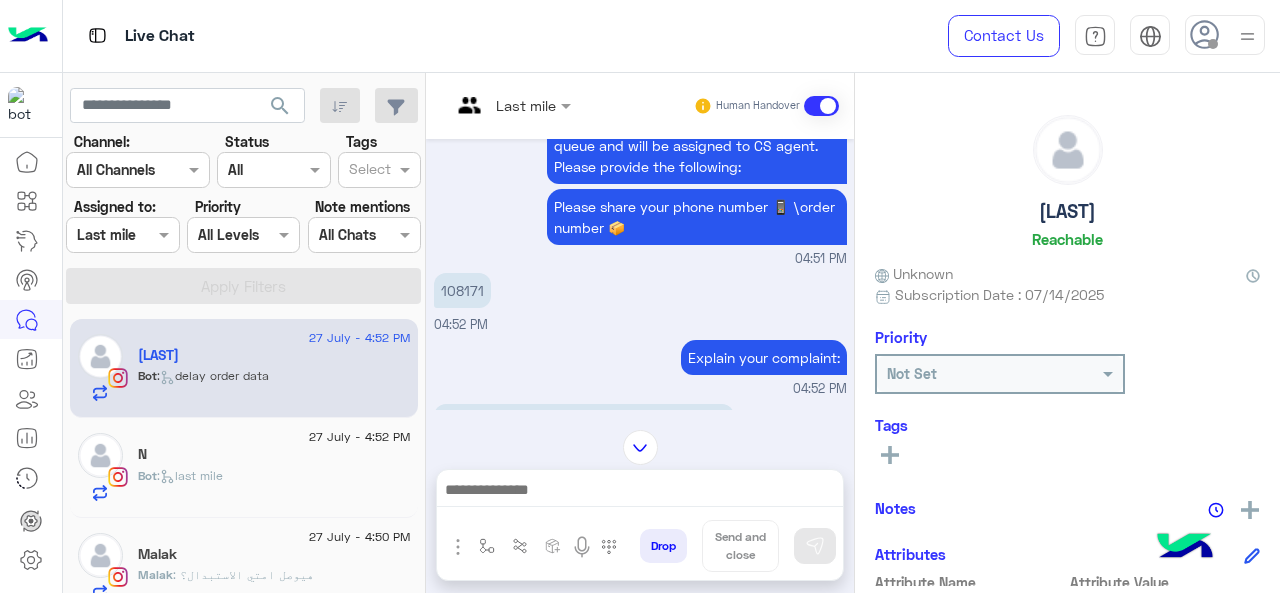 scroll, scrollTop: 2041, scrollLeft: 0, axis: vertical 